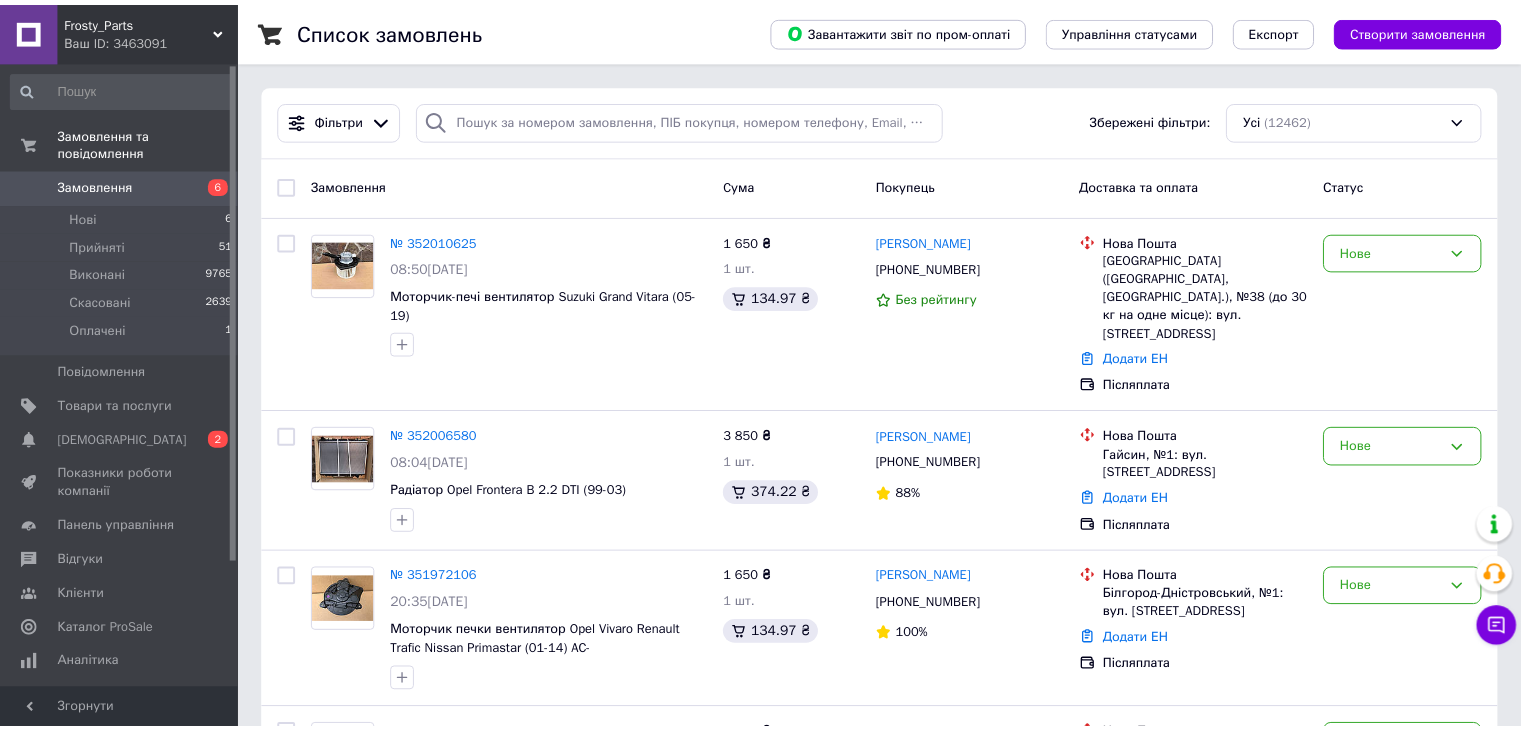 scroll, scrollTop: 0, scrollLeft: 0, axis: both 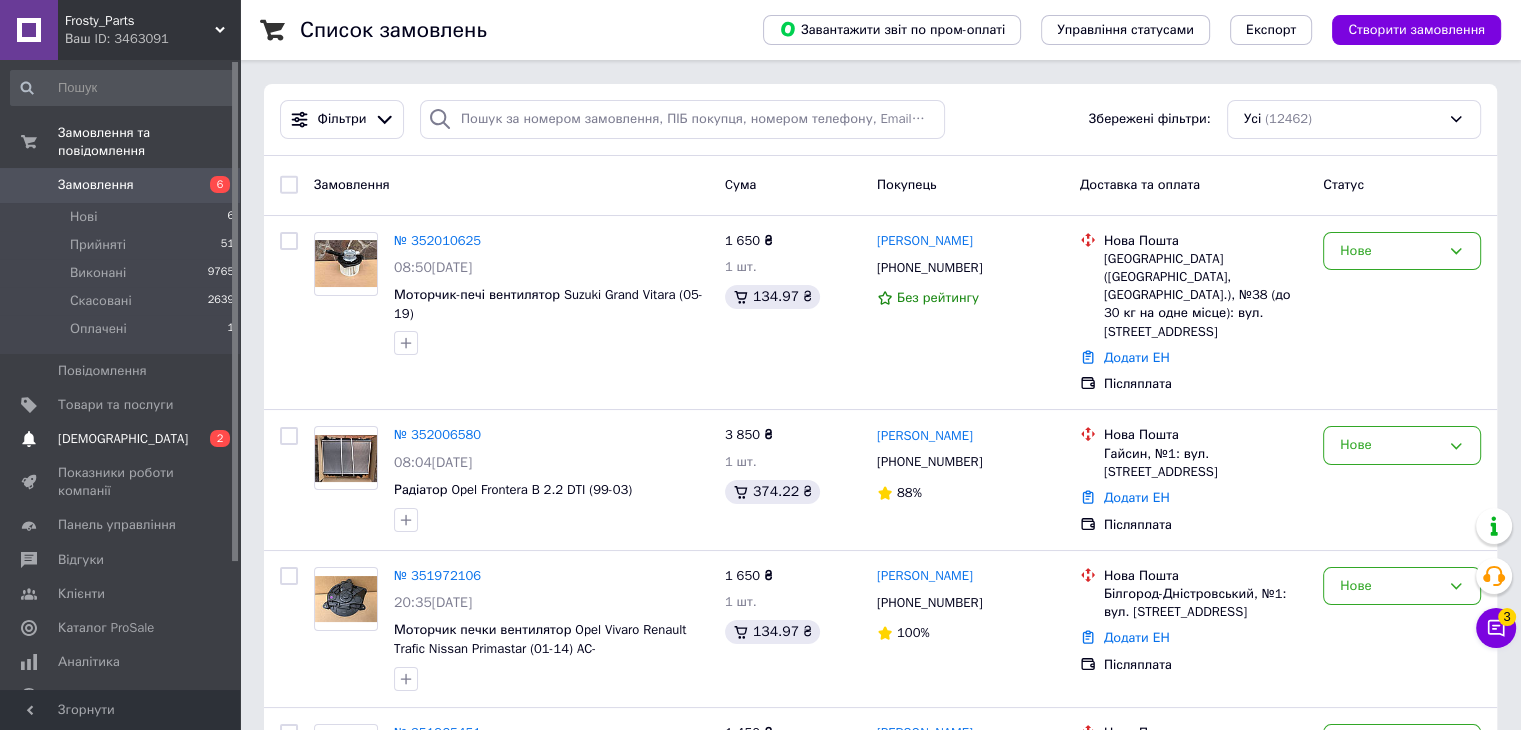 click on "Сповіщення 0 2" at bounding box center [123, 439] 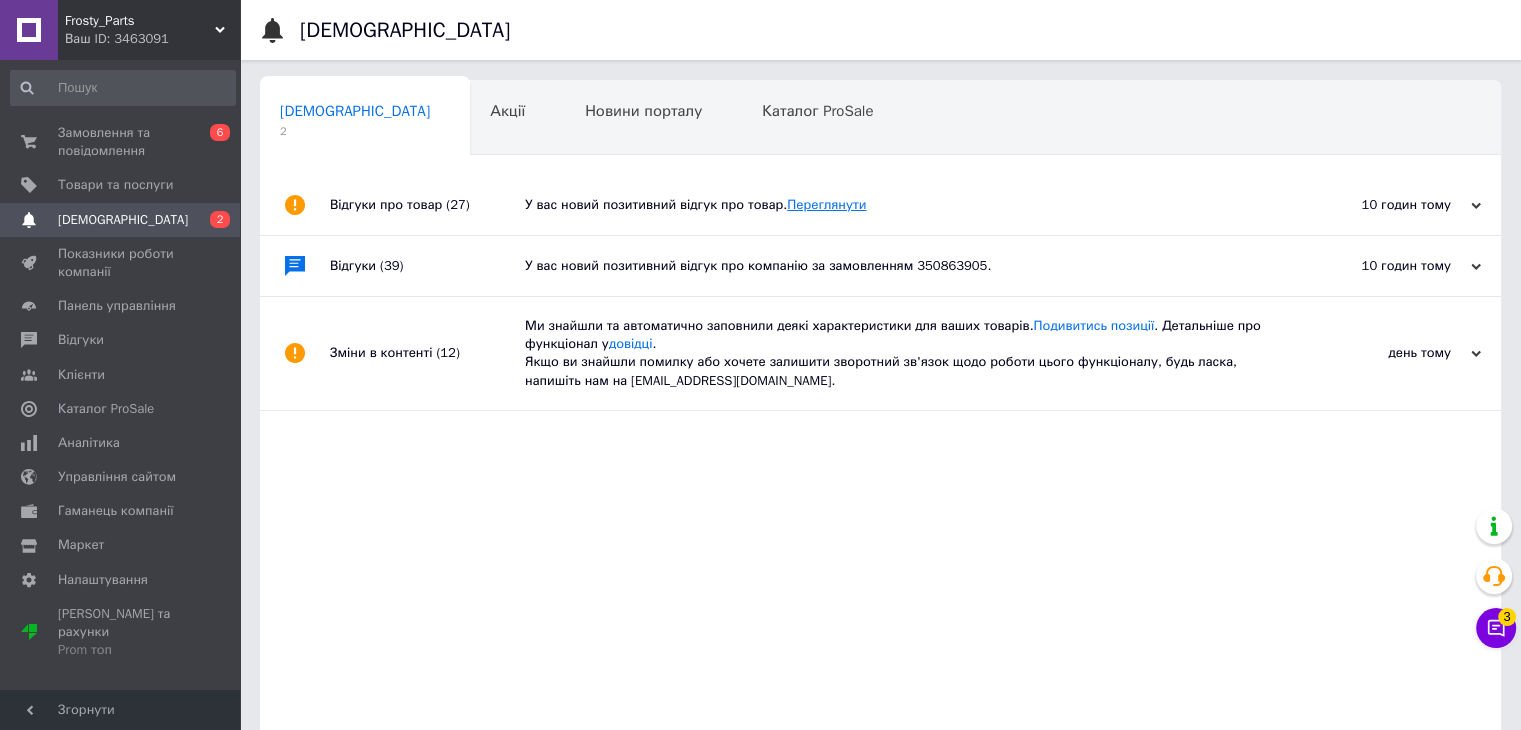 click on "Переглянути" at bounding box center [826, 204] 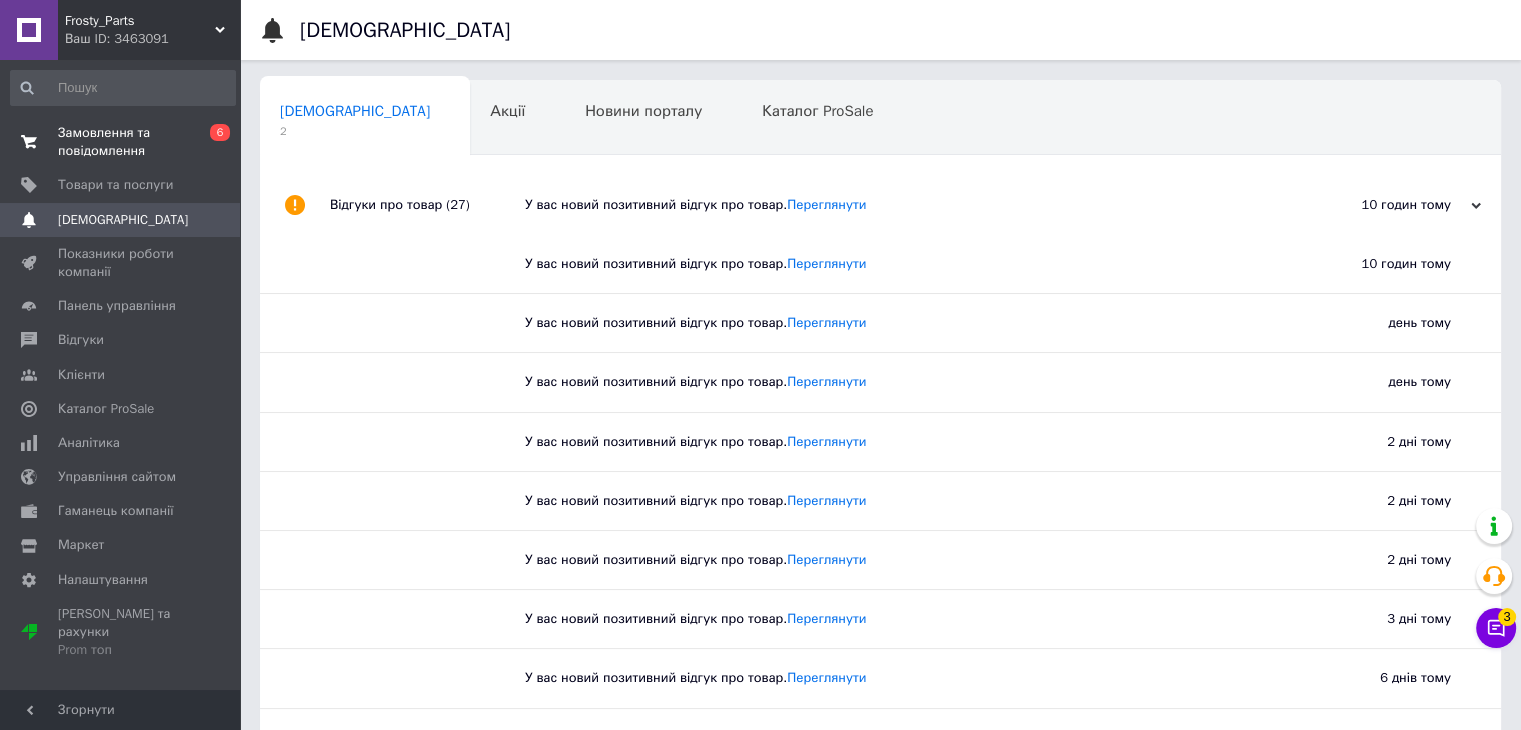 click on "Замовлення та повідомлення" at bounding box center [121, 142] 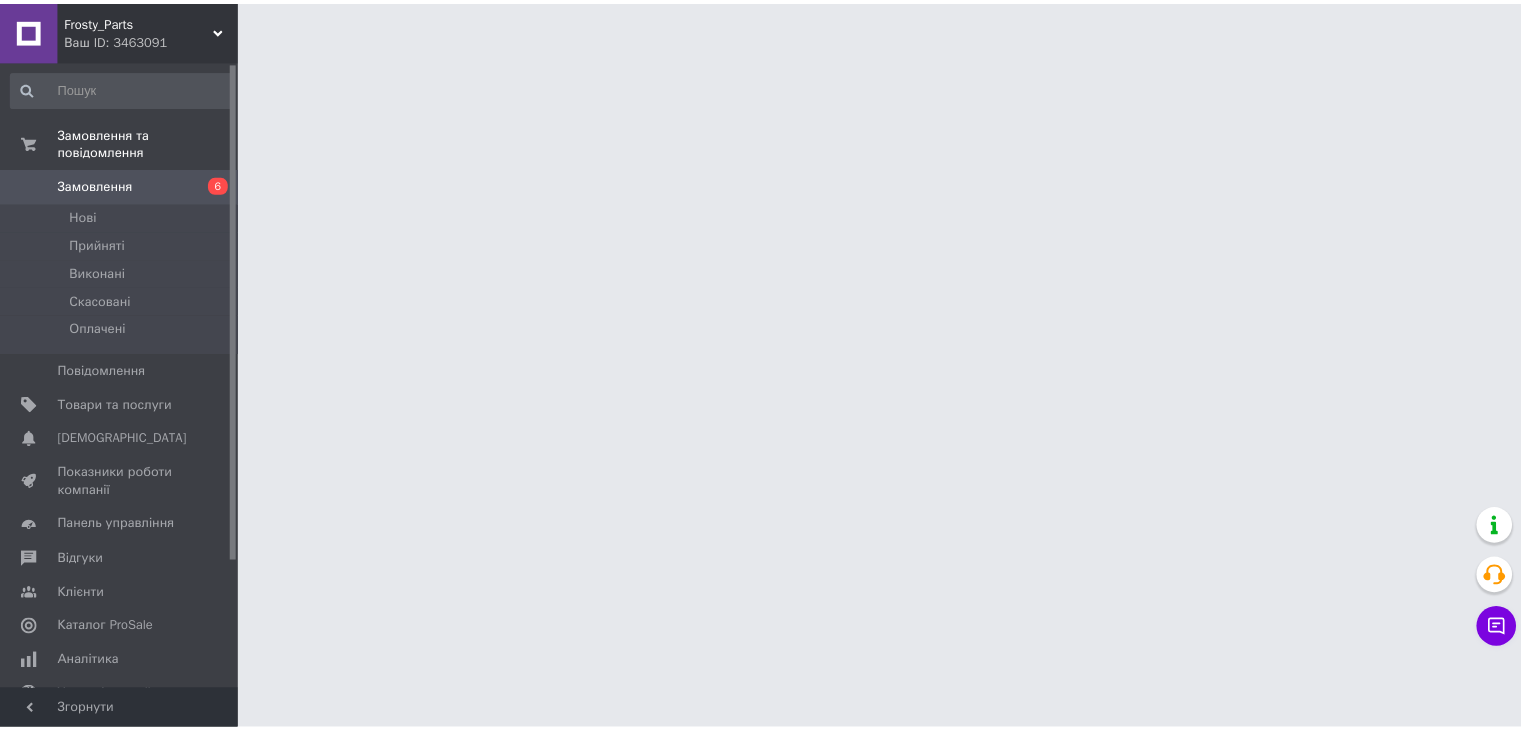 scroll, scrollTop: 0, scrollLeft: 0, axis: both 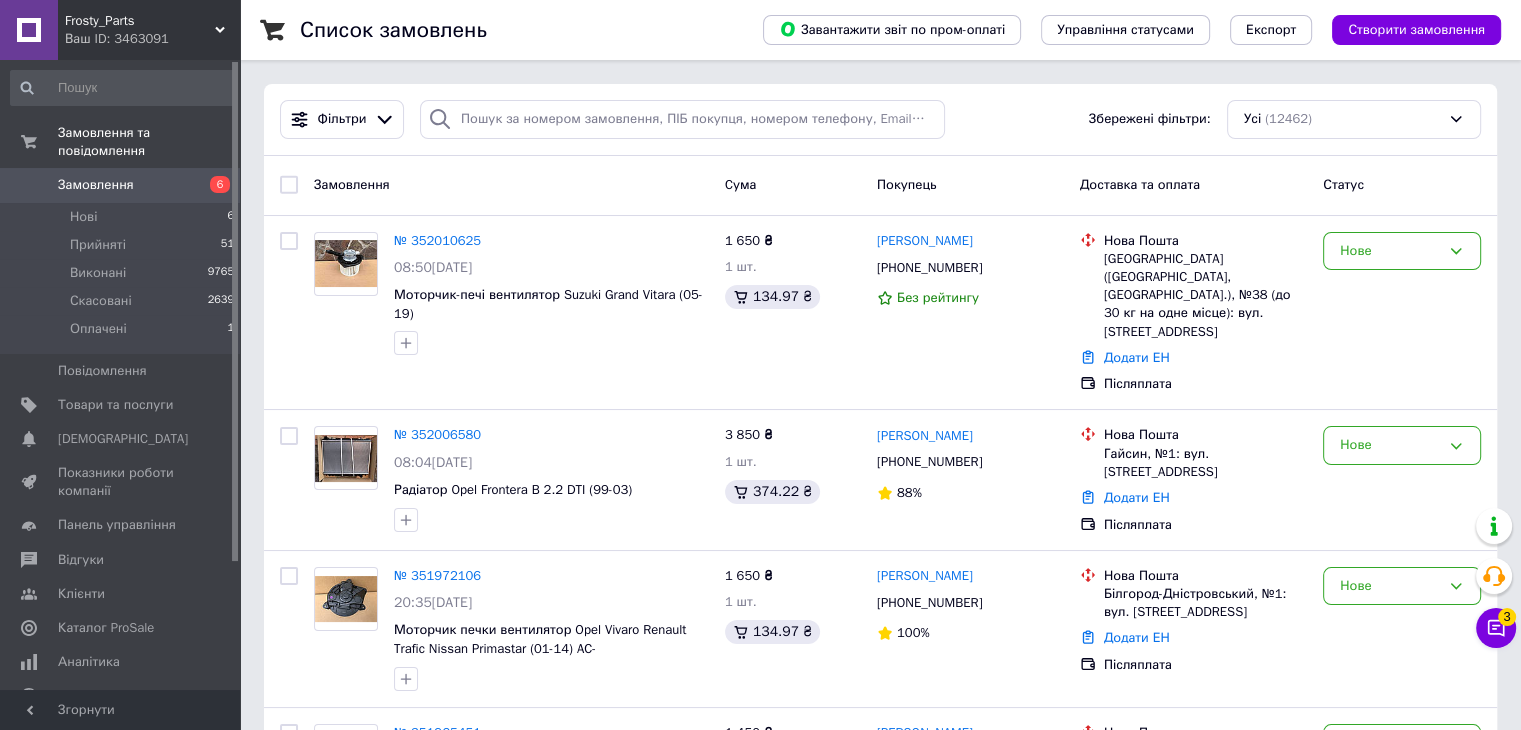 click 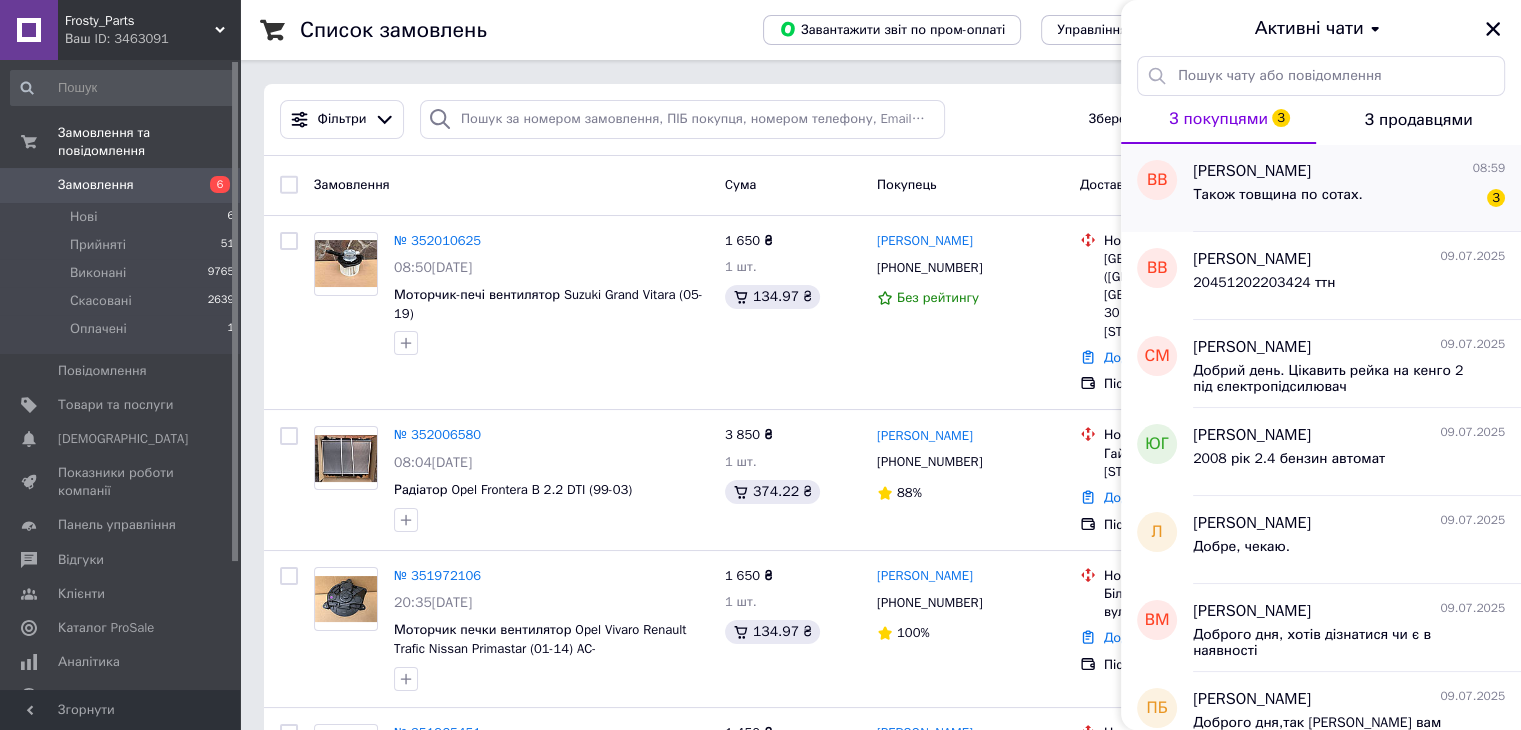 click on "Також товщина по сотах." at bounding box center (1278, 195) 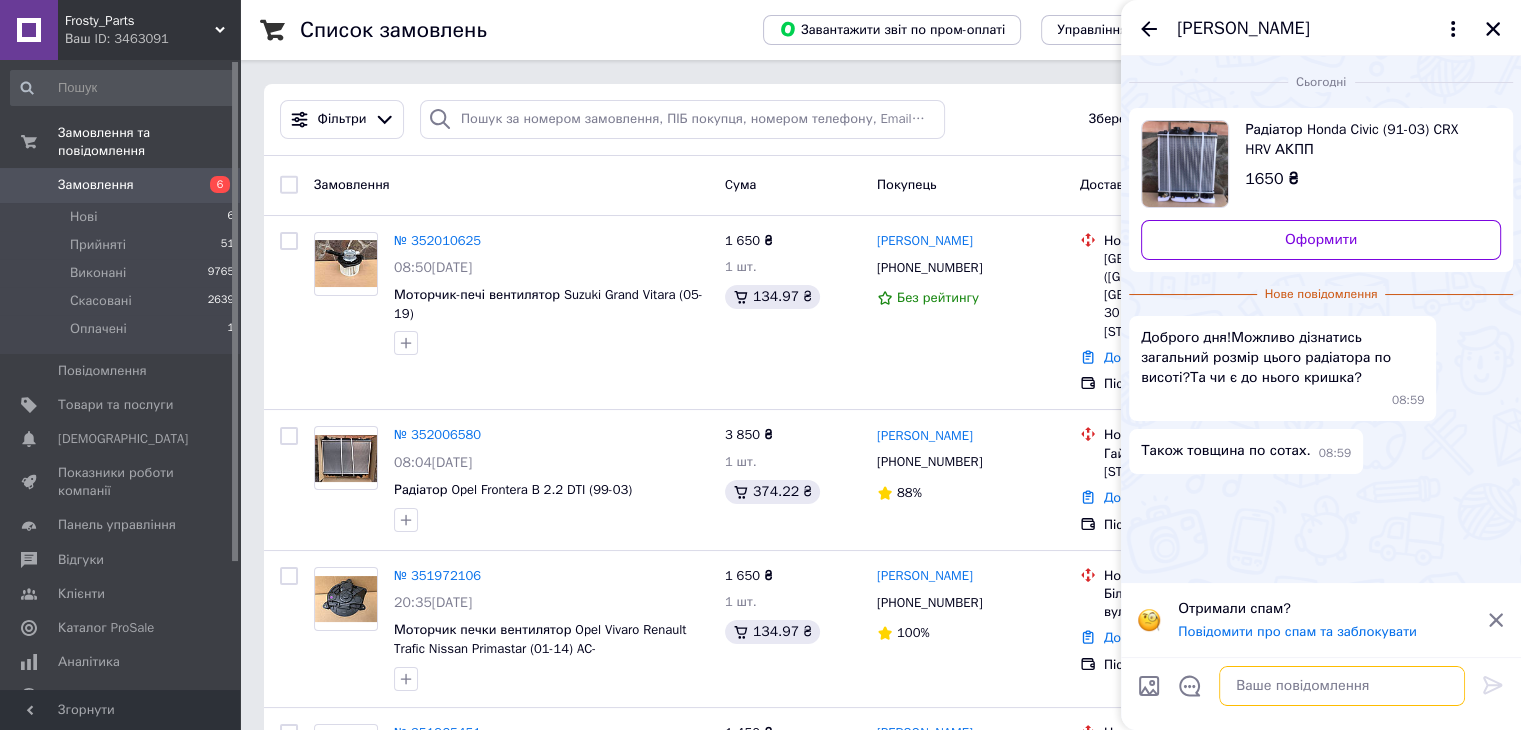 click at bounding box center (1342, 686) 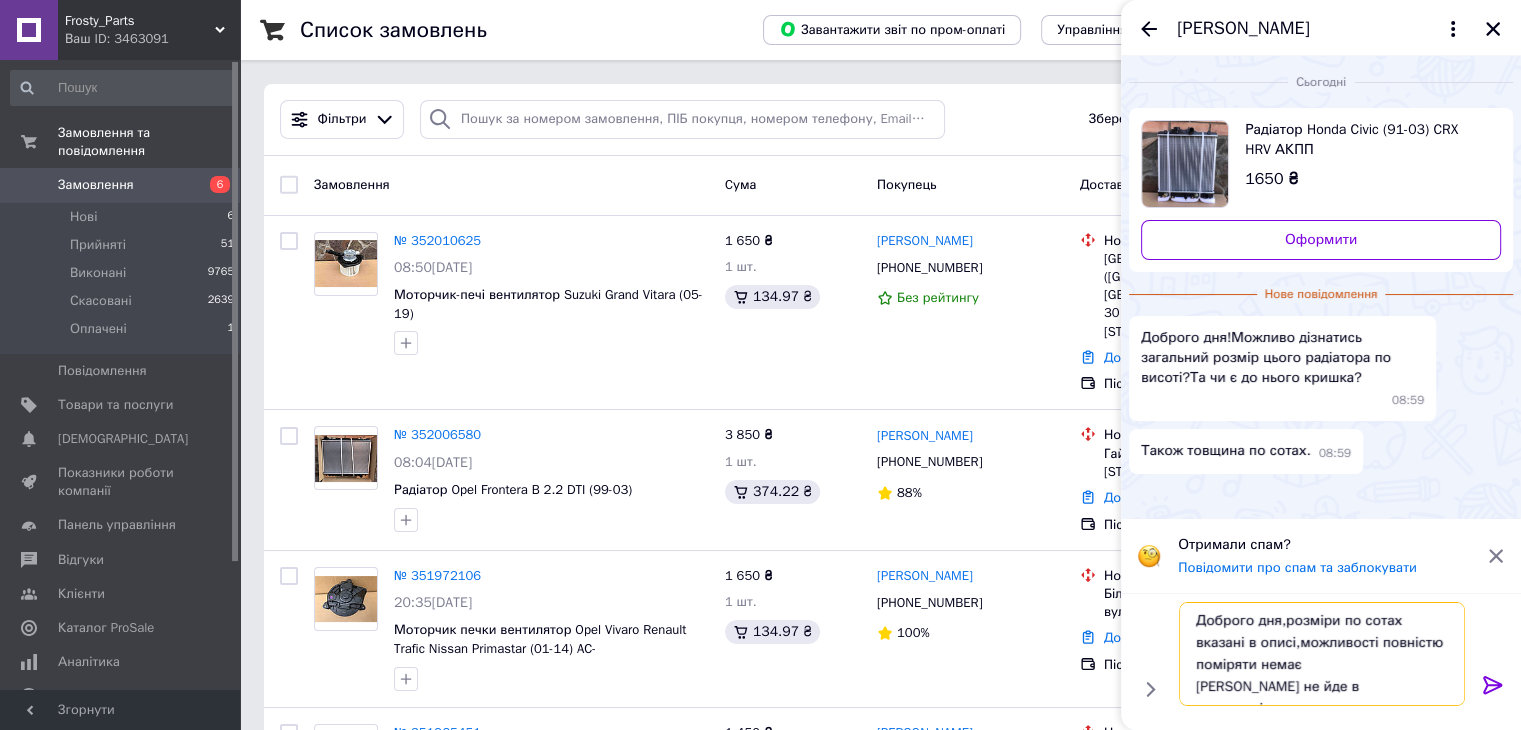 scroll, scrollTop: 13, scrollLeft: 0, axis: vertical 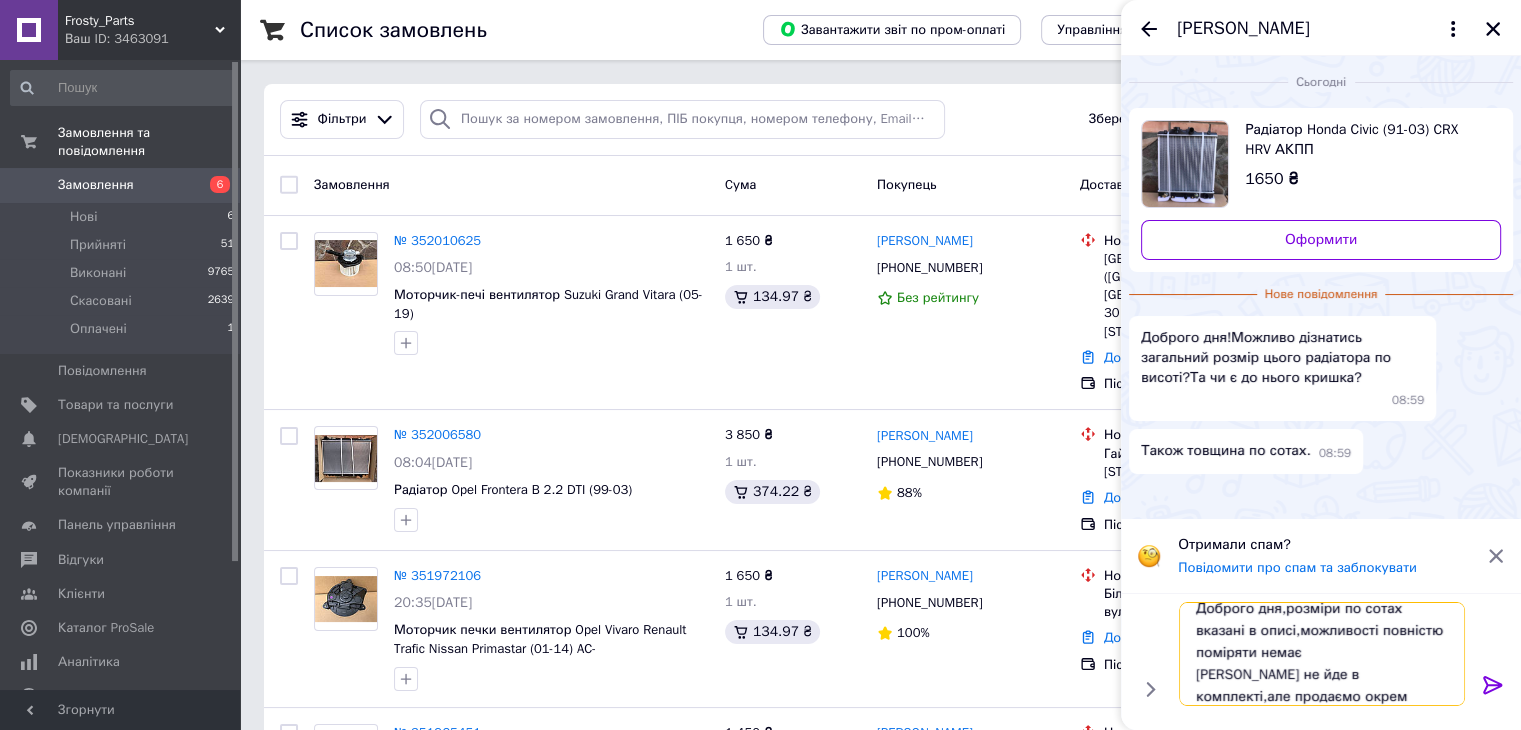 type on "Доброго дня,розміри по сотах вказані в описі,можливості повністю поміряти немає
Кришка не йде в комплекті,але продаємо окремо" 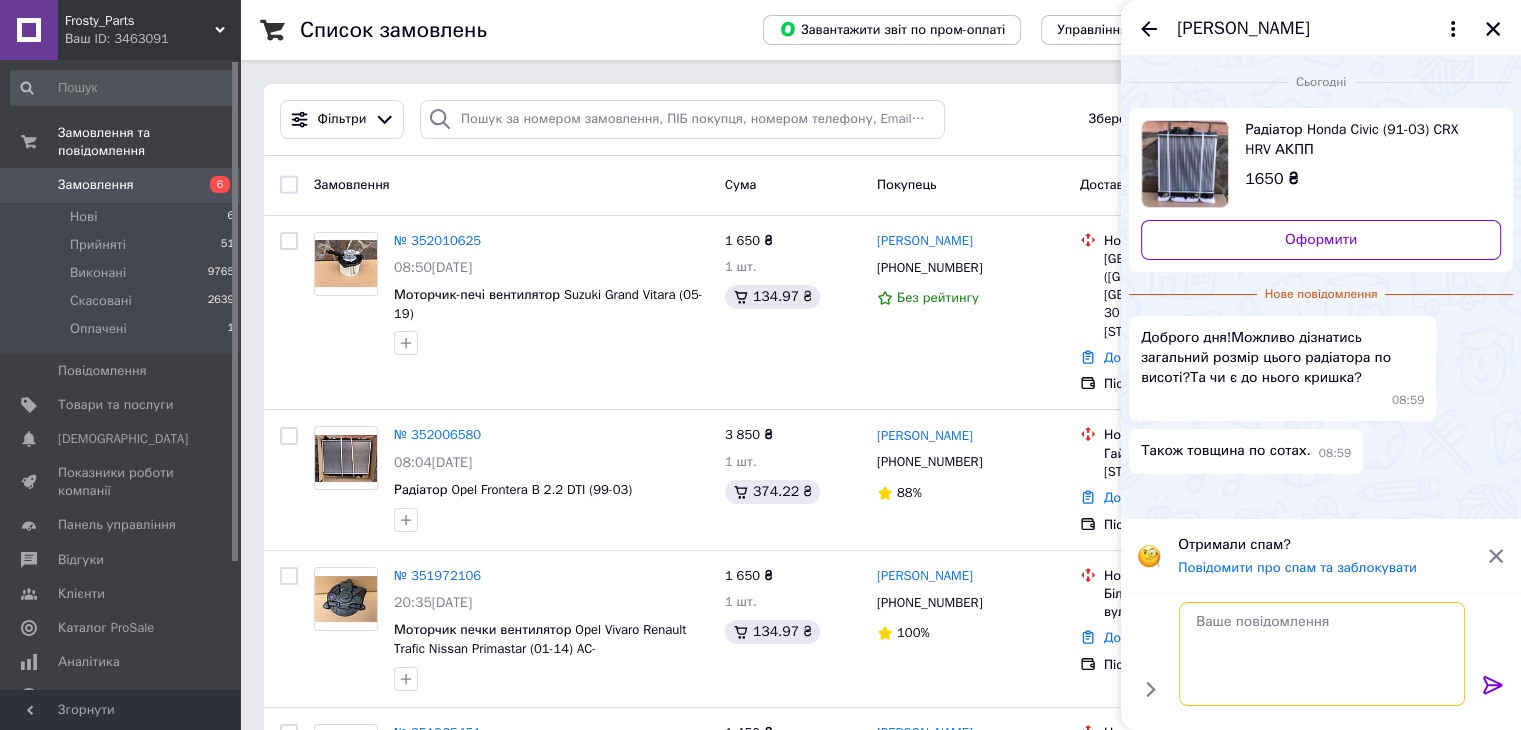 scroll, scrollTop: 0, scrollLeft: 0, axis: both 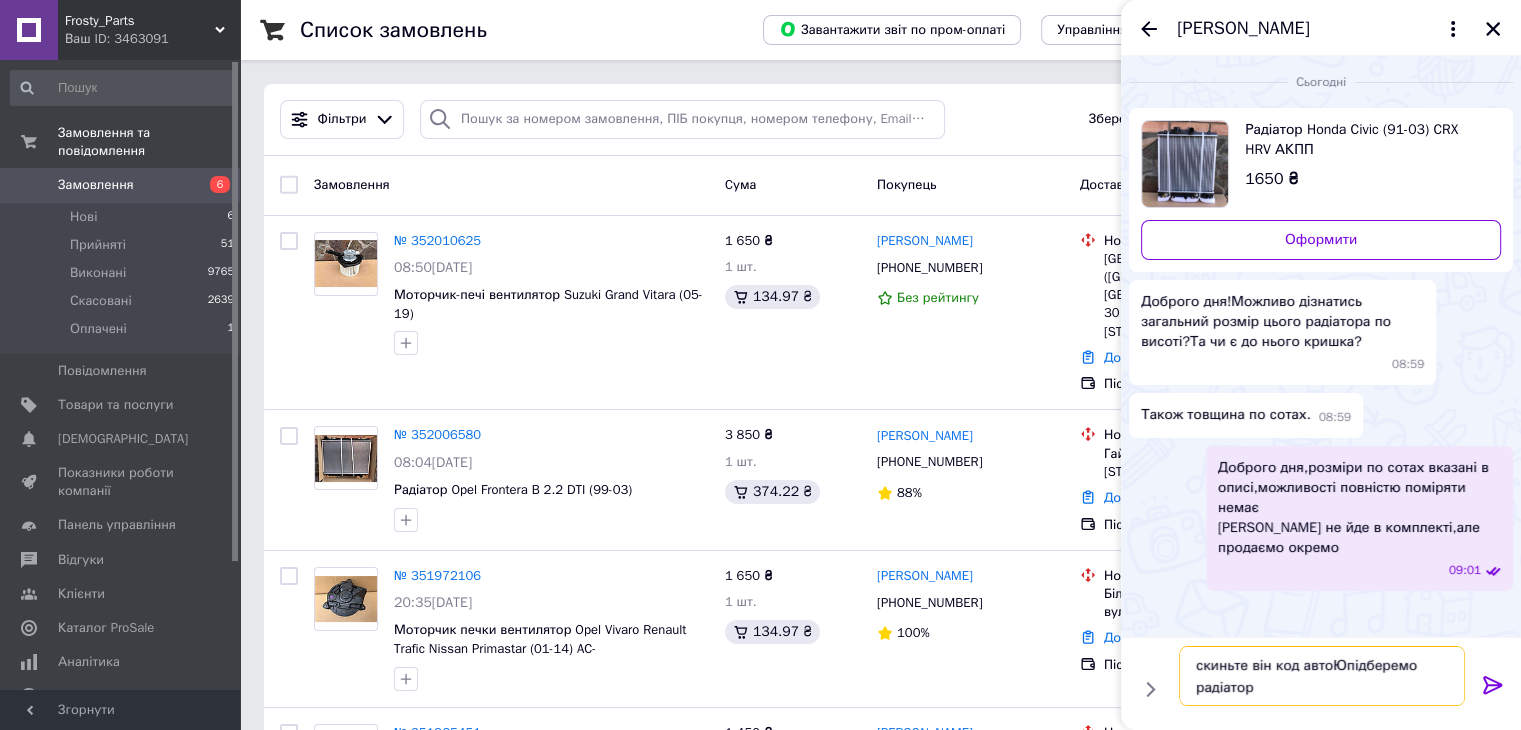type on "скиньте він код автоЮпідберемо радіатора" 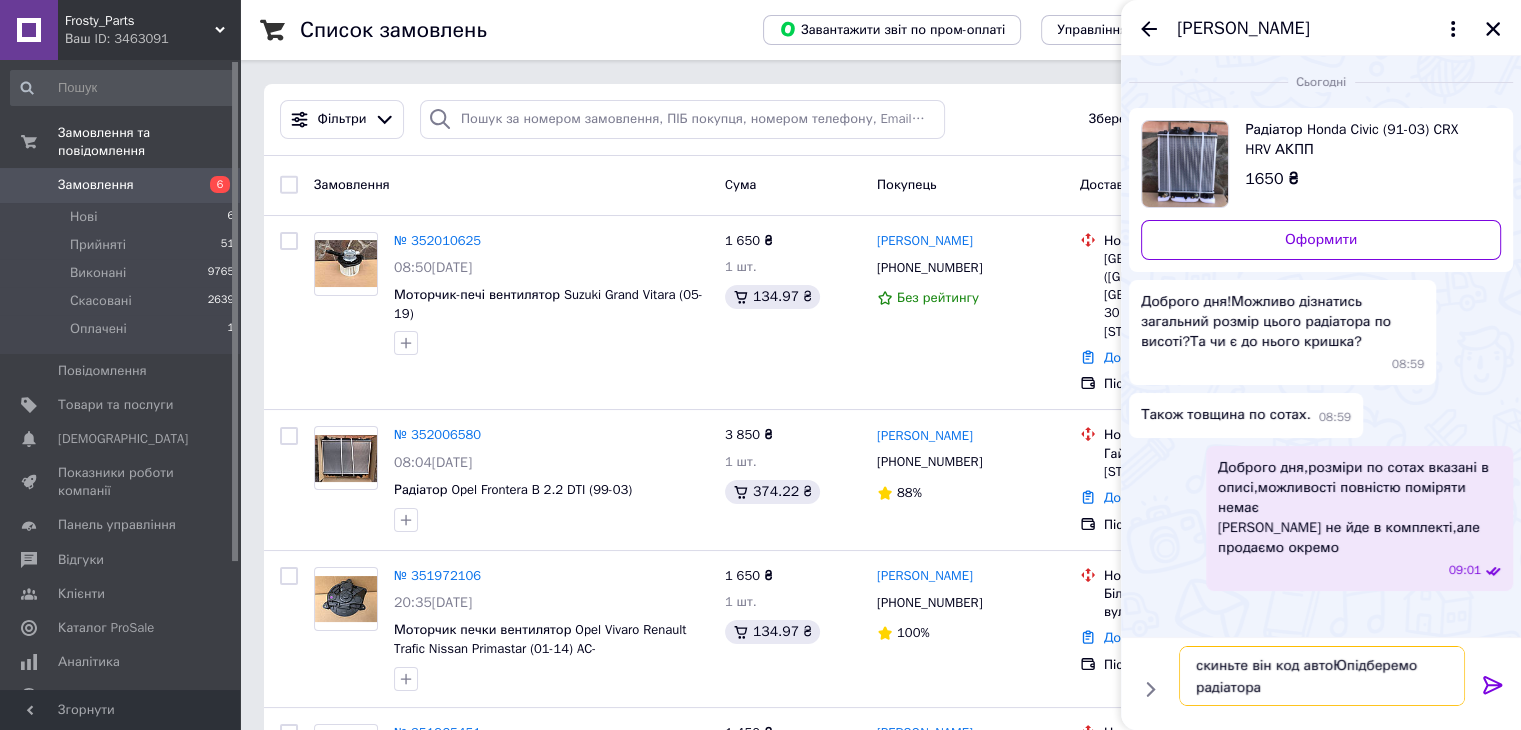 type 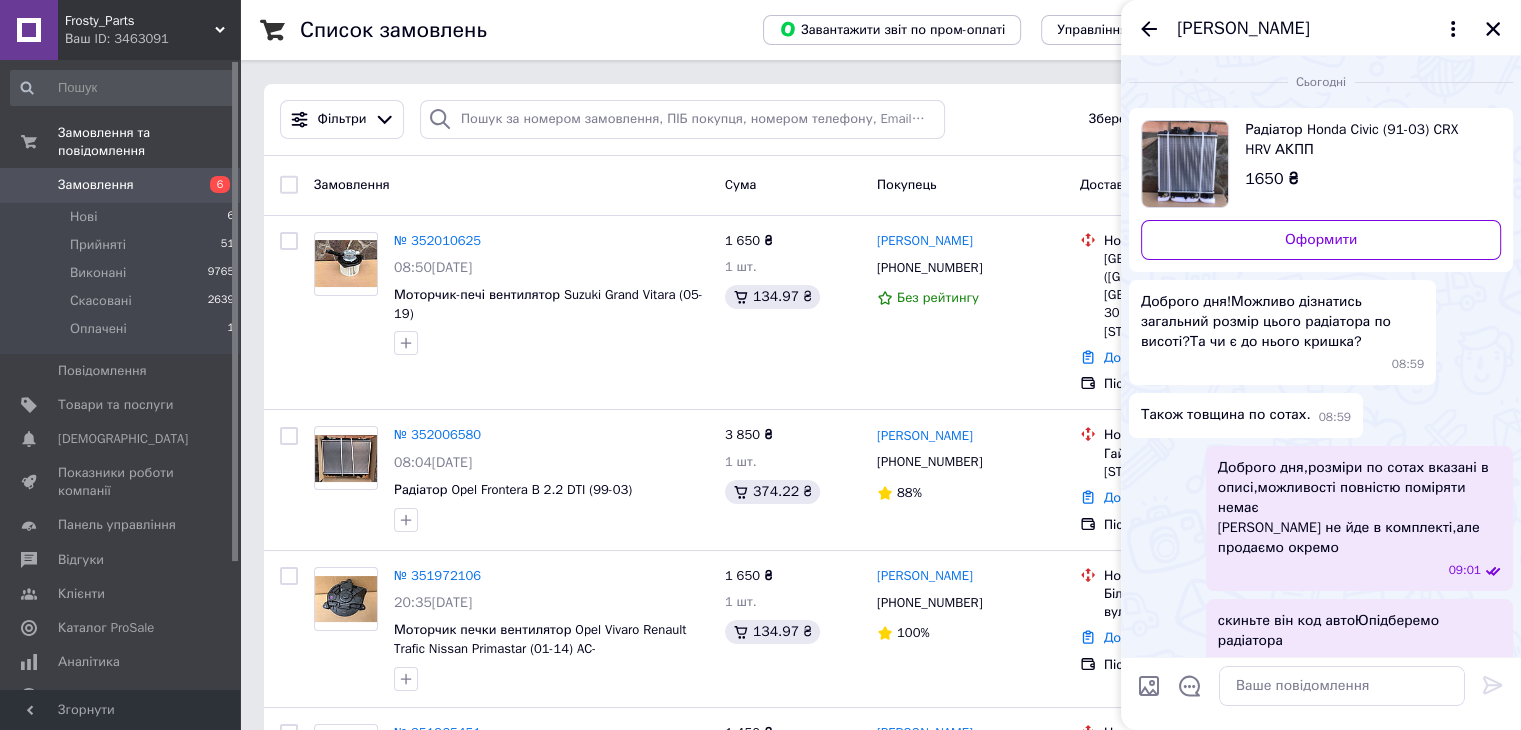 click 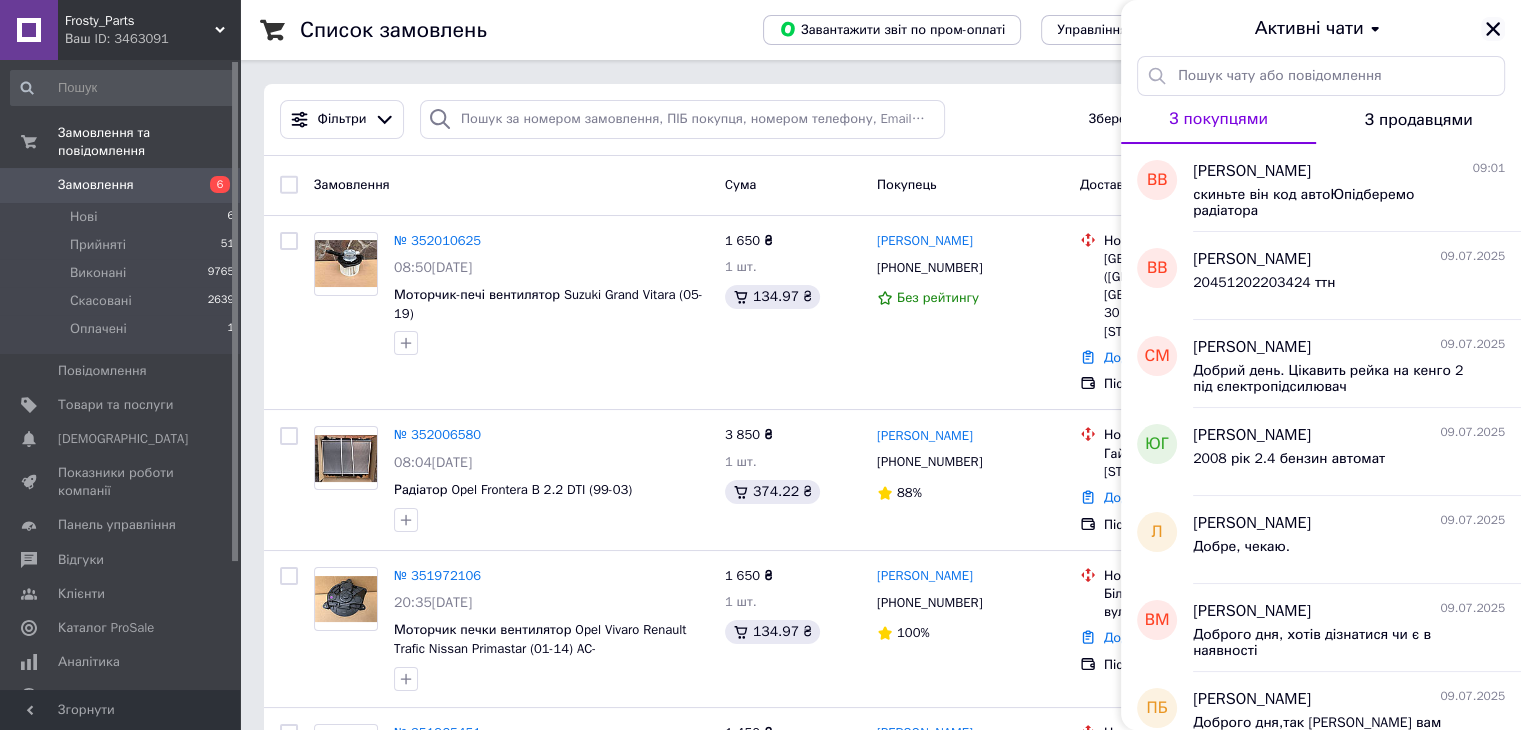 click 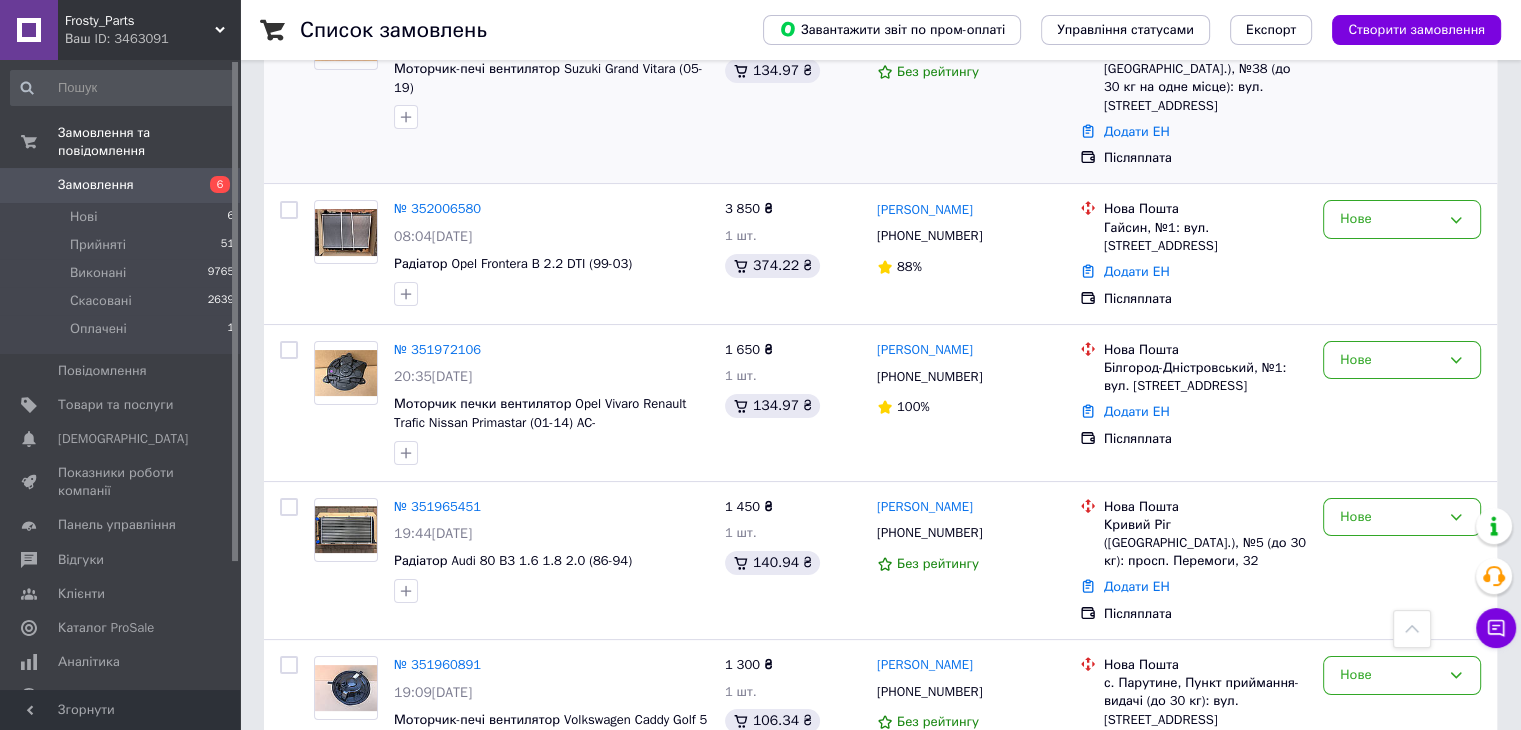 scroll, scrollTop: 0, scrollLeft: 0, axis: both 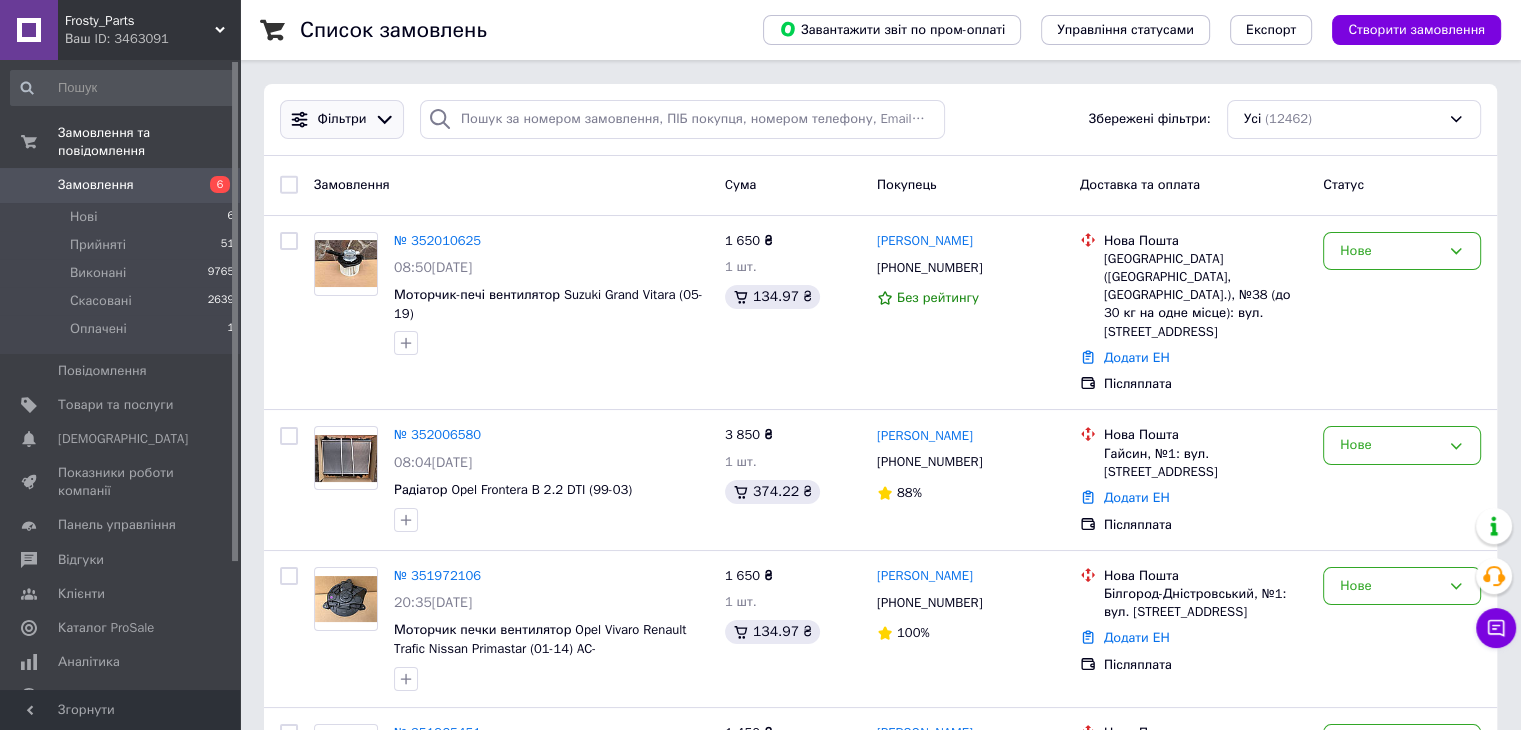 click 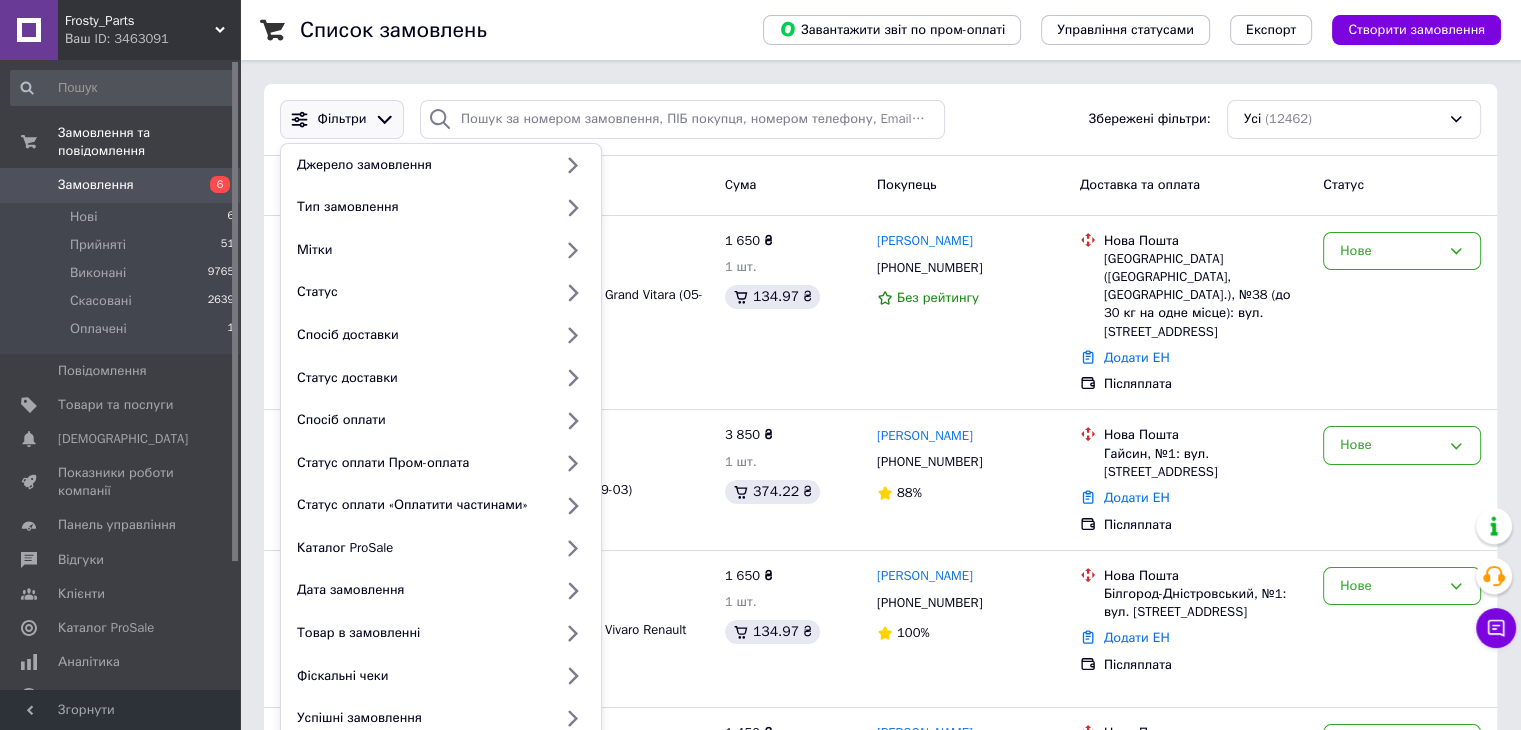 click on "Список замовлень   Завантажити звіт по пром-оплаті Управління статусами Експорт Створити замовлення Фільтри Джерело замовлення Тип замовлення Мітки Статус Спосіб доставки Статус доставки Спосіб оплати Статус оплати Пром-оплата Статус оплати «Оплатити частинами» Каталог ProSale Дата замовлення Товар в замовленні Фіскальні чеки Успішні замовлення Збережені фільтри: Усі (12462) Замовлення Cума Покупець Доставка та оплата Статус № 352010625 08:50, 10.07.2025 Моторчик-печі вентилятор Suzuki Grand Vitara (05-19) 1 650 ₴ 1 шт. 134.97 ₴ Андрей Ткаченко +380500711517 Без рейтингу Нова Пошта Нове 88%" at bounding box center (880, 9364) 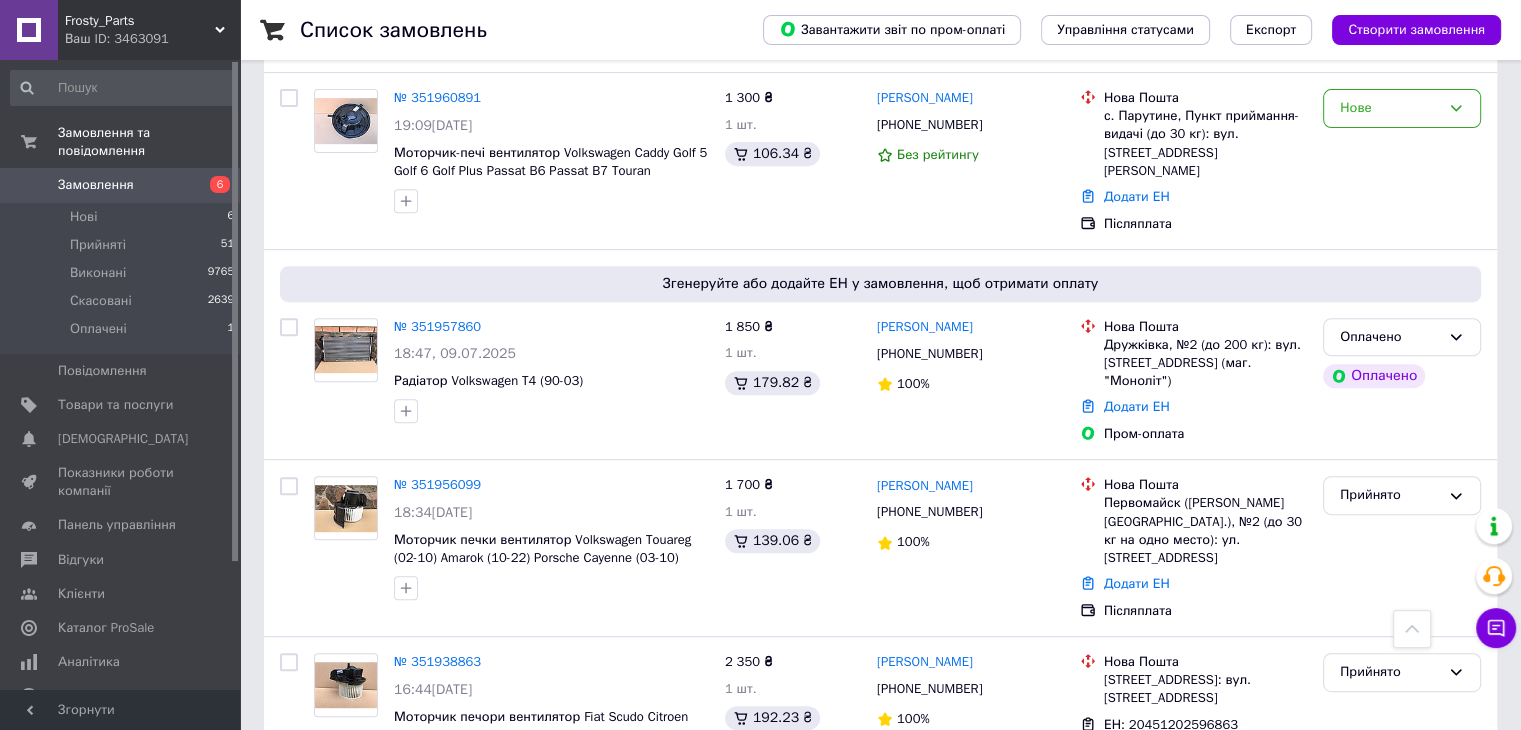 scroll, scrollTop: 800, scrollLeft: 0, axis: vertical 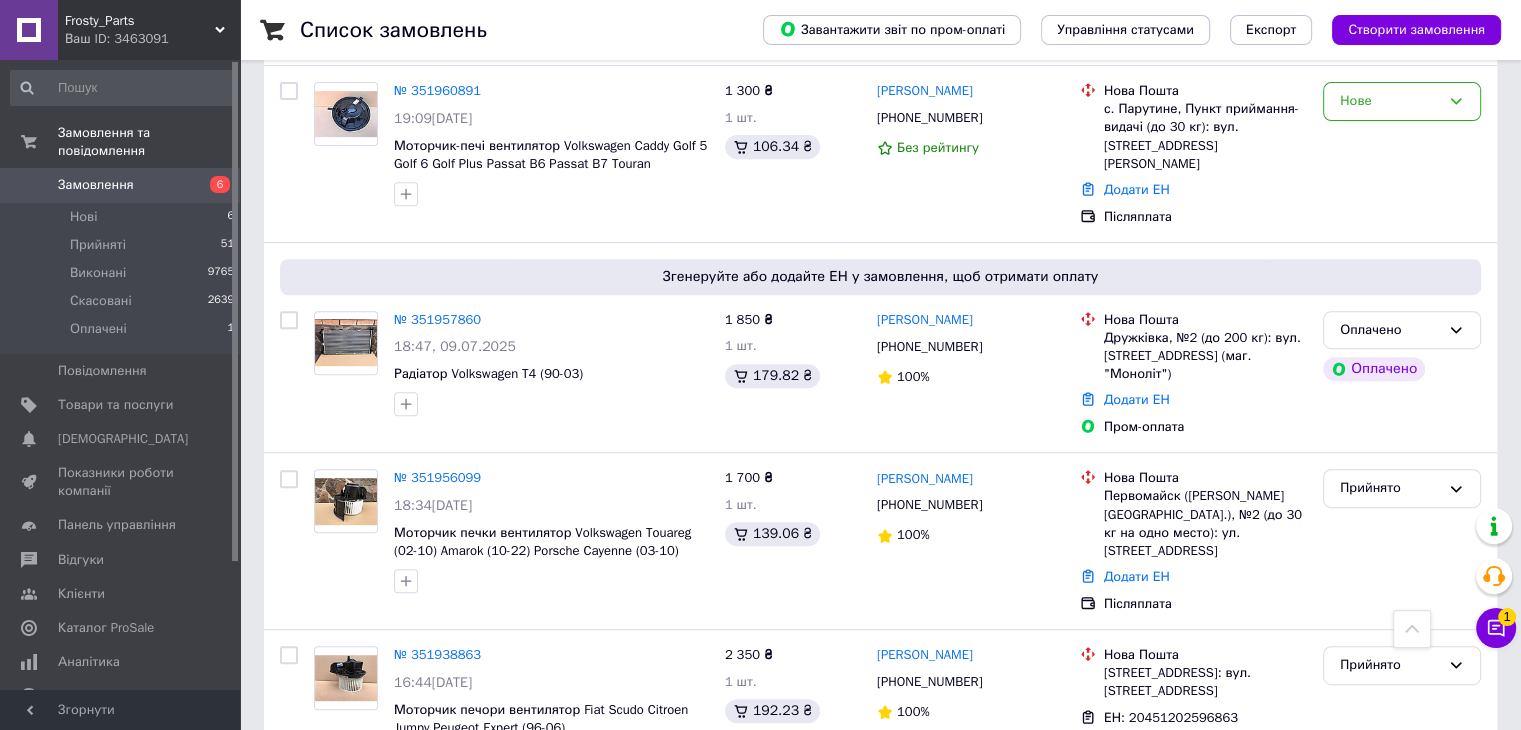 click on "Чат з покупцем 1" at bounding box center [1496, 628] 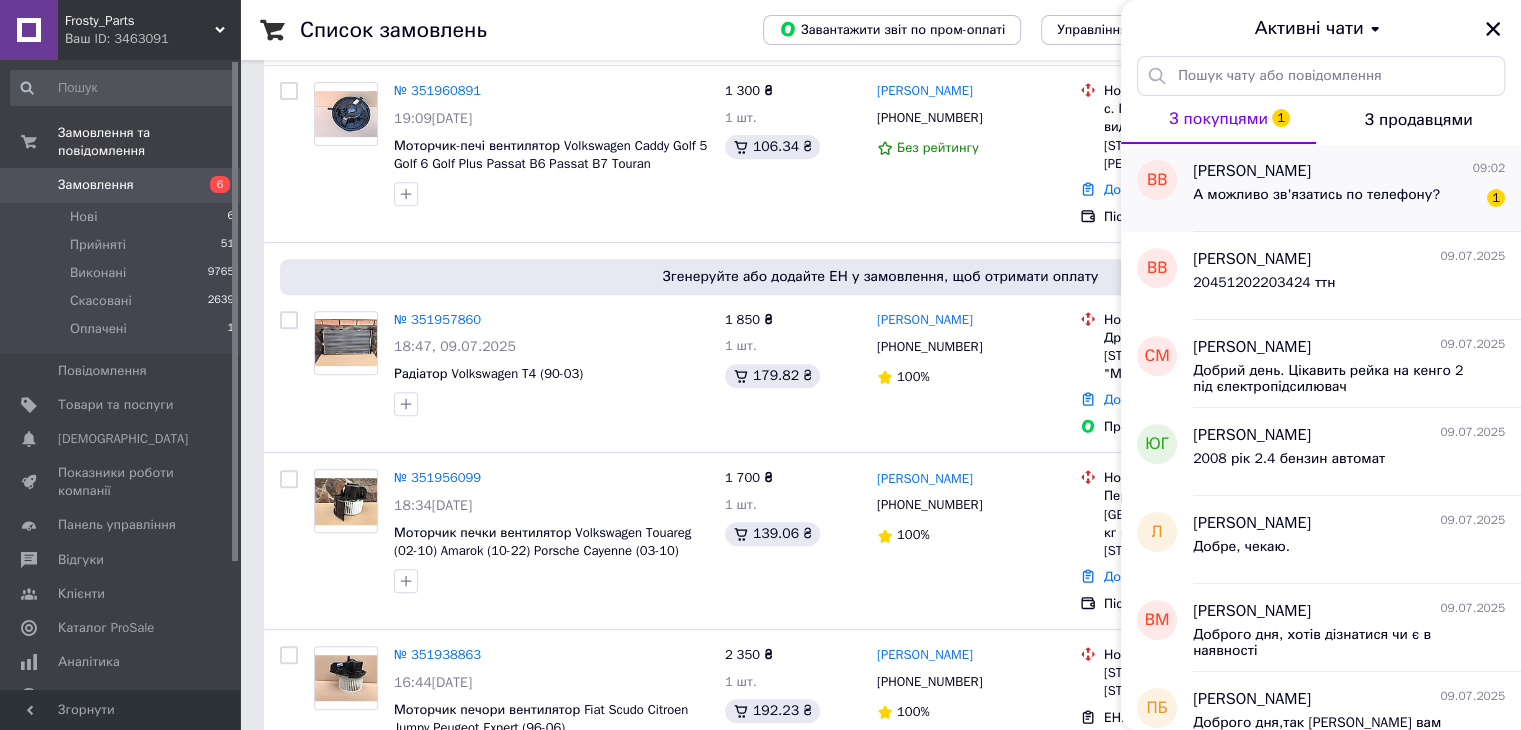 click on "Володимир Возний 09:02 А можливо зв'язатись по телефону? 1" at bounding box center [1357, 188] 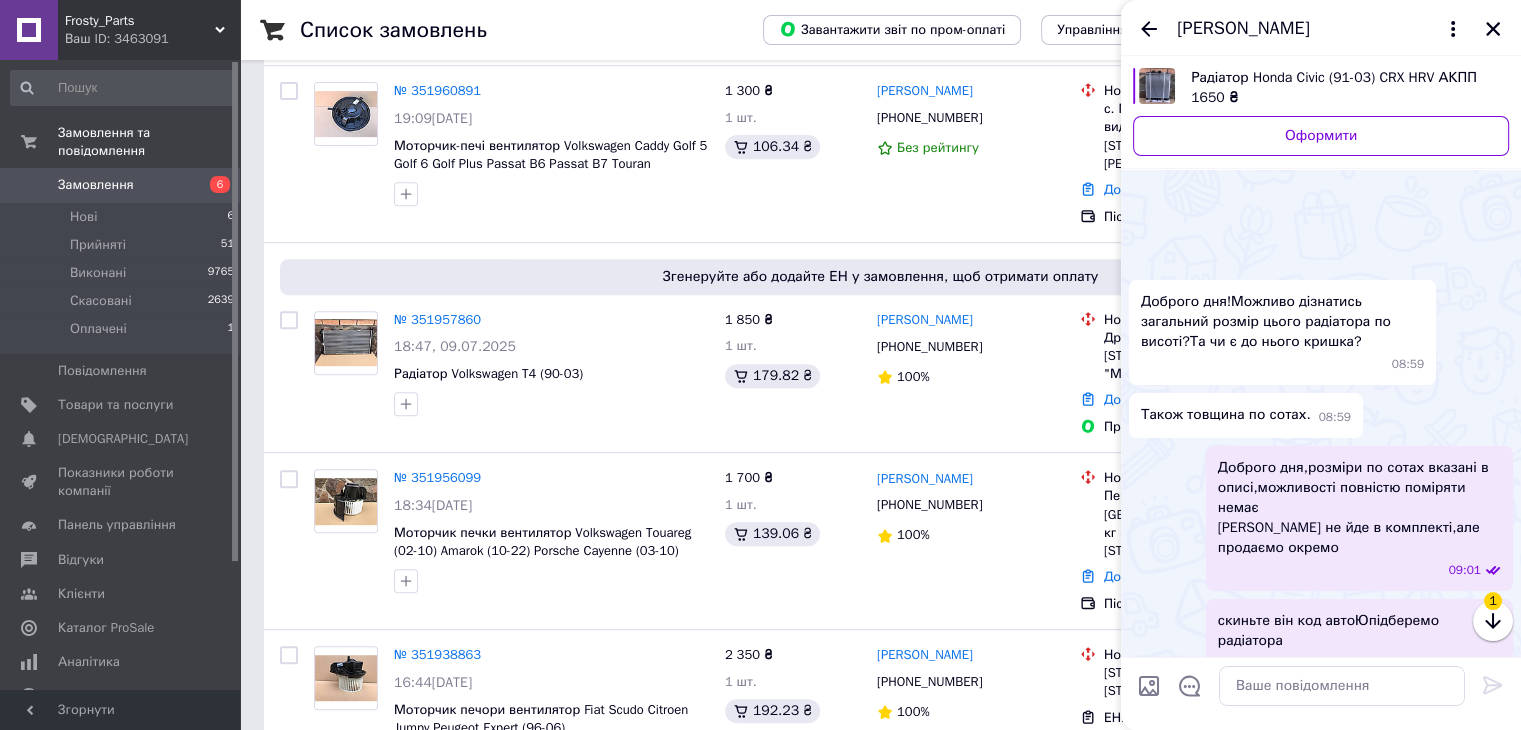 scroll, scrollTop: 85, scrollLeft: 0, axis: vertical 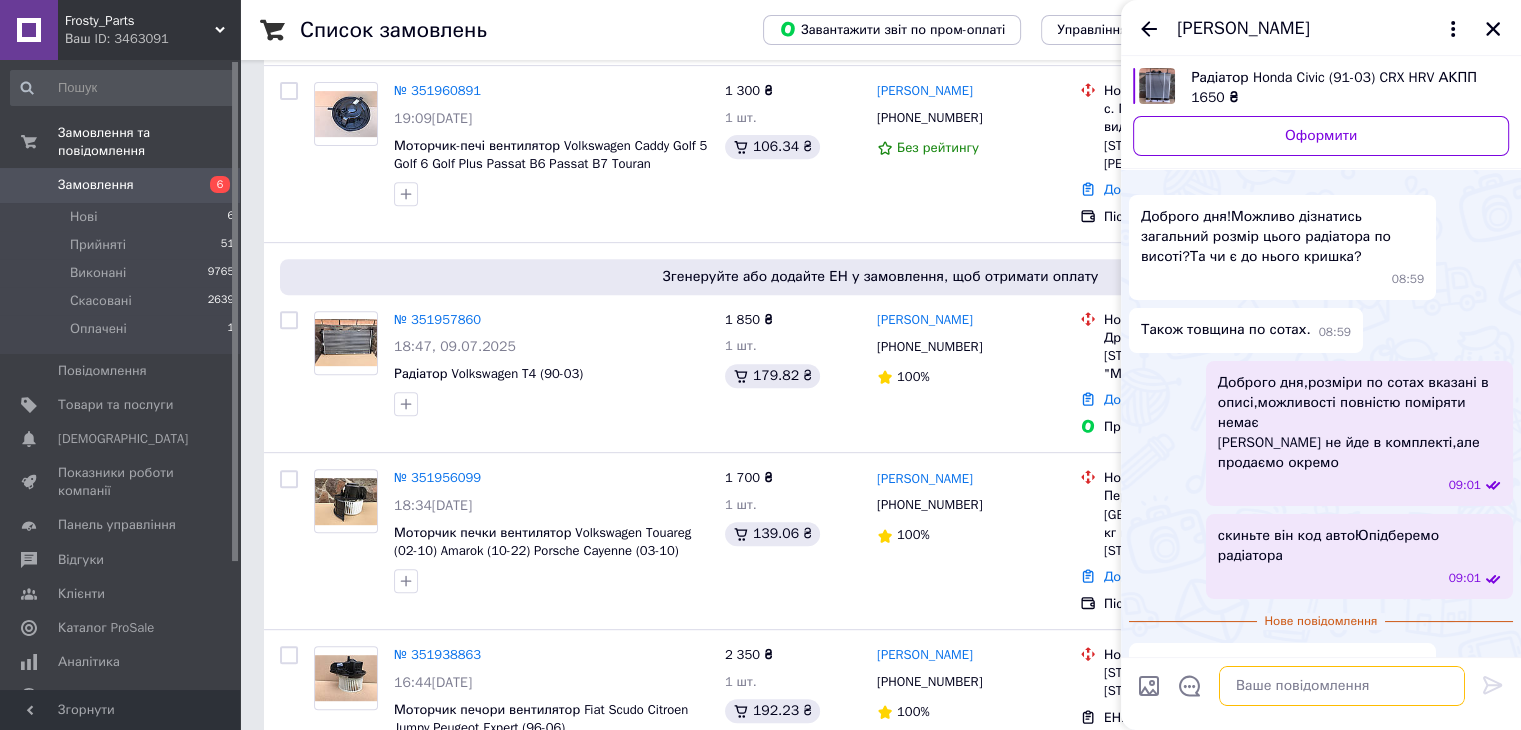 click at bounding box center [1342, 686] 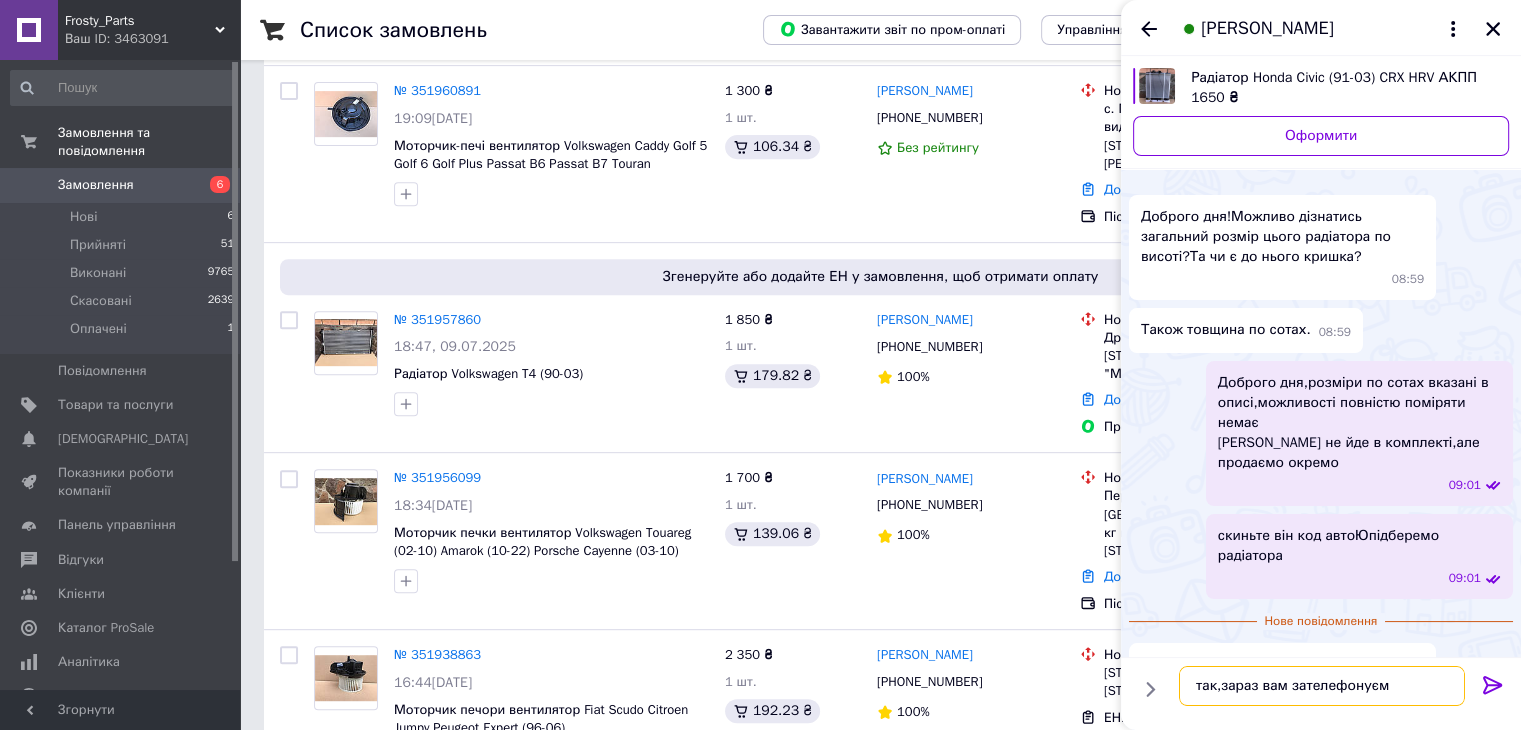 type on "так,зараз вам зателефонуємо" 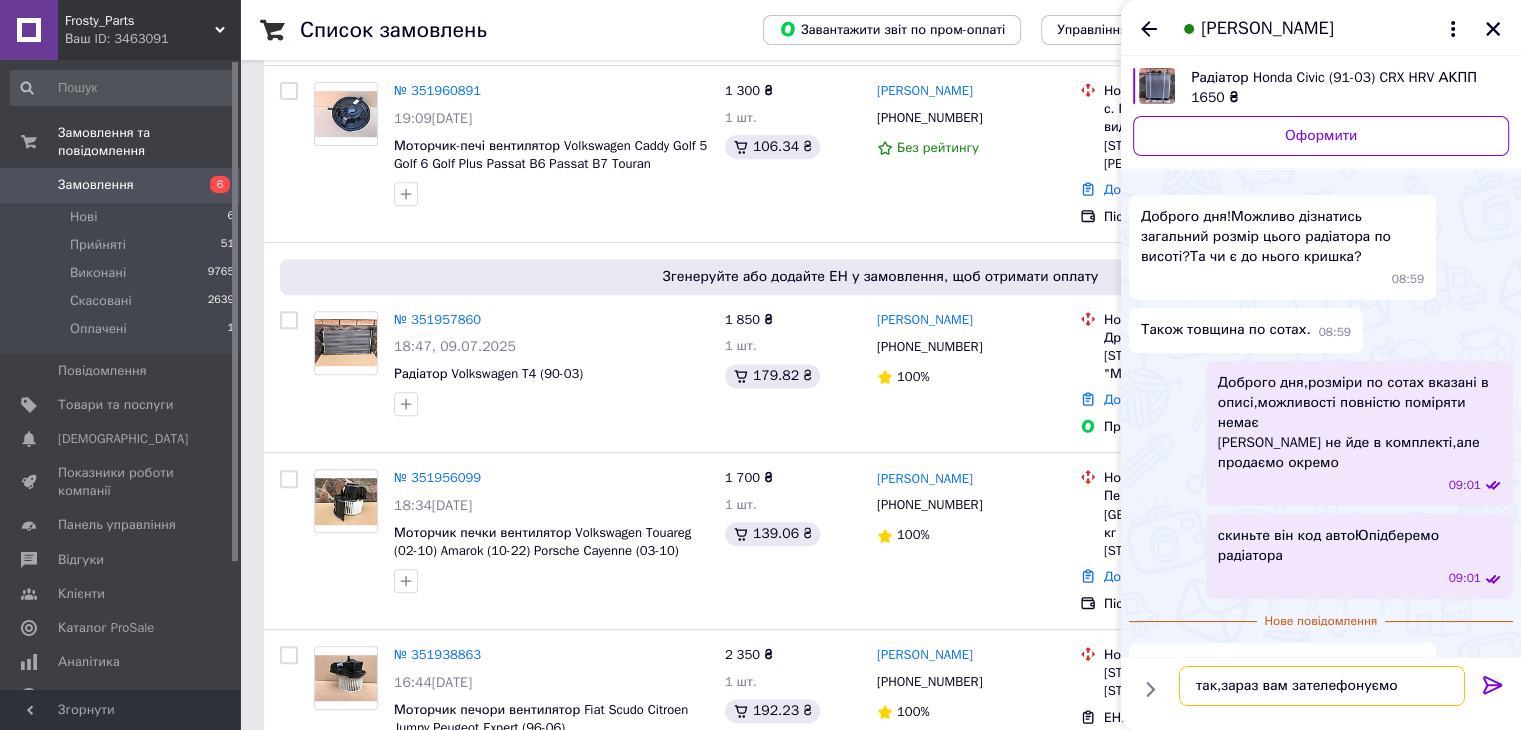 type 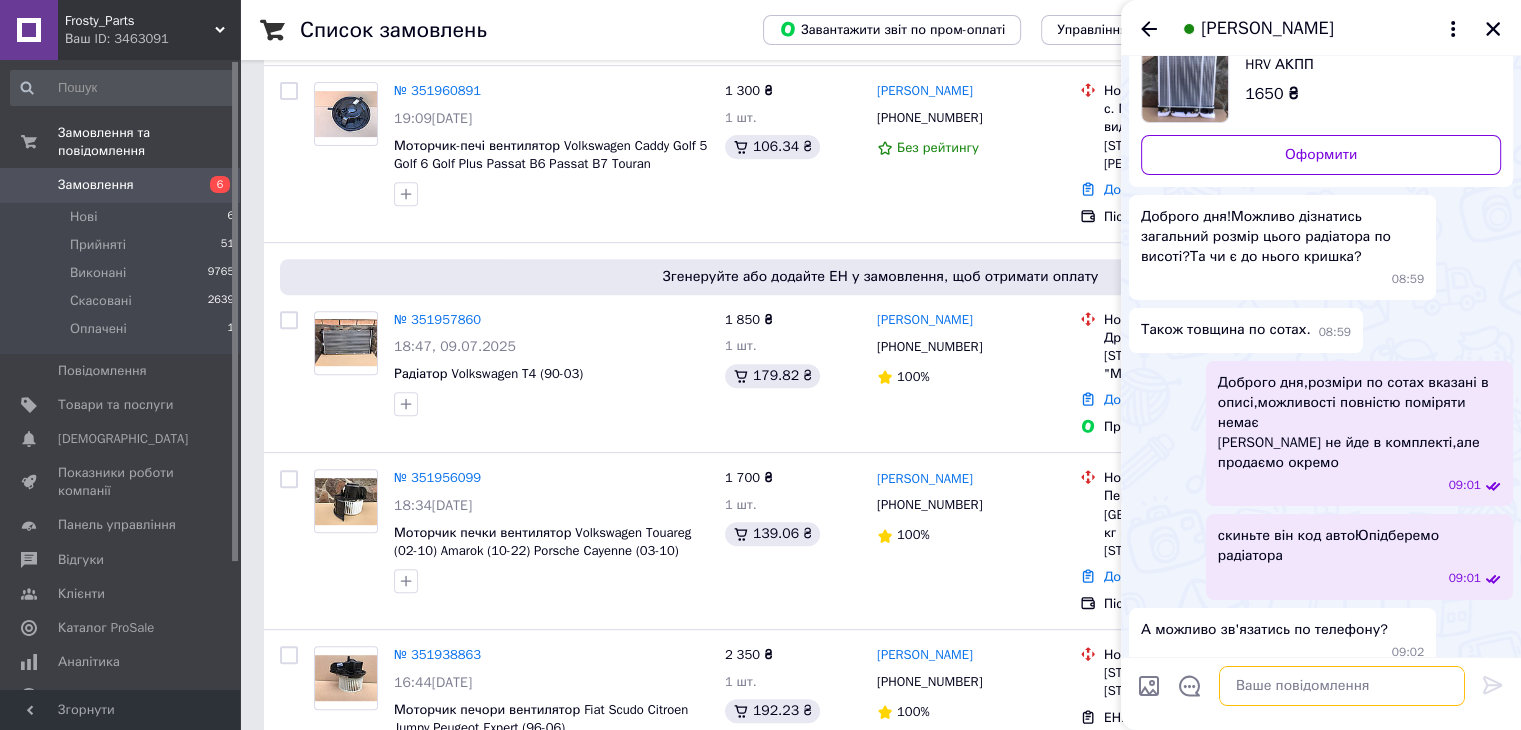scroll, scrollTop: 51, scrollLeft: 0, axis: vertical 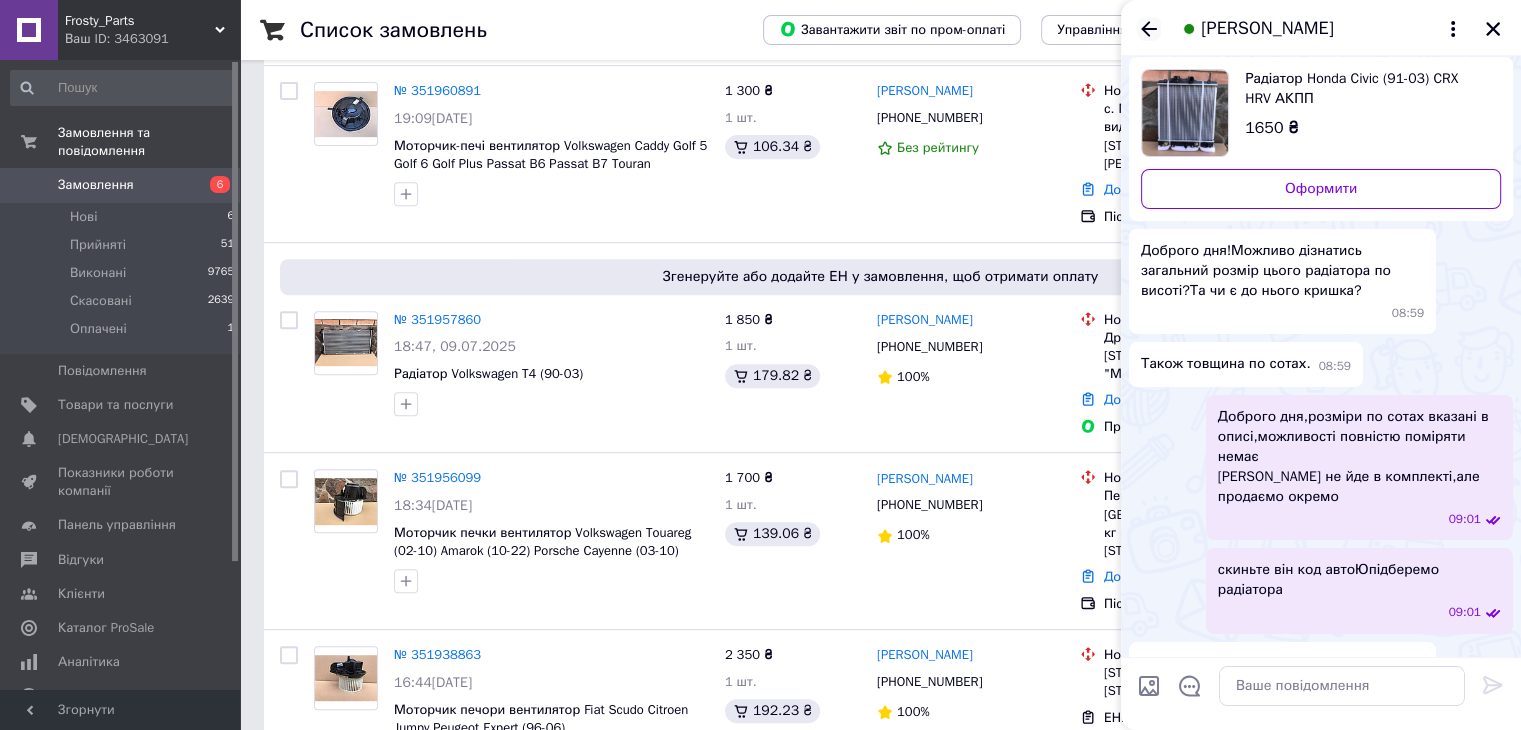 click 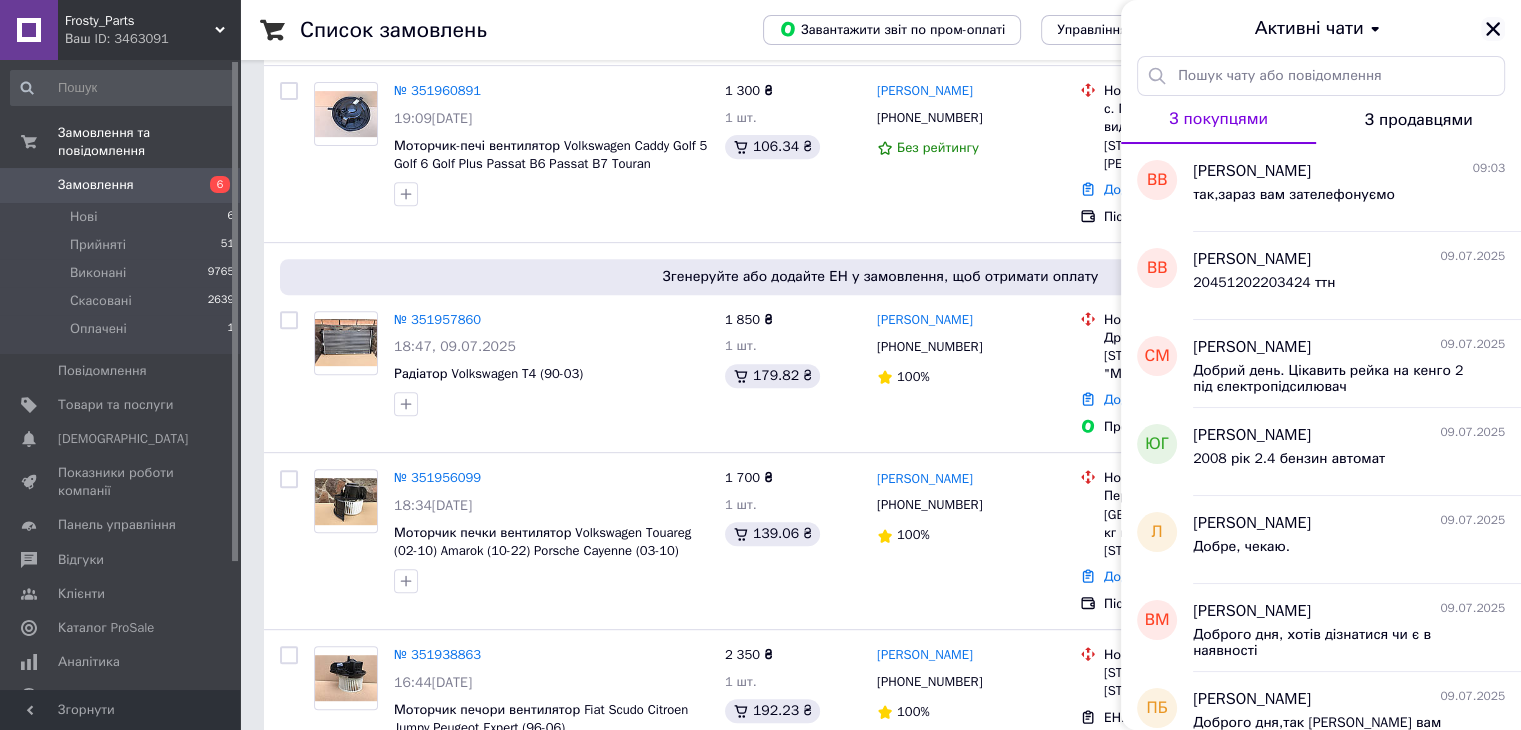 click 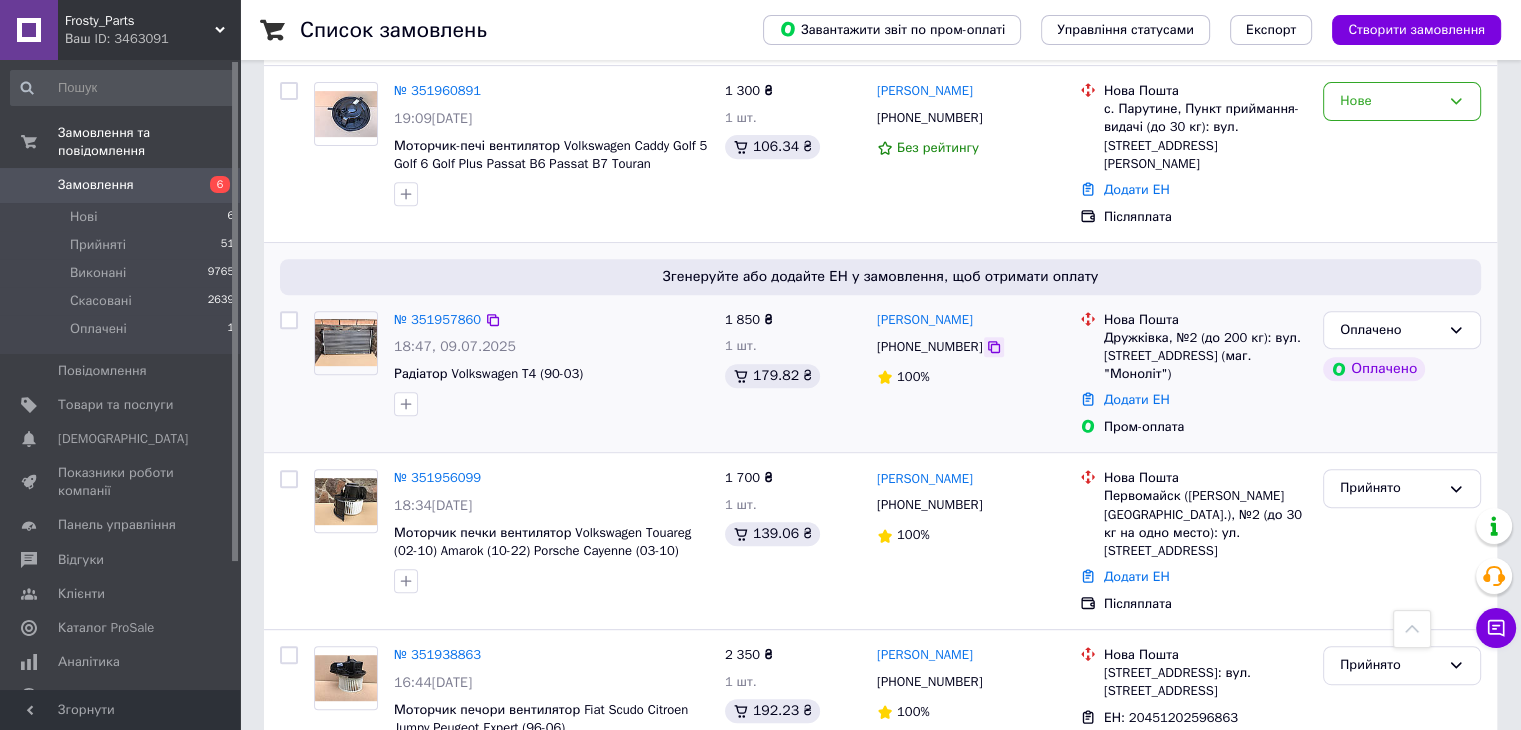 click 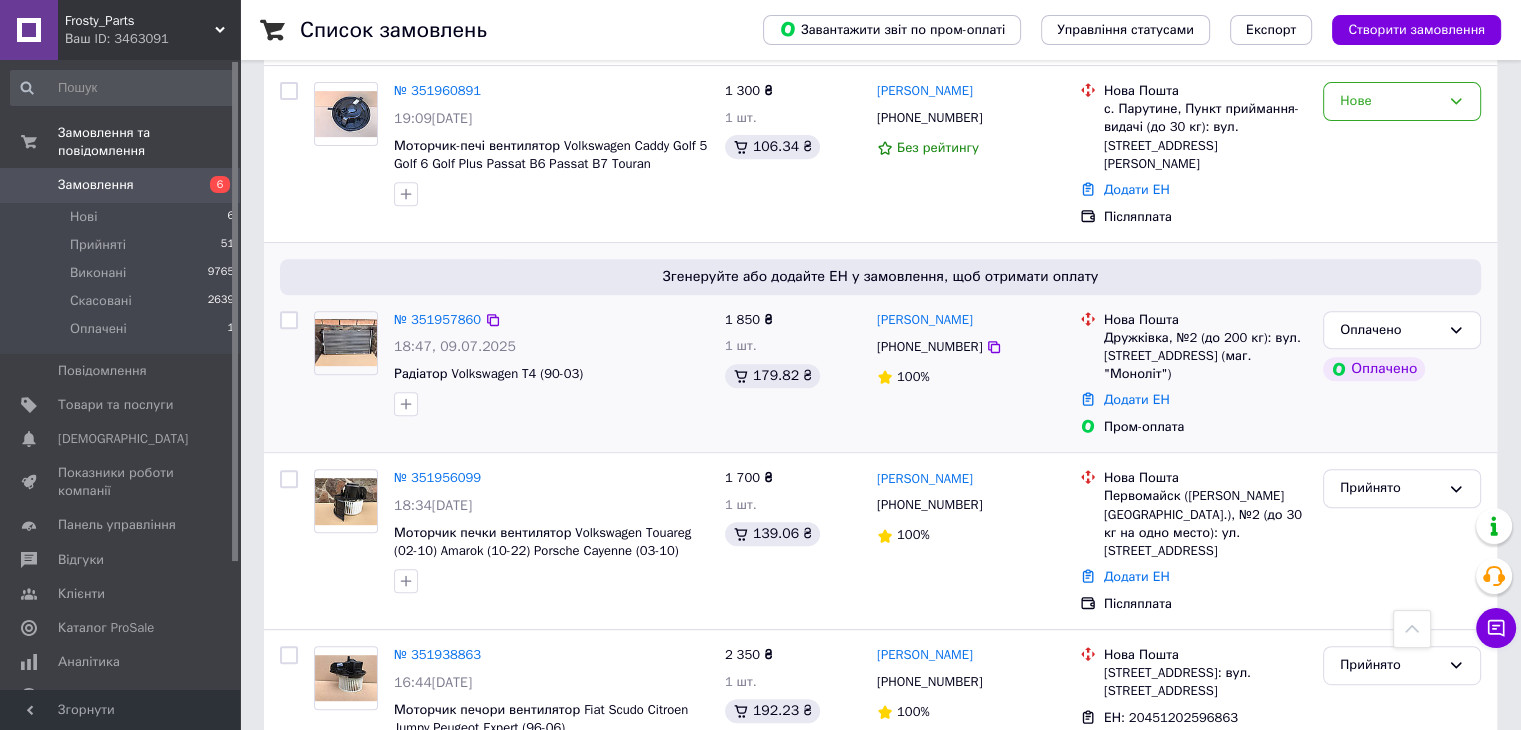 scroll, scrollTop: 700, scrollLeft: 0, axis: vertical 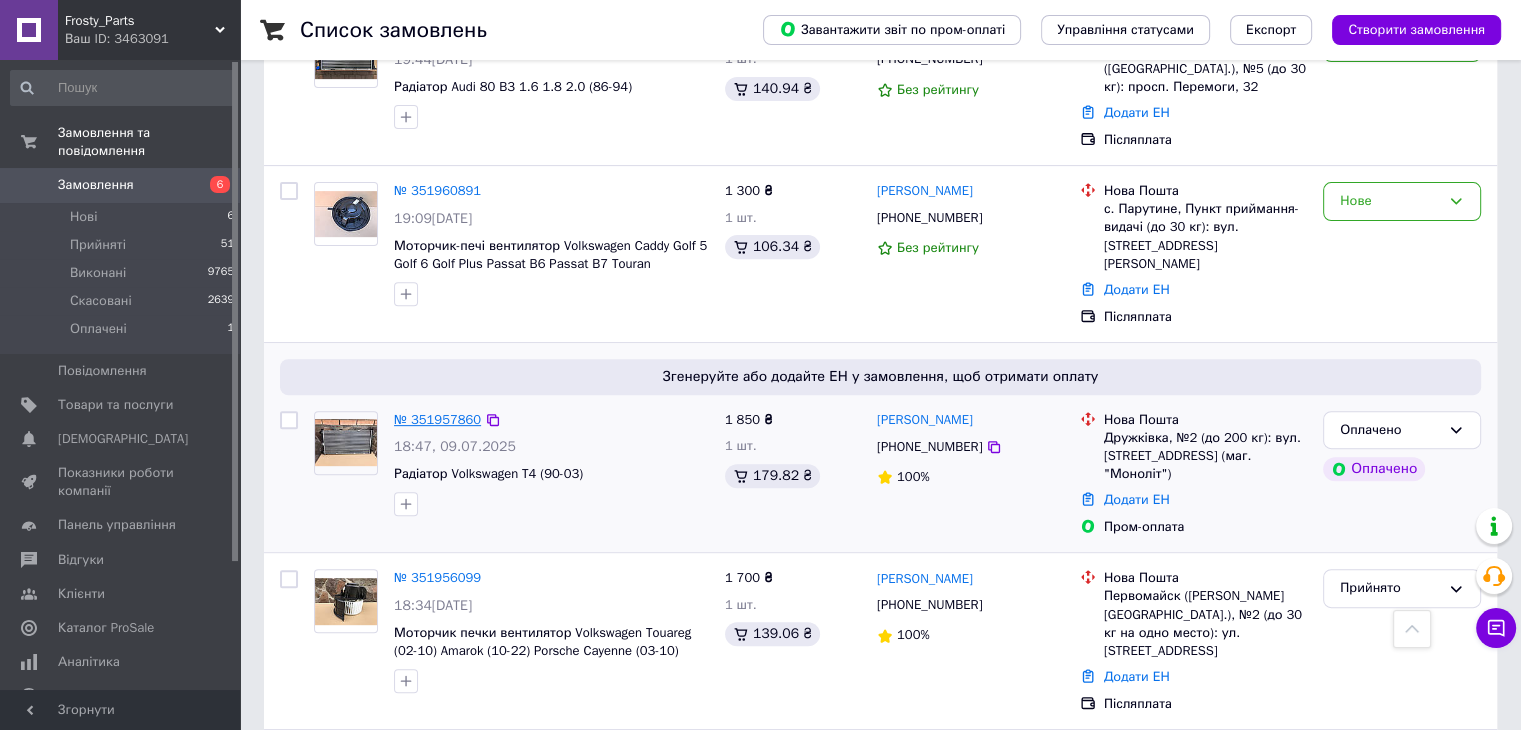 click on "№ 351957860" at bounding box center [437, 419] 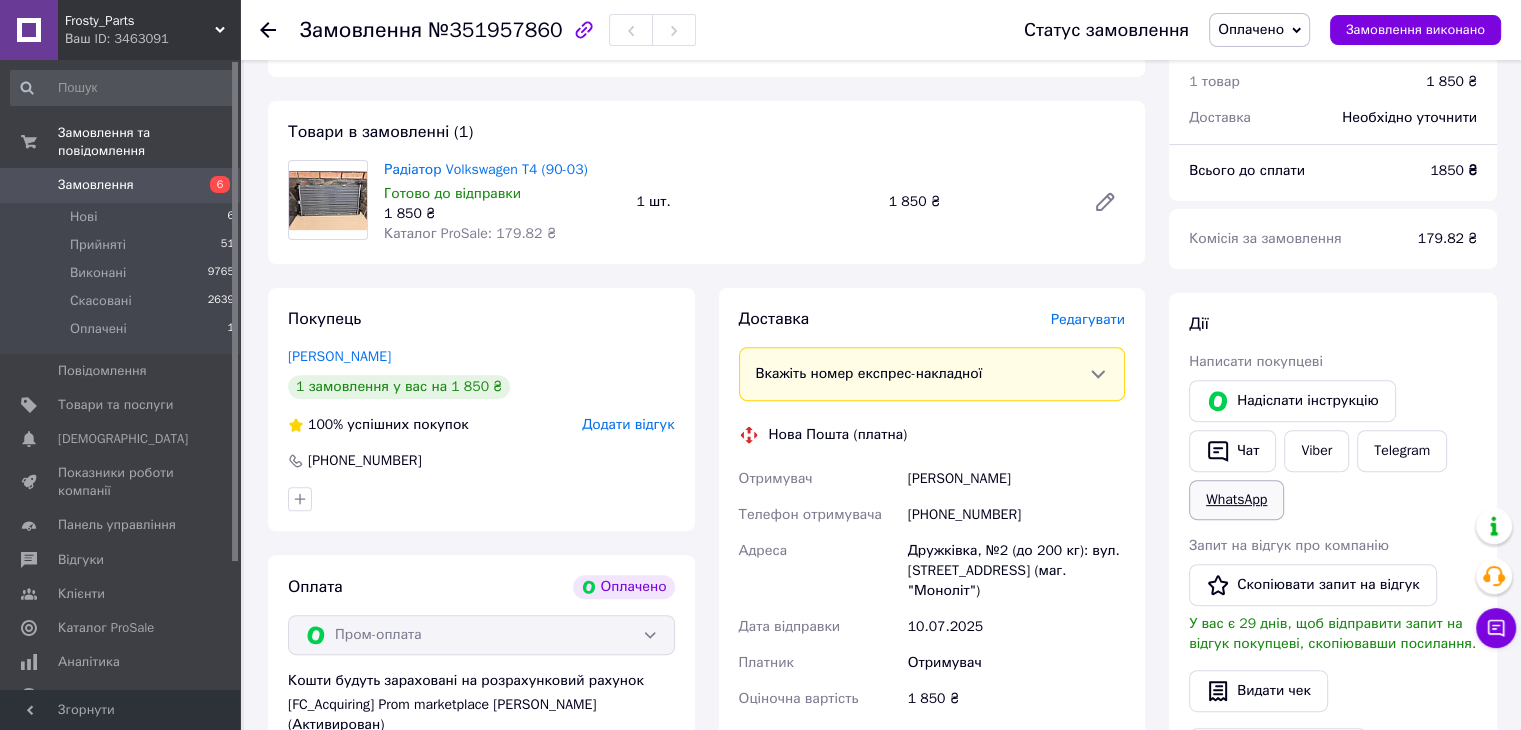 scroll, scrollTop: 700, scrollLeft: 0, axis: vertical 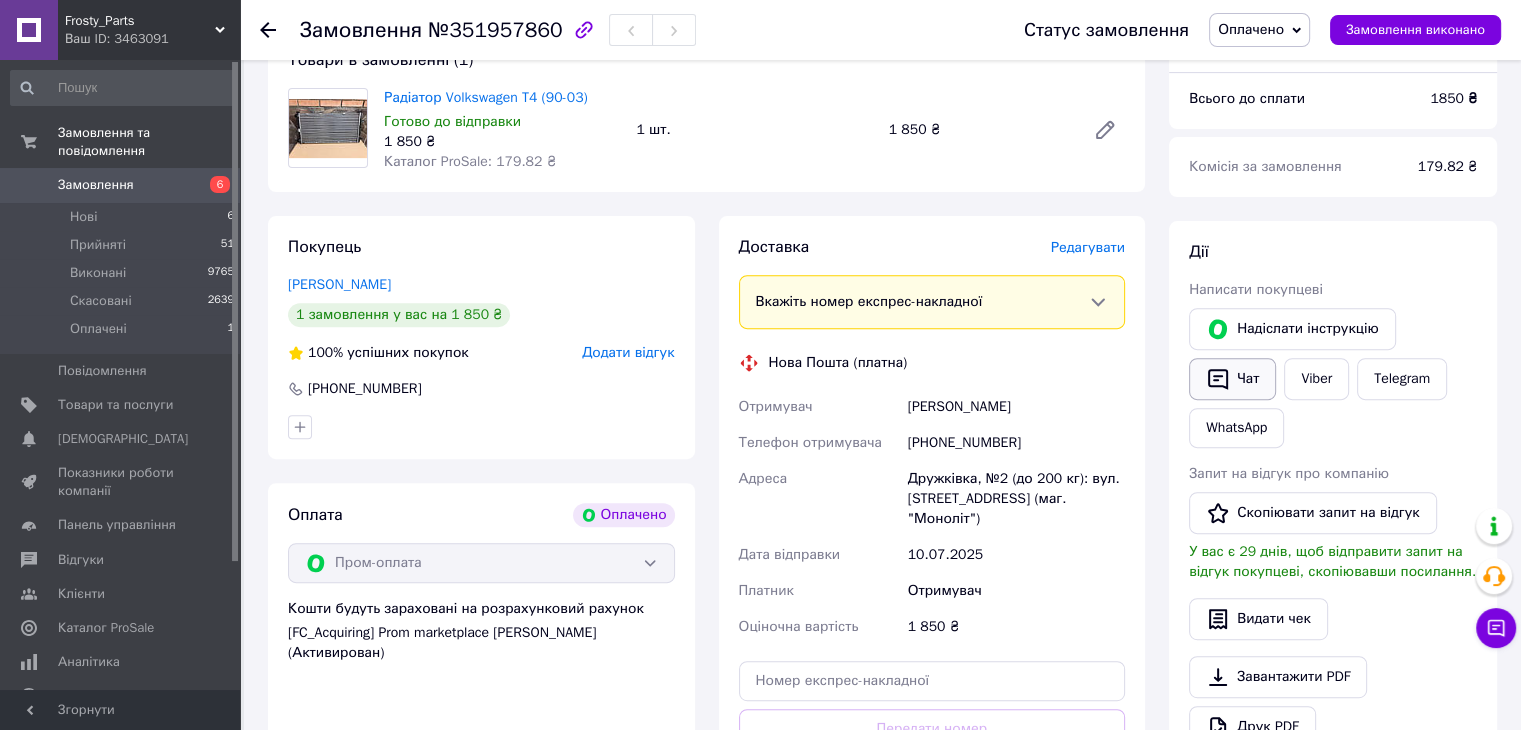 click 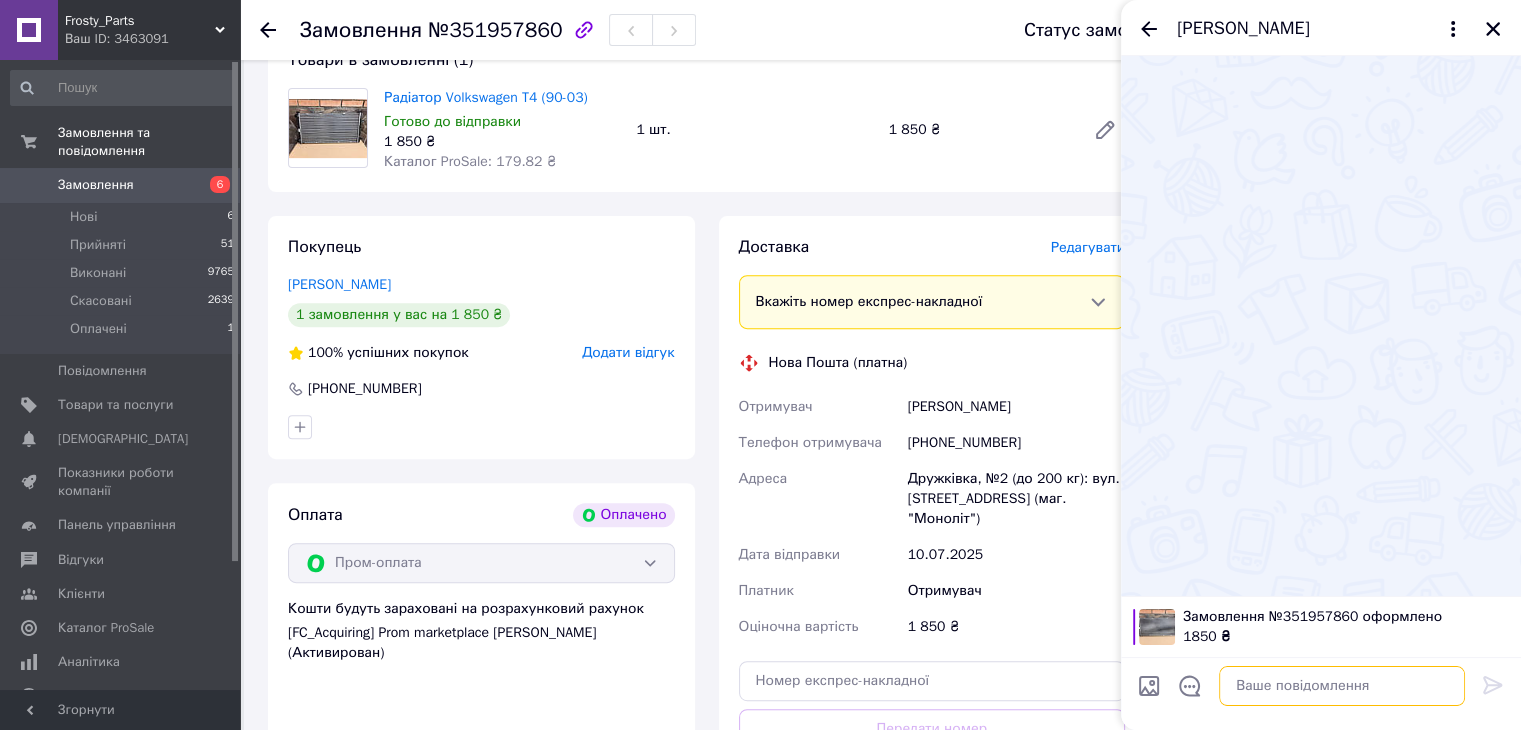 click at bounding box center [1342, 686] 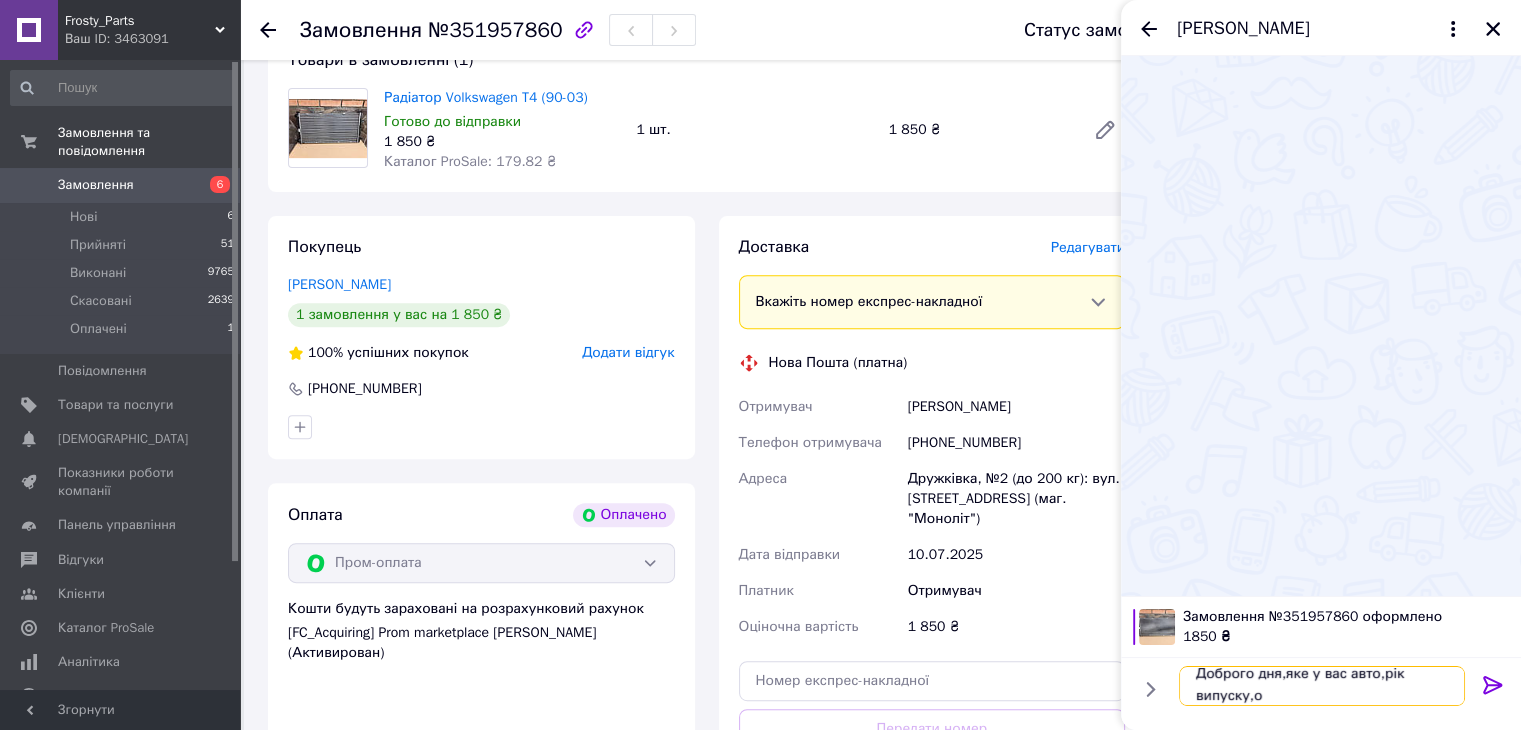 scroll, scrollTop: 1, scrollLeft: 0, axis: vertical 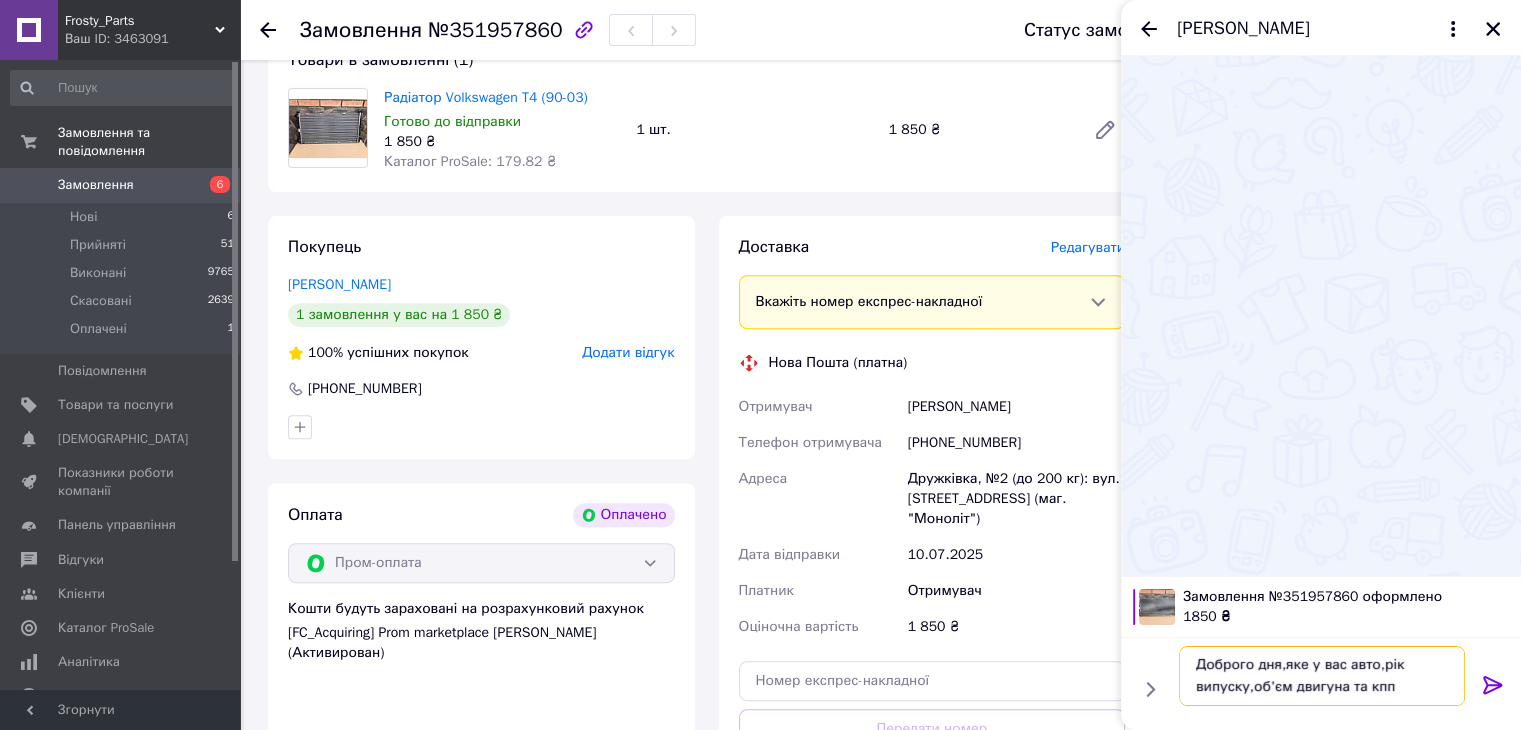 type on "Доброго дня,яке у вас авто,рік випуску,об'єм двигуна та кпп?" 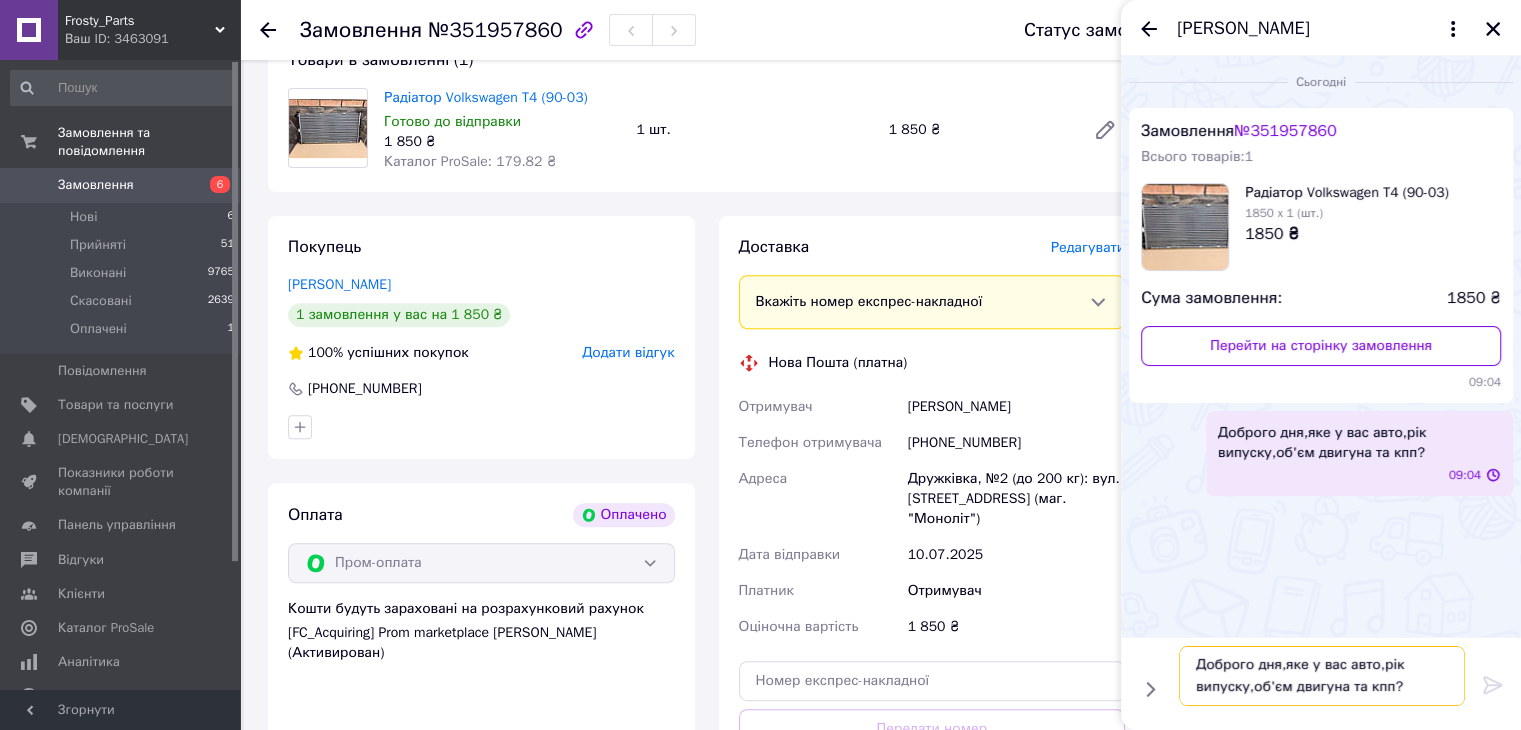 type 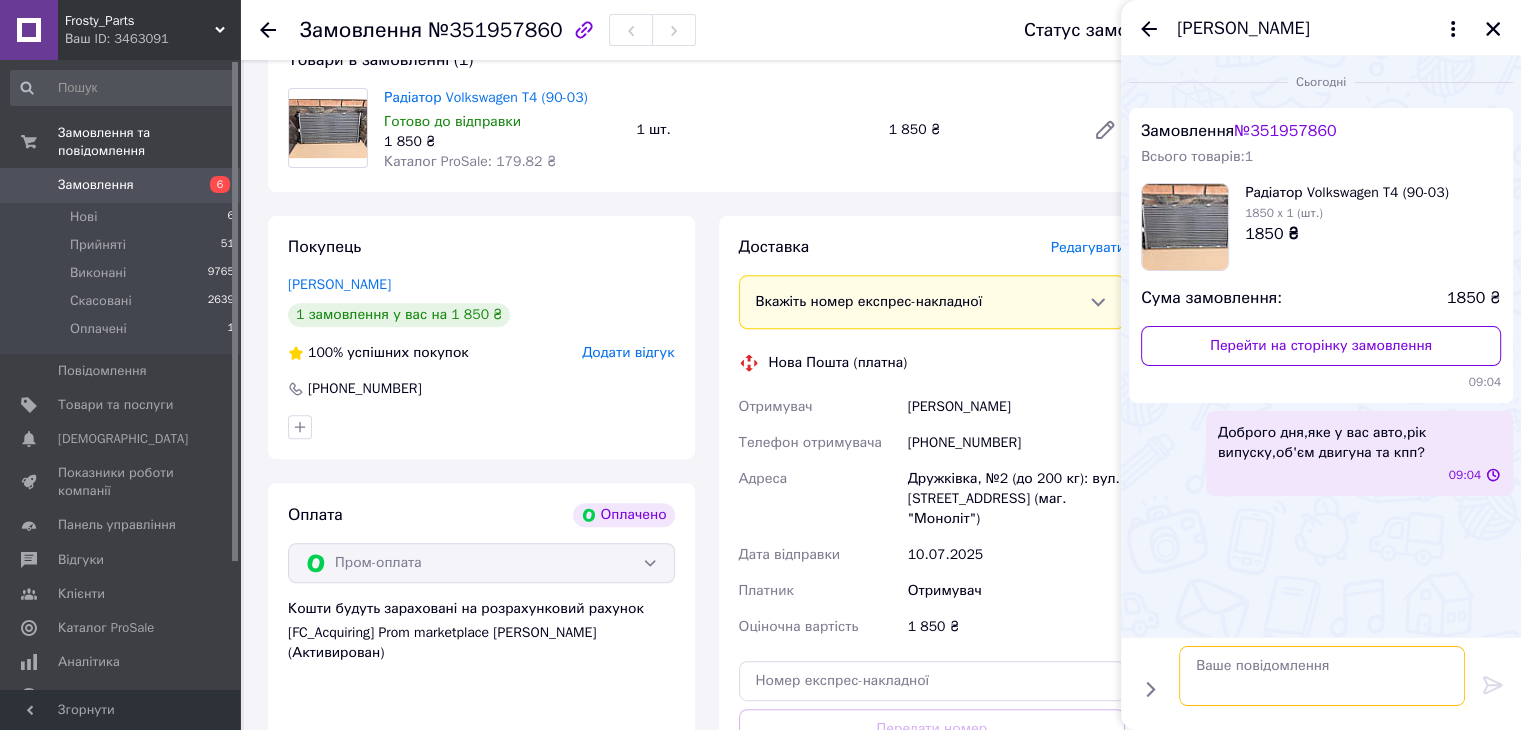 scroll, scrollTop: 0, scrollLeft: 0, axis: both 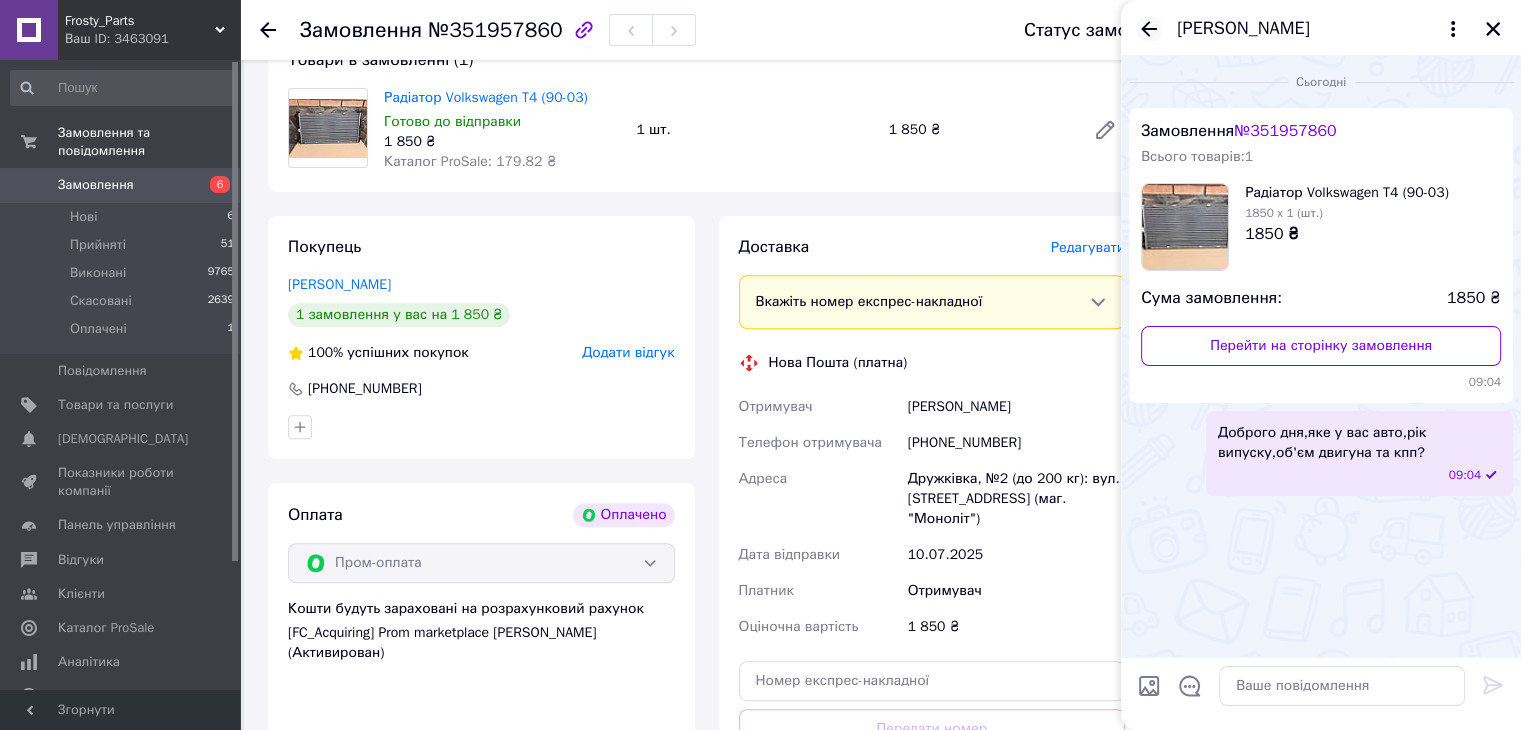 click 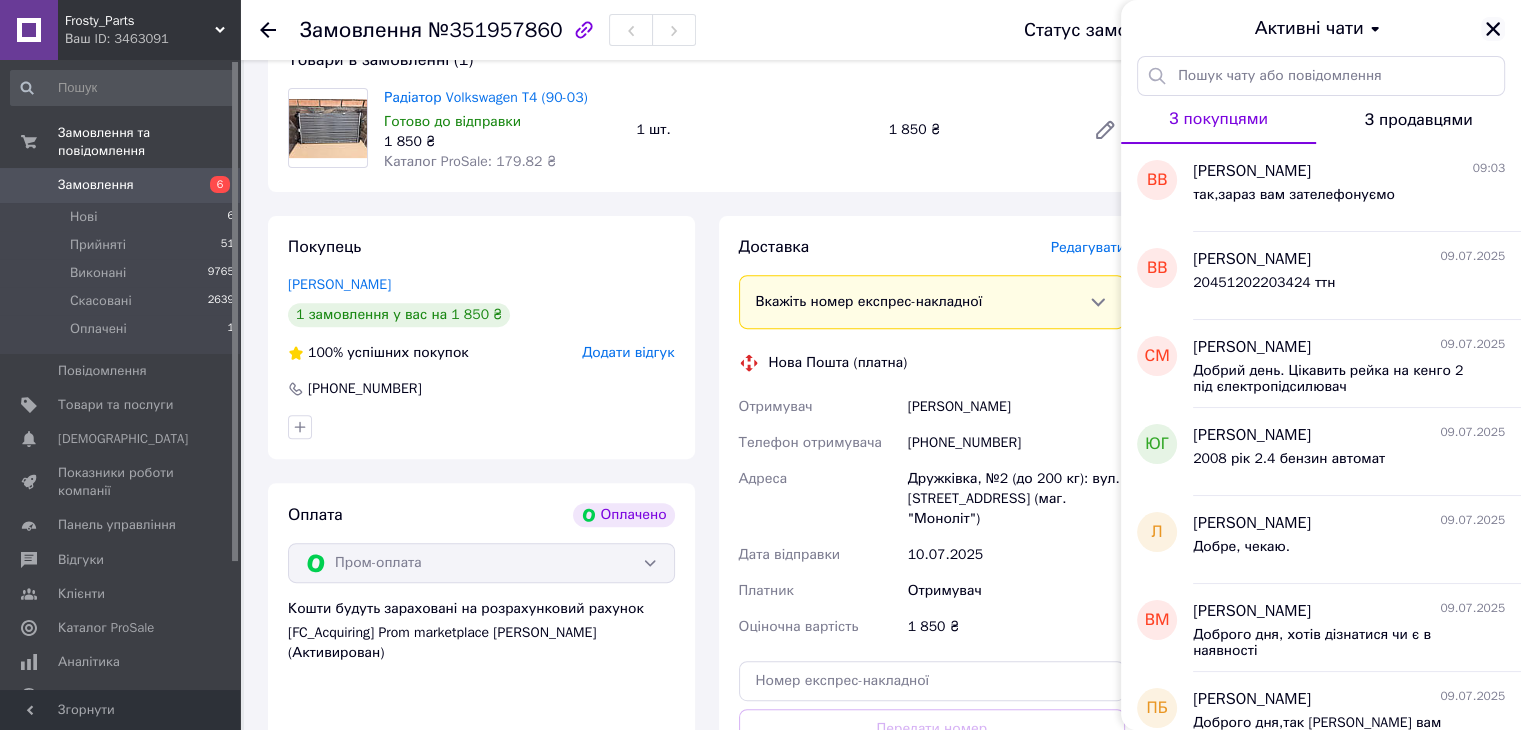 click 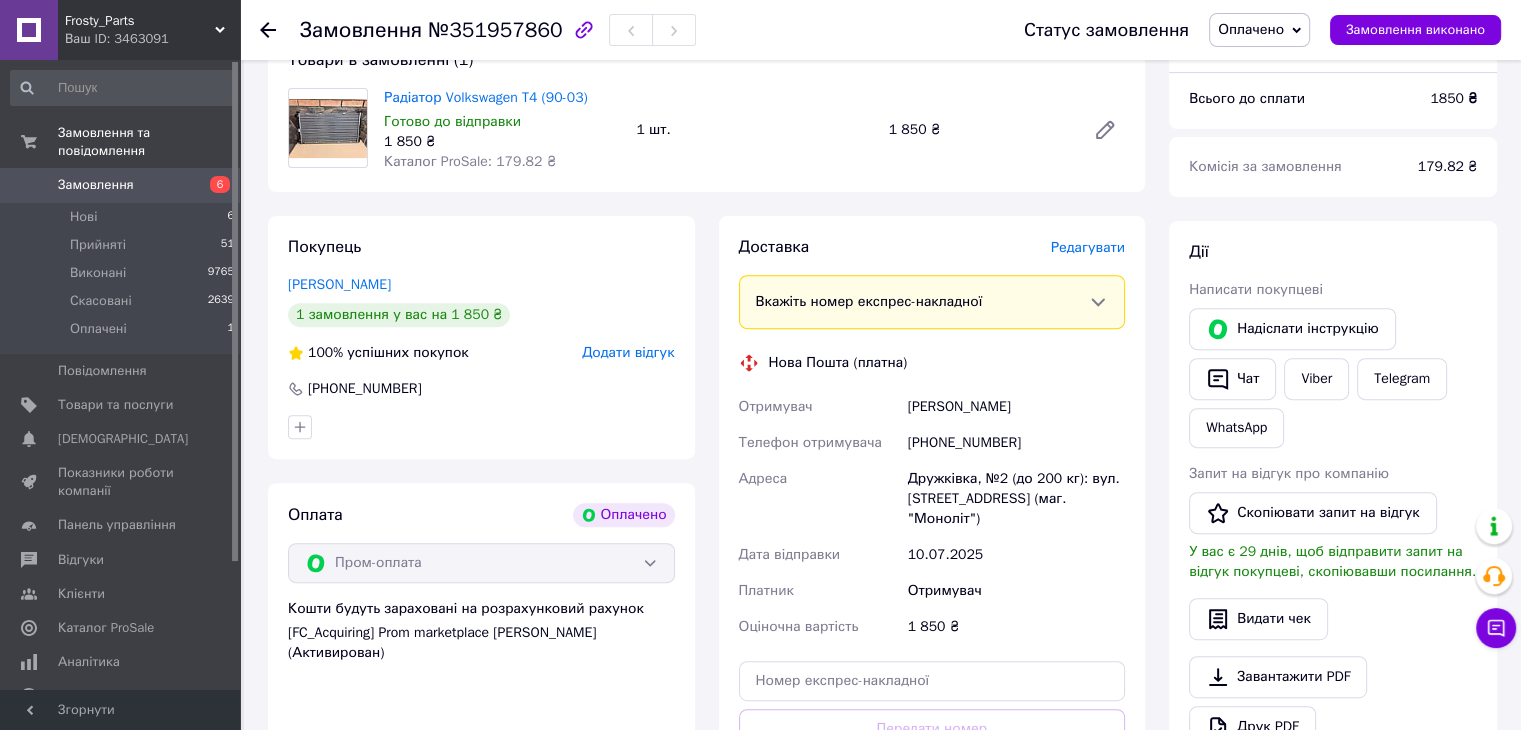 click 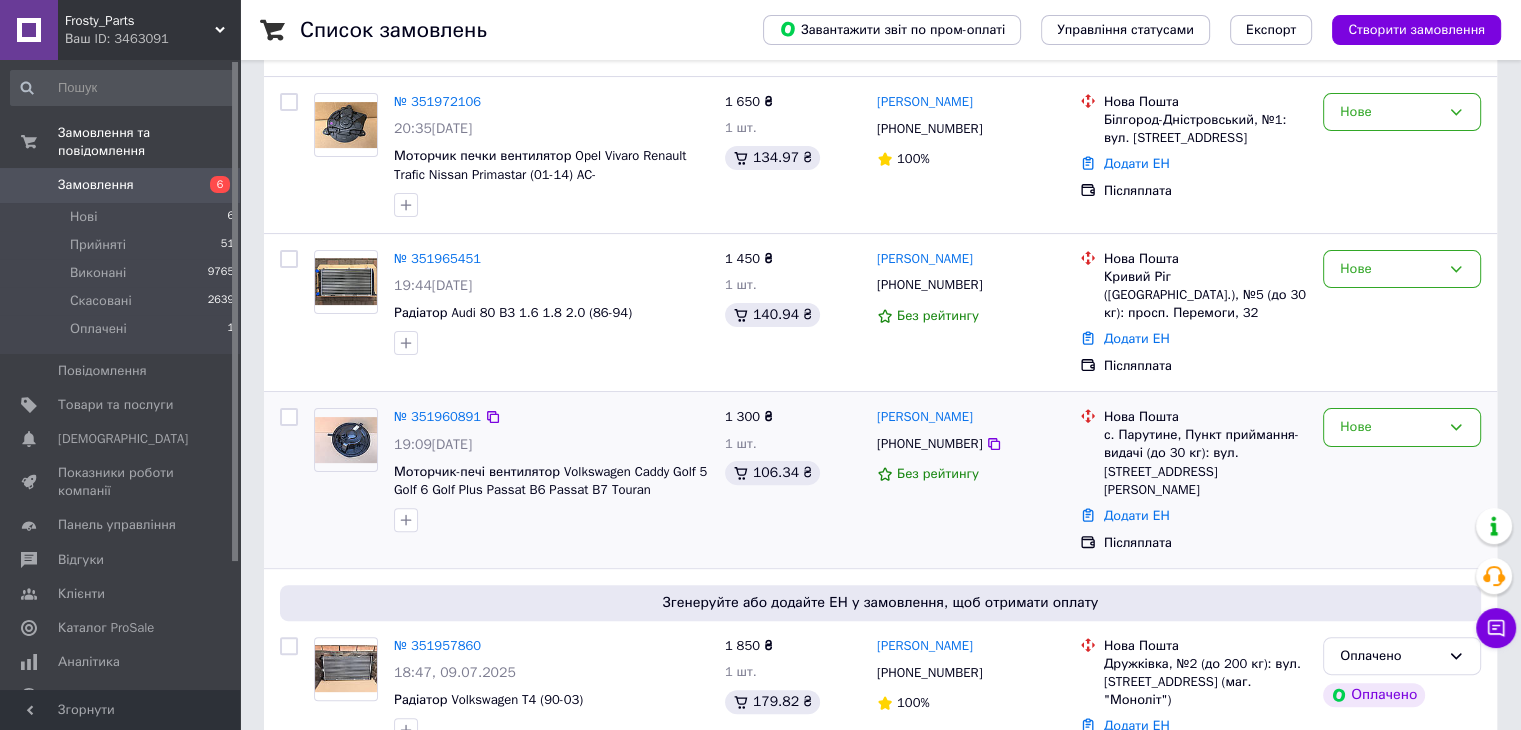 scroll, scrollTop: 600, scrollLeft: 0, axis: vertical 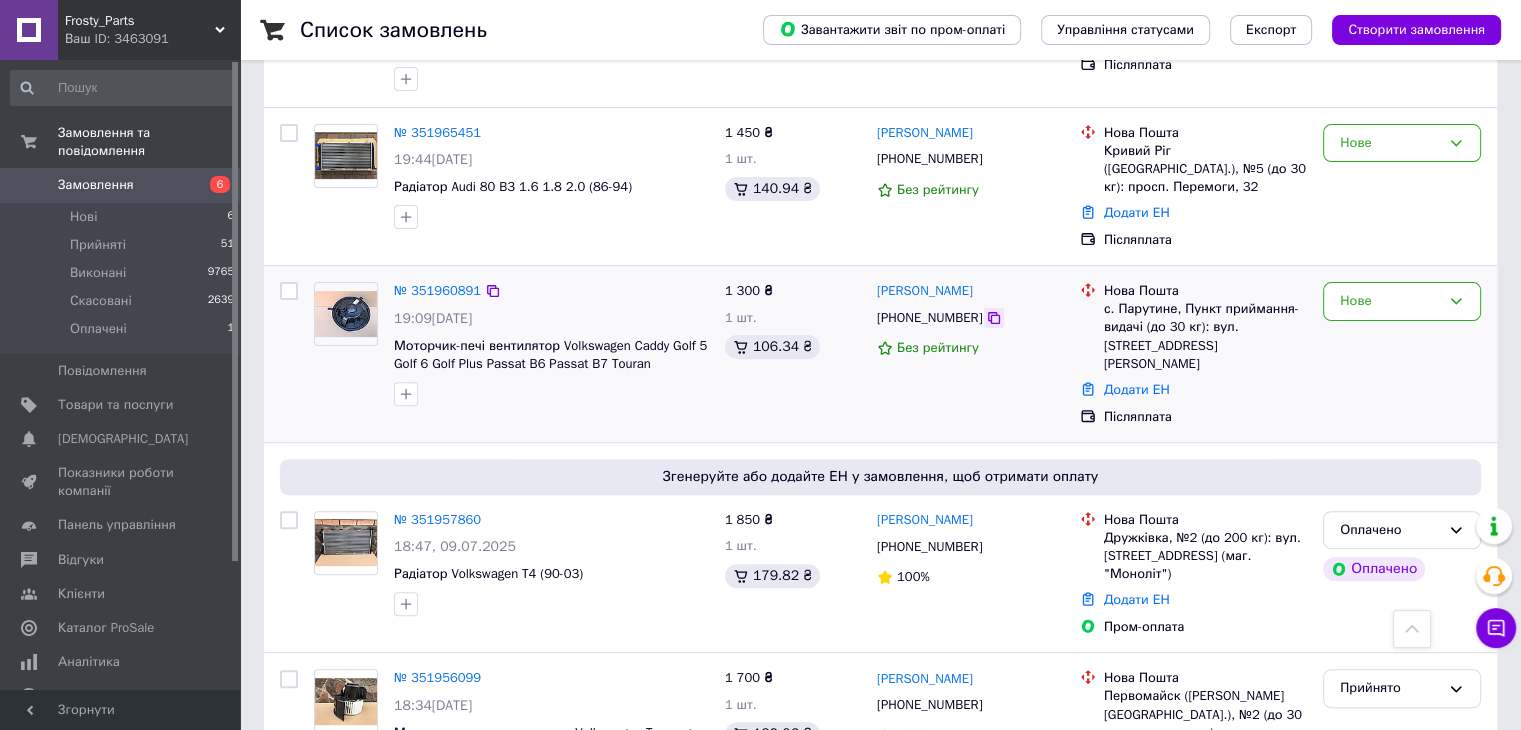 click 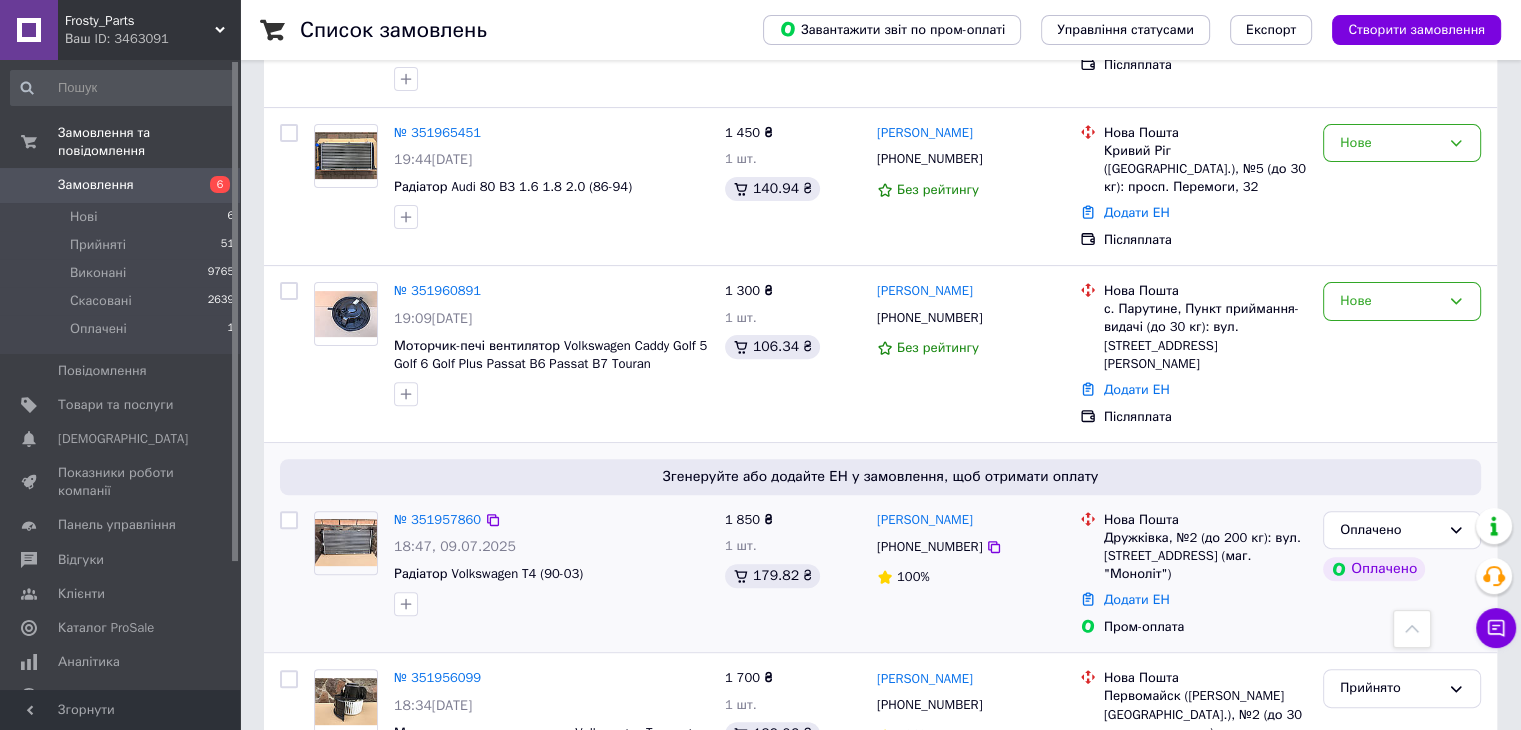click on "Чат з покупцем" at bounding box center (1496, 628) 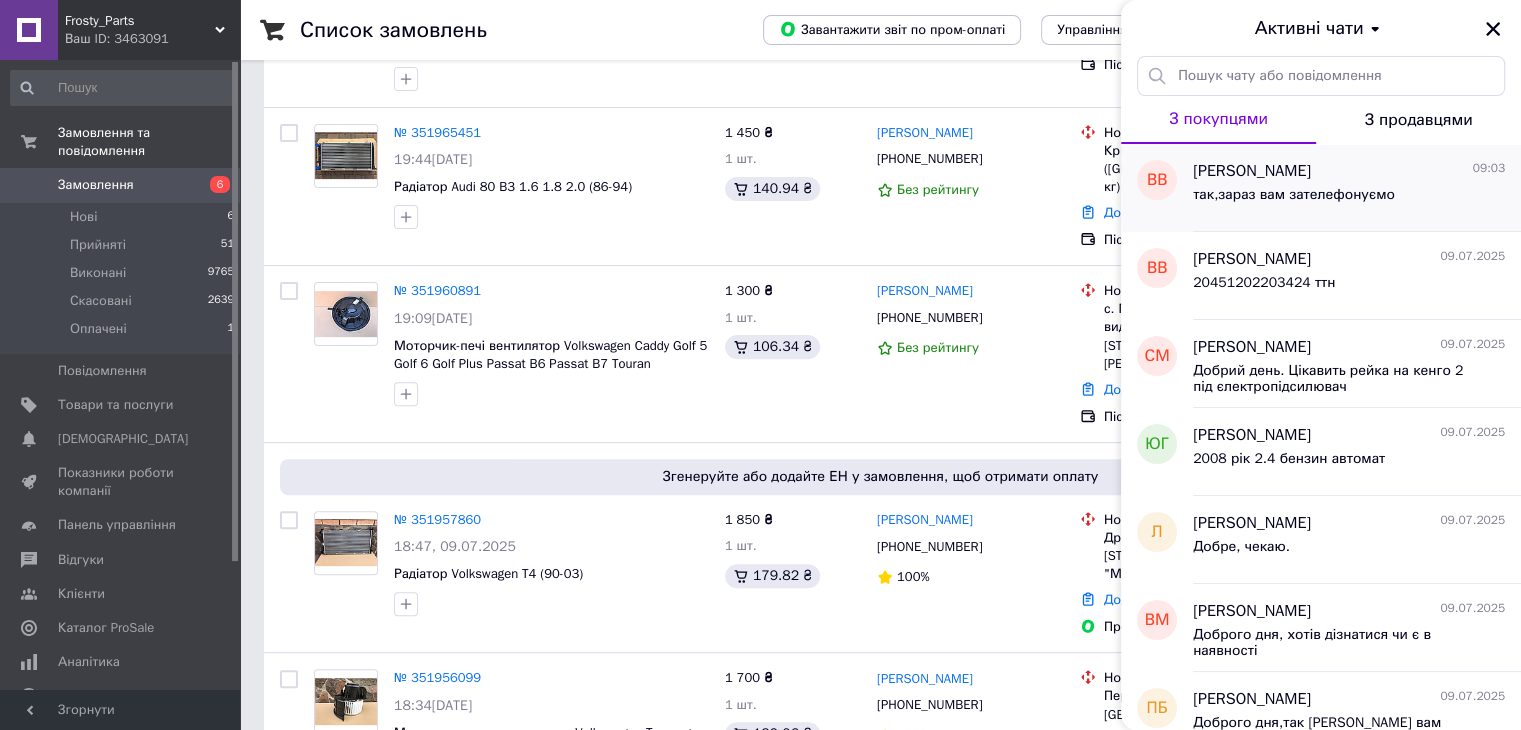 click on "Володимир Возний 09:03" at bounding box center (1349, 171) 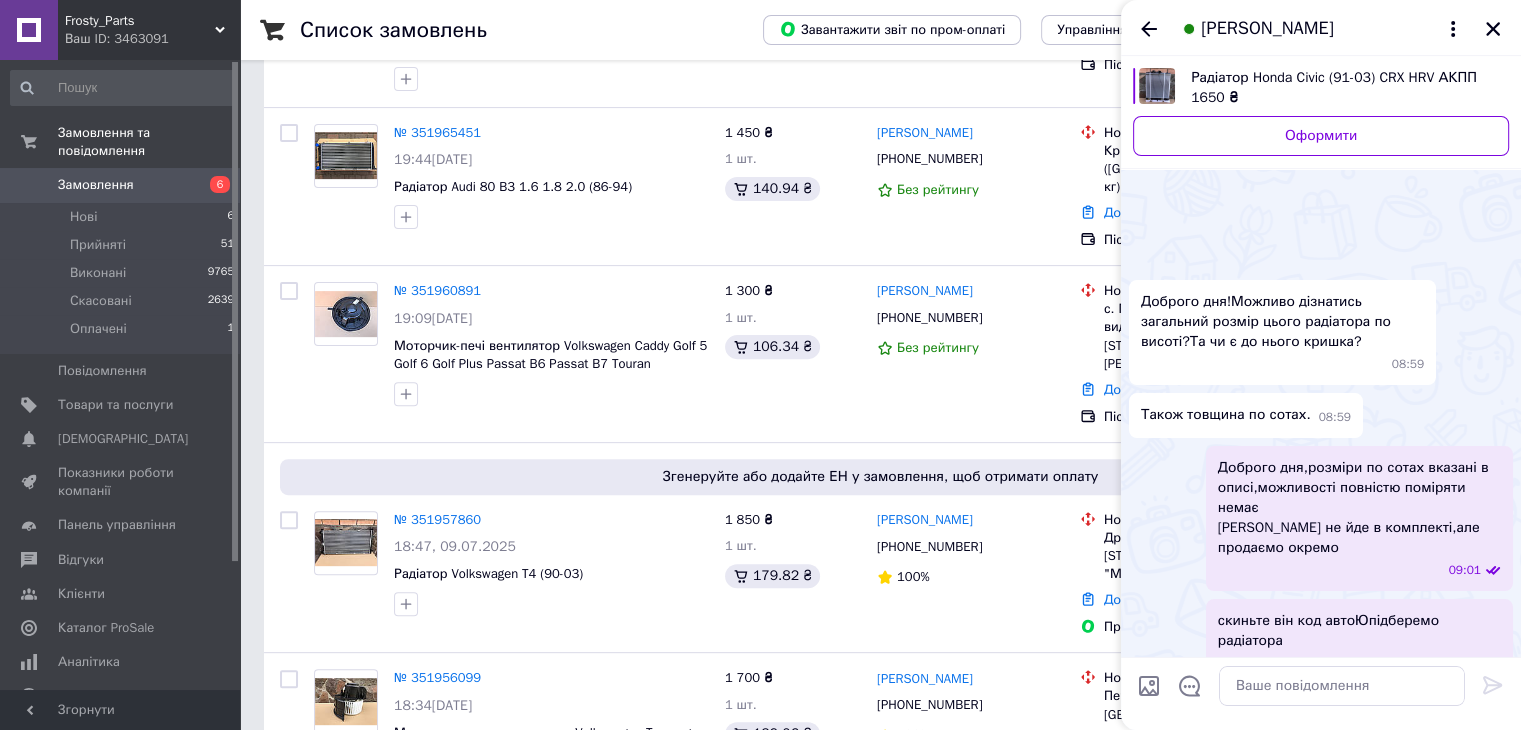 scroll, scrollTop: 102, scrollLeft: 0, axis: vertical 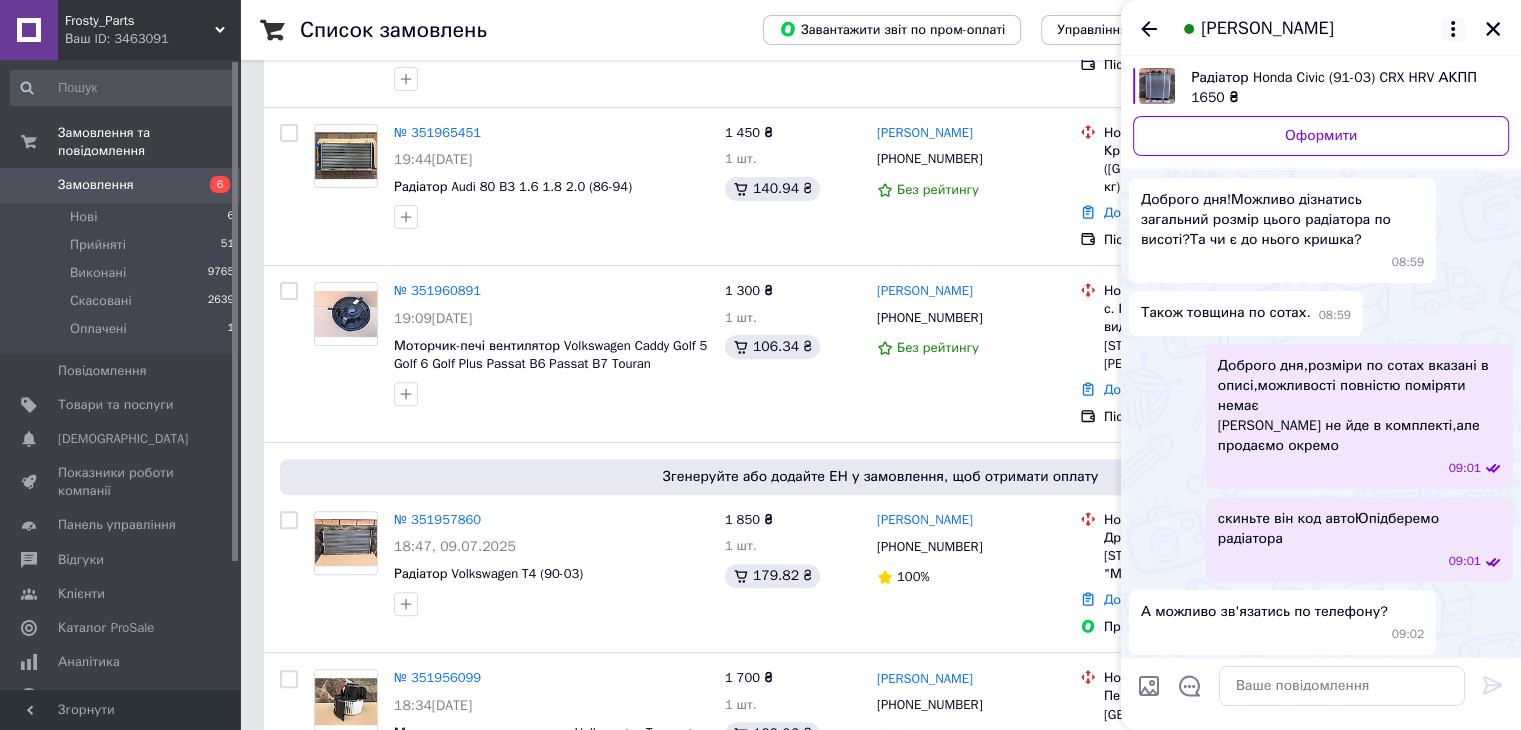 click 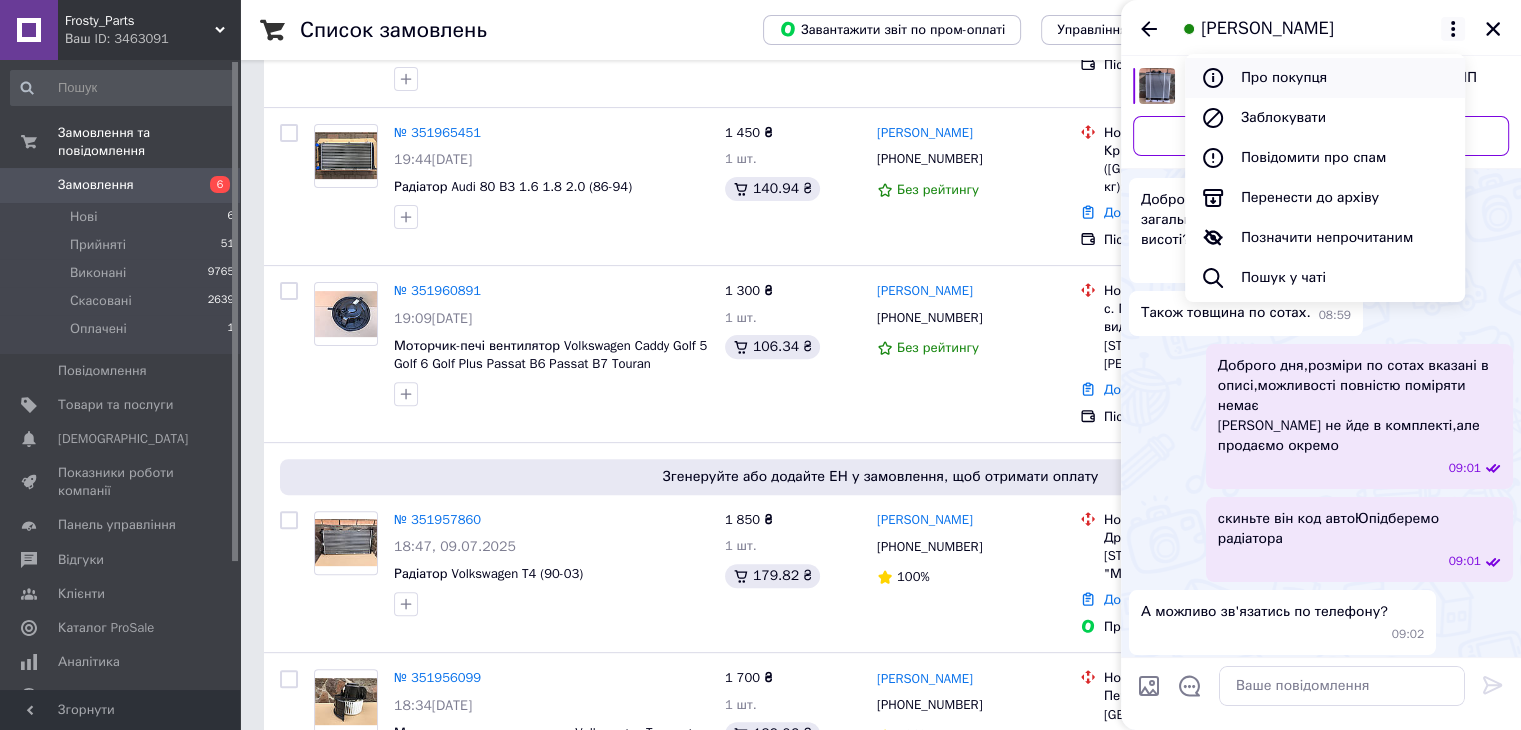 click on "Про покупця" at bounding box center (1325, 78) 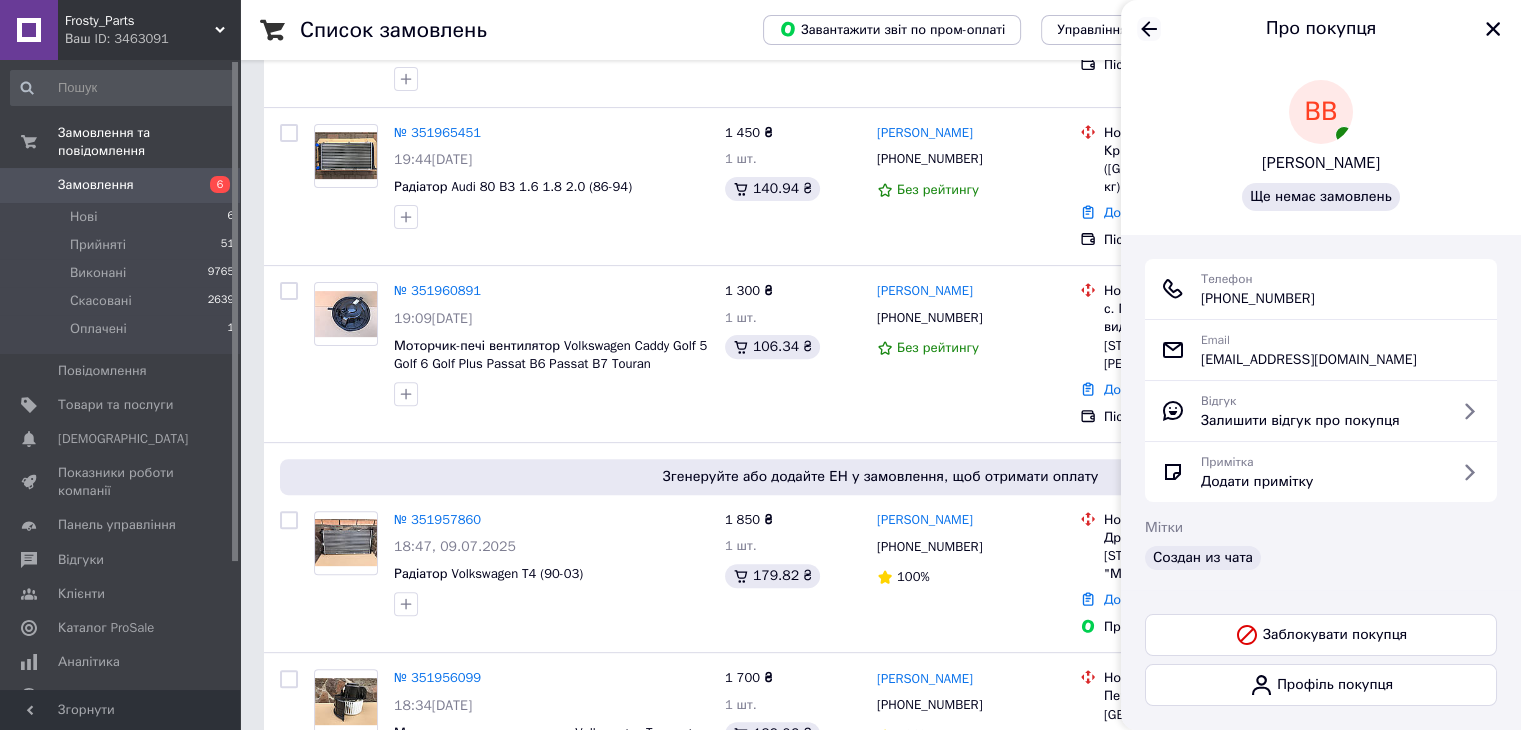 click 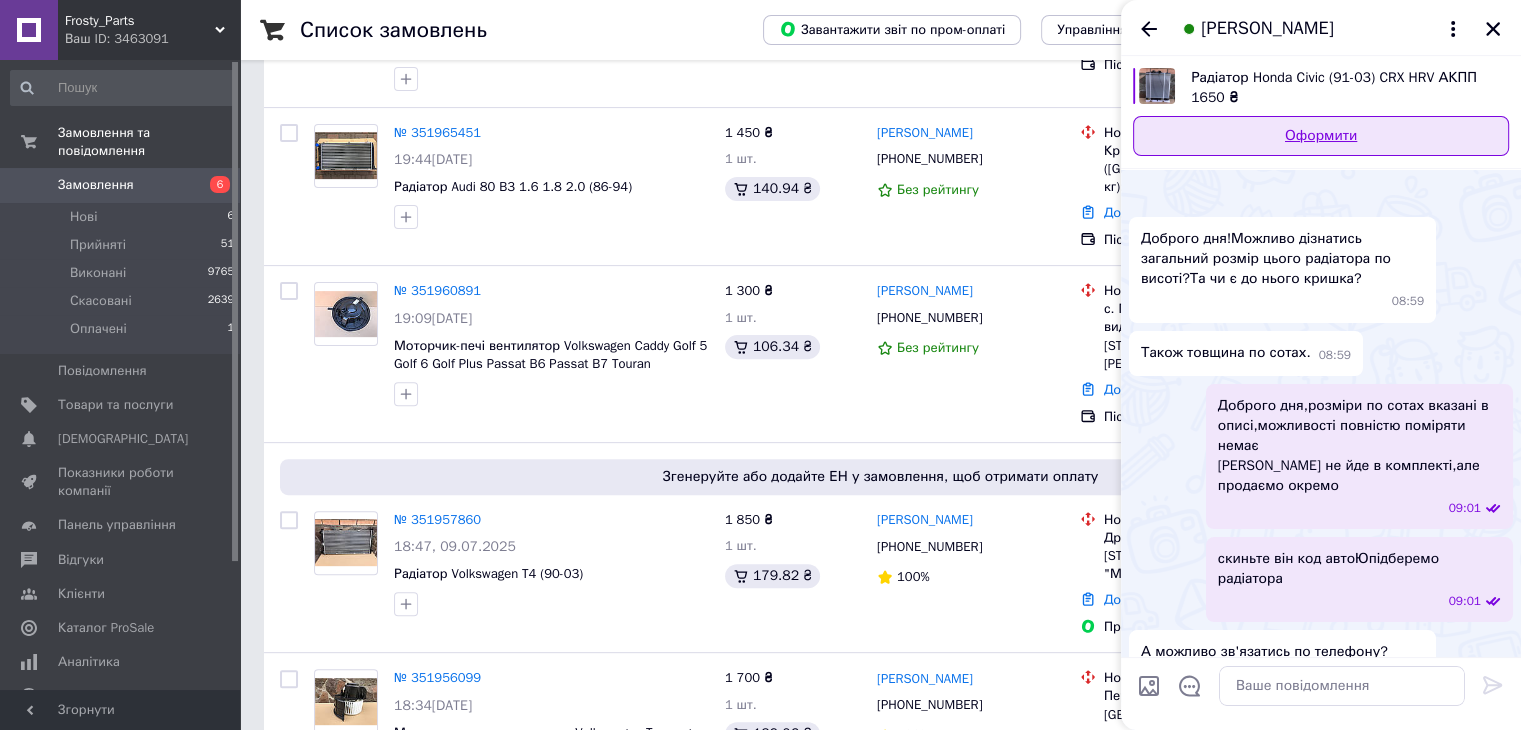 scroll, scrollTop: 0, scrollLeft: 0, axis: both 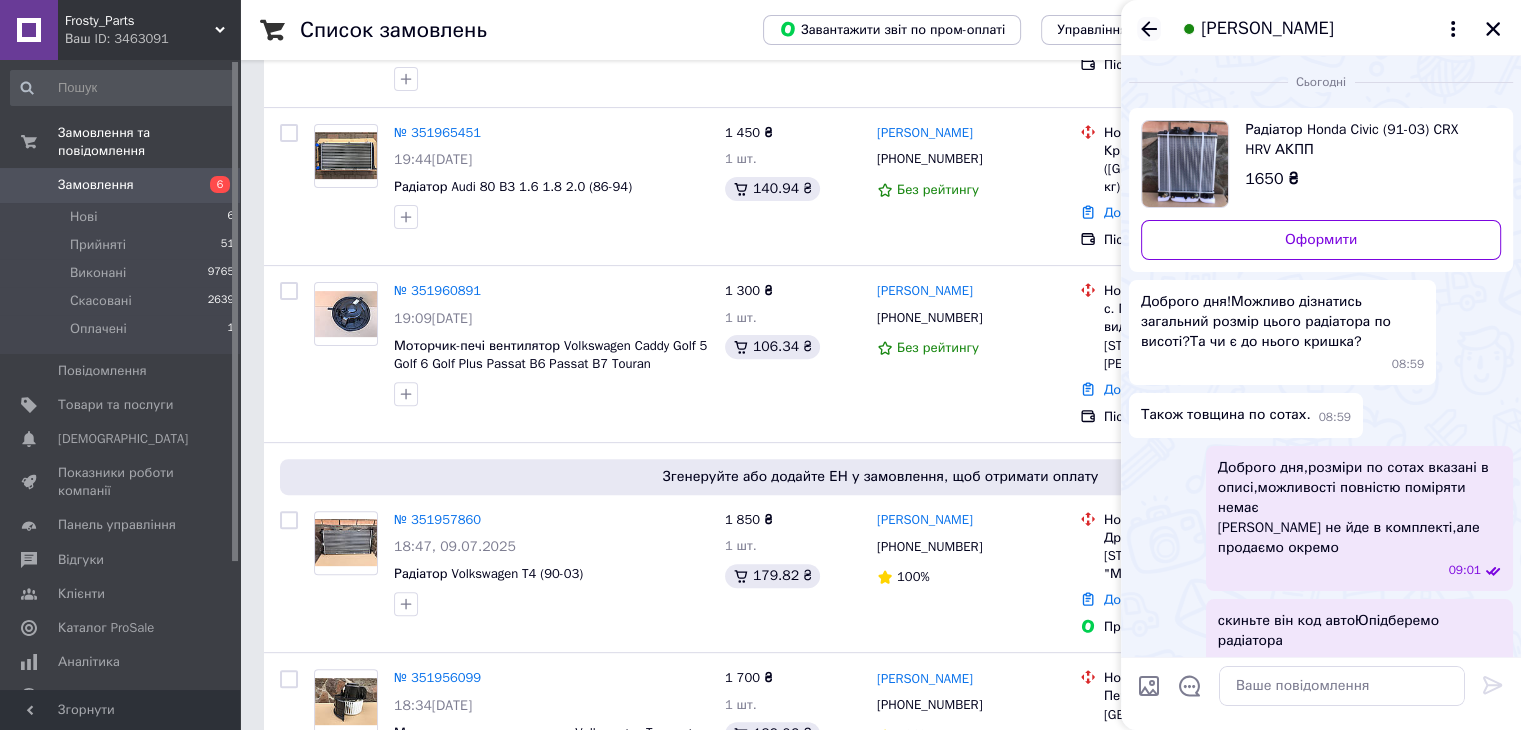 click 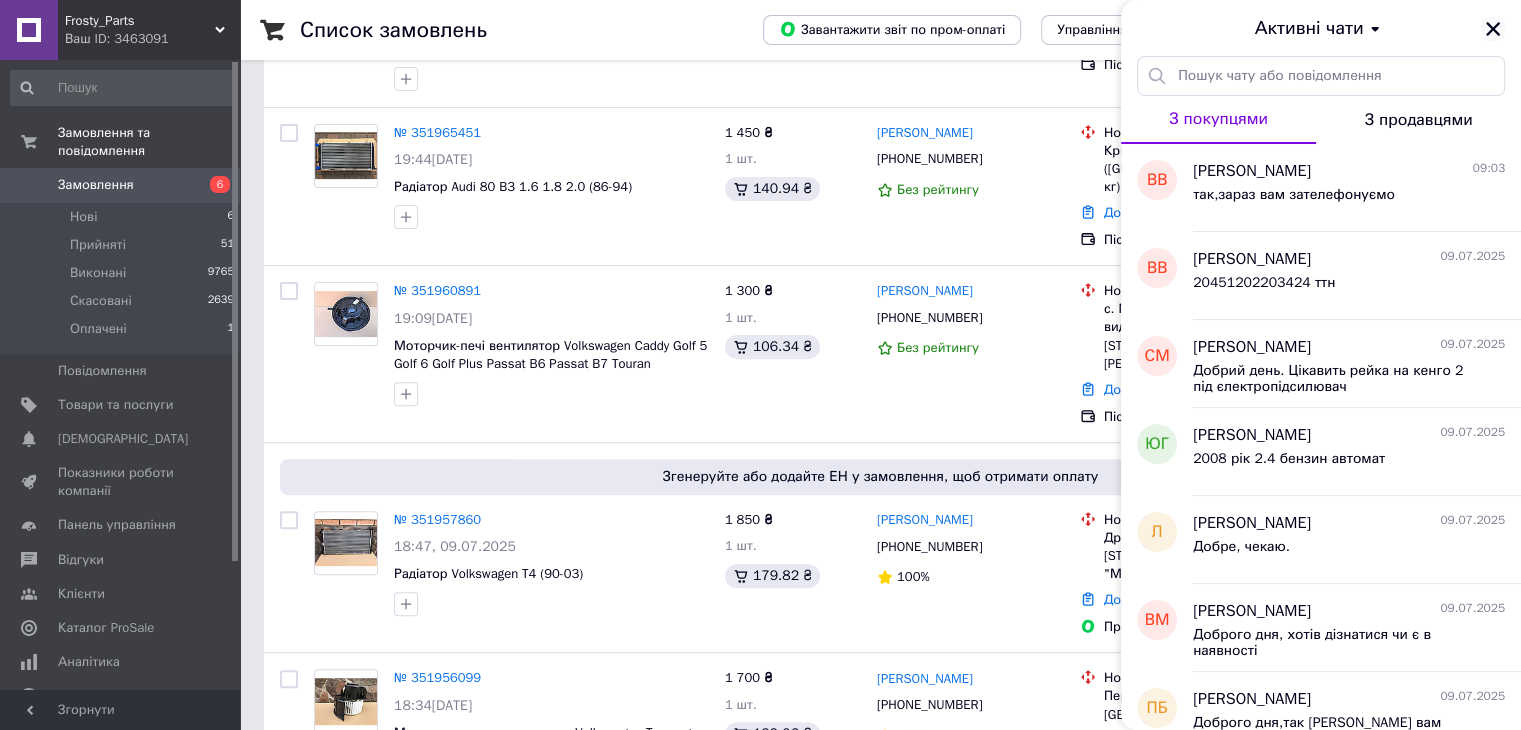 click 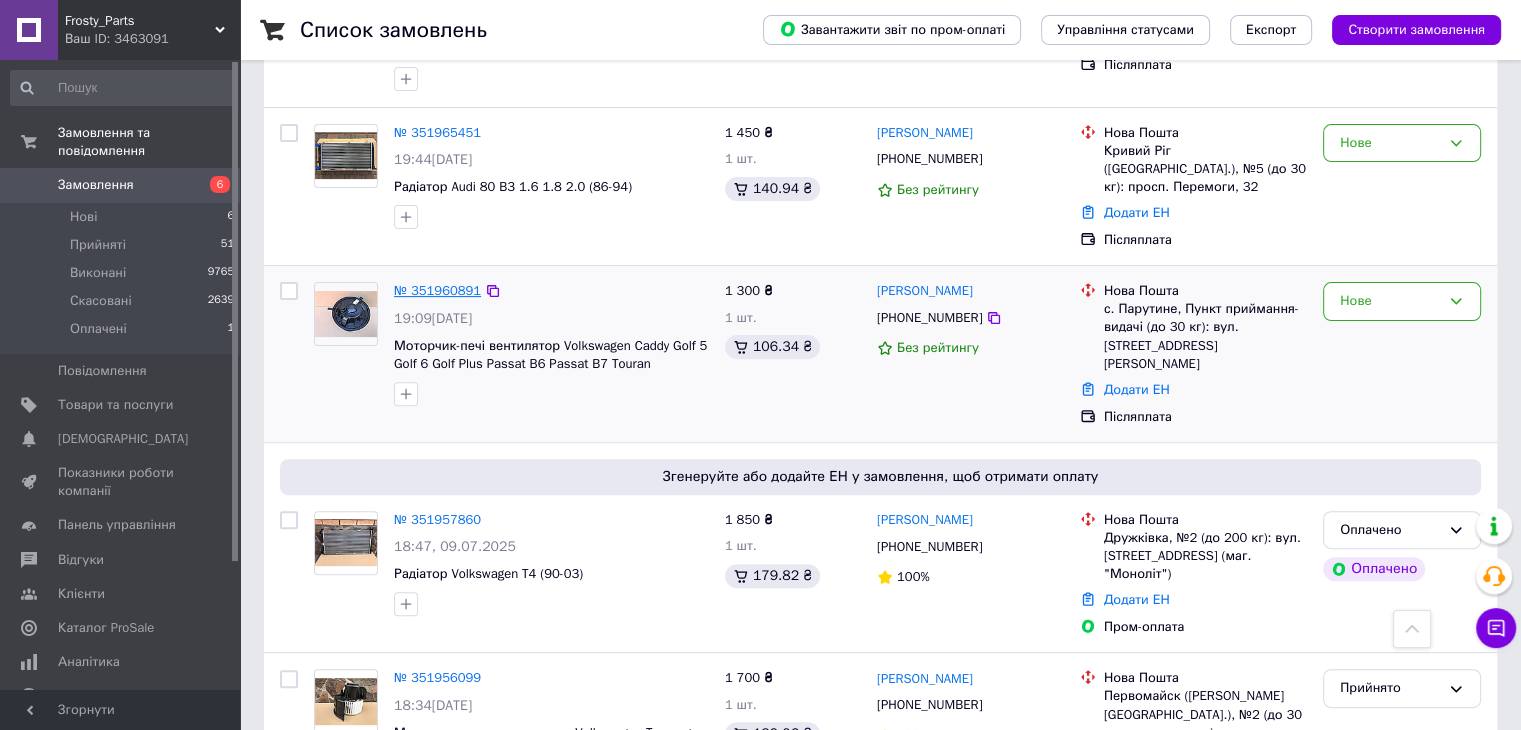click on "№ 351960891" at bounding box center (437, 290) 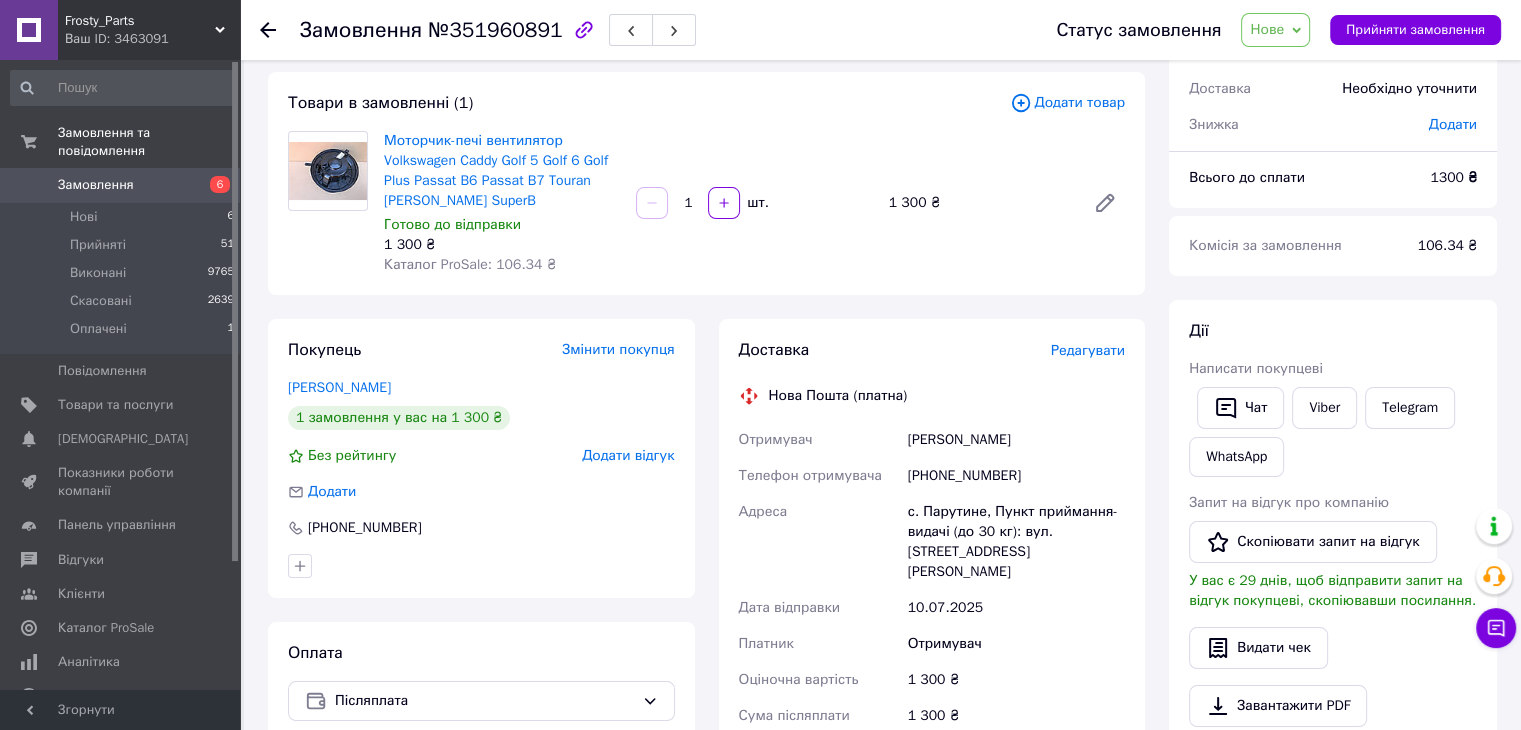 scroll, scrollTop: 0, scrollLeft: 0, axis: both 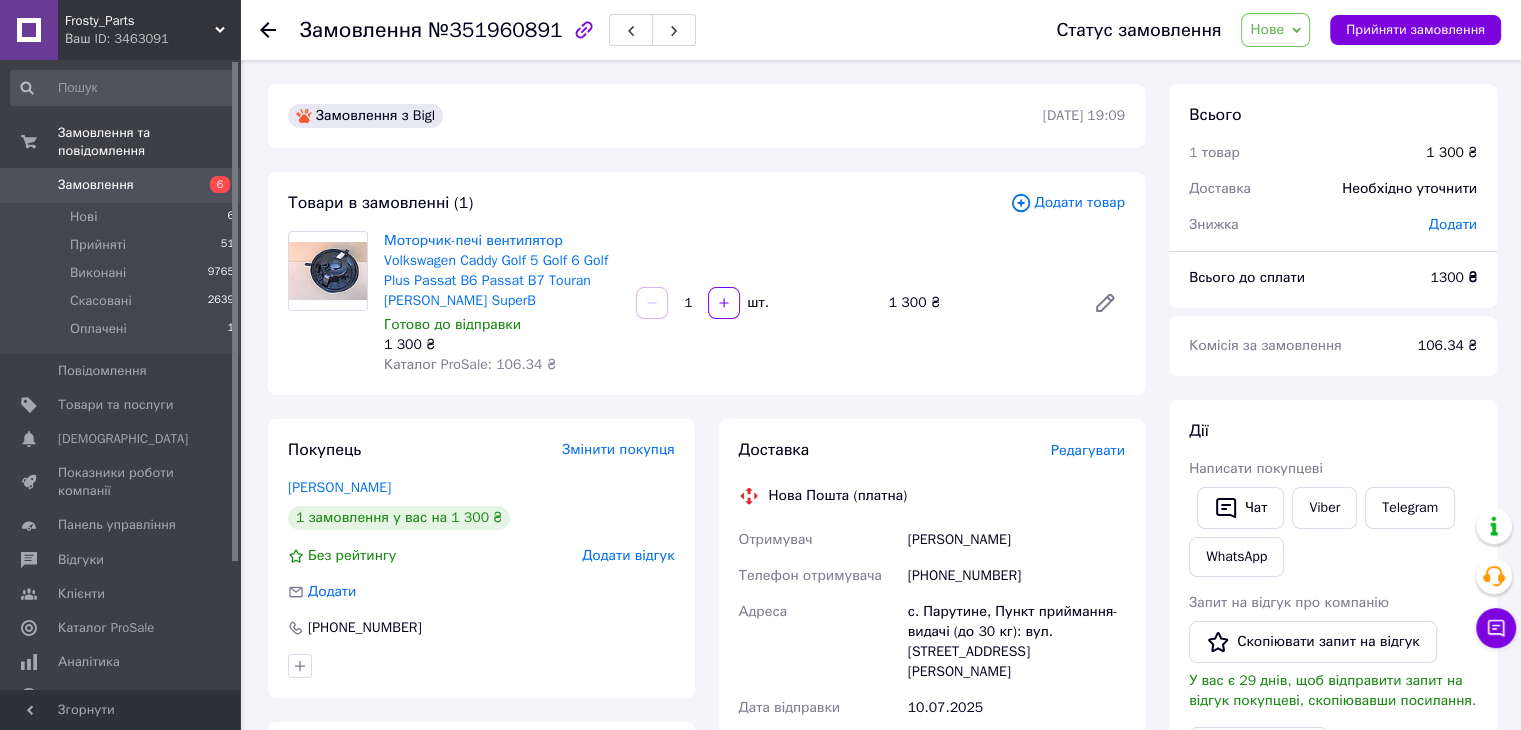 click on "Нове" at bounding box center (1275, 30) 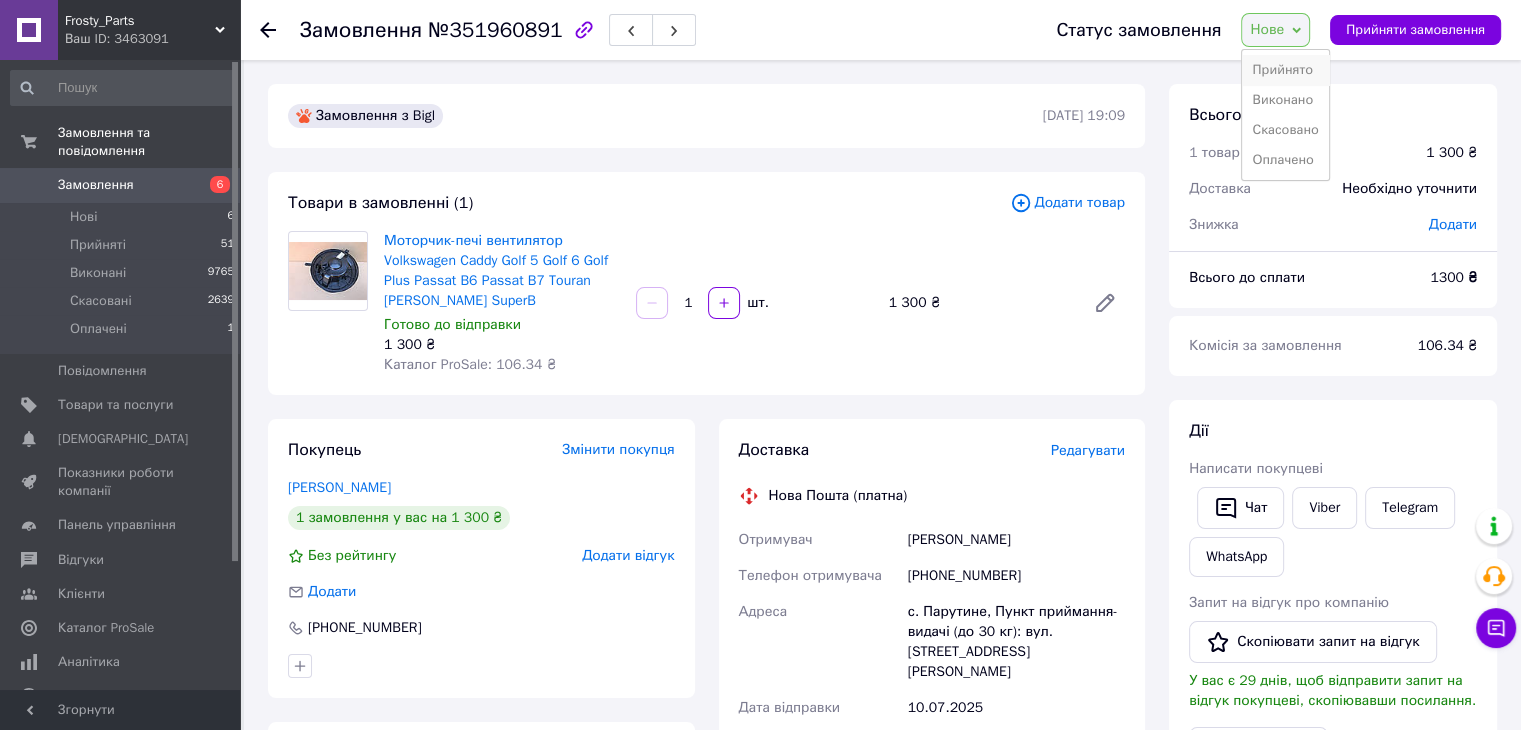 click on "Прийнято" at bounding box center (1285, 70) 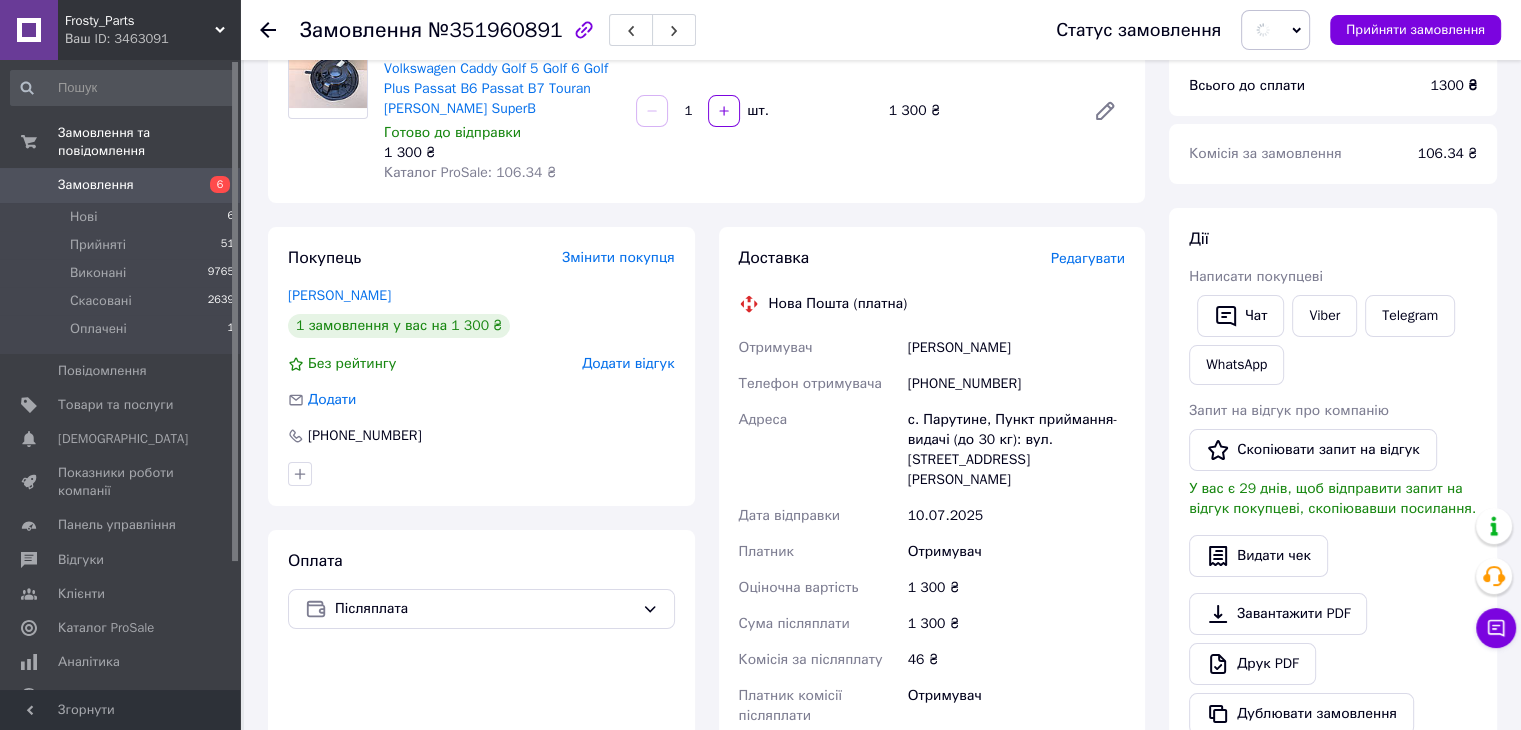 scroll, scrollTop: 200, scrollLeft: 0, axis: vertical 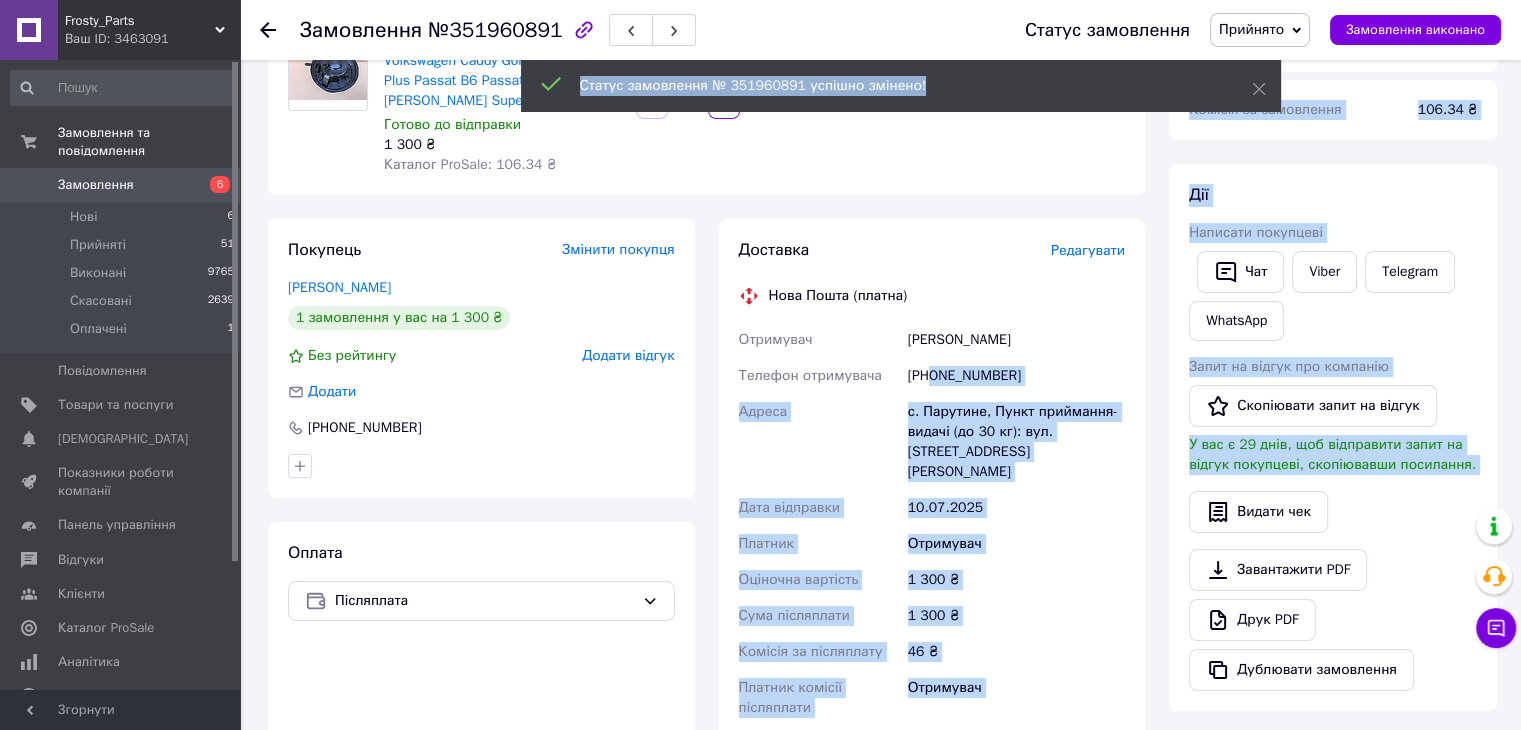 drag, startPoint x: 907, startPoint y: 381, endPoint x: 916, endPoint y: 375, distance: 10.816654 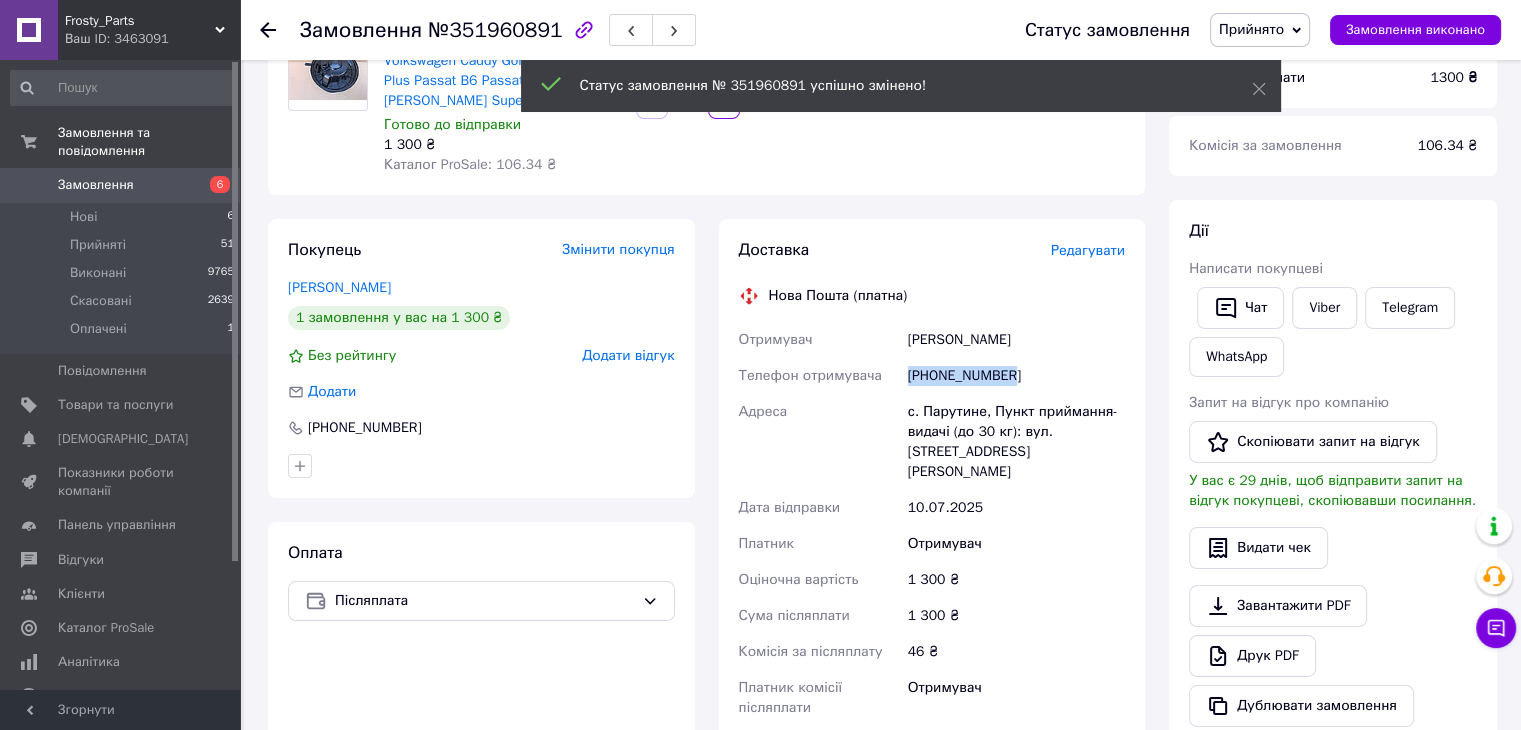 drag, startPoint x: 904, startPoint y: 373, endPoint x: 1012, endPoint y: 376, distance: 108.04166 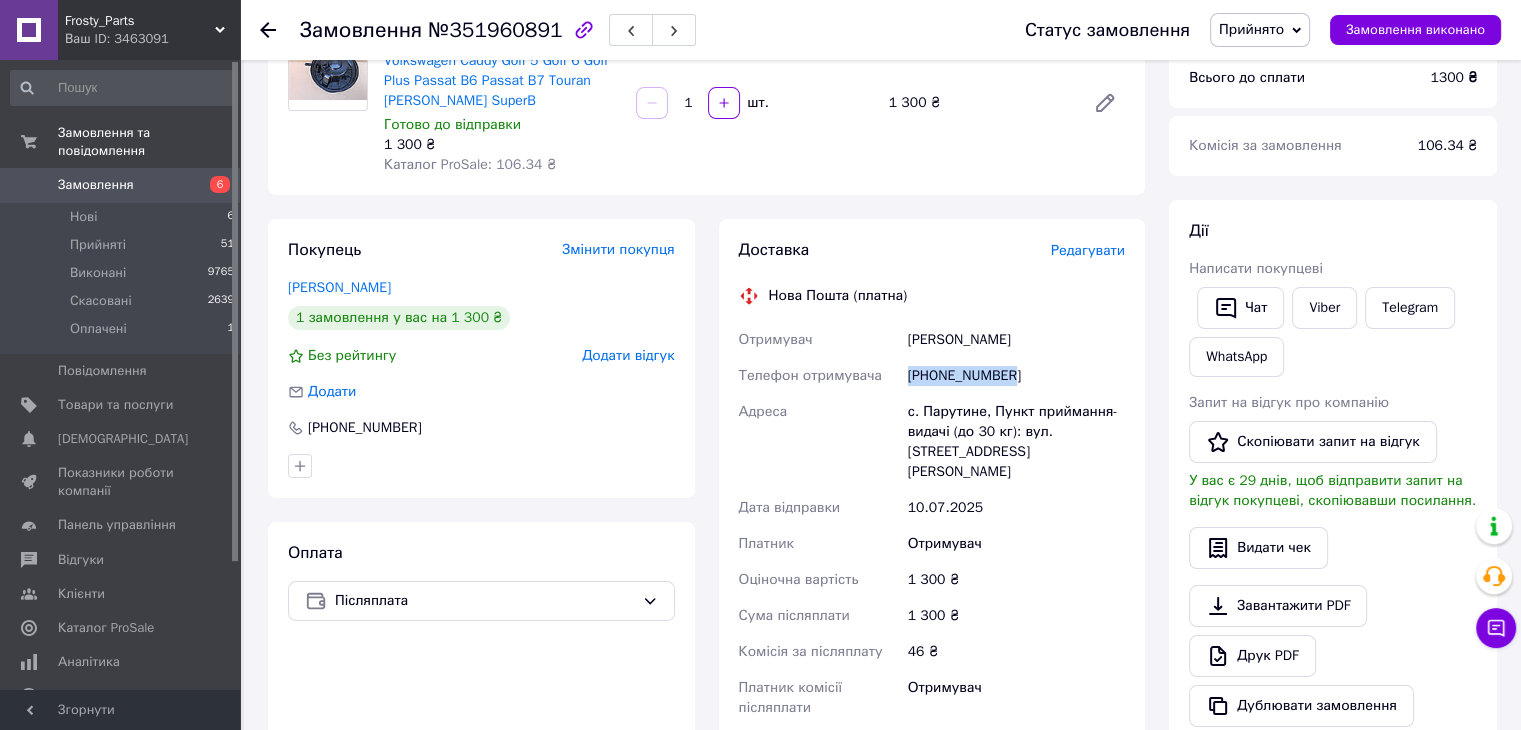 drag, startPoint x: 905, startPoint y: 333, endPoint x: 1021, endPoint y: 330, distance: 116.03879 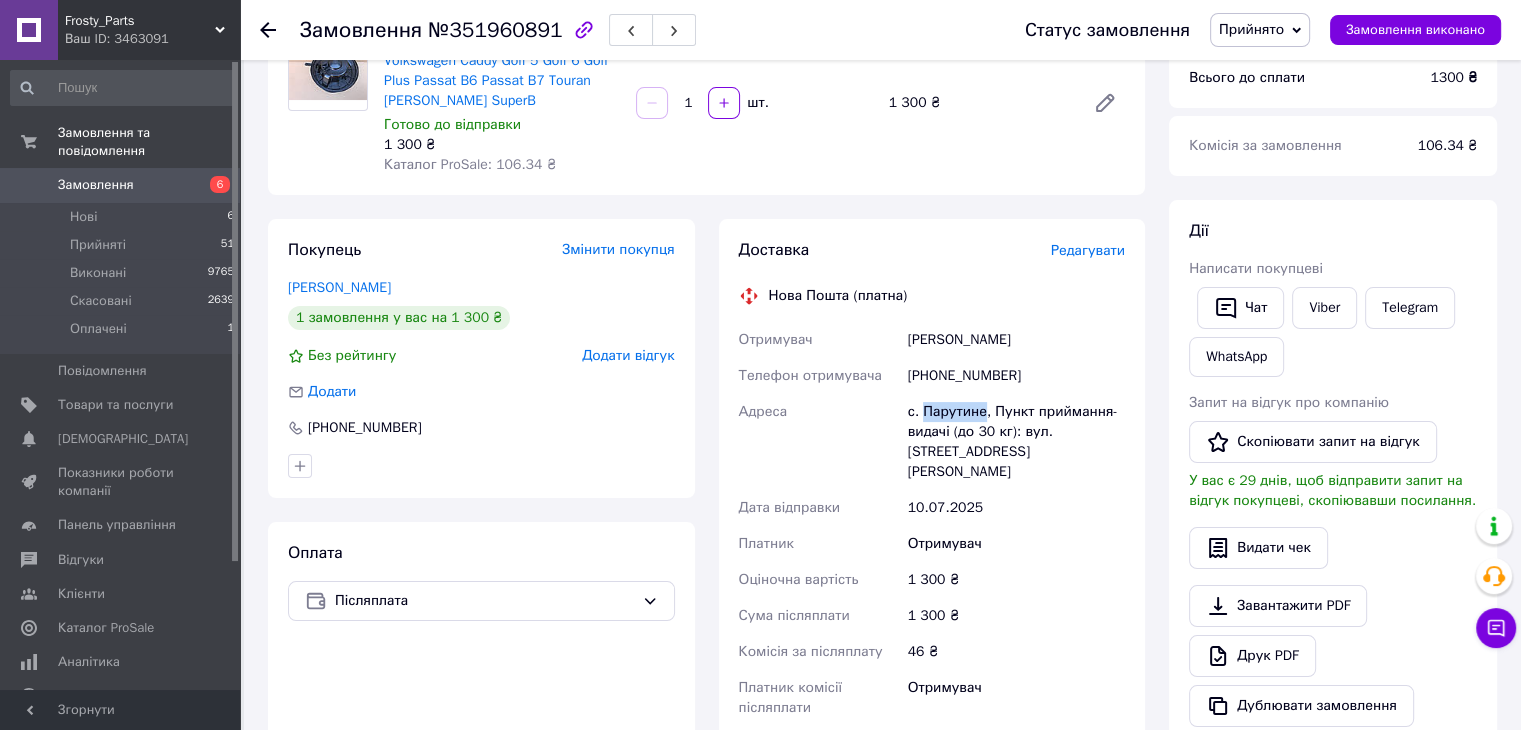 drag, startPoint x: 921, startPoint y: 409, endPoint x: 980, endPoint y: 412, distance: 59.07622 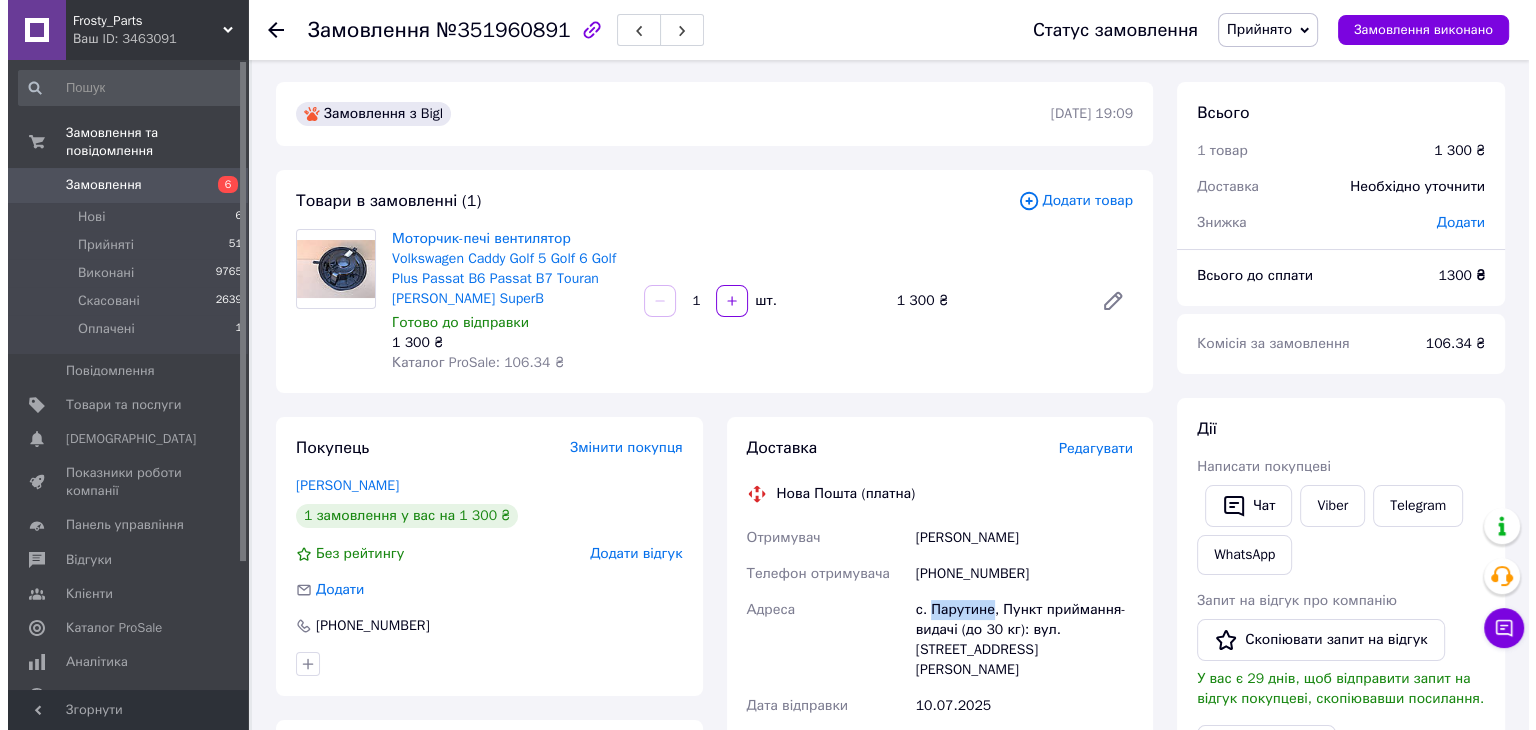 scroll, scrollTop: 0, scrollLeft: 0, axis: both 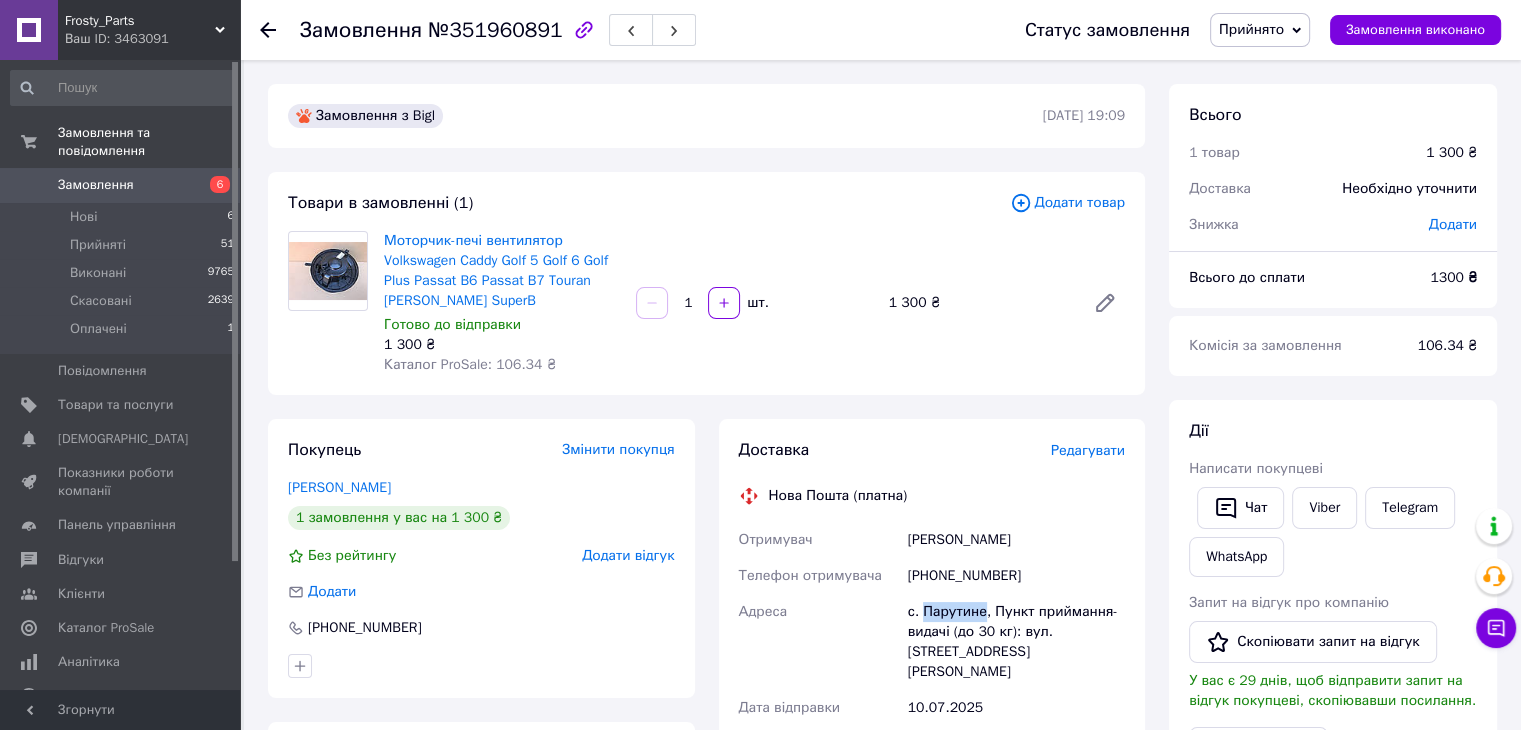 click on "Замовлення" at bounding box center (121, 185) 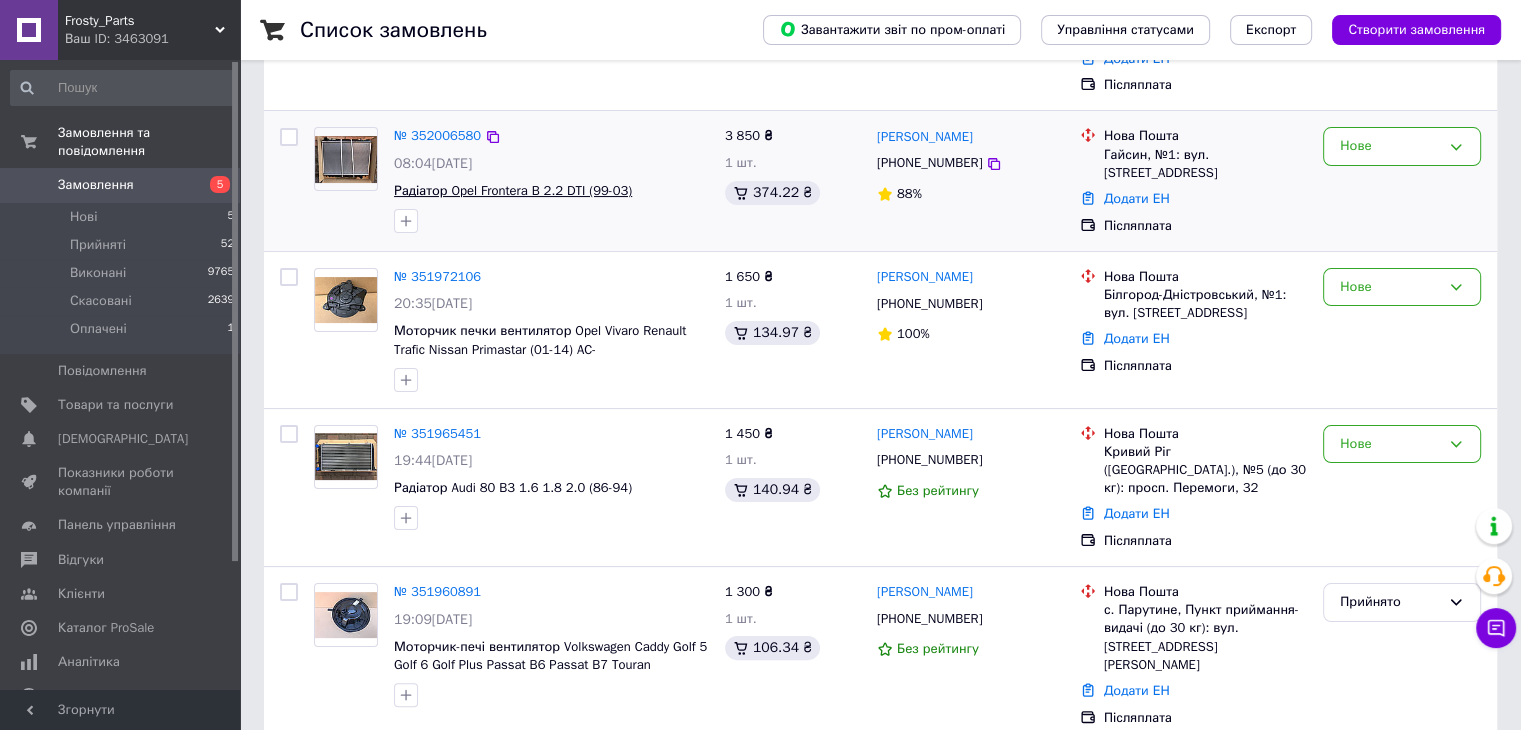 scroll, scrollTop: 300, scrollLeft: 0, axis: vertical 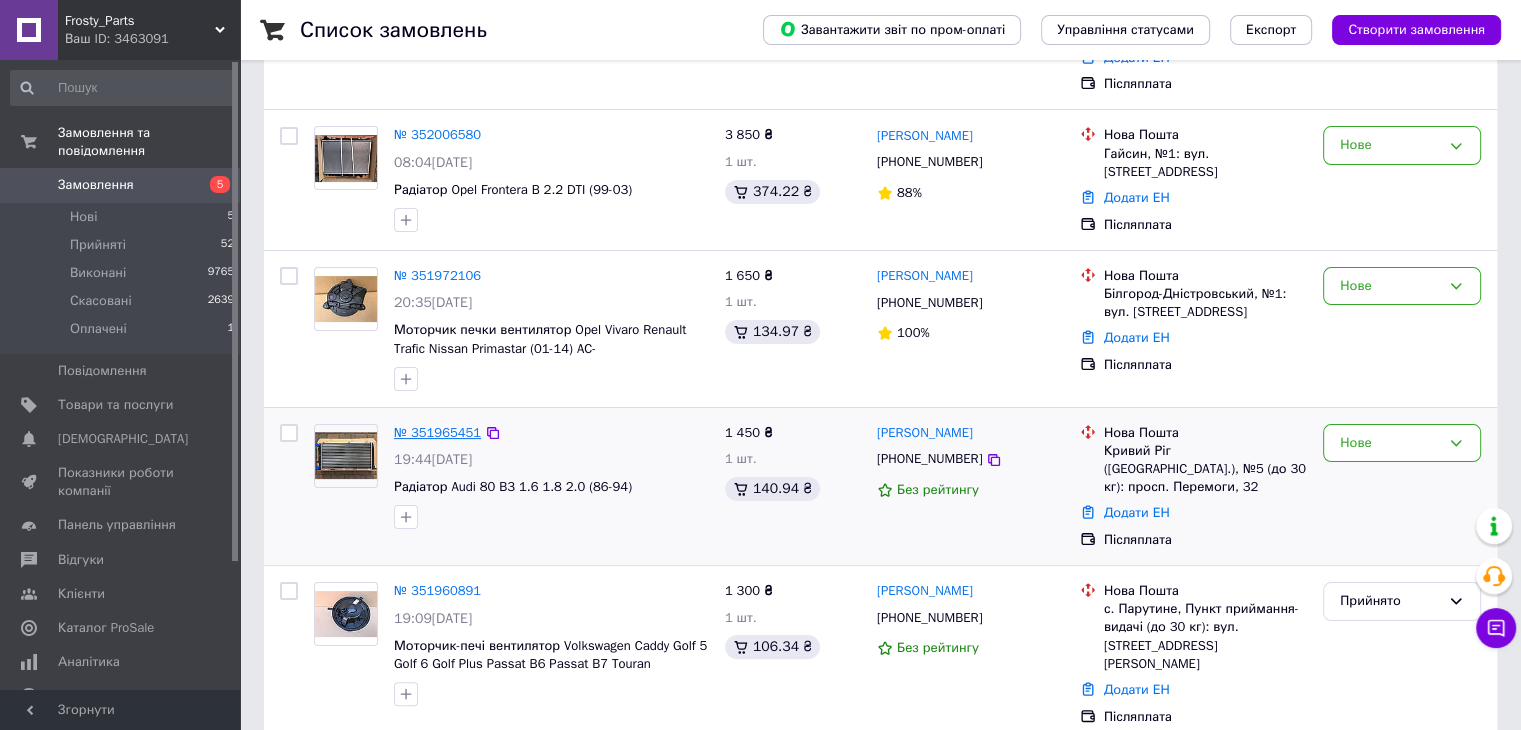 click on "№ 351965451" at bounding box center (437, 432) 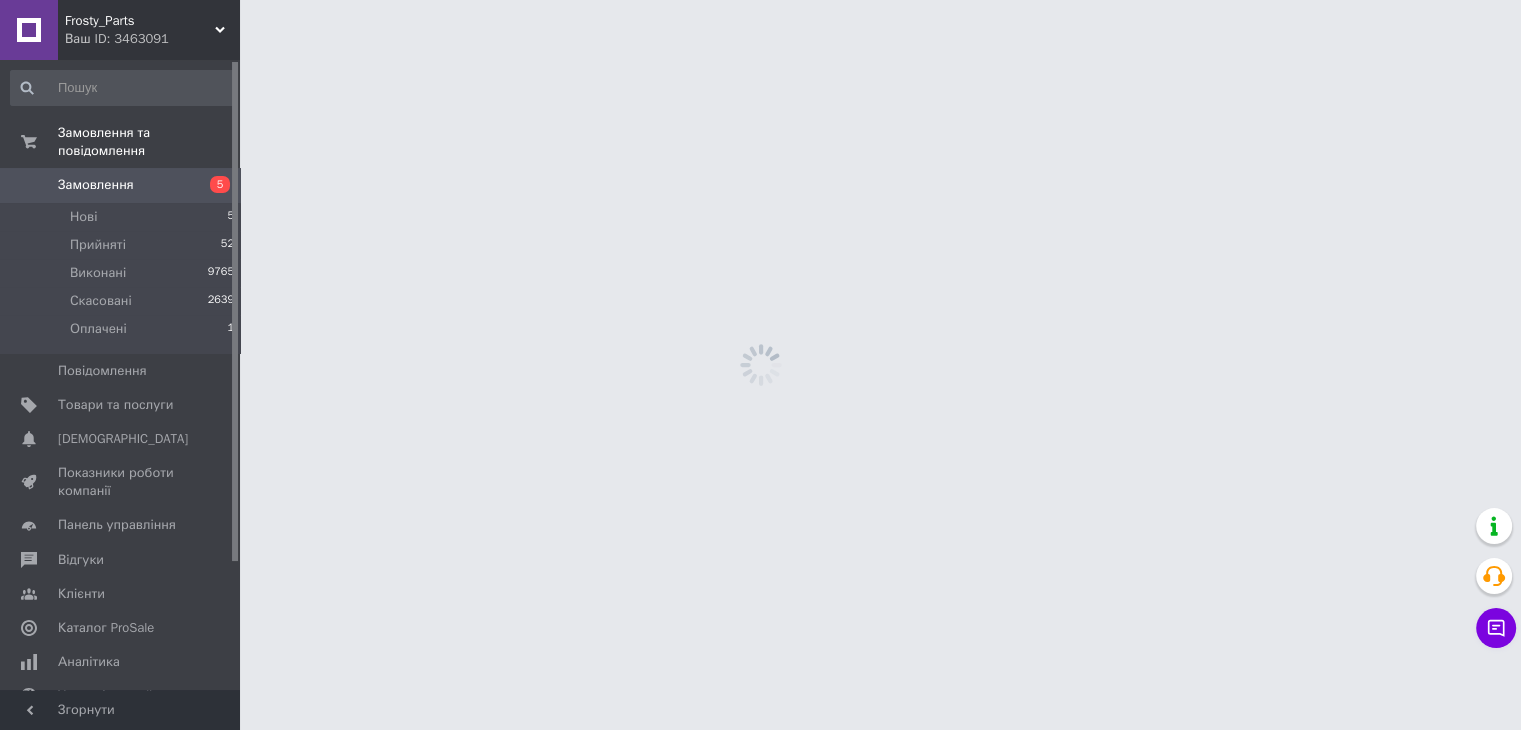 scroll, scrollTop: 0, scrollLeft: 0, axis: both 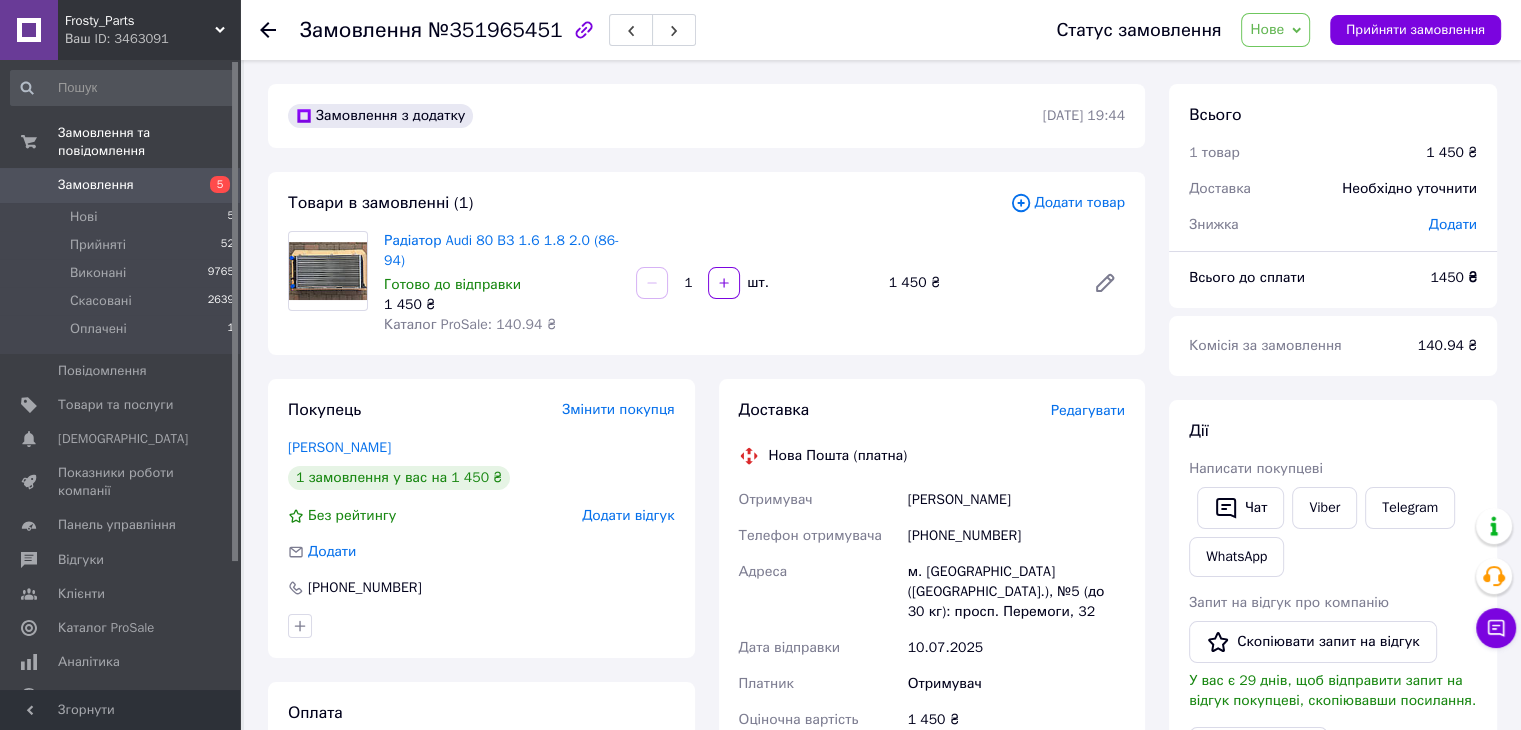 click on "[PHONE_NUMBER]" at bounding box center (1016, 536) 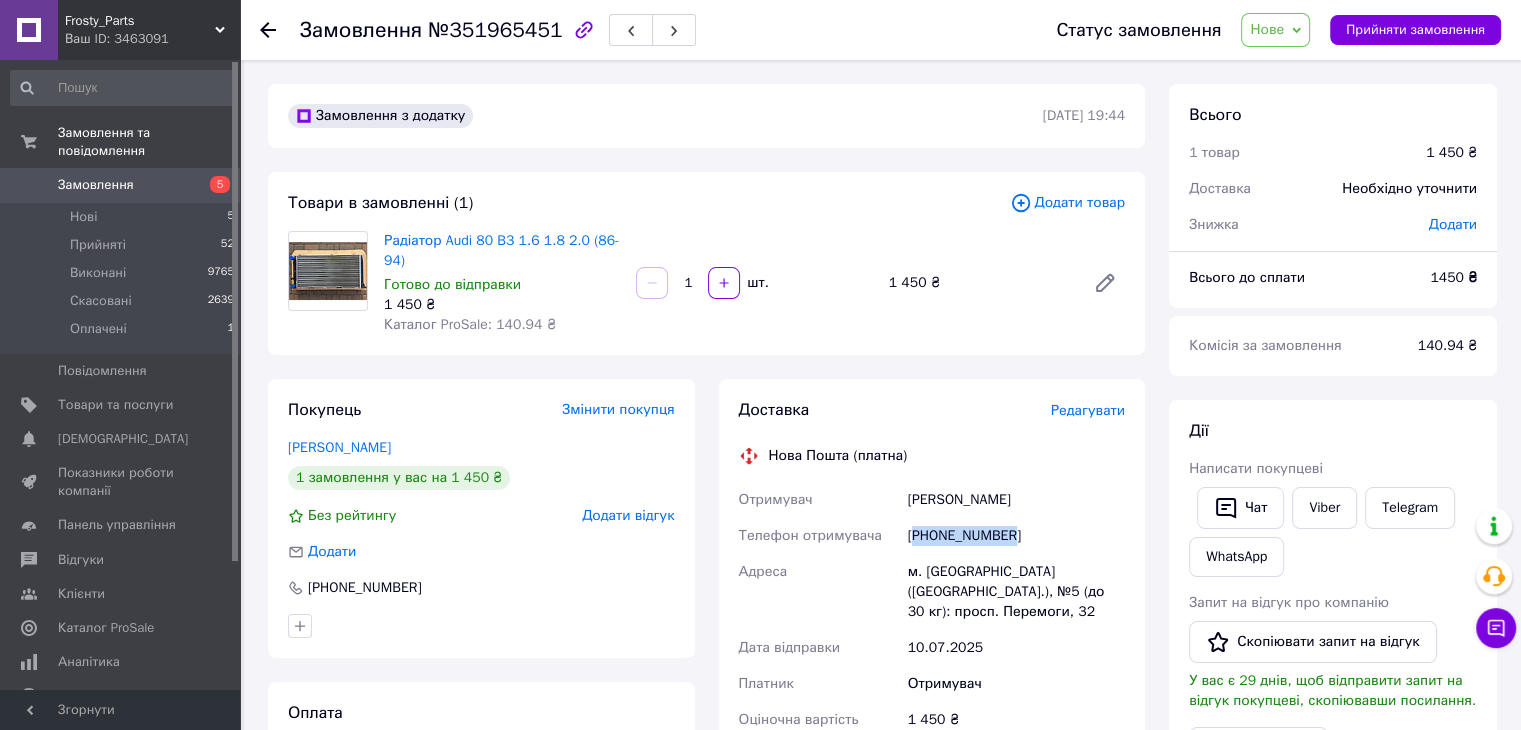 click on "[PHONE_NUMBER]" at bounding box center (1016, 536) 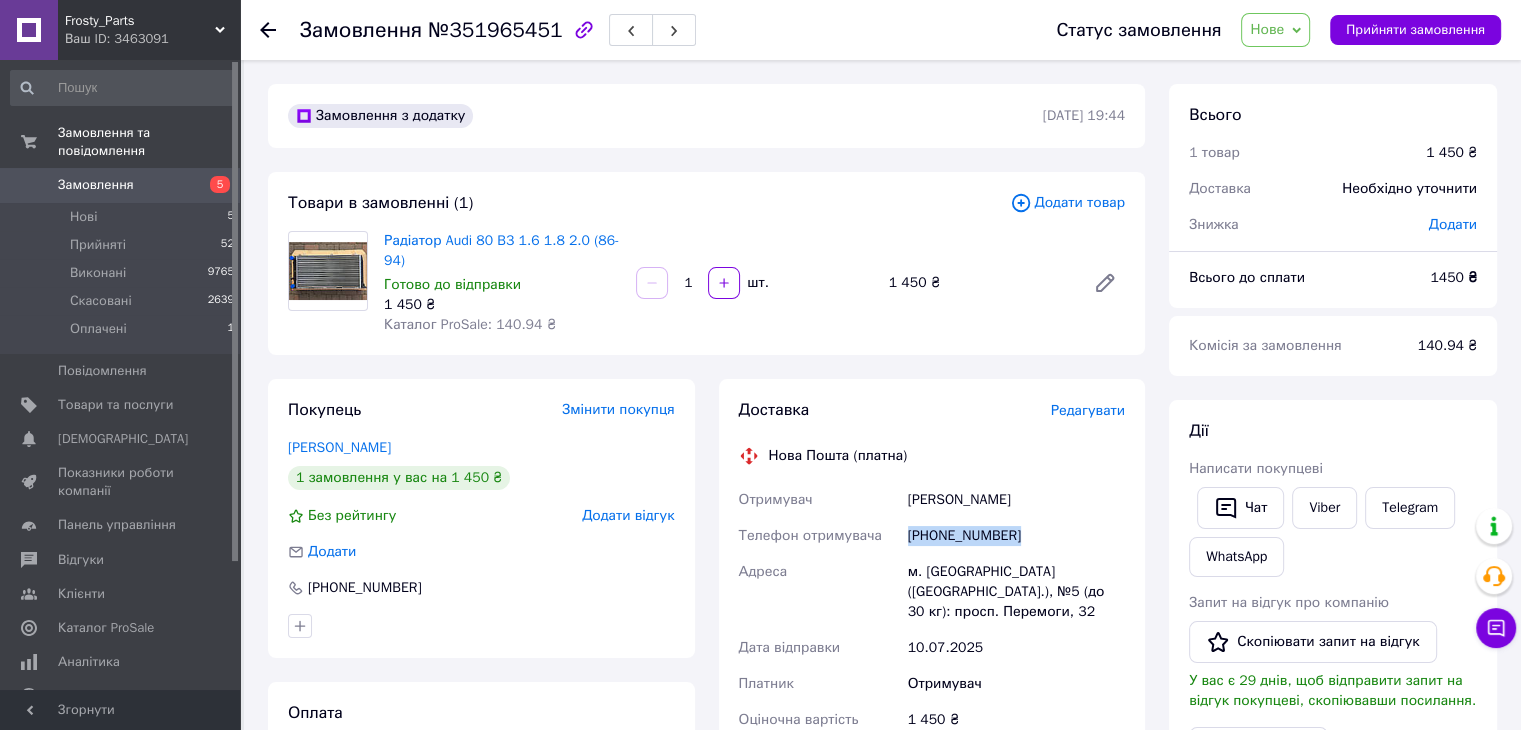 click on "[PHONE_NUMBER]" at bounding box center [1016, 536] 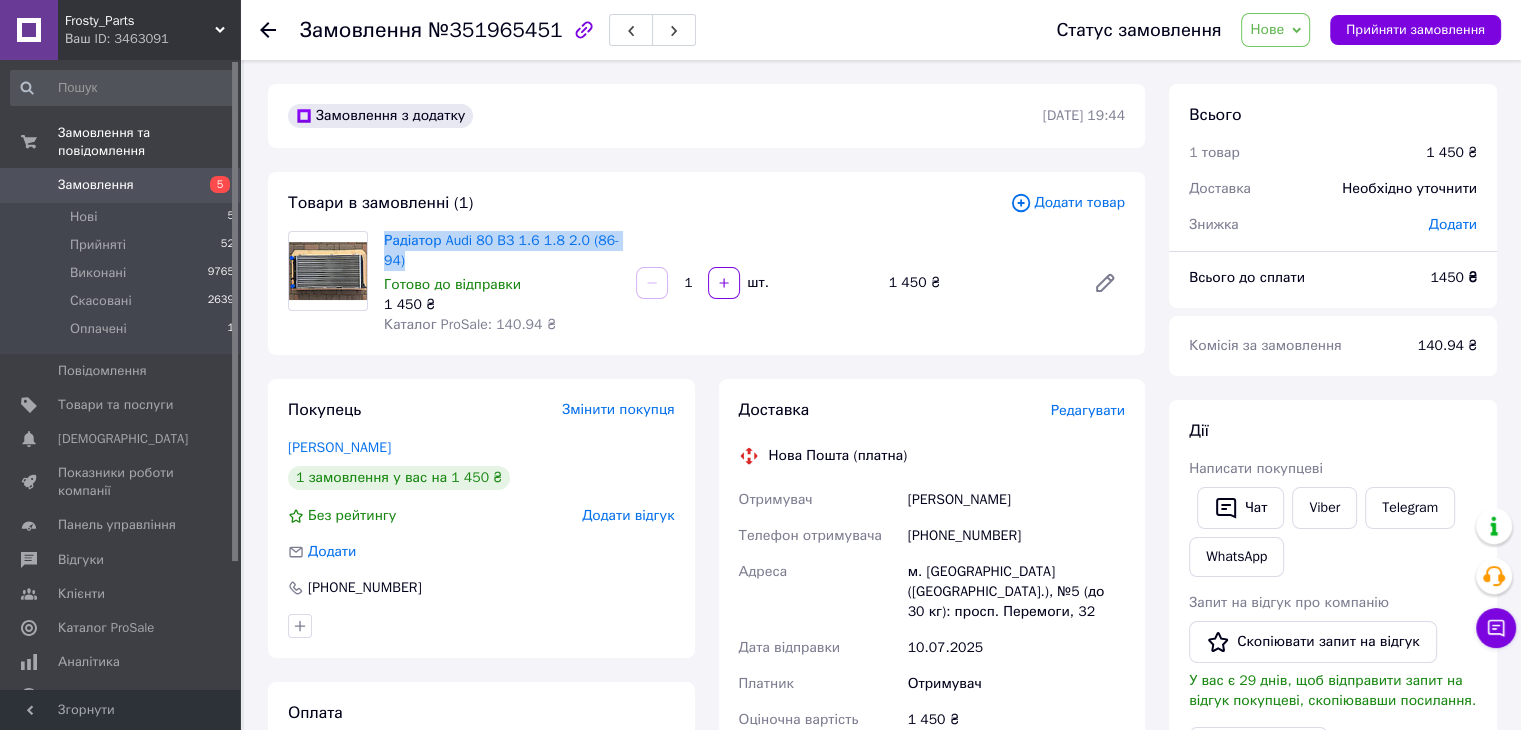 drag, startPoint x: 425, startPoint y: 266, endPoint x: 380, endPoint y: 247, distance: 48.8467 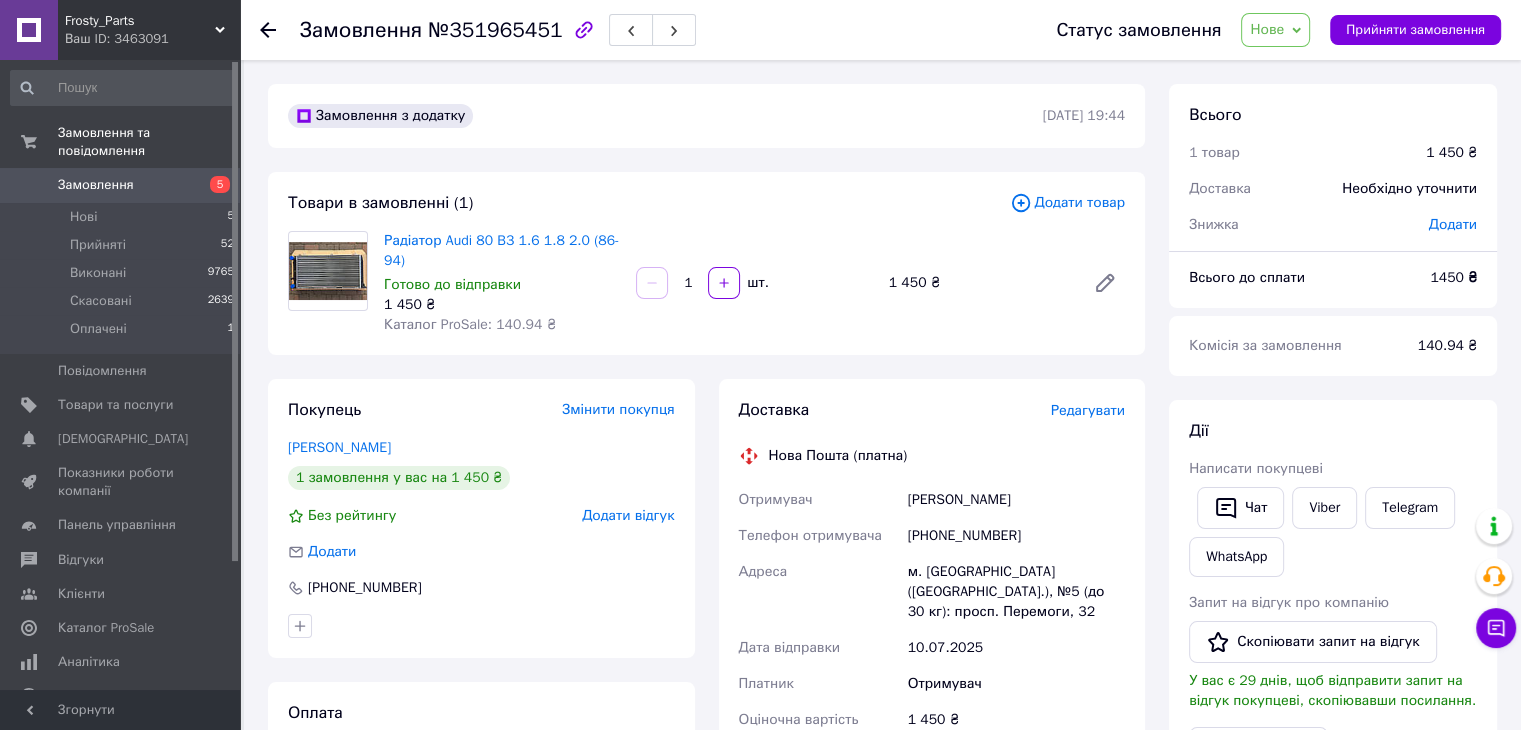 click 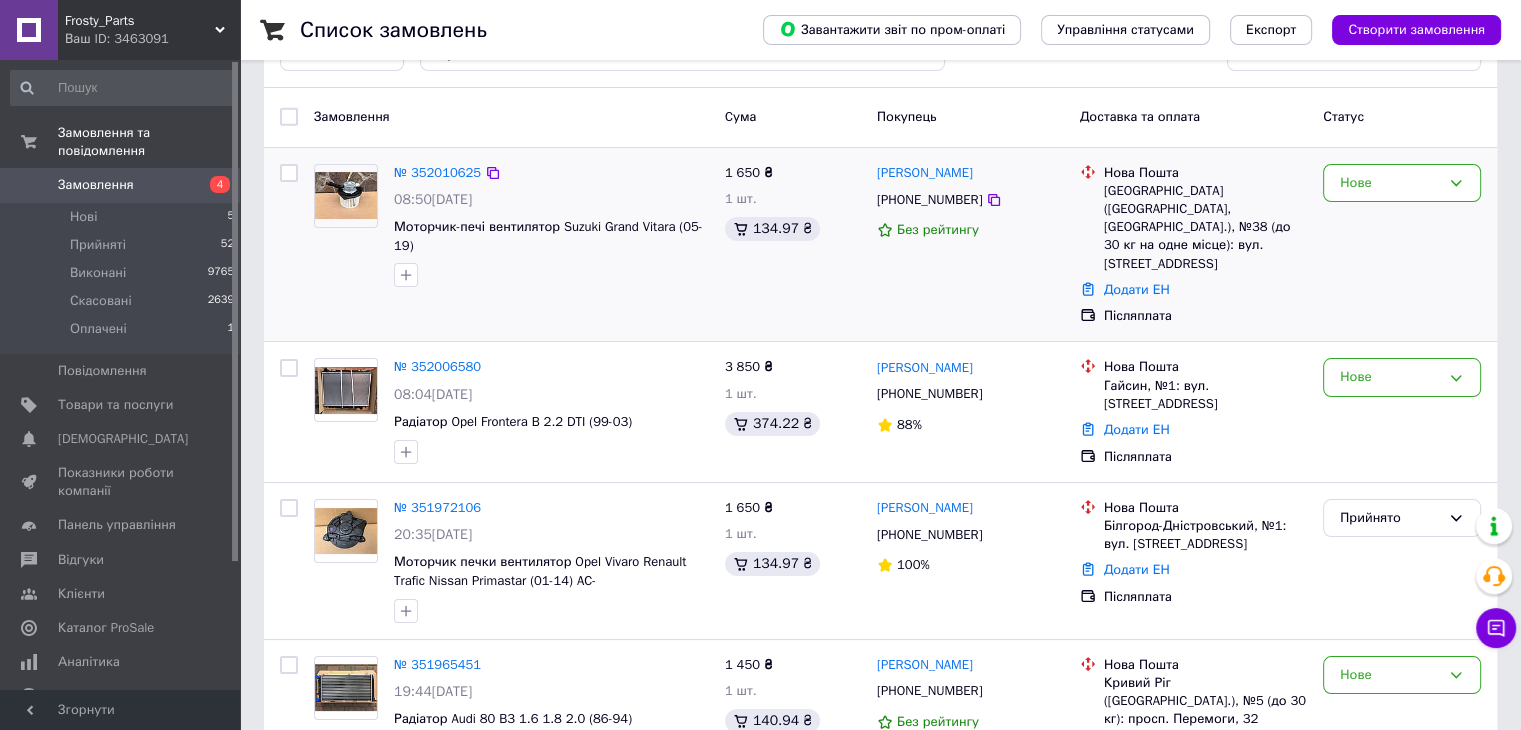 scroll, scrollTop: 100, scrollLeft: 0, axis: vertical 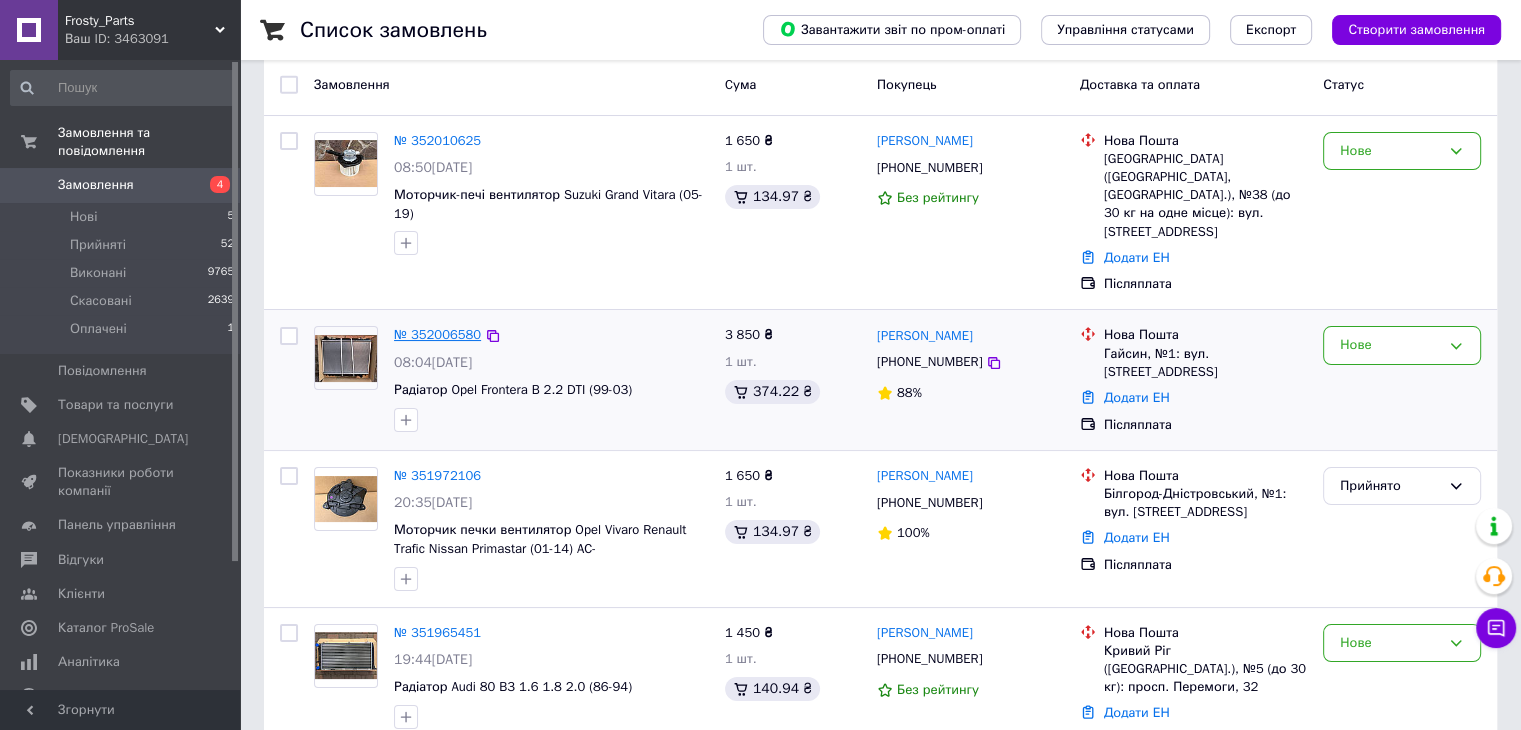 click on "№ 352006580" at bounding box center [437, 334] 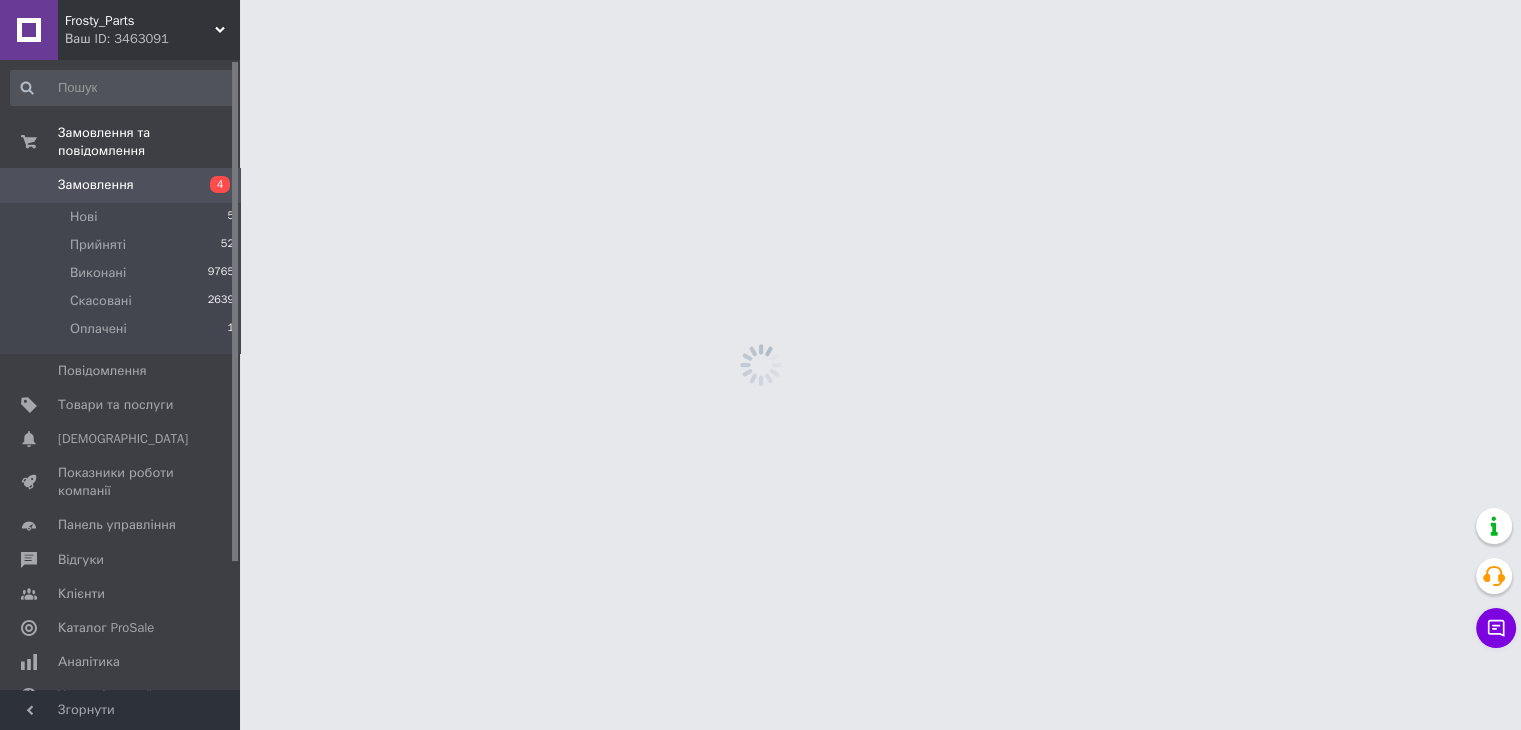 scroll, scrollTop: 0, scrollLeft: 0, axis: both 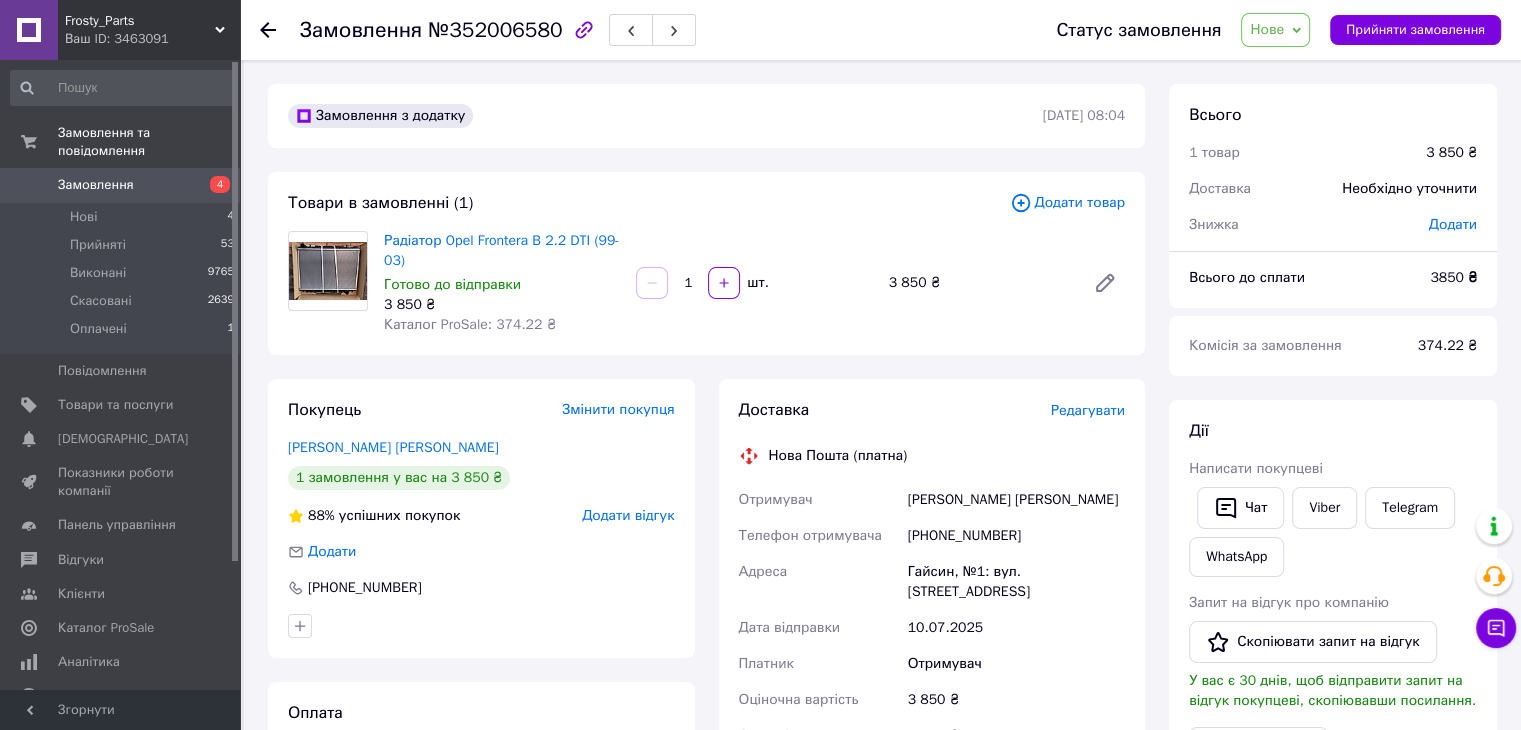 click on "Нове" at bounding box center [1275, 30] 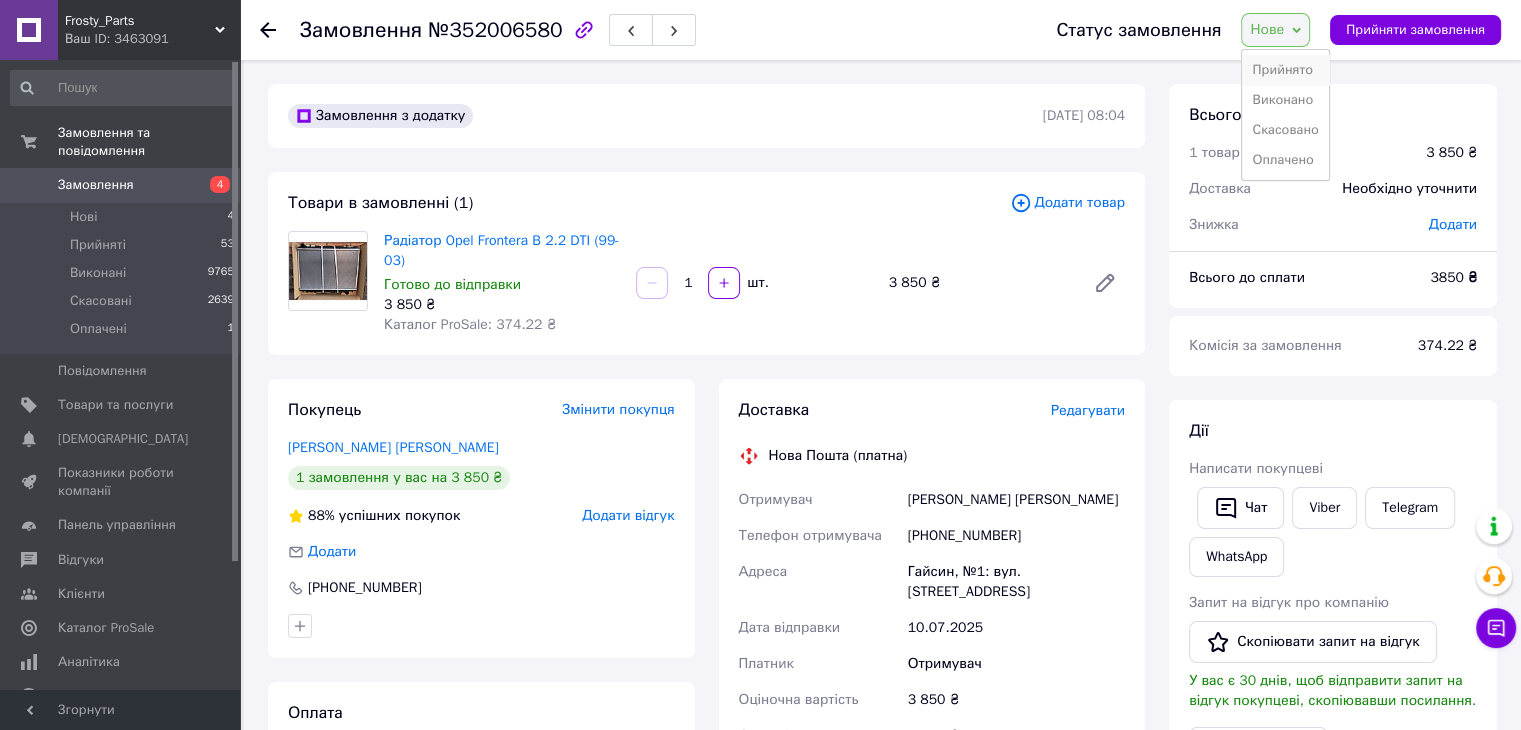 click on "Прийнято" at bounding box center (1285, 70) 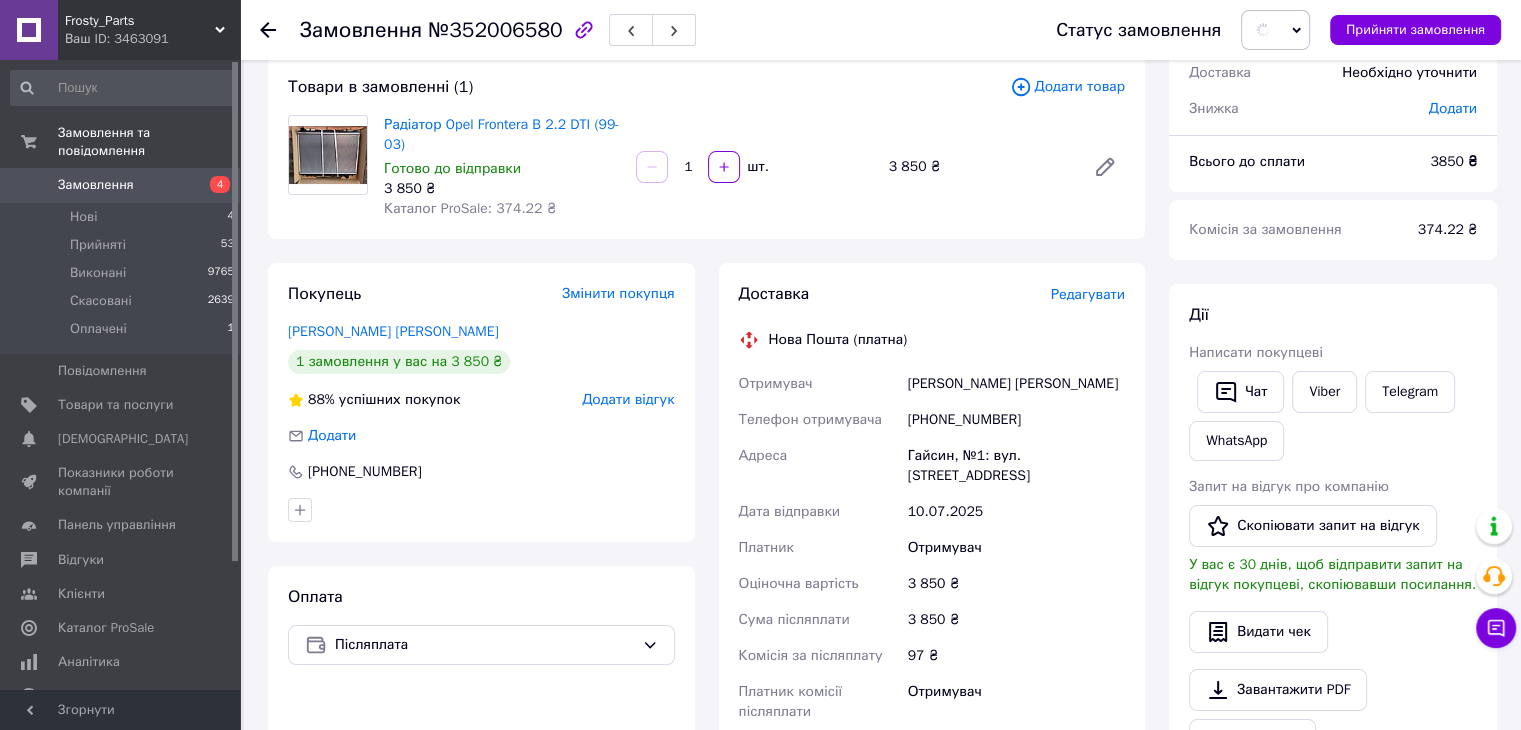 scroll, scrollTop: 200, scrollLeft: 0, axis: vertical 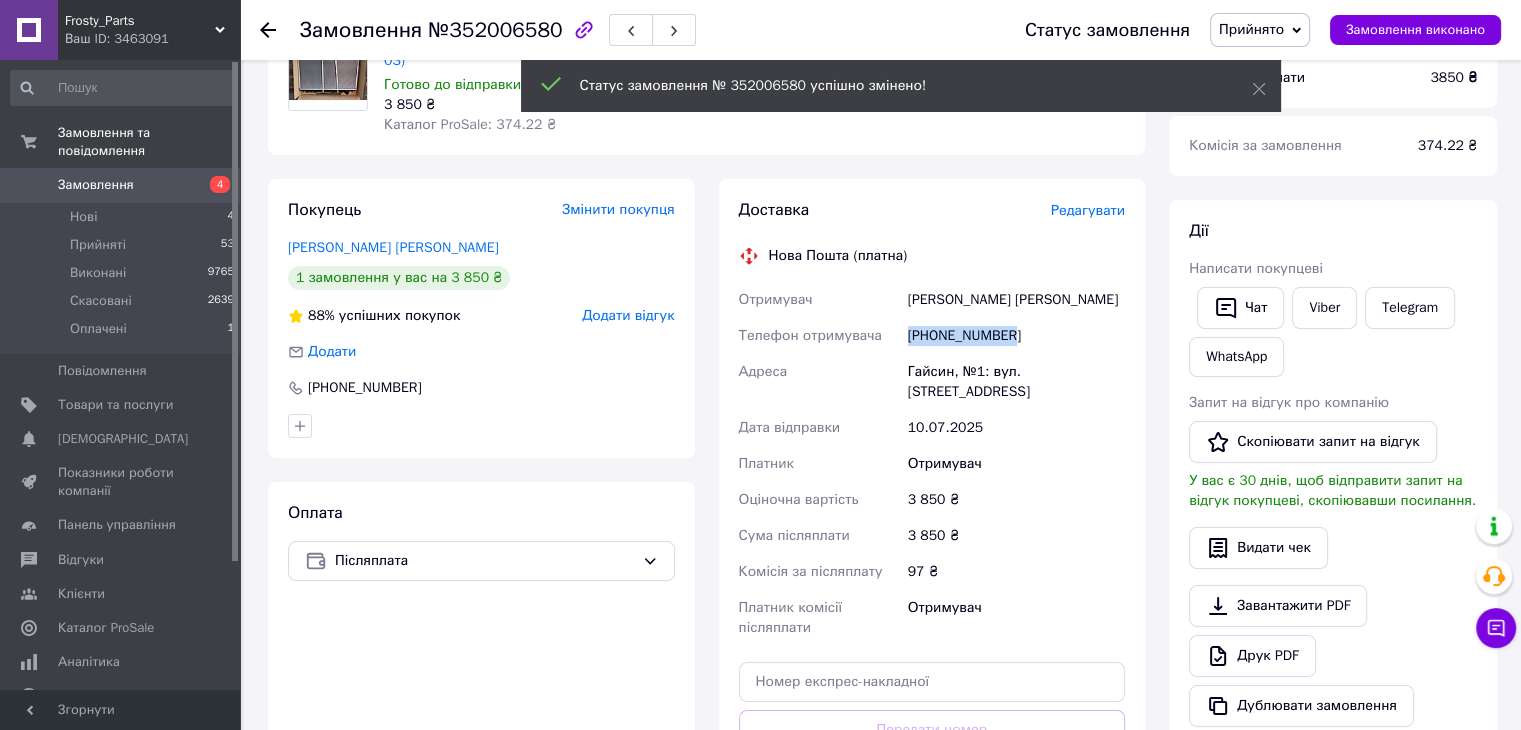 copy on "[PHONE_NUMBER]" 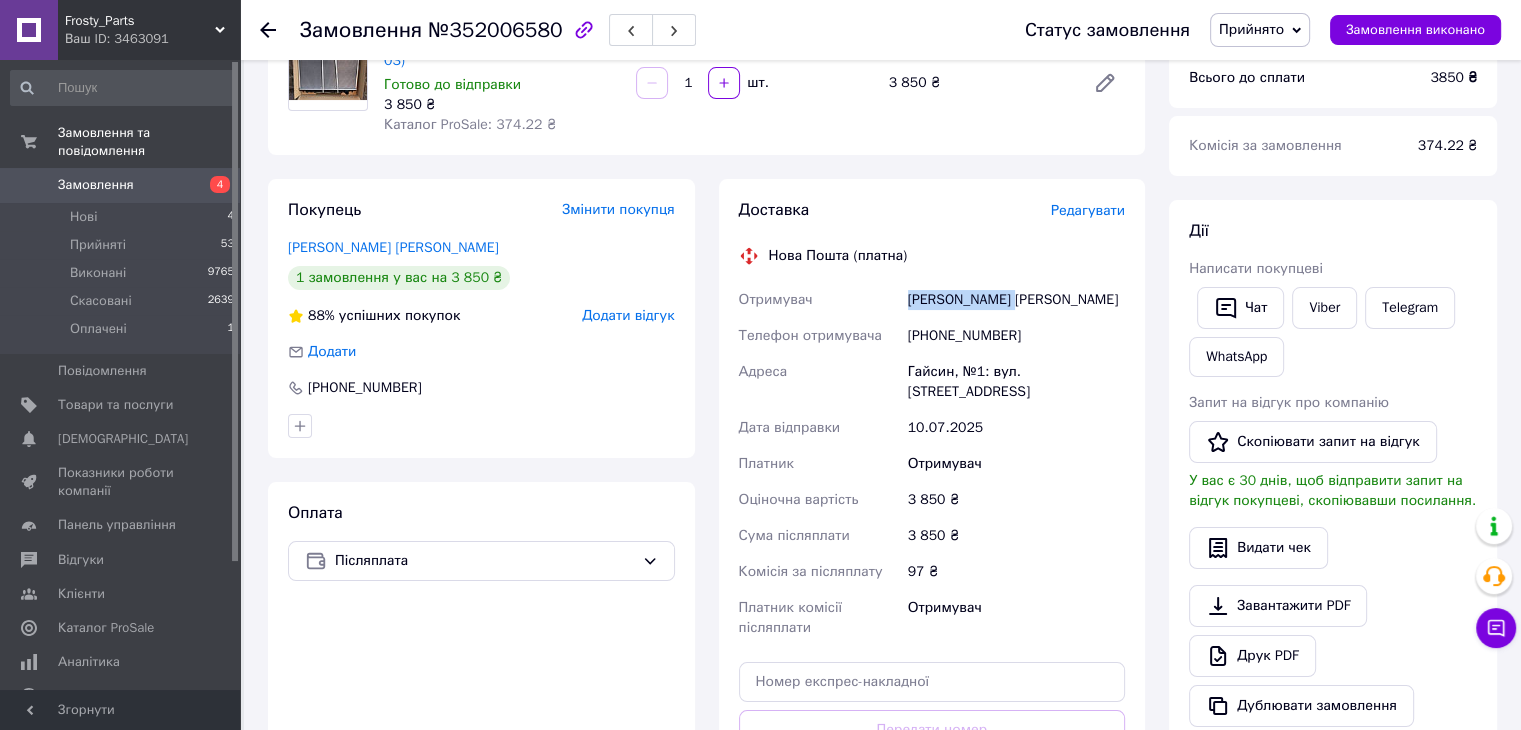 drag, startPoint x: 904, startPoint y: 299, endPoint x: 1004, endPoint y: 305, distance: 100.17984 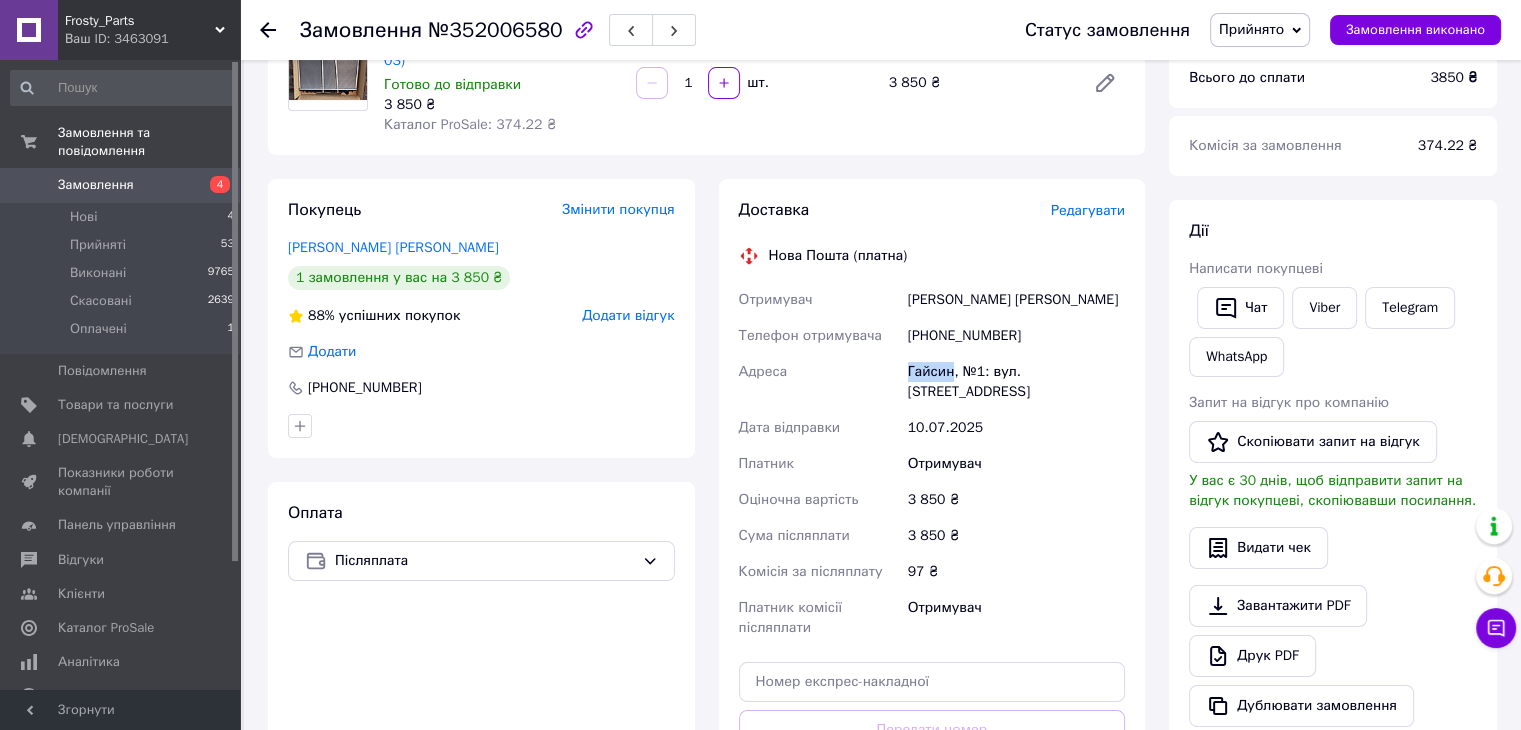 drag, startPoint x: 908, startPoint y: 372, endPoint x: 949, endPoint y: 372, distance: 41 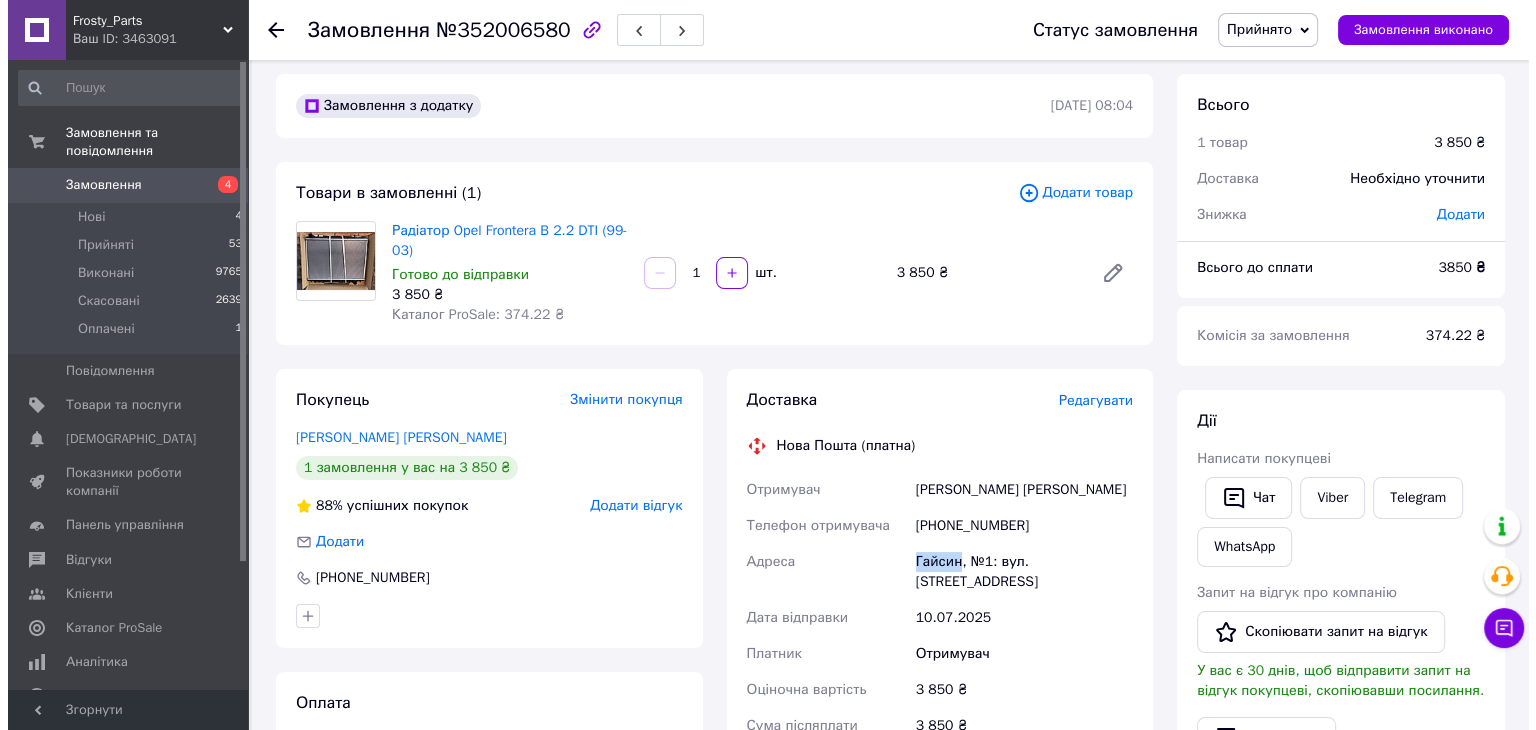 scroll, scrollTop: 0, scrollLeft: 0, axis: both 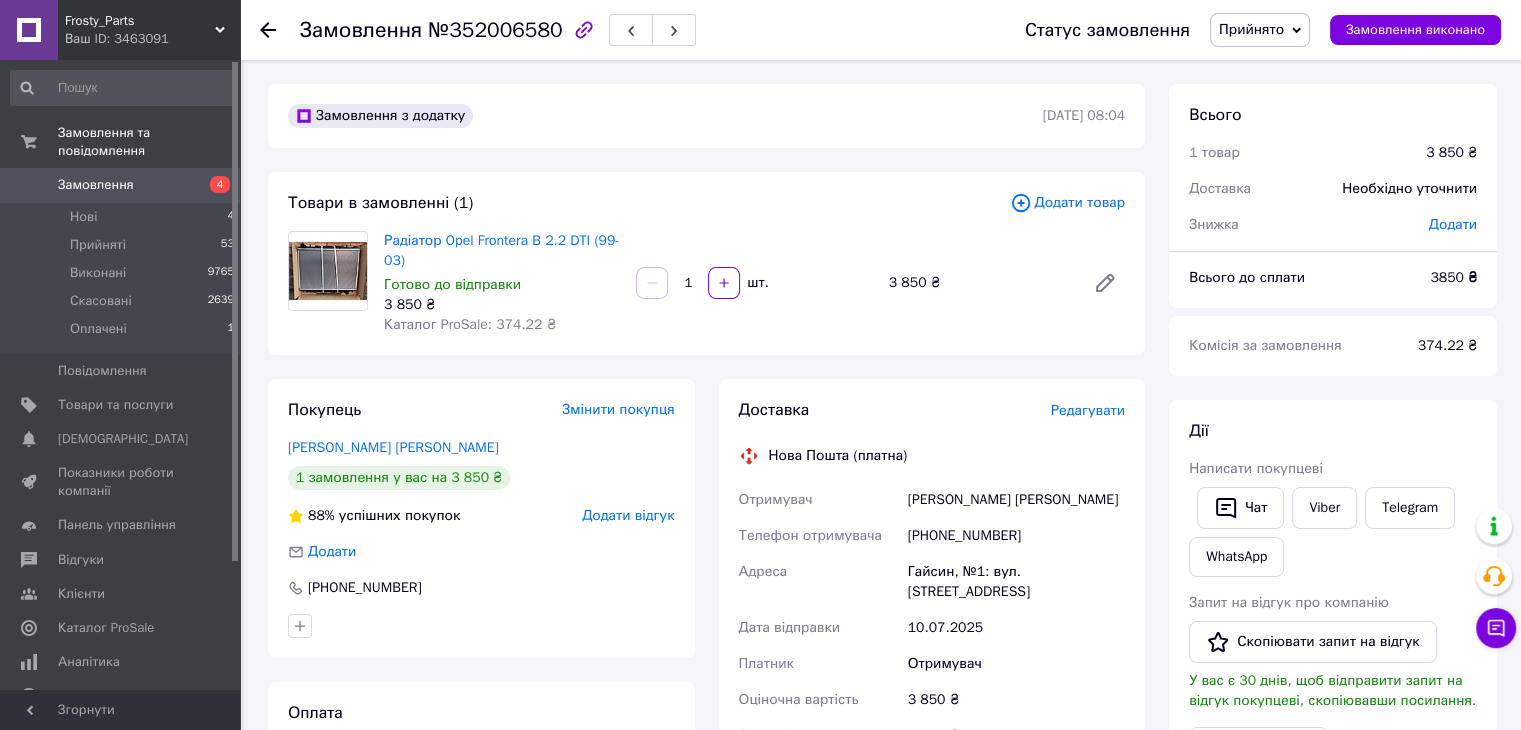 click 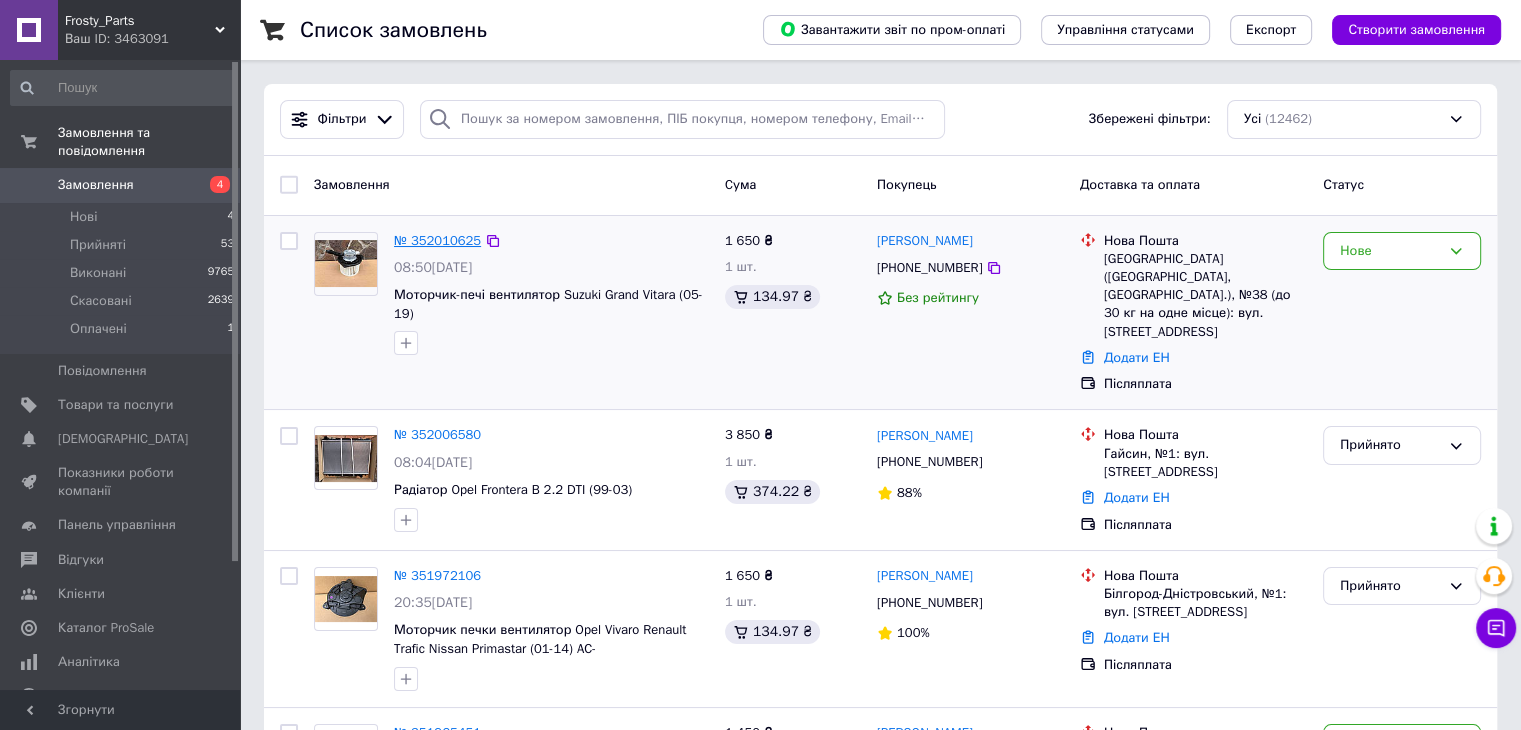 click on "№ 352010625" at bounding box center (437, 240) 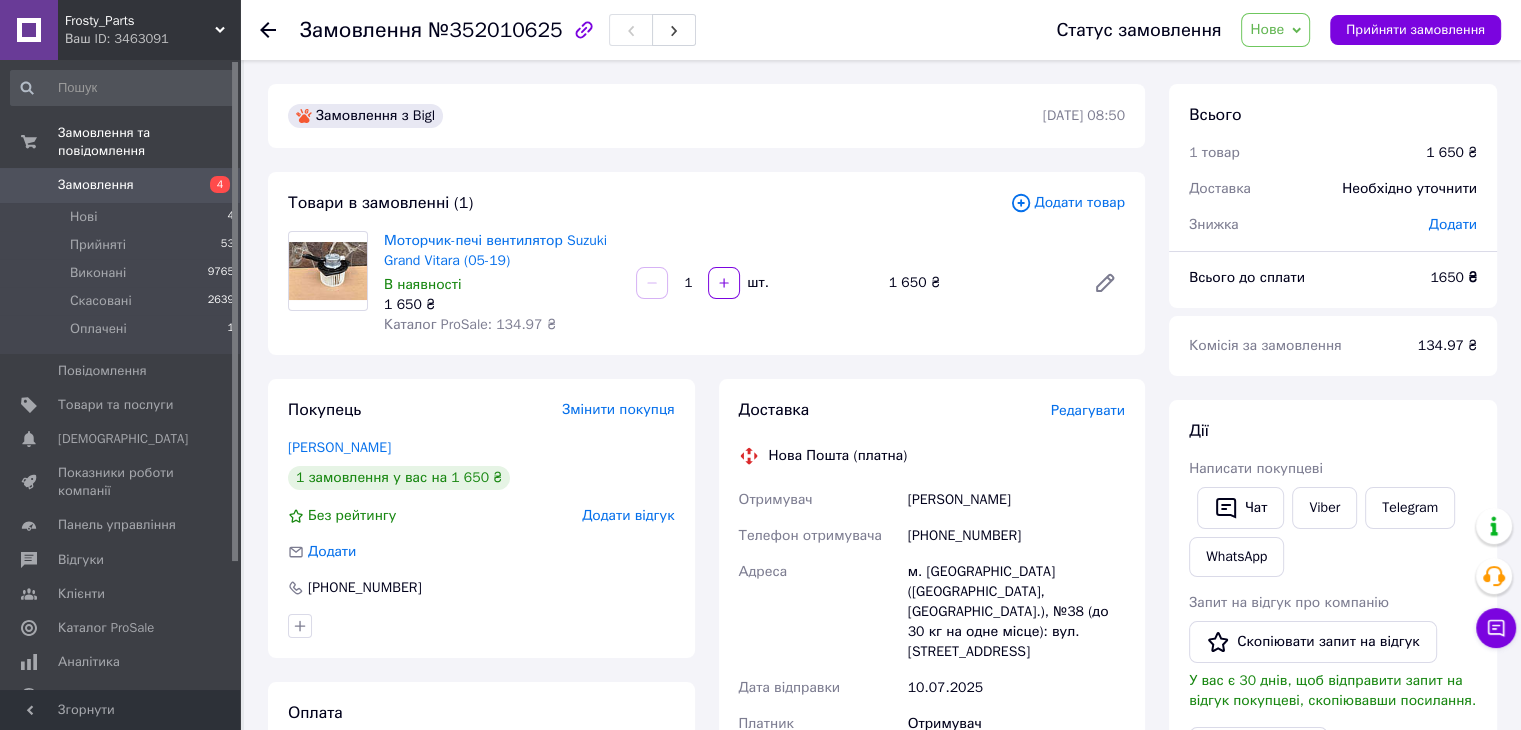 click on "[PHONE_NUMBER]" at bounding box center [1016, 536] 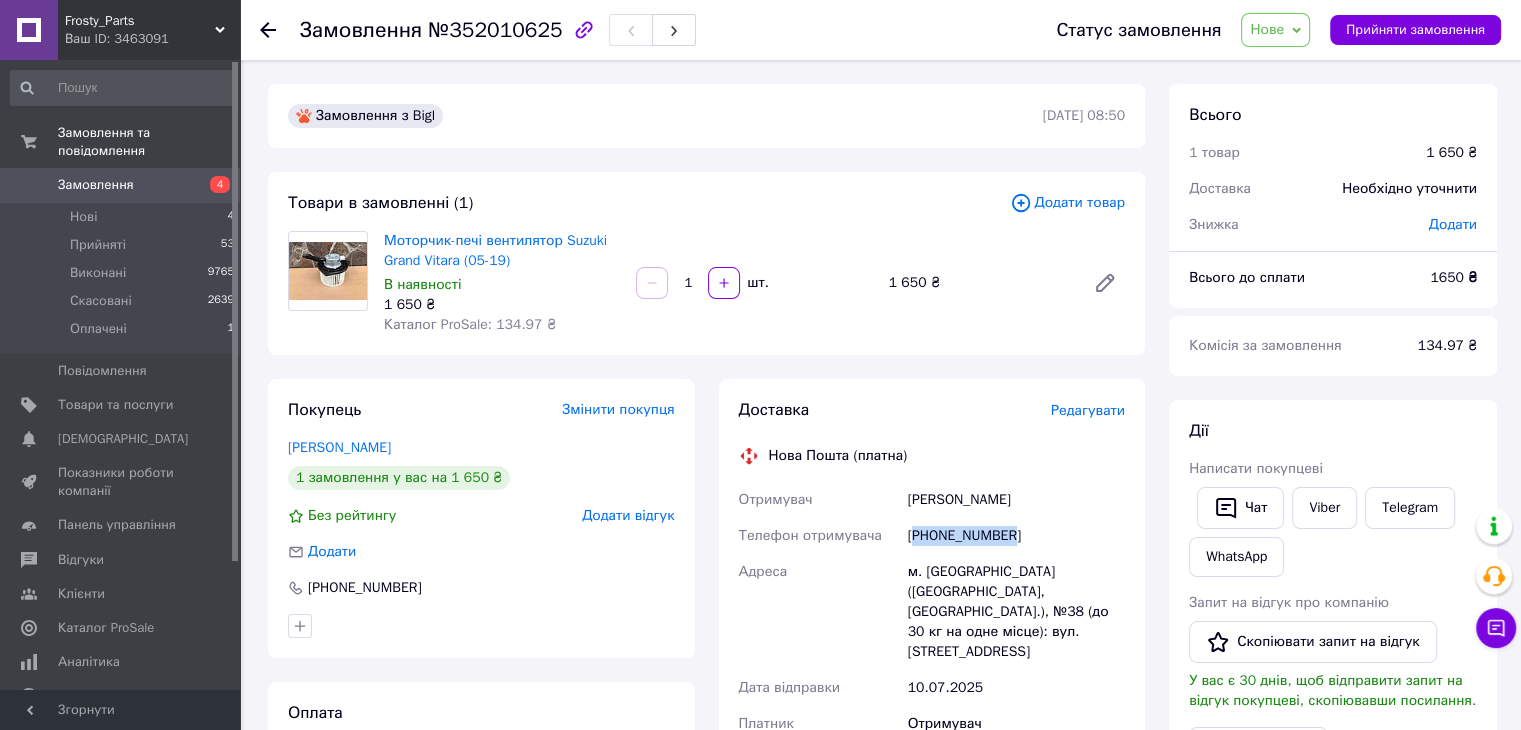 click on "[PHONE_NUMBER]" at bounding box center (1016, 536) 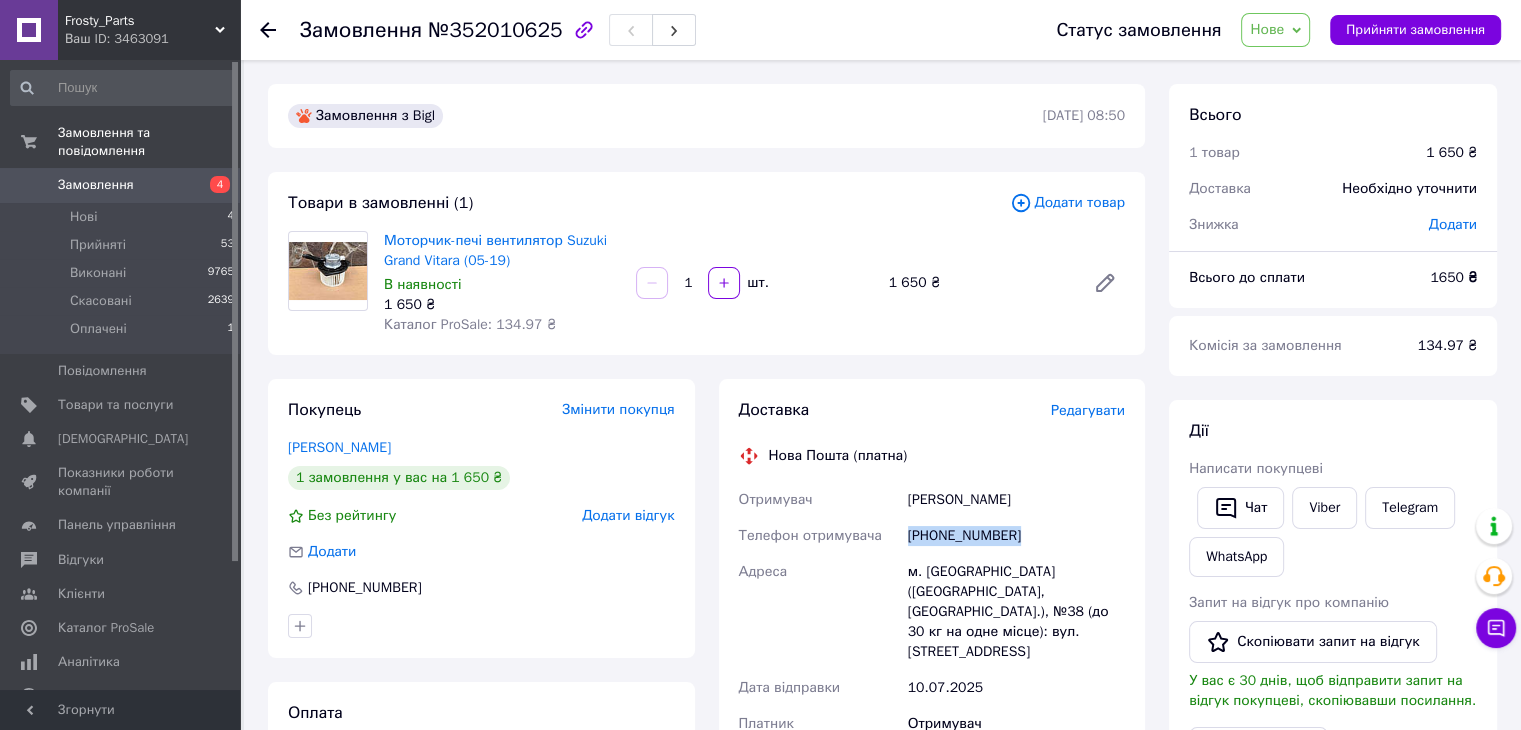 click on "[PHONE_NUMBER]" at bounding box center [1016, 536] 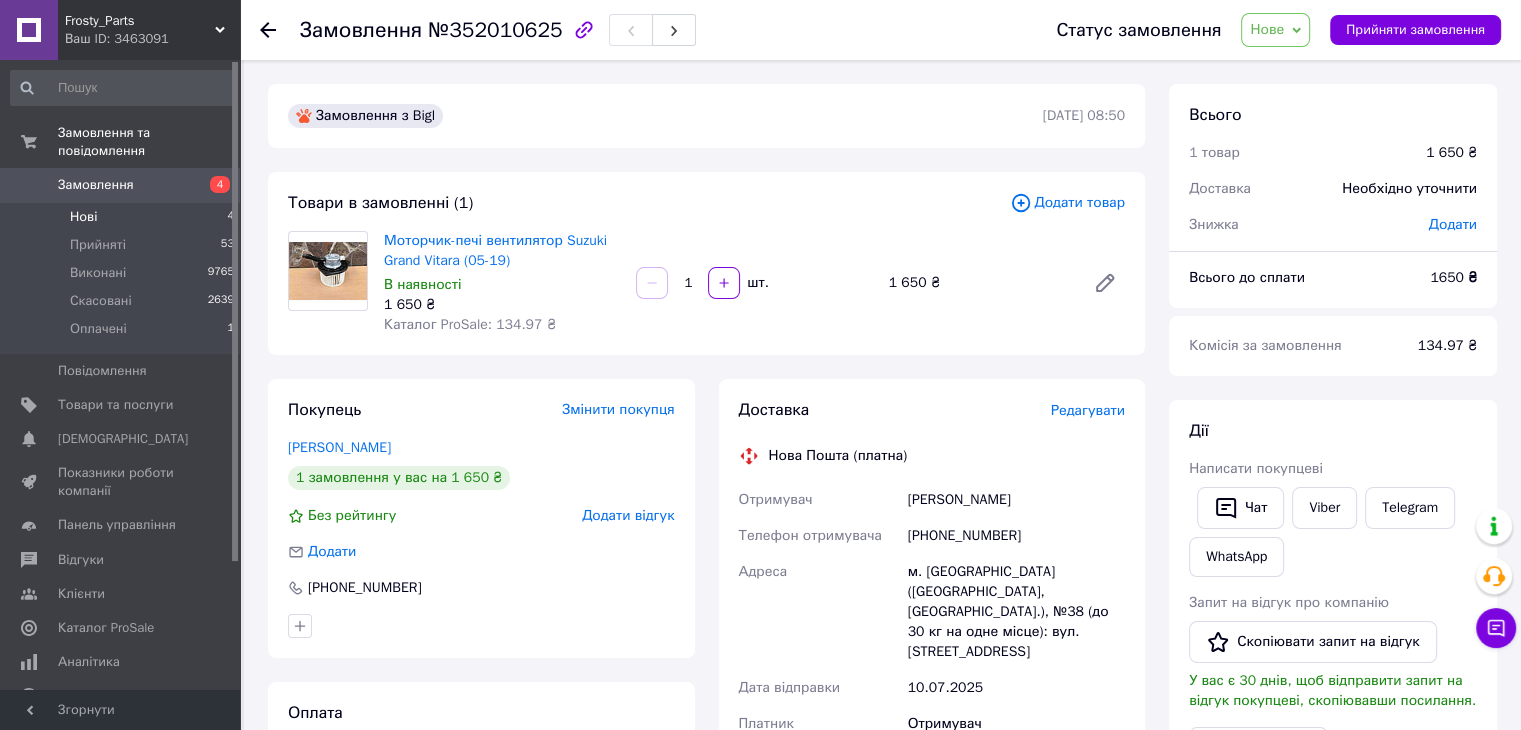 click on "Нові 4" at bounding box center (123, 217) 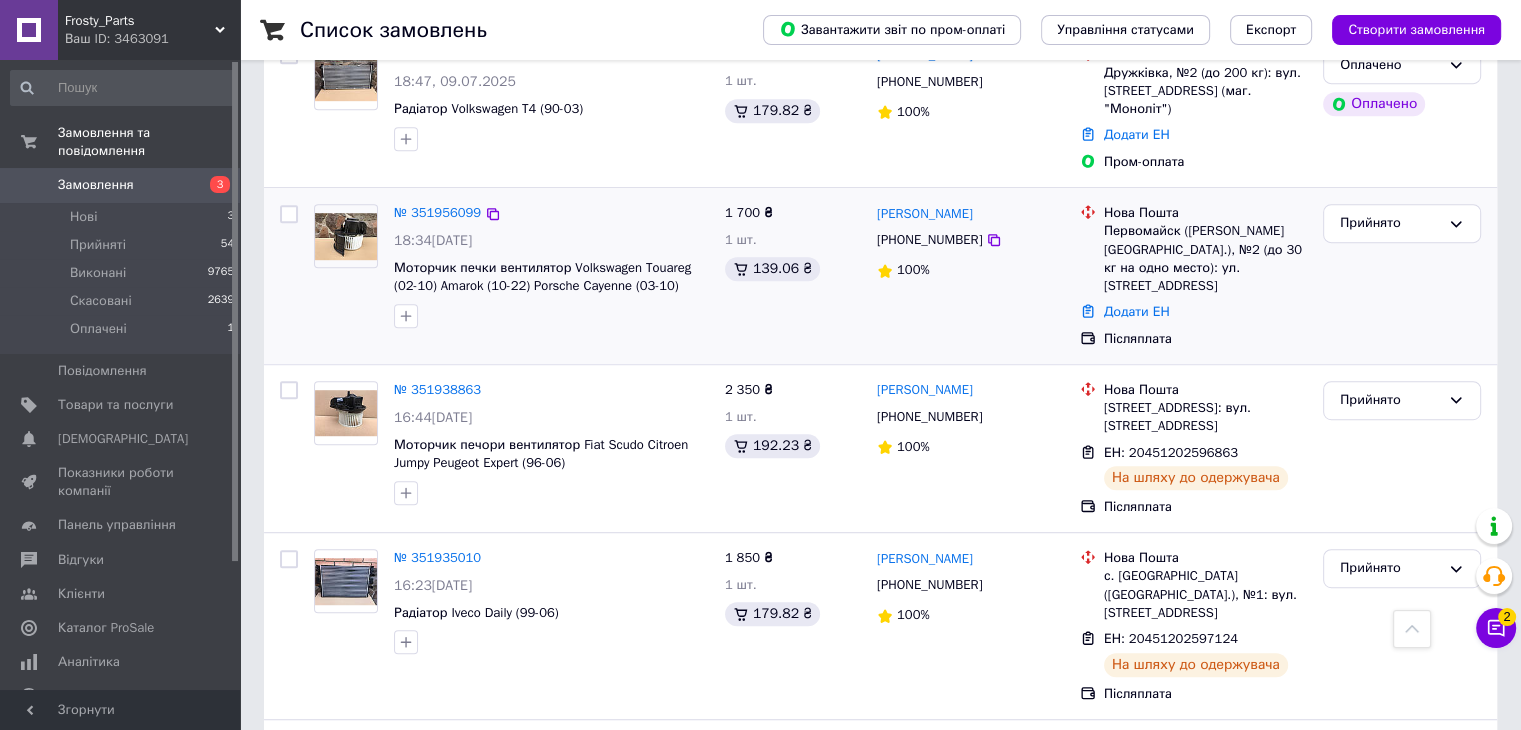 scroll, scrollTop: 1100, scrollLeft: 0, axis: vertical 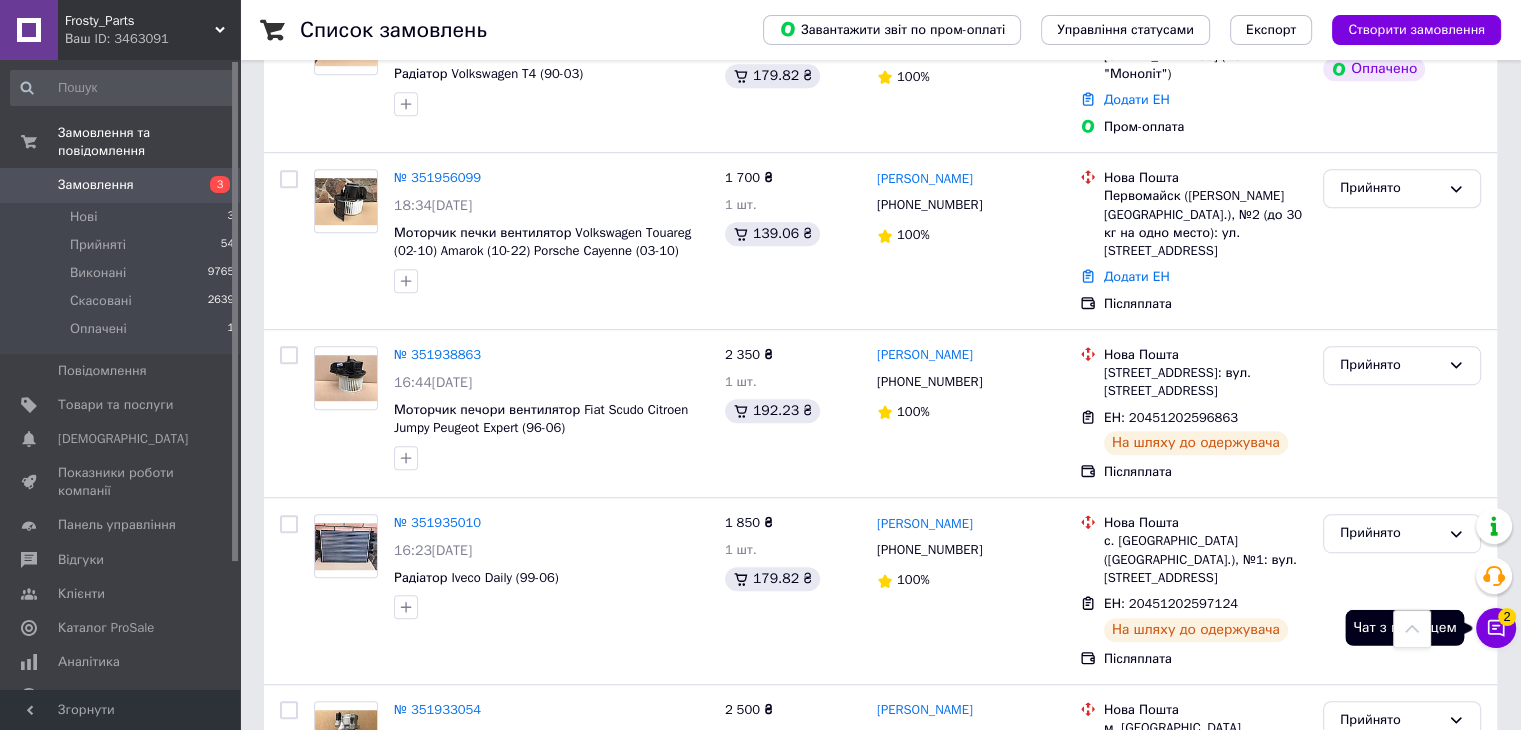 click on "2" at bounding box center (1507, 617) 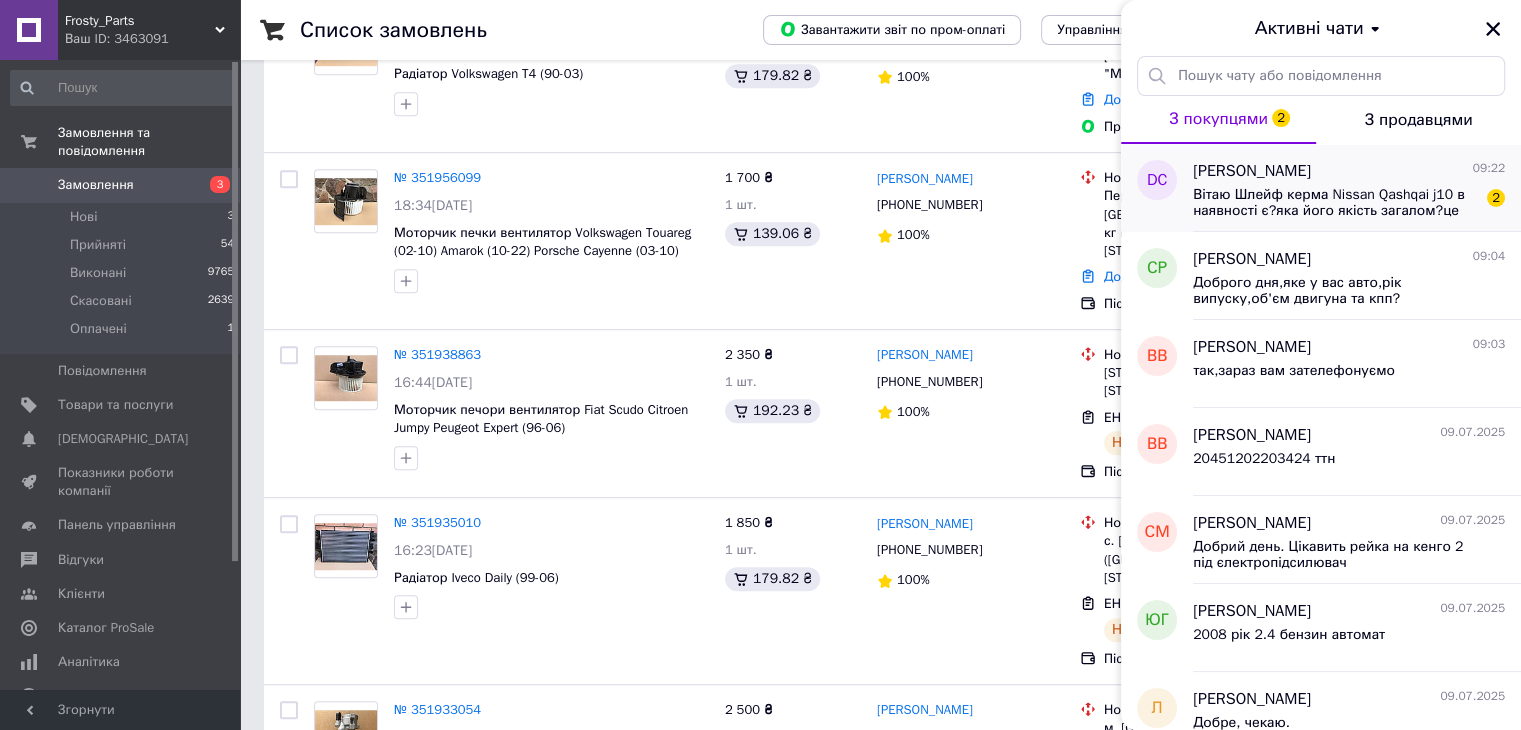 click on "Вітаю
Шлейф керма Nissan Qashqai j10 в наявності є?яка його якість загалом?це [GEOGRAPHIC_DATA]?" at bounding box center (1335, 203) 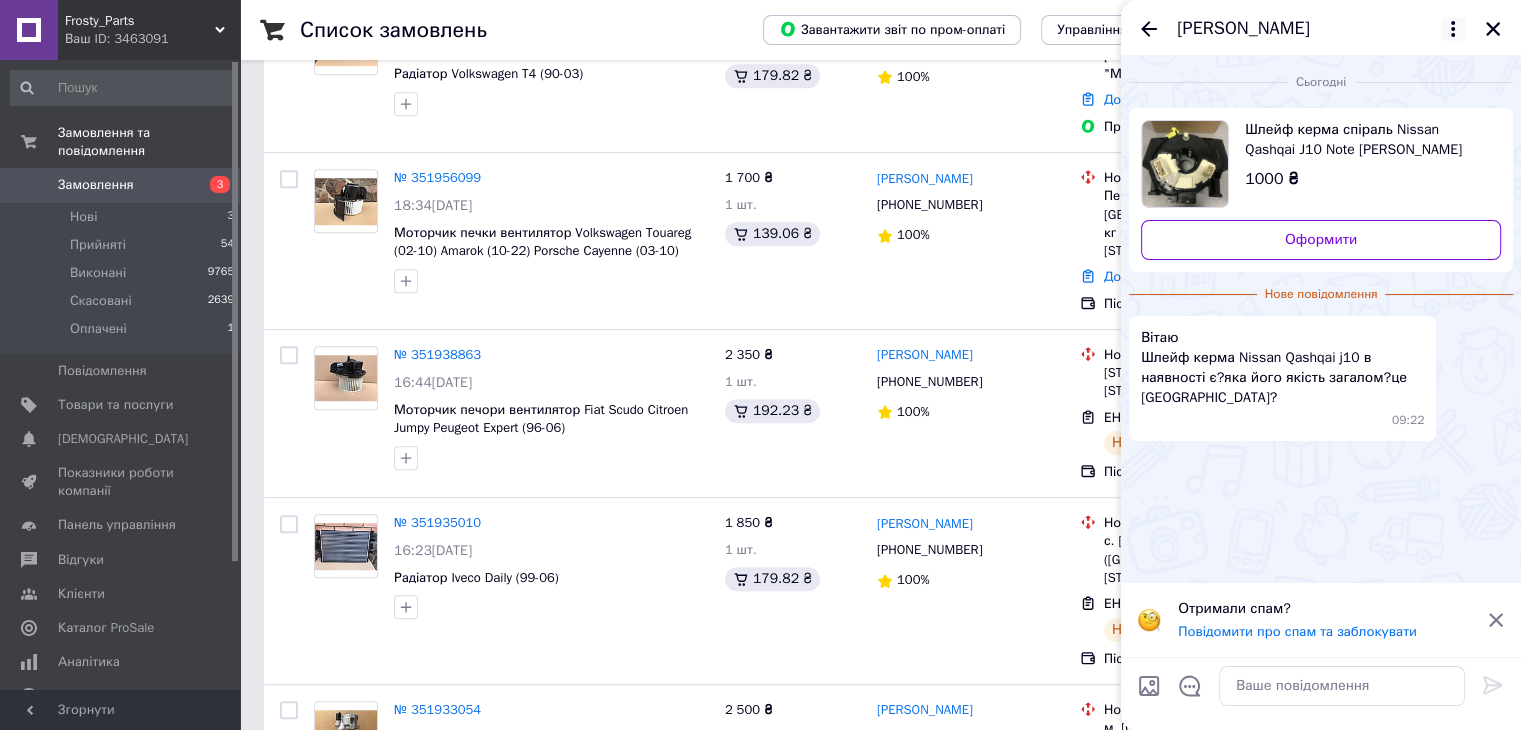 click 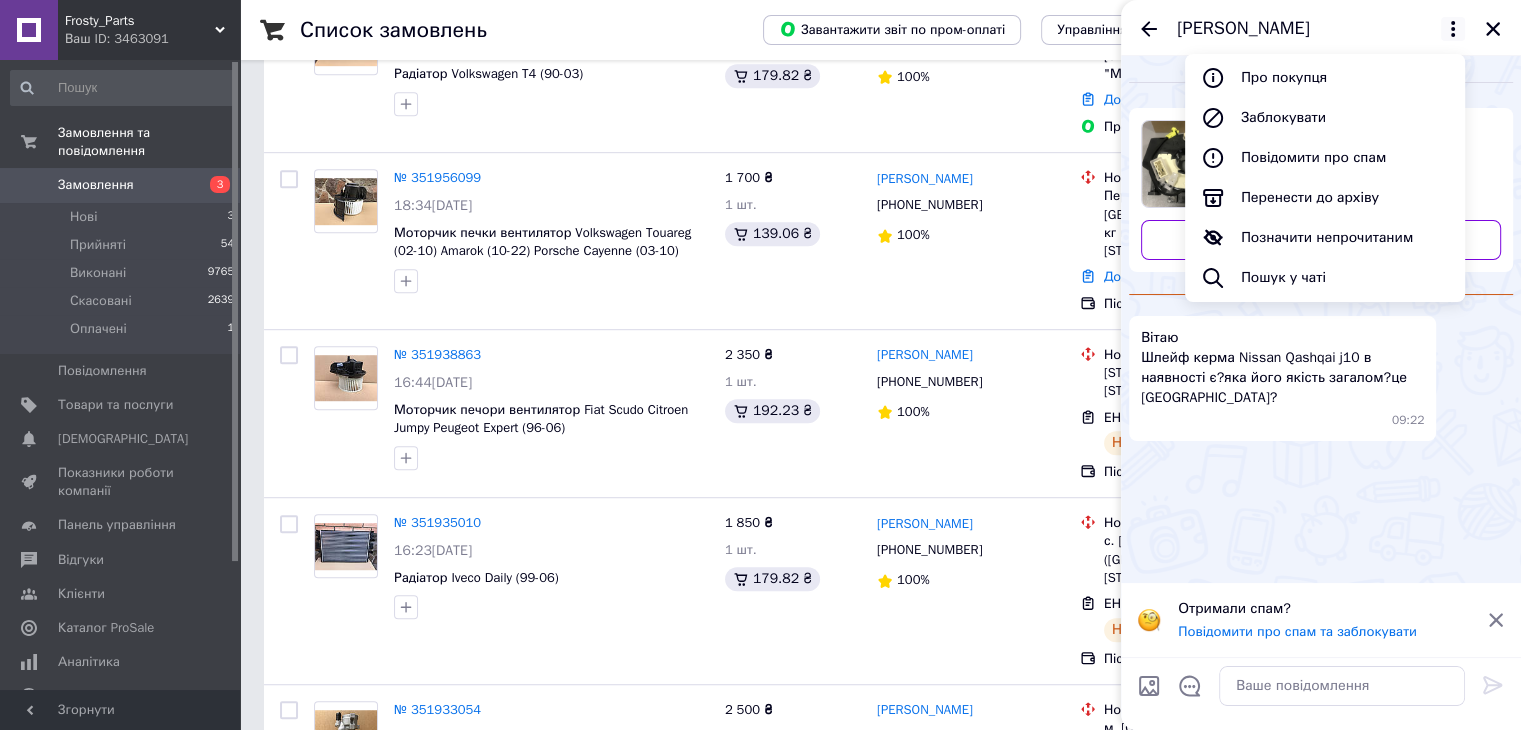 click on "Сьогодні Шлейф керма спіраль Nissan Qashqai J10 Note Pathfinder Navara Xtrail T31 1000 ₴ Оформити Нове повідомлення Вітаю  Шлейф керма Nissan Qashqai j10 в наявності є?яка його якість загалом?це Китай? 09:22" at bounding box center [1321, 319] 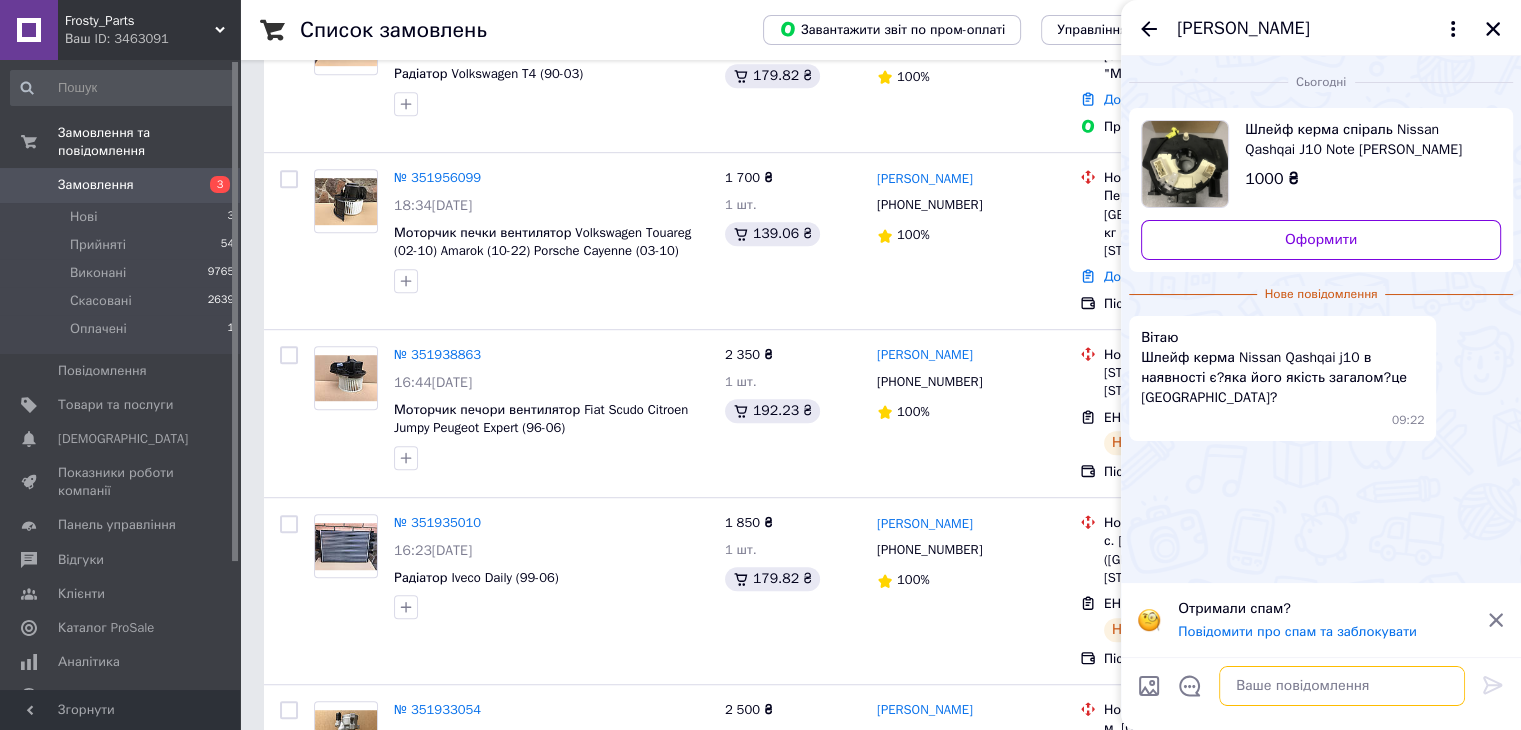 click at bounding box center [1342, 686] 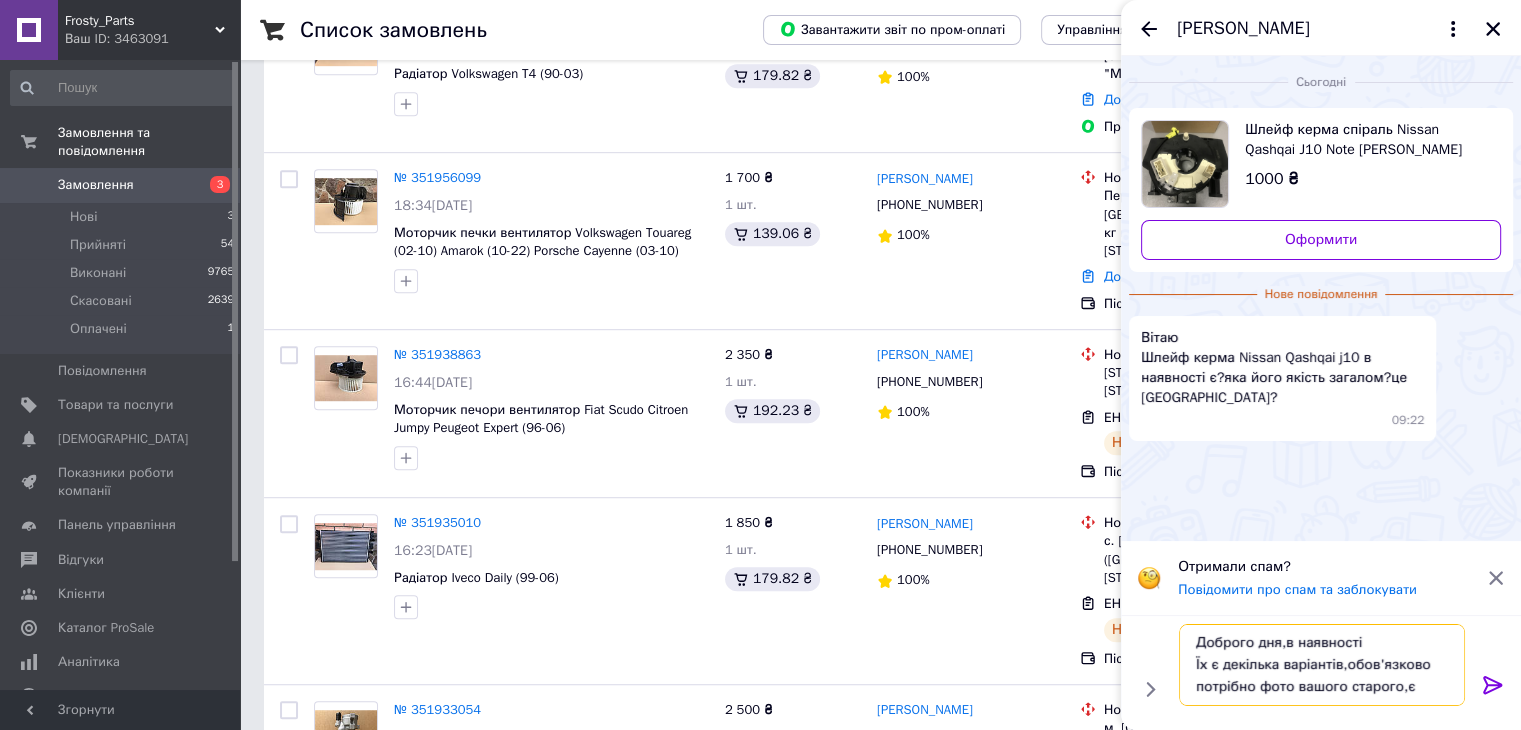 scroll, scrollTop: 13, scrollLeft: 0, axis: vertical 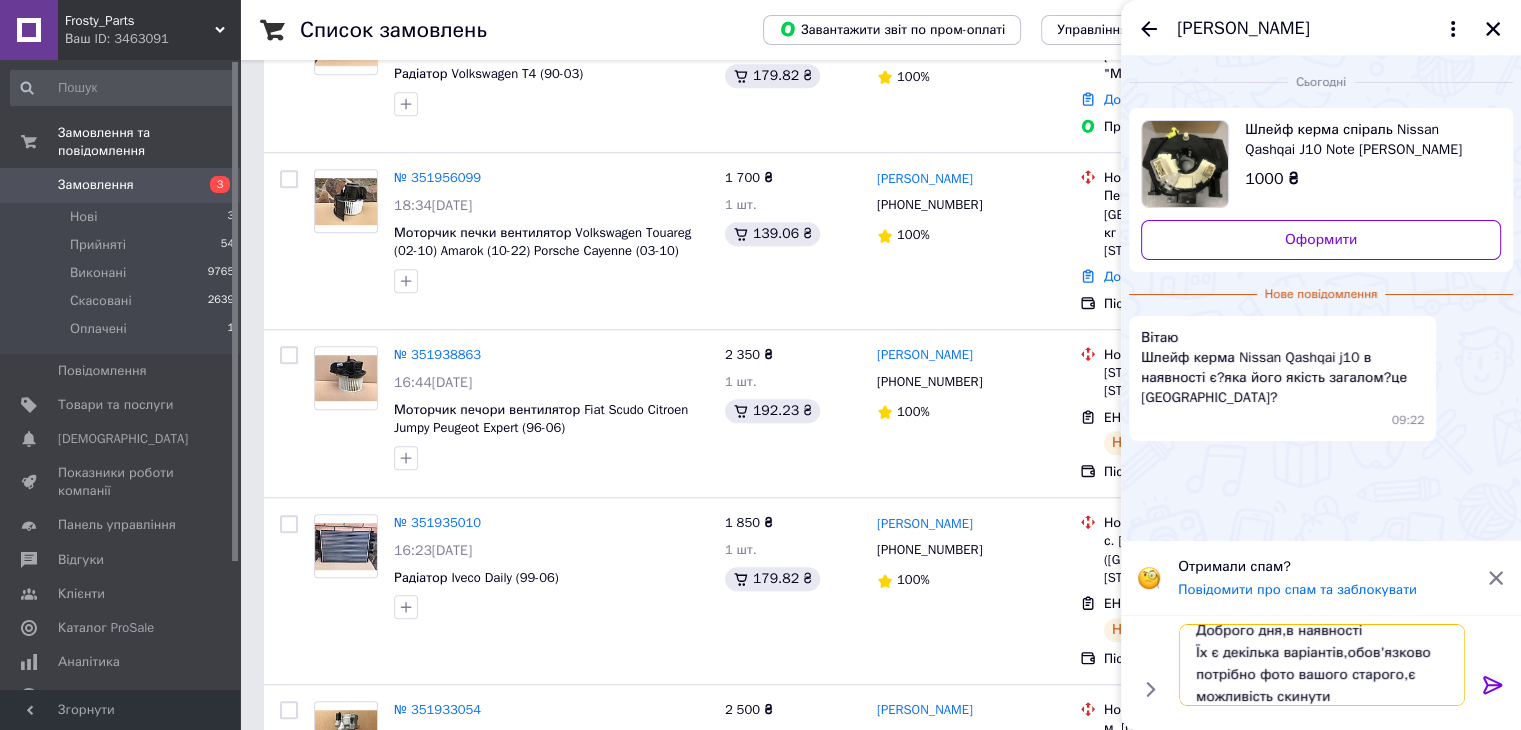 type on "Доброго дня,в наявності
Їх є декілька варіантів,обов'язково потрібно фото вашого старого,є можливість скинути?" 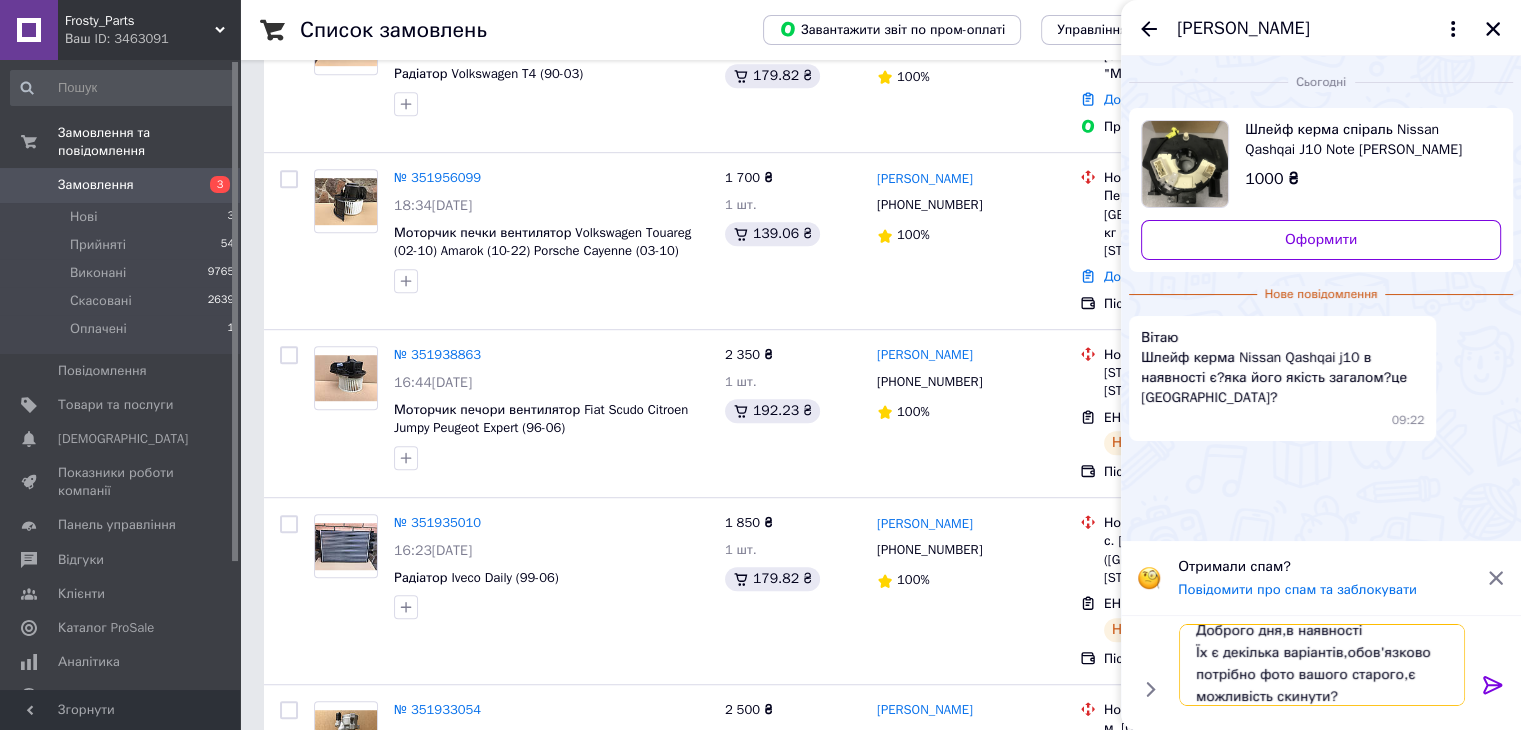 type 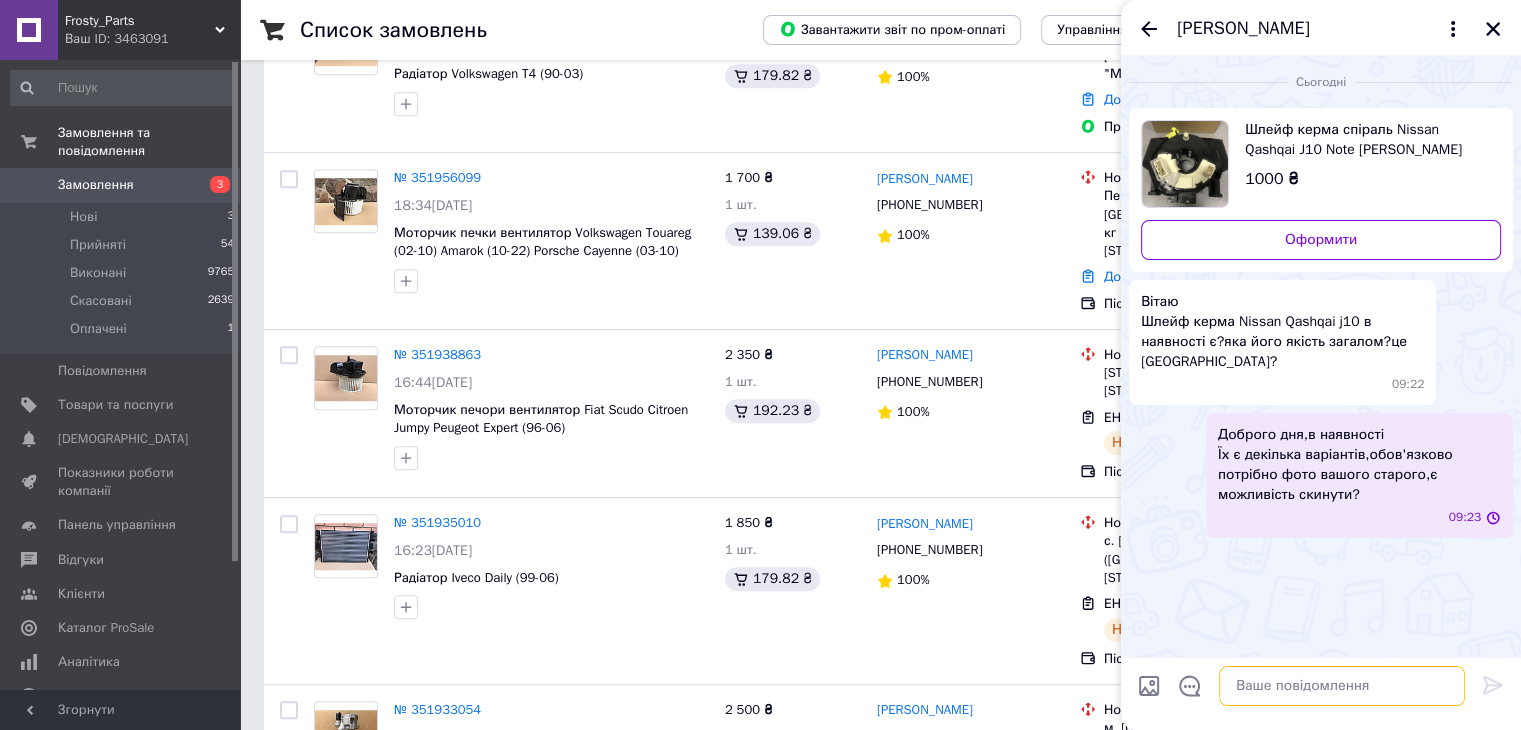 scroll, scrollTop: 0, scrollLeft: 0, axis: both 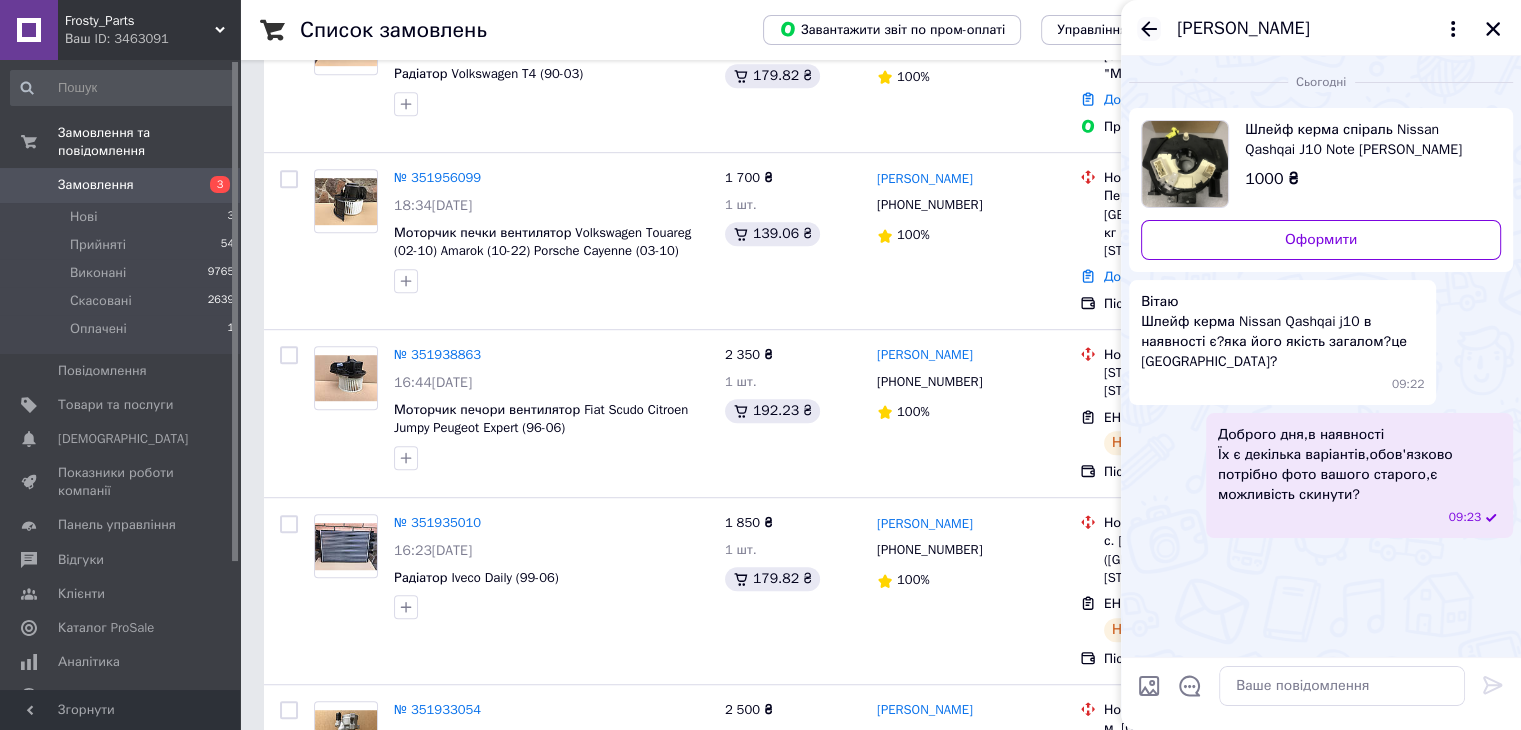 click 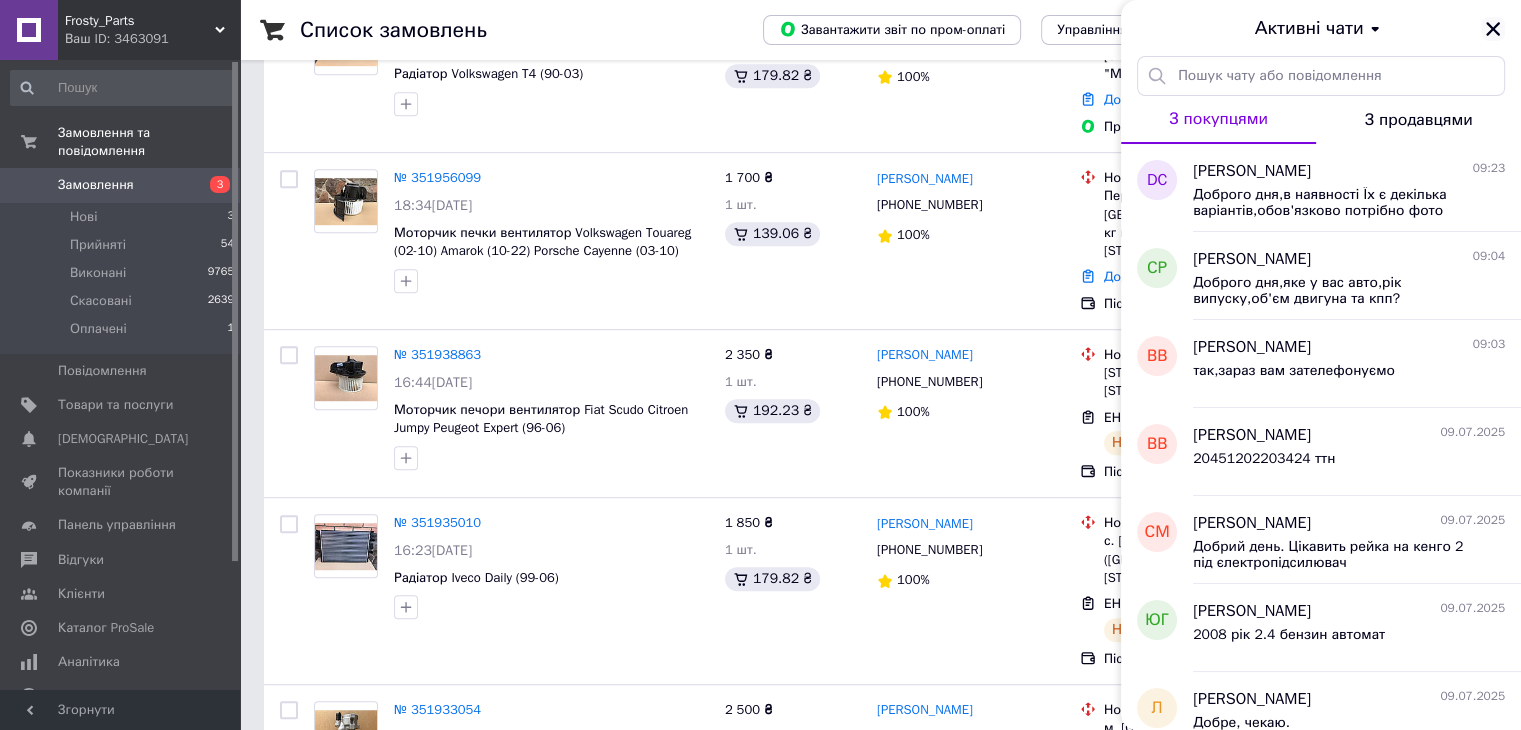 click 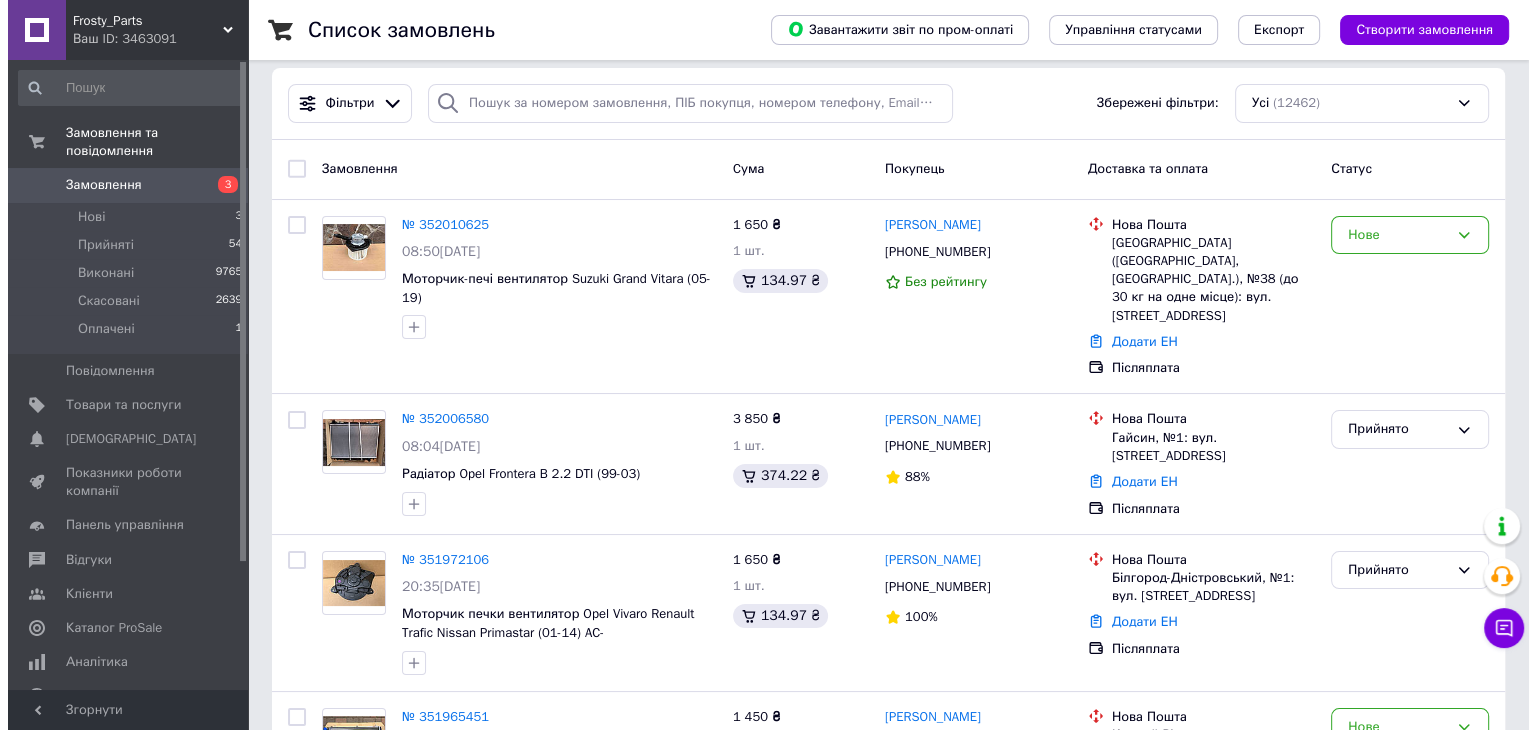 scroll, scrollTop: 0, scrollLeft: 0, axis: both 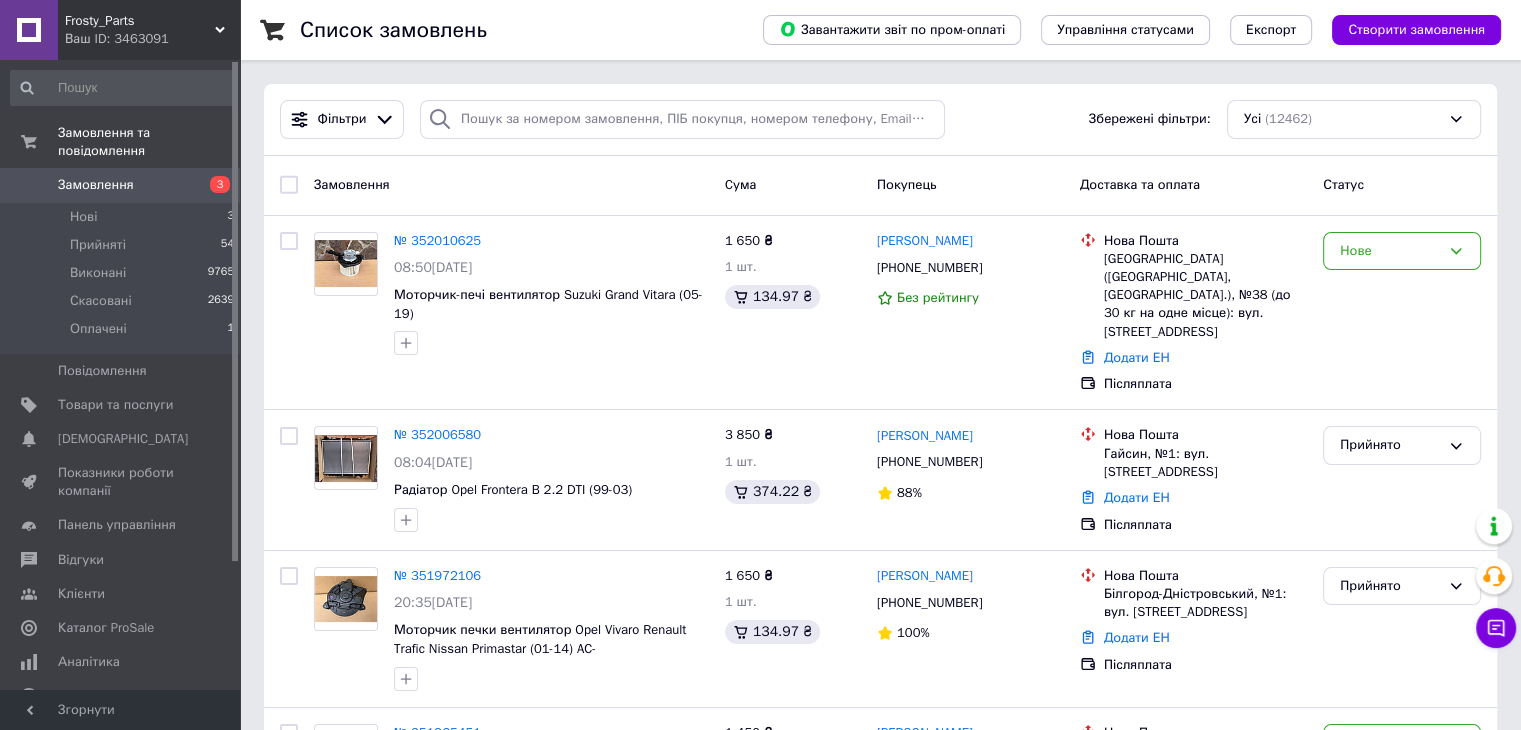 drag, startPoint x: 200, startPoint y: 170, endPoint x: 110, endPoint y: 27, distance: 168.9645 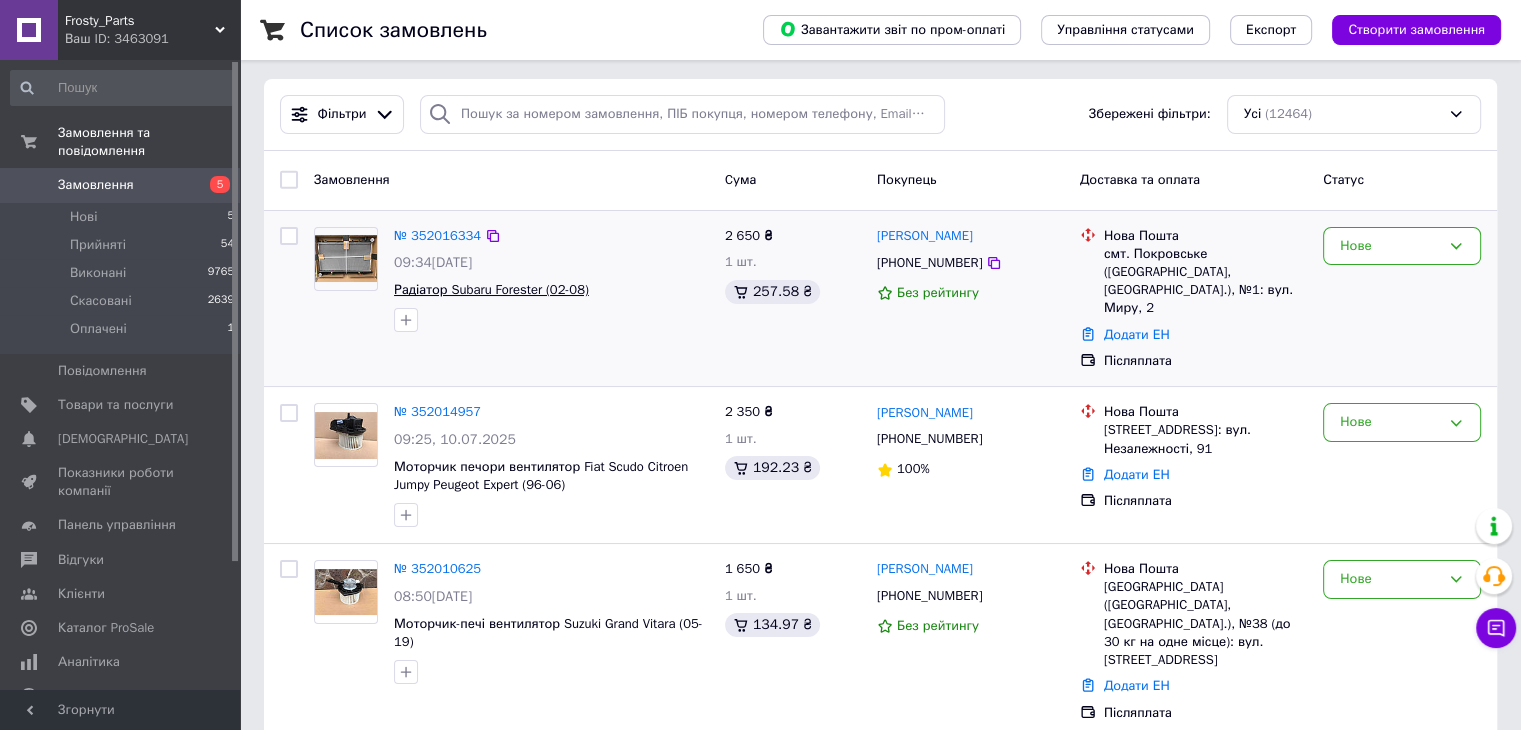 scroll, scrollTop: 200, scrollLeft: 0, axis: vertical 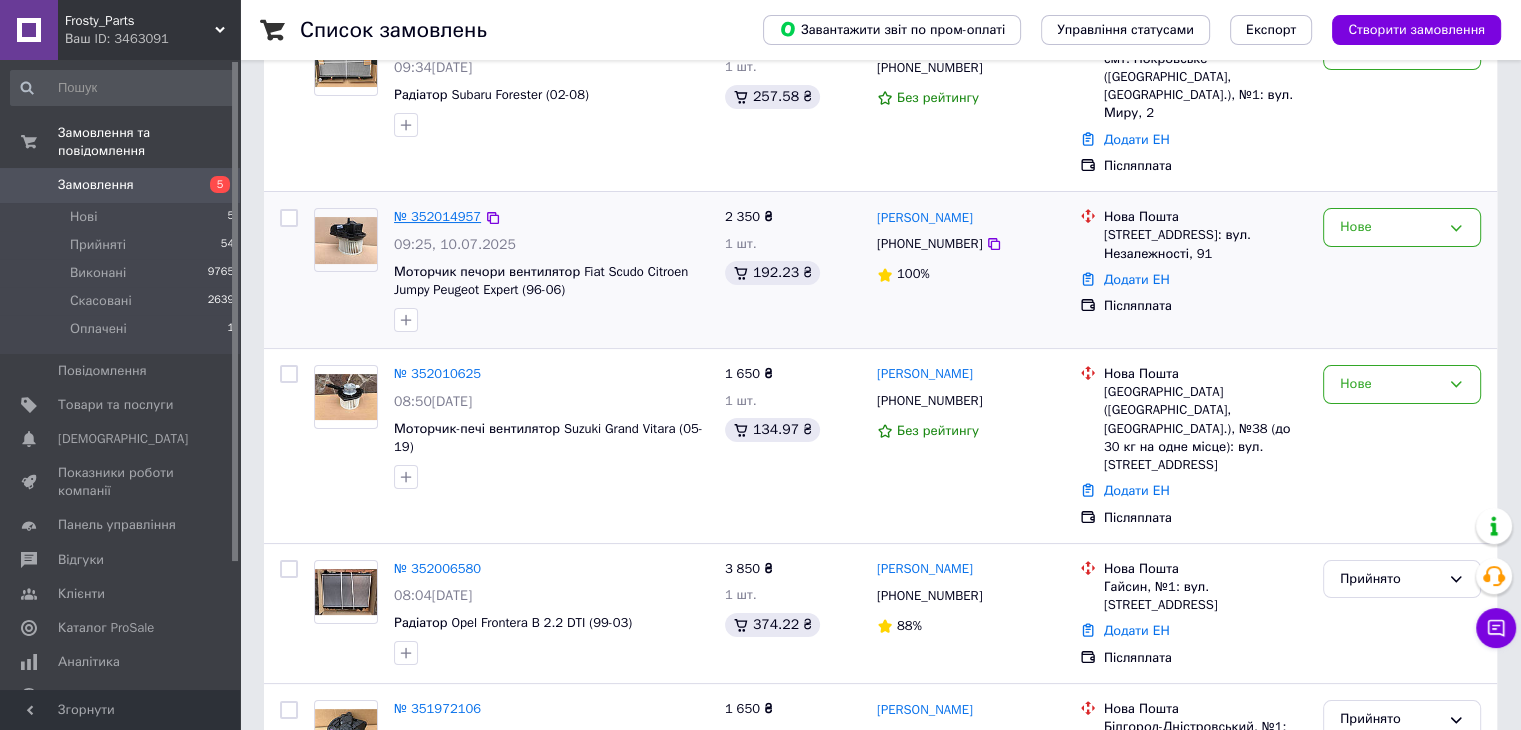 click on "№ 352014957" at bounding box center [437, 216] 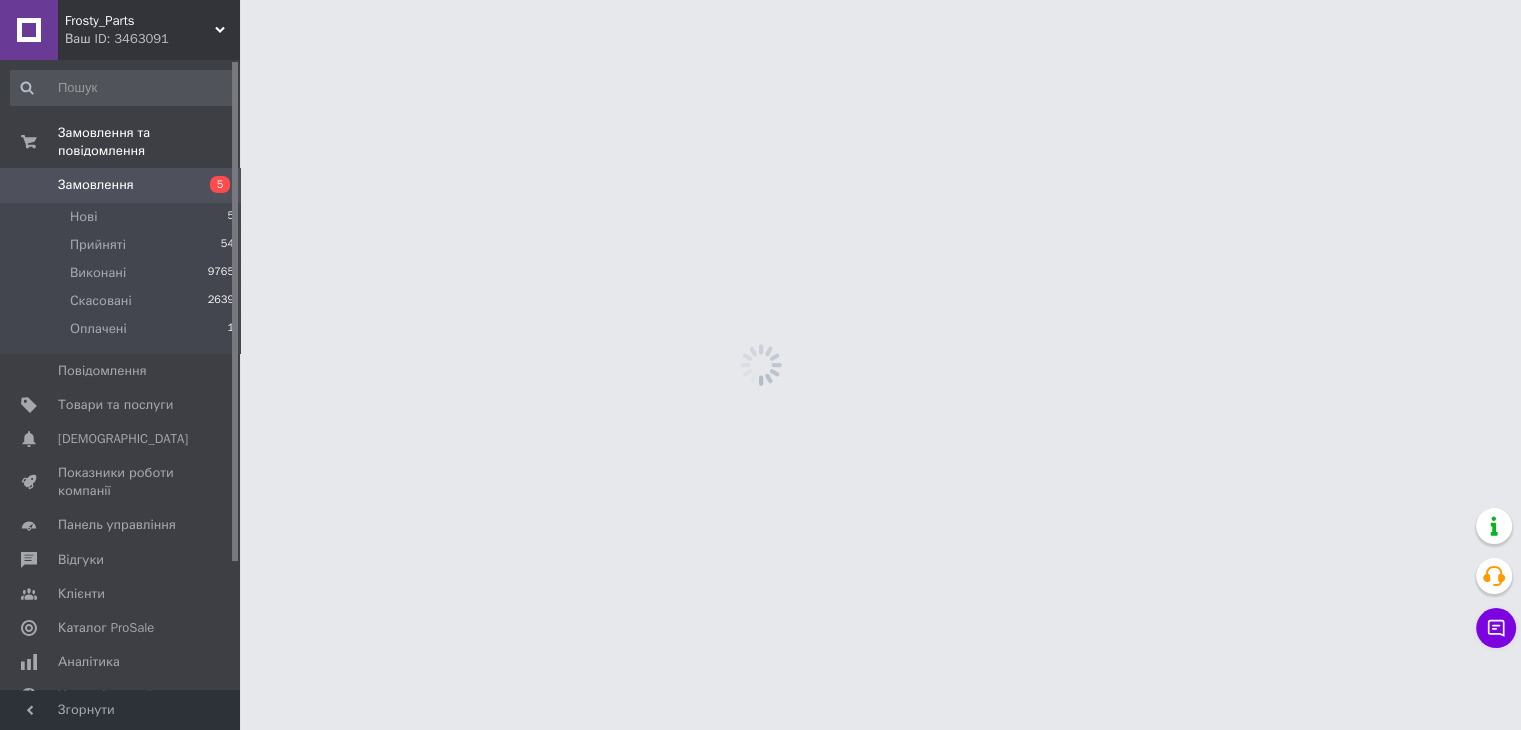 scroll, scrollTop: 0, scrollLeft: 0, axis: both 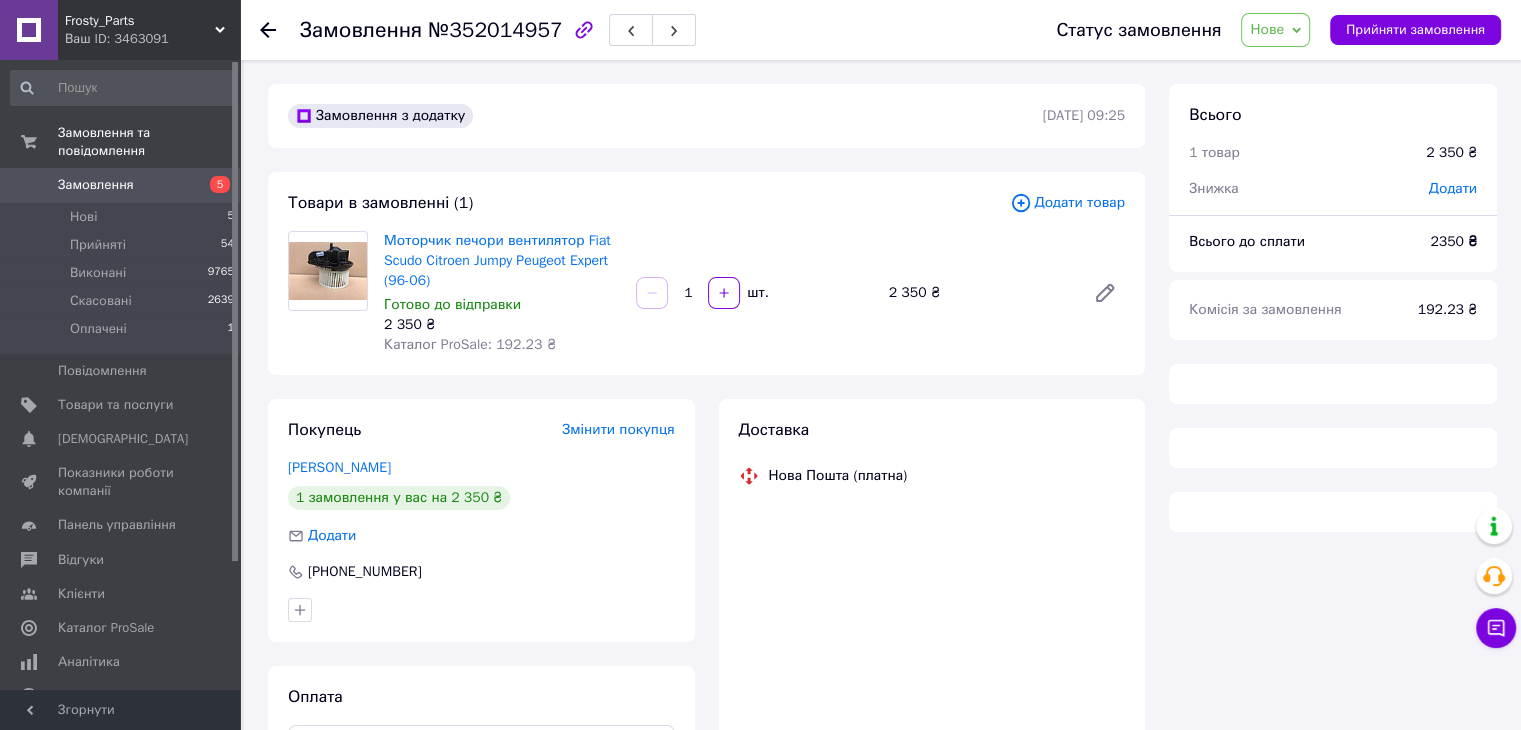 click on "Нове" at bounding box center (1267, 29) 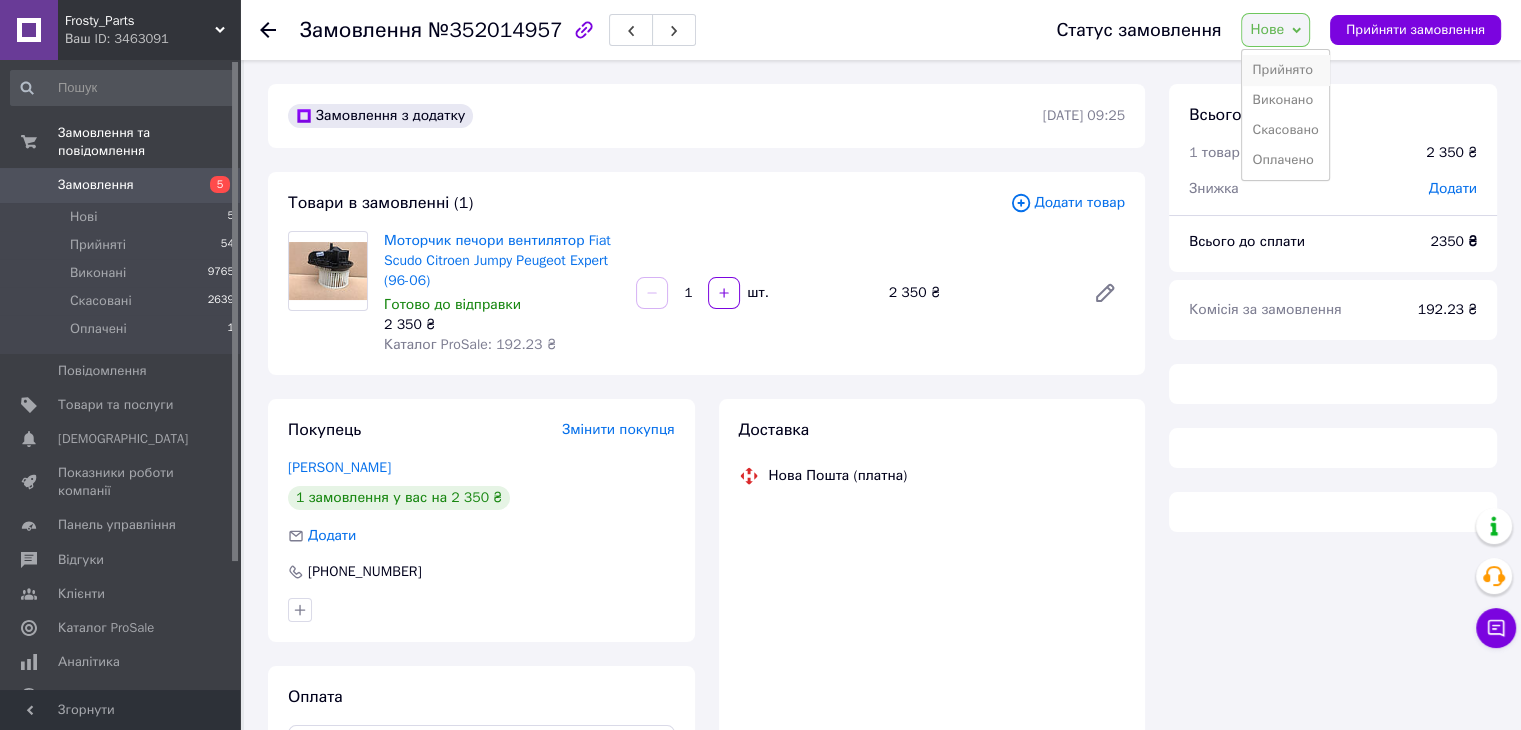 click on "Прийнято" at bounding box center (1285, 70) 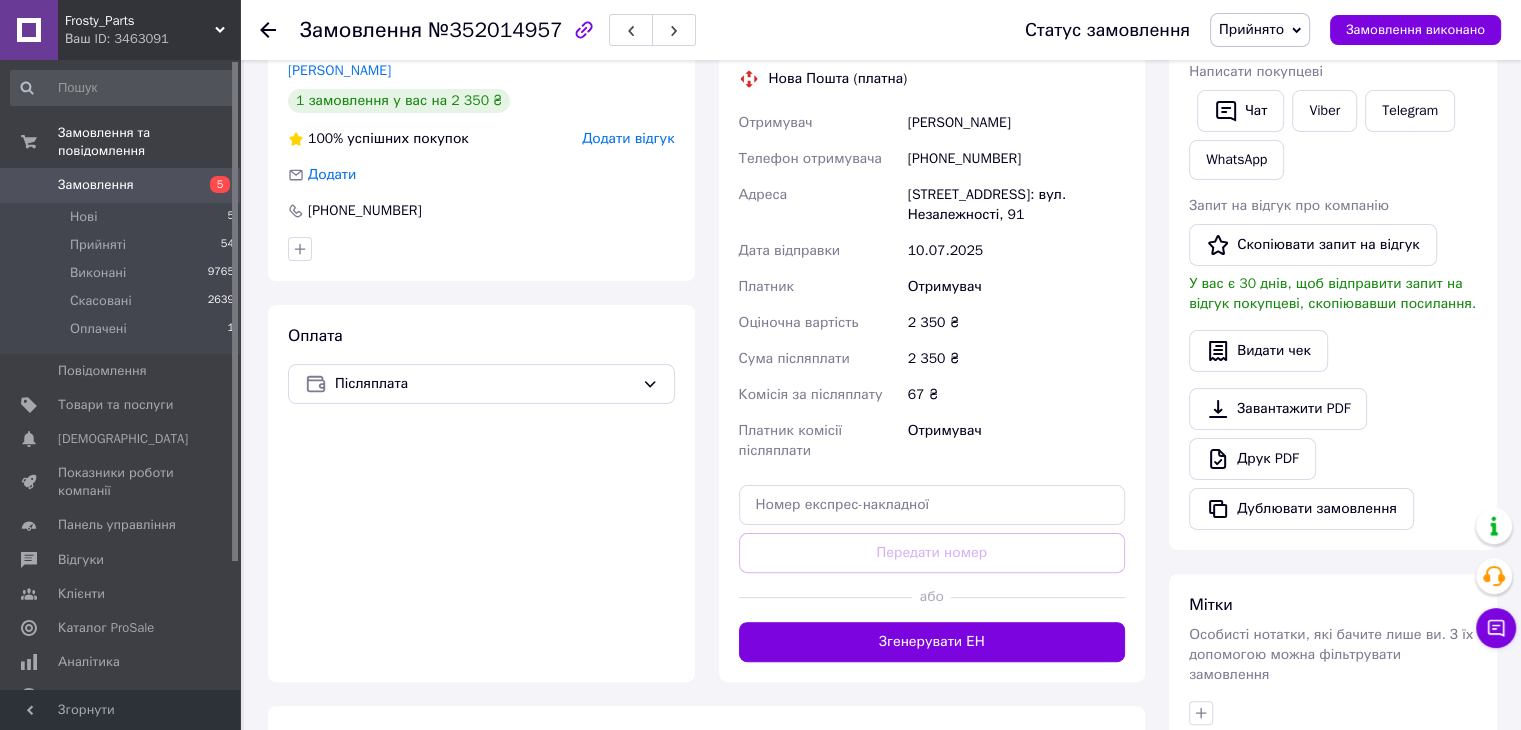 scroll, scrollTop: 400, scrollLeft: 0, axis: vertical 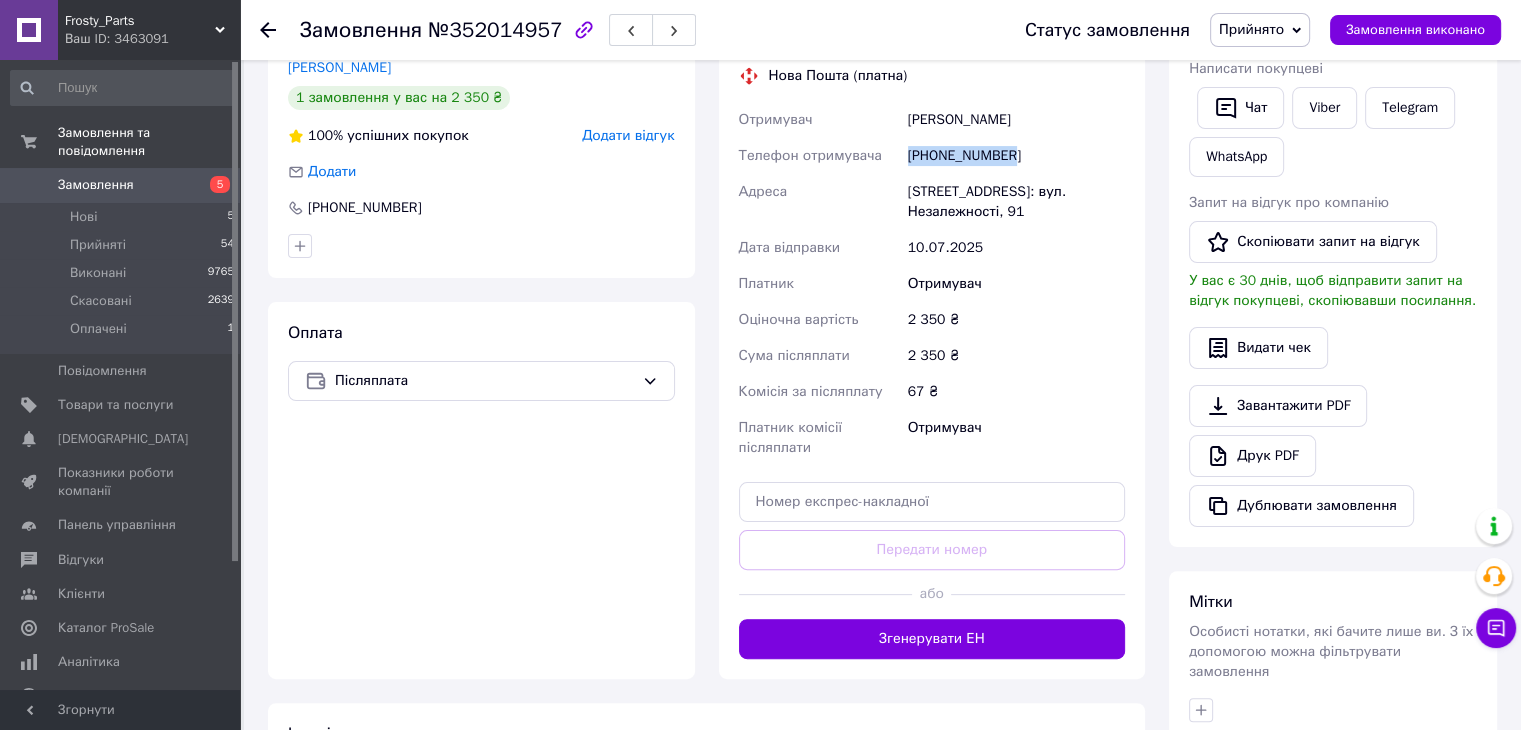 drag, startPoint x: 911, startPoint y: 156, endPoint x: 1024, endPoint y: 157, distance: 113.004425 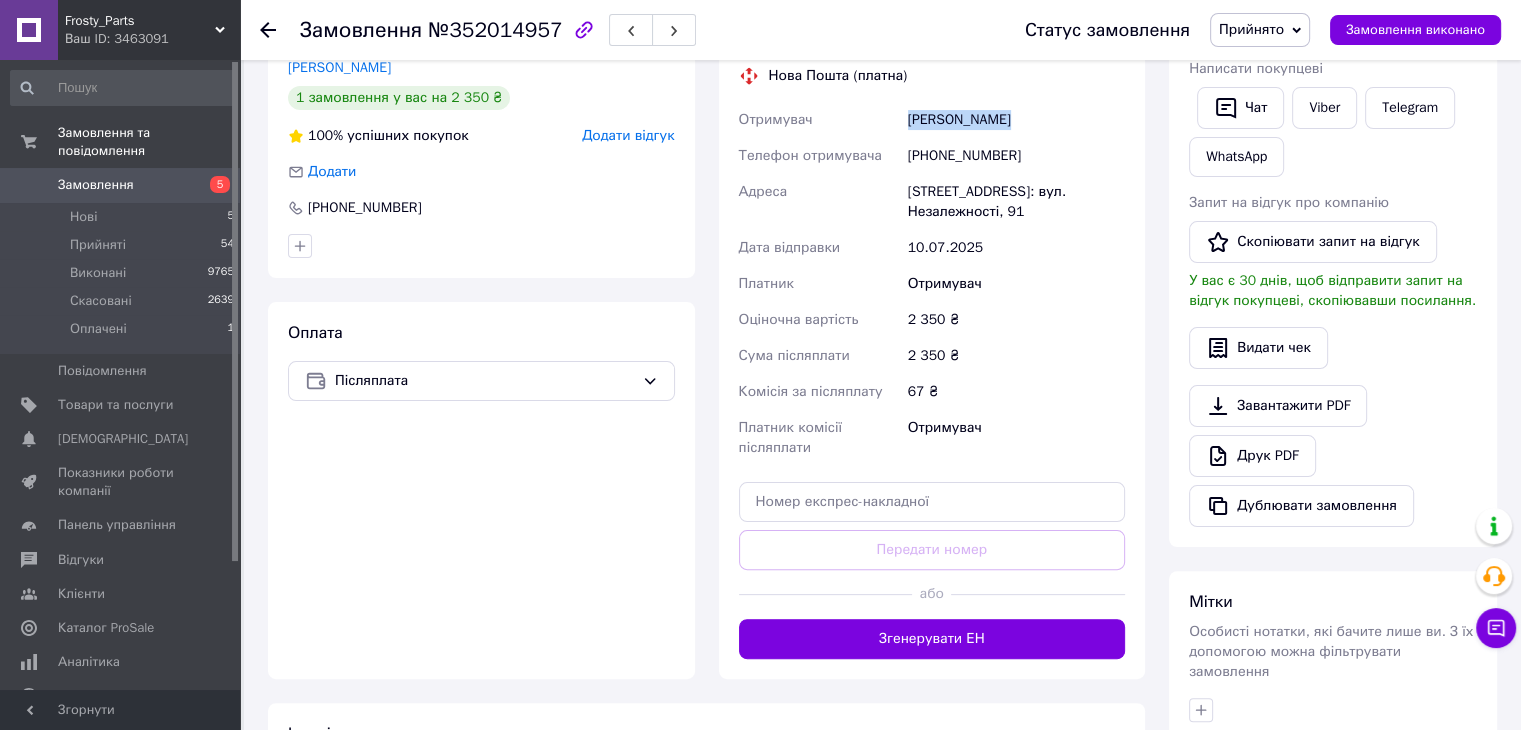 drag, startPoint x: 908, startPoint y: 117, endPoint x: 1004, endPoint y: 117, distance: 96 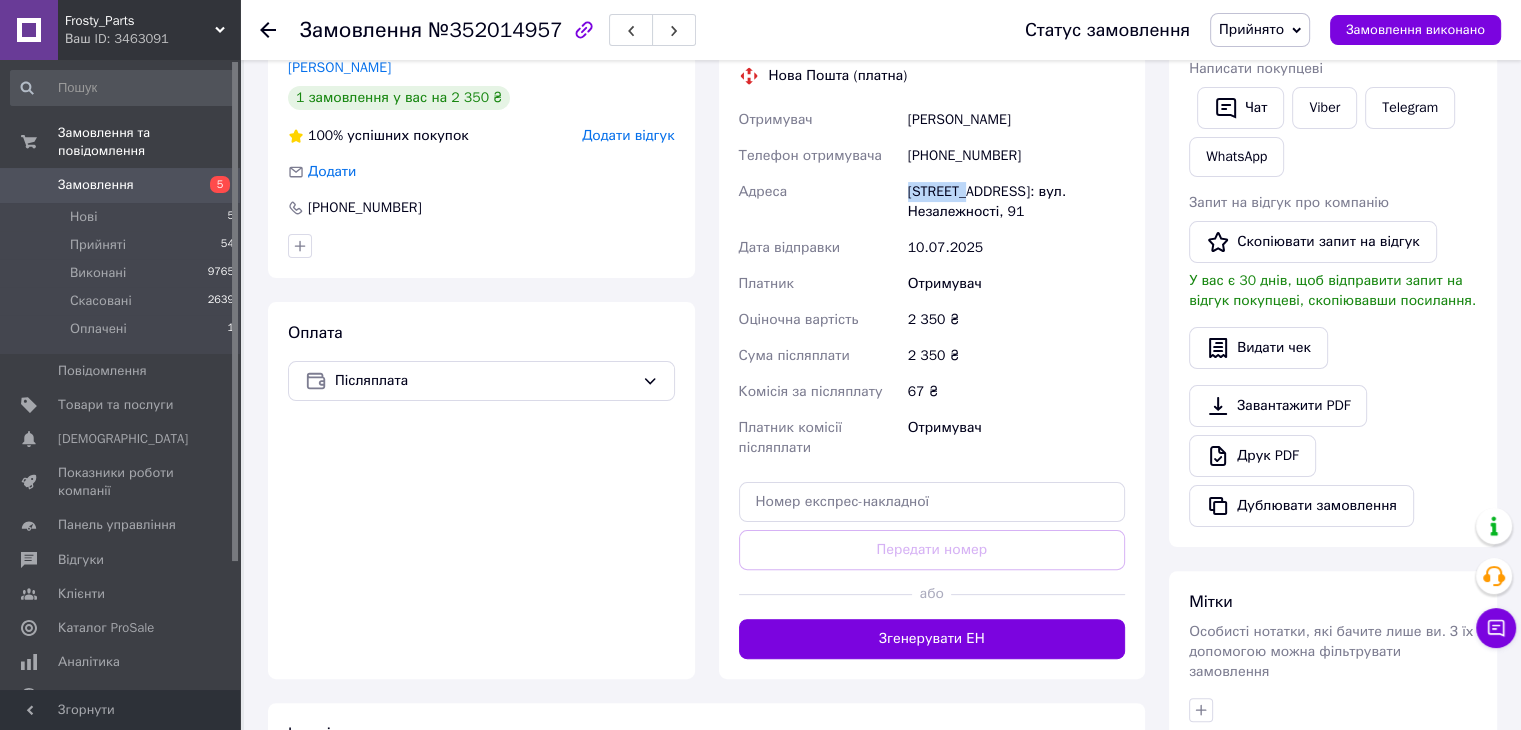 drag, startPoint x: 908, startPoint y: 192, endPoint x: 961, endPoint y: 193, distance: 53.009434 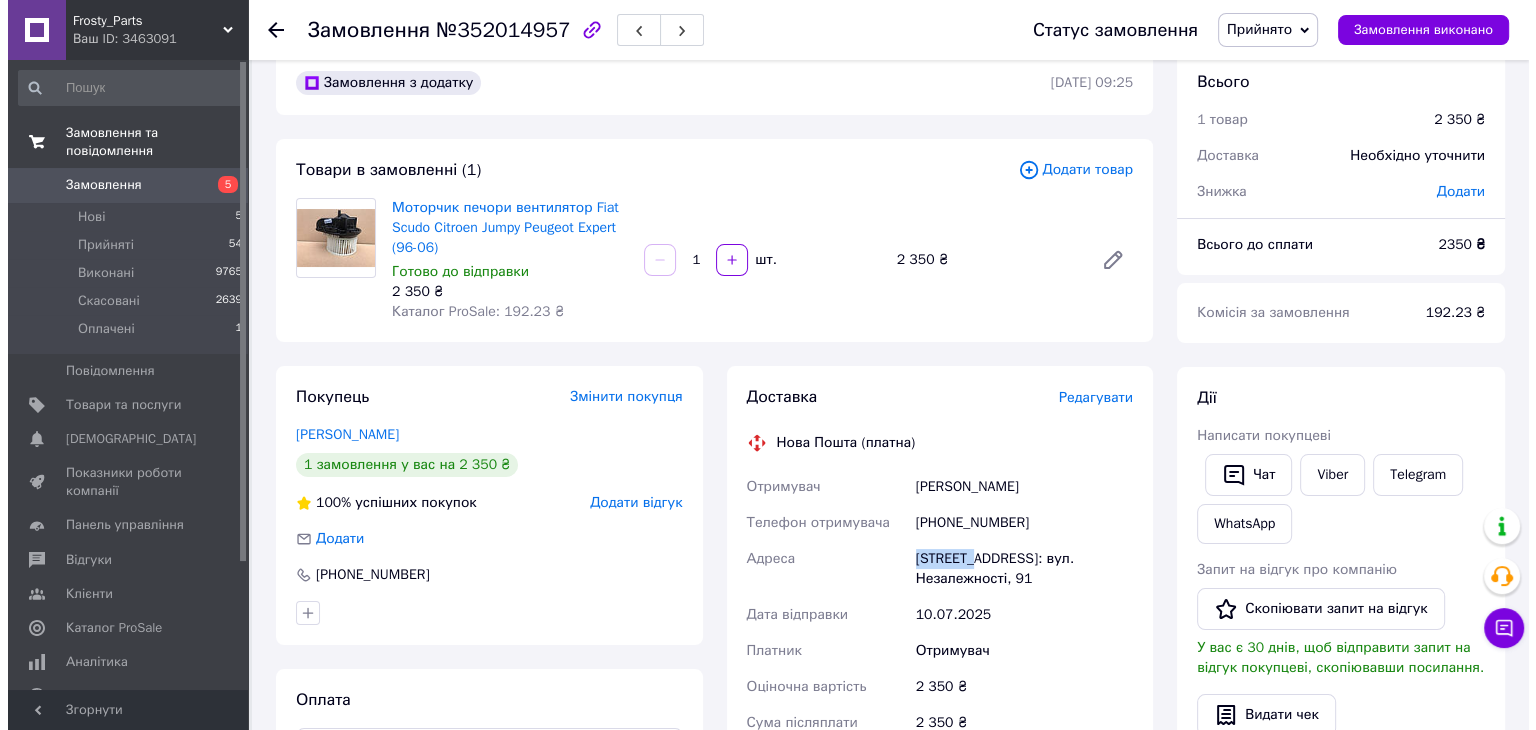 scroll, scrollTop: 0, scrollLeft: 0, axis: both 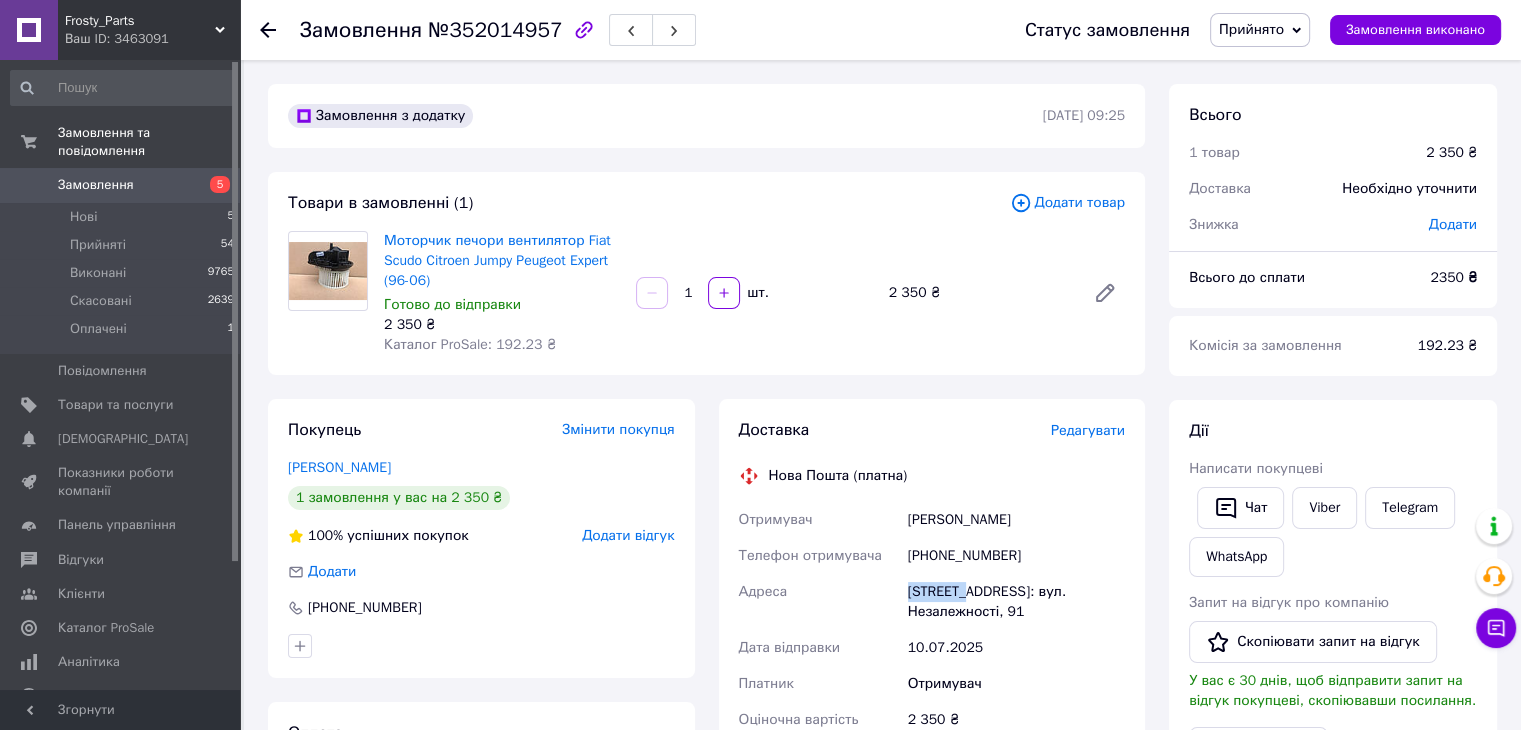 click on "Замовлення" at bounding box center (96, 185) 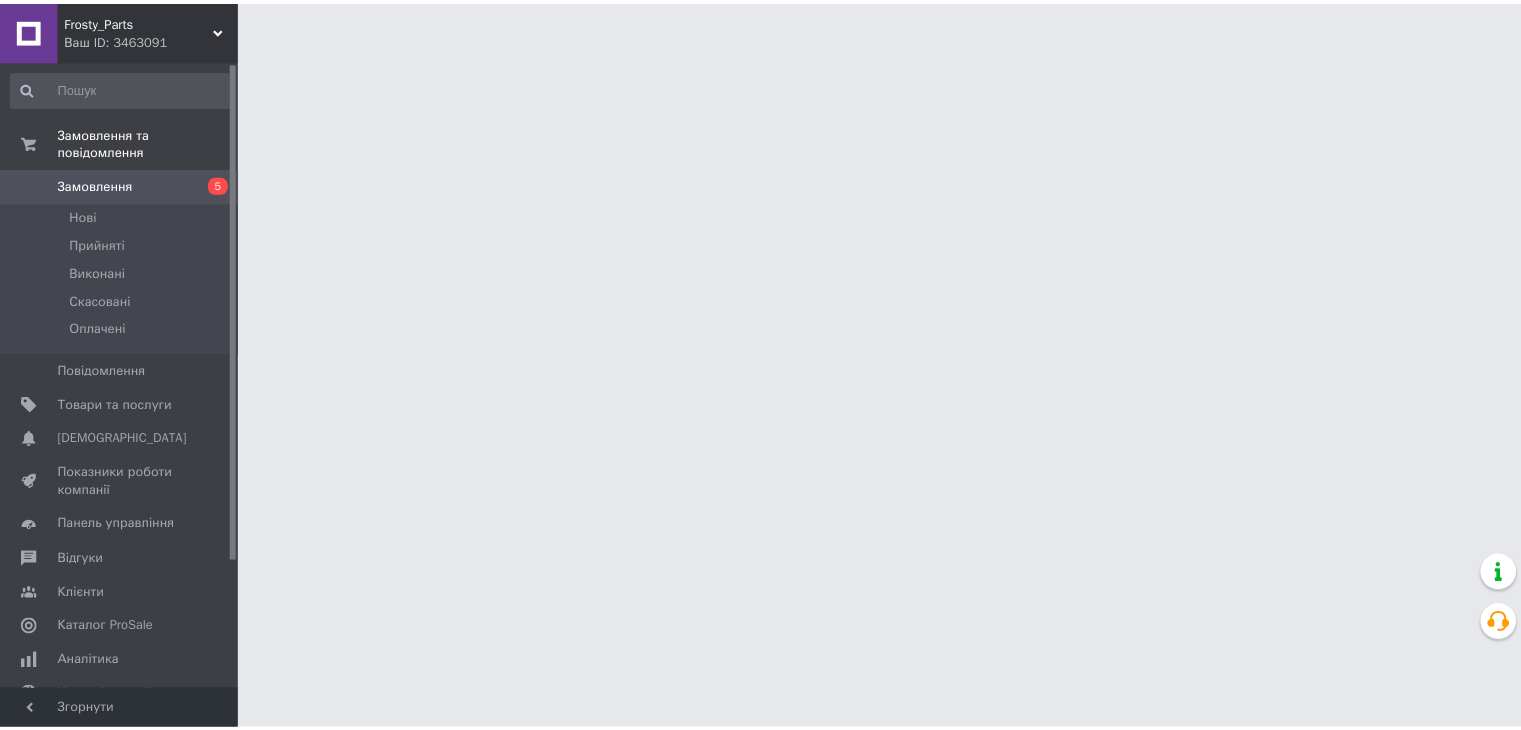 scroll, scrollTop: 0, scrollLeft: 0, axis: both 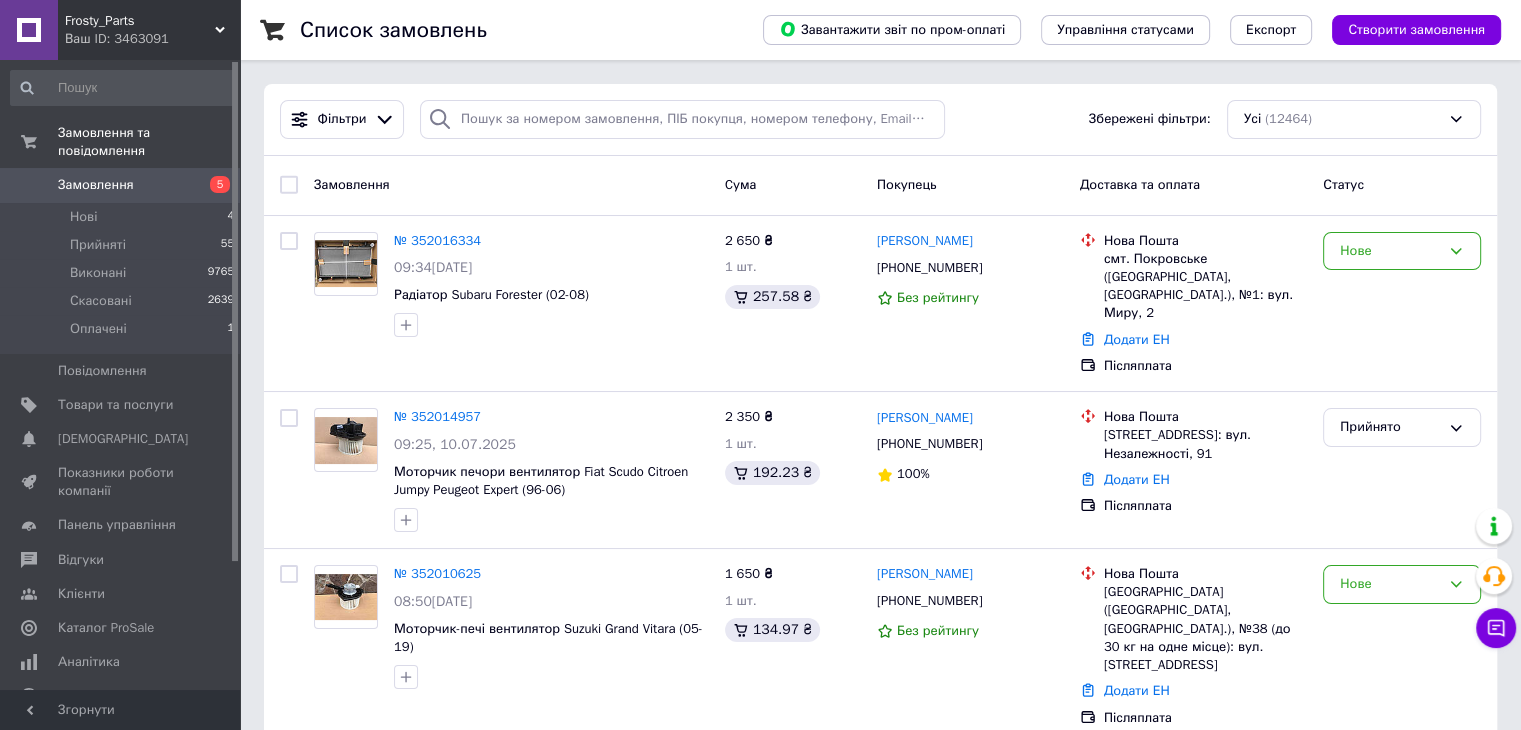 click on "Нові 4" at bounding box center (123, 217) 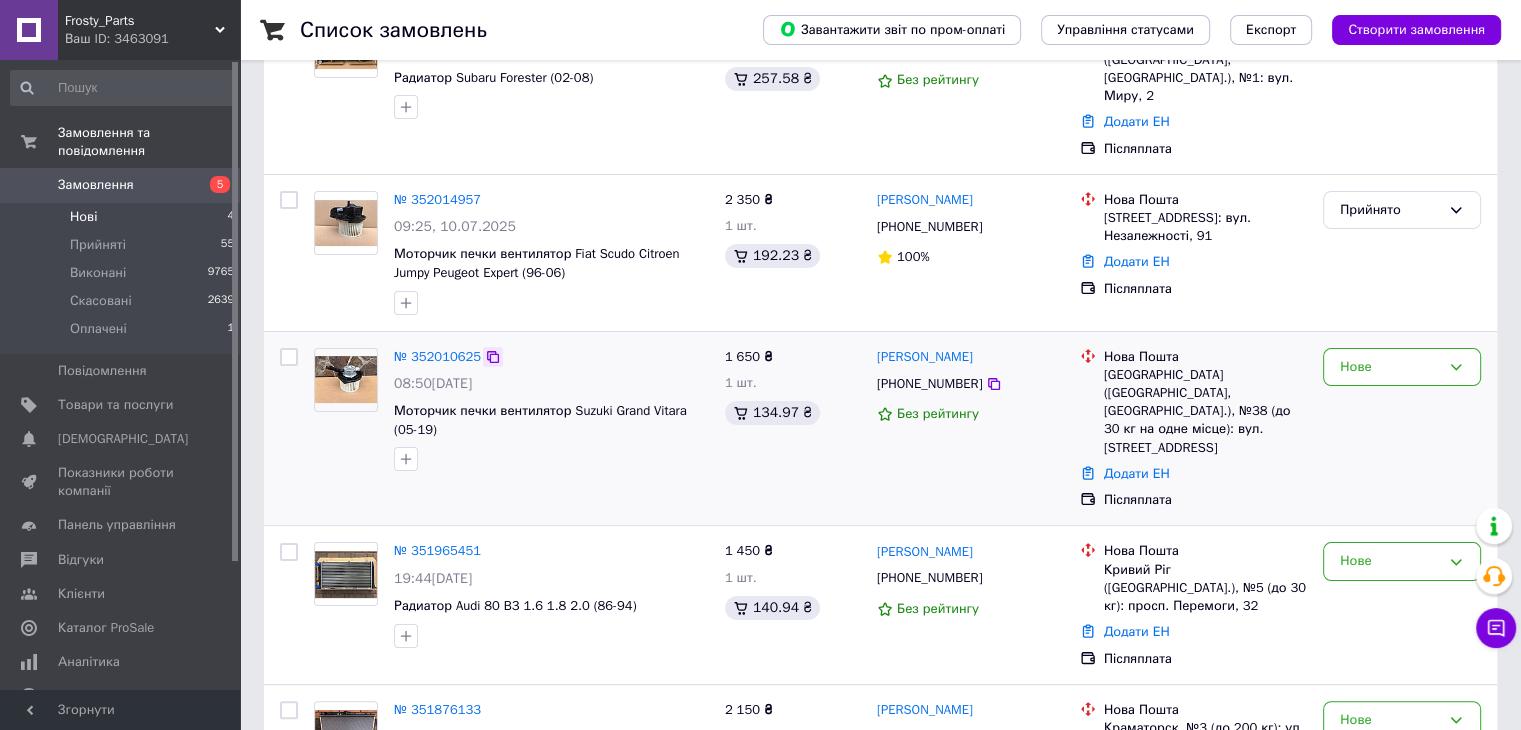 scroll, scrollTop: 388, scrollLeft: 0, axis: vertical 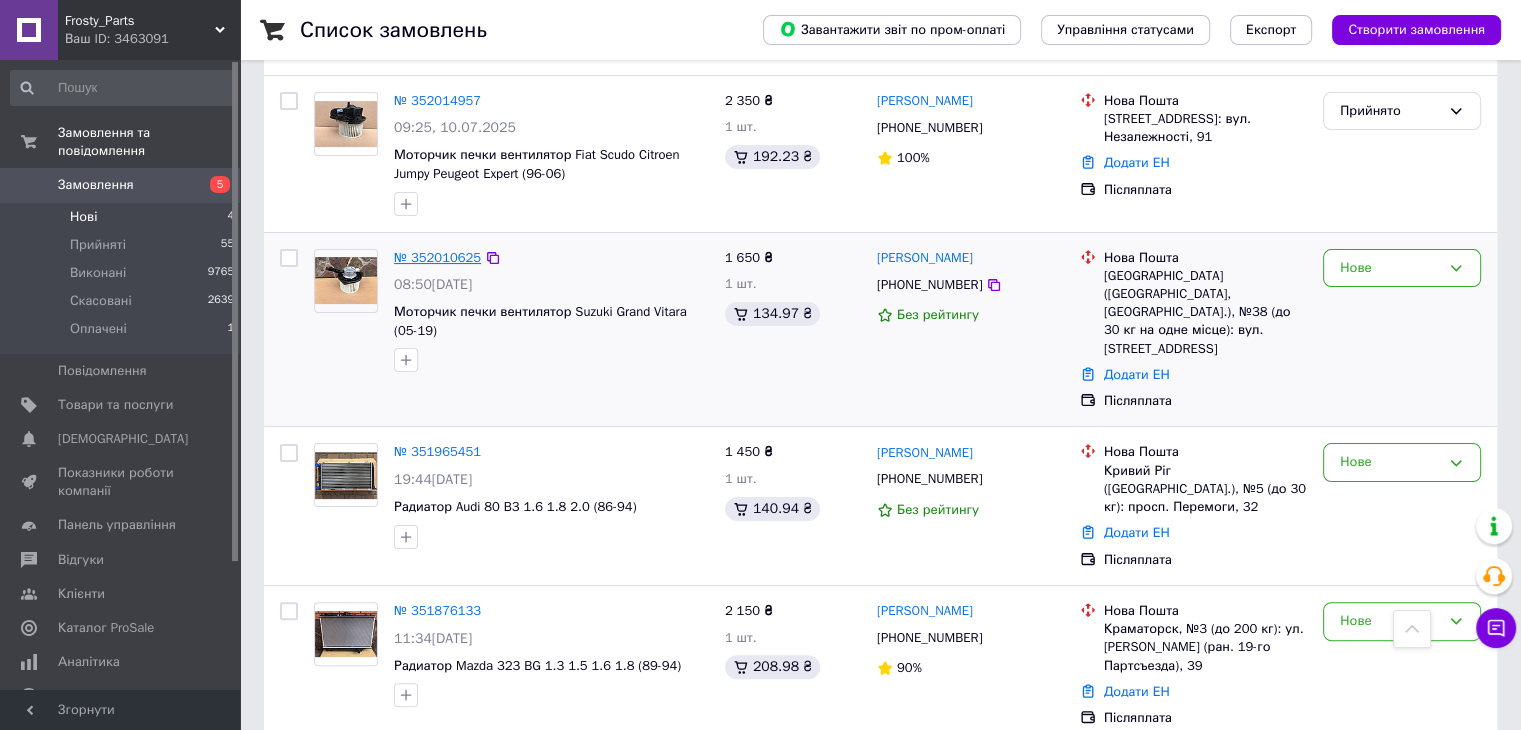 click on "№ 352010625" at bounding box center [437, 257] 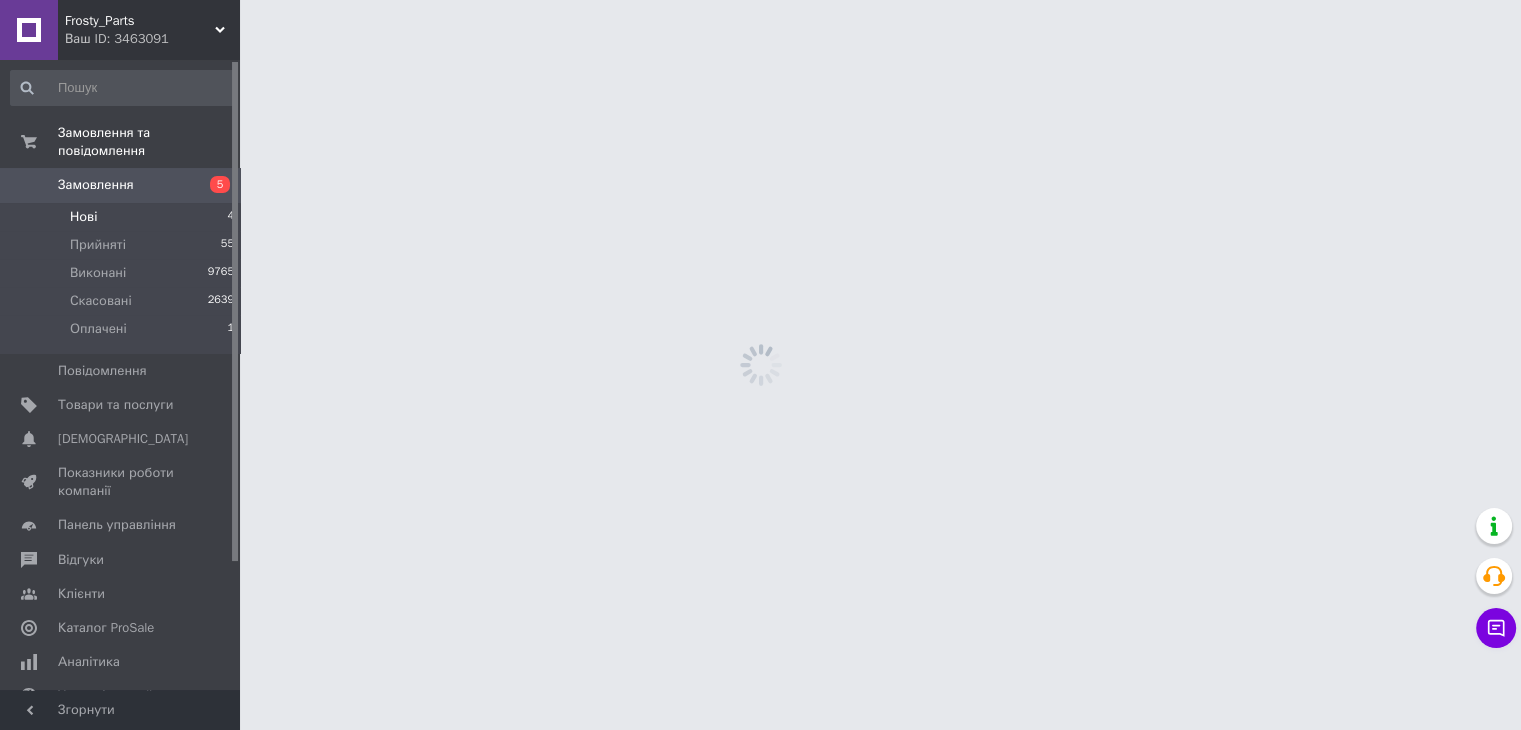 scroll, scrollTop: 0, scrollLeft: 0, axis: both 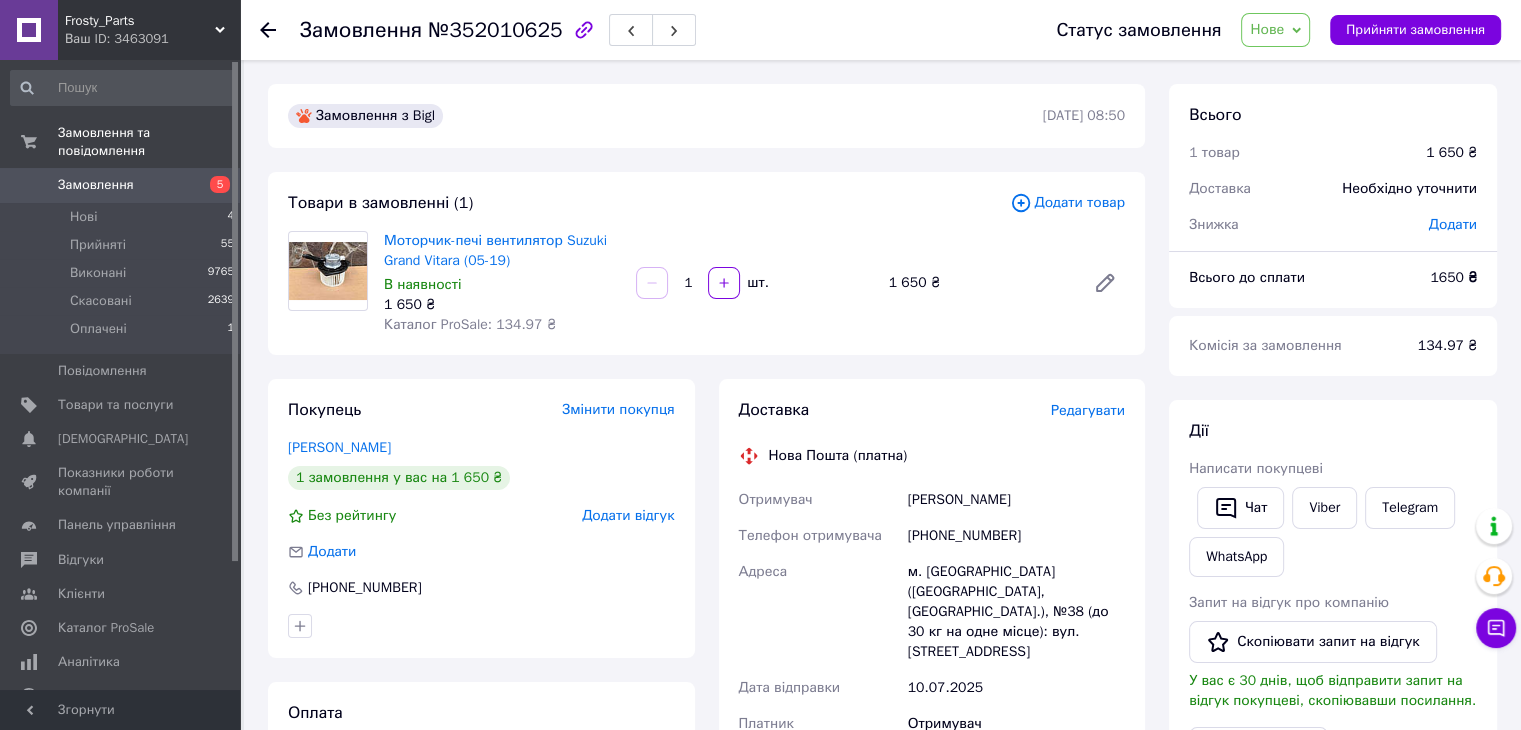 click on "Нове" at bounding box center [1275, 30] 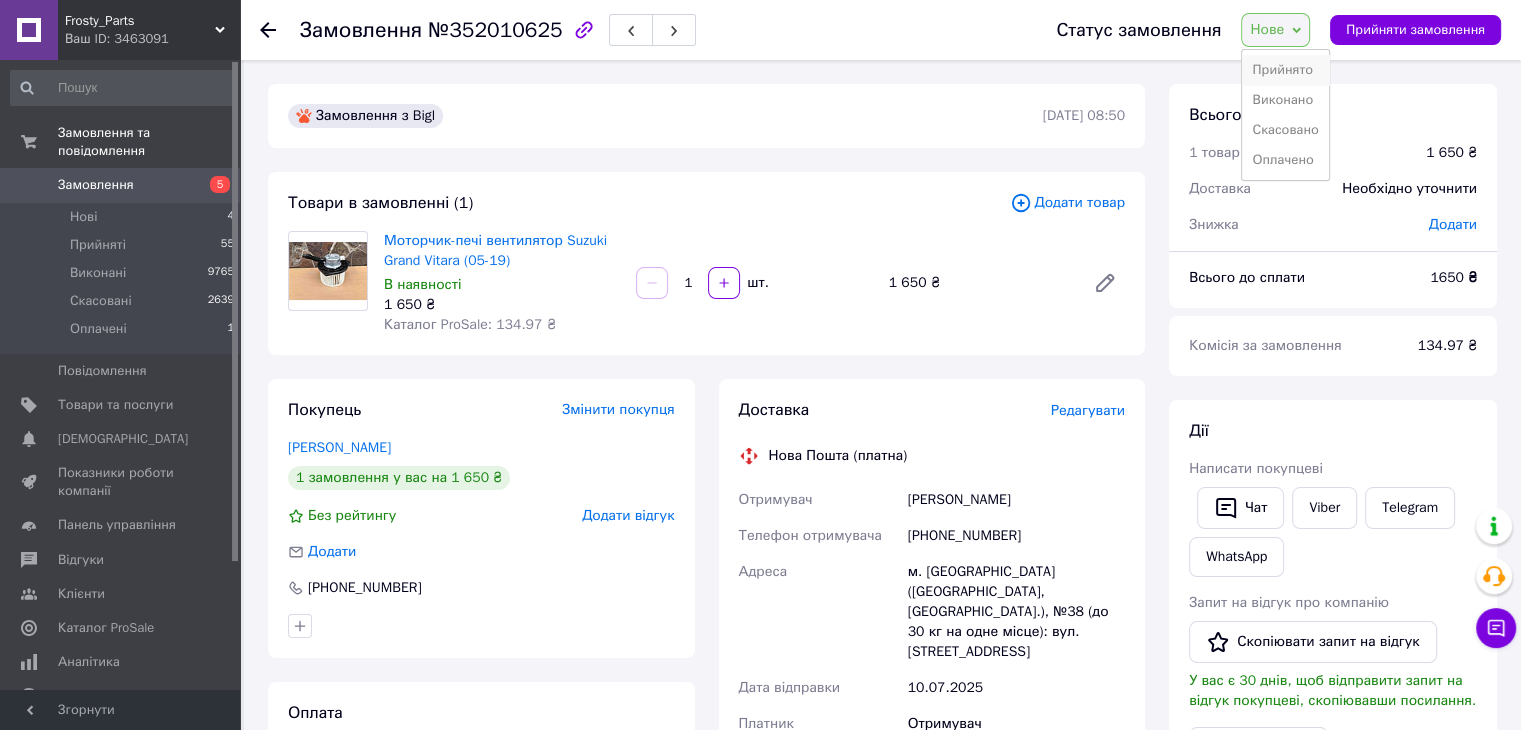 click on "Прийнято" at bounding box center (1285, 70) 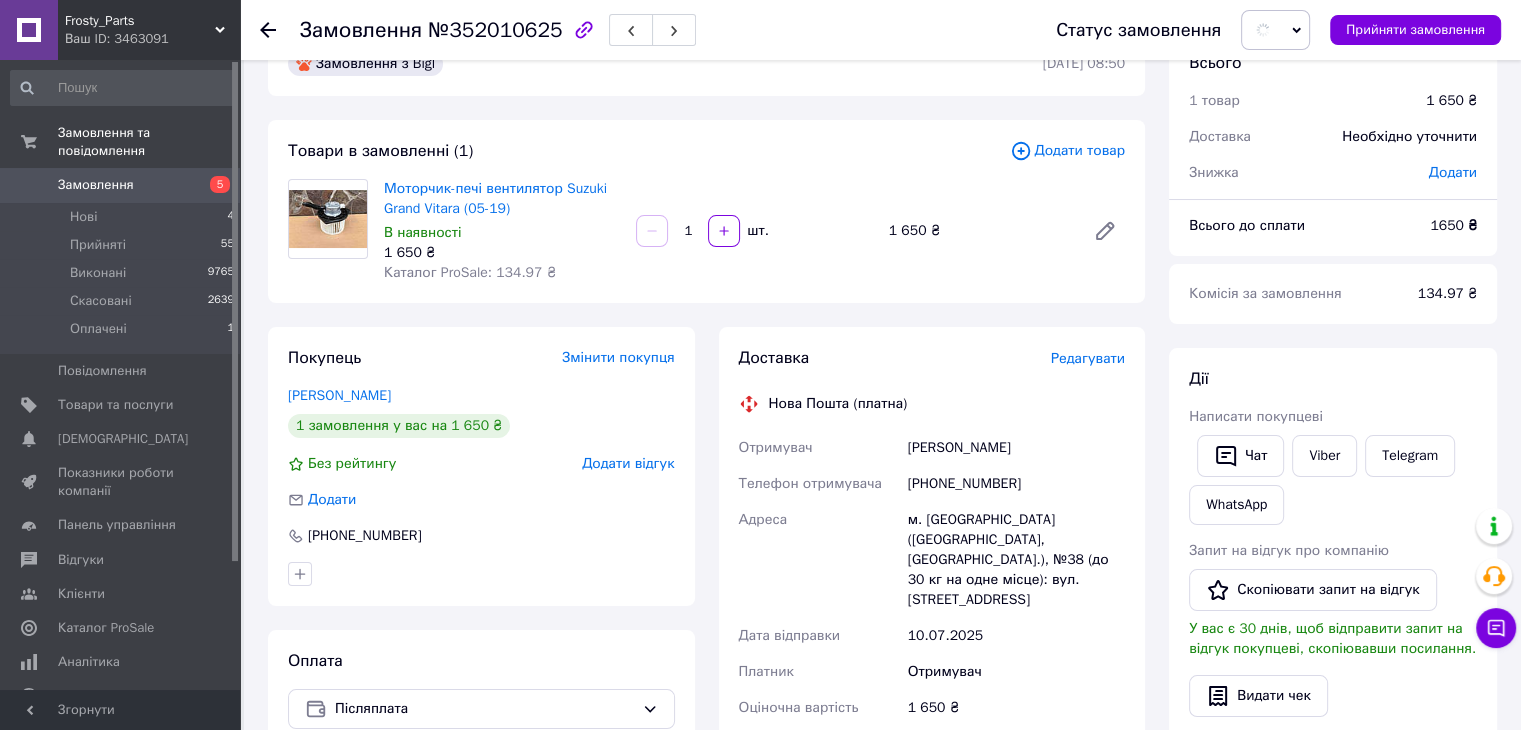 scroll, scrollTop: 100, scrollLeft: 0, axis: vertical 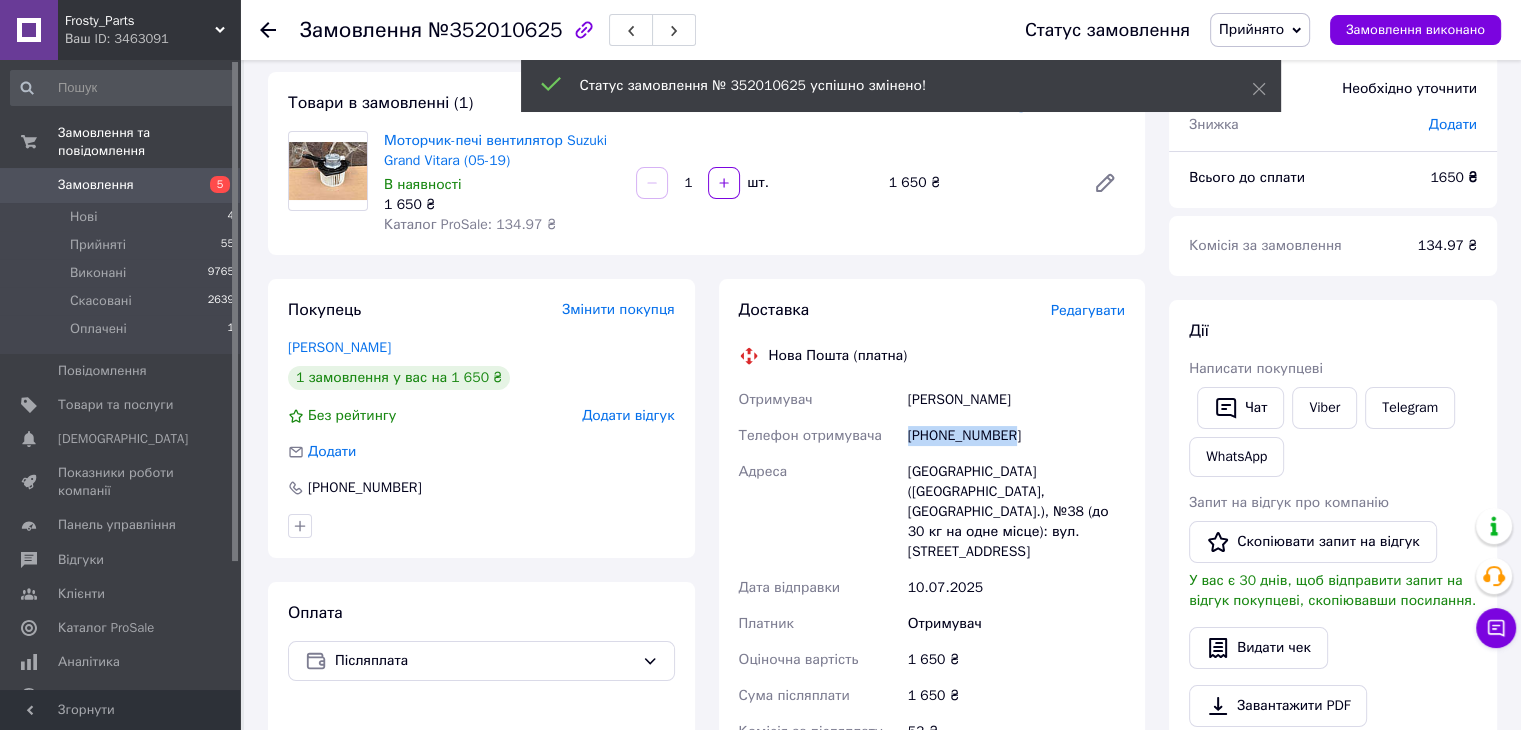 drag, startPoint x: 906, startPoint y: 438, endPoint x: 1006, endPoint y: 440, distance: 100.02 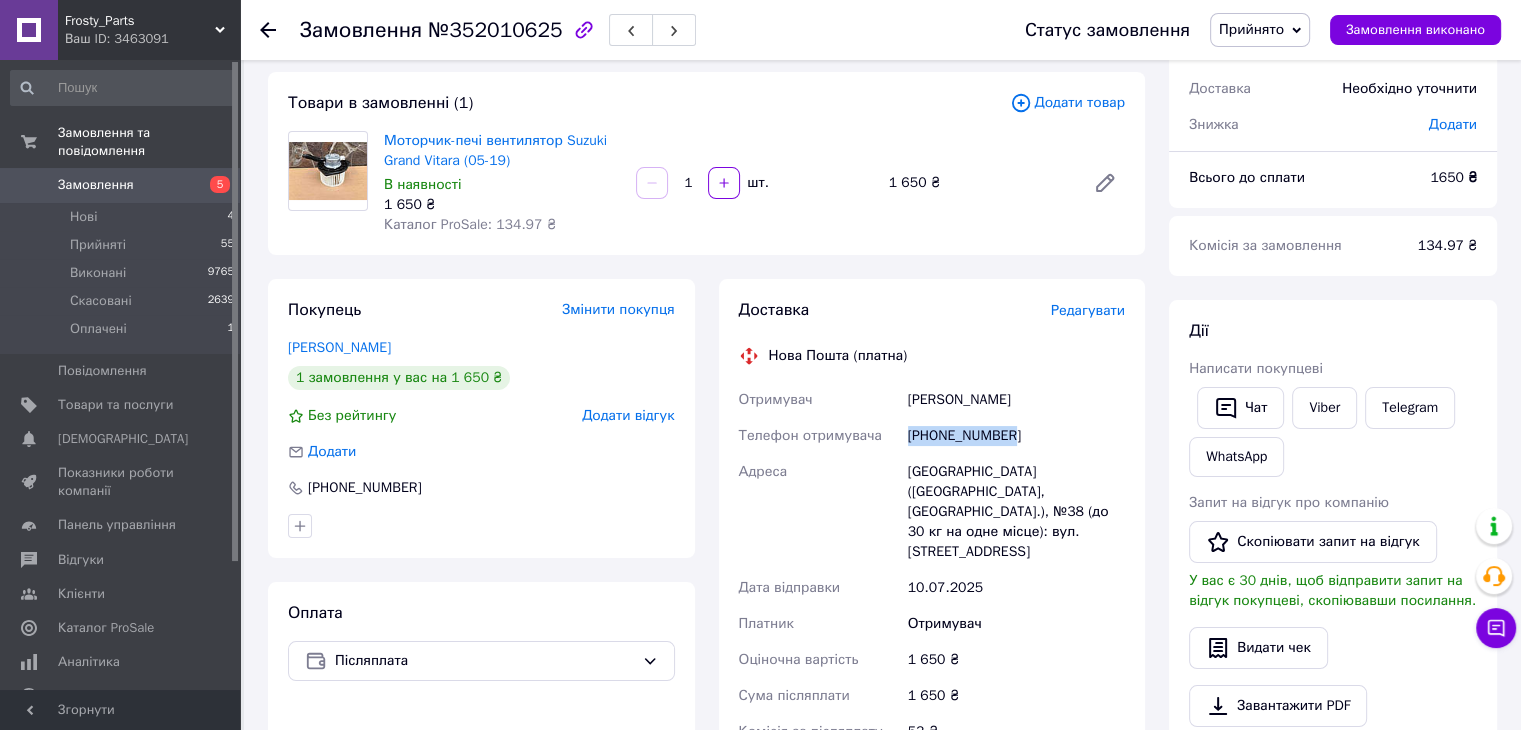 drag, startPoint x: 906, startPoint y: 399, endPoint x: 1020, endPoint y: 401, distance: 114.01754 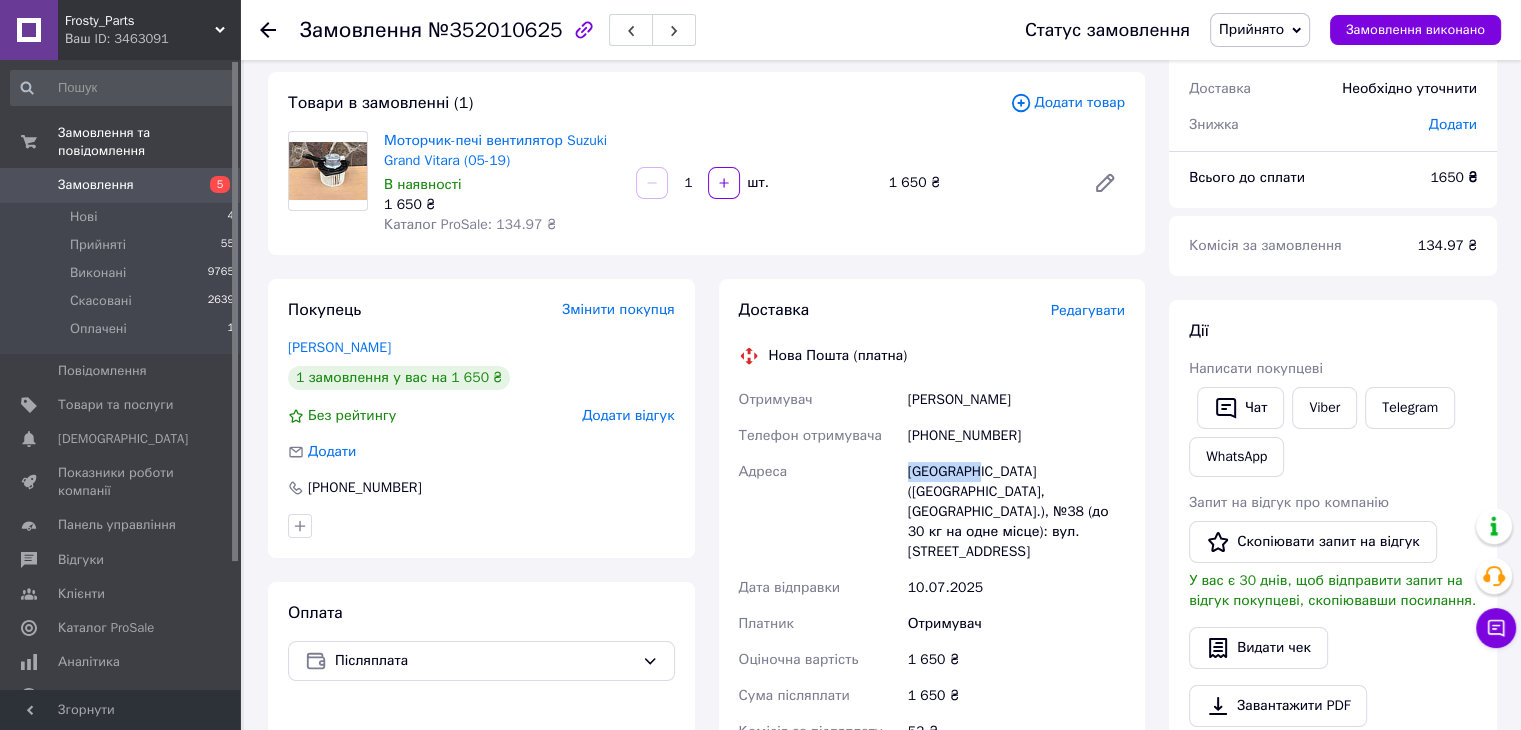 drag, startPoint x: 905, startPoint y: 477, endPoint x: 977, endPoint y: 476, distance: 72.00694 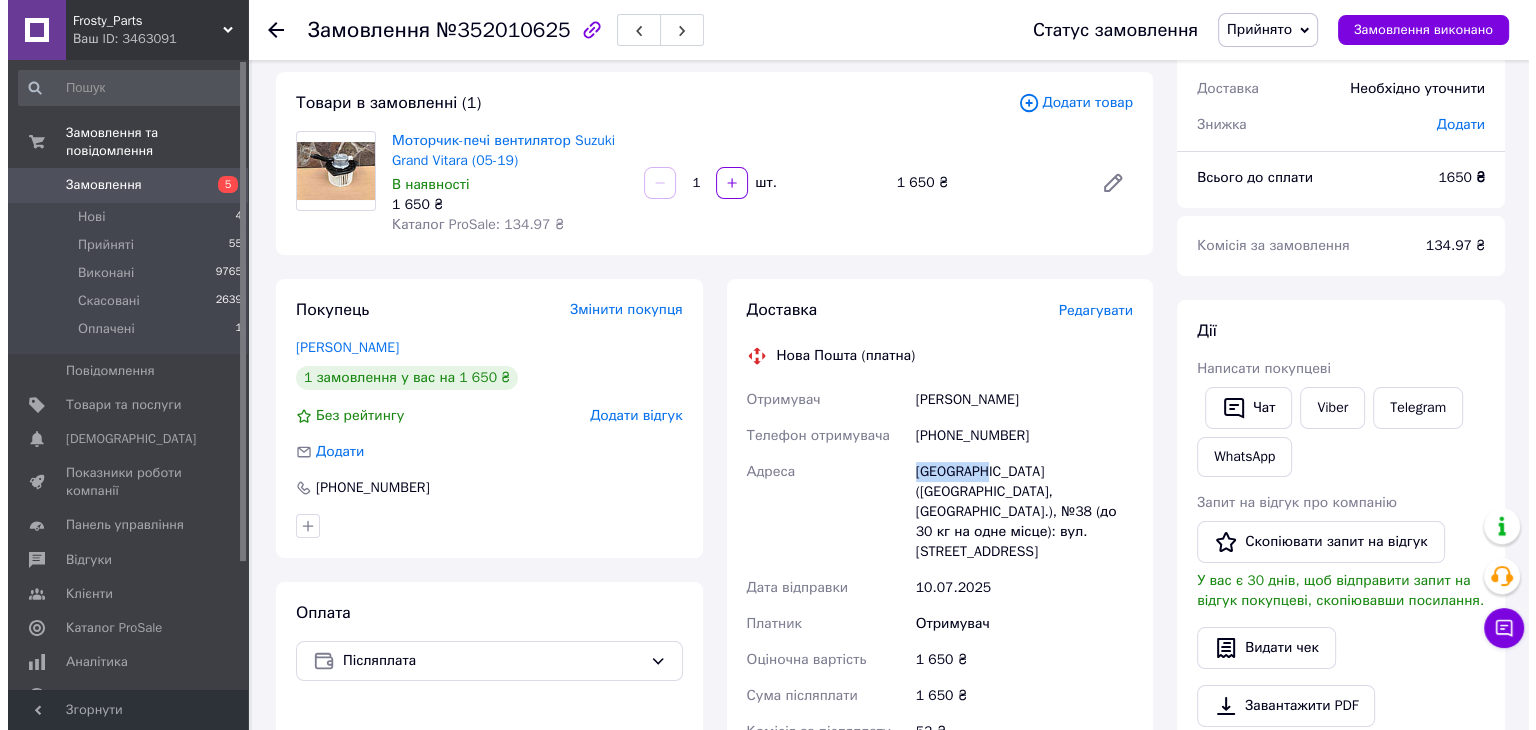 scroll, scrollTop: 0, scrollLeft: 0, axis: both 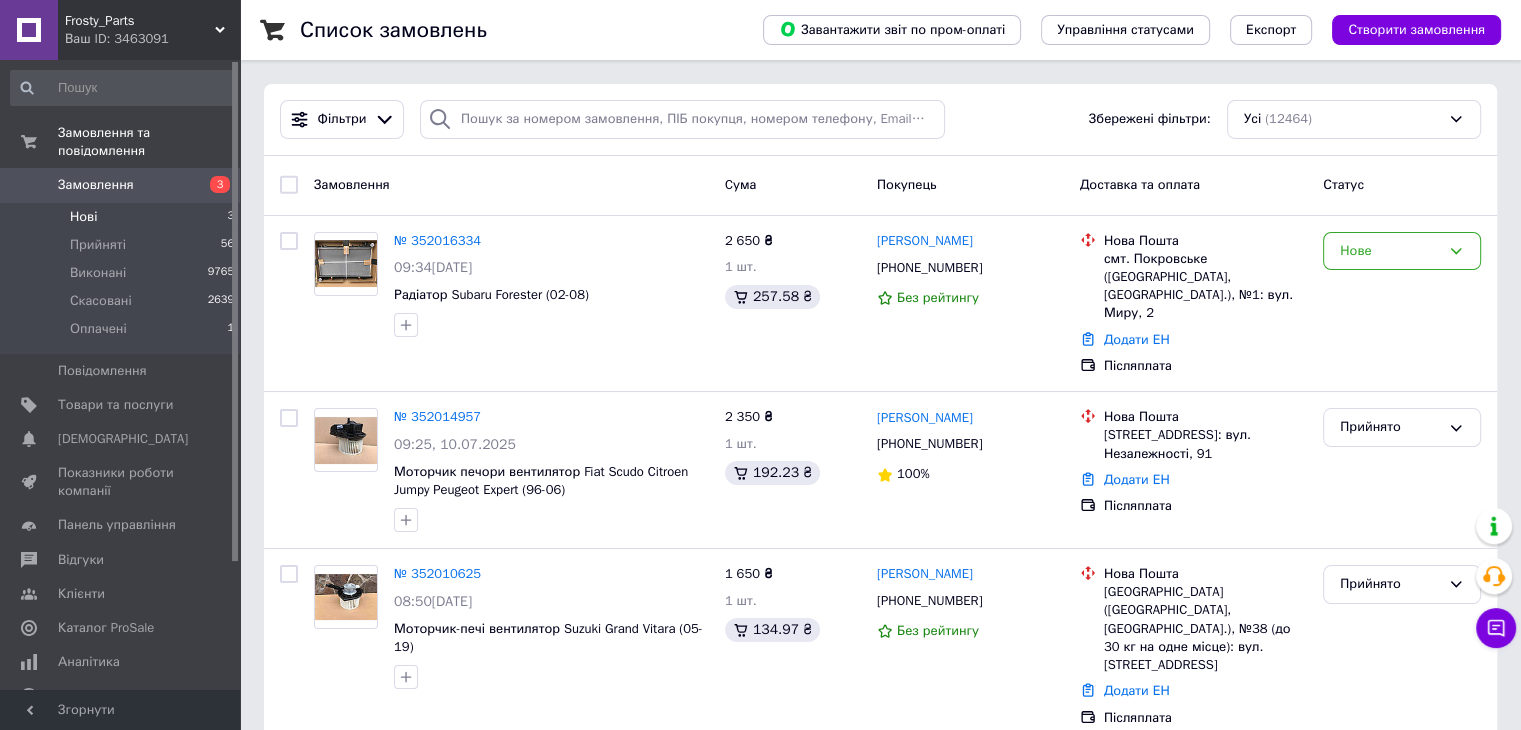 click on "Нові 3" at bounding box center (123, 217) 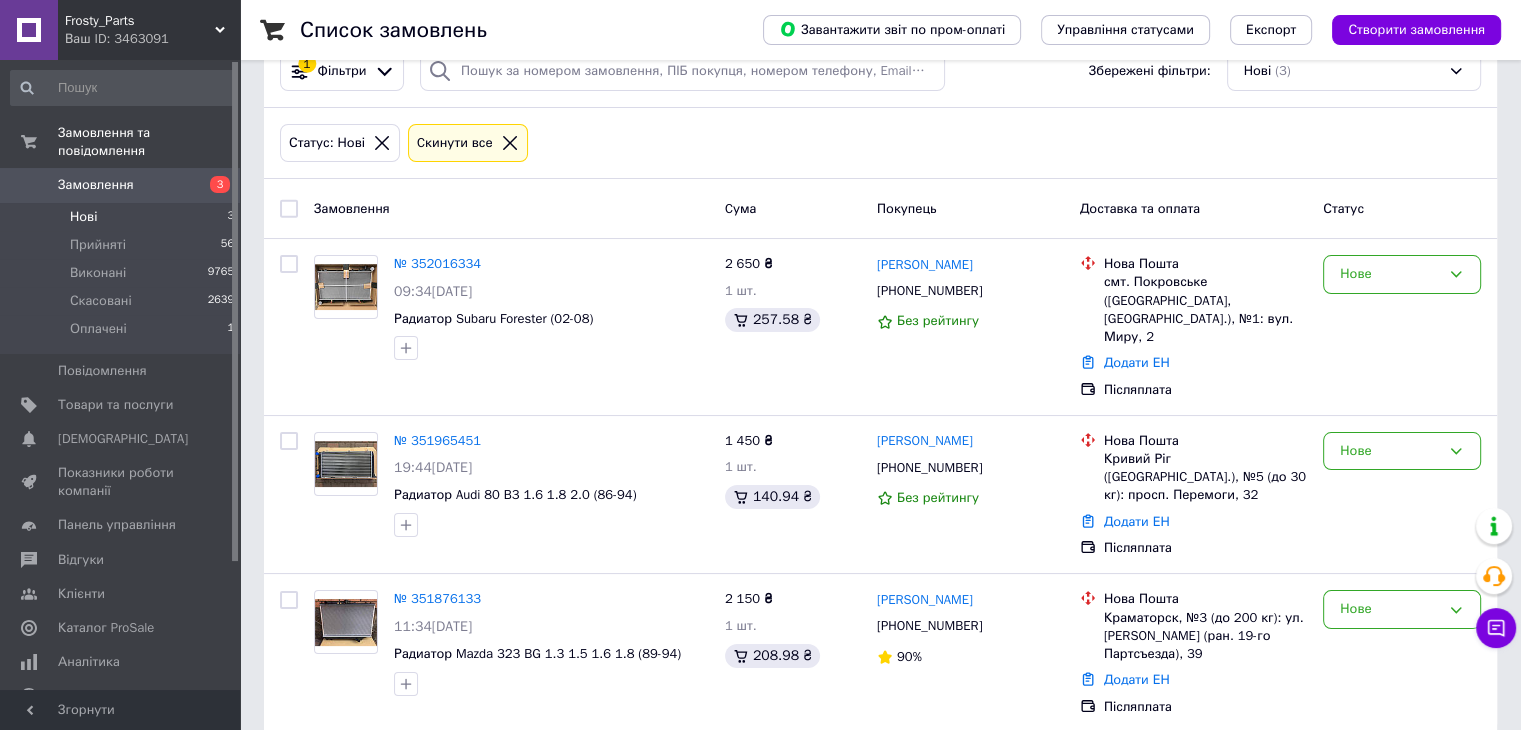 scroll, scrollTop: 72, scrollLeft: 0, axis: vertical 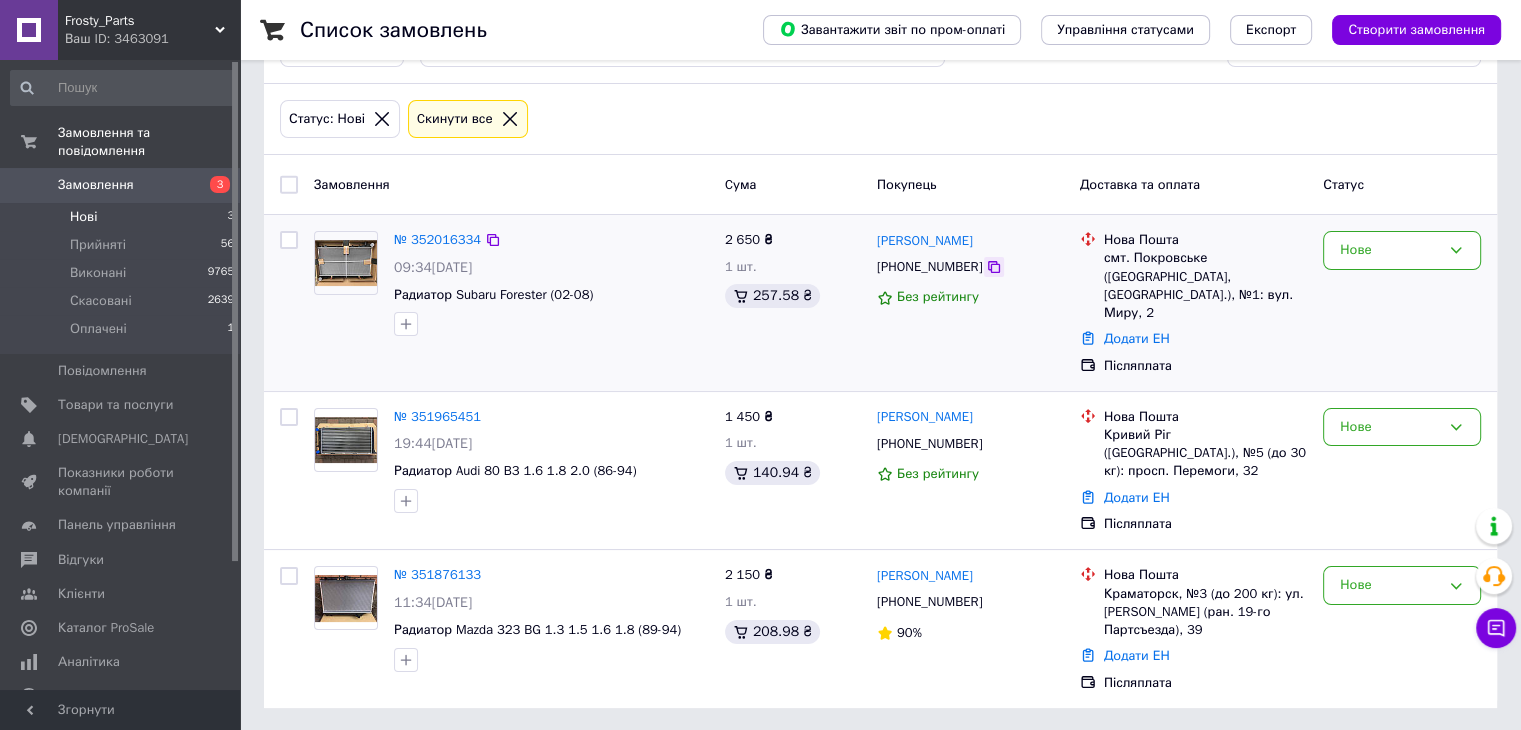 click 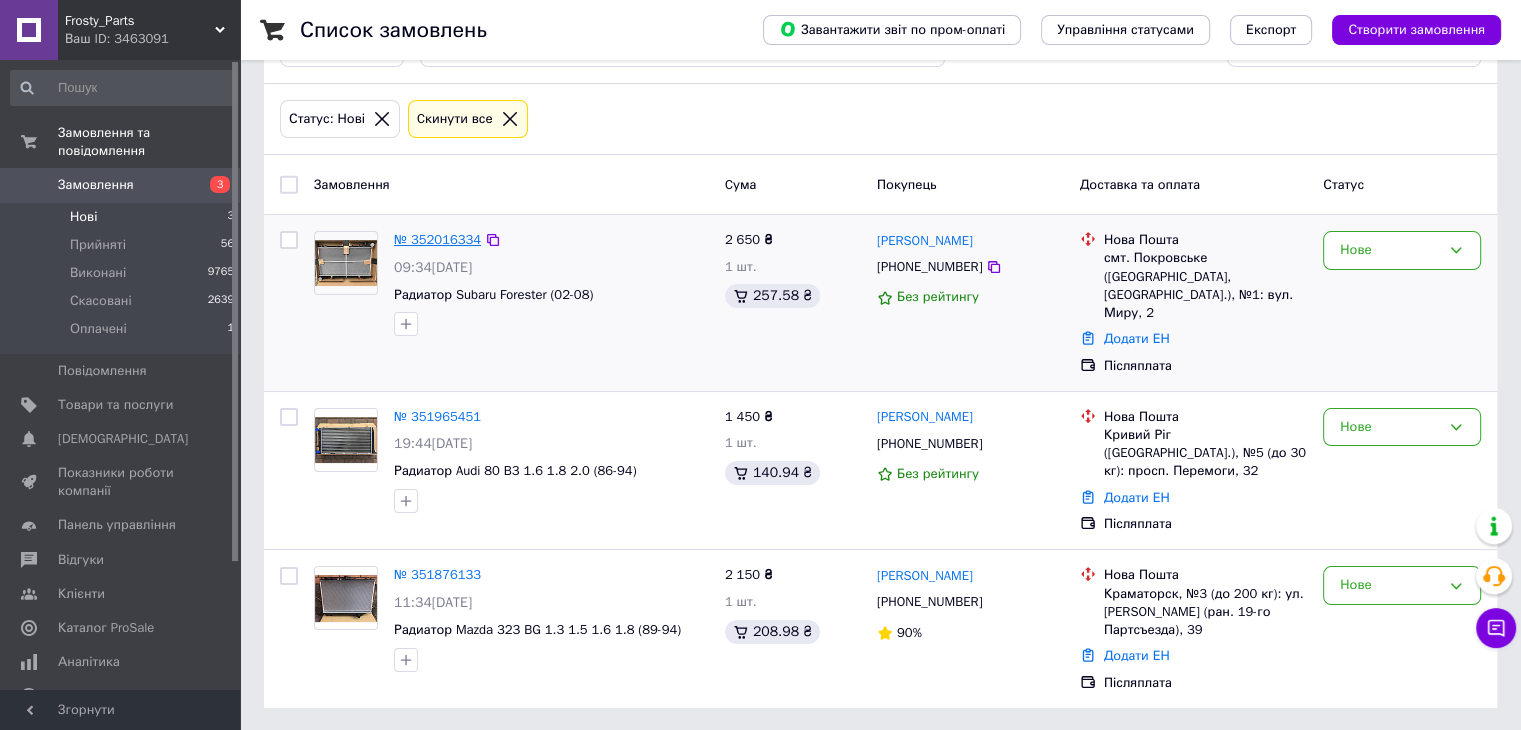 click on "№ 352016334" at bounding box center [437, 239] 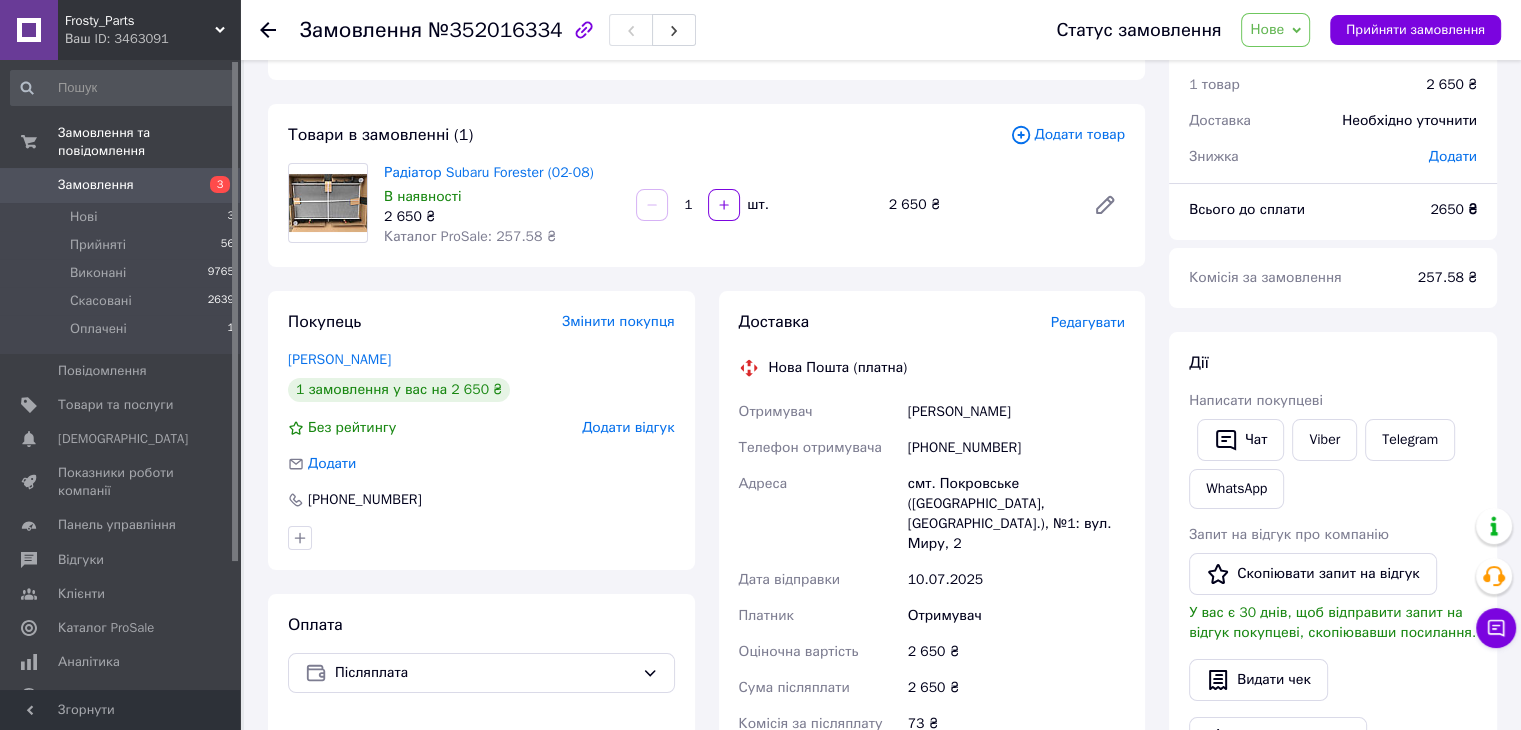 scroll, scrollTop: 100, scrollLeft: 0, axis: vertical 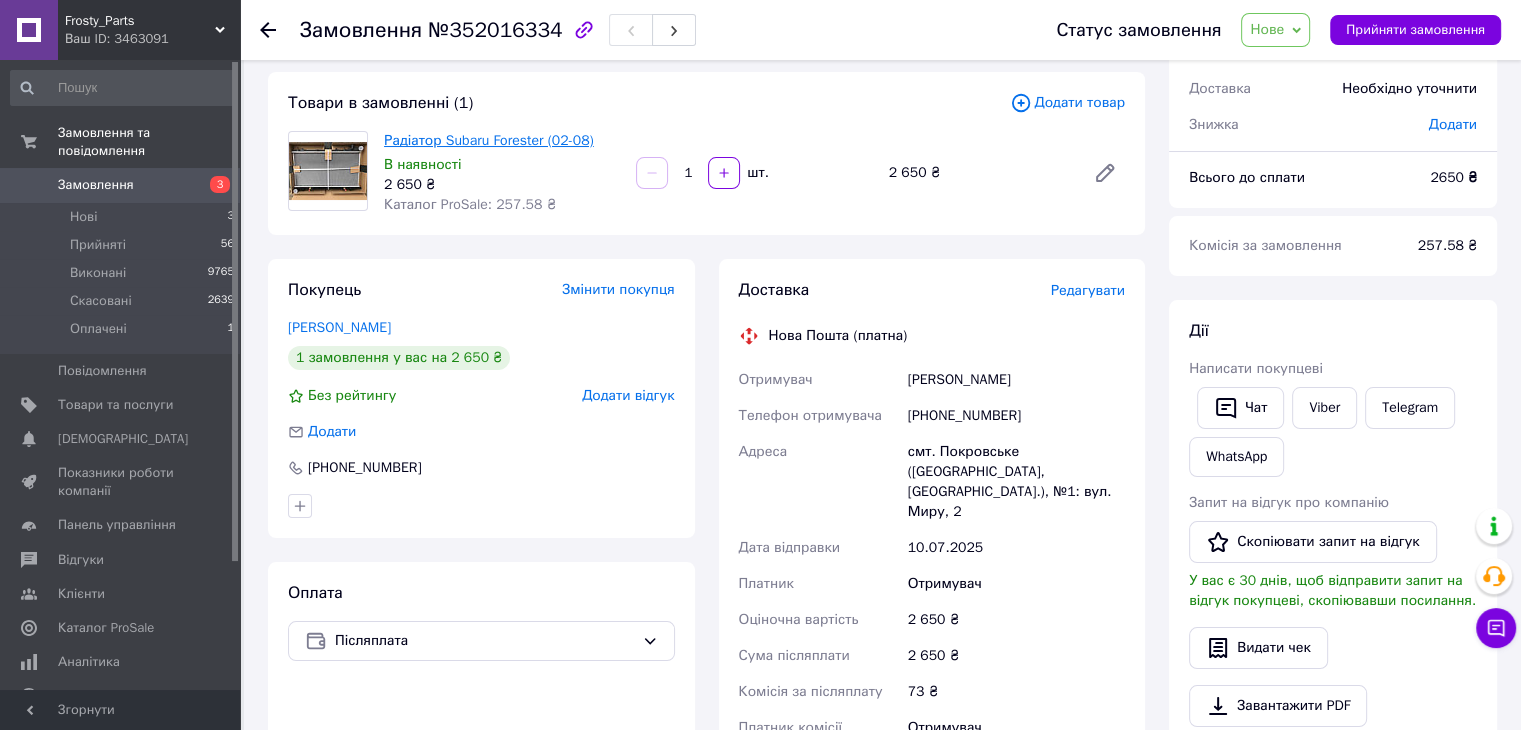 click on "Радіатор Subaru Forester (02-08)" at bounding box center [489, 140] 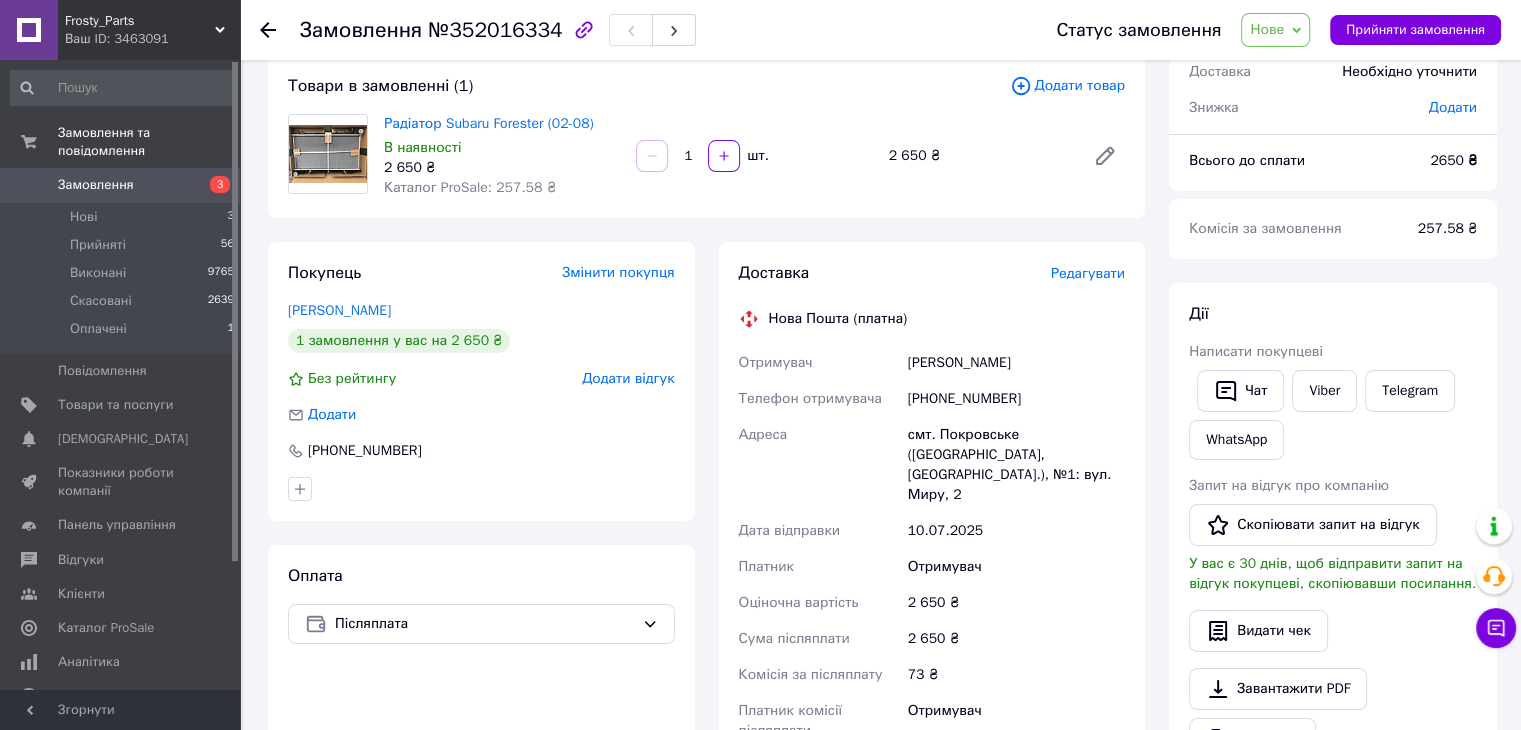 scroll, scrollTop: 100, scrollLeft: 0, axis: vertical 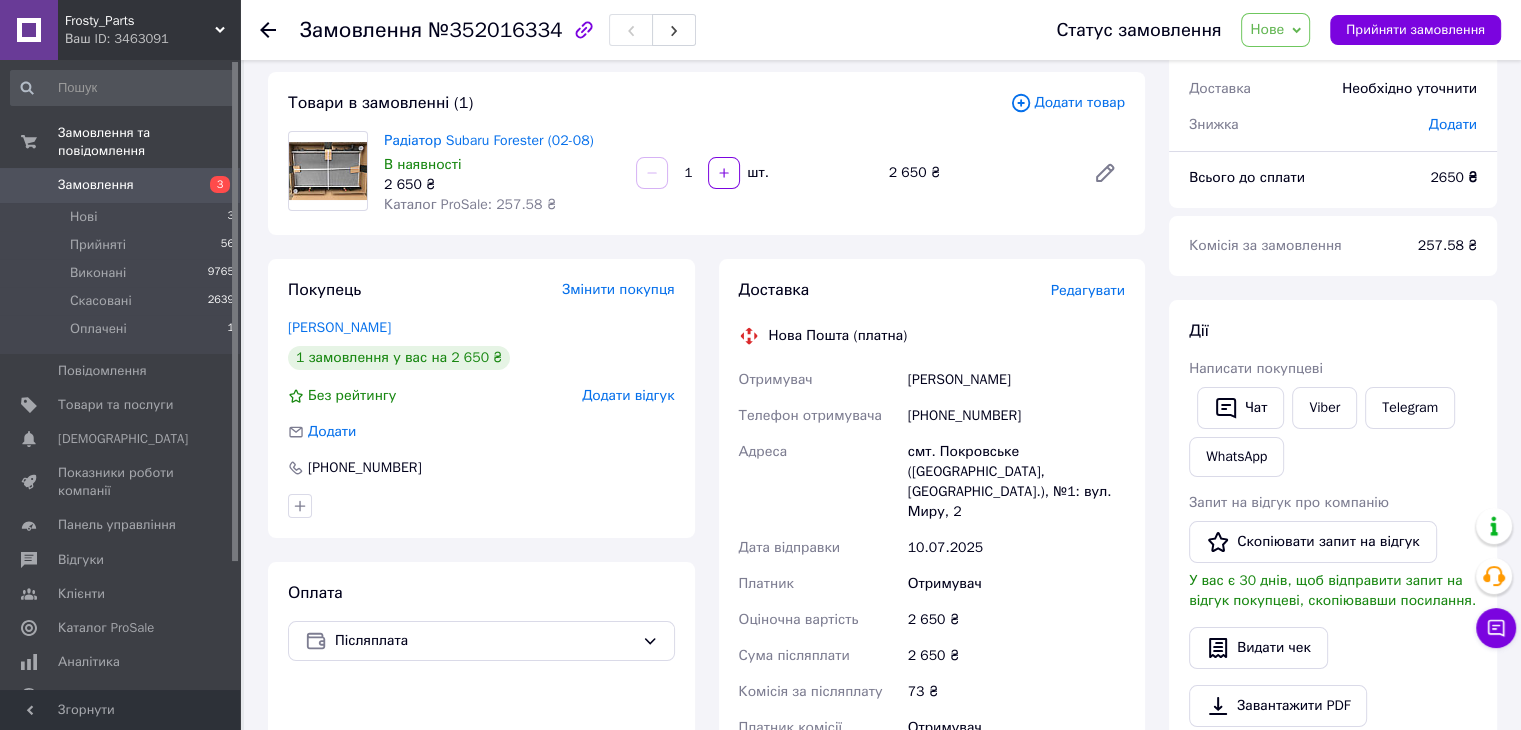 click on "Нове" at bounding box center (1275, 30) 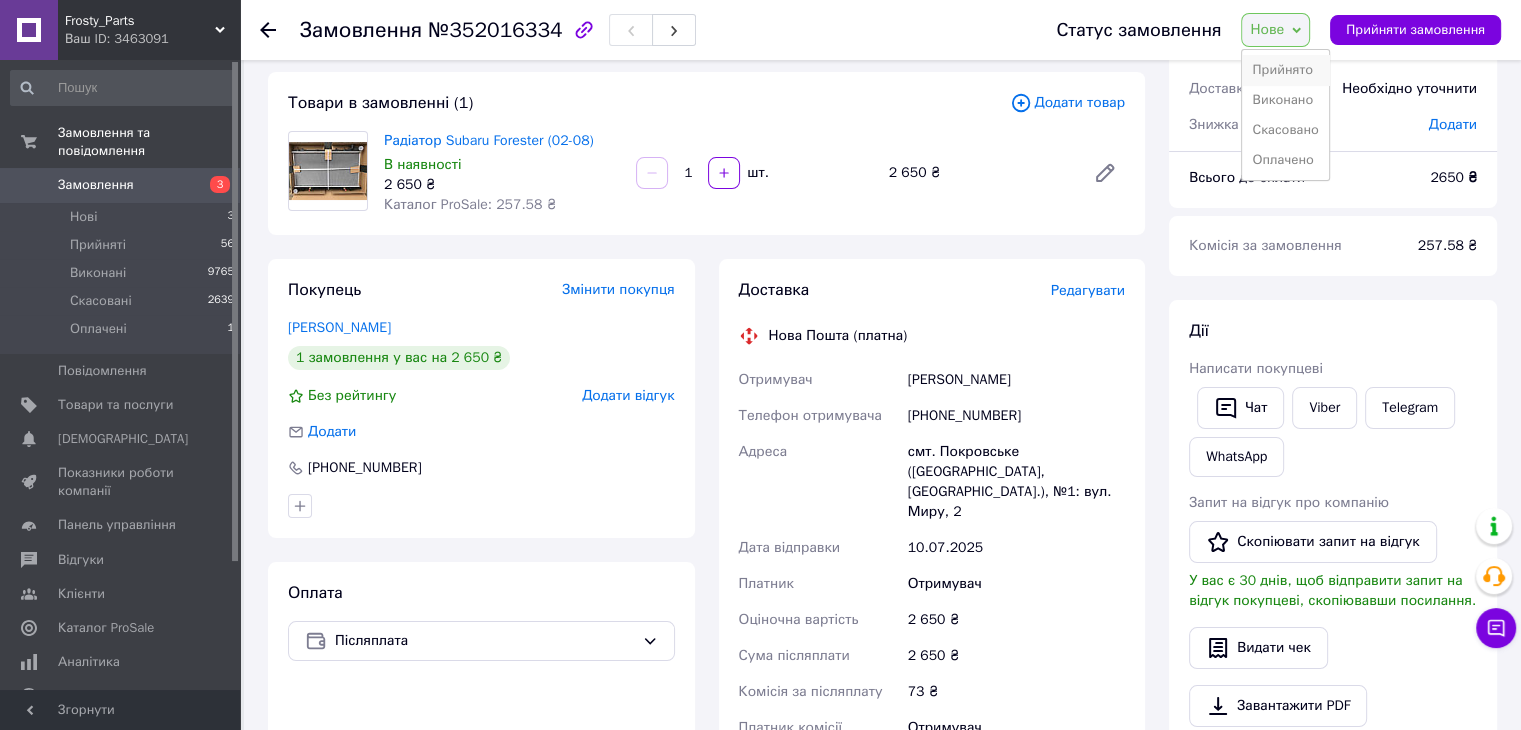 click on "Прийнято" at bounding box center (1285, 70) 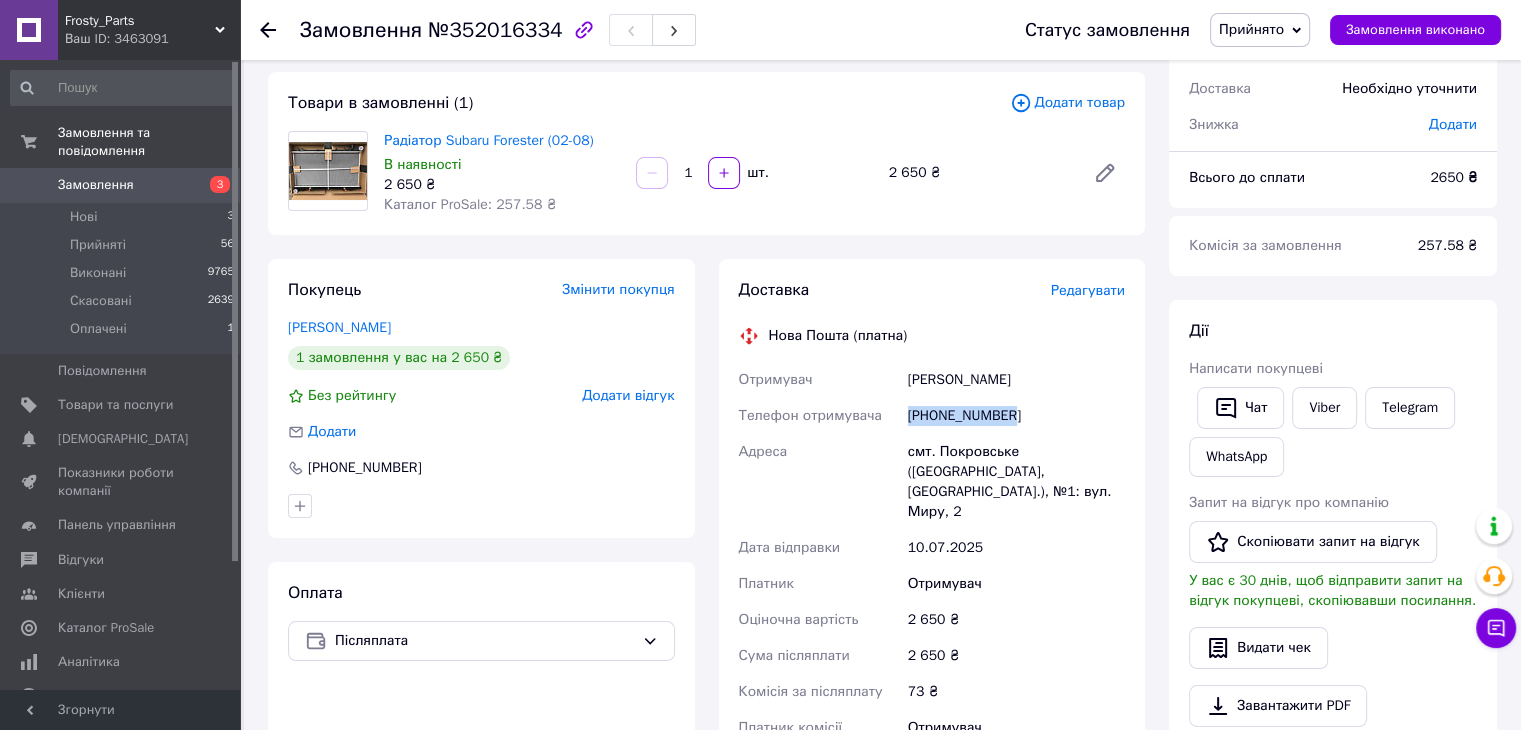 drag, startPoint x: 911, startPoint y: 418, endPoint x: 1008, endPoint y: 419, distance: 97.00516 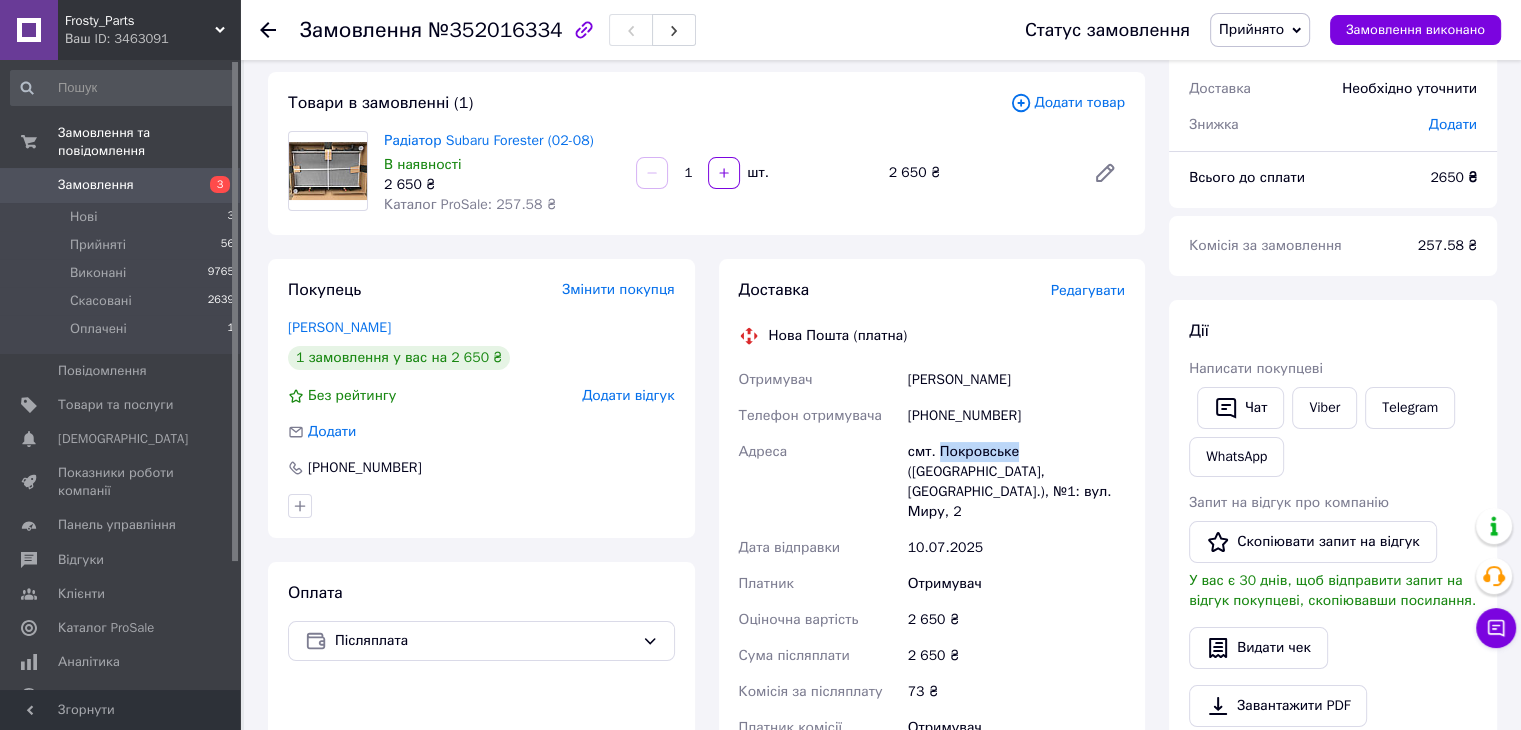 drag, startPoint x: 935, startPoint y: 450, endPoint x: 1012, endPoint y: 446, distance: 77.10383 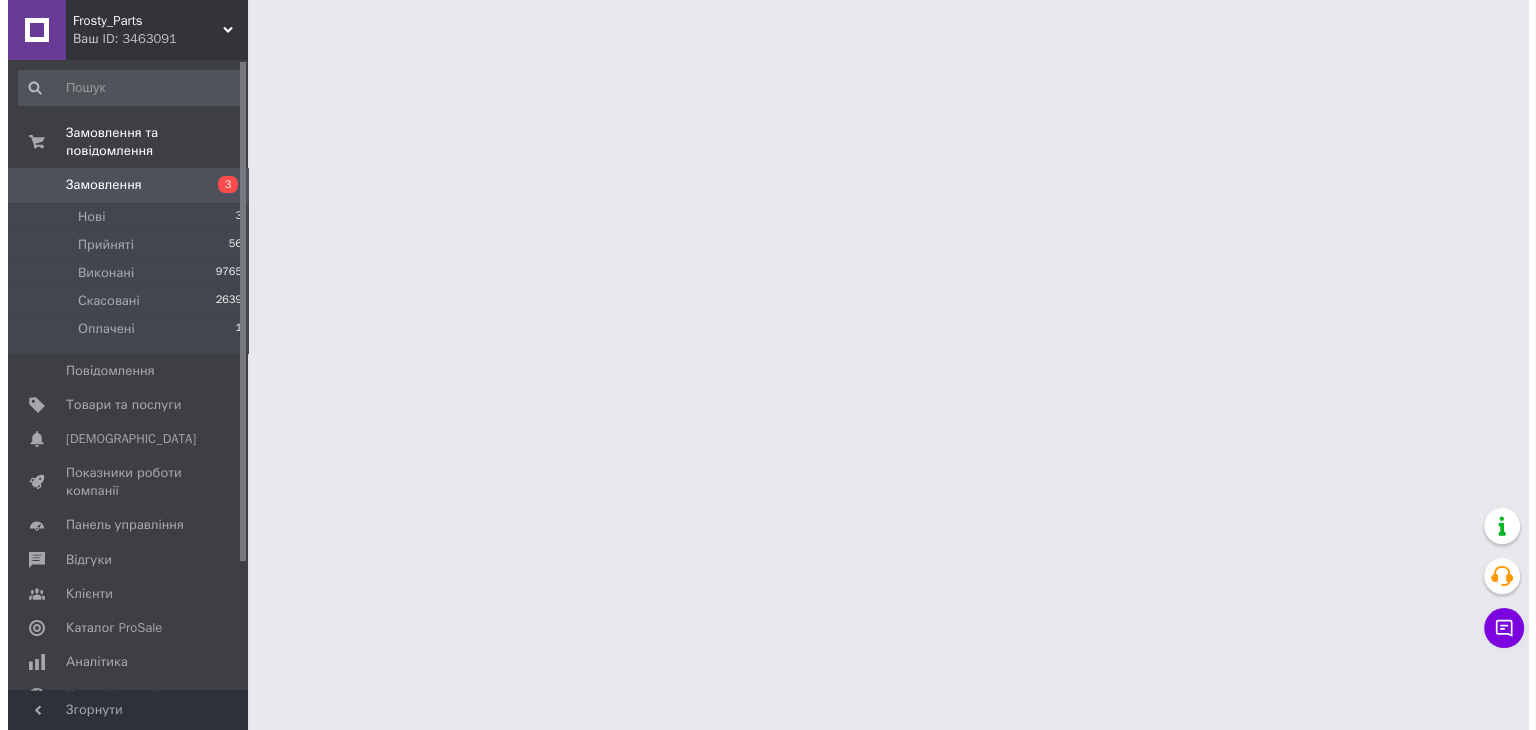 scroll, scrollTop: 0, scrollLeft: 0, axis: both 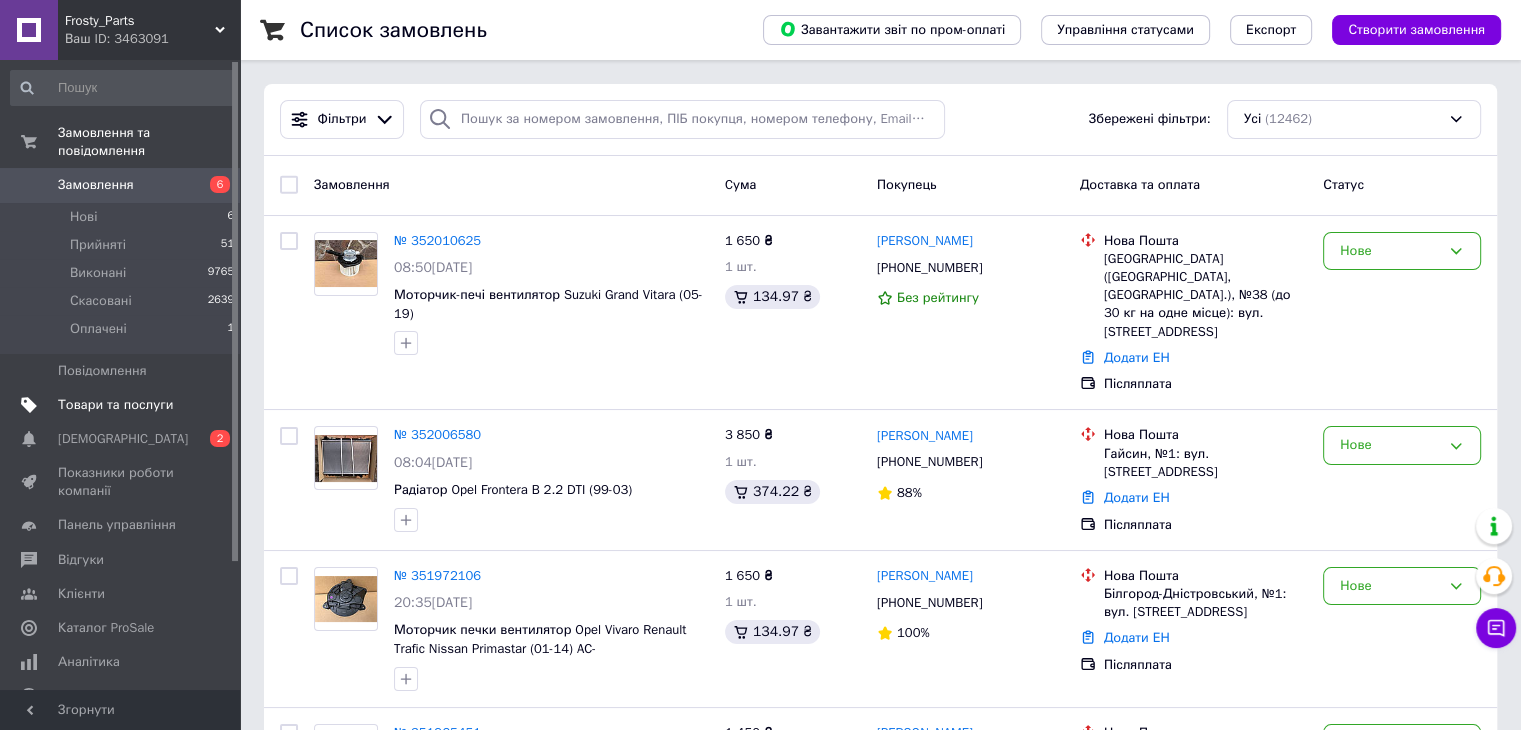 click on "Товари та послуги" at bounding box center [115, 405] 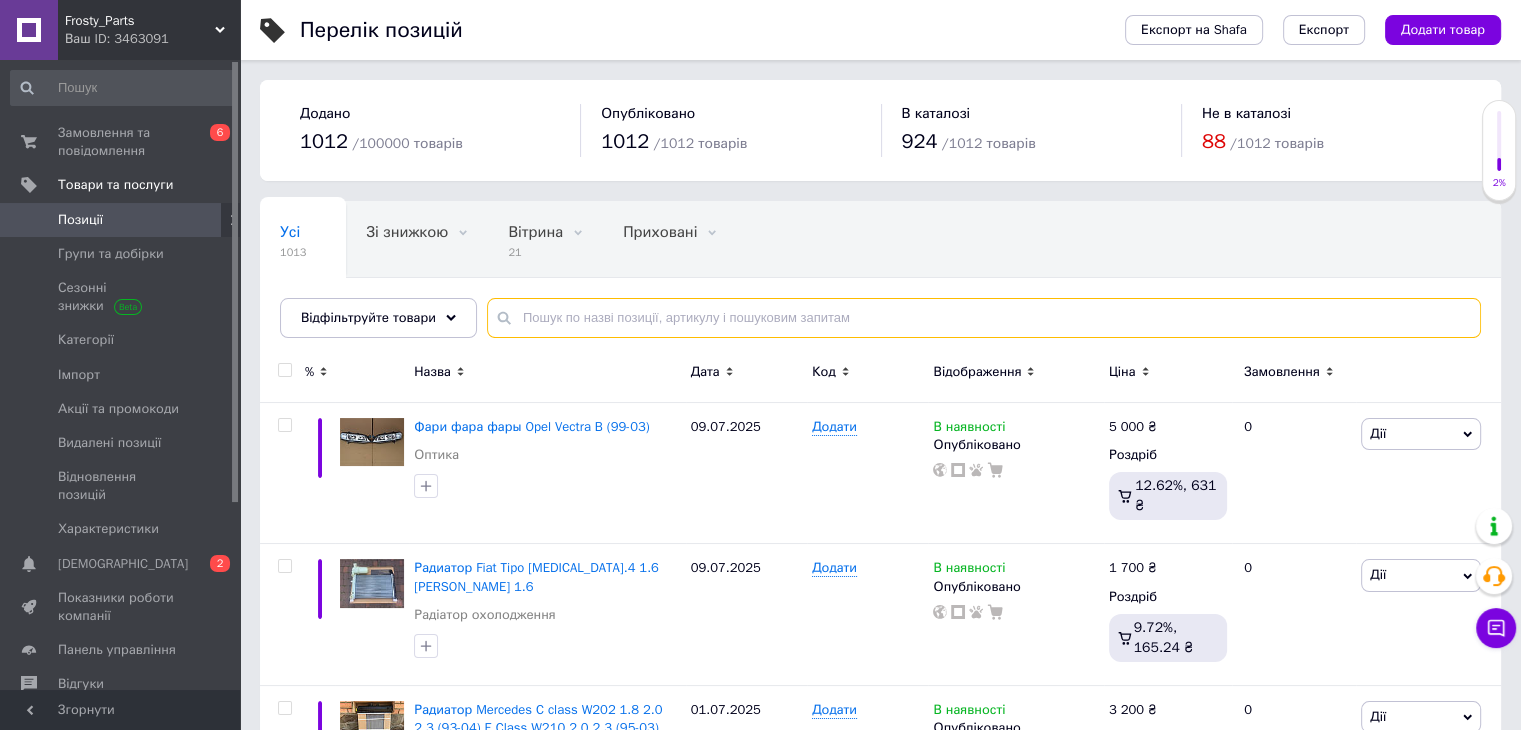 click at bounding box center [984, 318] 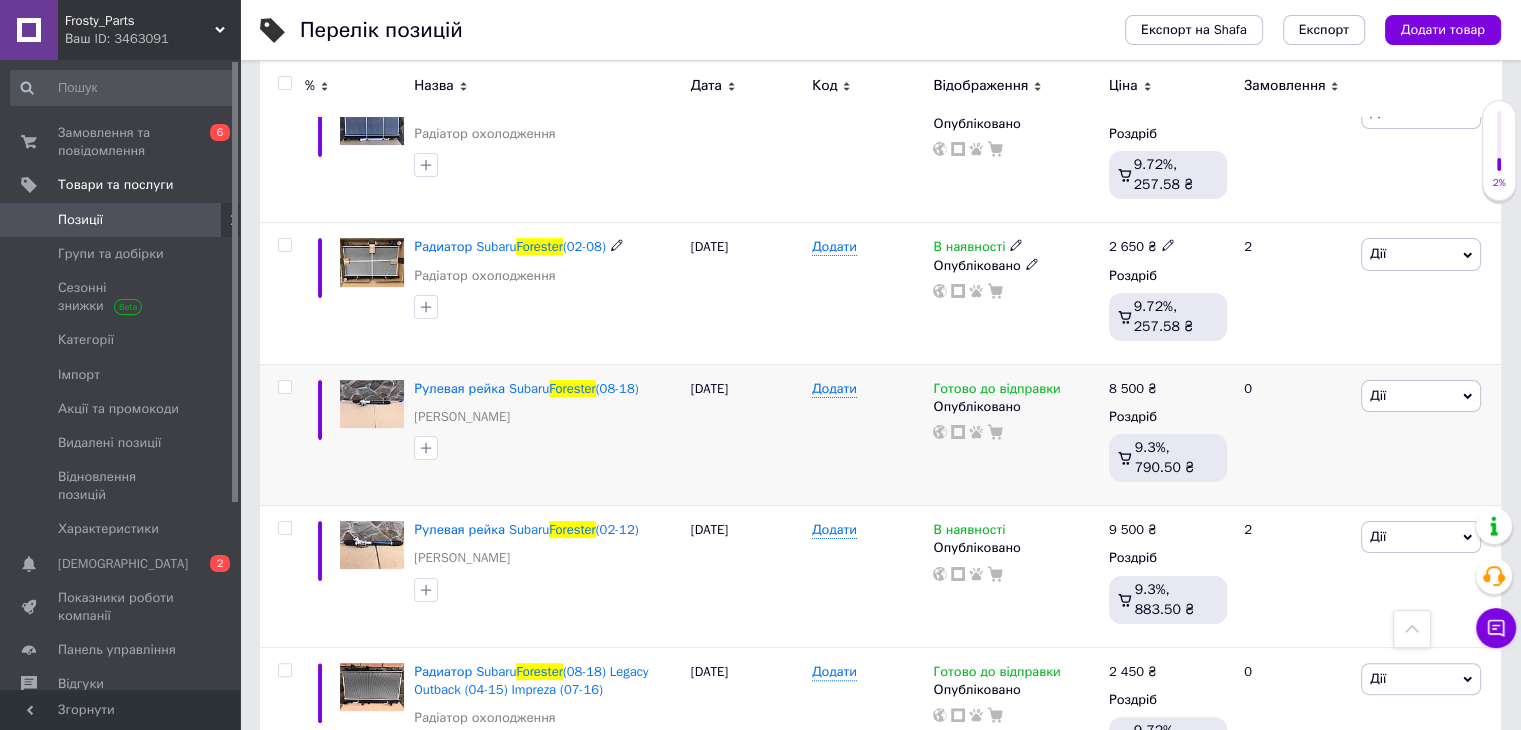 scroll, scrollTop: 0, scrollLeft: 0, axis: both 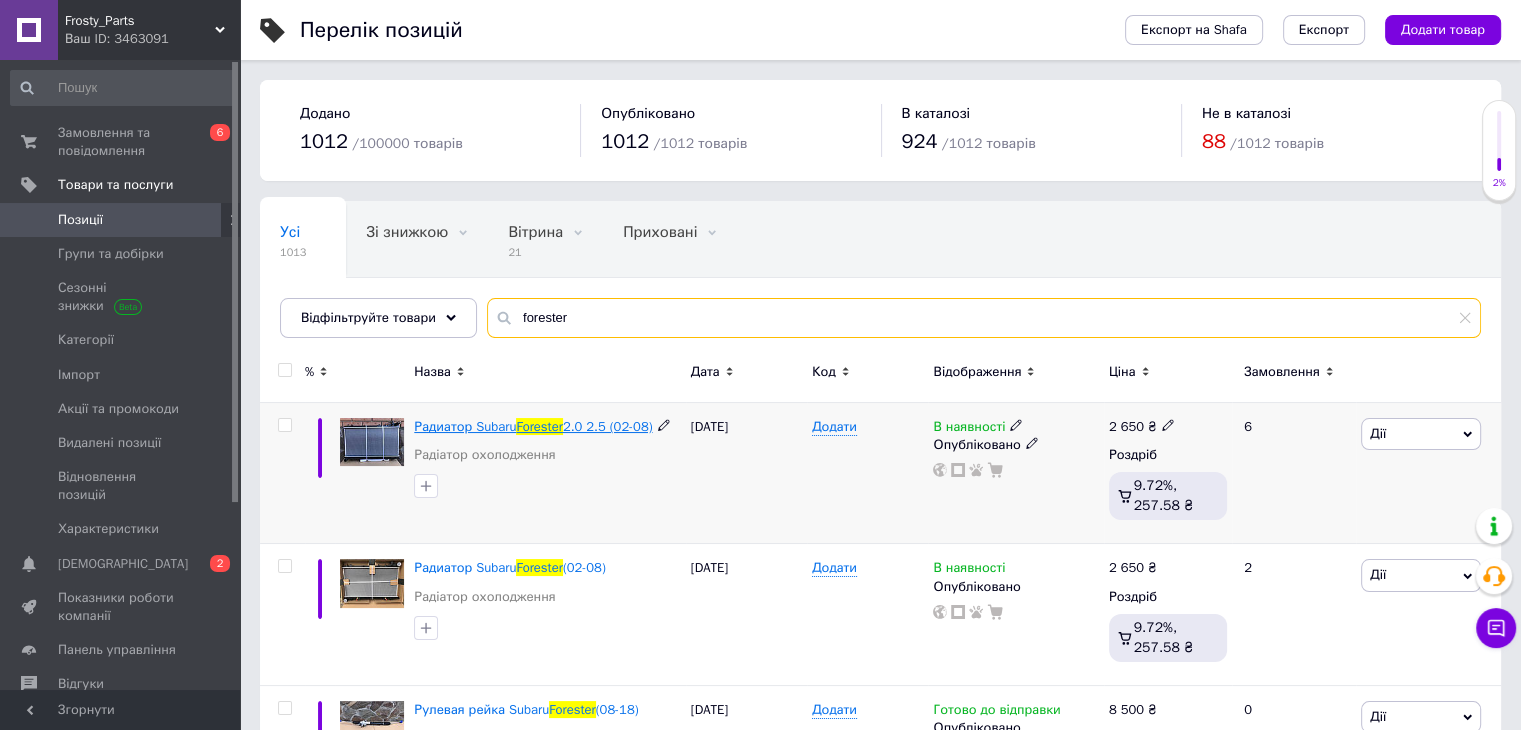 type on "forester" 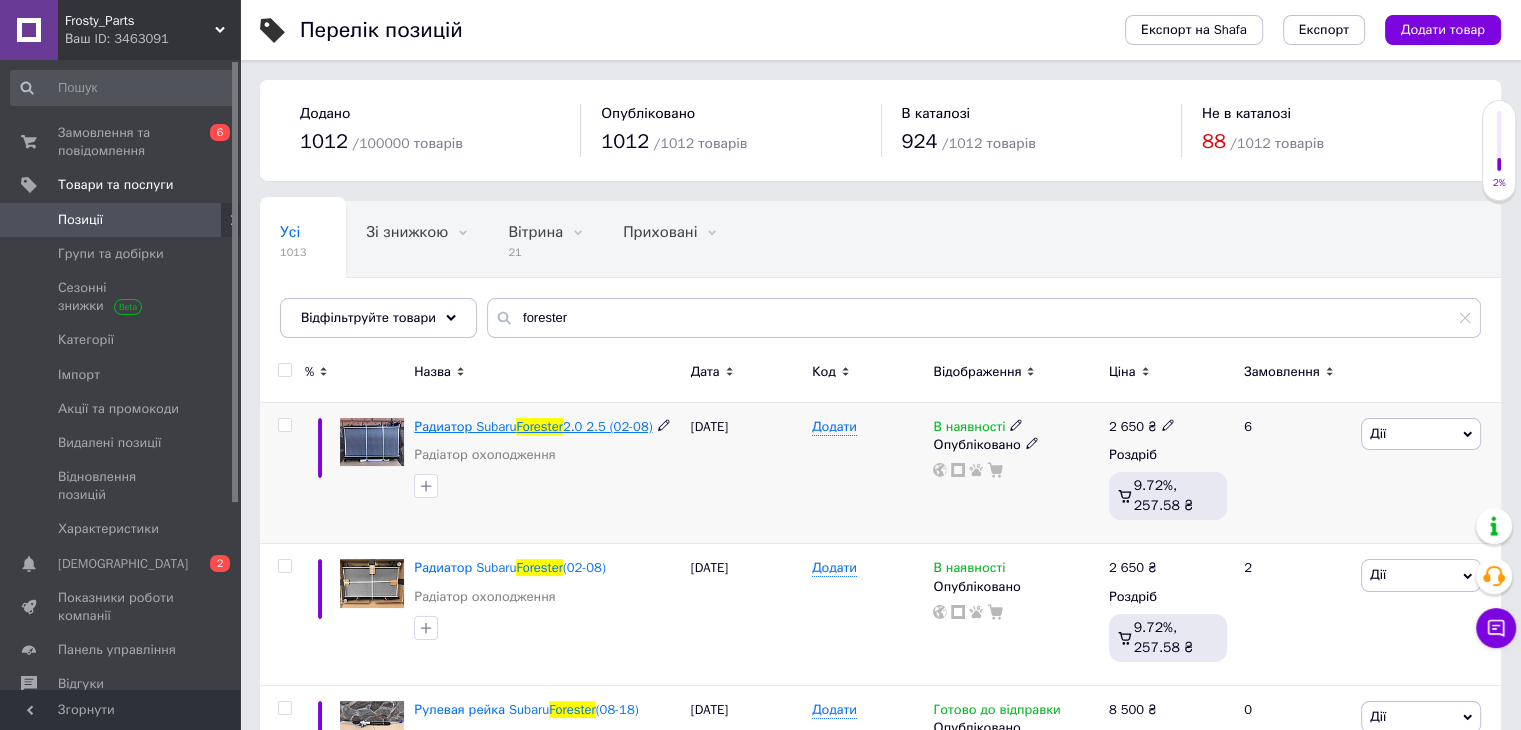 click on "Радиатор Subaru" at bounding box center (465, 426) 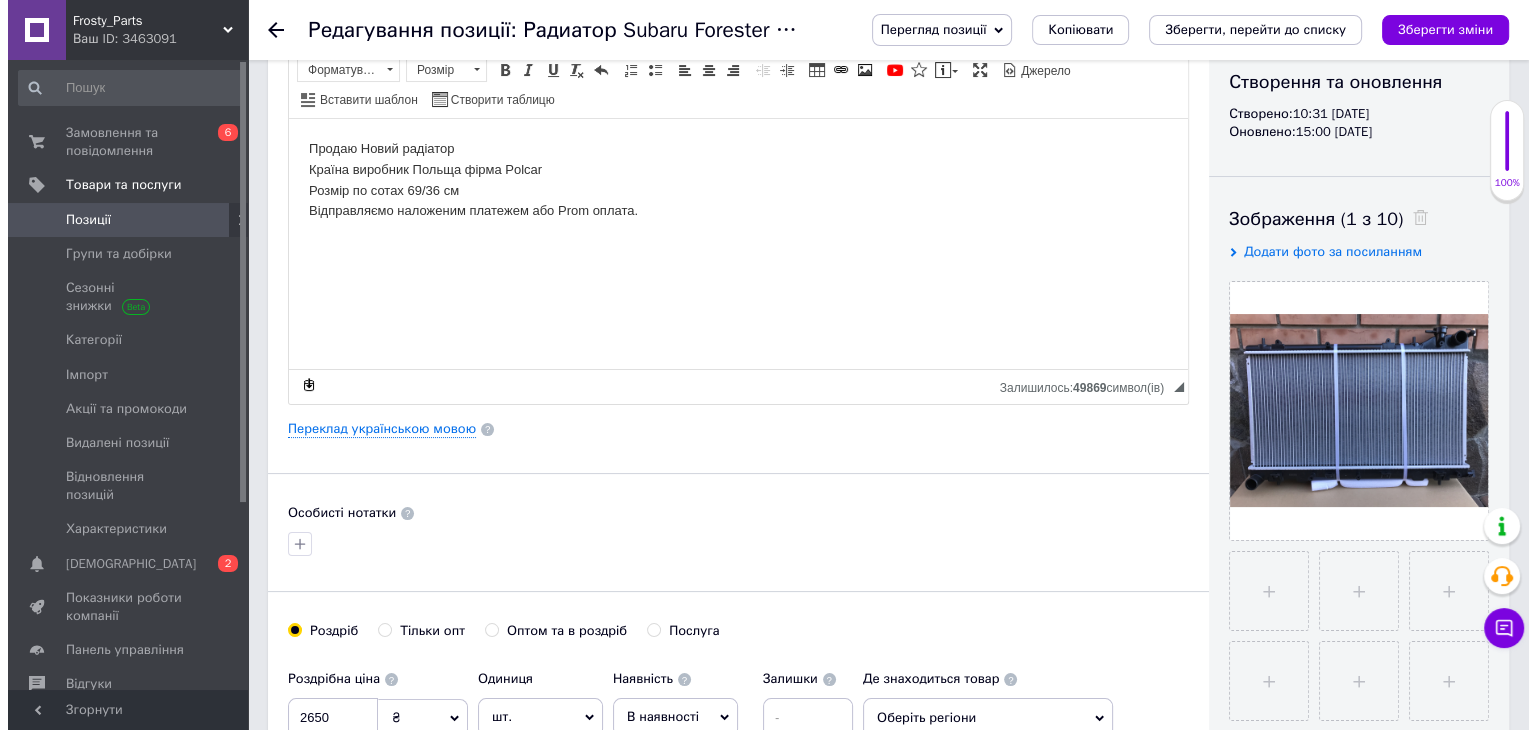 scroll, scrollTop: 100, scrollLeft: 0, axis: vertical 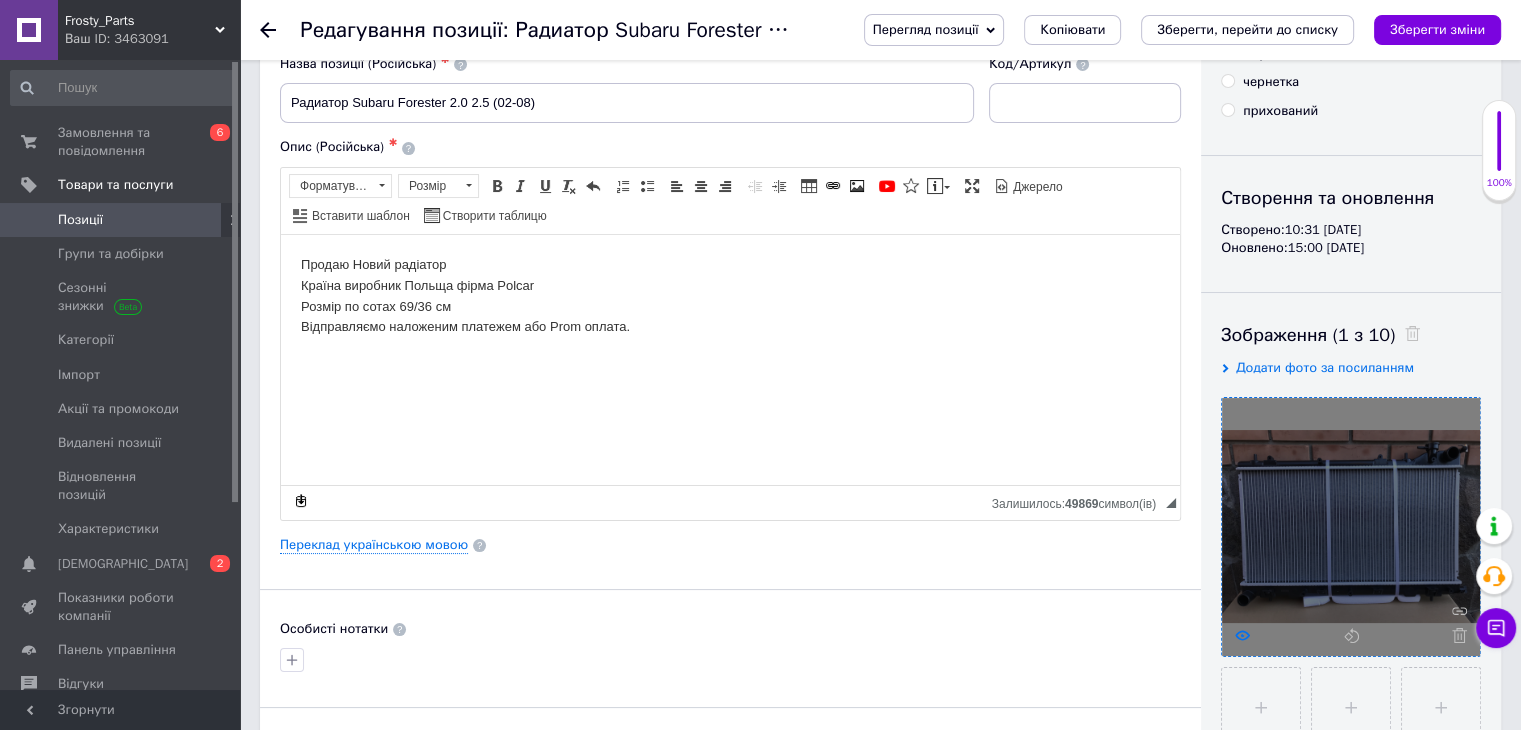 click 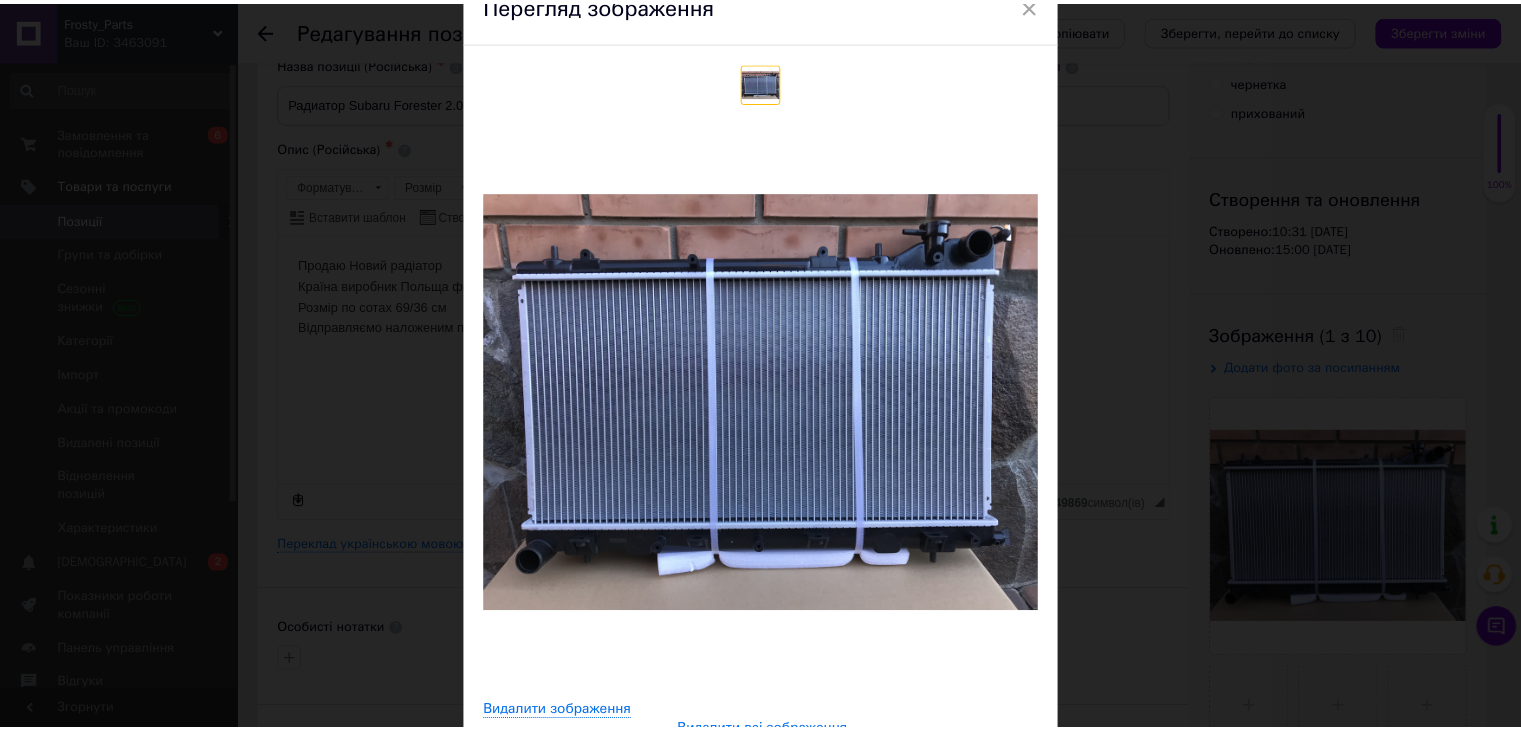 scroll, scrollTop: 200, scrollLeft: 0, axis: vertical 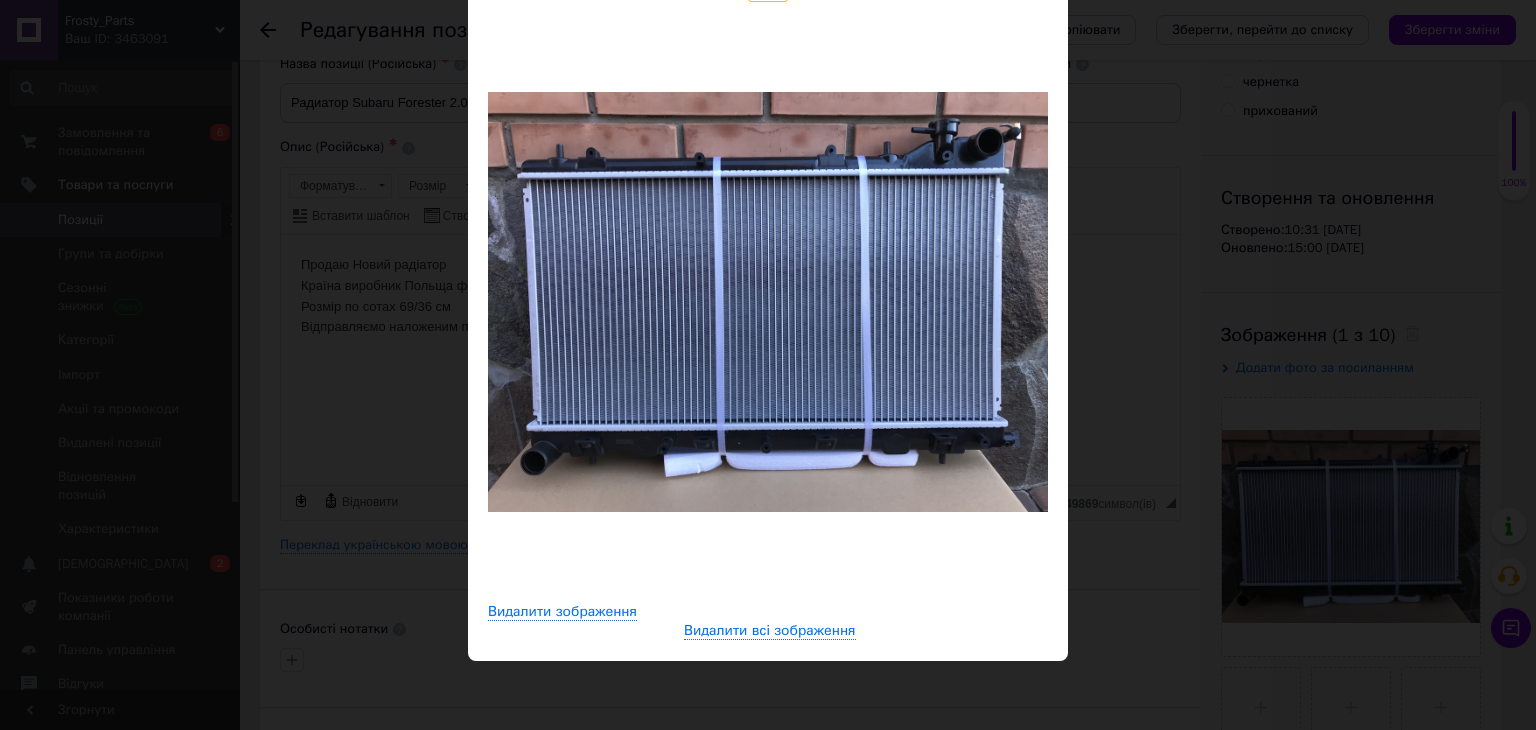 drag, startPoint x: 1144, startPoint y: 72, endPoint x: 1118, endPoint y: 96, distance: 35.383614 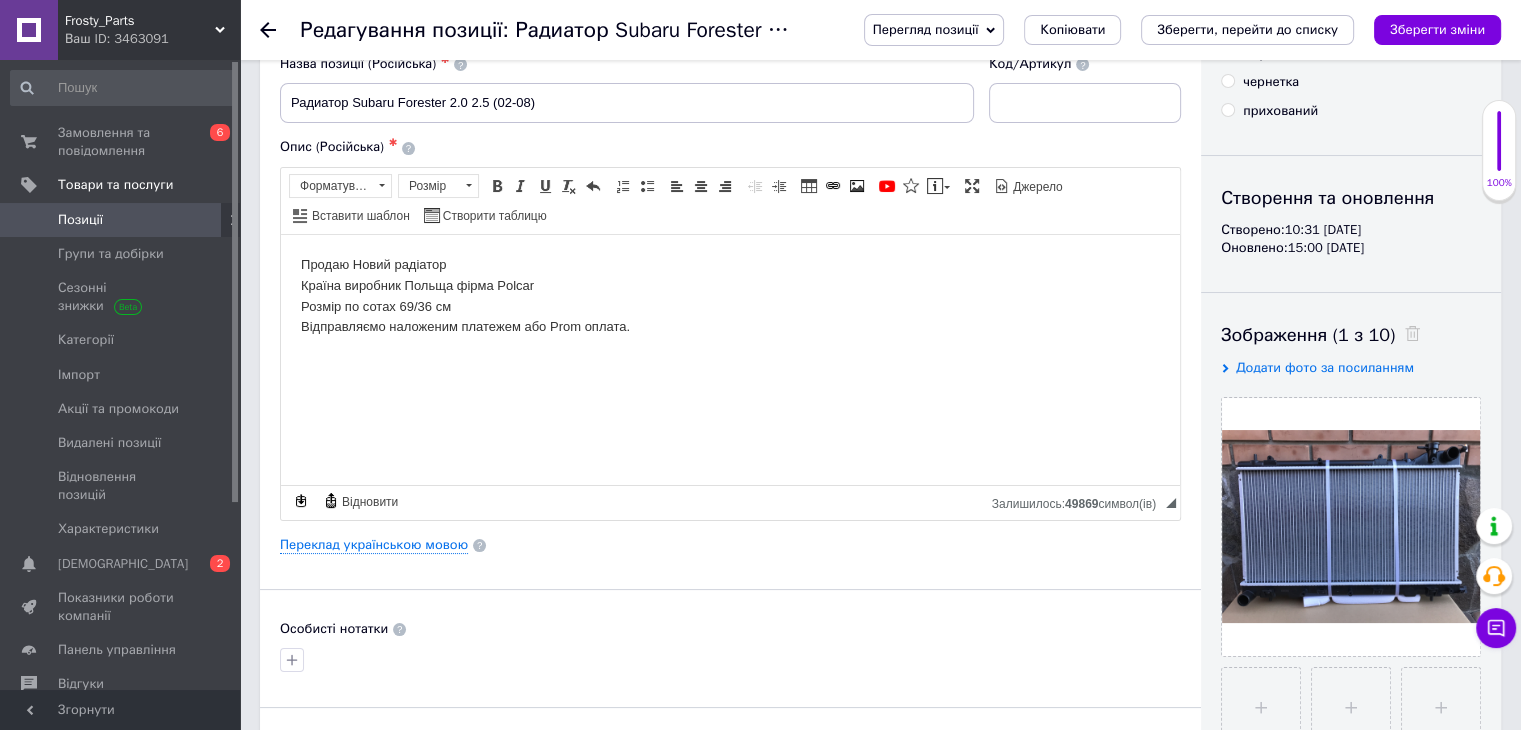 click 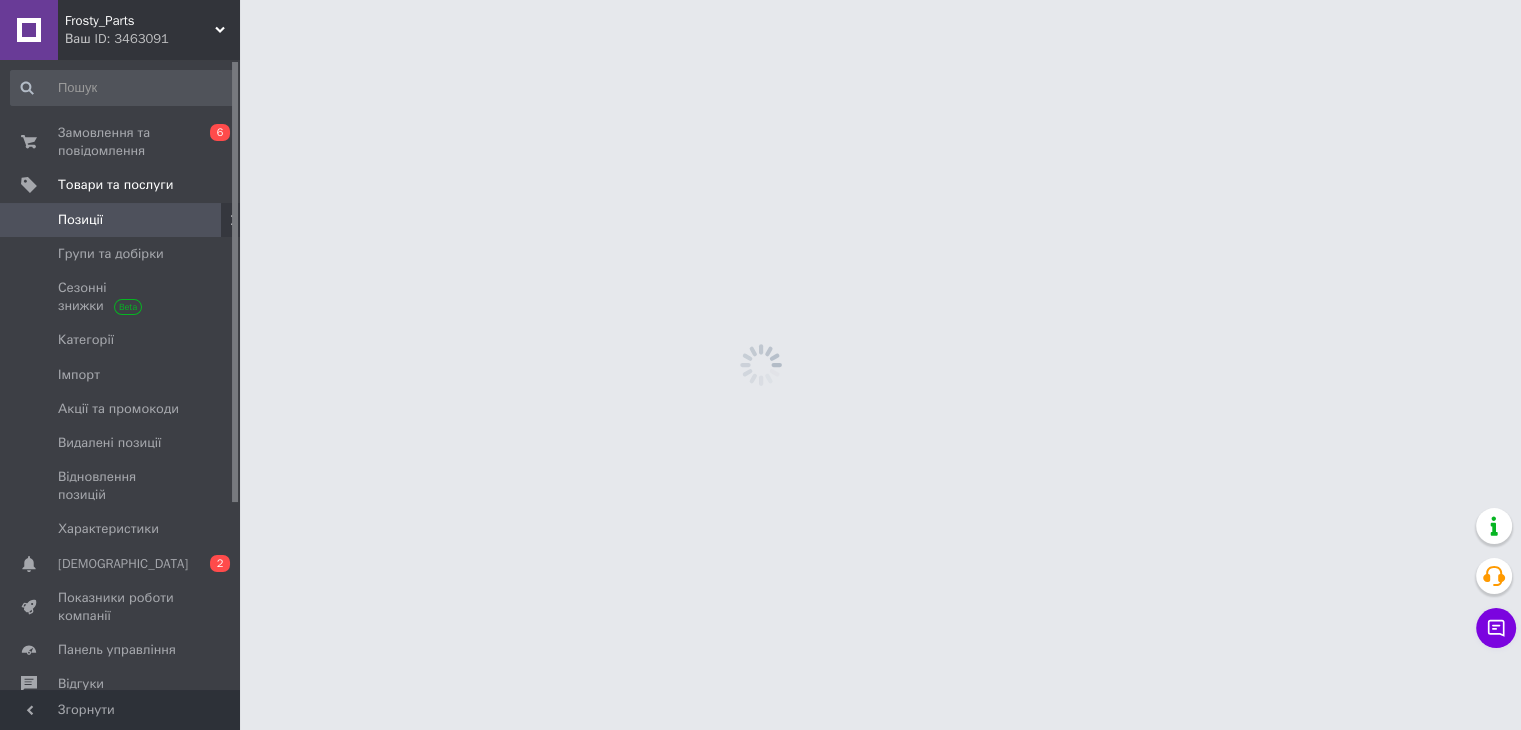 scroll, scrollTop: 0, scrollLeft: 0, axis: both 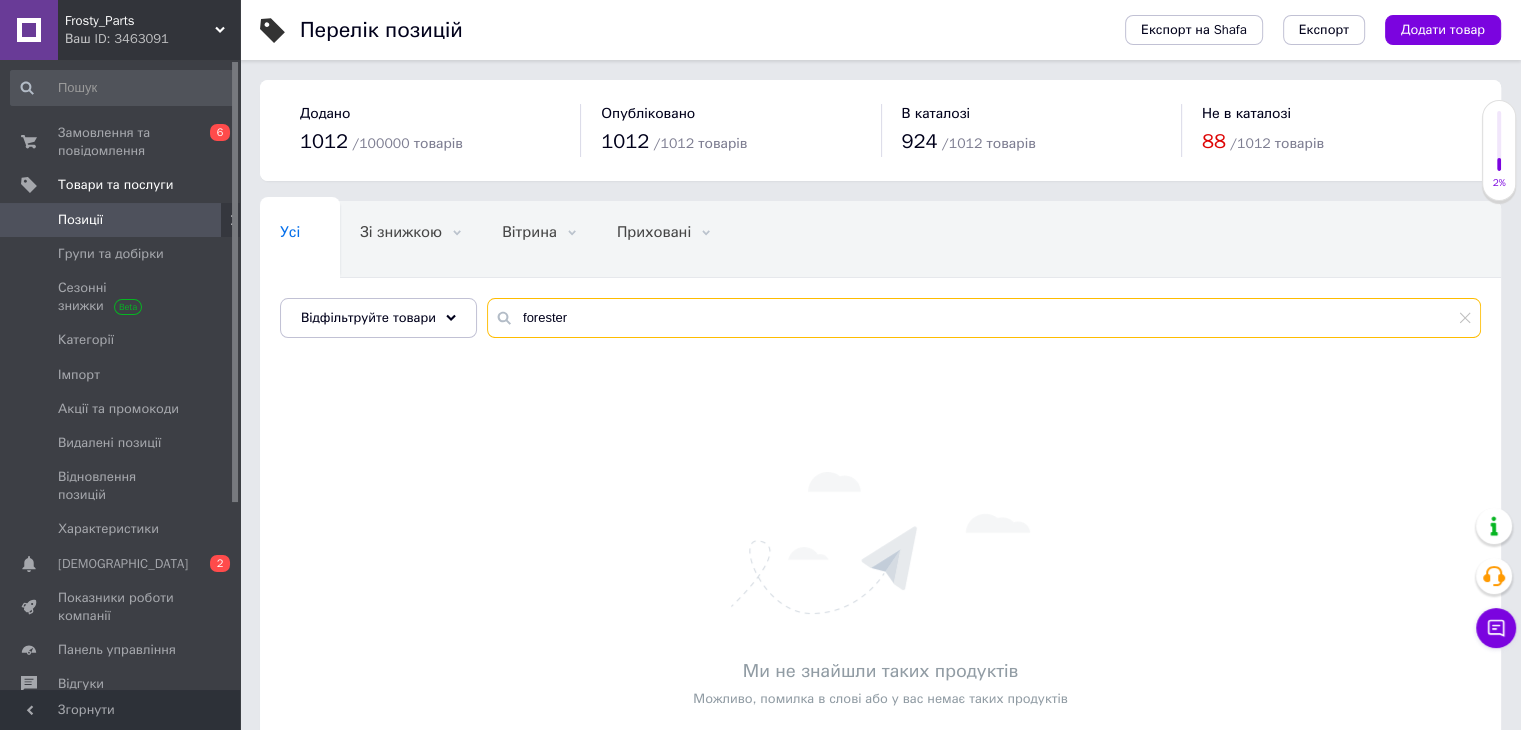 click on "forester" at bounding box center (984, 318) 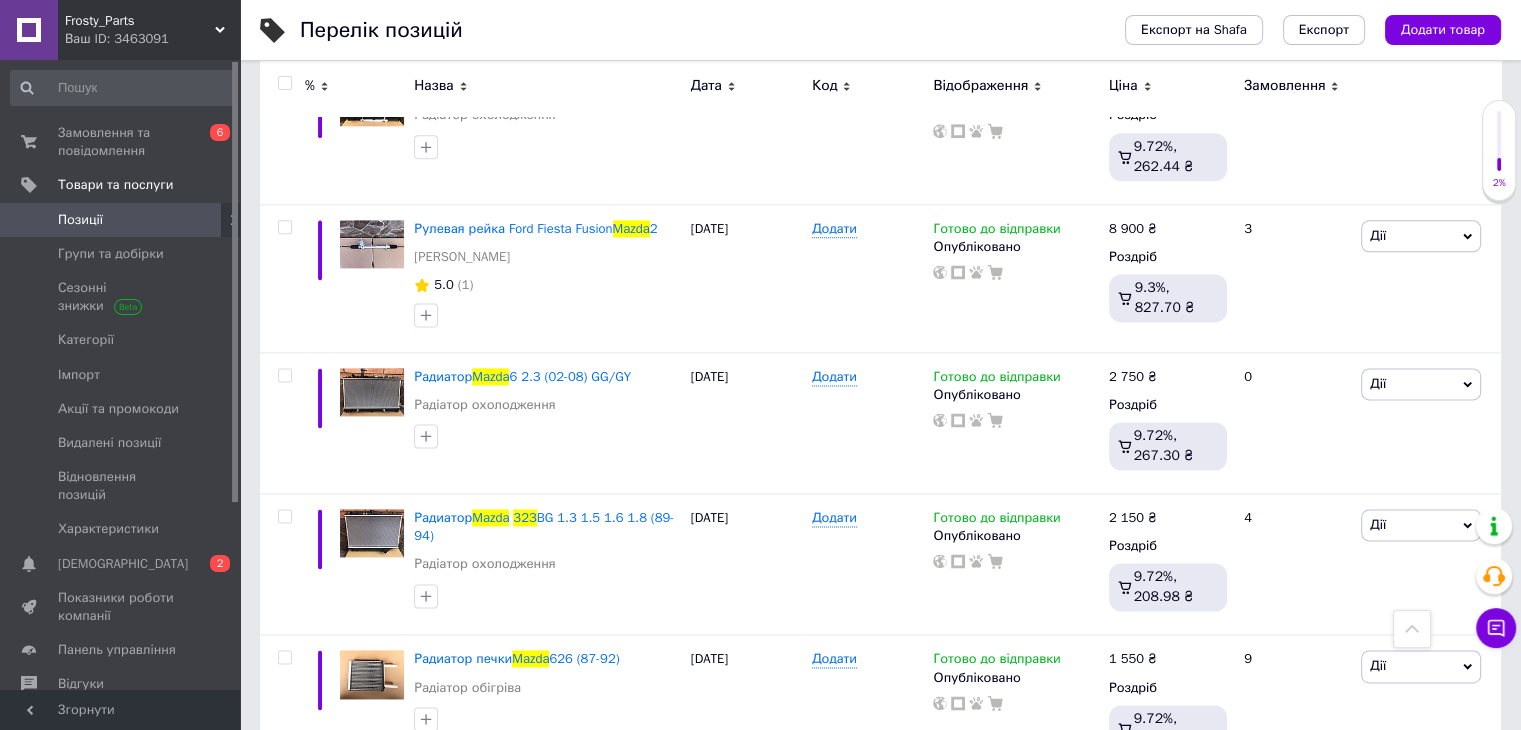 scroll, scrollTop: 2695, scrollLeft: 0, axis: vertical 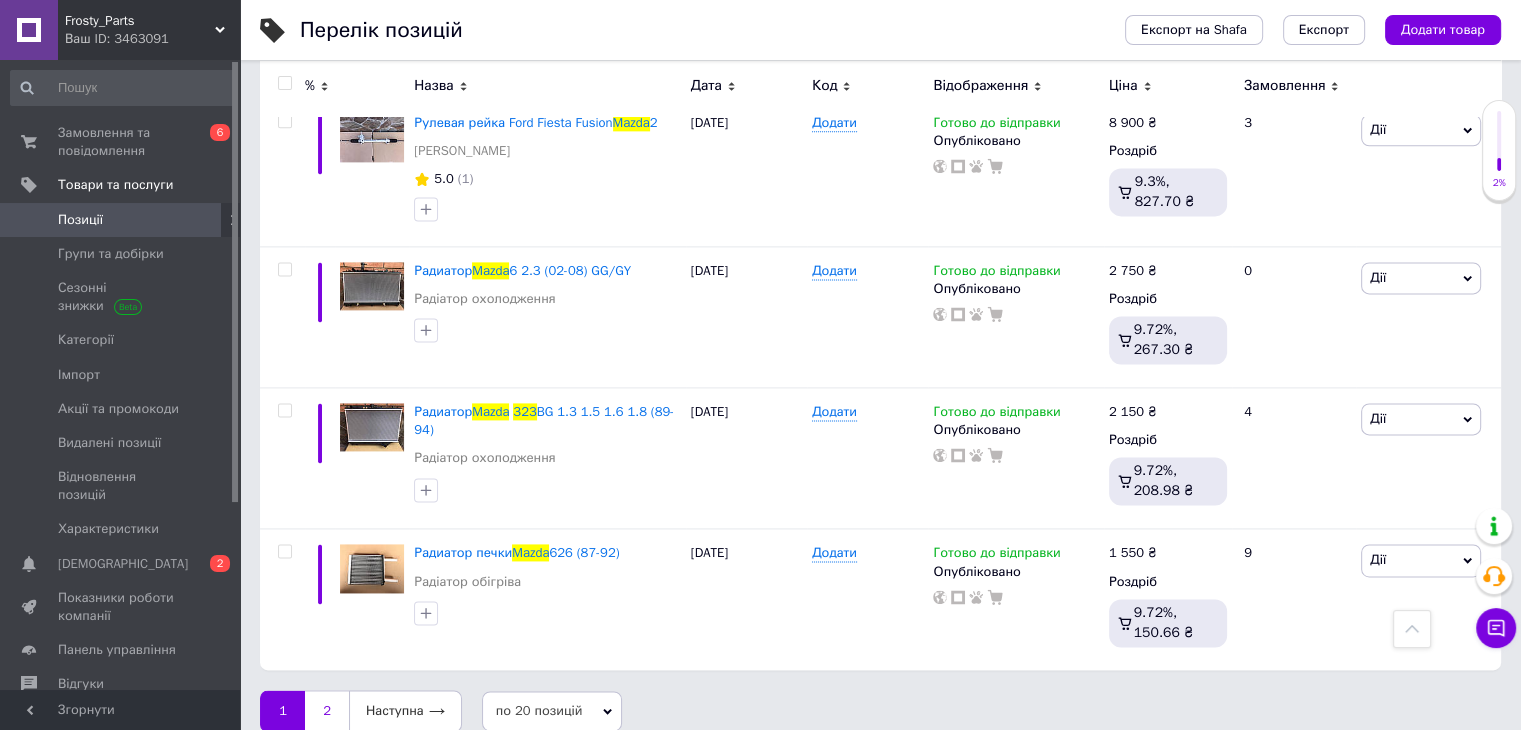 type on "mazda 323" 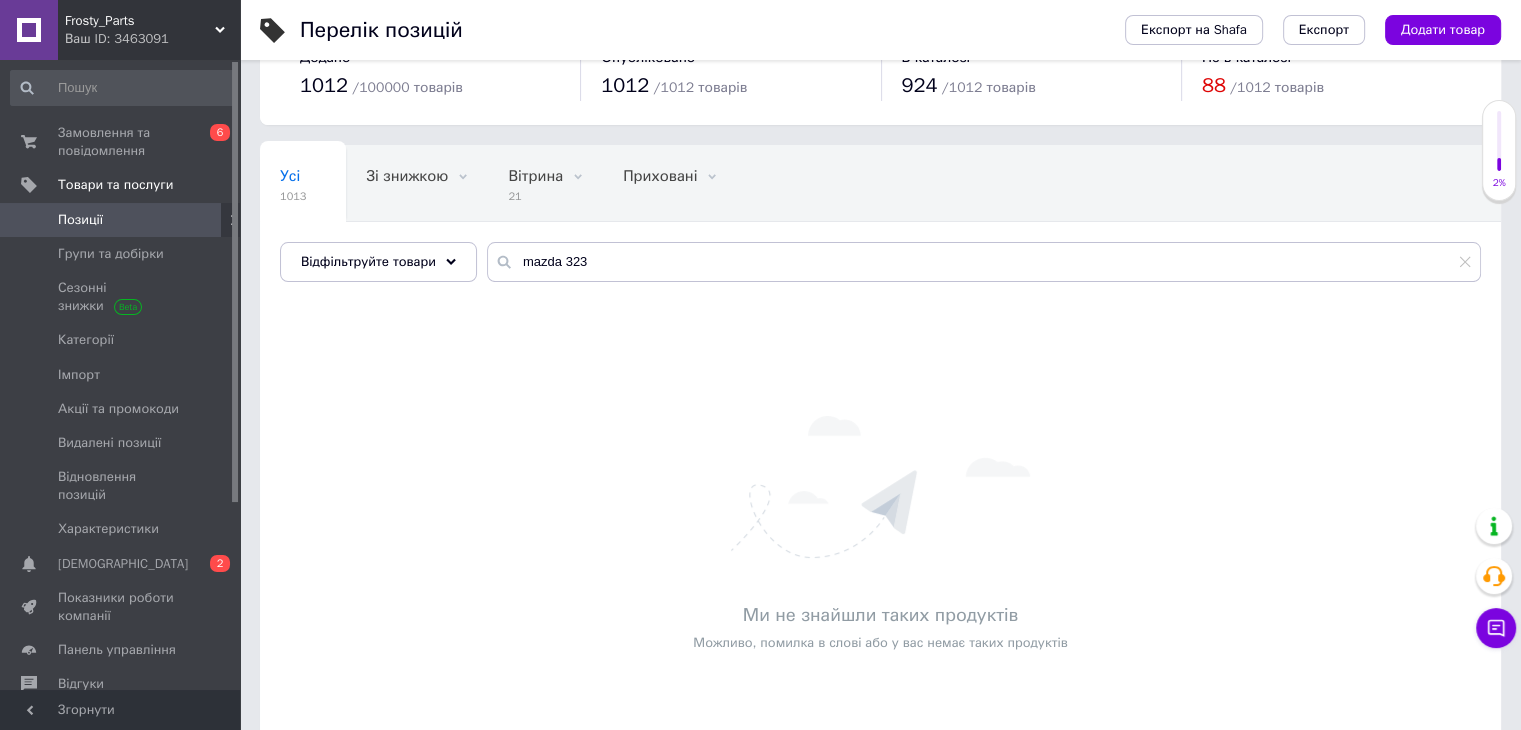 scroll, scrollTop: 21, scrollLeft: 0, axis: vertical 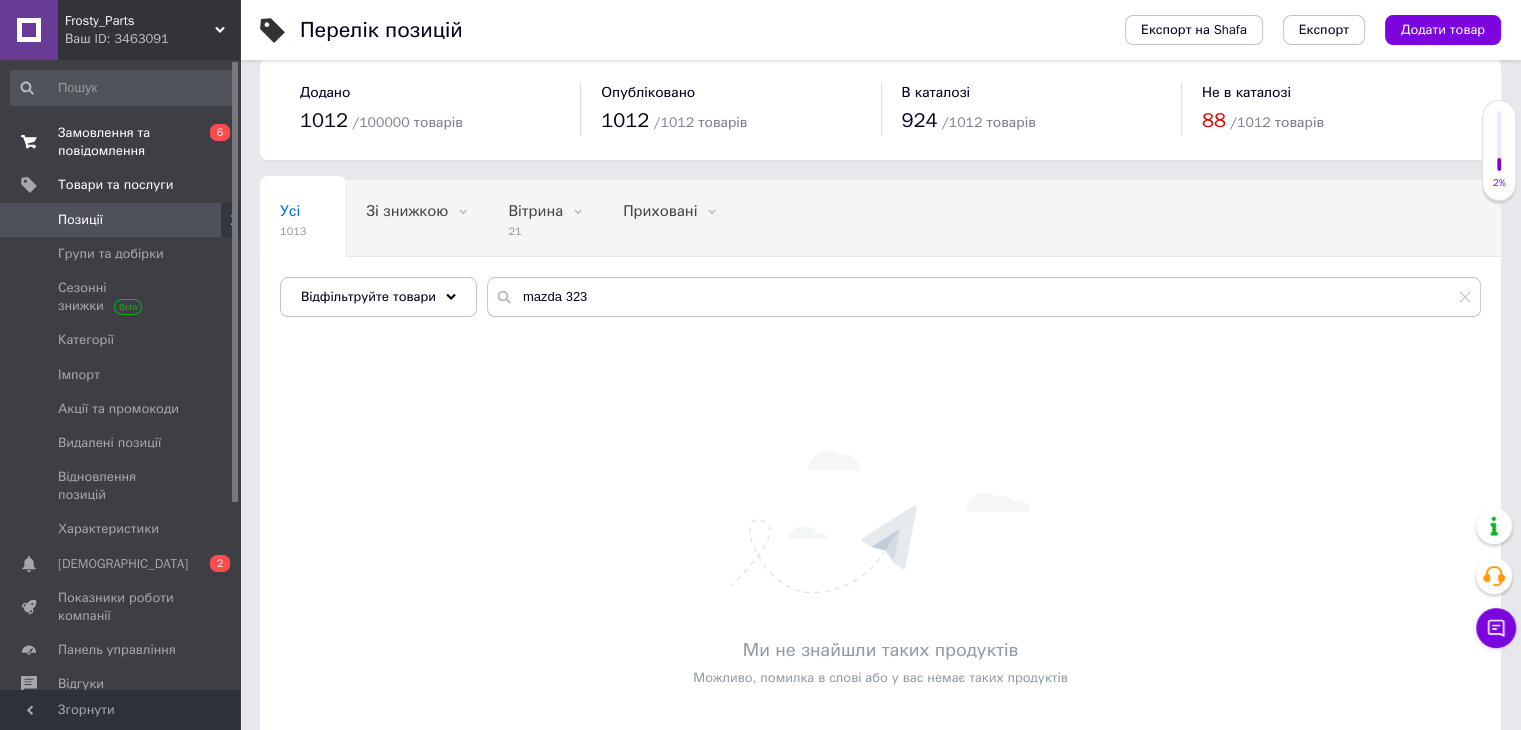 click on "0 6" at bounding box center (212, 142) 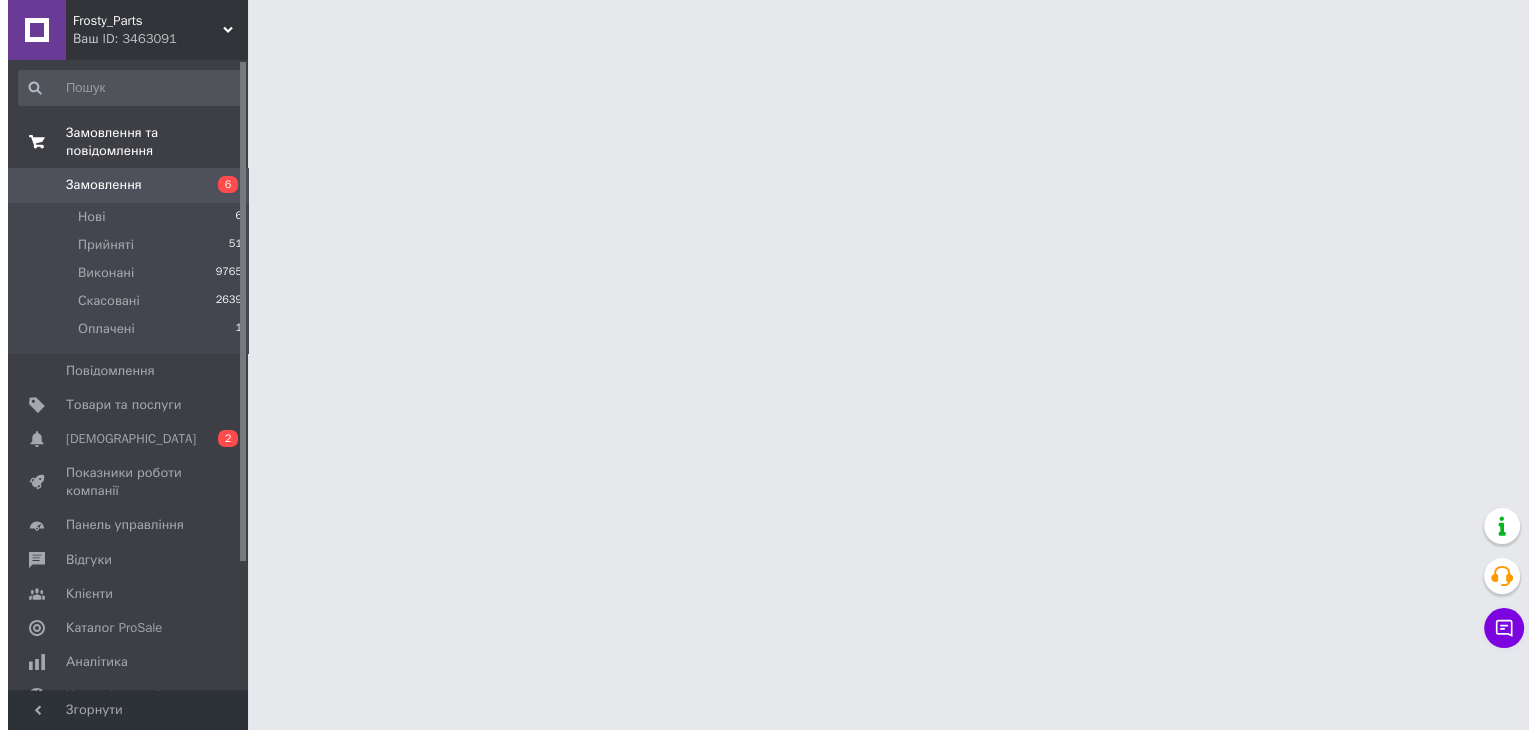scroll, scrollTop: 0, scrollLeft: 0, axis: both 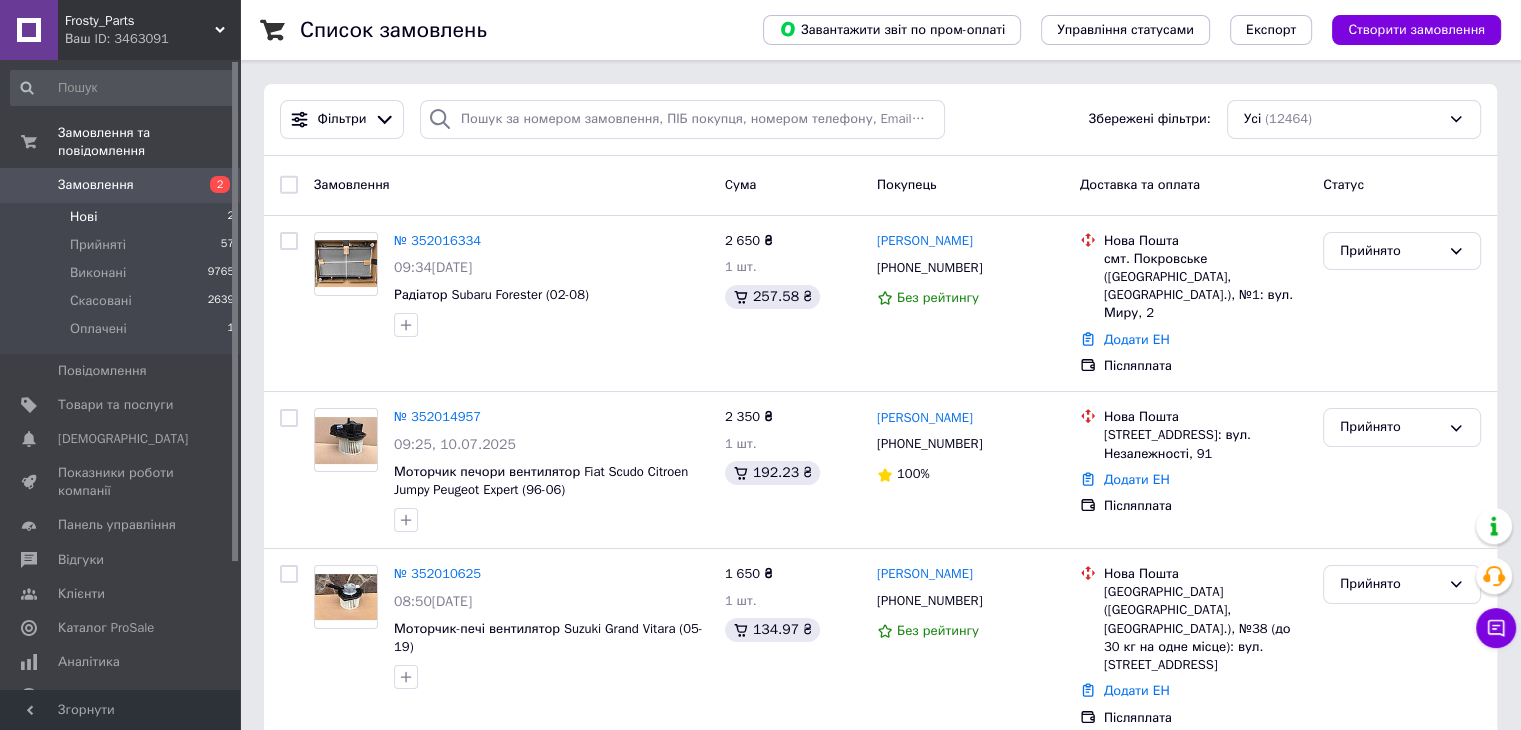 click on "Нові 2" at bounding box center (123, 217) 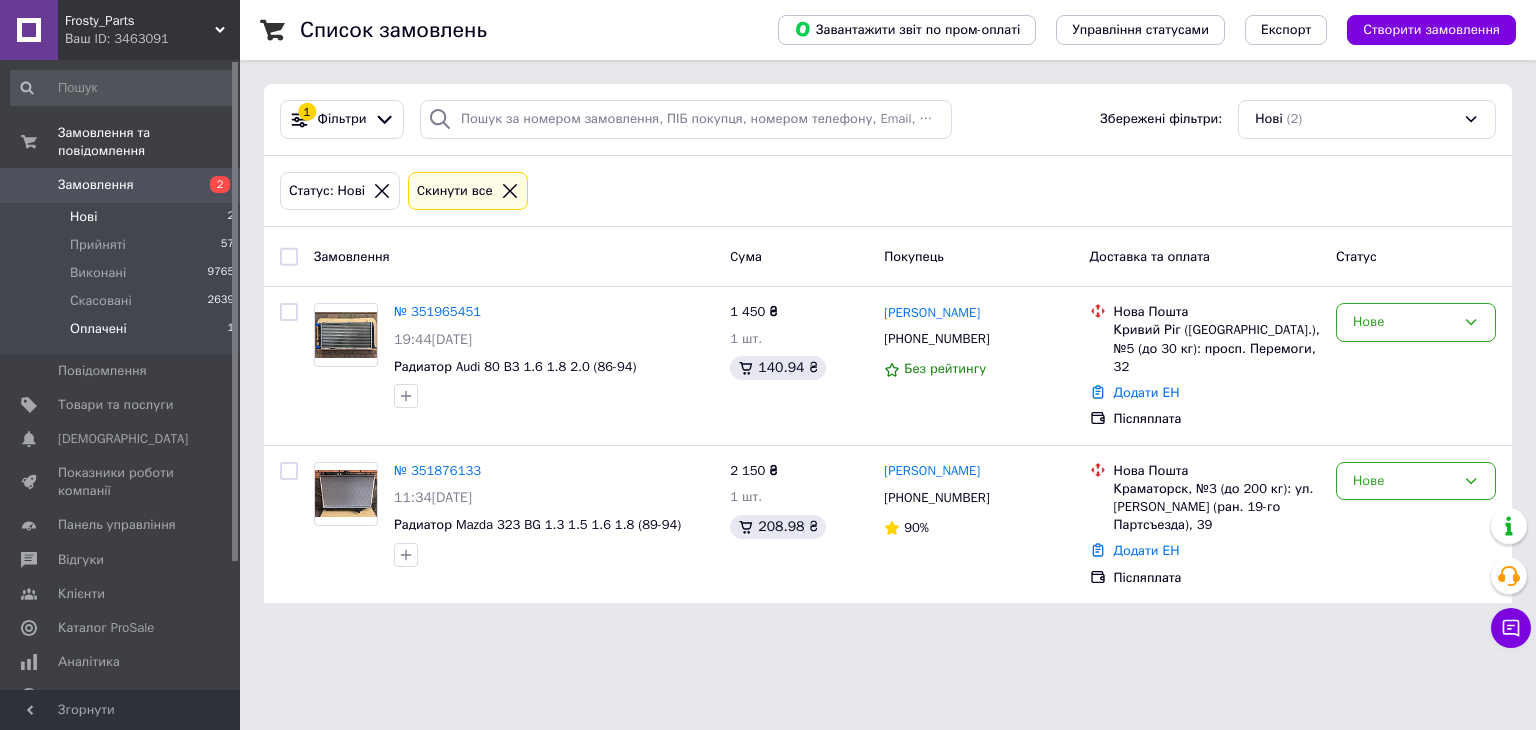click on "Оплачені 1" at bounding box center (123, 334) 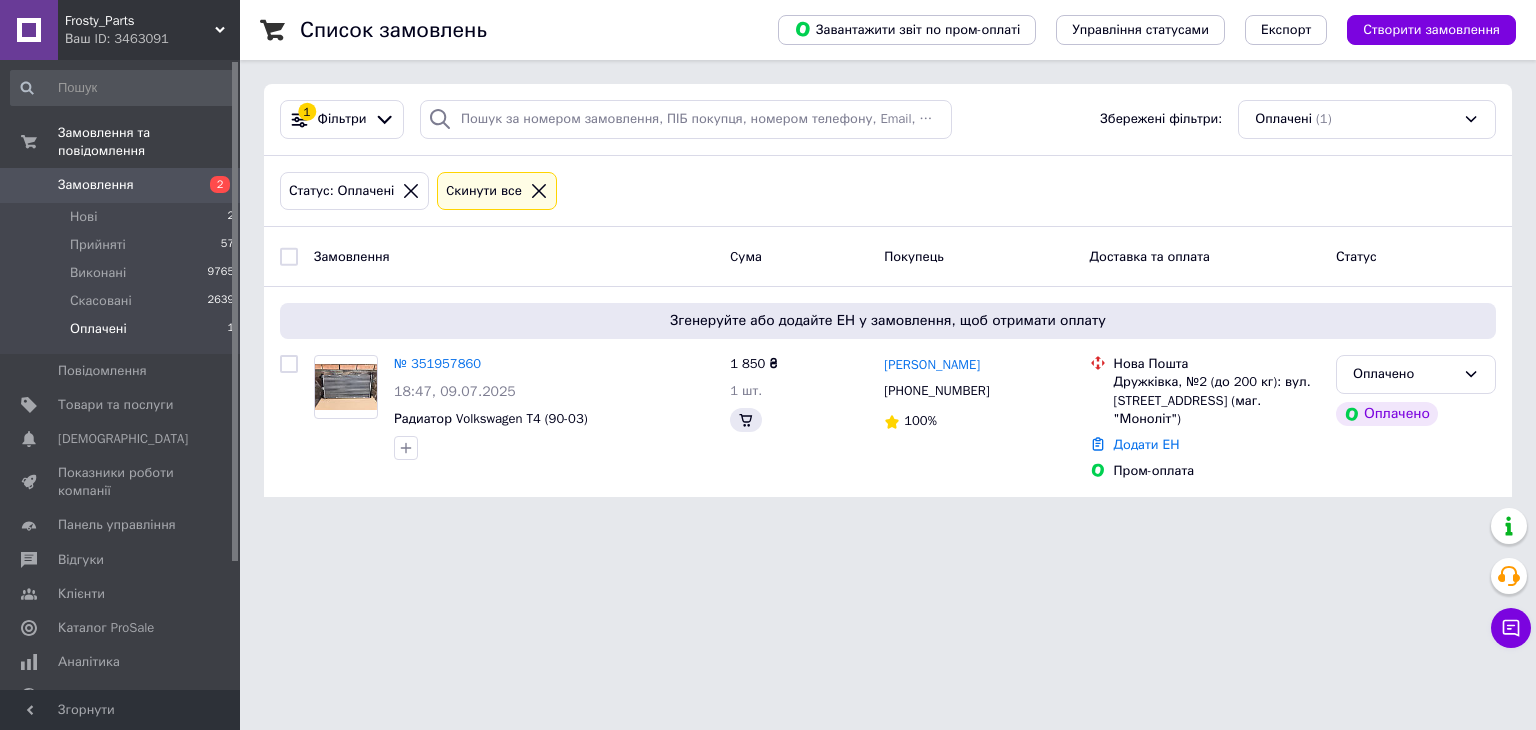 click on "Замовлення 2" at bounding box center (123, 185) 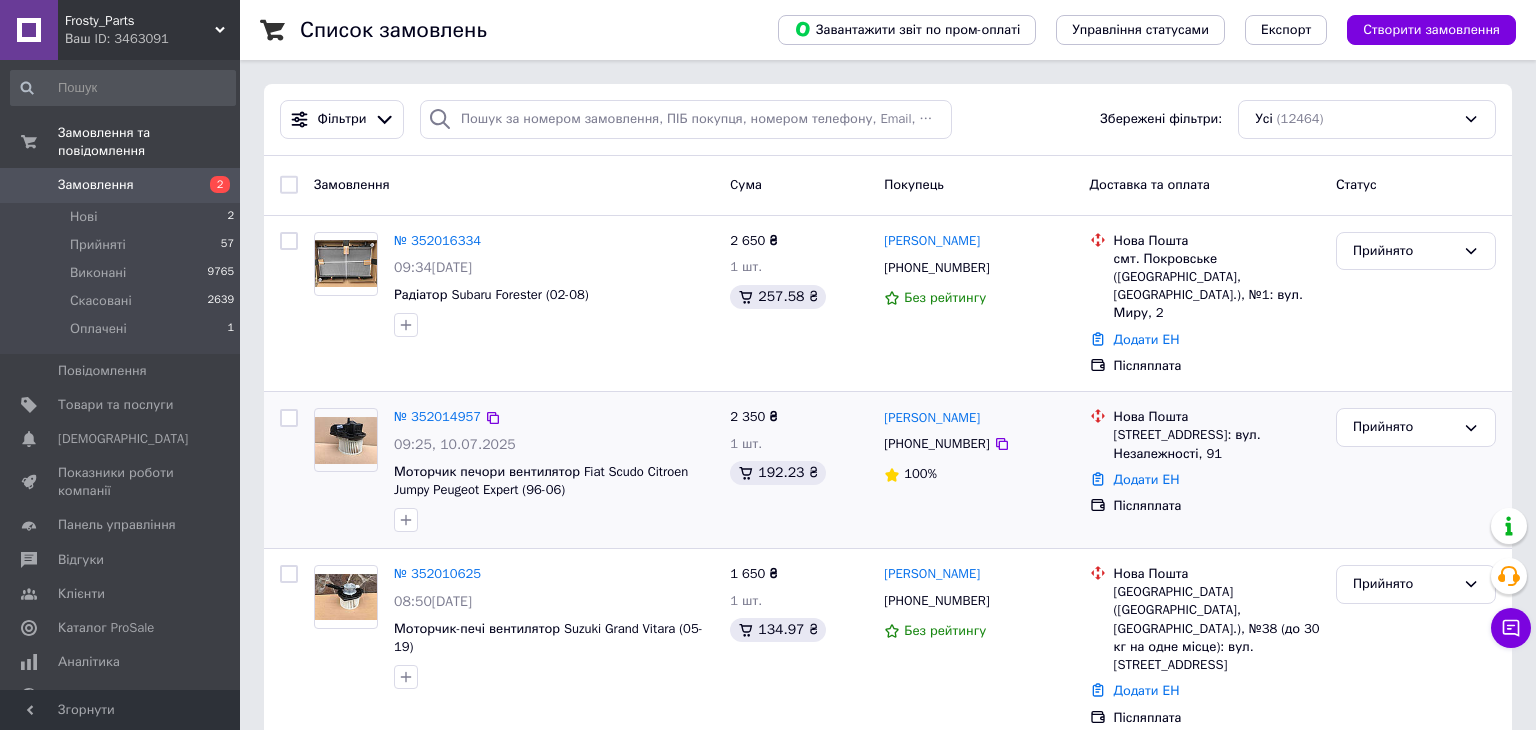 scroll, scrollTop: 0, scrollLeft: 0, axis: both 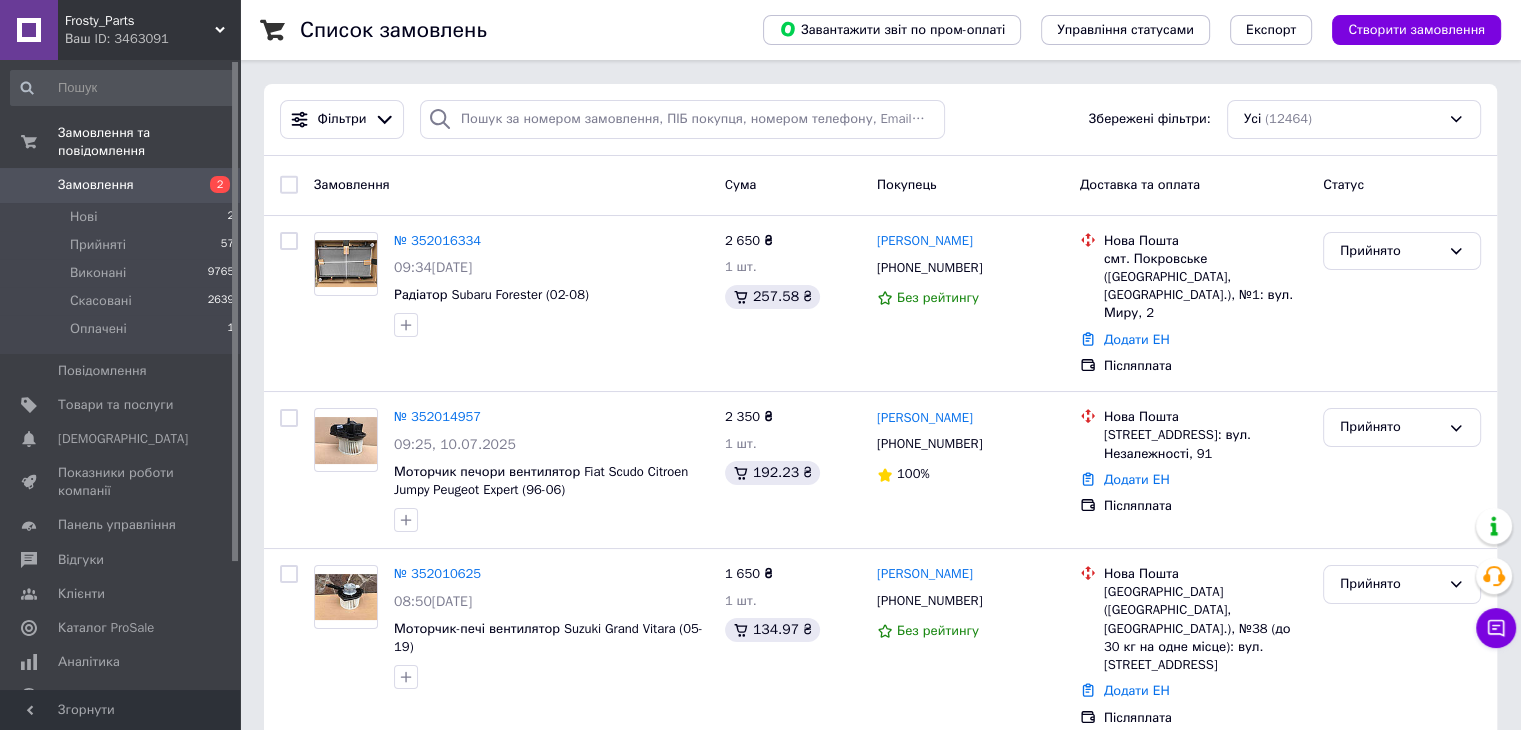 click on "Замовлення" at bounding box center (121, 185) 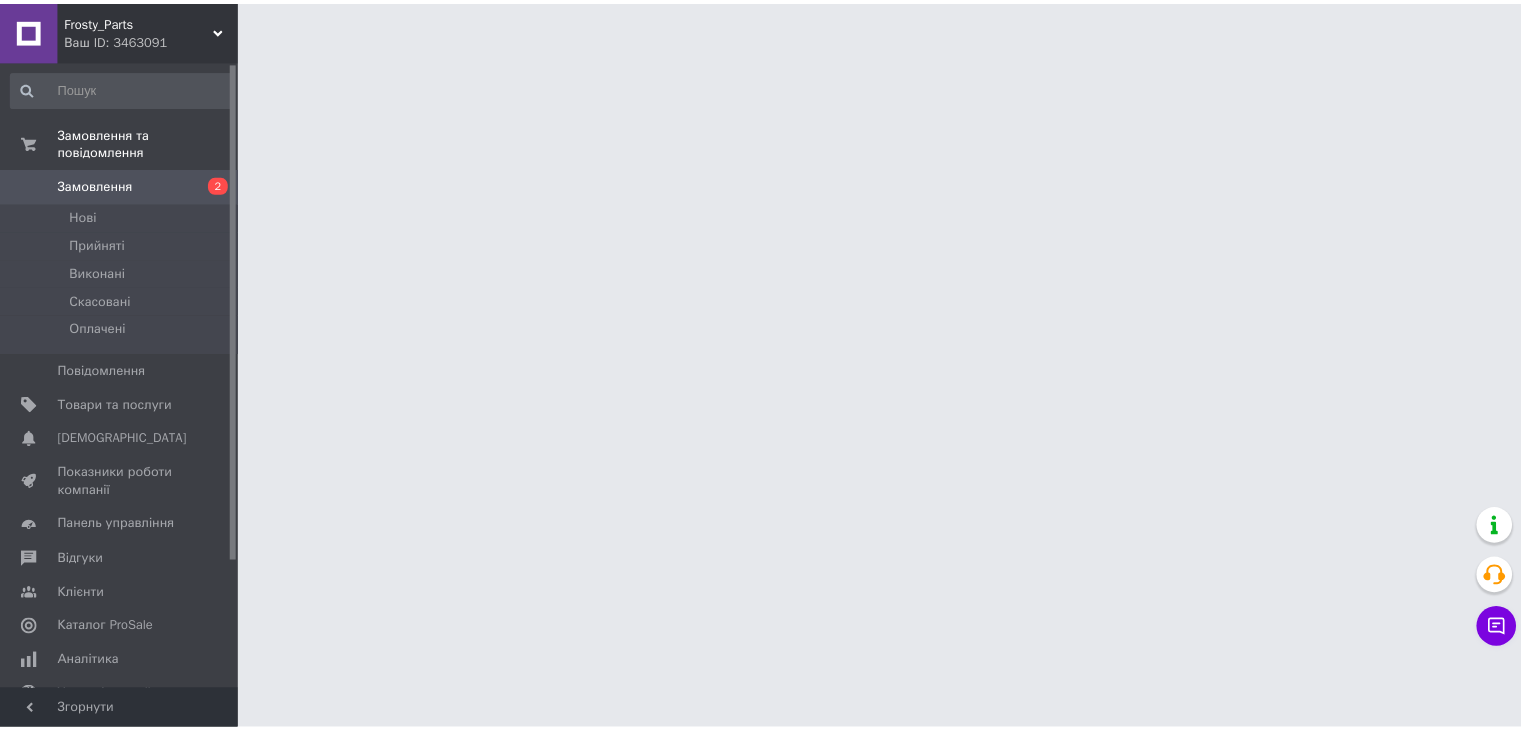 scroll, scrollTop: 0, scrollLeft: 0, axis: both 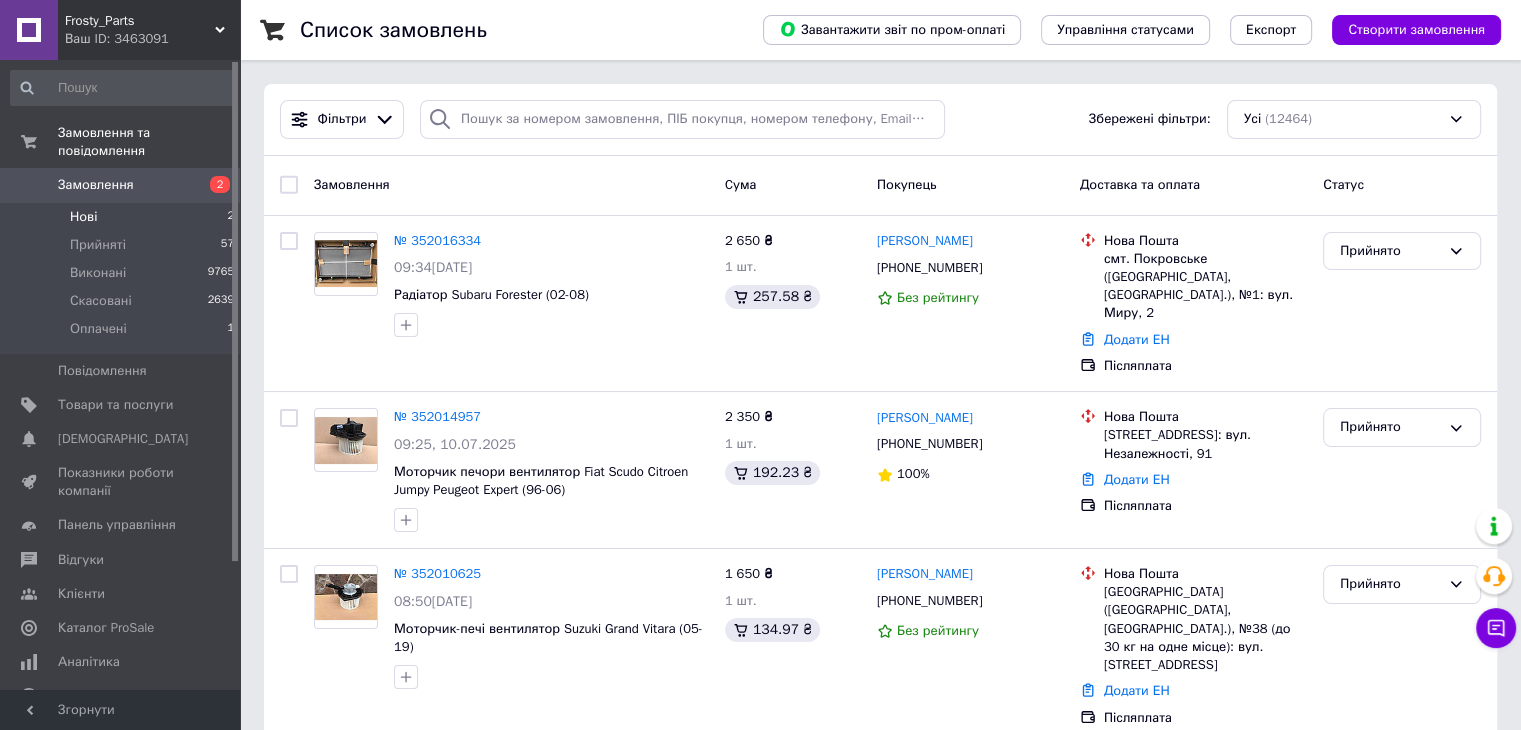 click on "Нові 2" at bounding box center (123, 217) 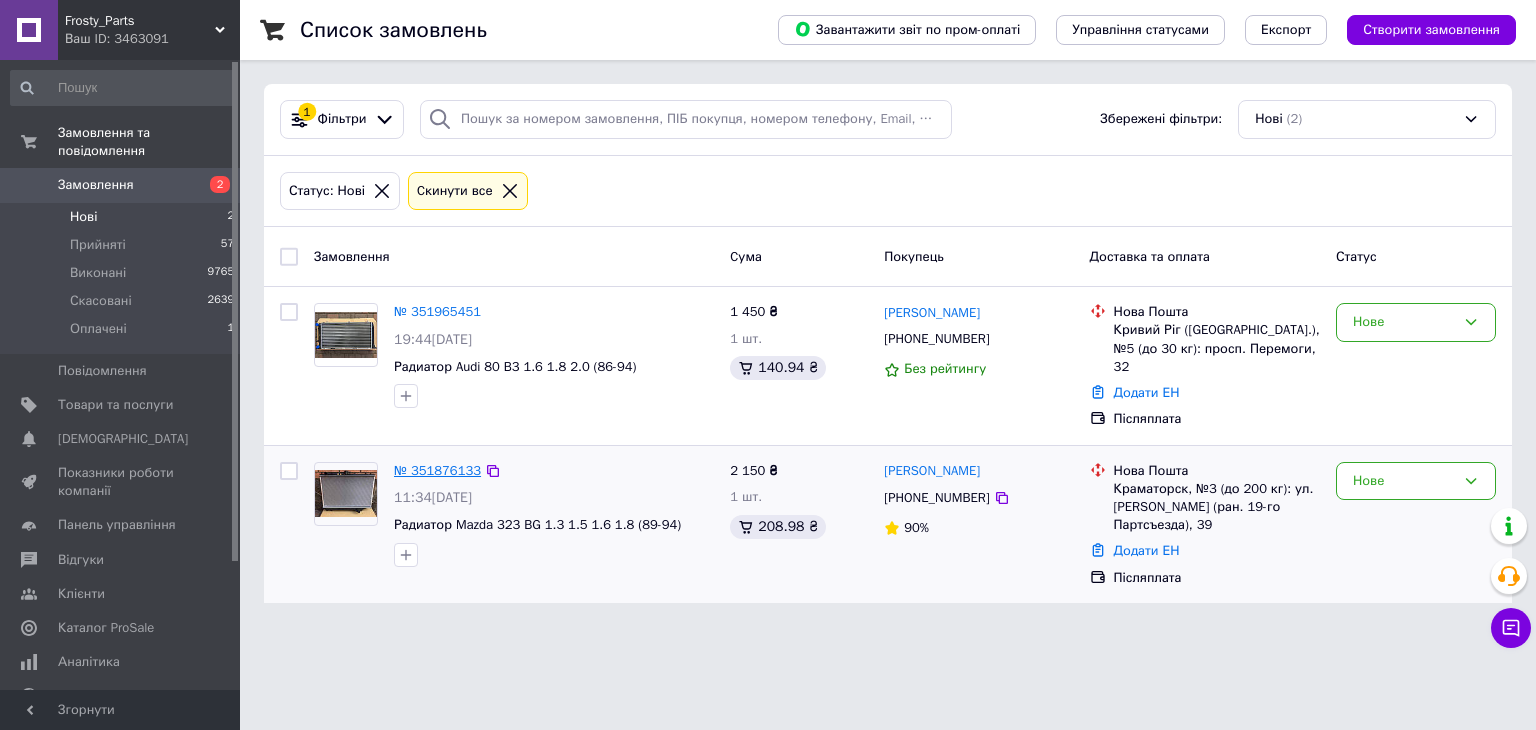click on "№ 351876133" at bounding box center [437, 470] 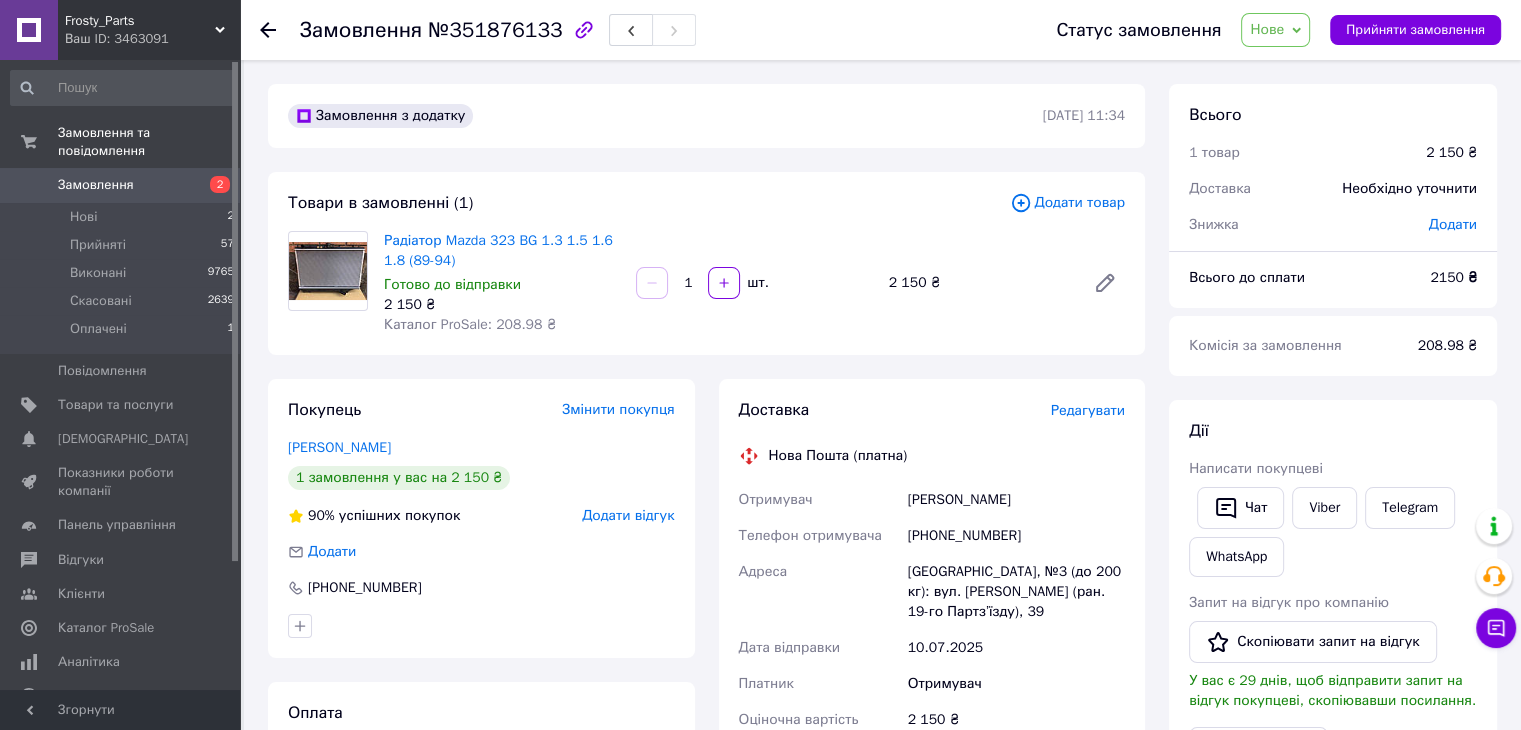 scroll, scrollTop: 100, scrollLeft: 0, axis: vertical 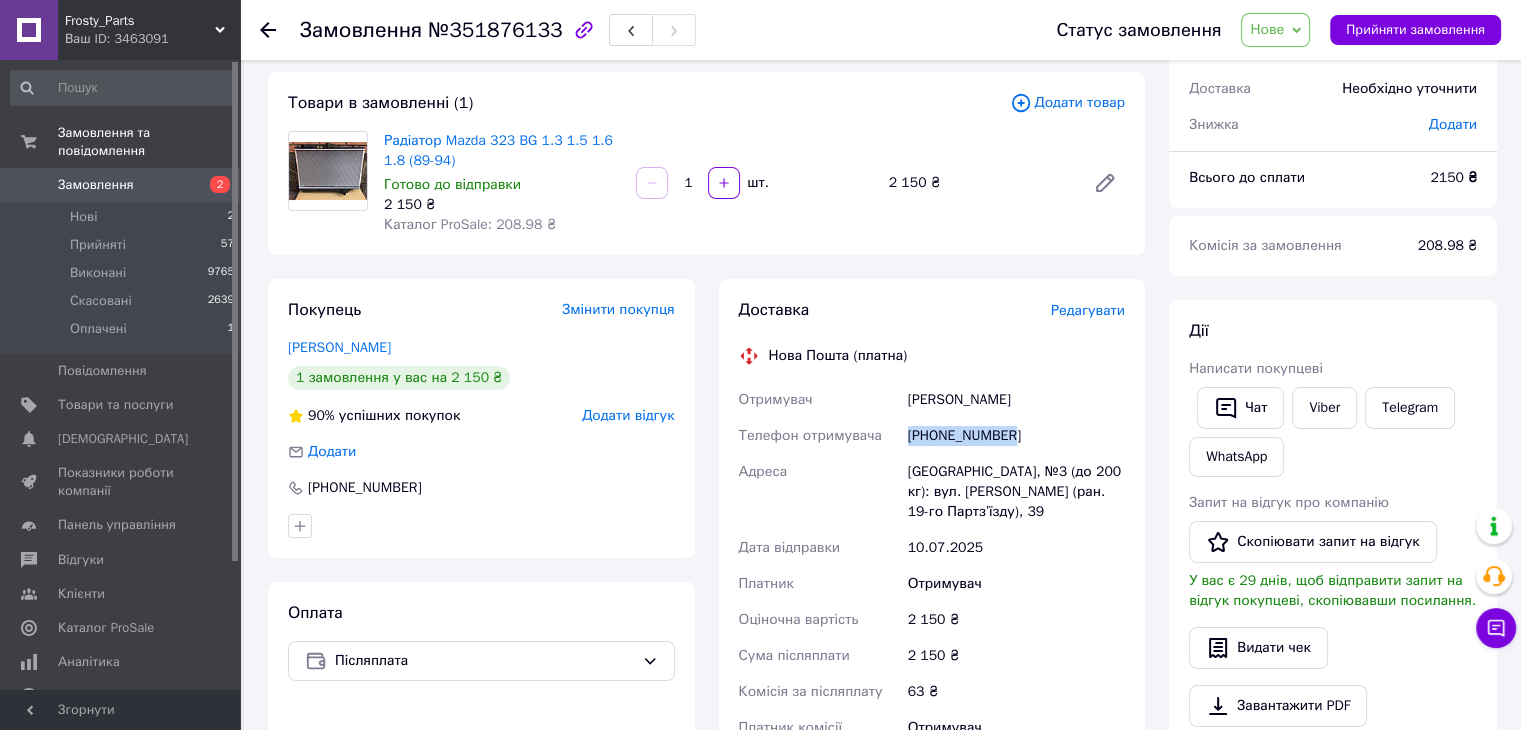 drag, startPoint x: 908, startPoint y: 435, endPoint x: 1032, endPoint y: 429, distance: 124.14507 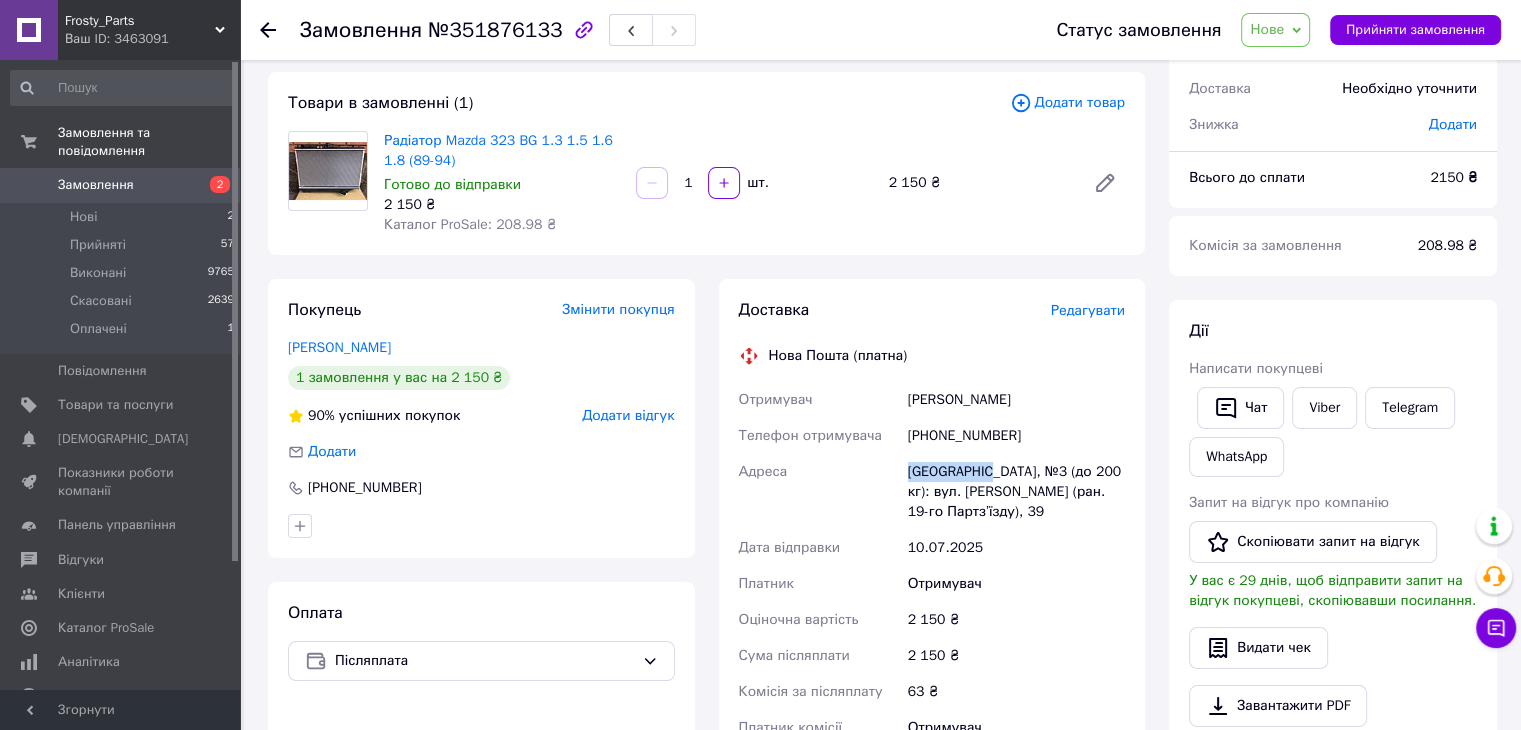 drag, startPoint x: 907, startPoint y: 465, endPoint x: 990, endPoint y: 468, distance: 83.0542 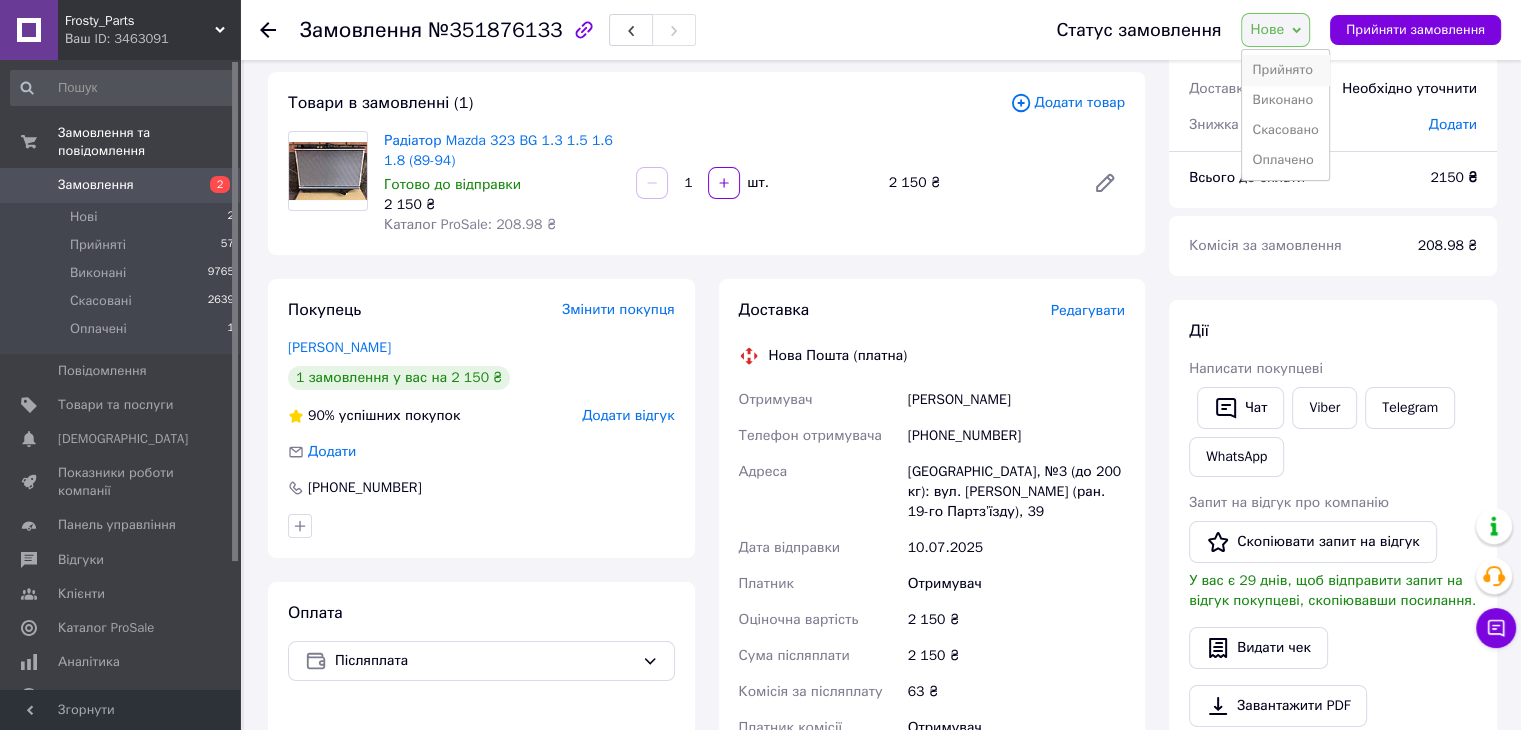 click on "Прийнято" at bounding box center [1285, 70] 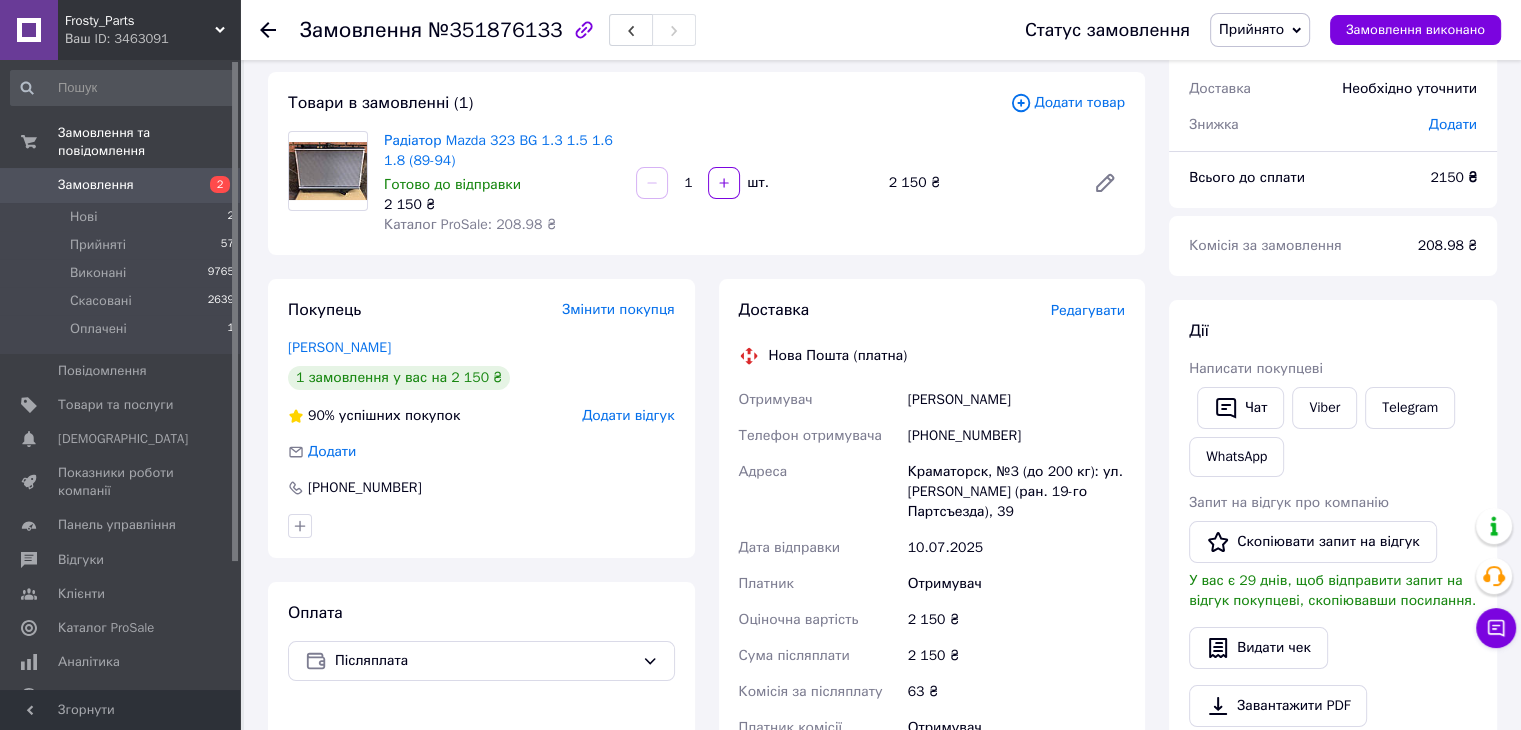 click on "Замовлення" at bounding box center (96, 185) 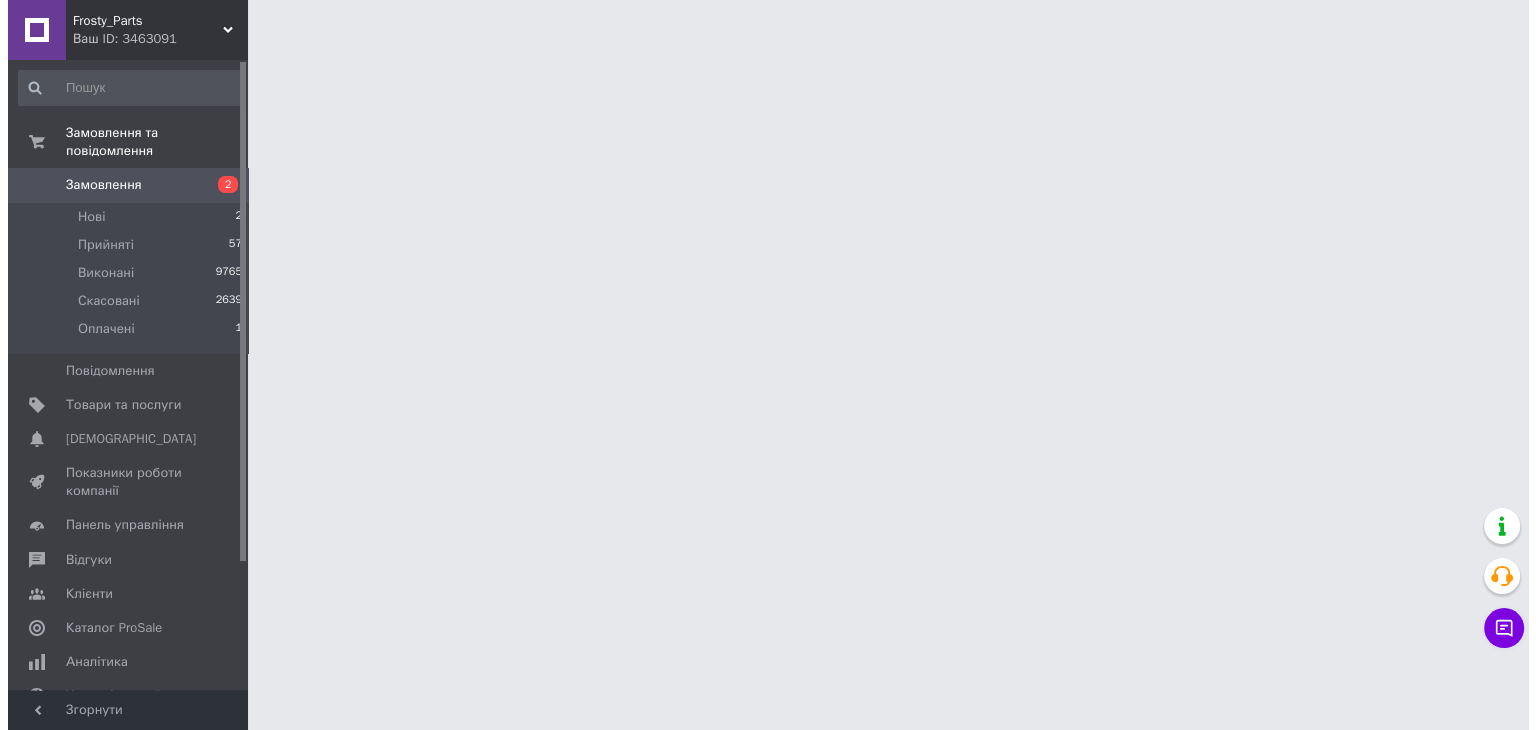 scroll, scrollTop: 0, scrollLeft: 0, axis: both 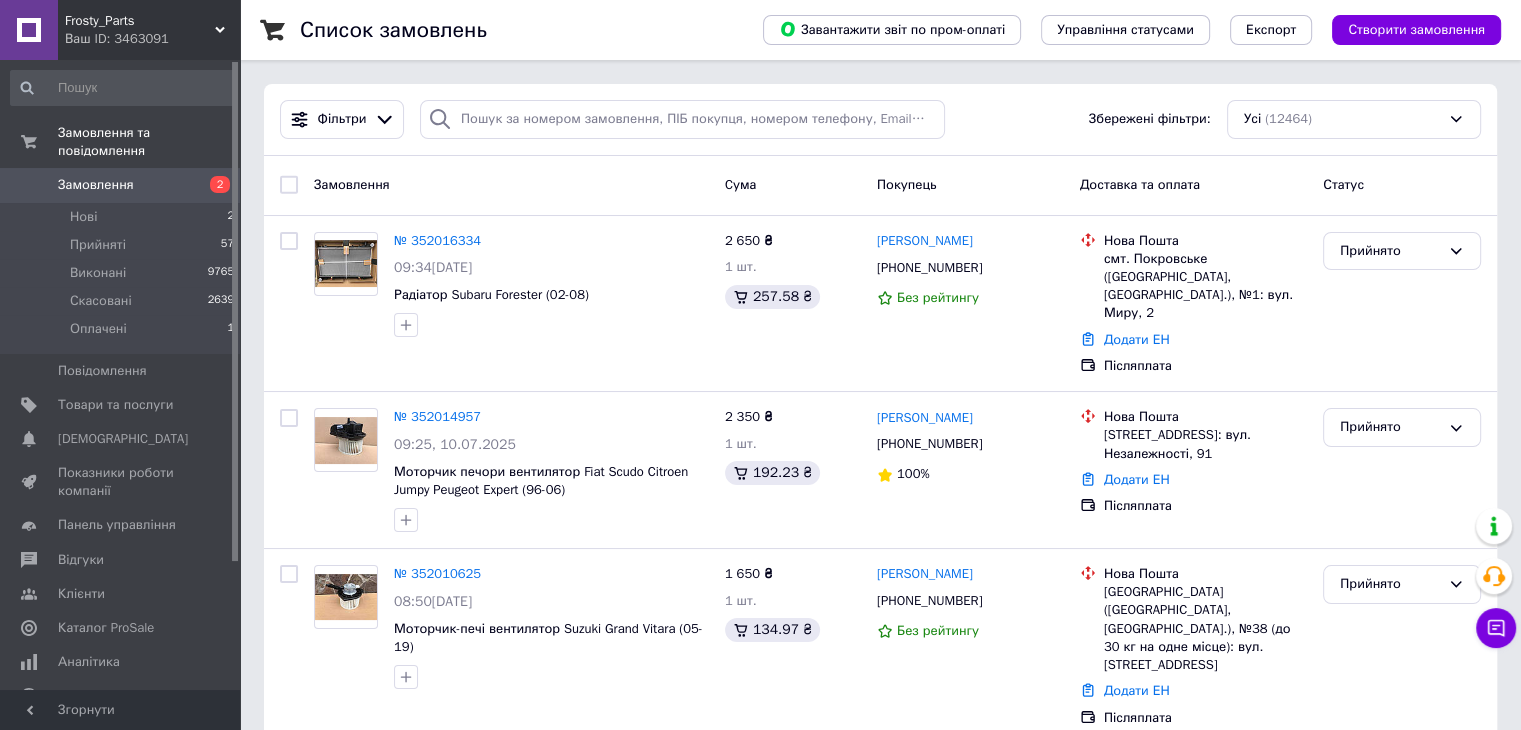 click on "Замовлення" at bounding box center (121, 185) 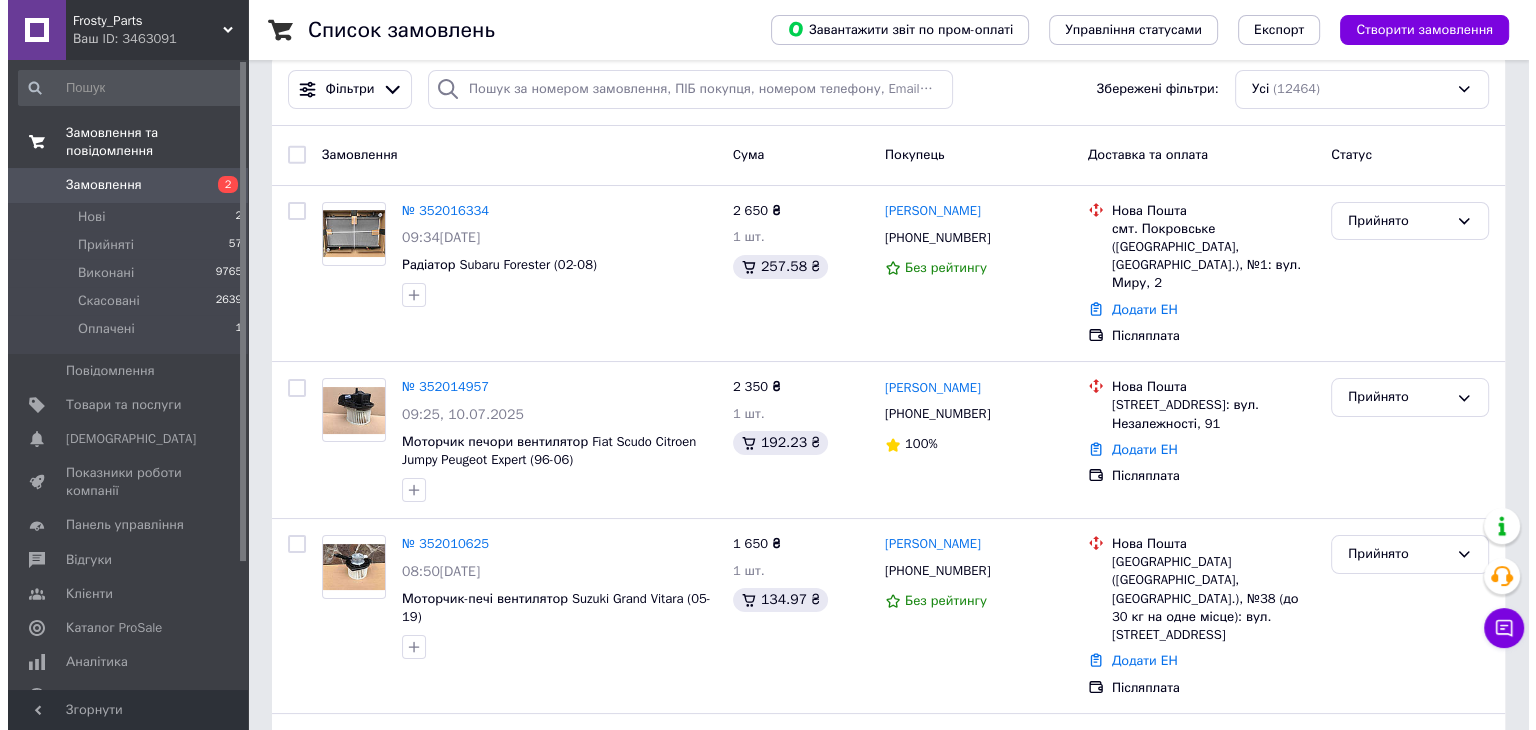scroll, scrollTop: 0, scrollLeft: 0, axis: both 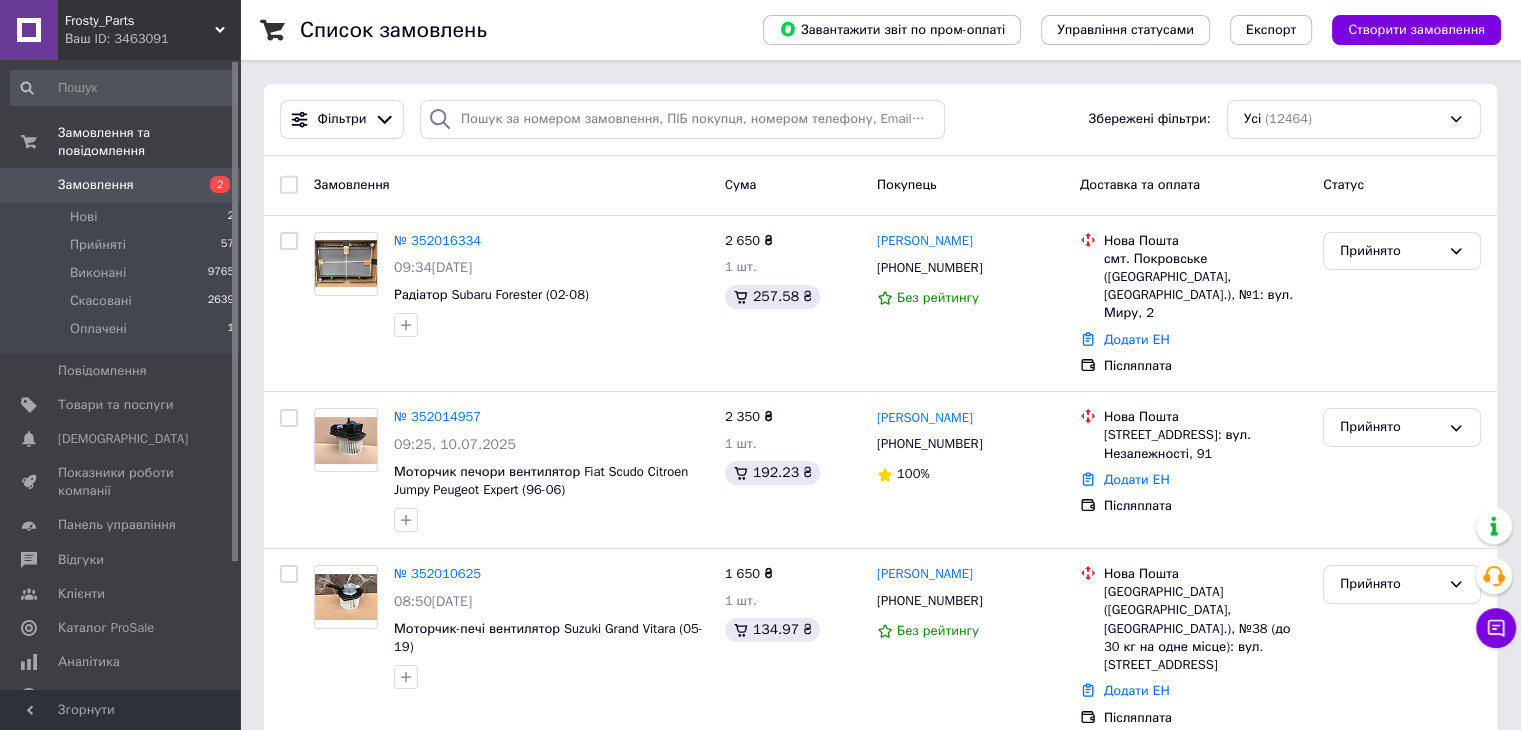 click on "2" at bounding box center [212, 185] 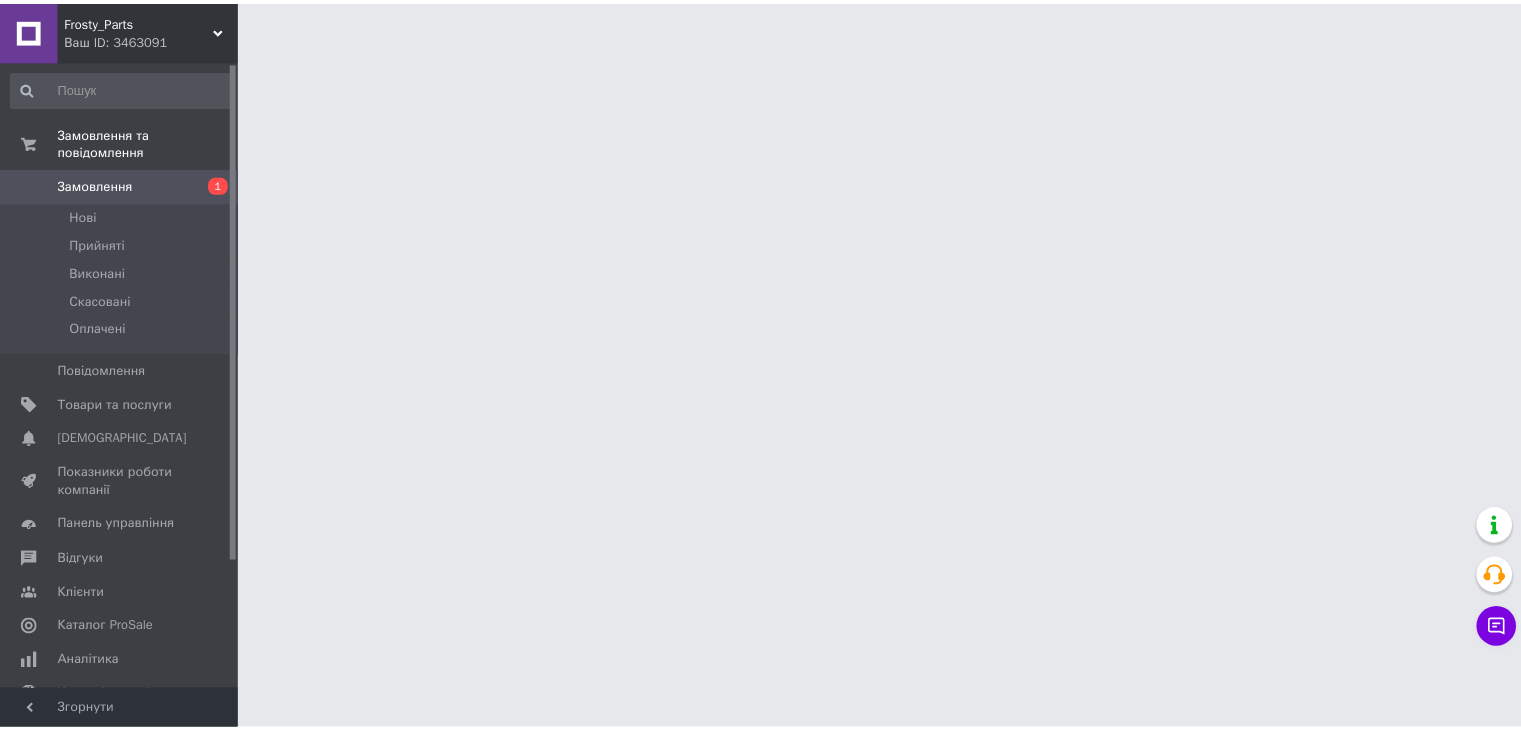 scroll, scrollTop: 0, scrollLeft: 0, axis: both 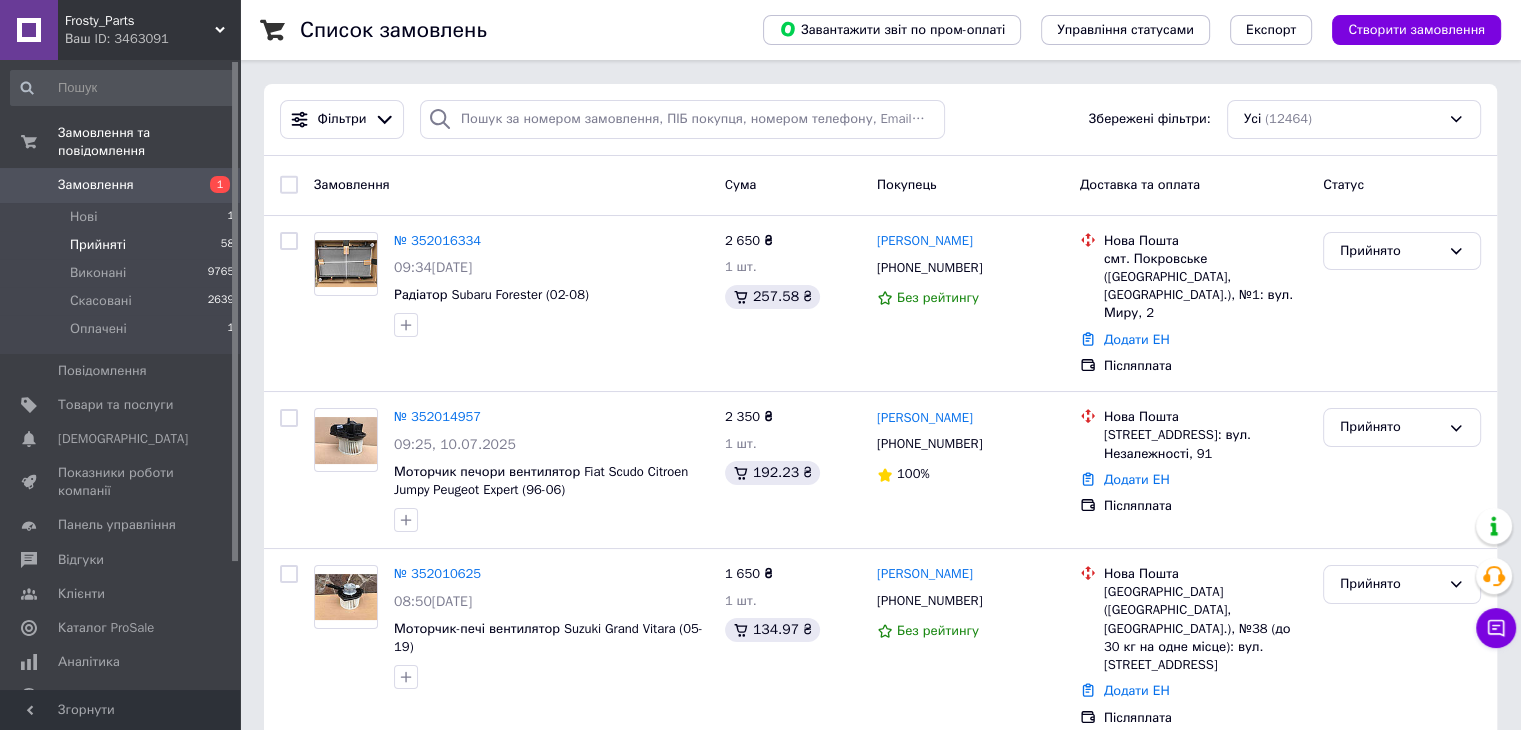 click on "Прийняті 58" at bounding box center [123, 245] 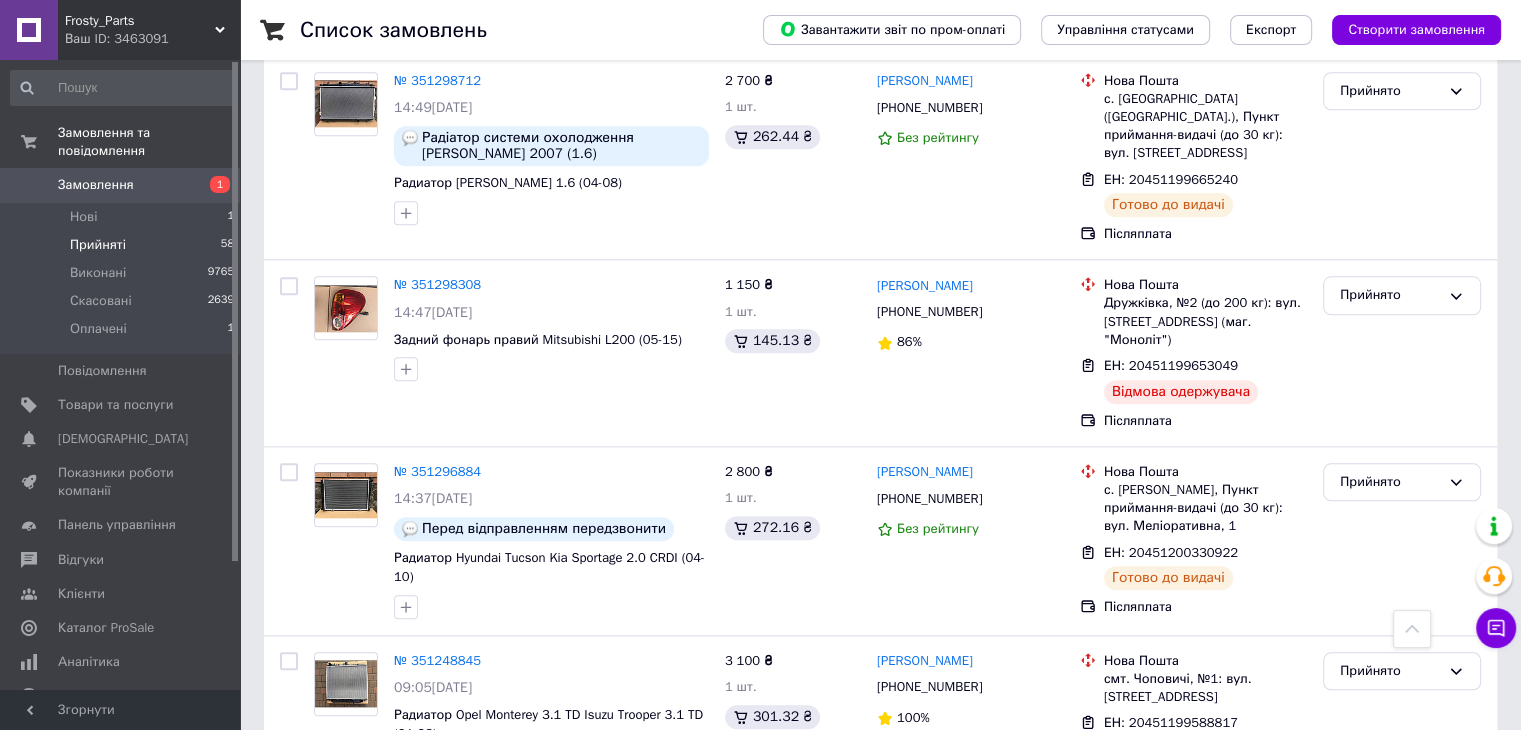 scroll, scrollTop: 9571, scrollLeft: 0, axis: vertical 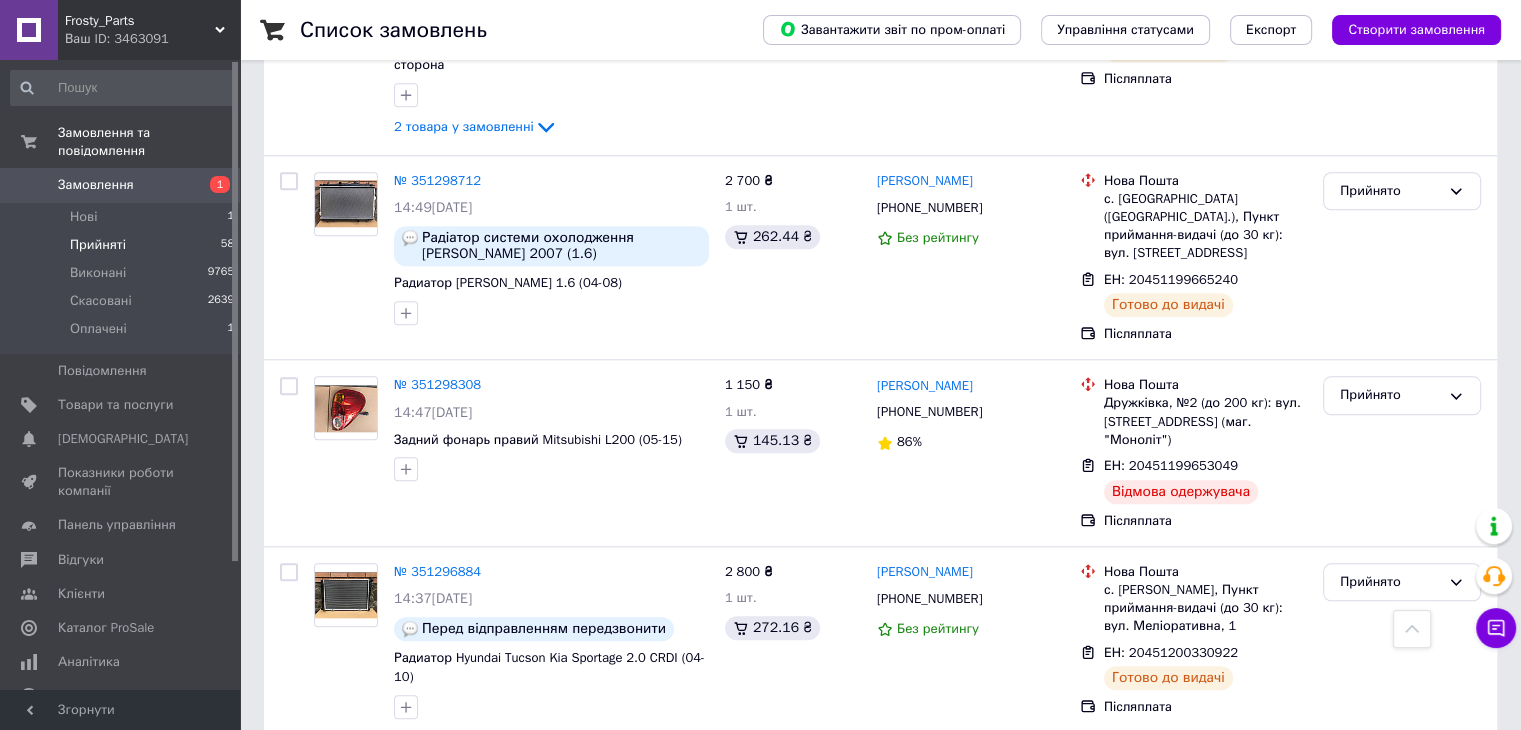 click 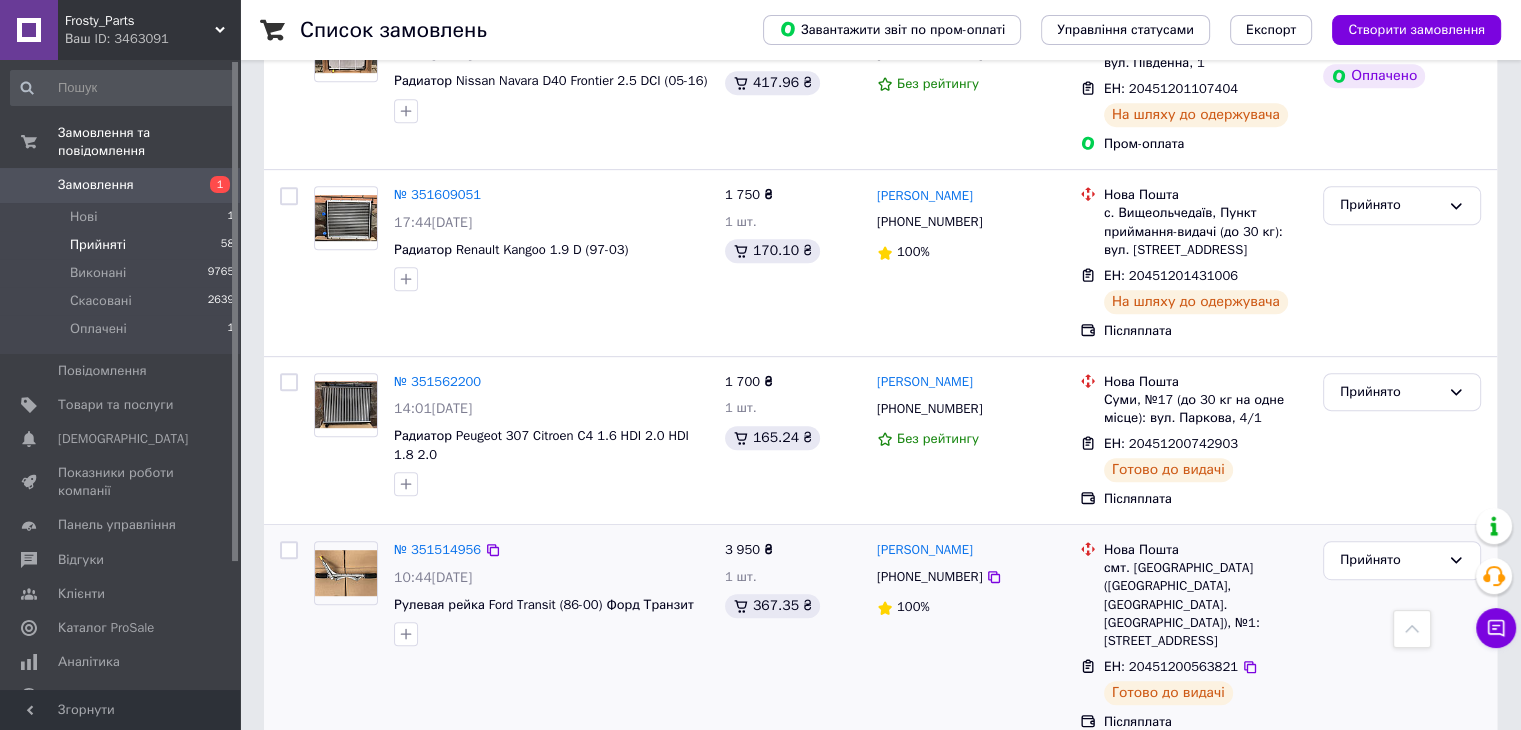 scroll, scrollTop: 8471, scrollLeft: 0, axis: vertical 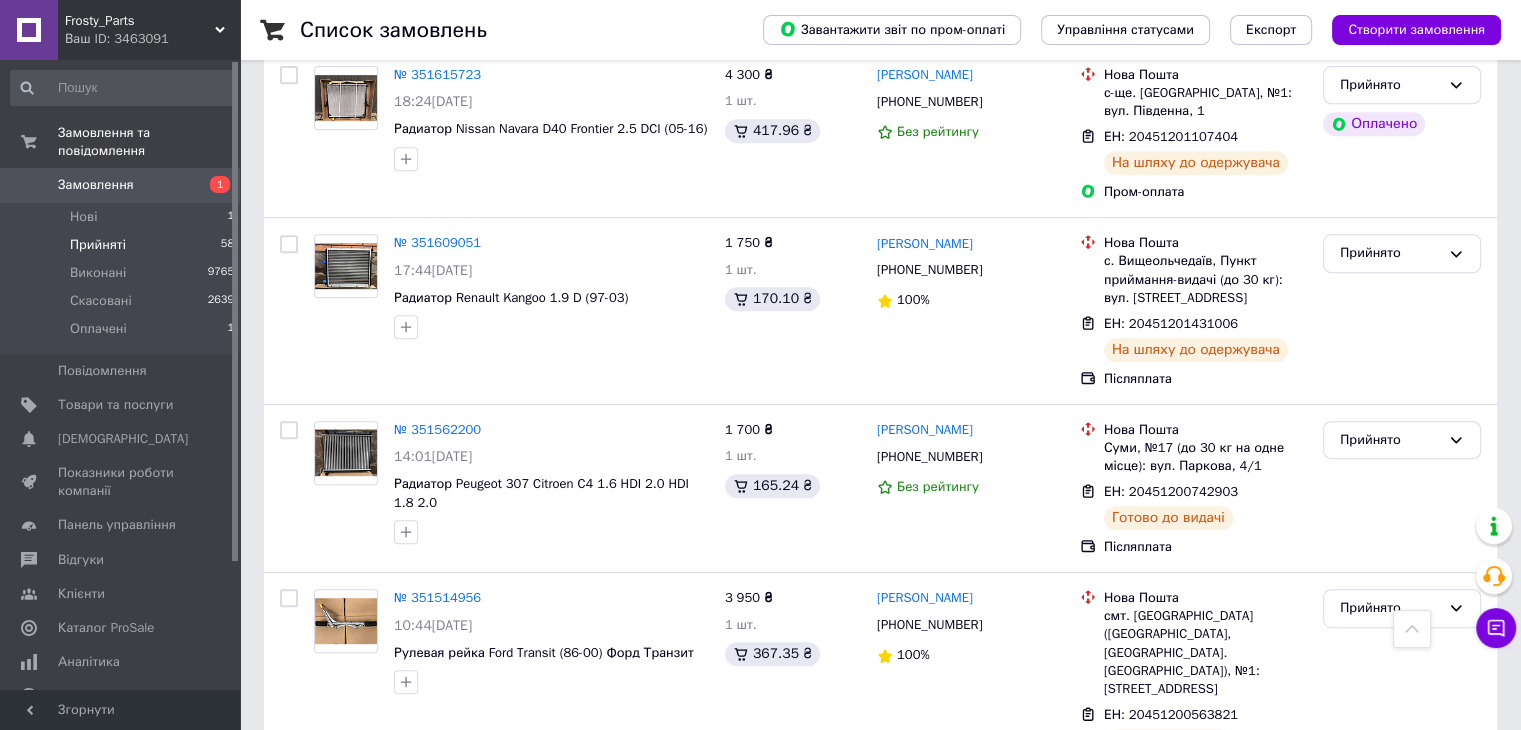 click on "Прийнято" at bounding box center [1390, 831] 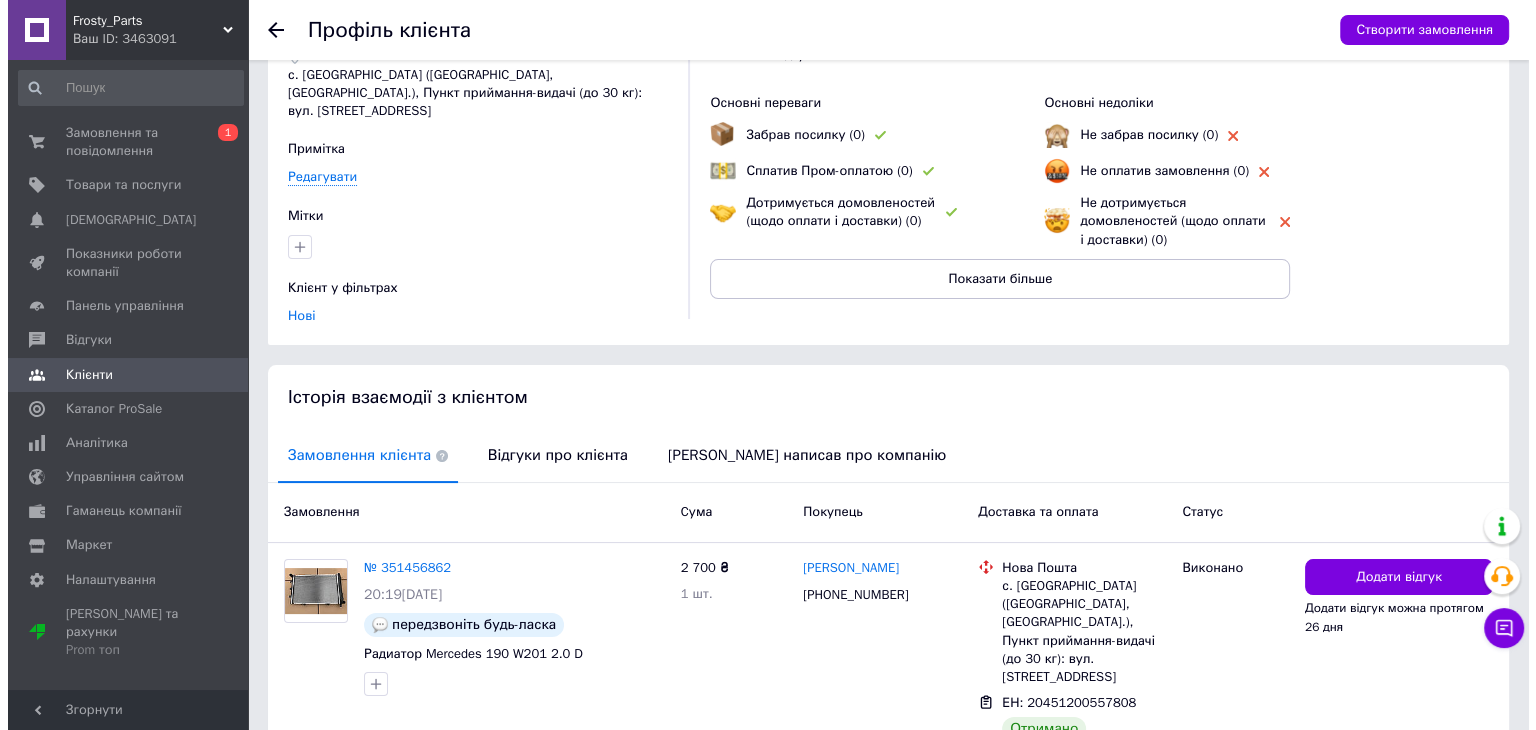 scroll, scrollTop: 230, scrollLeft: 0, axis: vertical 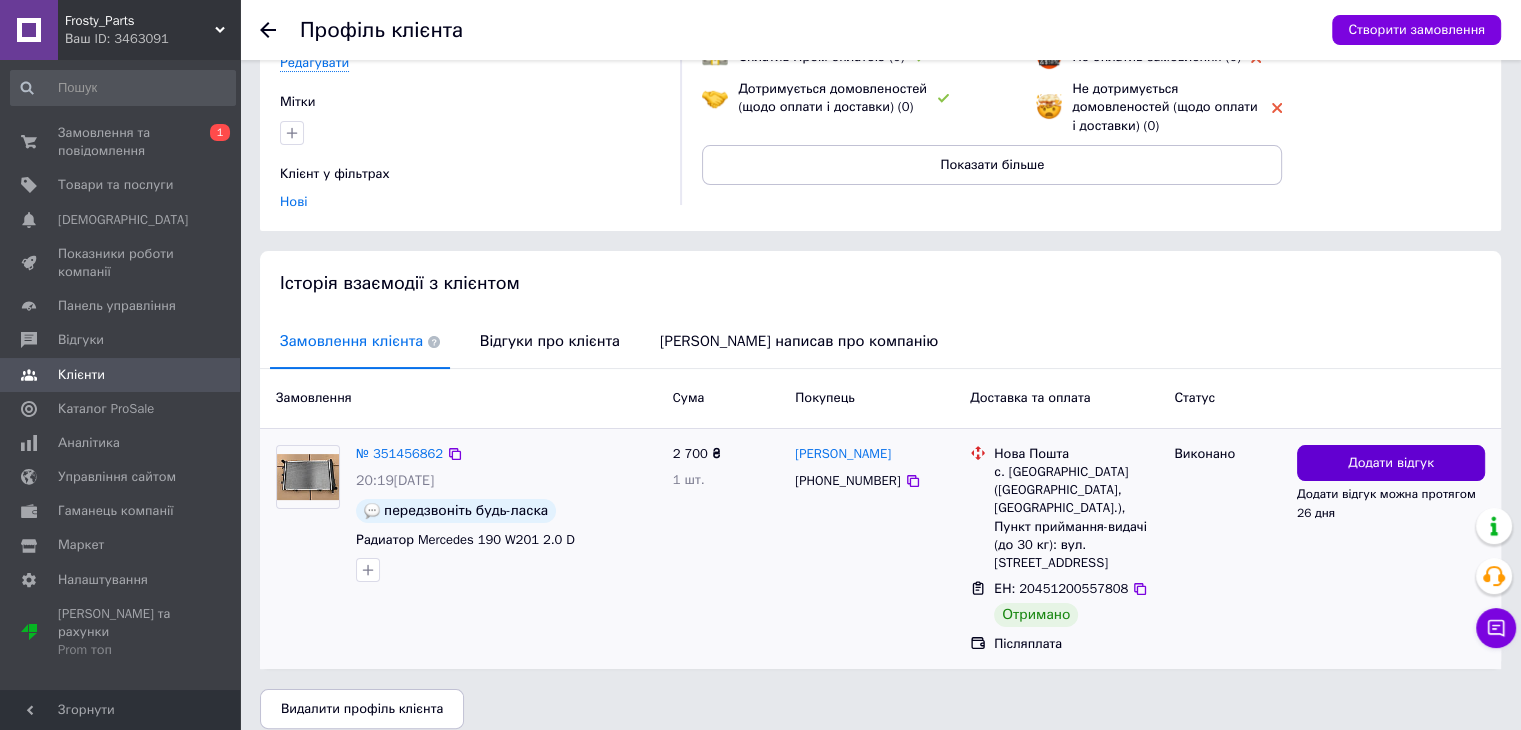 click on "Додати відгук" at bounding box center [1391, 463] 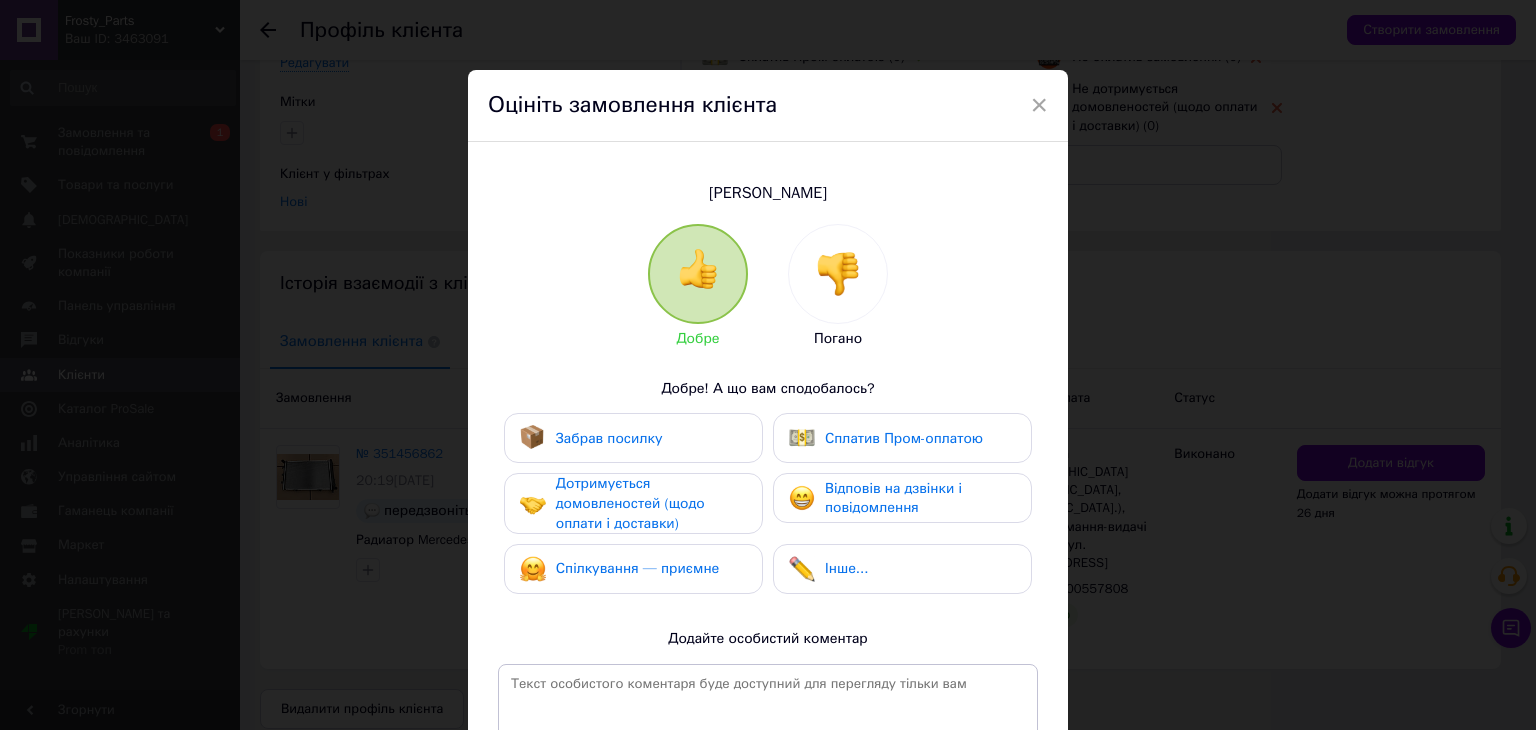 click on "Забрав посилку" at bounding box center [633, 438] 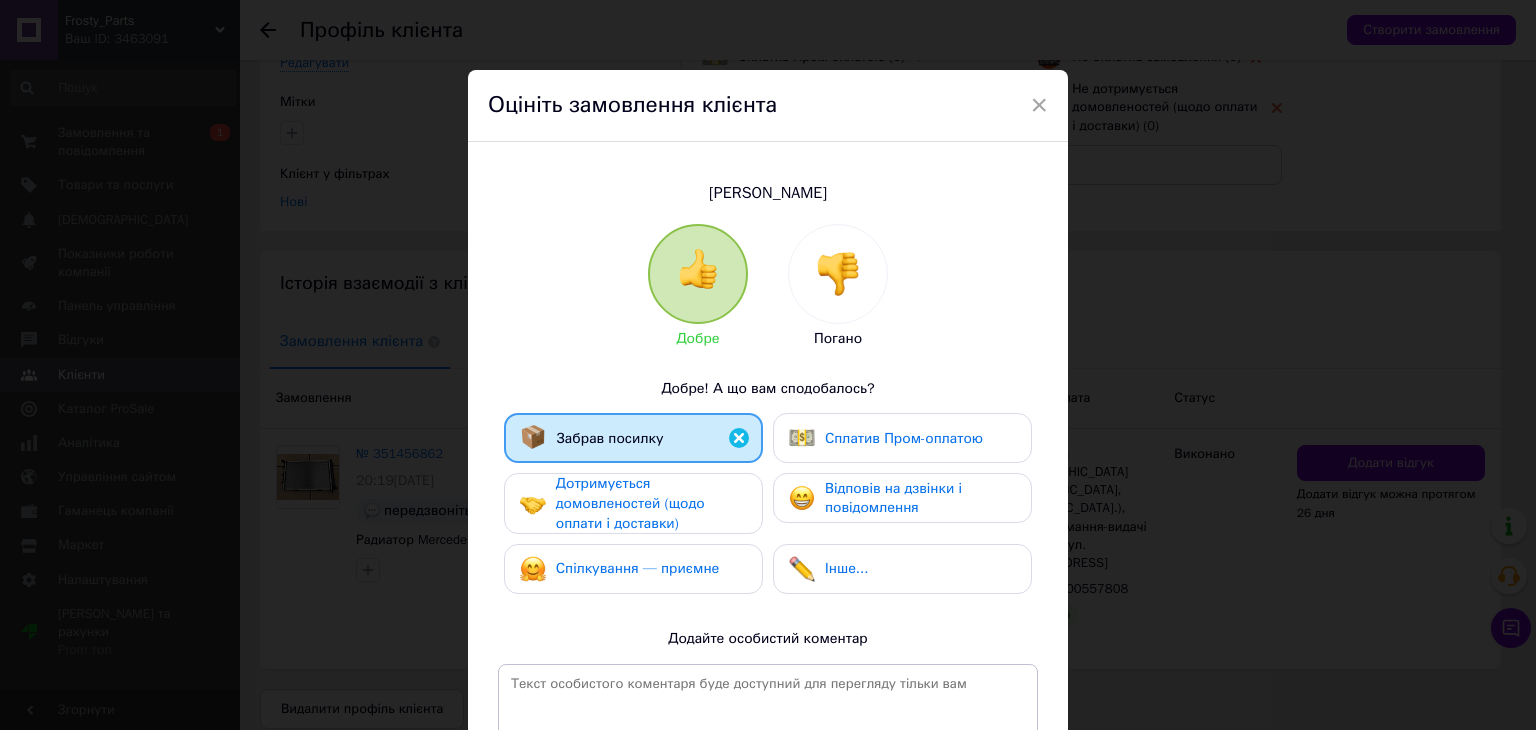 click on "Дотримується домовленостей (щодо оплати і доставки)" at bounding box center [651, 503] 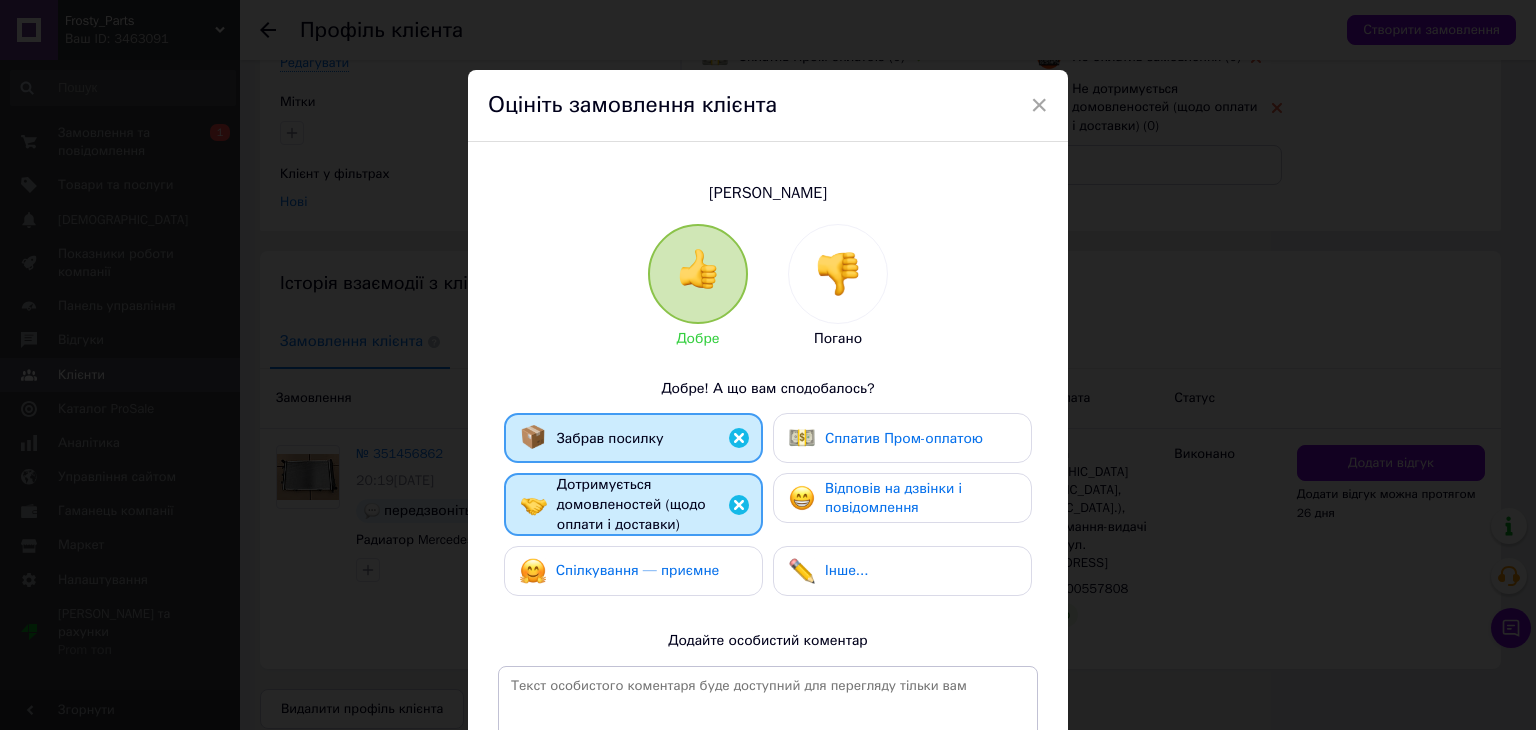 drag, startPoint x: 724, startPoint y: 553, endPoint x: 732, endPoint y: 546, distance: 10.630146 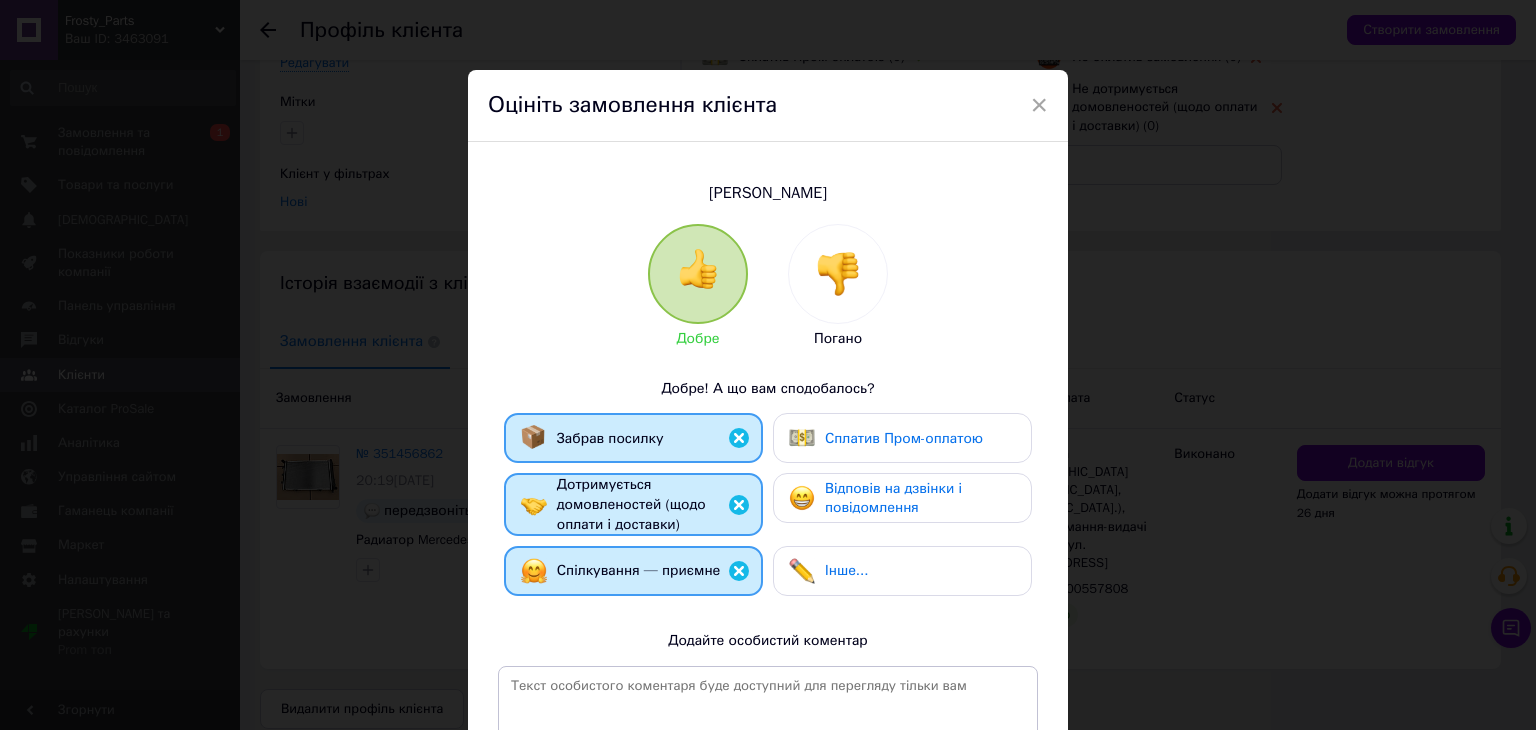 click on "Відповів на дзвінки і повідомлення" at bounding box center [893, 498] 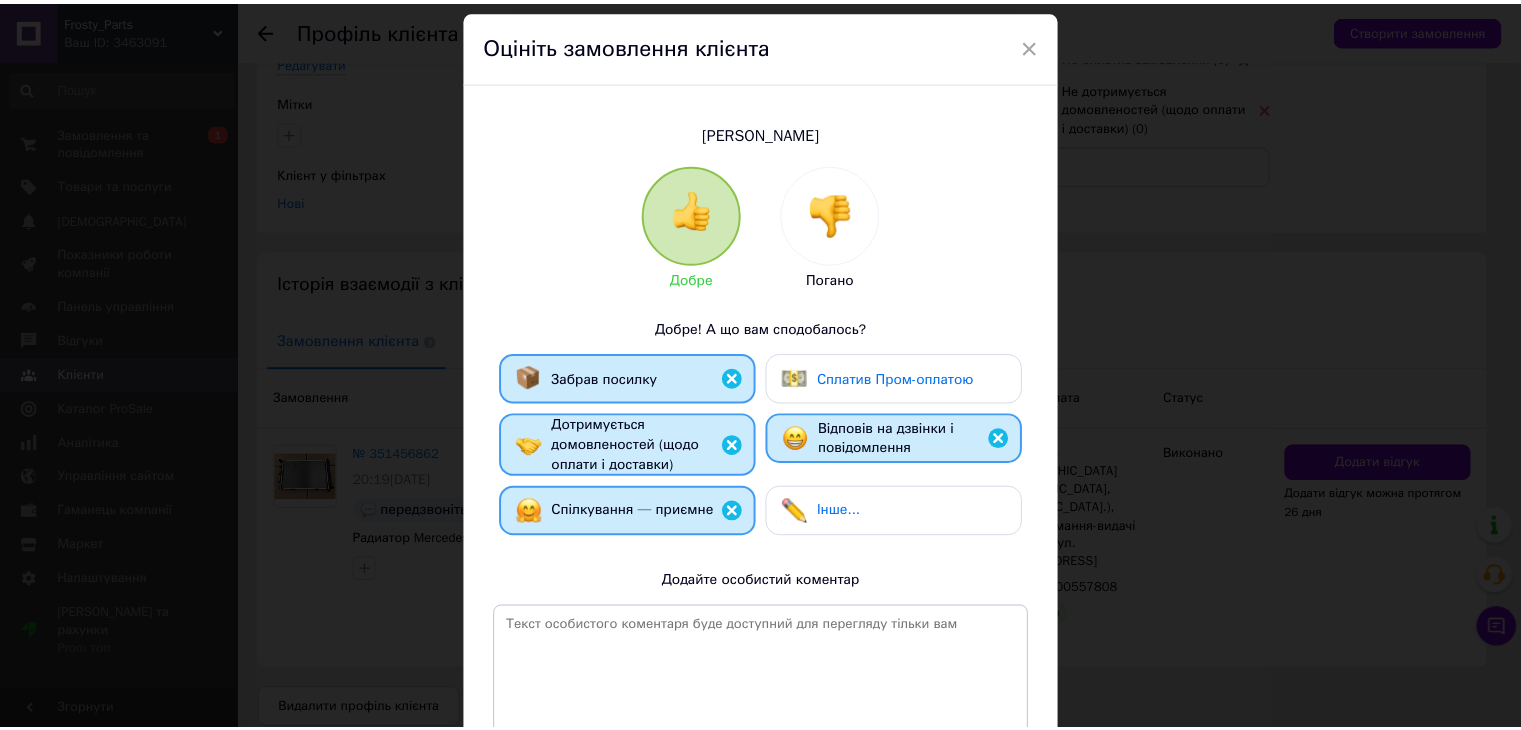 scroll, scrollTop: 267, scrollLeft: 0, axis: vertical 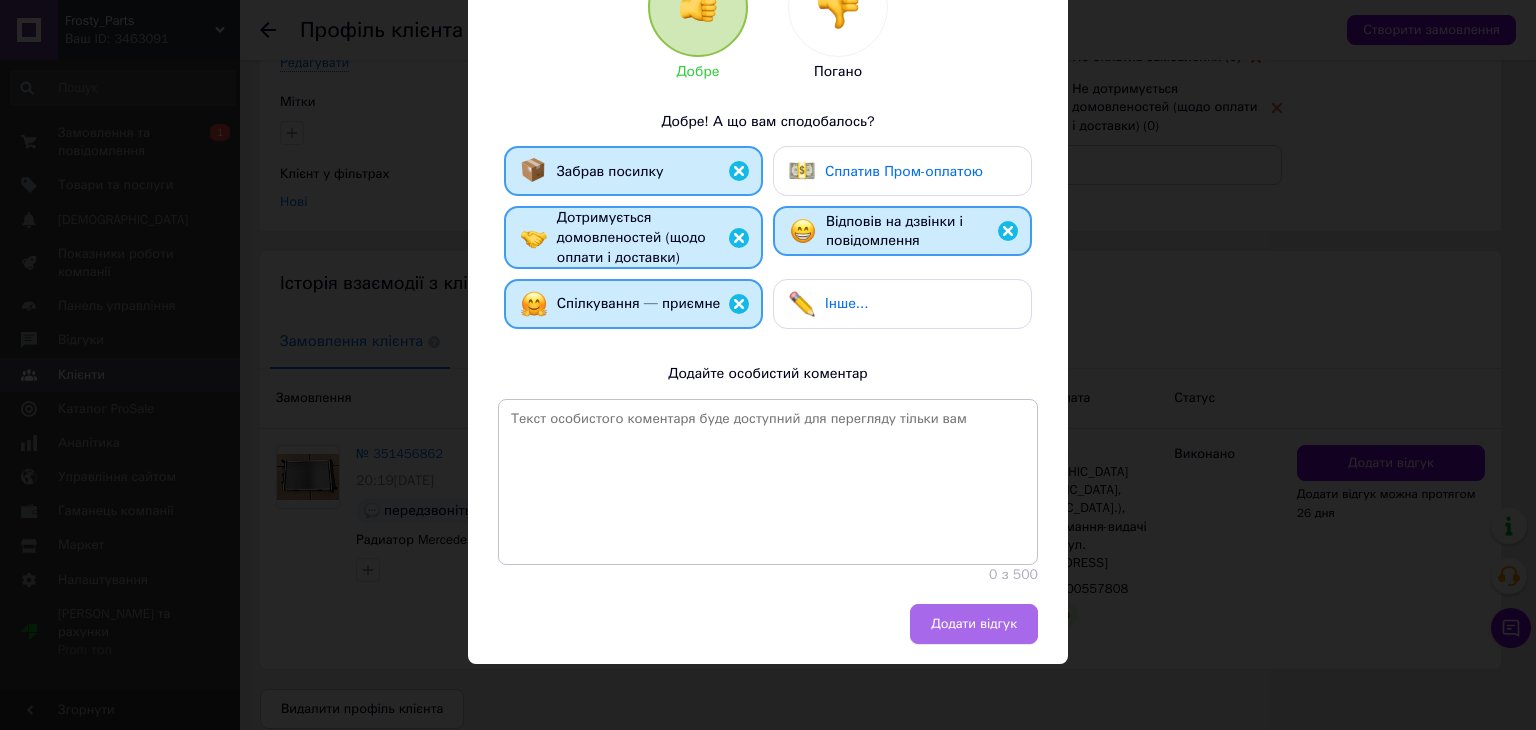 click on "Додати відгук" at bounding box center [974, 624] 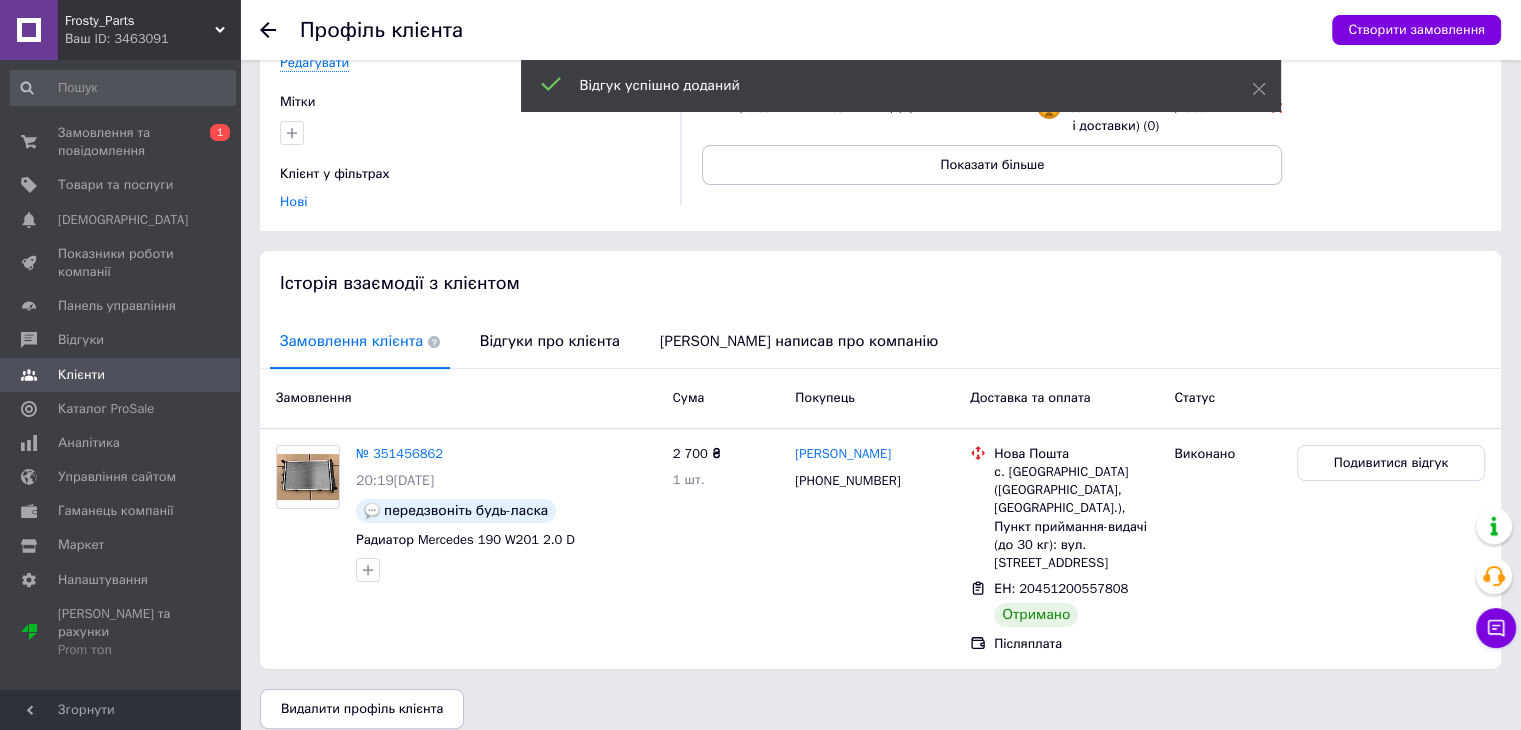 click 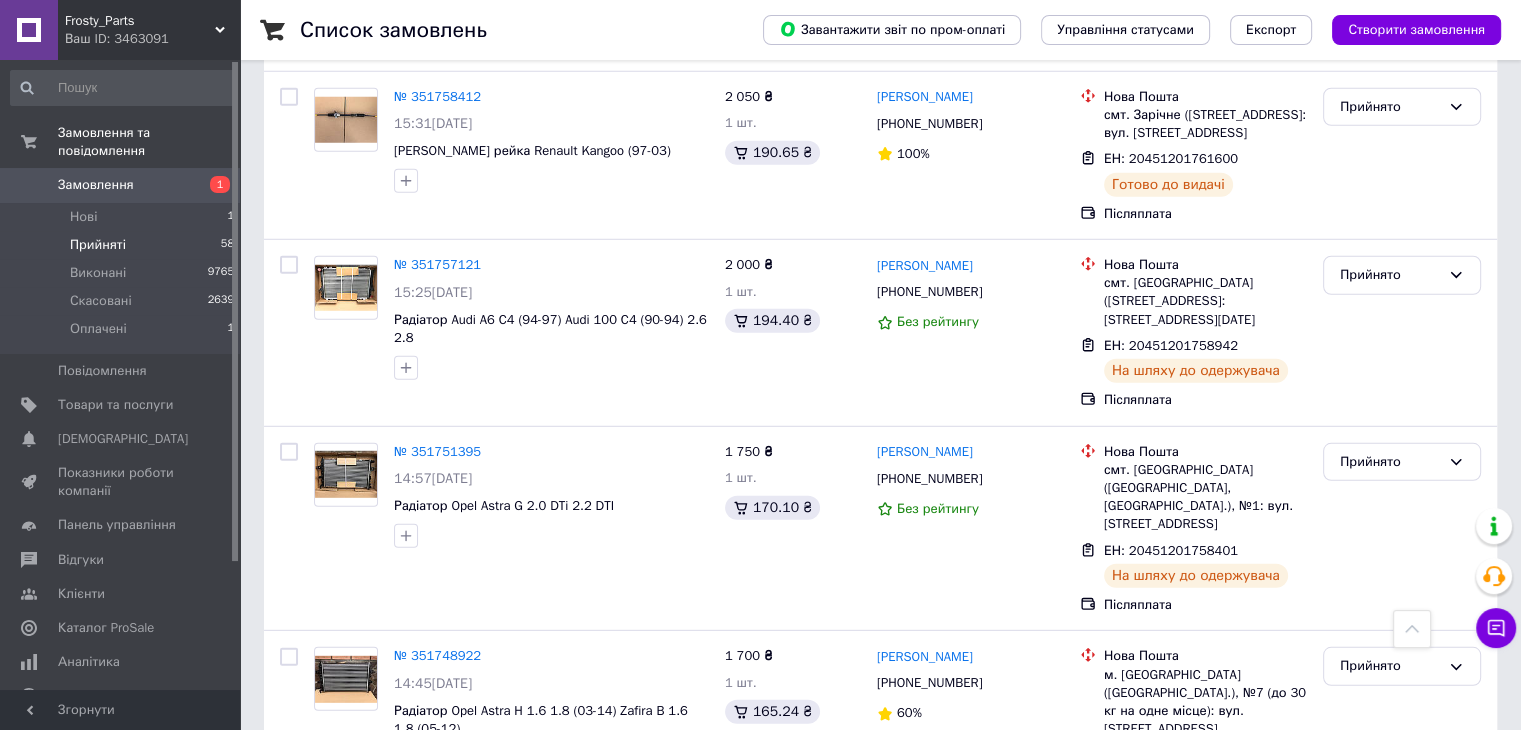 scroll, scrollTop: 5571, scrollLeft: 0, axis: vertical 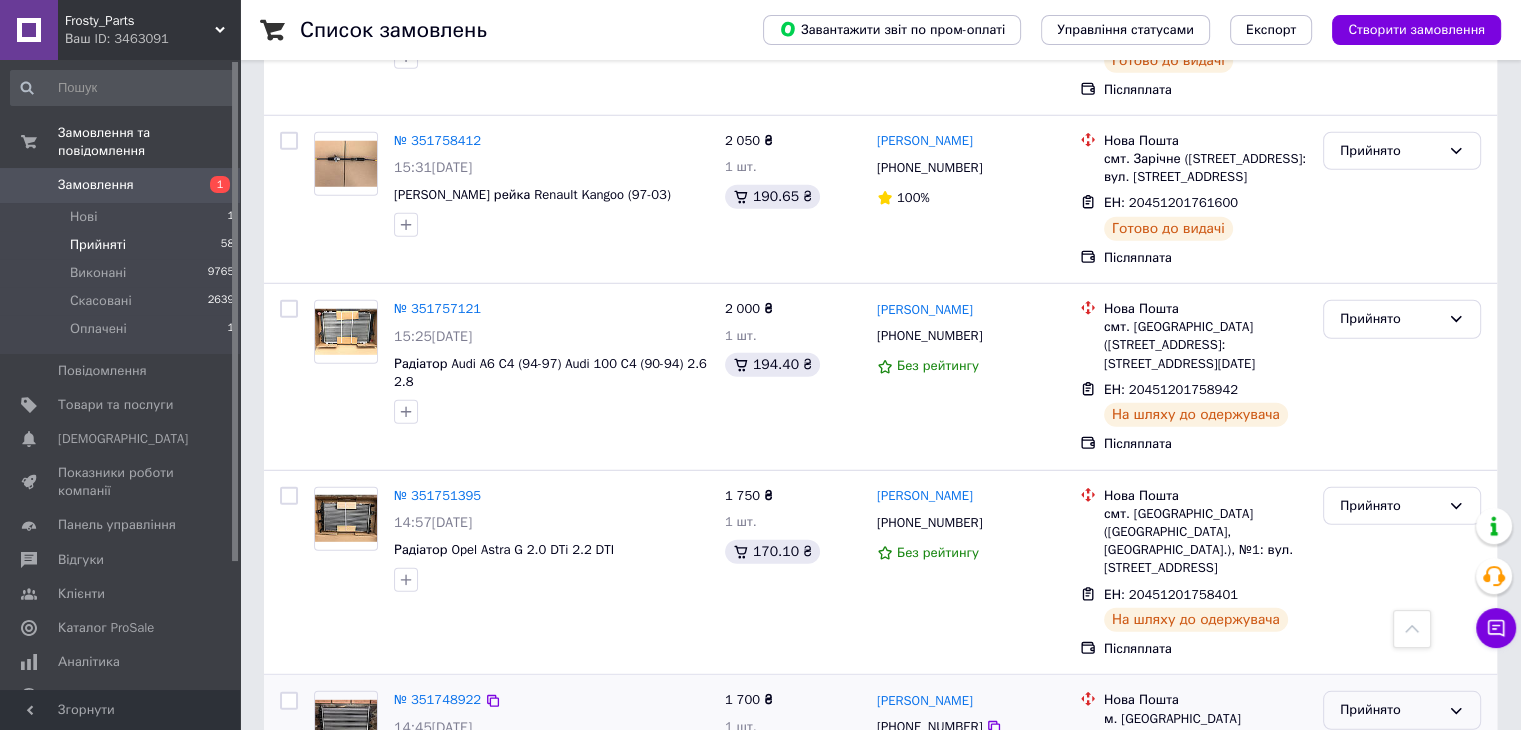 click on "Прийнято" at bounding box center (1390, 710) 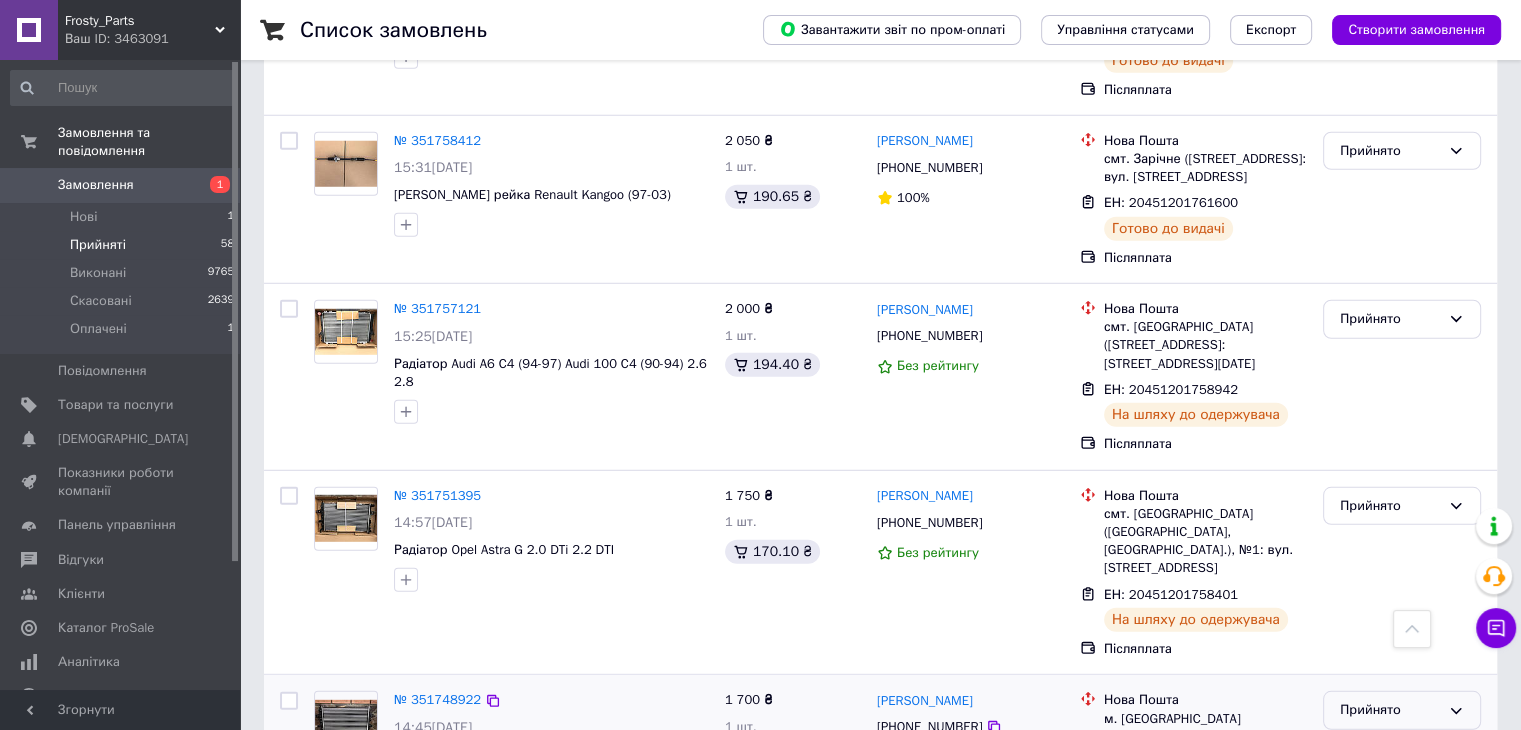 click on "Виконано" at bounding box center (1402, 752) 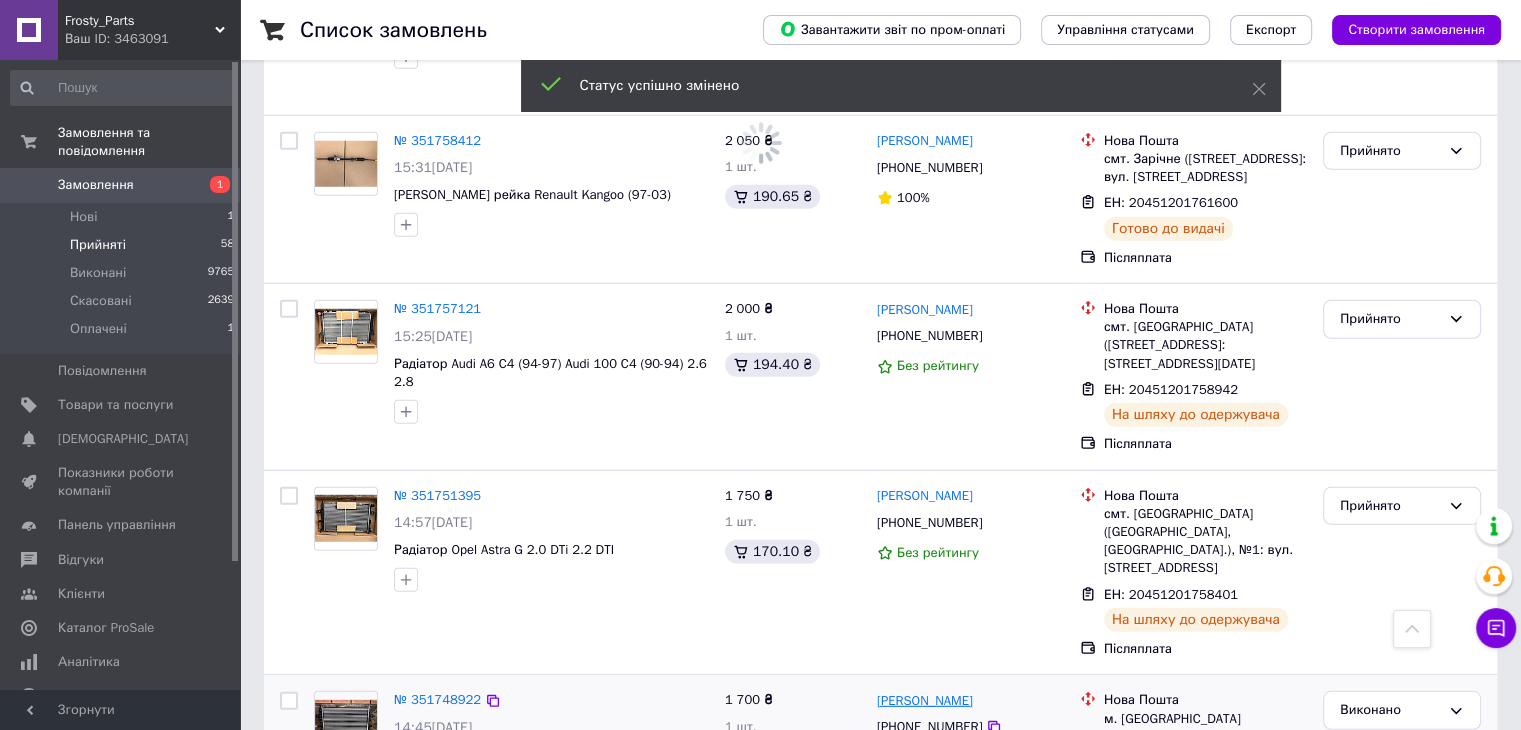 click on "[PERSON_NAME]" at bounding box center (925, 701) 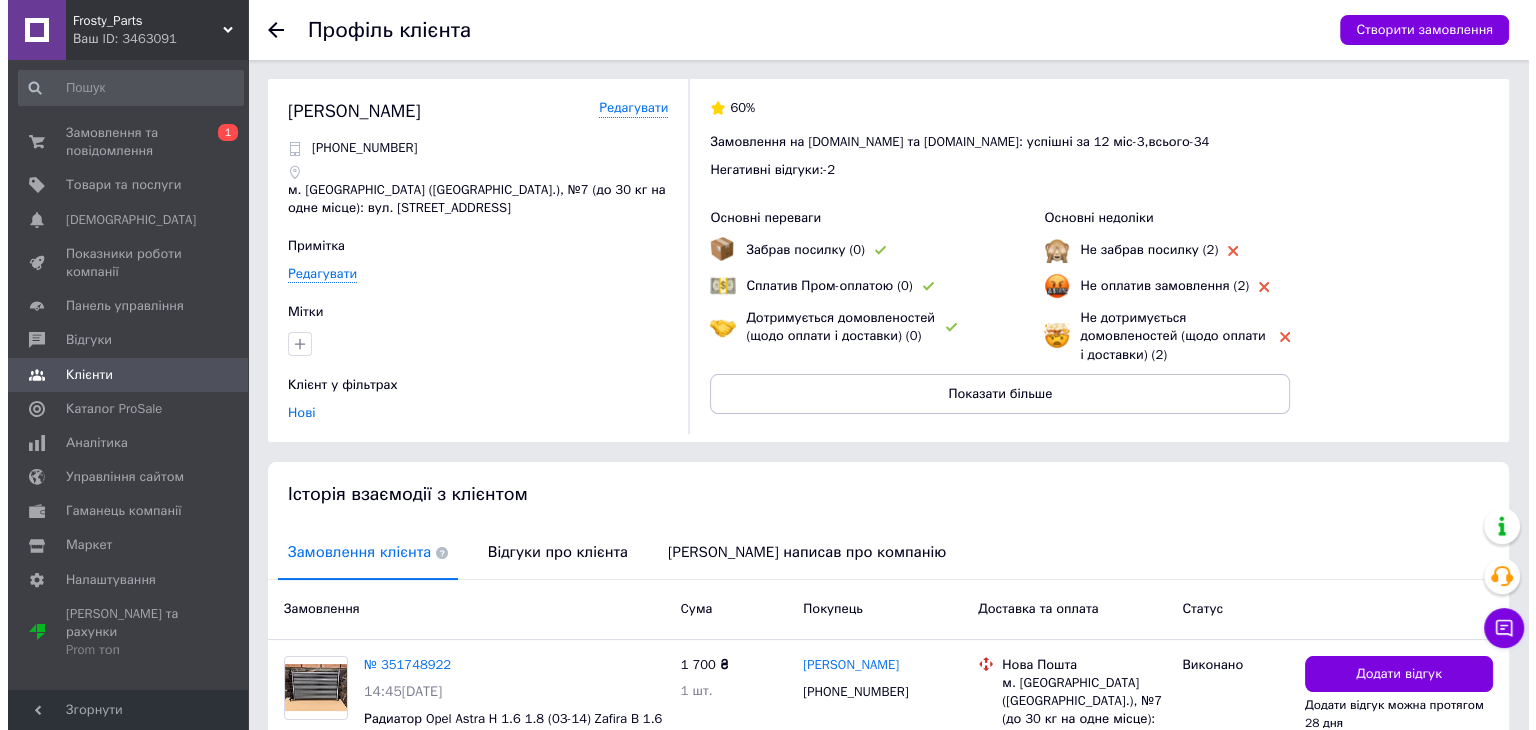 scroll, scrollTop: 194, scrollLeft: 0, axis: vertical 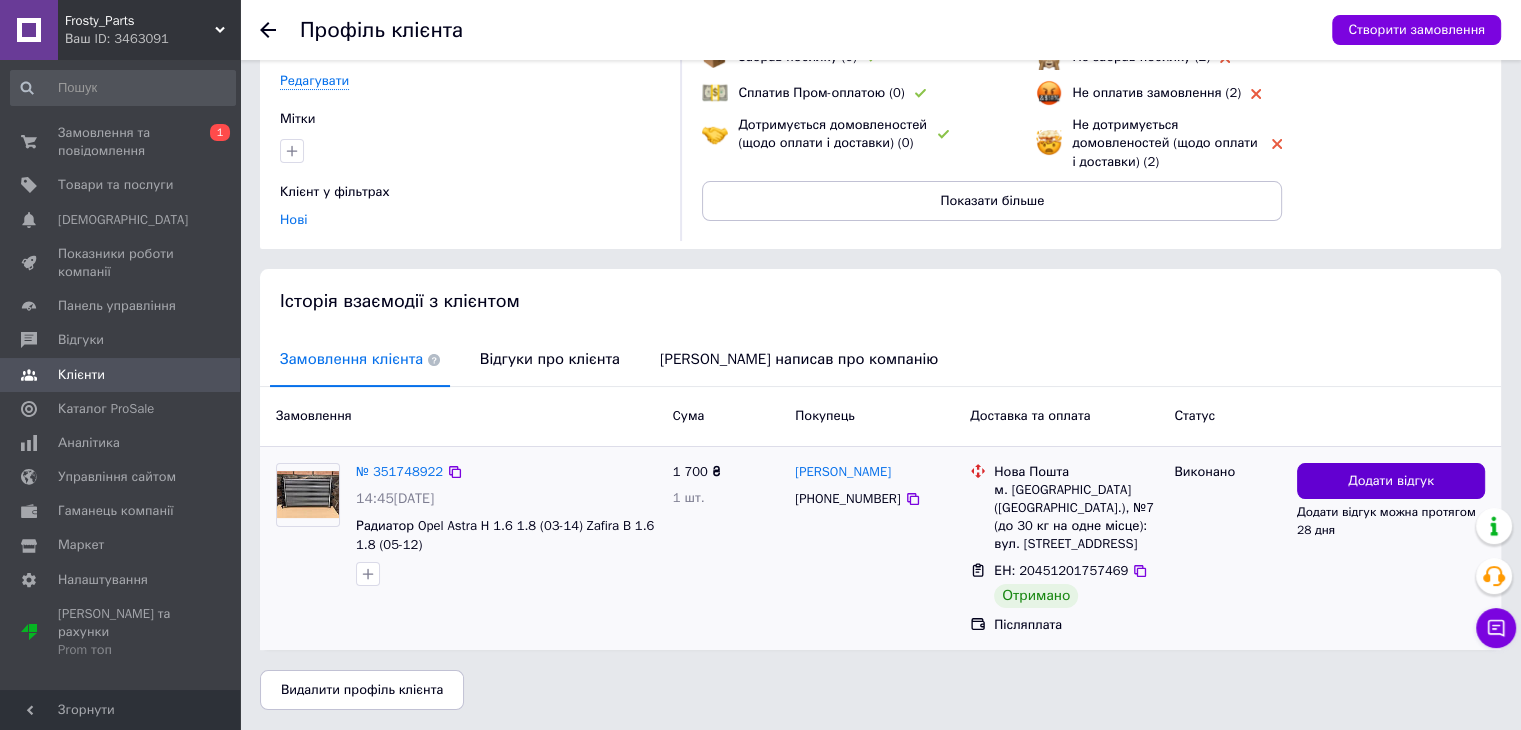 click on "Додати відгук" at bounding box center [1391, 481] 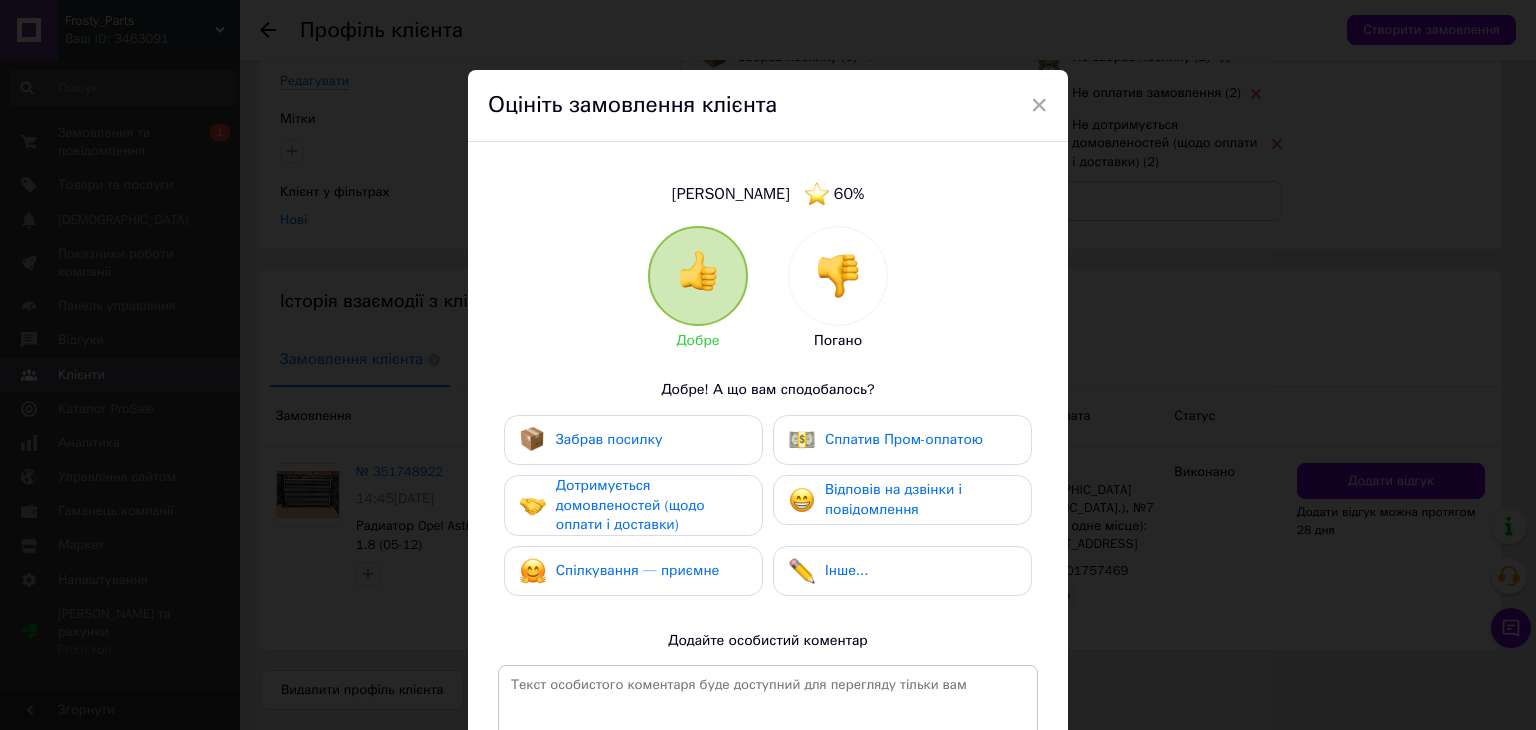 click on "Забрав посилку" at bounding box center [633, 440] 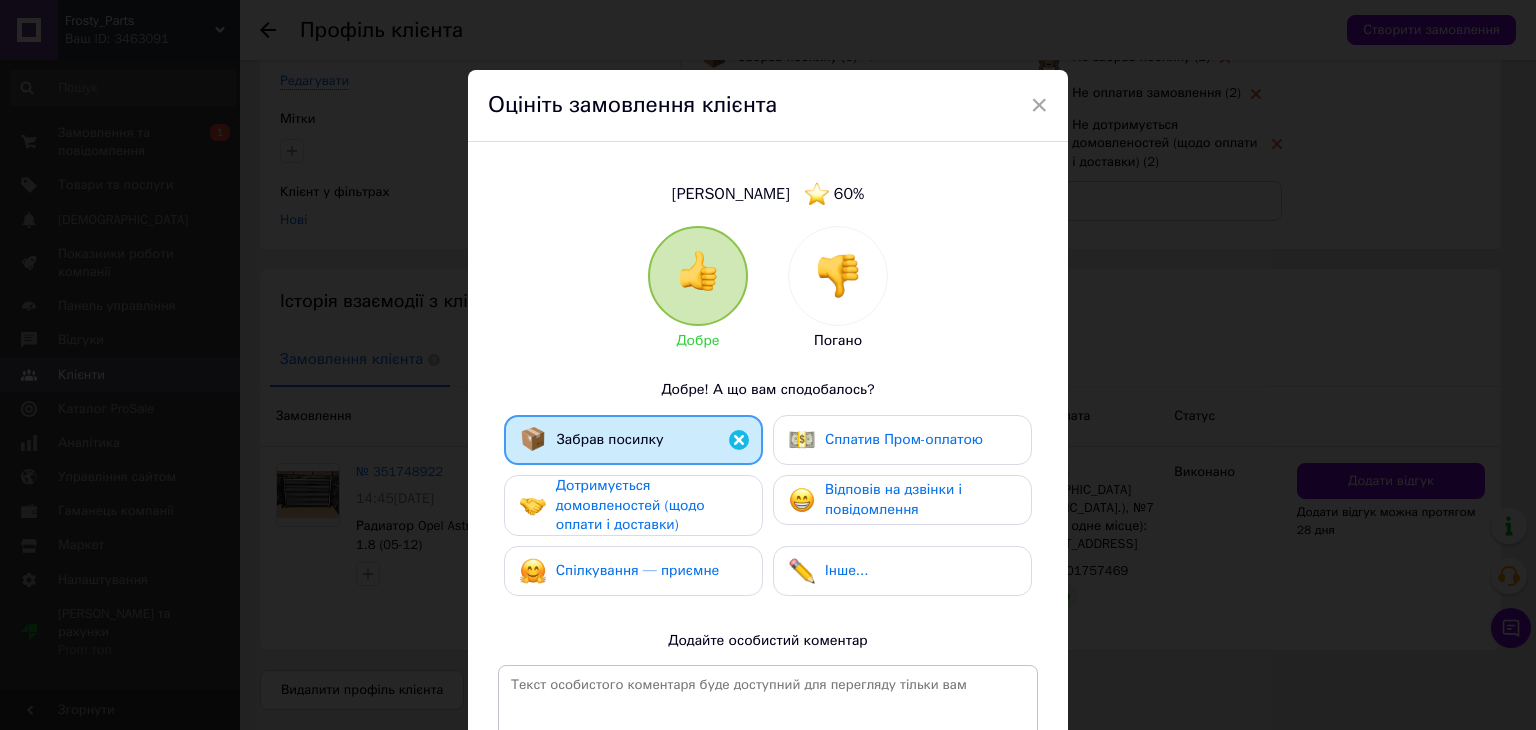 click on "Дотримується домовленостей (щодо оплати і доставки)" at bounding box center [651, 505] 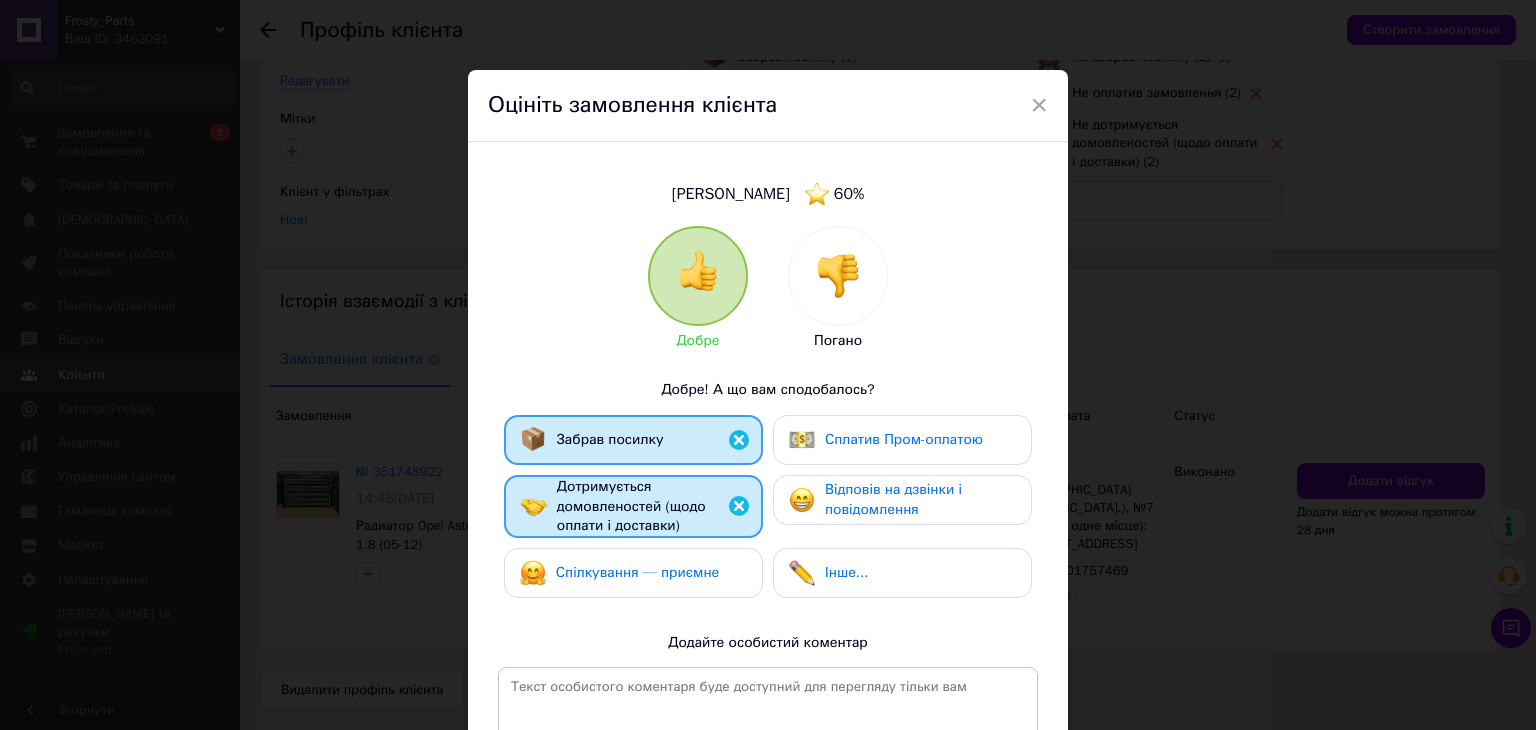 click on "Забрав посилку Сплатив Пром-оплатою Дотримується домовленостей (щодо оплати і доставки) Відповів на дзвінки і повідомлення Спілкування — приємне Інше..." at bounding box center [768, 511] 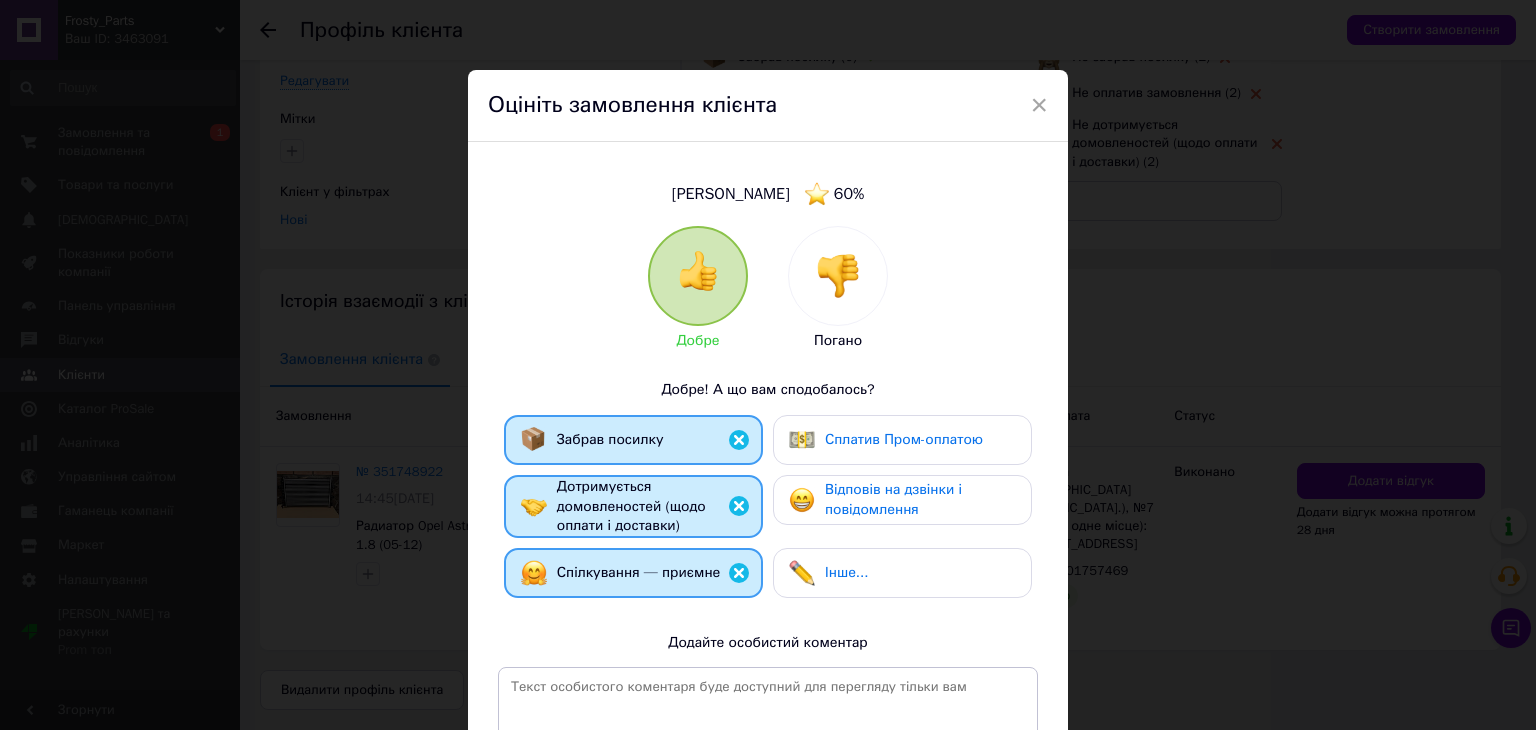 drag, startPoint x: 848, startPoint y: 508, endPoint x: 1107, endPoint y: 389, distance: 285.02982 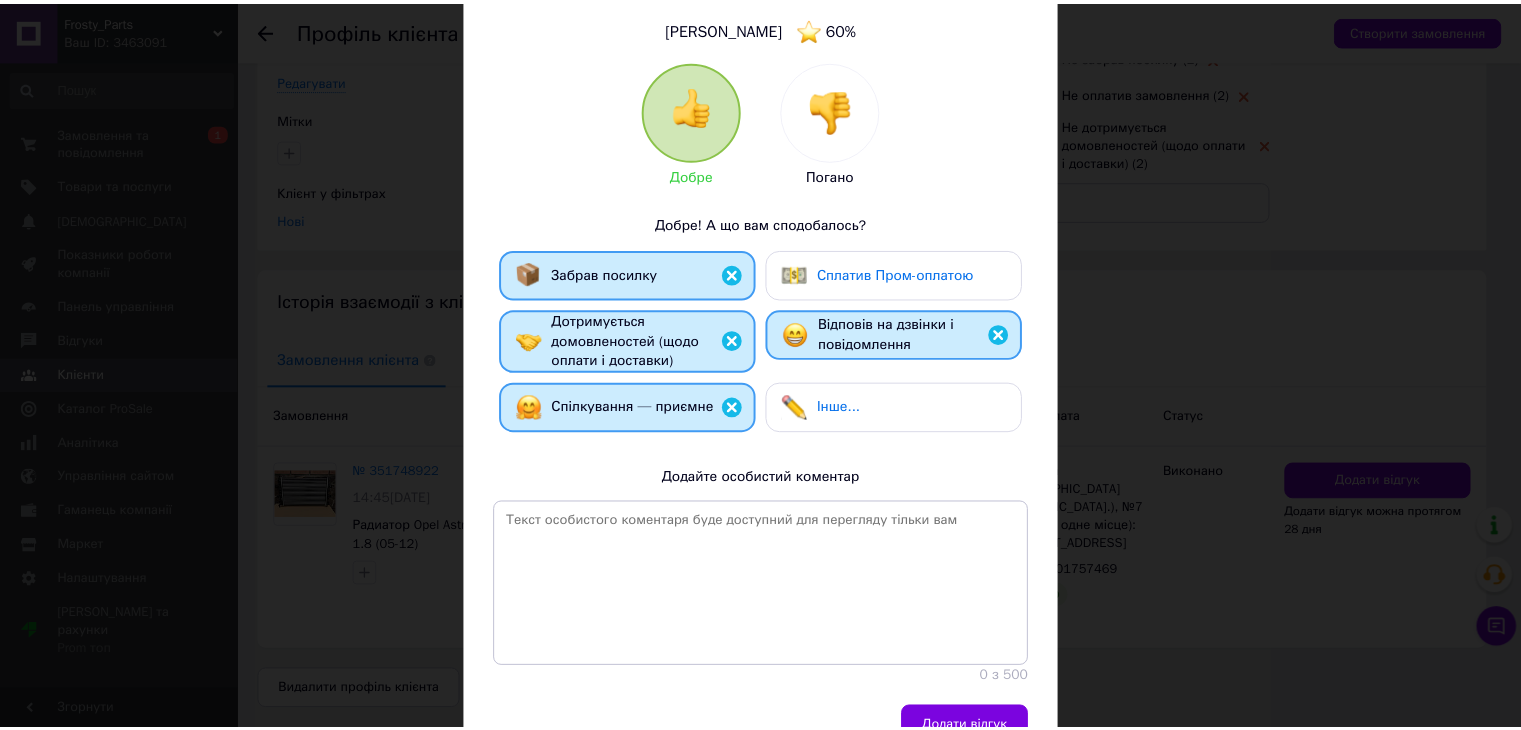 scroll, scrollTop: 268, scrollLeft: 0, axis: vertical 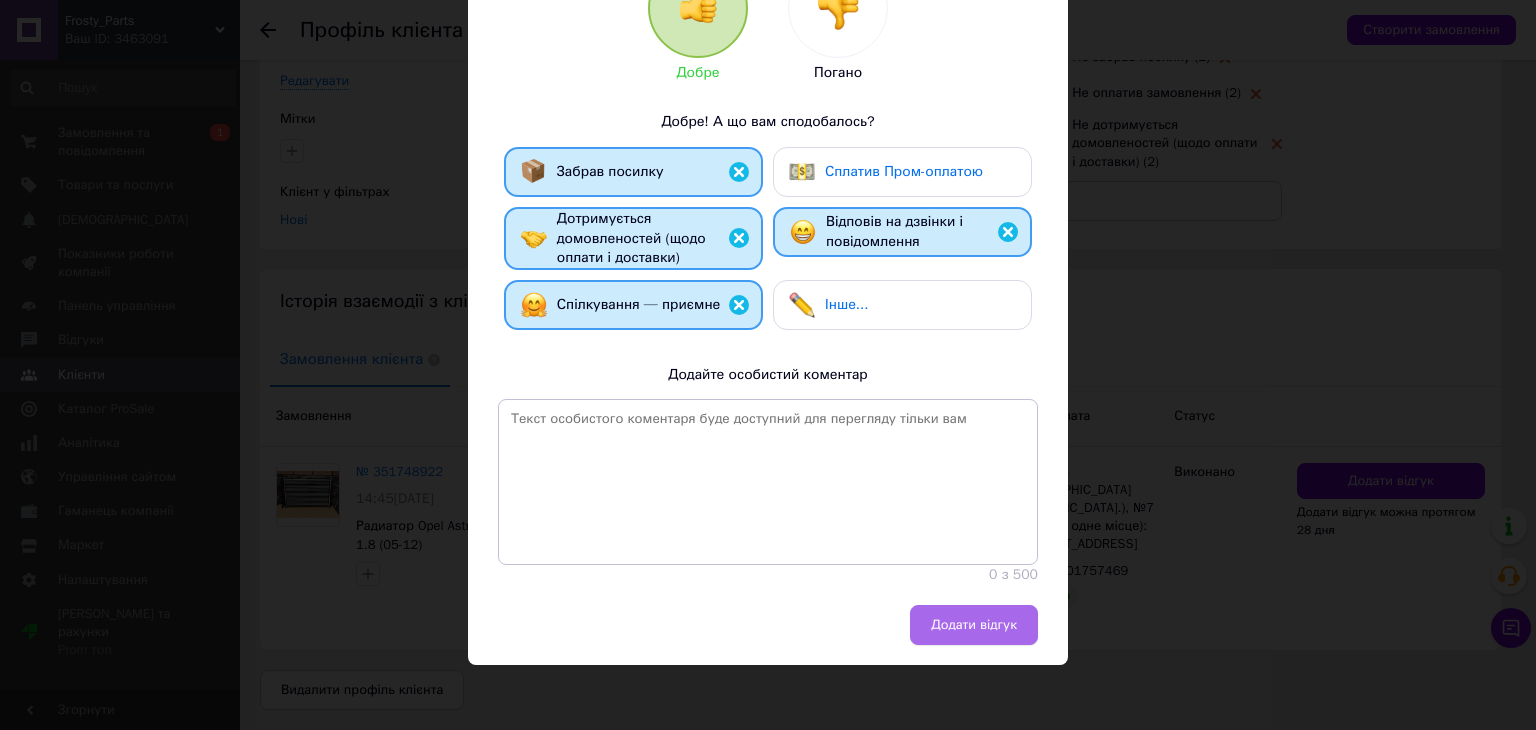 click on "Додати відгук" at bounding box center (974, 625) 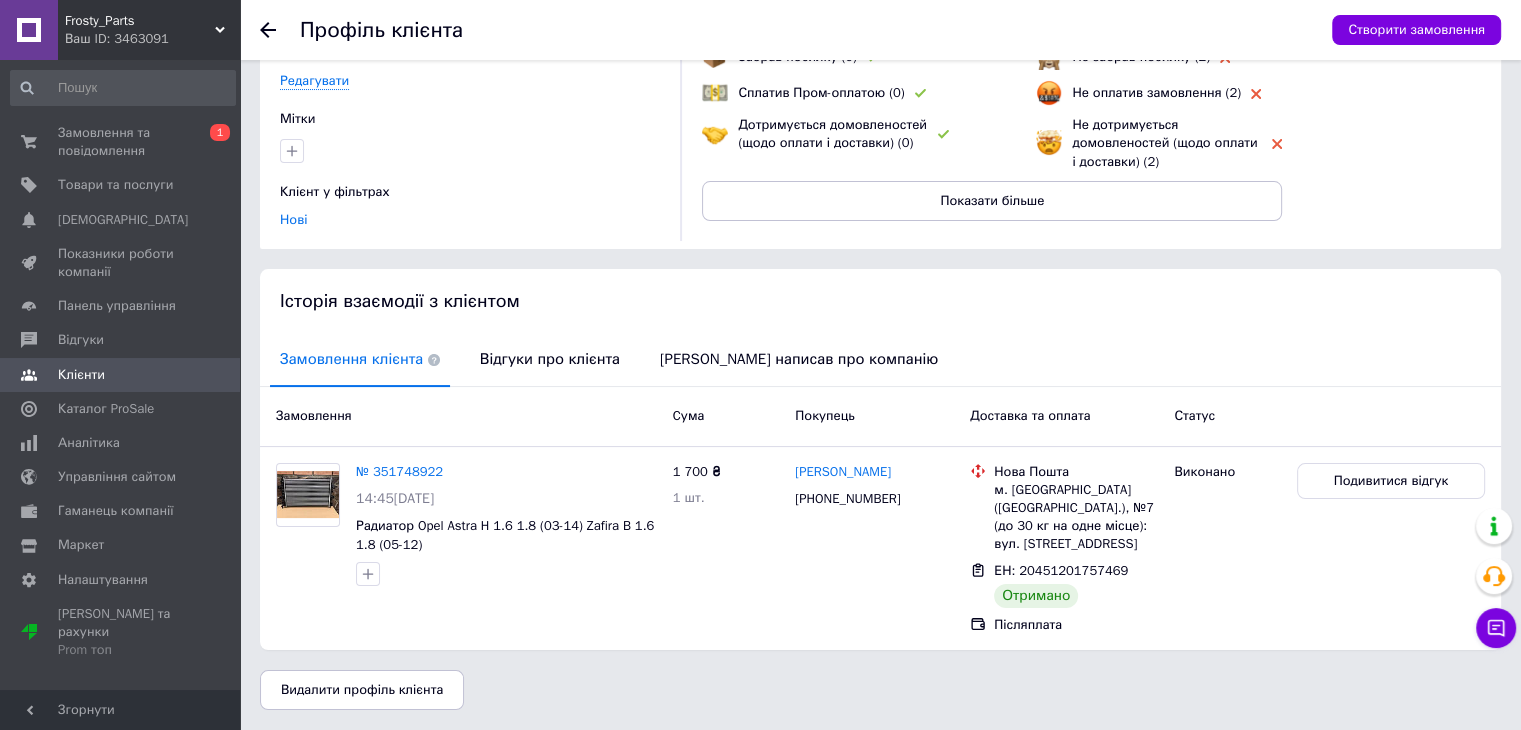 click 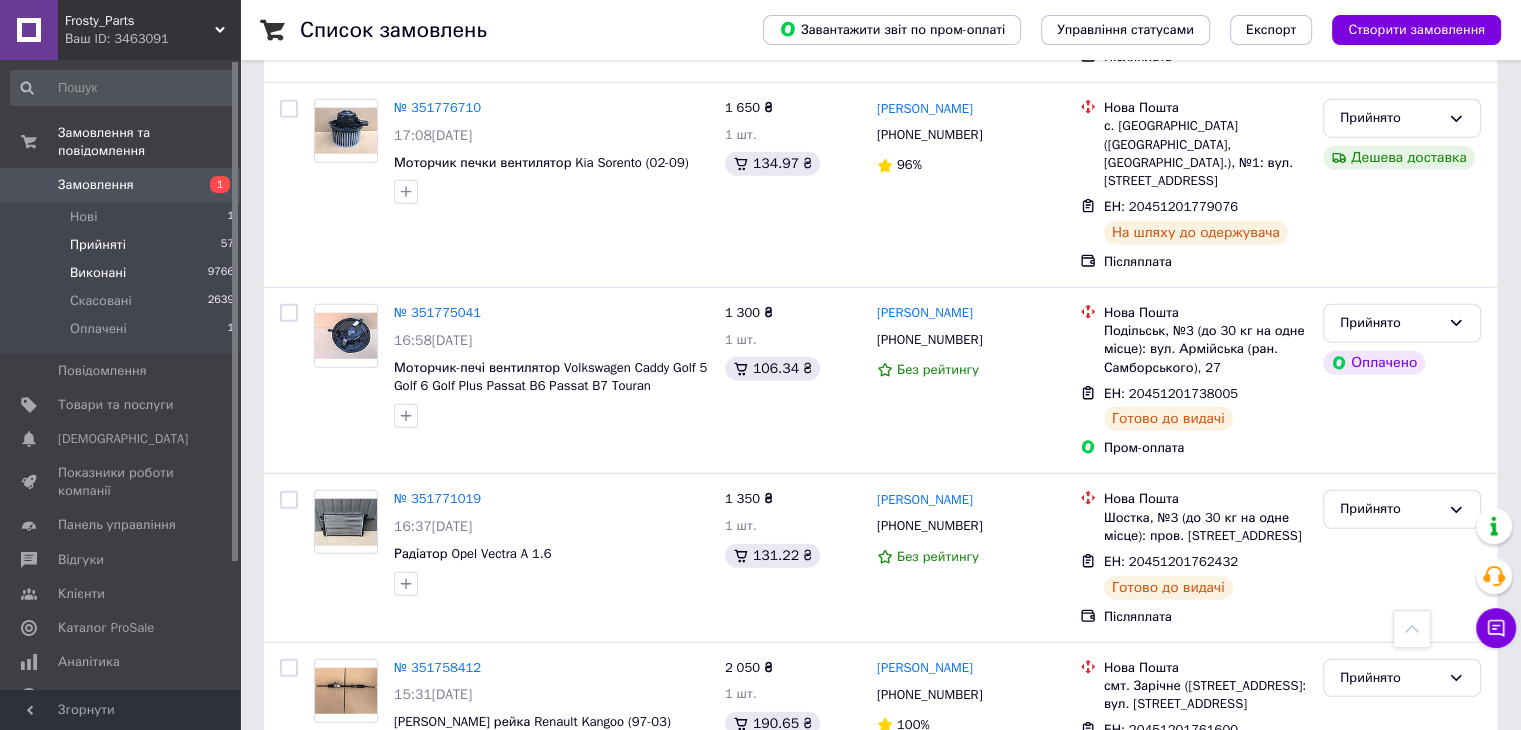 scroll, scrollTop: 4900, scrollLeft: 0, axis: vertical 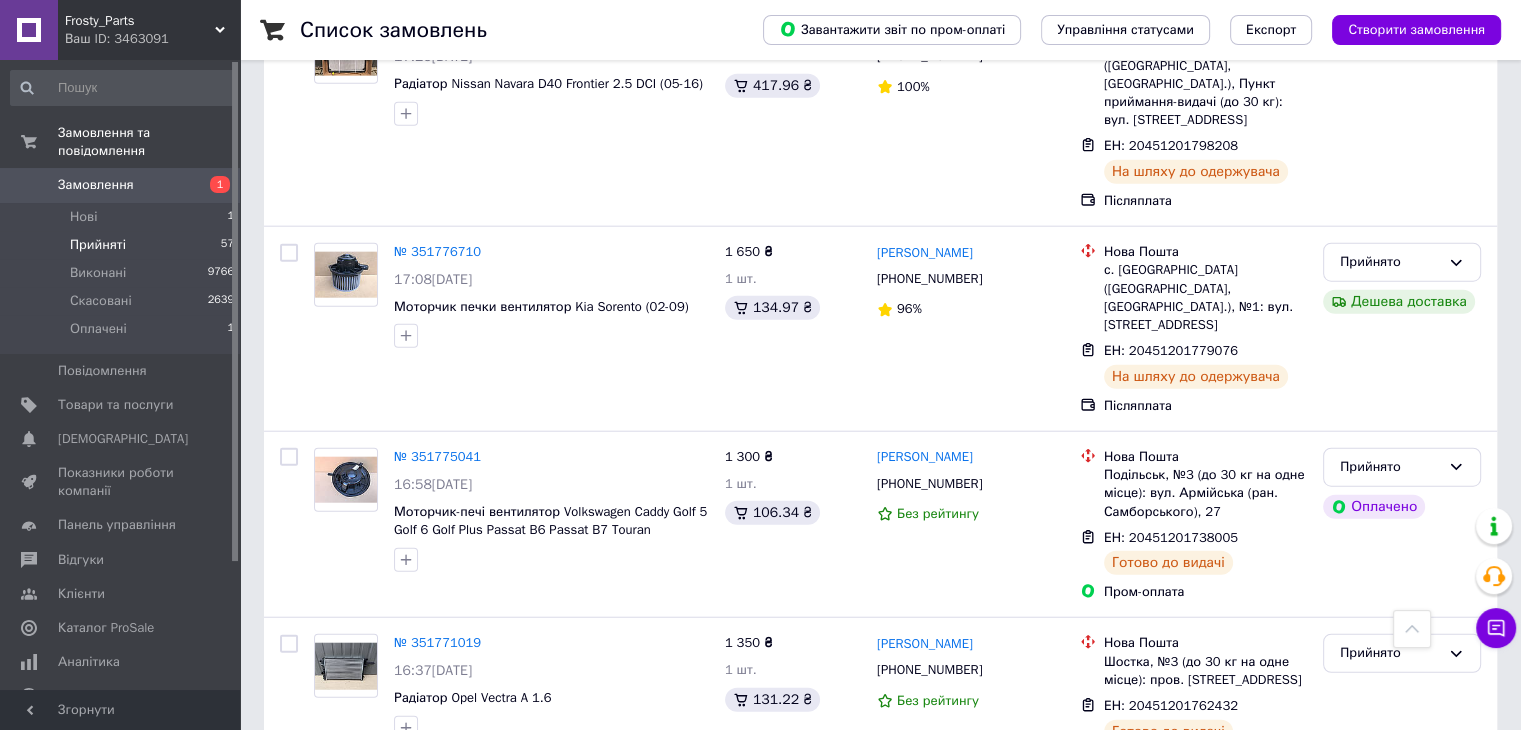 click on "Замовлення" at bounding box center (96, 185) 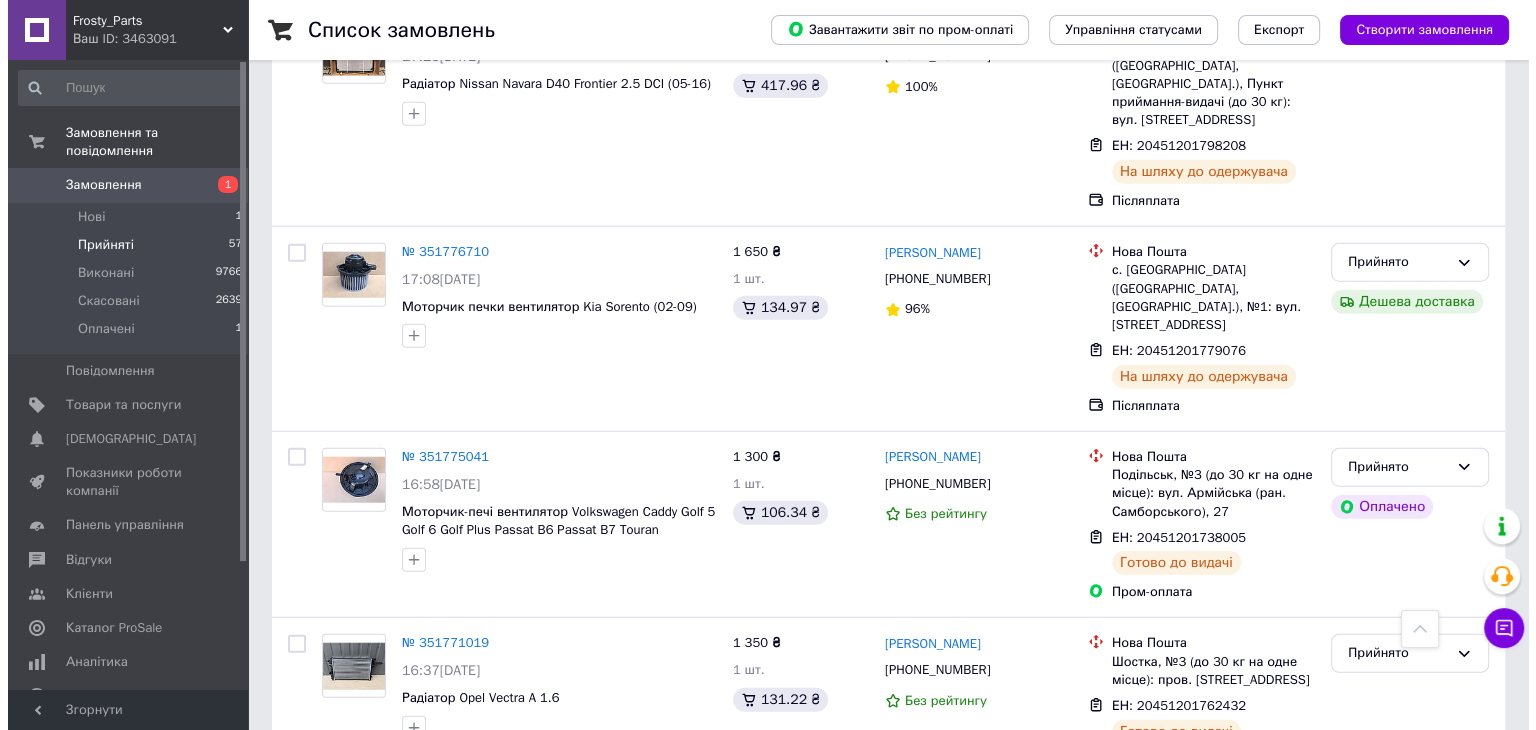 scroll, scrollTop: 0, scrollLeft: 0, axis: both 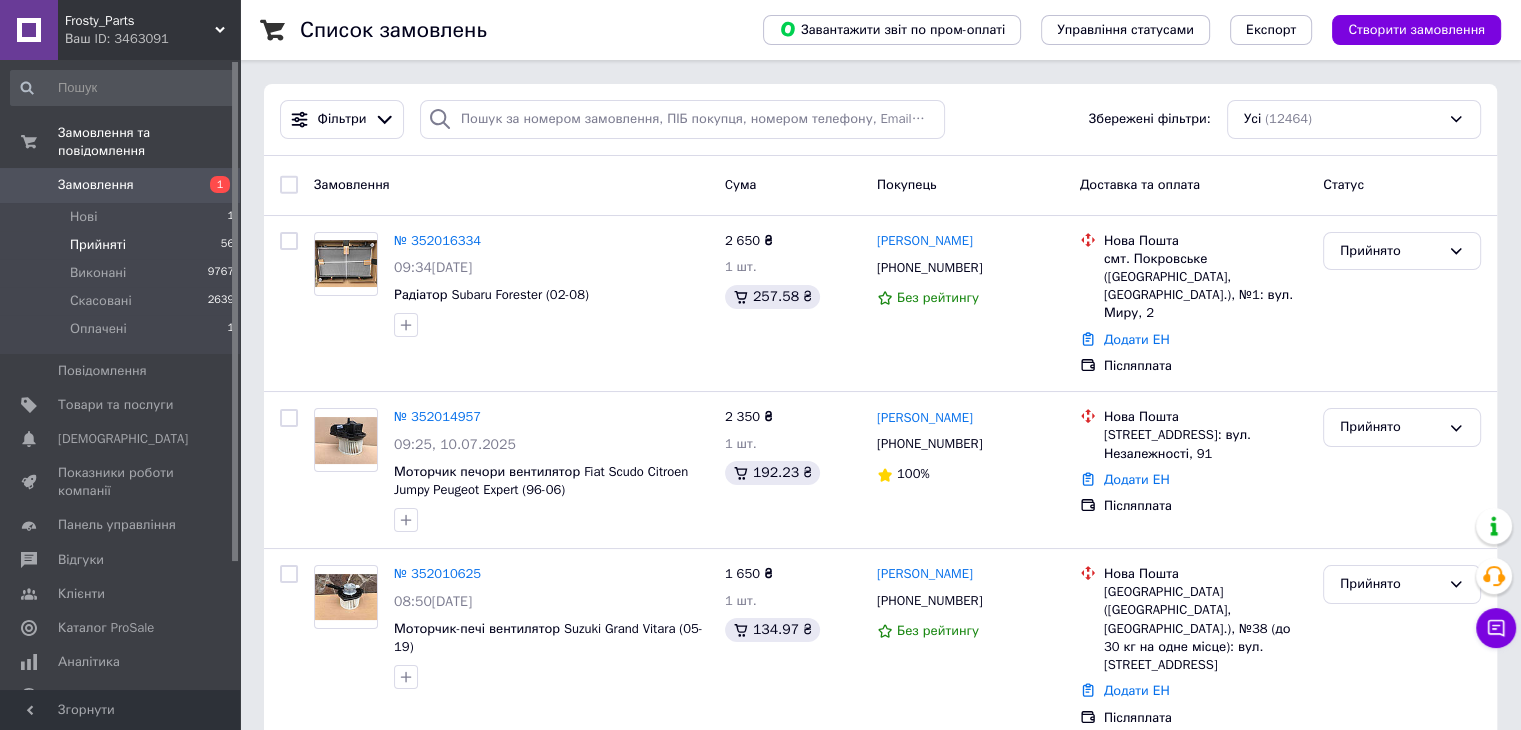 click on "Прийняті" at bounding box center [98, 245] 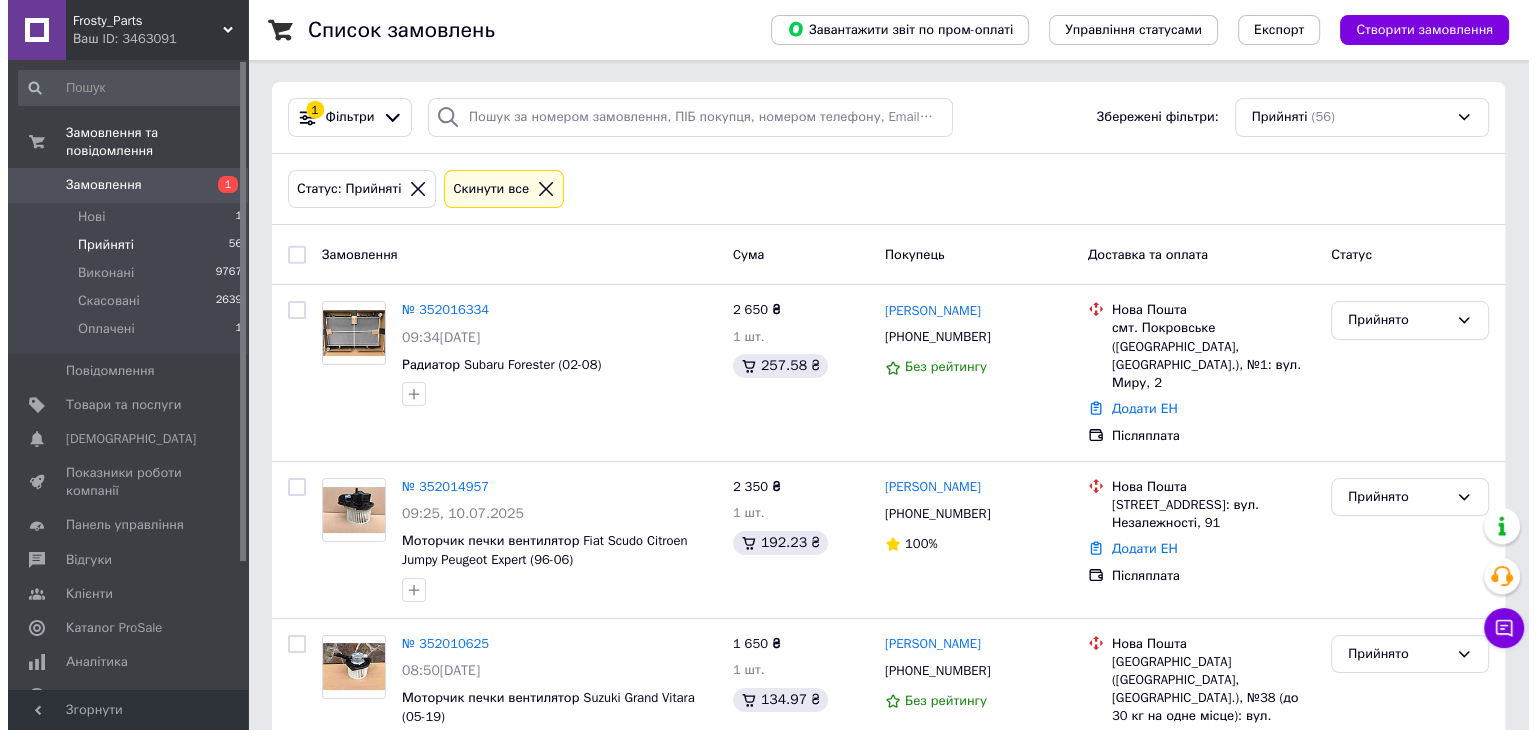 scroll, scrollTop: 0, scrollLeft: 0, axis: both 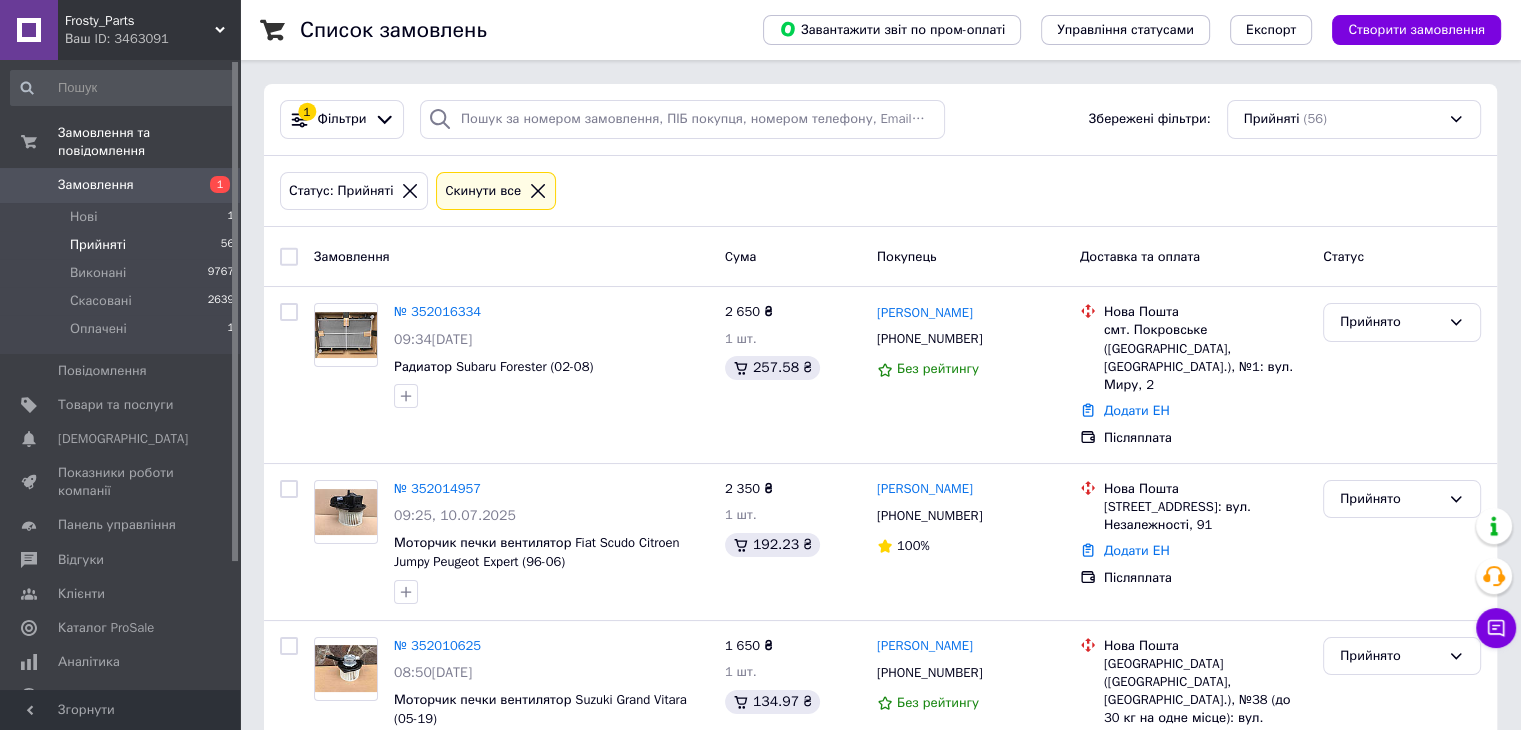 drag, startPoint x: 106, startPoint y: 165, endPoint x: 107, endPoint y: 152, distance: 13.038404 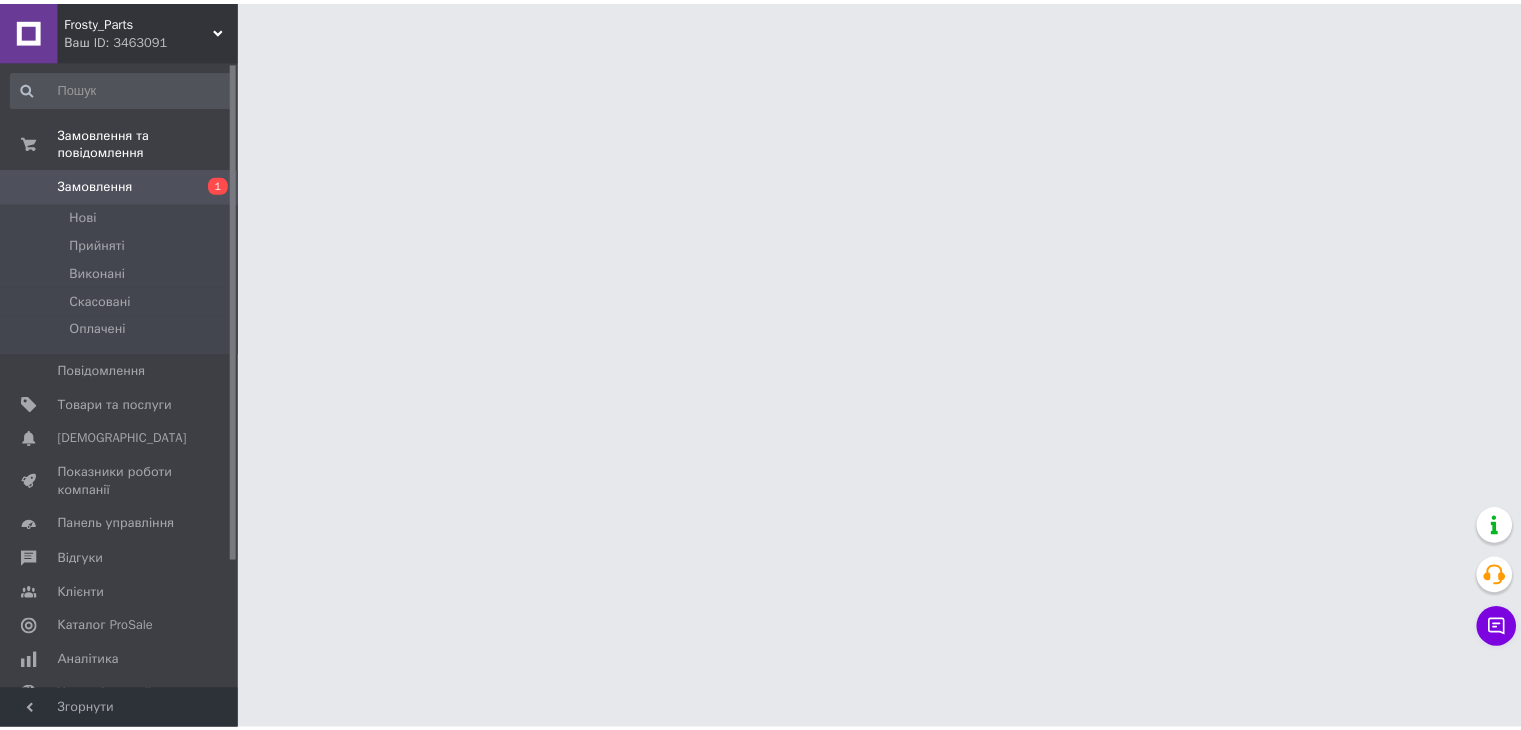 scroll, scrollTop: 0, scrollLeft: 0, axis: both 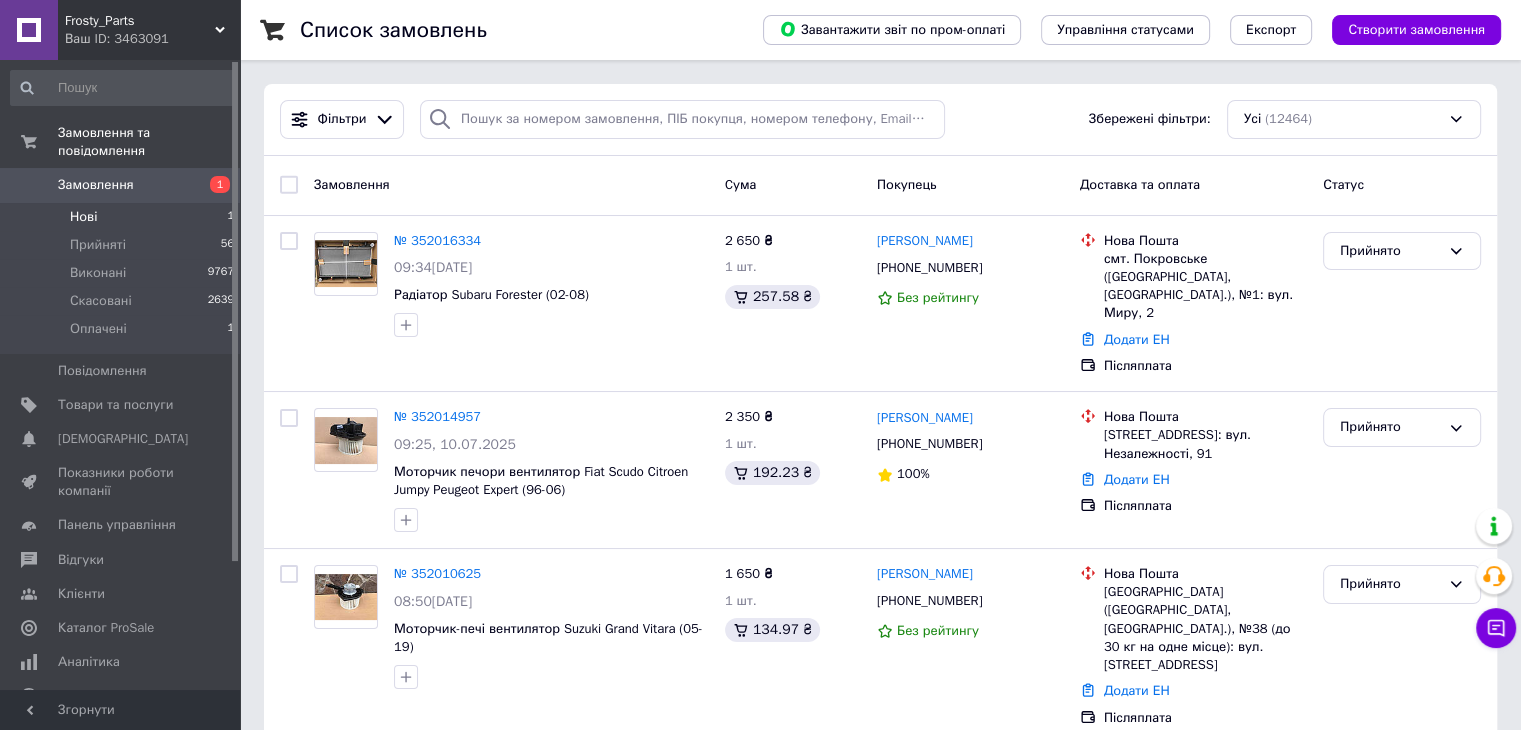 click on "Нові 1" at bounding box center (123, 217) 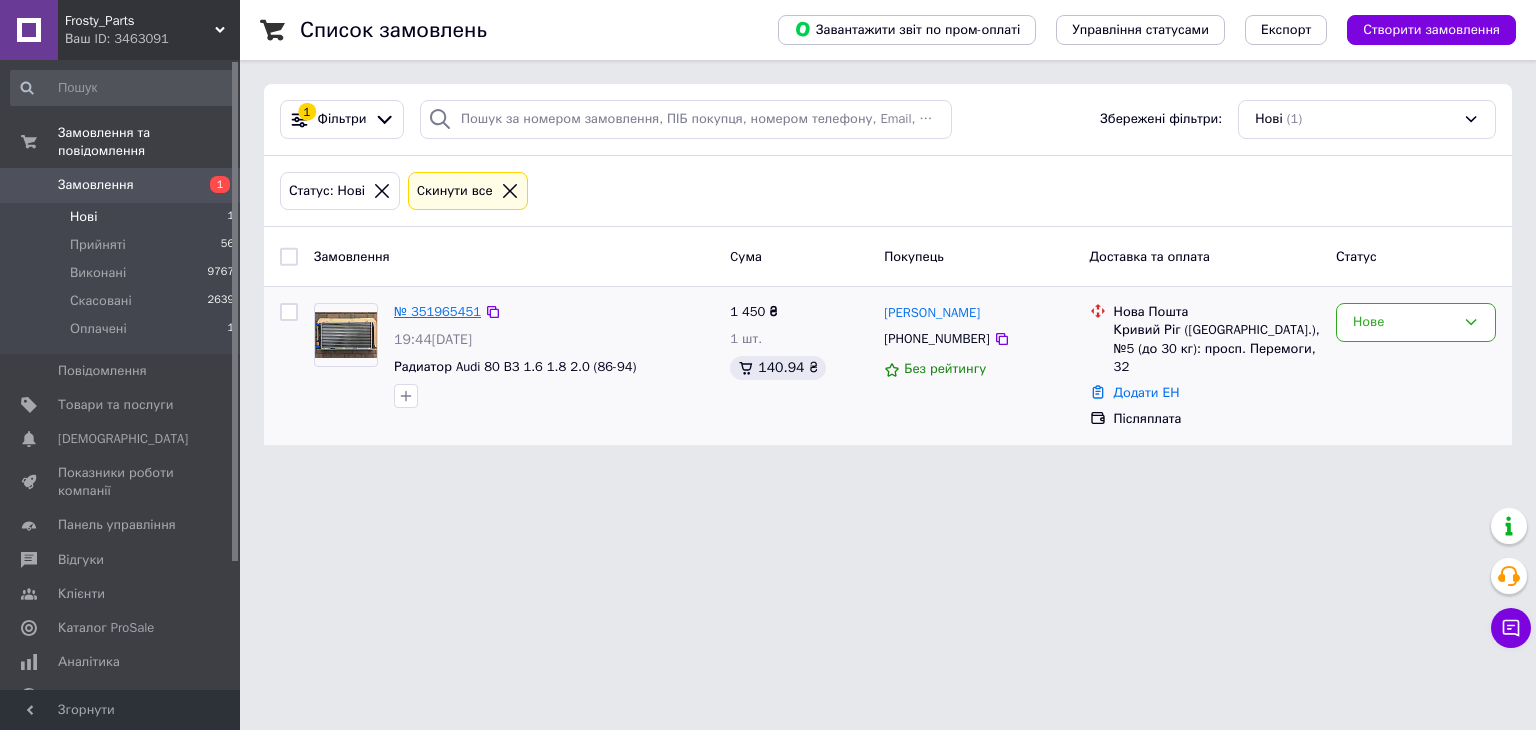 click on "№ 351965451" at bounding box center (437, 311) 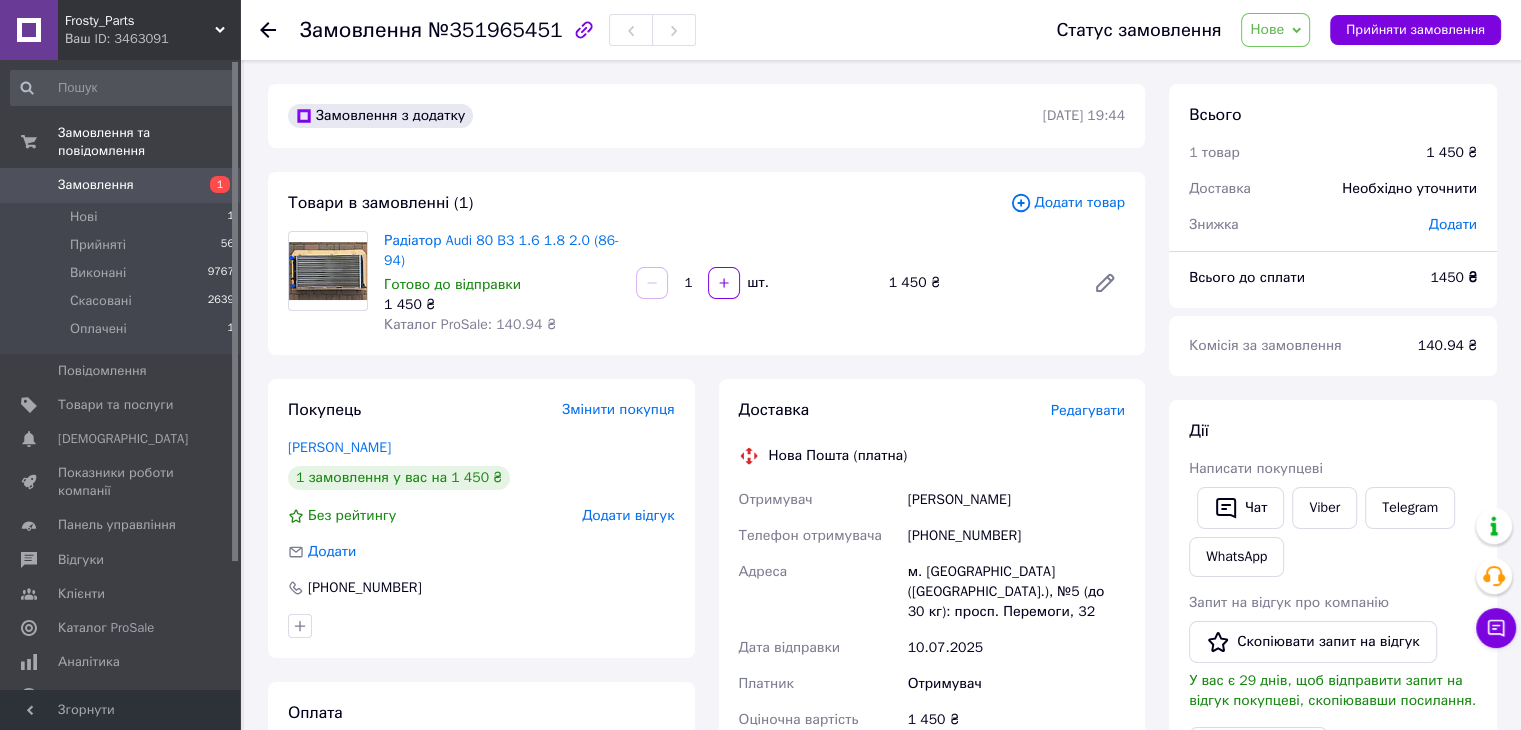 click on "Нове" at bounding box center (1275, 30) 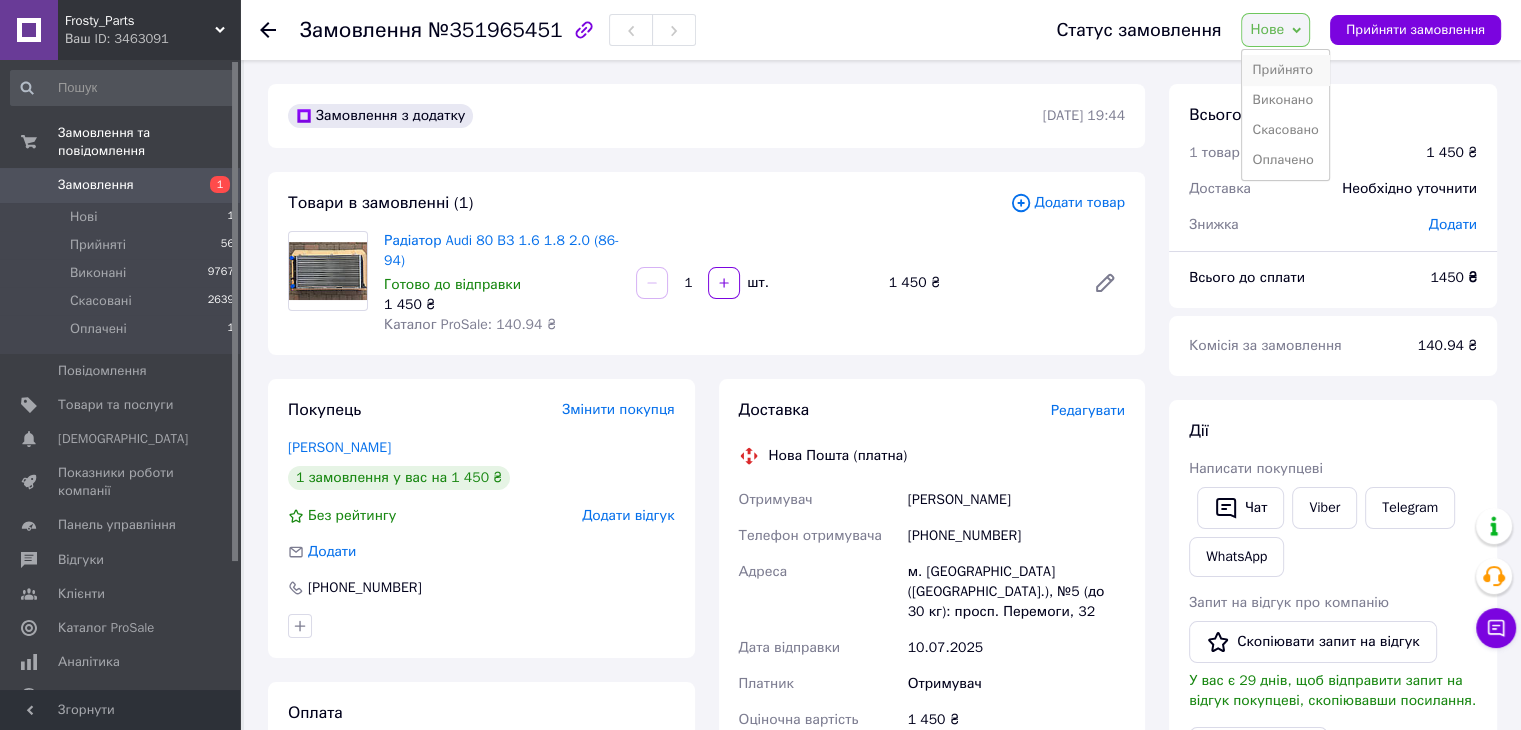 click on "Прийнято" at bounding box center [1285, 70] 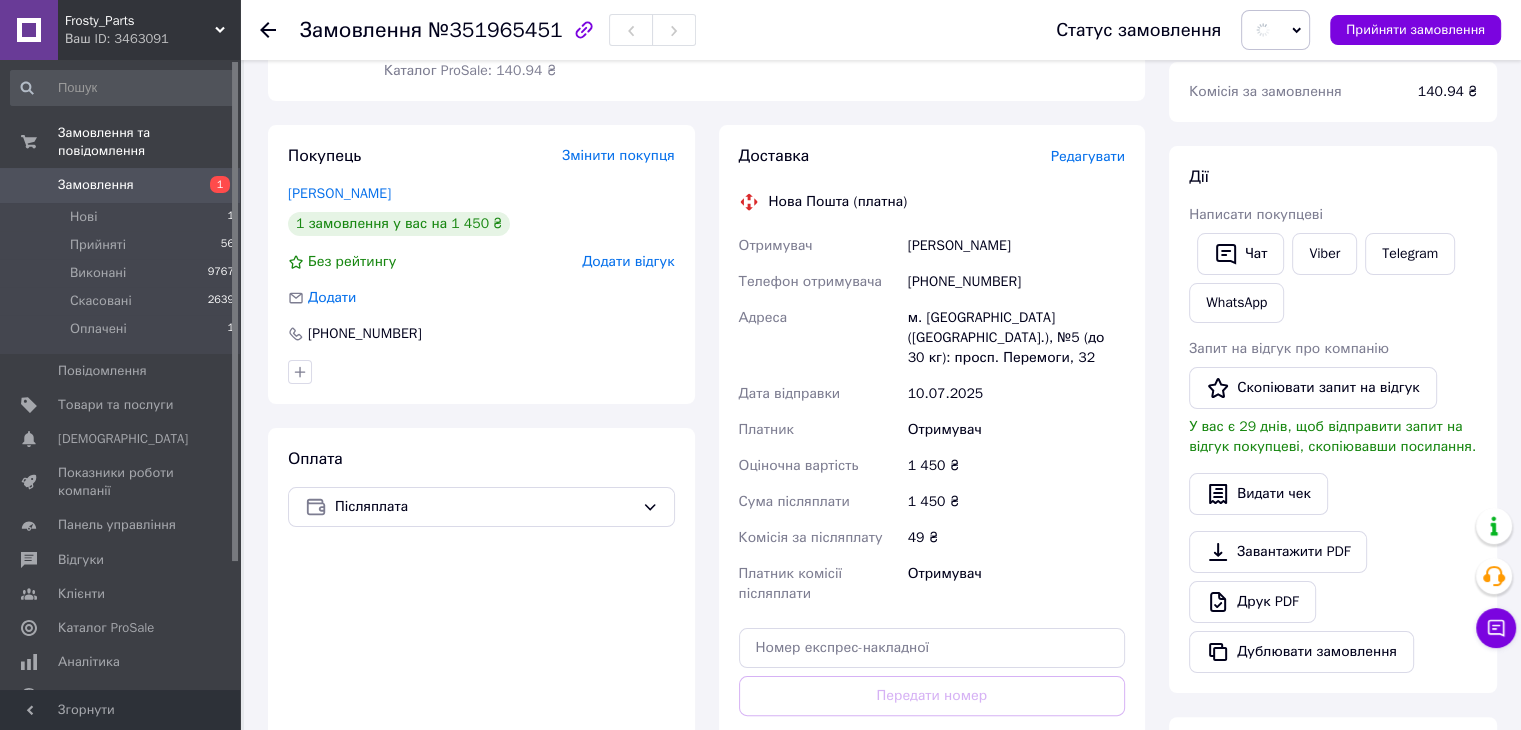 scroll, scrollTop: 300, scrollLeft: 0, axis: vertical 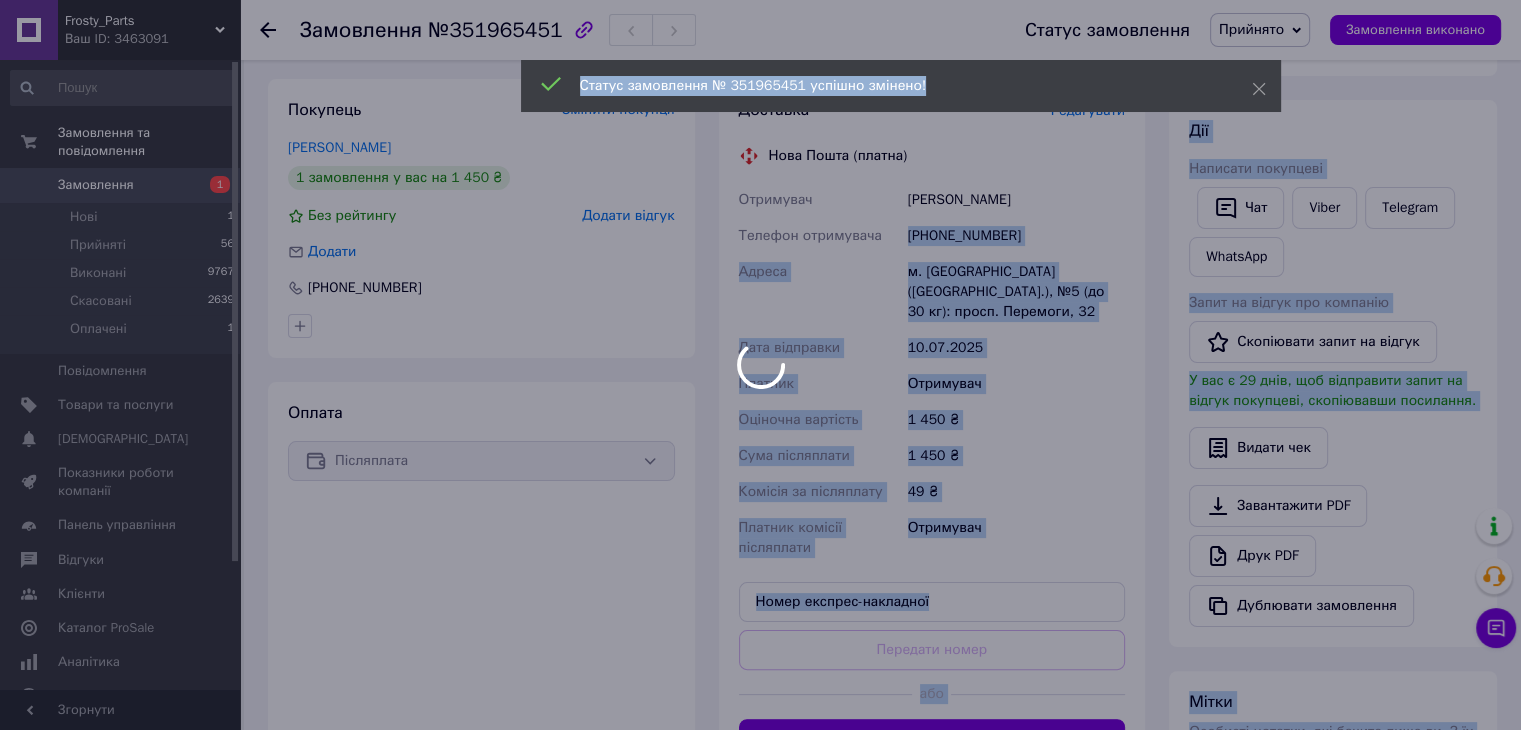 drag, startPoint x: 909, startPoint y: 237, endPoint x: 1009, endPoint y: 234, distance: 100.04499 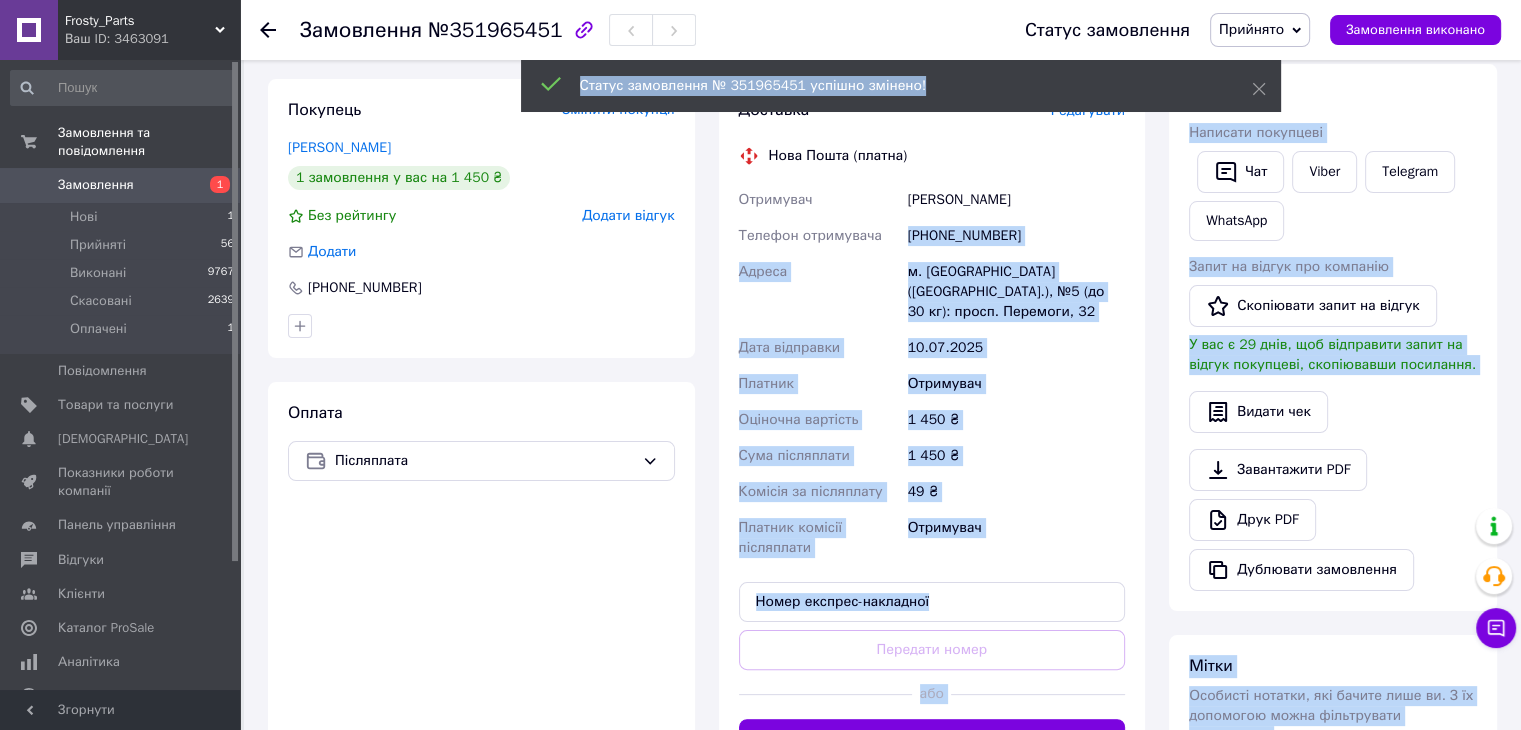 click on "Отримувач" at bounding box center (1016, 384) 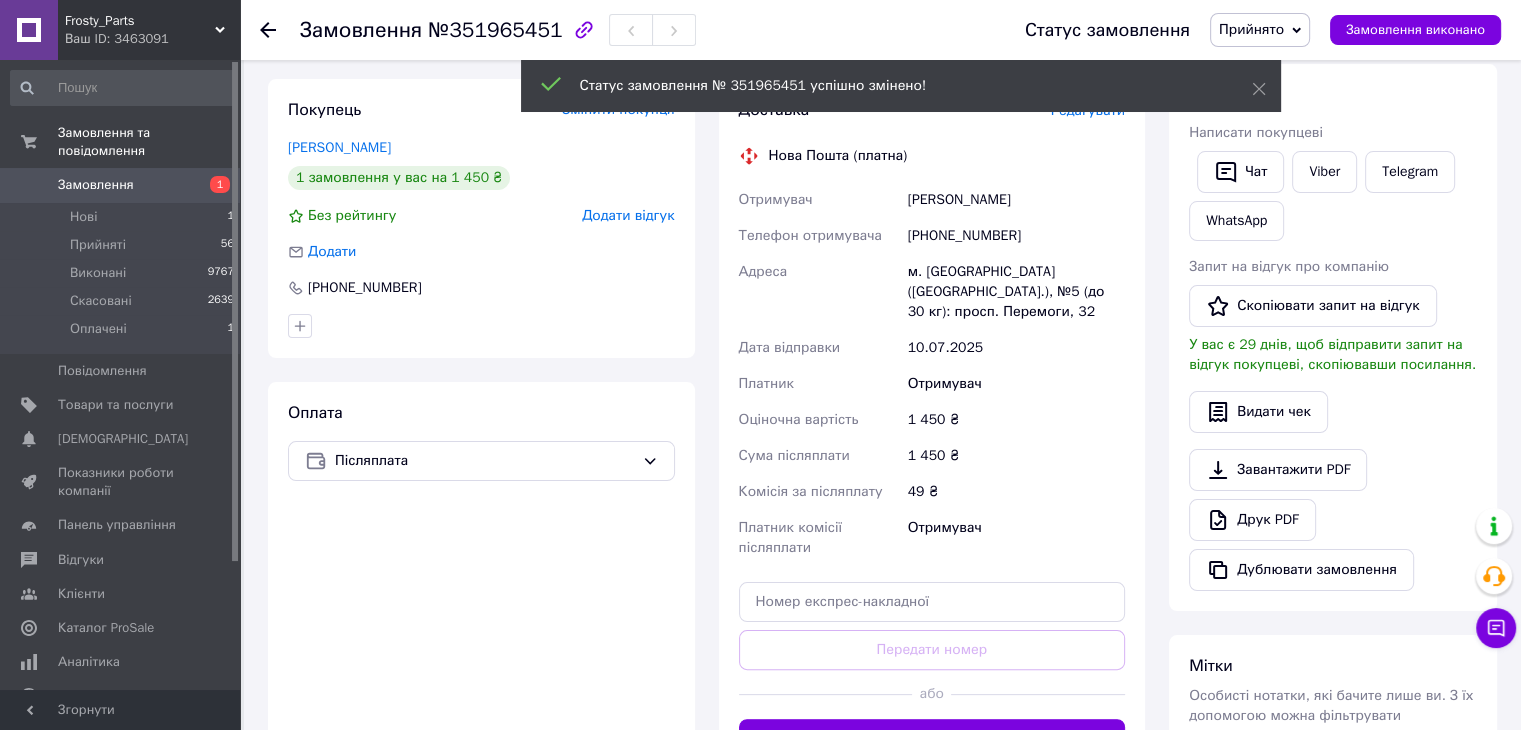 click on "Доставка Редагувати Нова Пошта (платна) Отримувач [PERSON_NAME] Телефон отримувача [PHONE_NUMBER] Адреса м. [GEOGRAPHIC_DATA] ([GEOGRAPHIC_DATA].), №5 (до 30 кг): просп. Перемоги, 32 Дата відправки [DATE] Платник Отримувач Оціночна вартість 1 450 ₴ Сума післяплати 1 450 ₴ Комісія за післяплату 49 ₴ Платник комісії післяплати Отримувач Передати номер або Згенерувати ЕН" at bounding box center [932, 429] 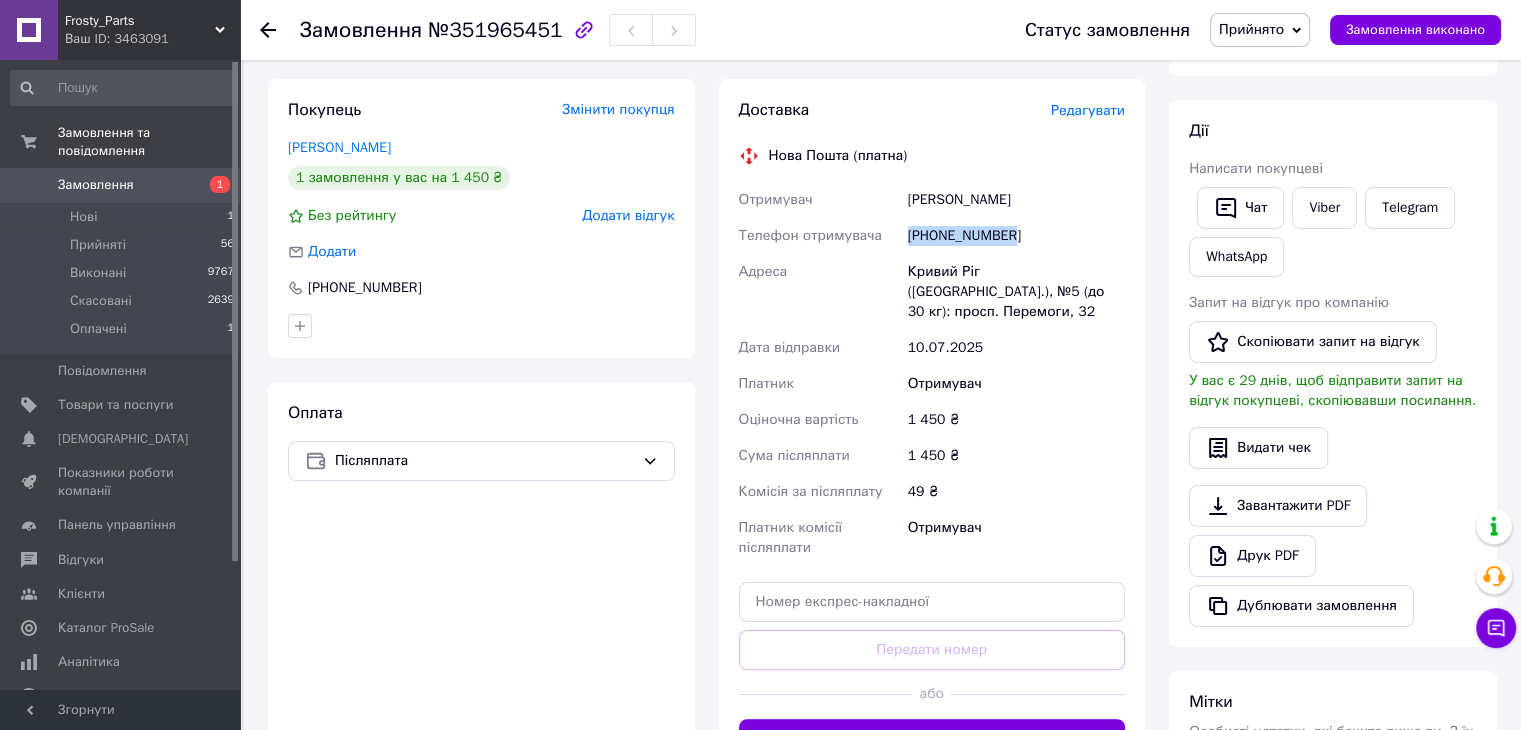 drag, startPoint x: 907, startPoint y: 236, endPoint x: 1008, endPoint y: 241, distance: 101.12369 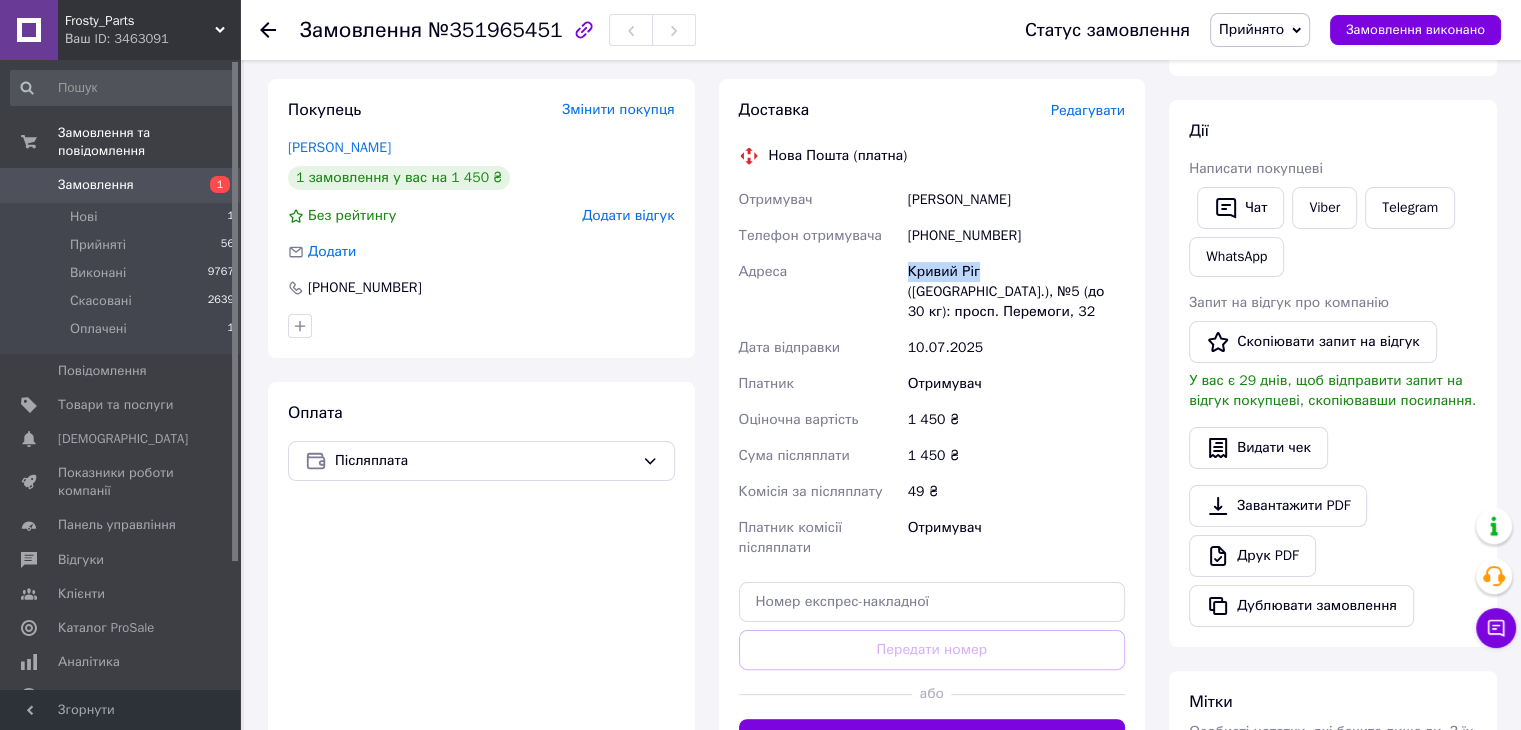 drag, startPoint x: 908, startPoint y: 267, endPoint x: 976, endPoint y: 266, distance: 68.007355 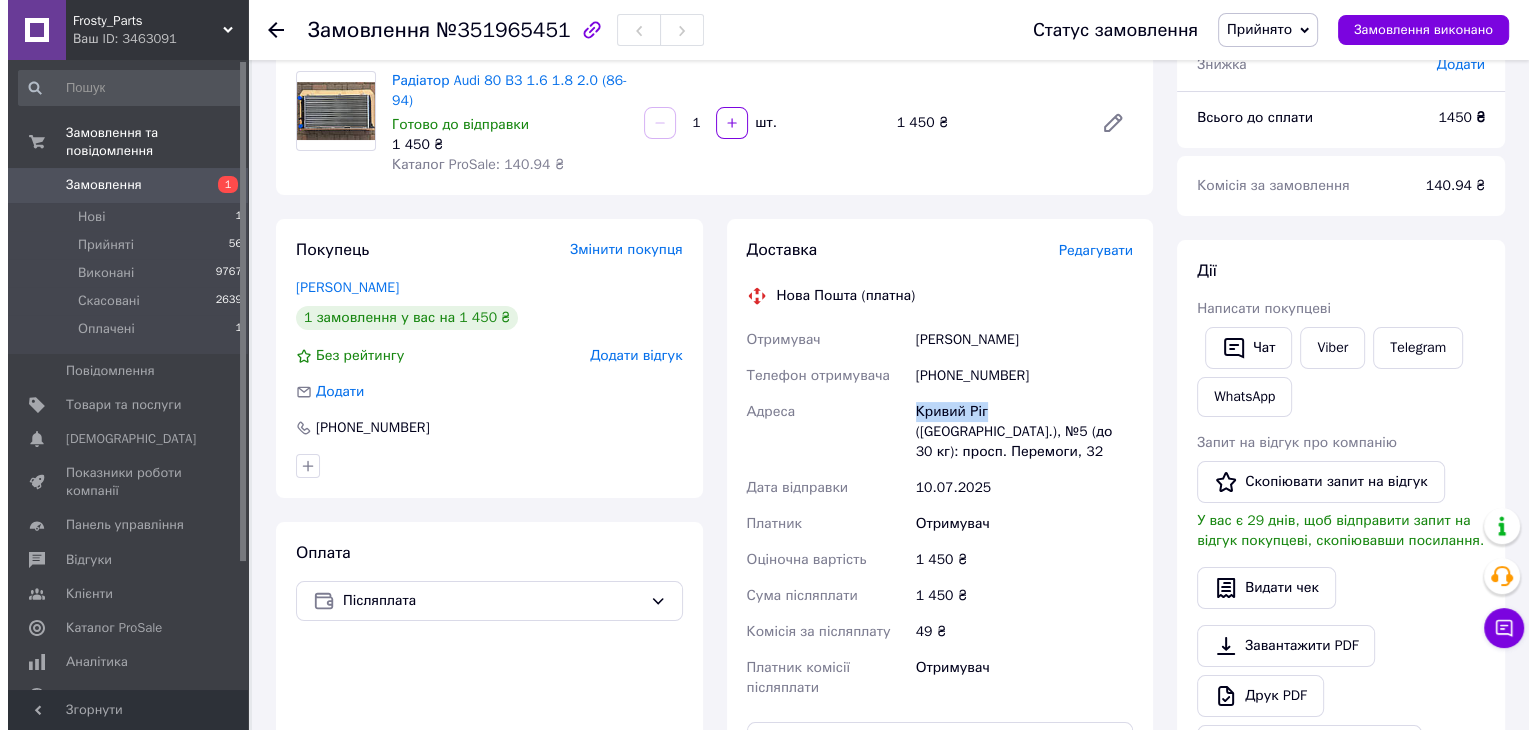 scroll, scrollTop: 0, scrollLeft: 0, axis: both 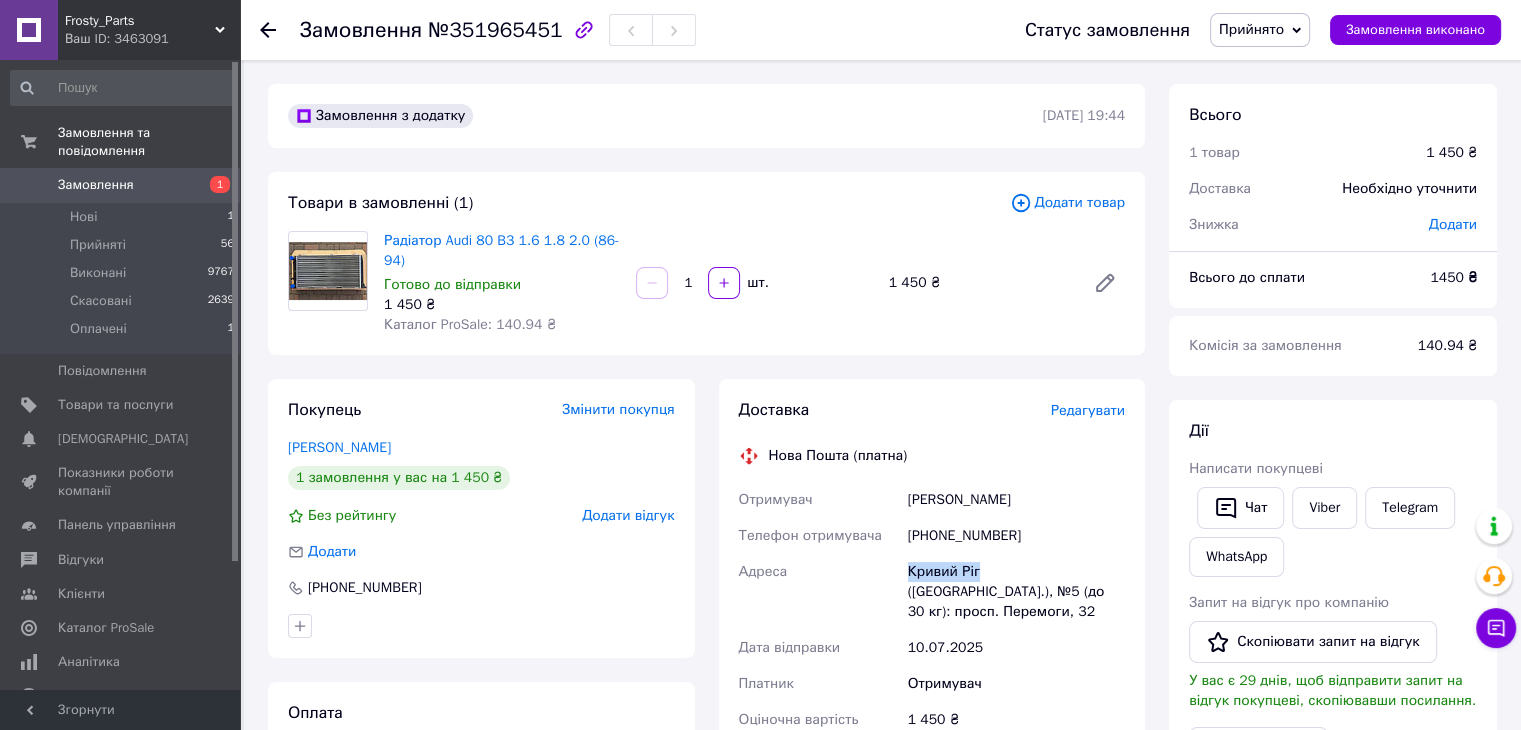 click on "Замовлення" at bounding box center [121, 185] 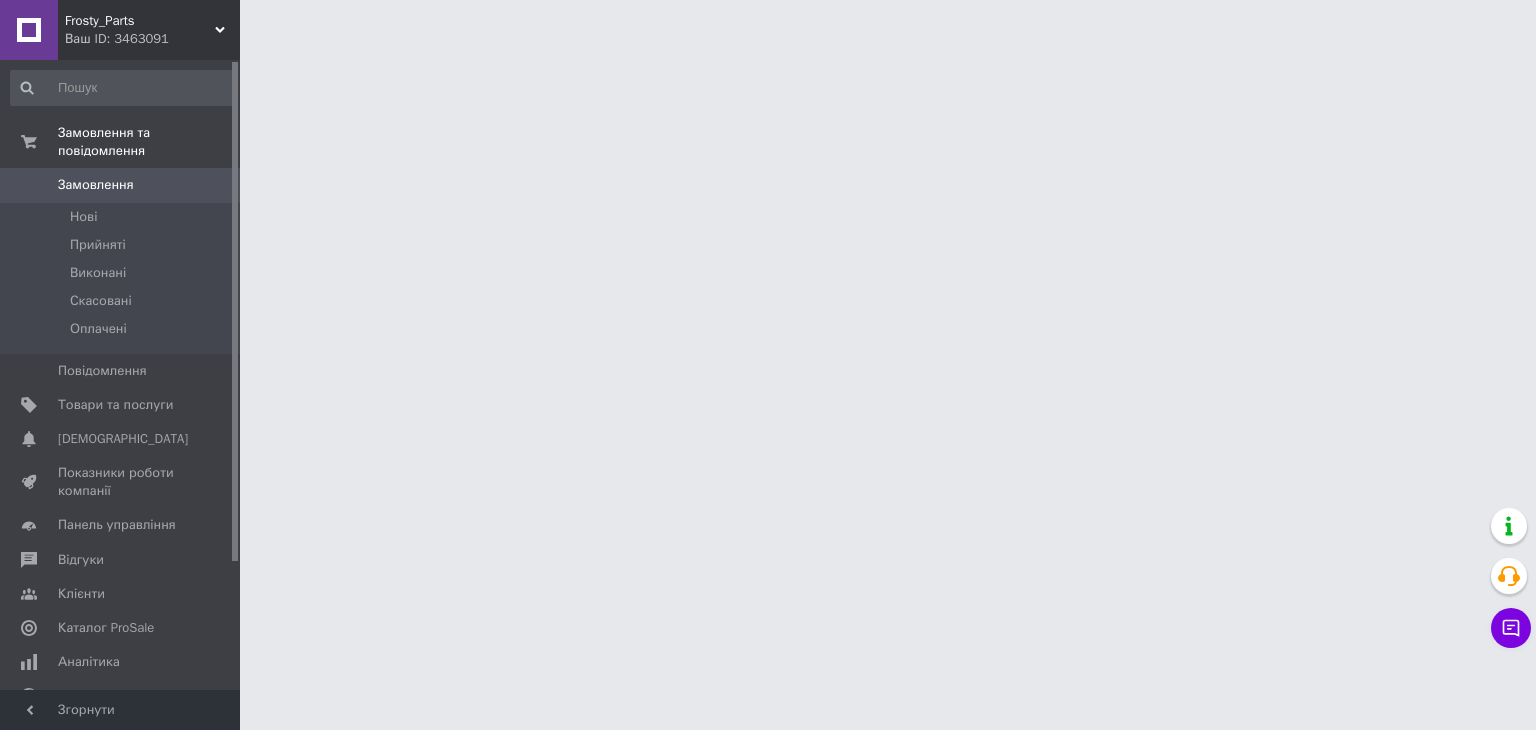 scroll, scrollTop: 0, scrollLeft: 0, axis: both 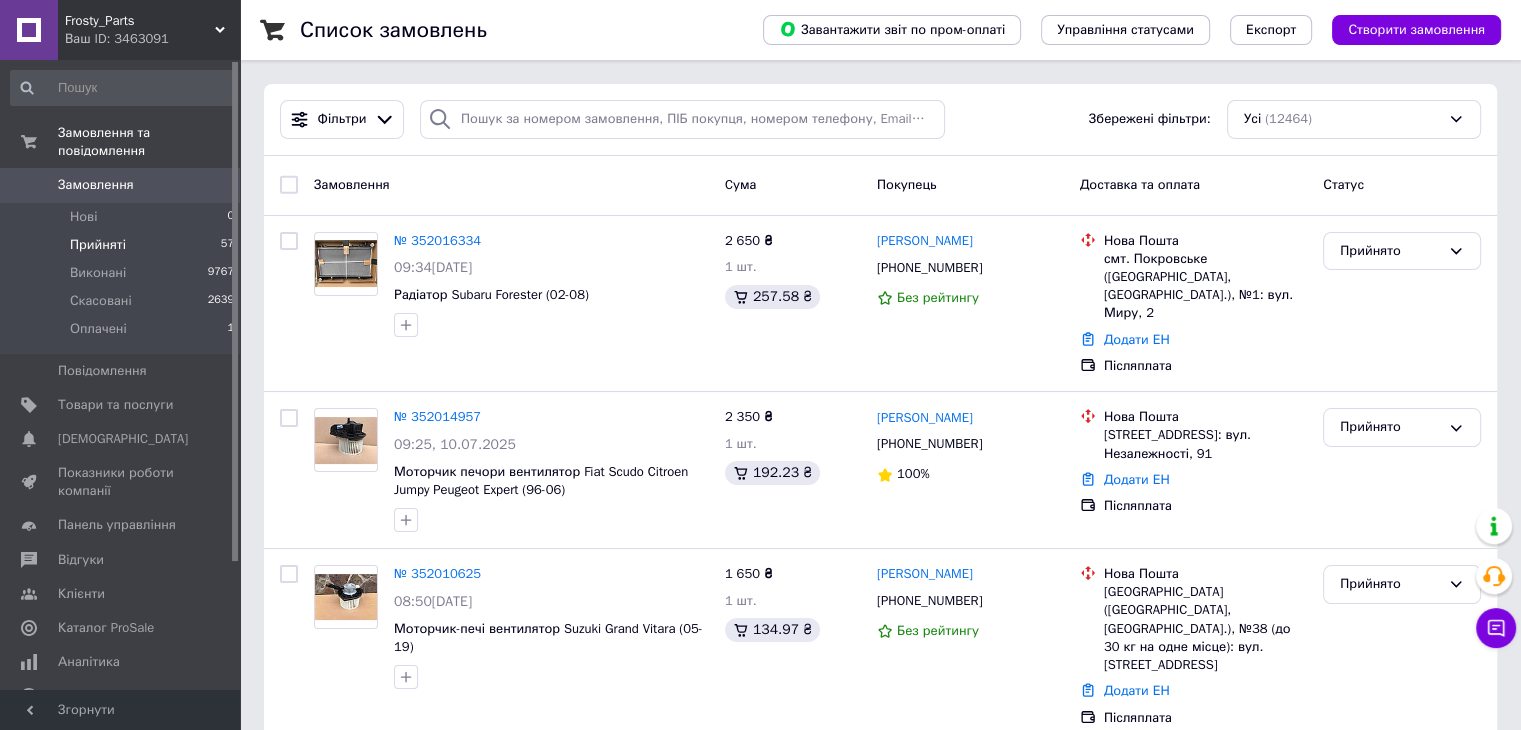 click on "Прийняті 57" at bounding box center [123, 245] 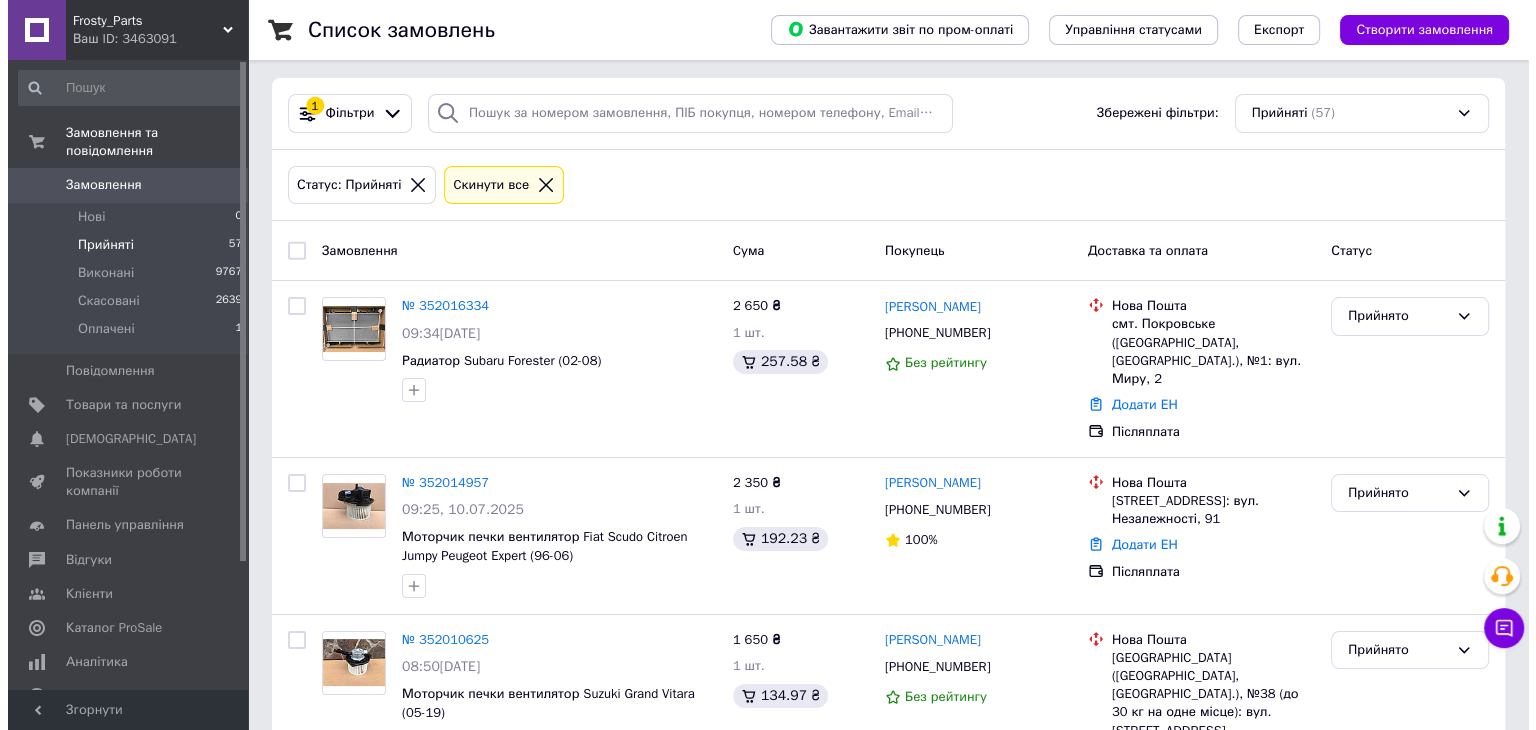 scroll, scrollTop: 0, scrollLeft: 0, axis: both 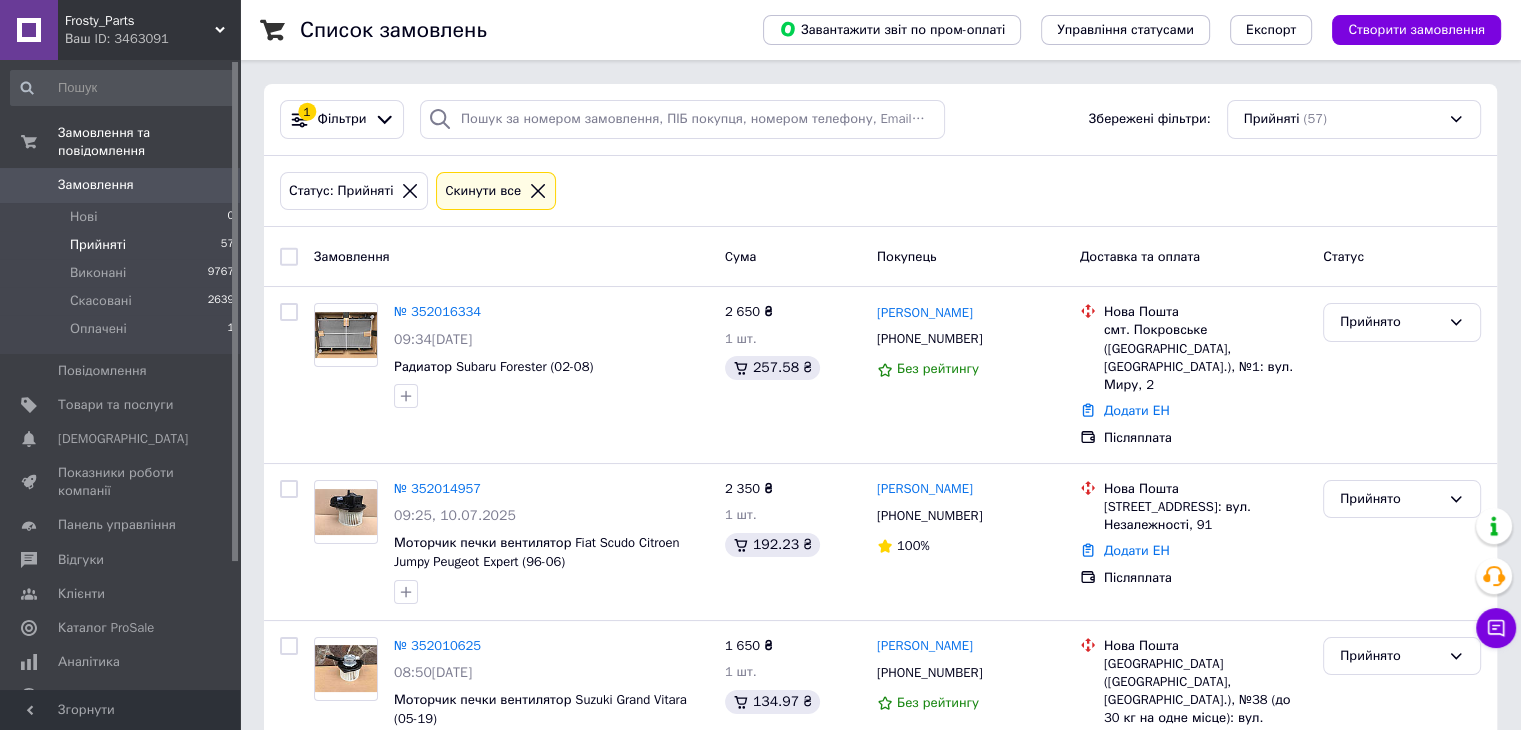 click on "Замовлення" at bounding box center [121, 185] 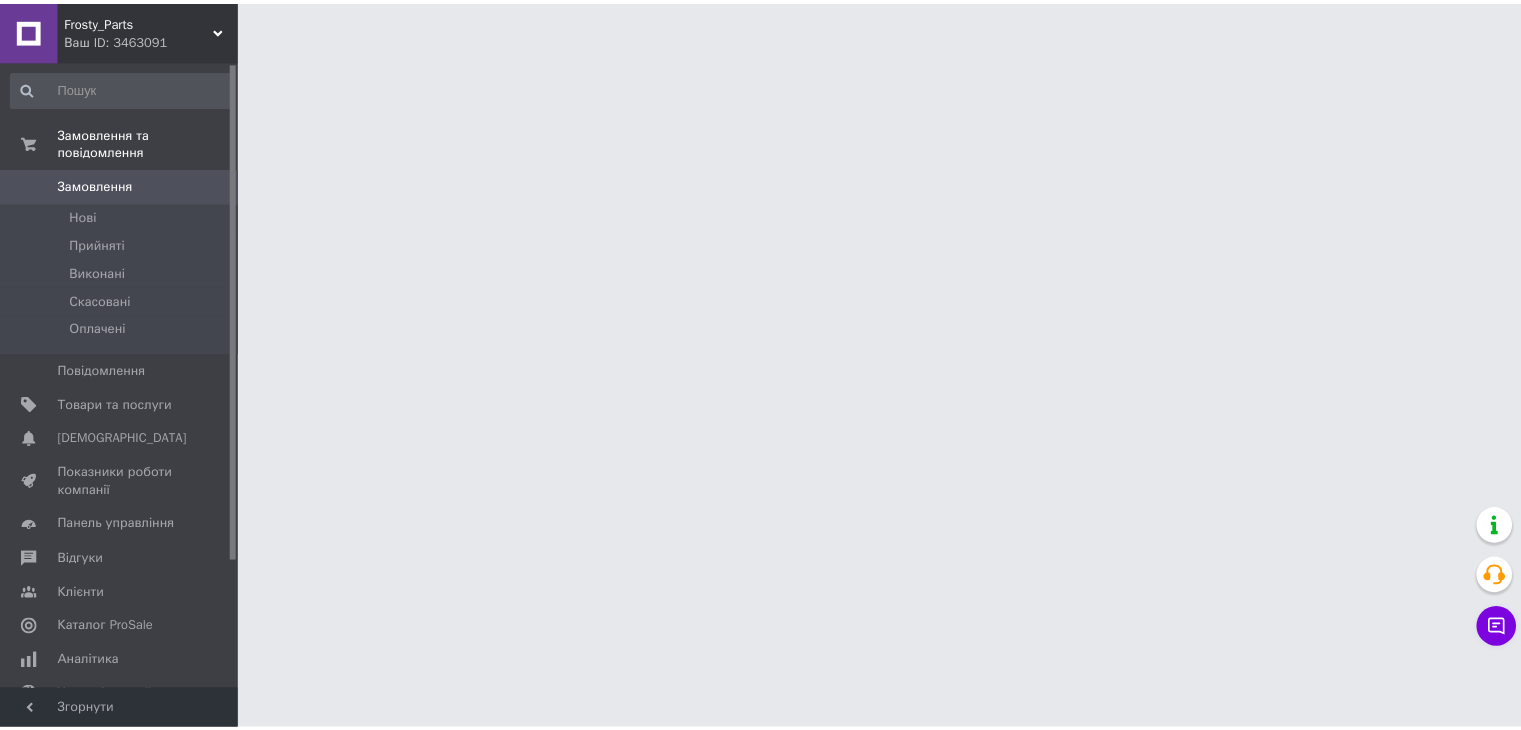 scroll, scrollTop: 0, scrollLeft: 0, axis: both 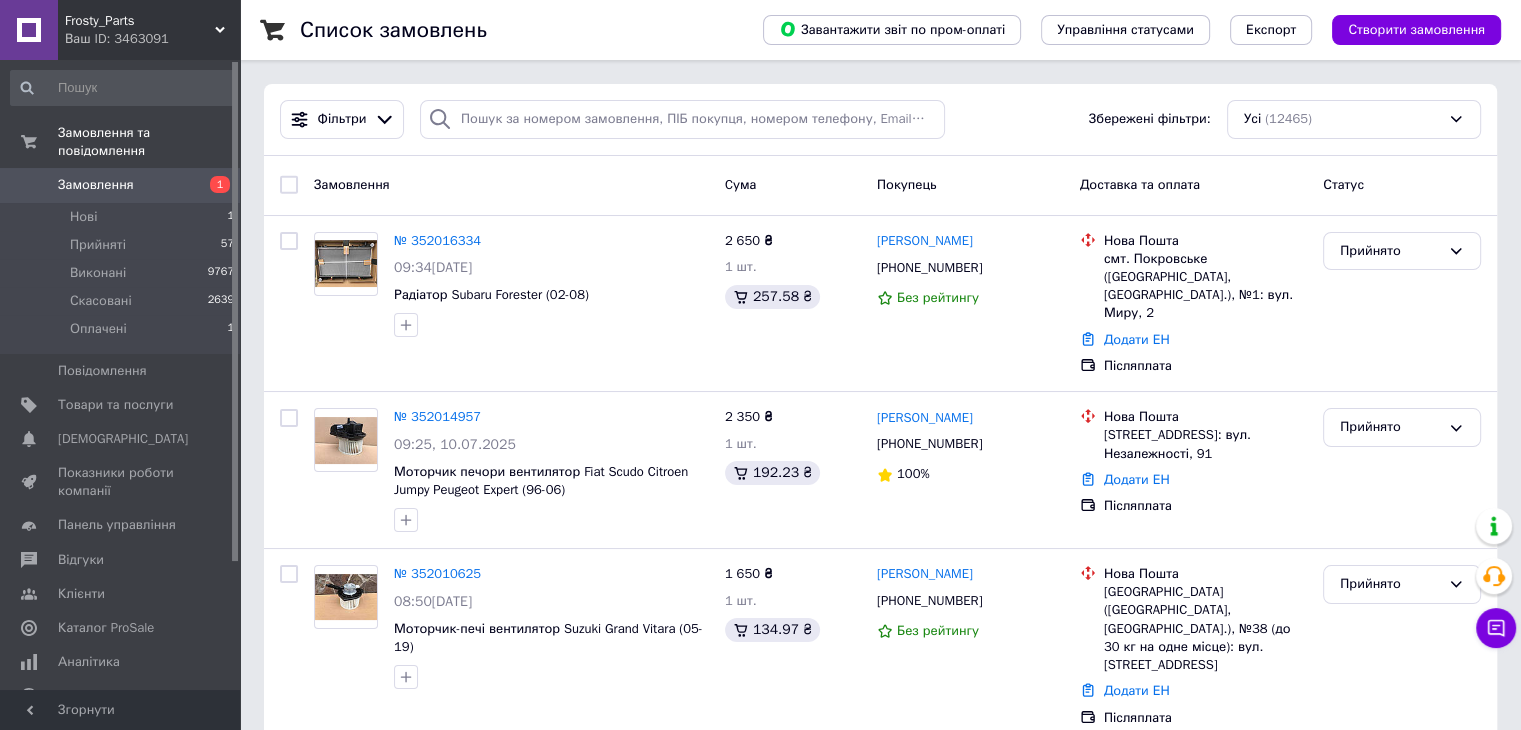 click on "Замовлення" at bounding box center (121, 185) 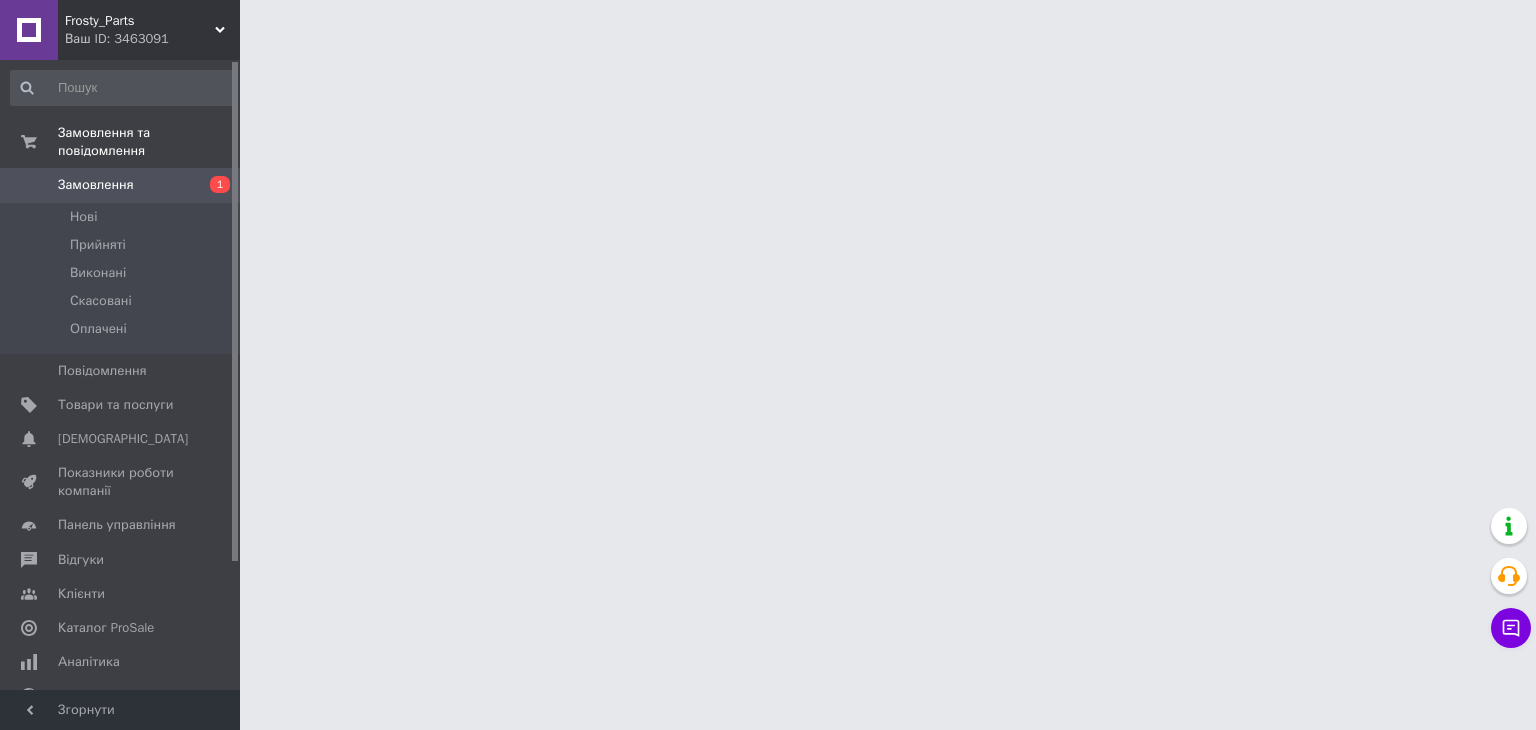 scroll, scrollTop: 0, scrollLeft: 0, axis: both 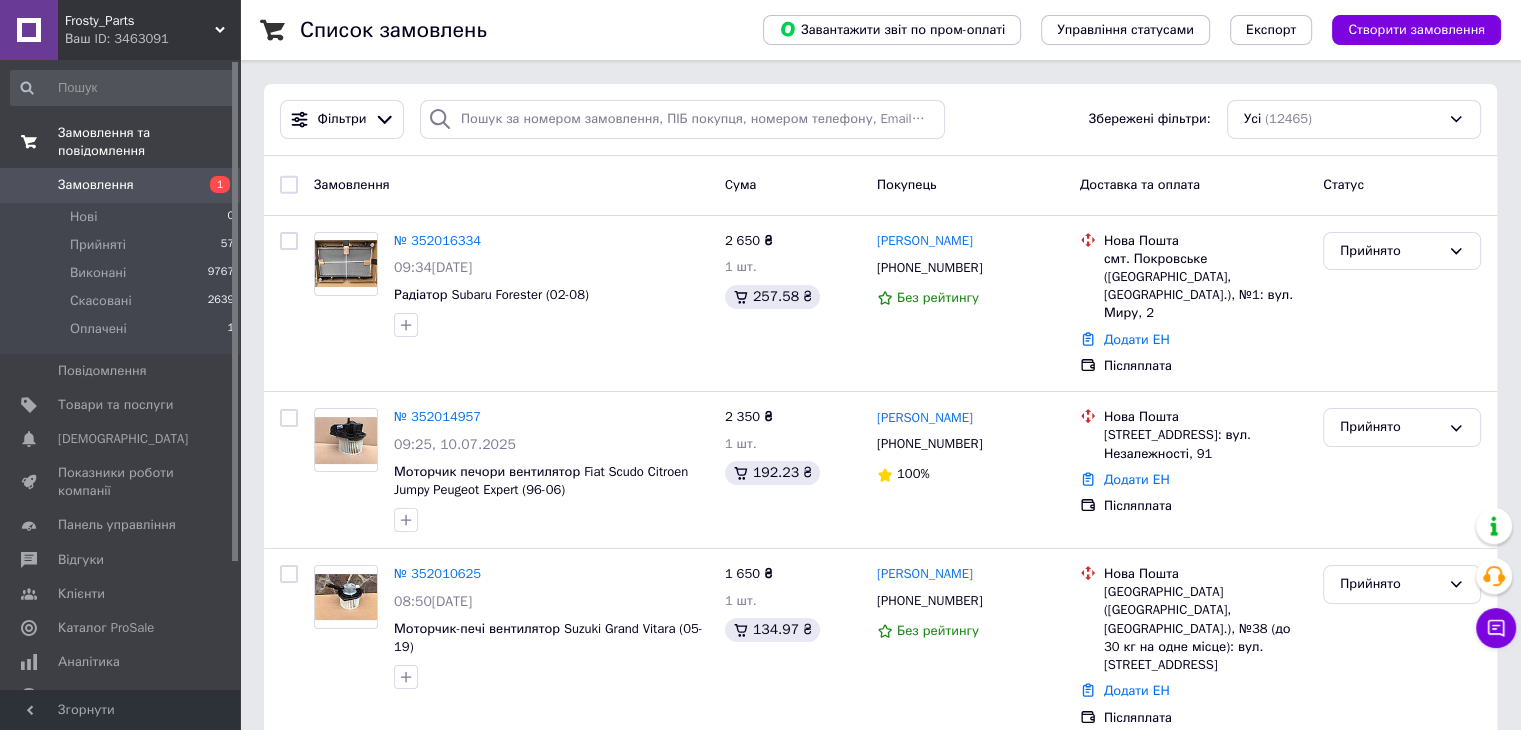 click on "Замовлення" at bounding box center [121, 185] 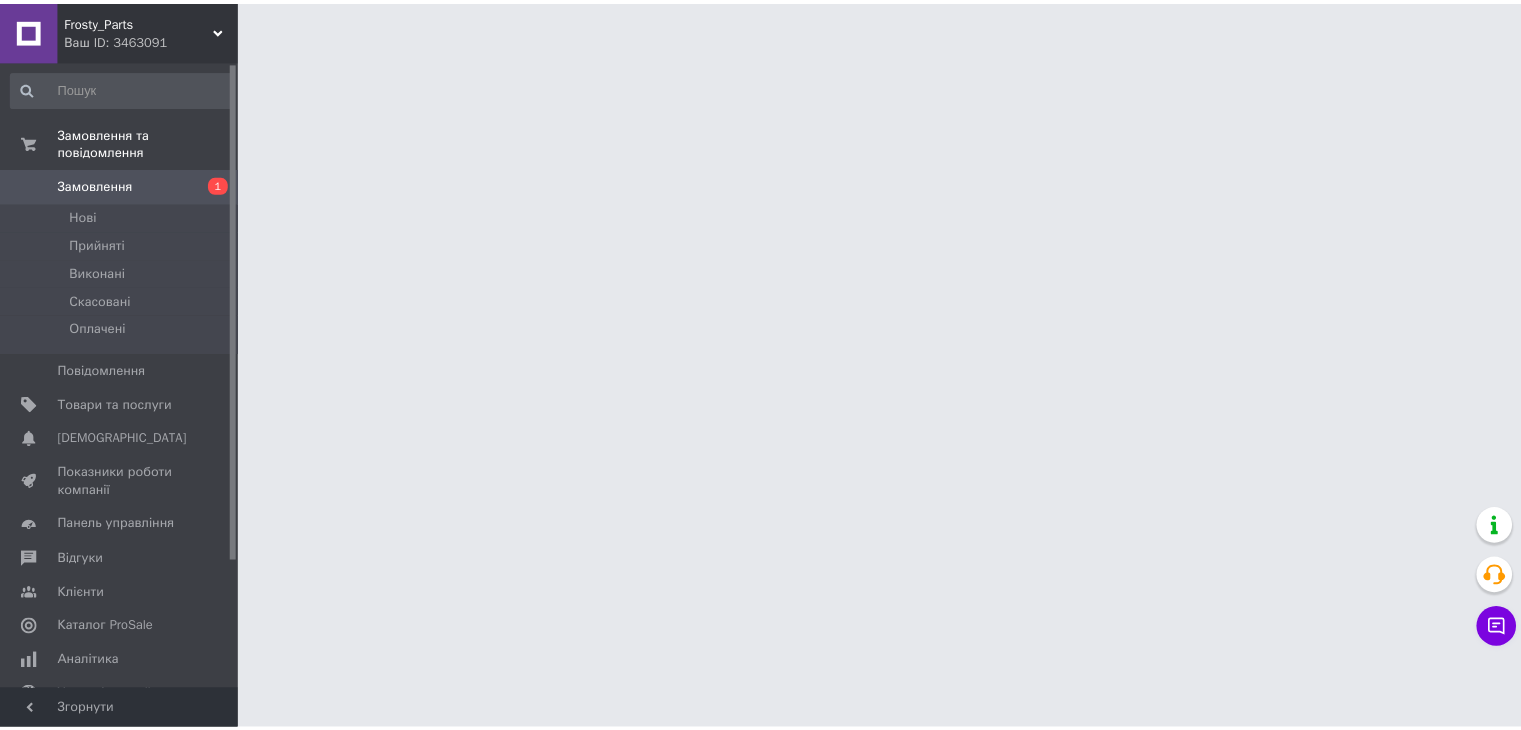 scroll, scrollTop: 0, scrollLeft: 0, axis: both 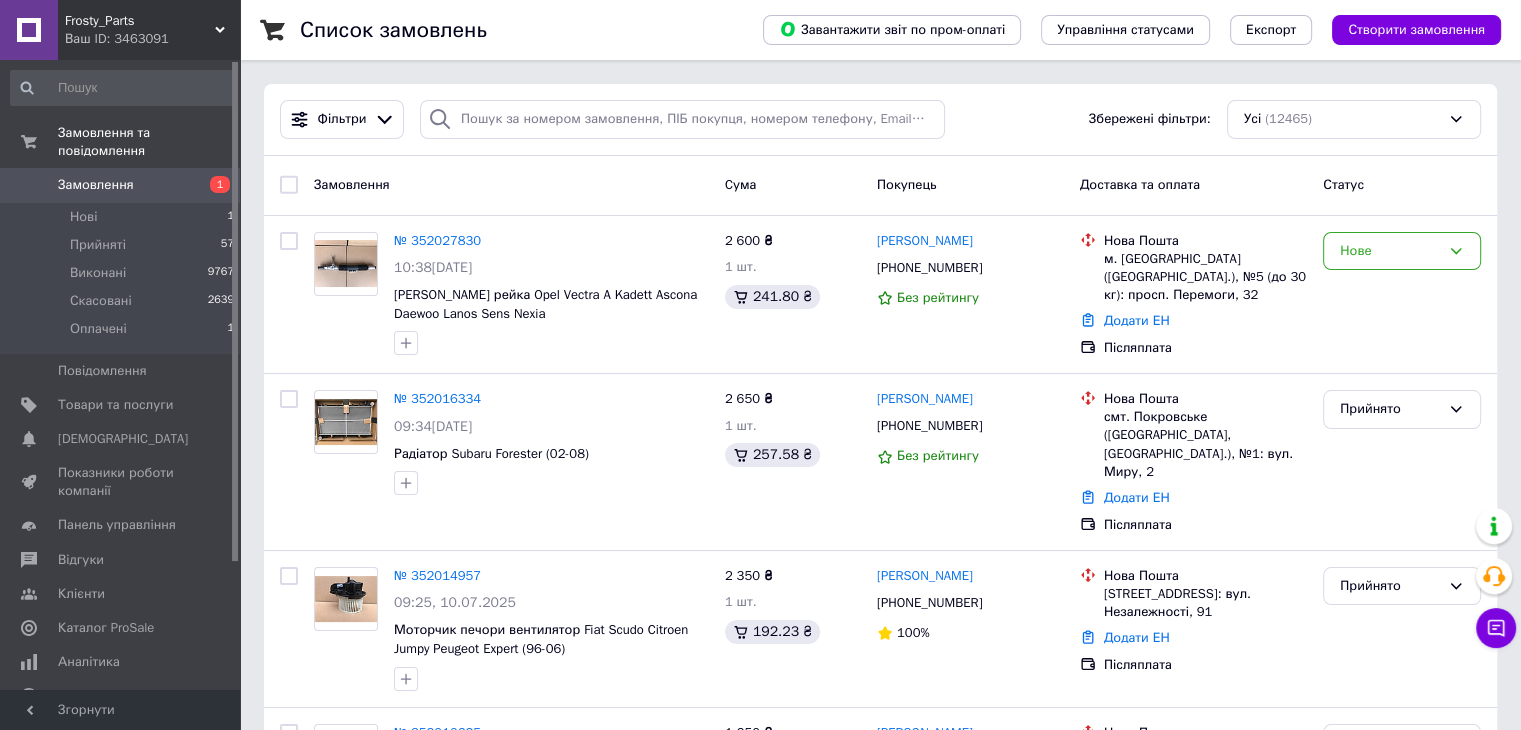 click on "№ 352027830" at bounding box center [437, 240] 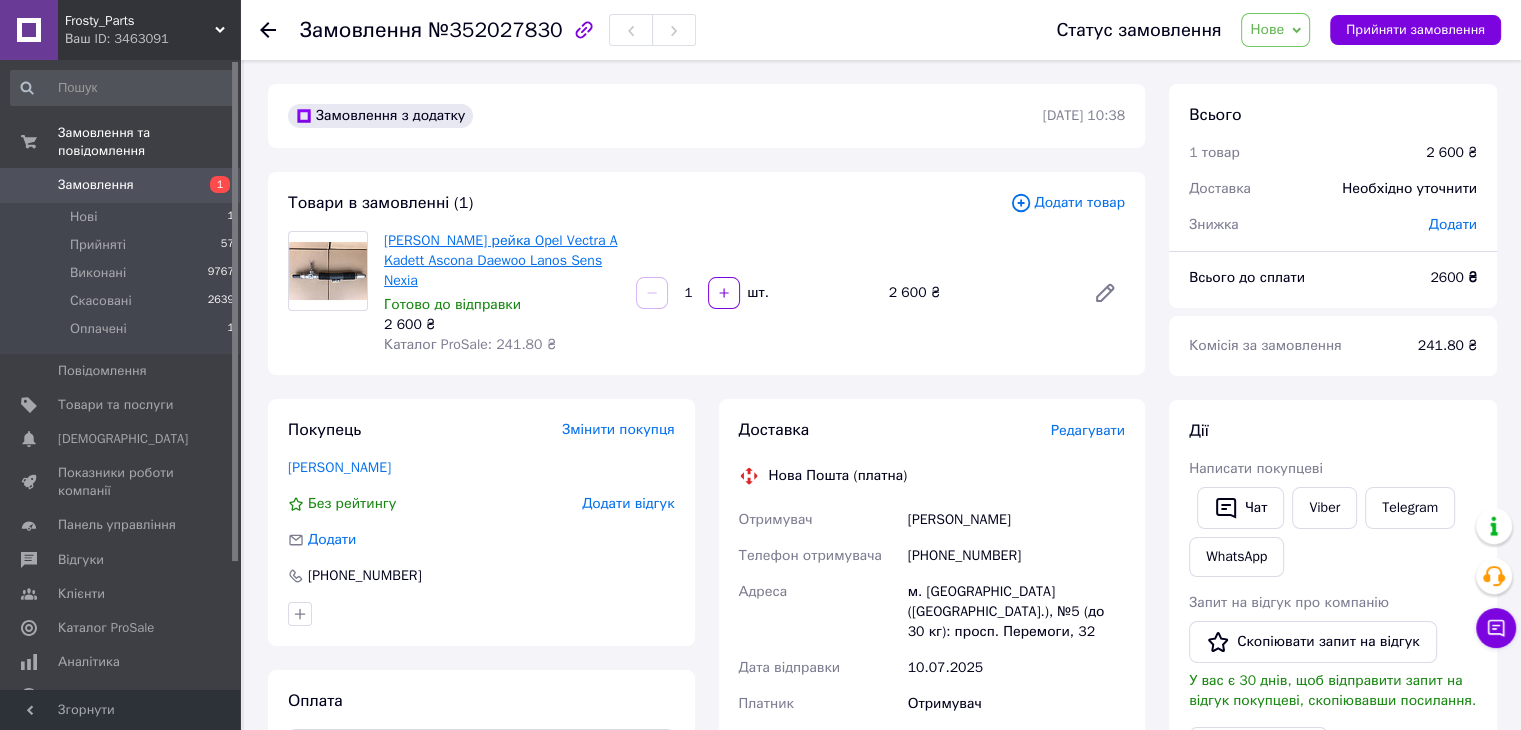 click on "[PERSON_NAME] рейка Opel Vectra A Kadett Ascona Daewoo Lanos Sens Nexia" at bounding box center [500, 260] 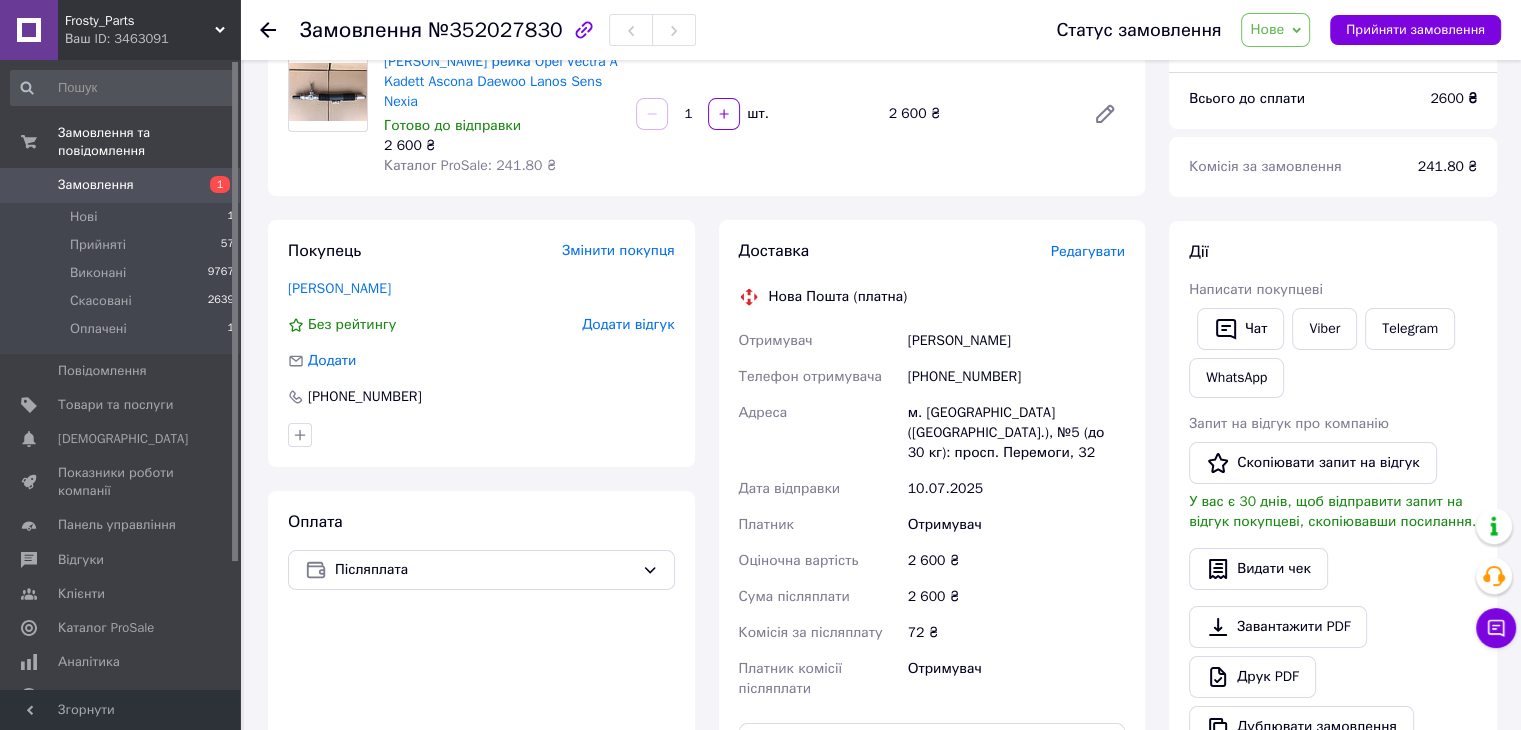 scroll, scrollTop: 0, scrollLeft: 0, axis: both 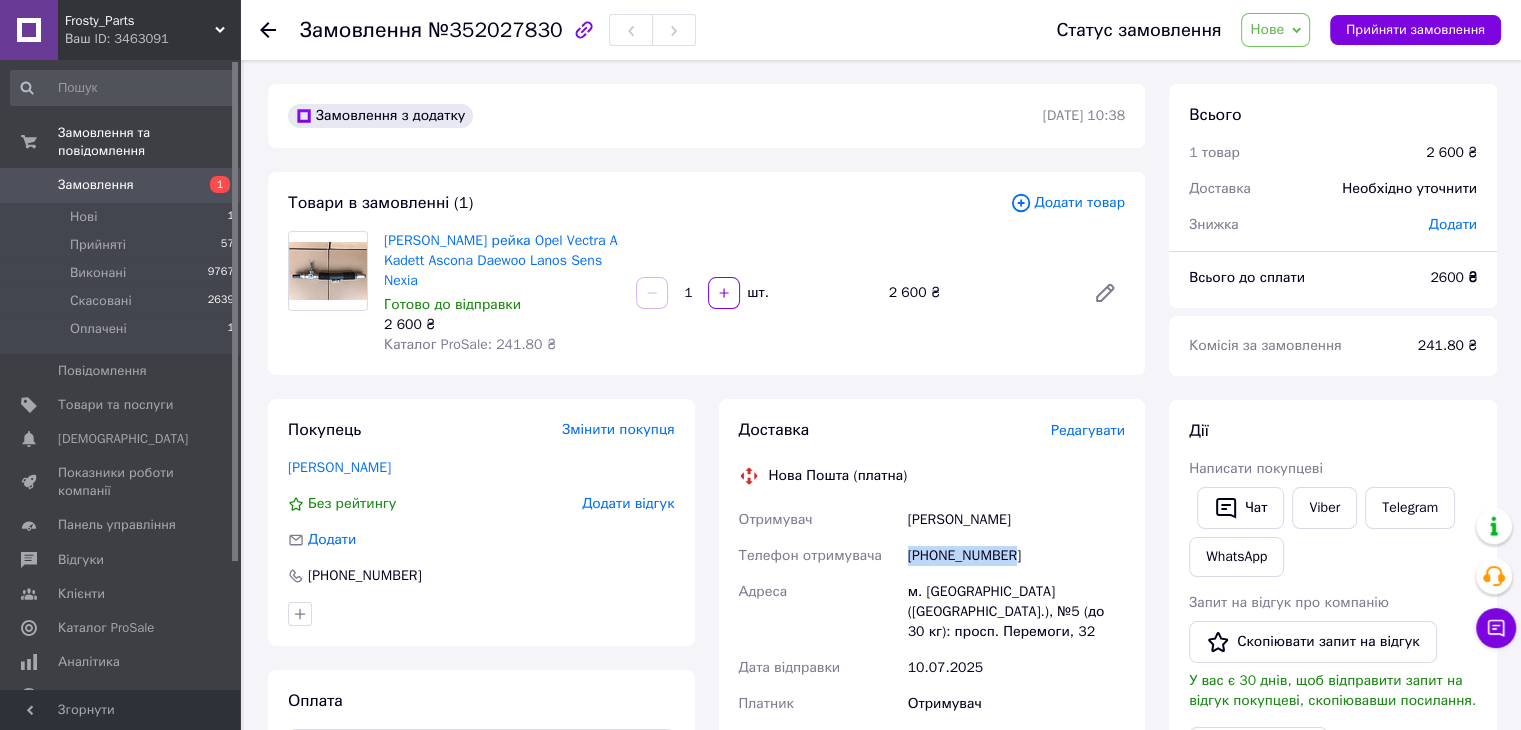 drag, startPoint x: 1011, startPoint y: 533, endPoint x: 909, endPoint y: 527, distance: 102.176315 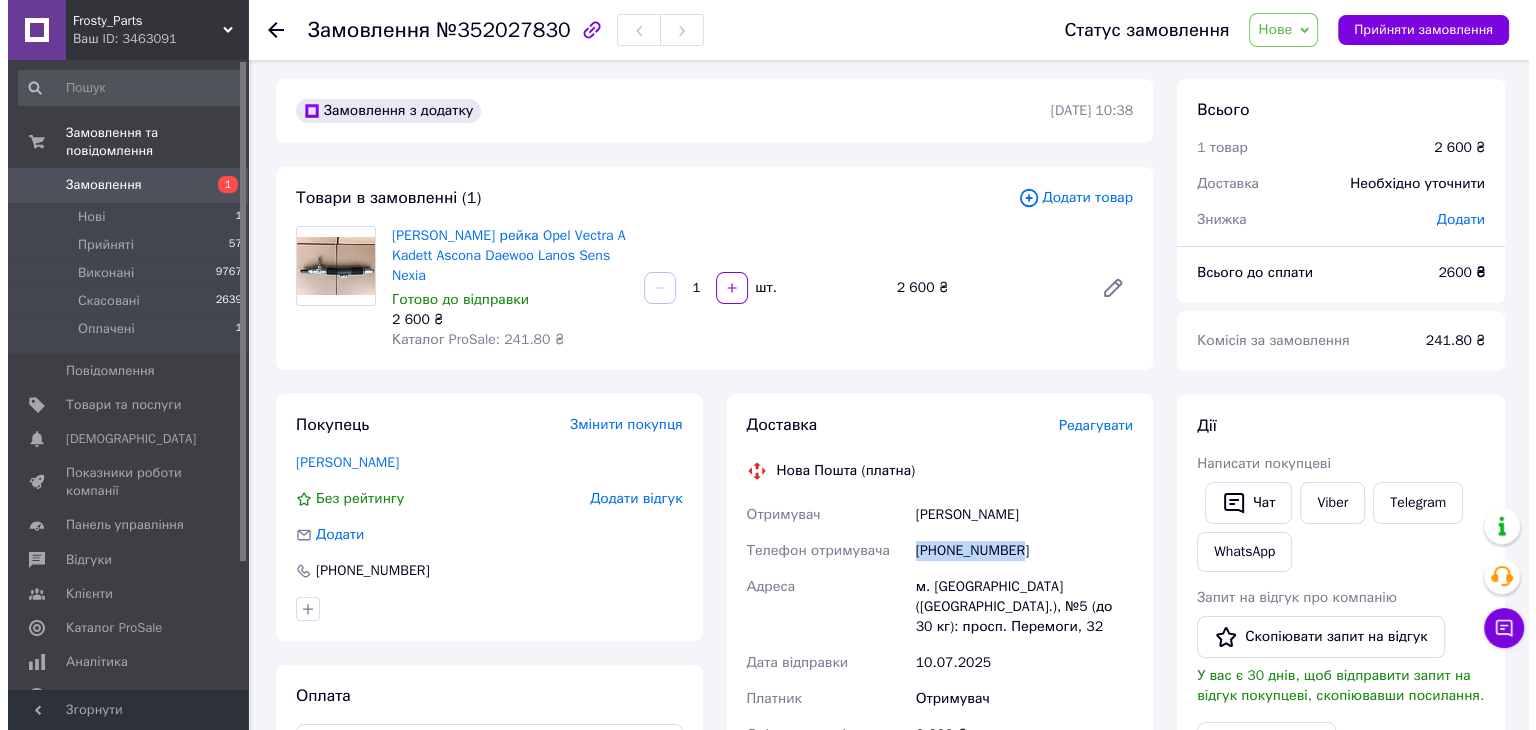 scroll, scrollTop: 0, scrollLeft: 0, axis: both 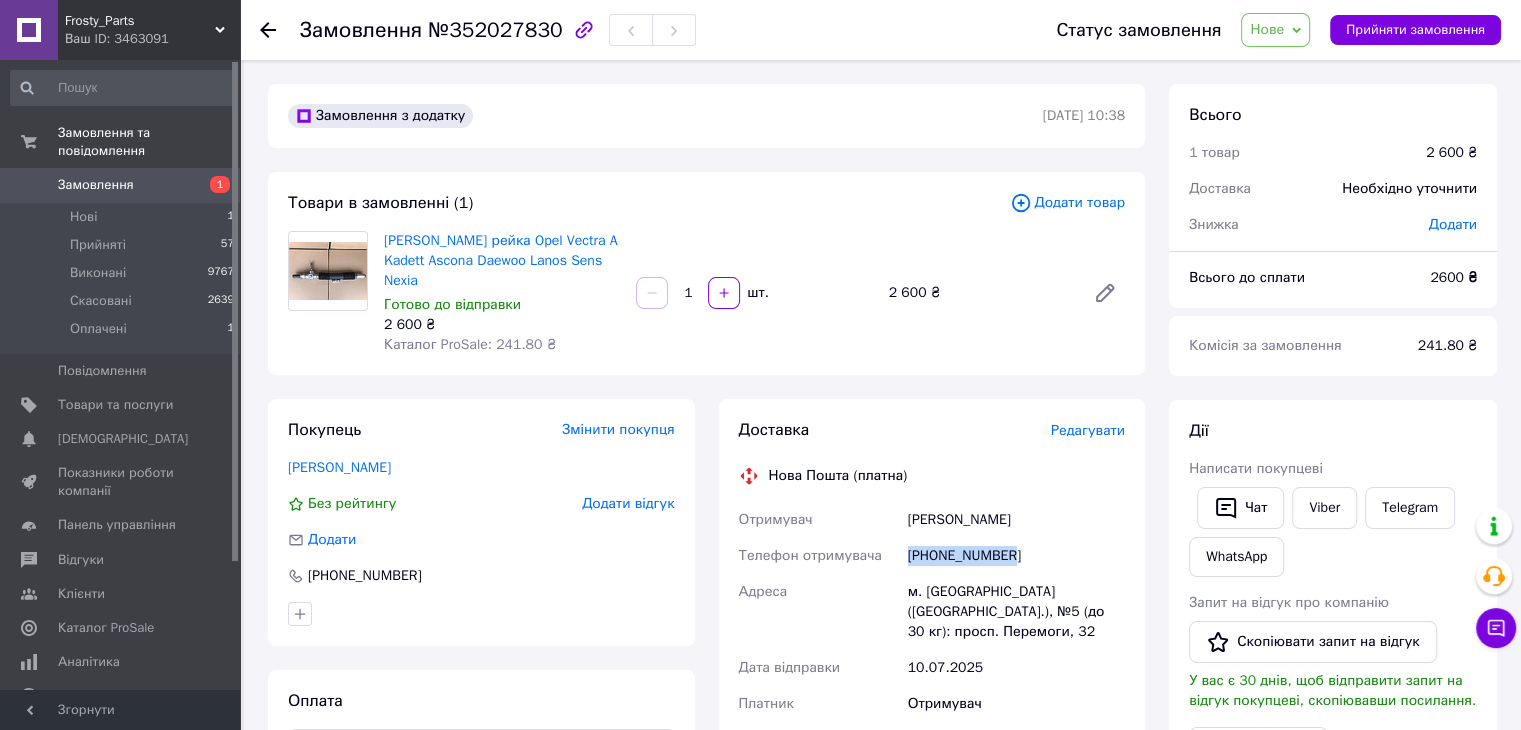 click on "1" at bounding box center (212, 185) 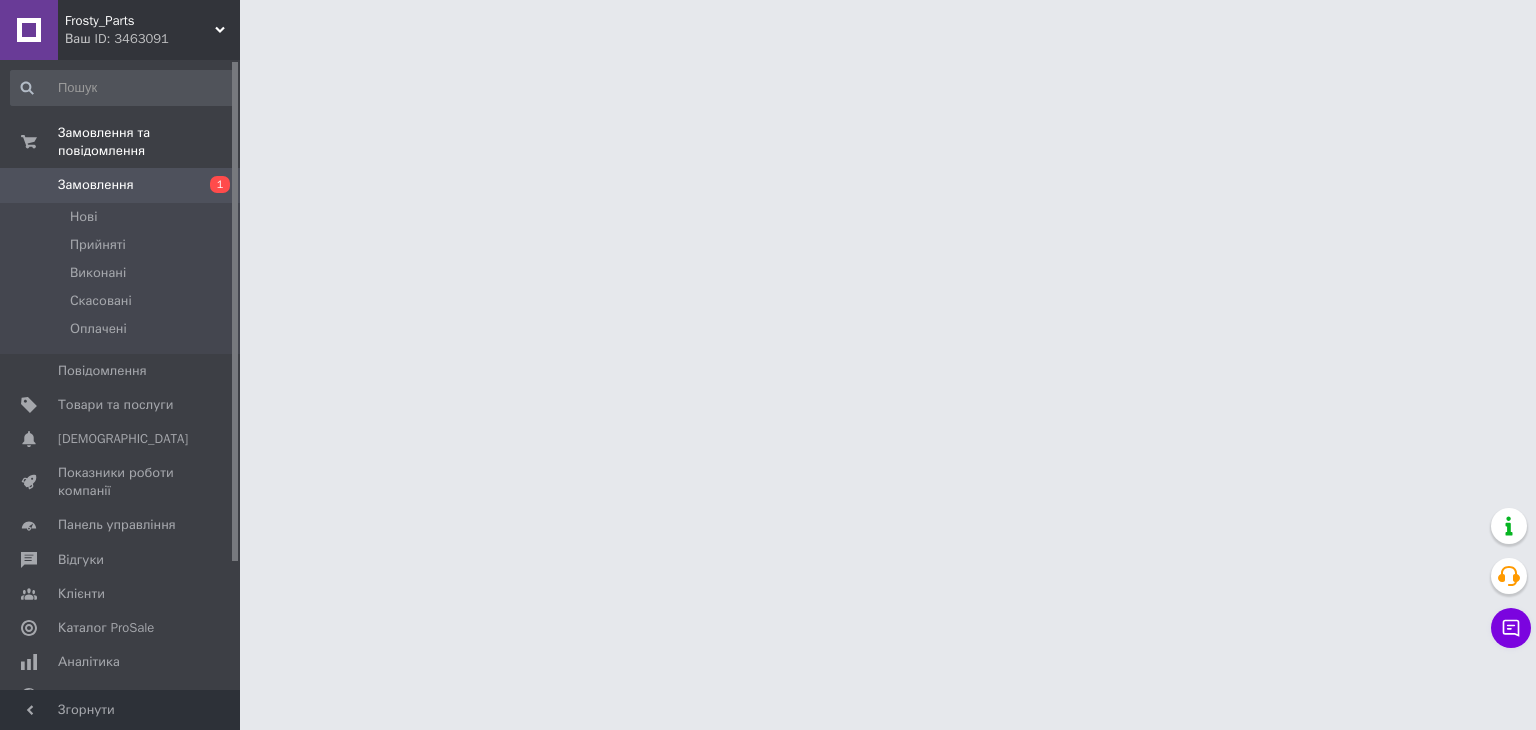 scroll, scrollTop: 0, scrollLeft: 0, axis: both 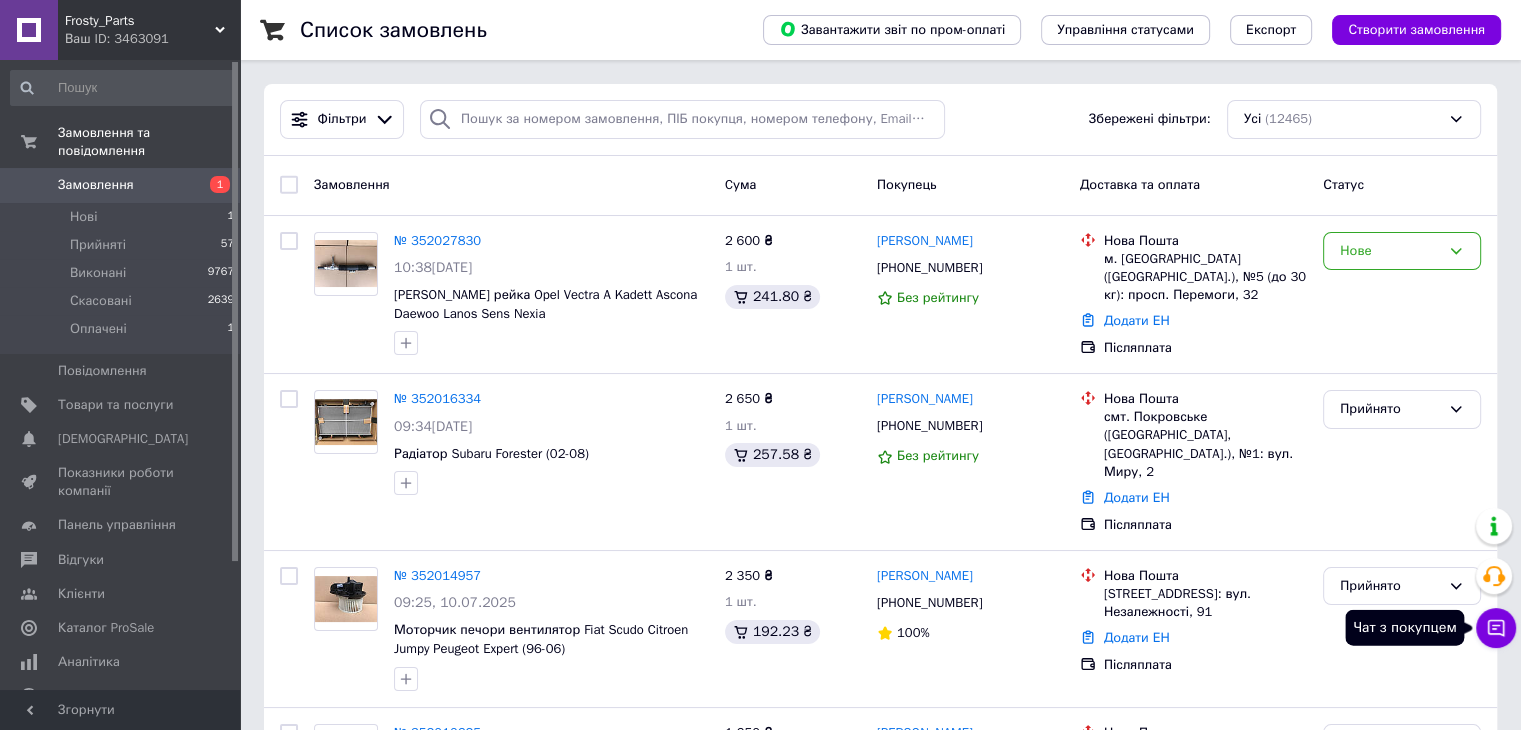click on "Чат з покупцем" at bounding box center [1496, 628] 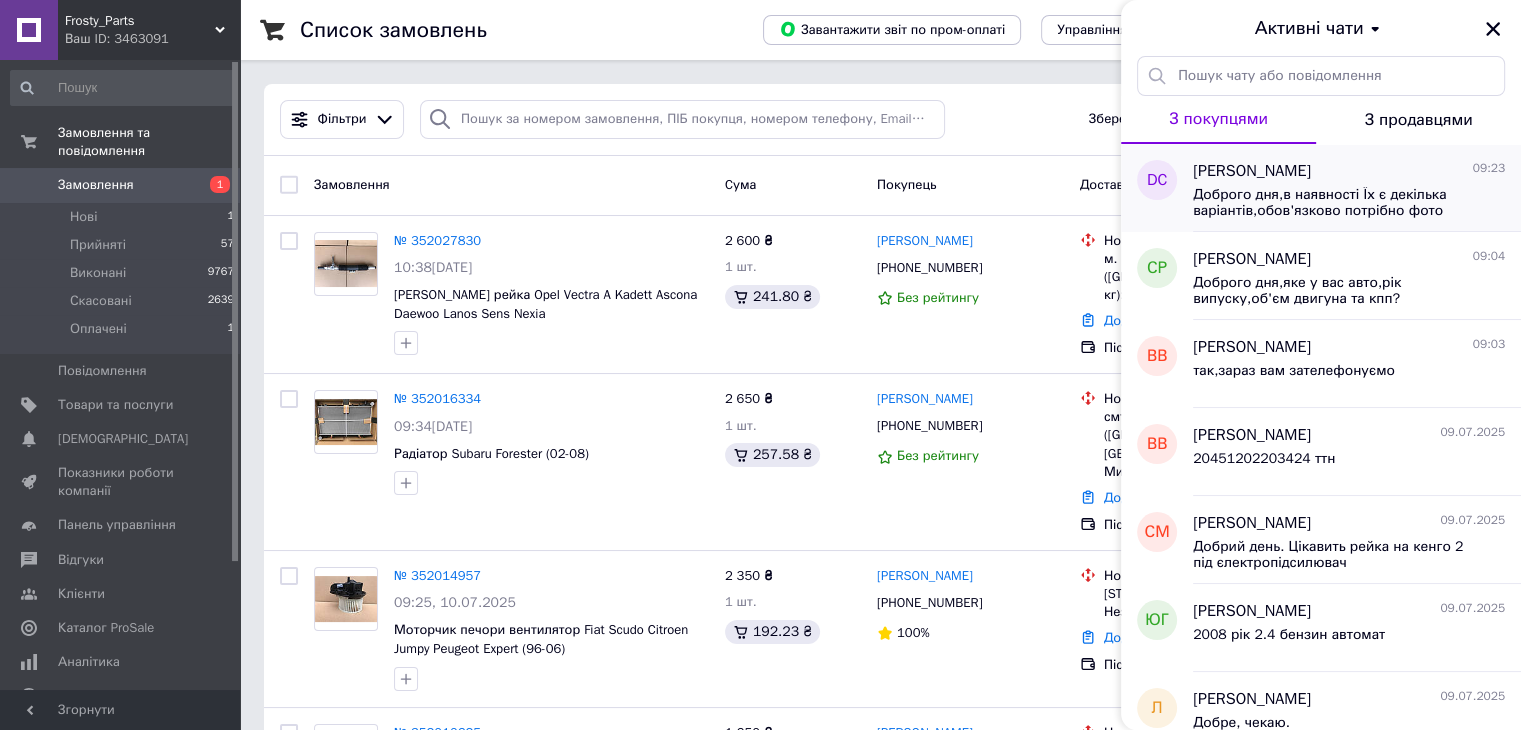 click on "Доброго дня,в наявності
Їх є декілька варіантів,обов'язково потрібно фото вашого старого,є можливість скинути?" at bounding box center [1335, 203] 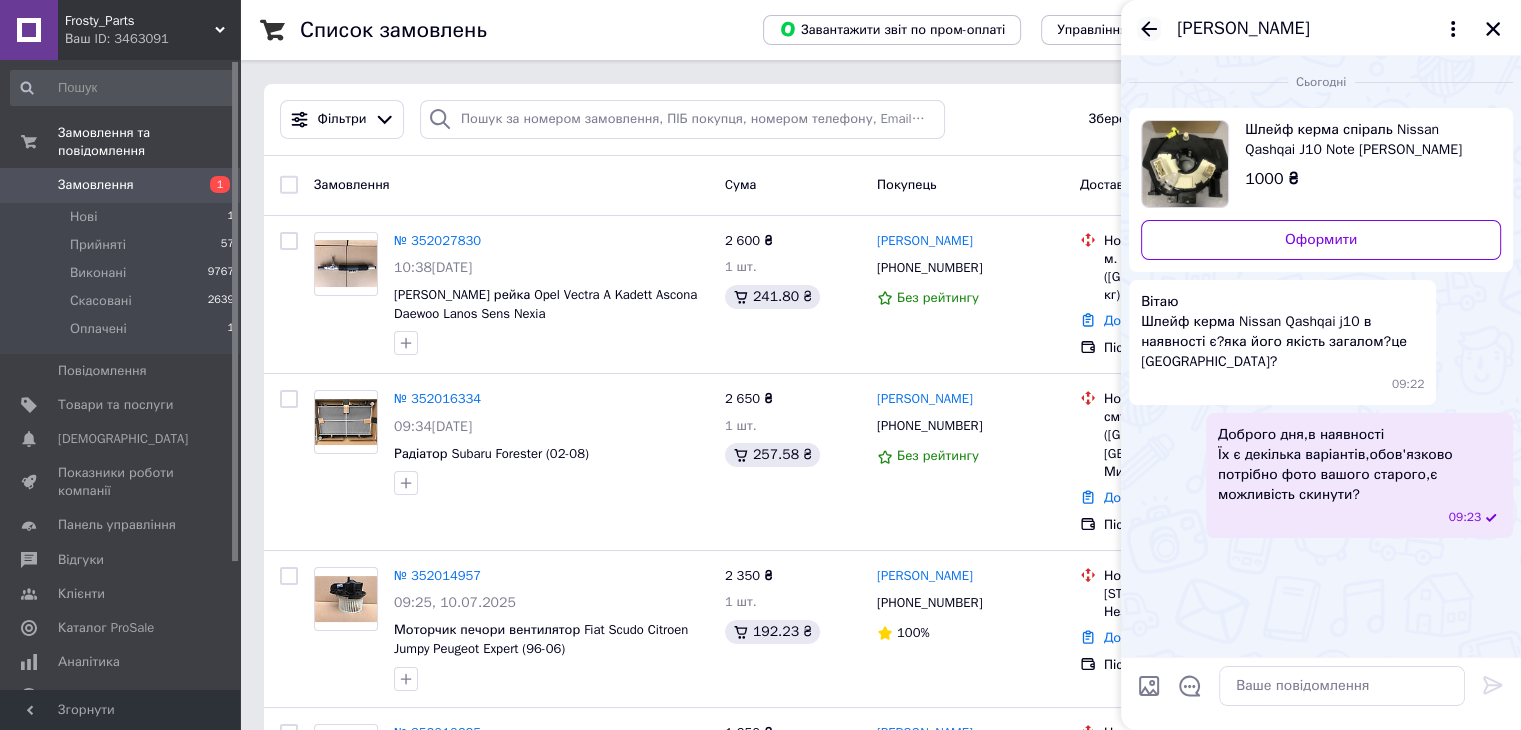 click 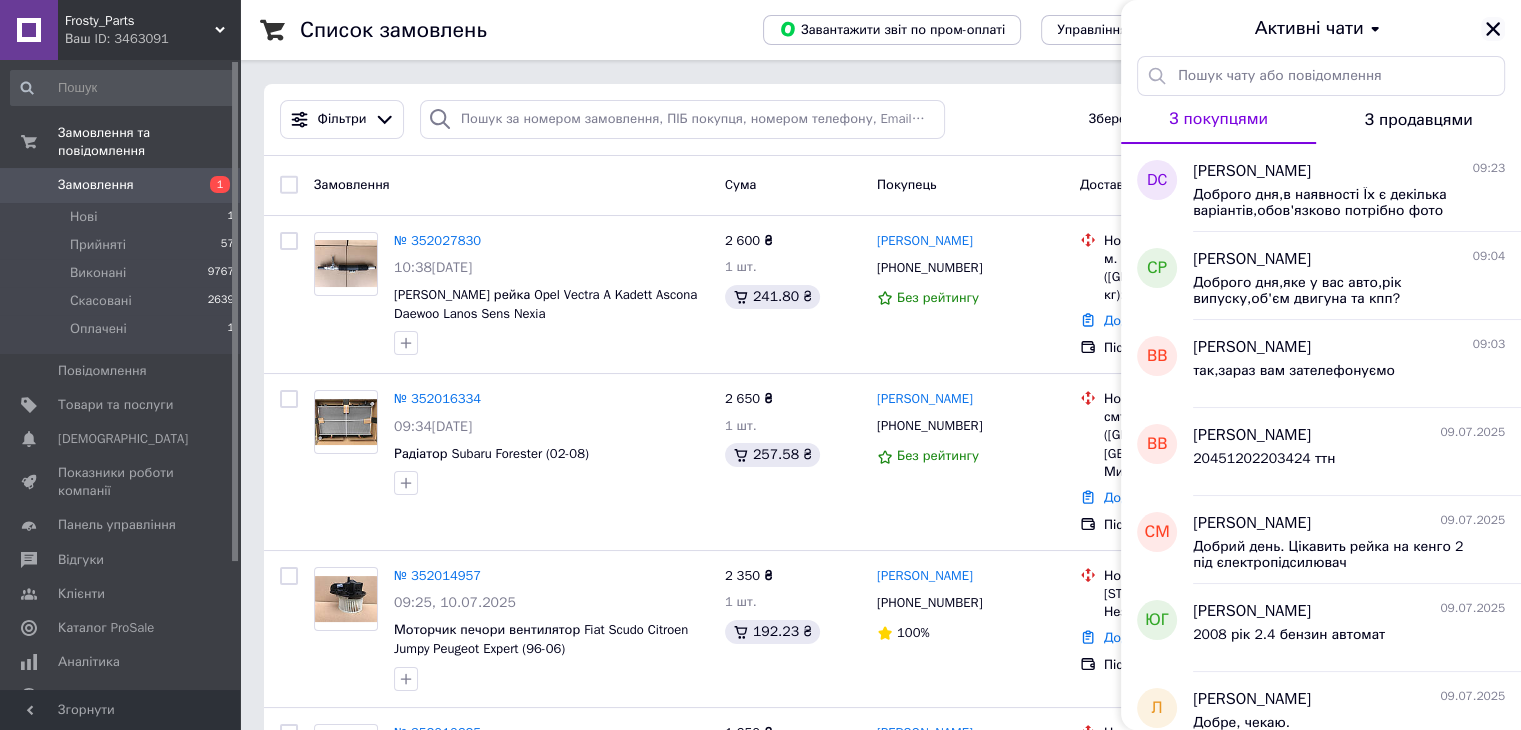 click 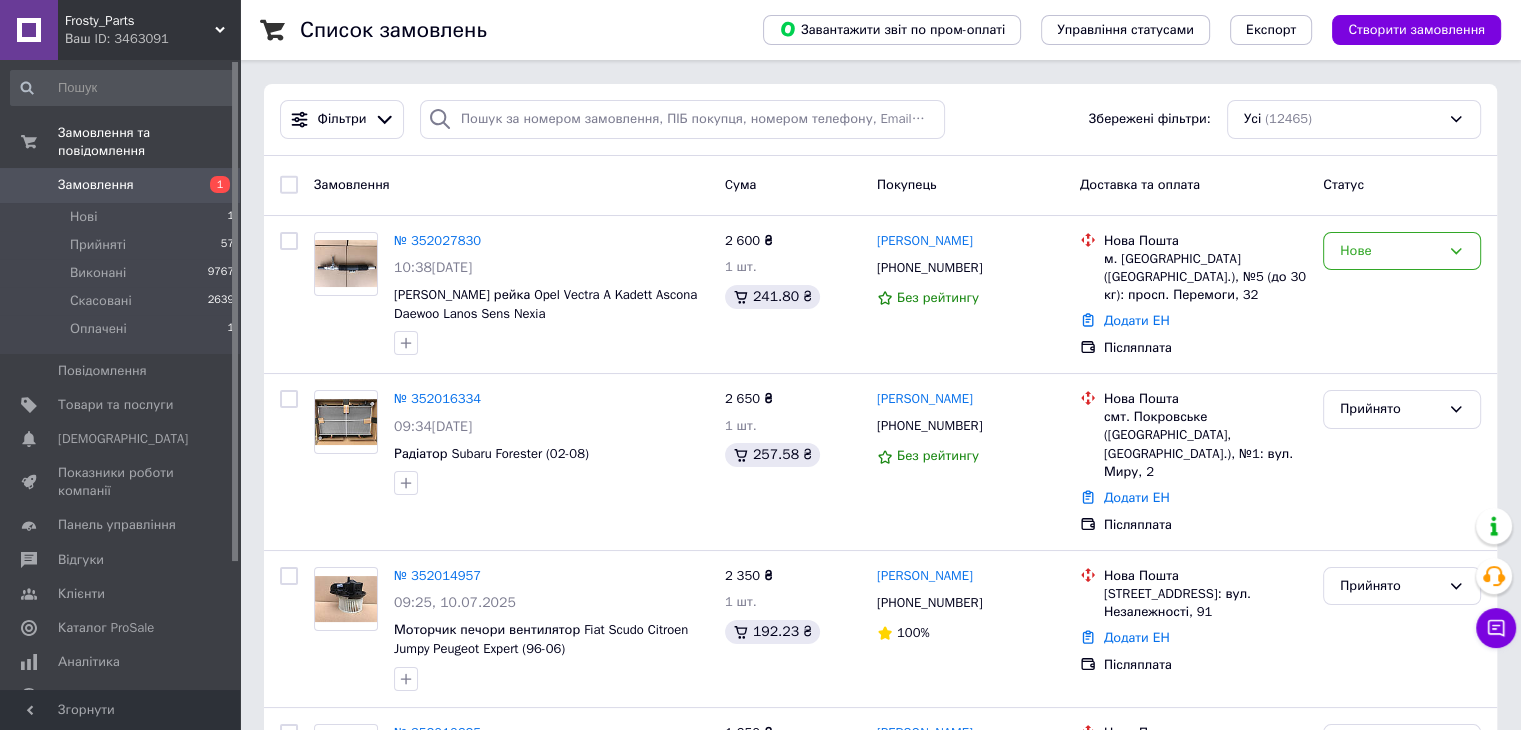 click on "Замовлення" at bounding box center (121, 185) 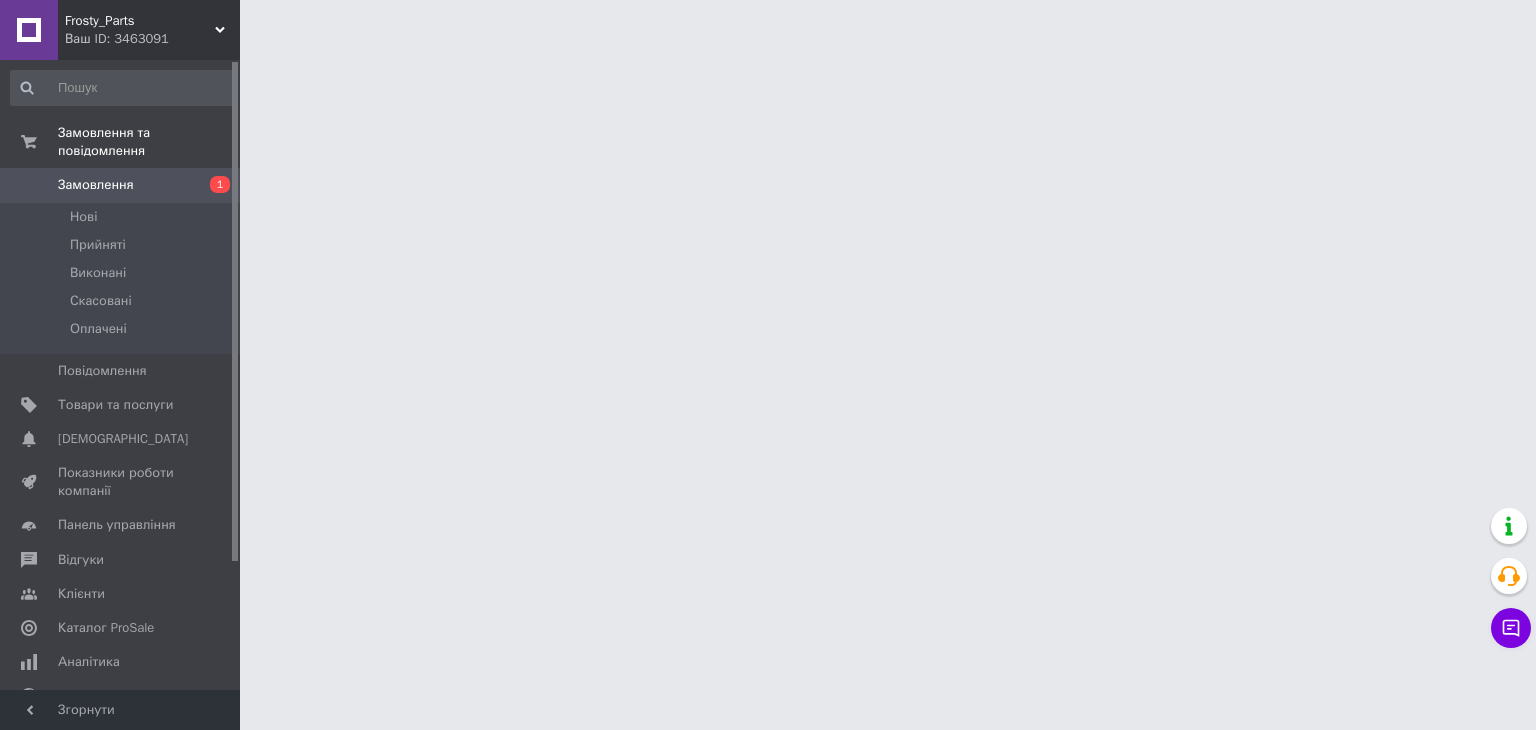 scroll, scrollTop: 0, scrollLeft: 0, axis: both 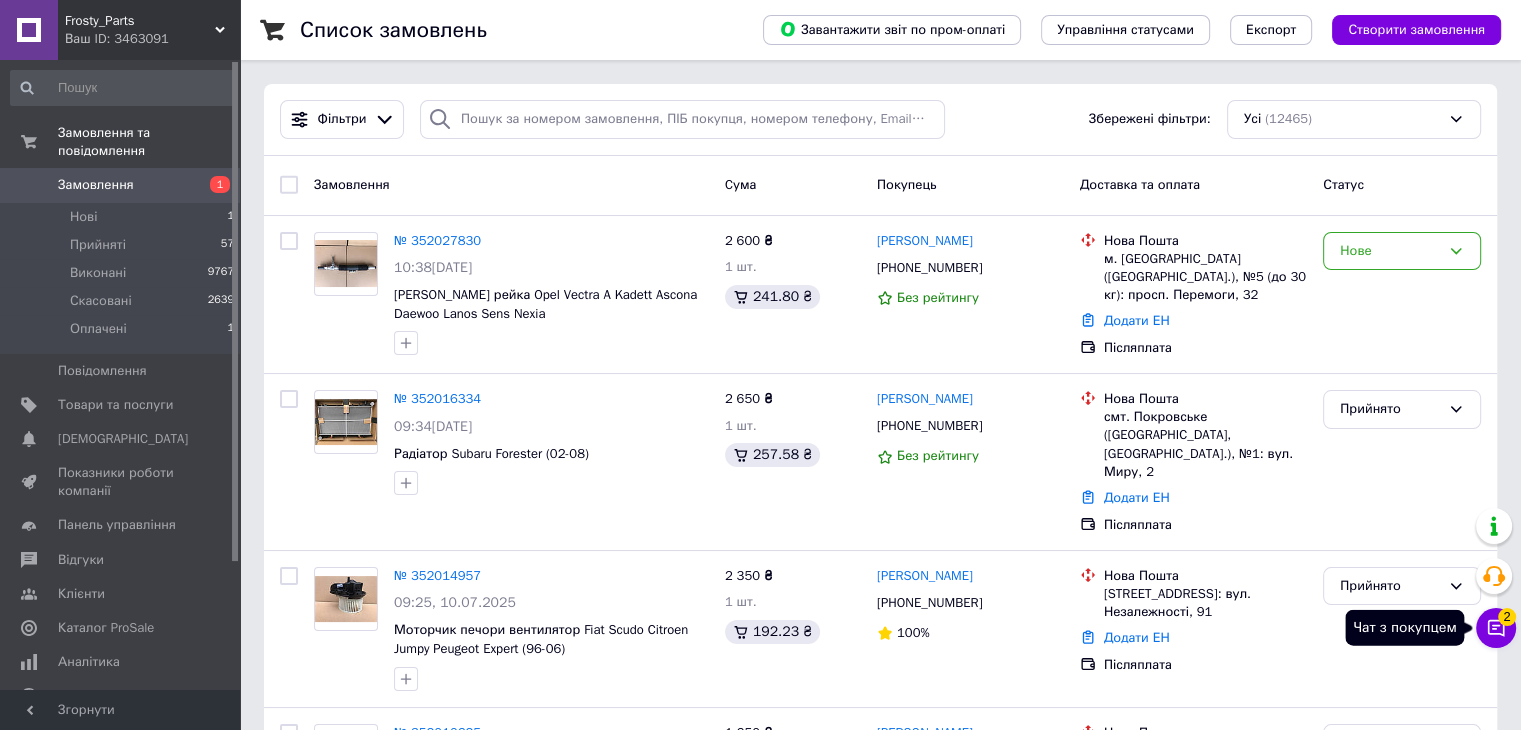 click on "2" at bounding box center (1507, 617) 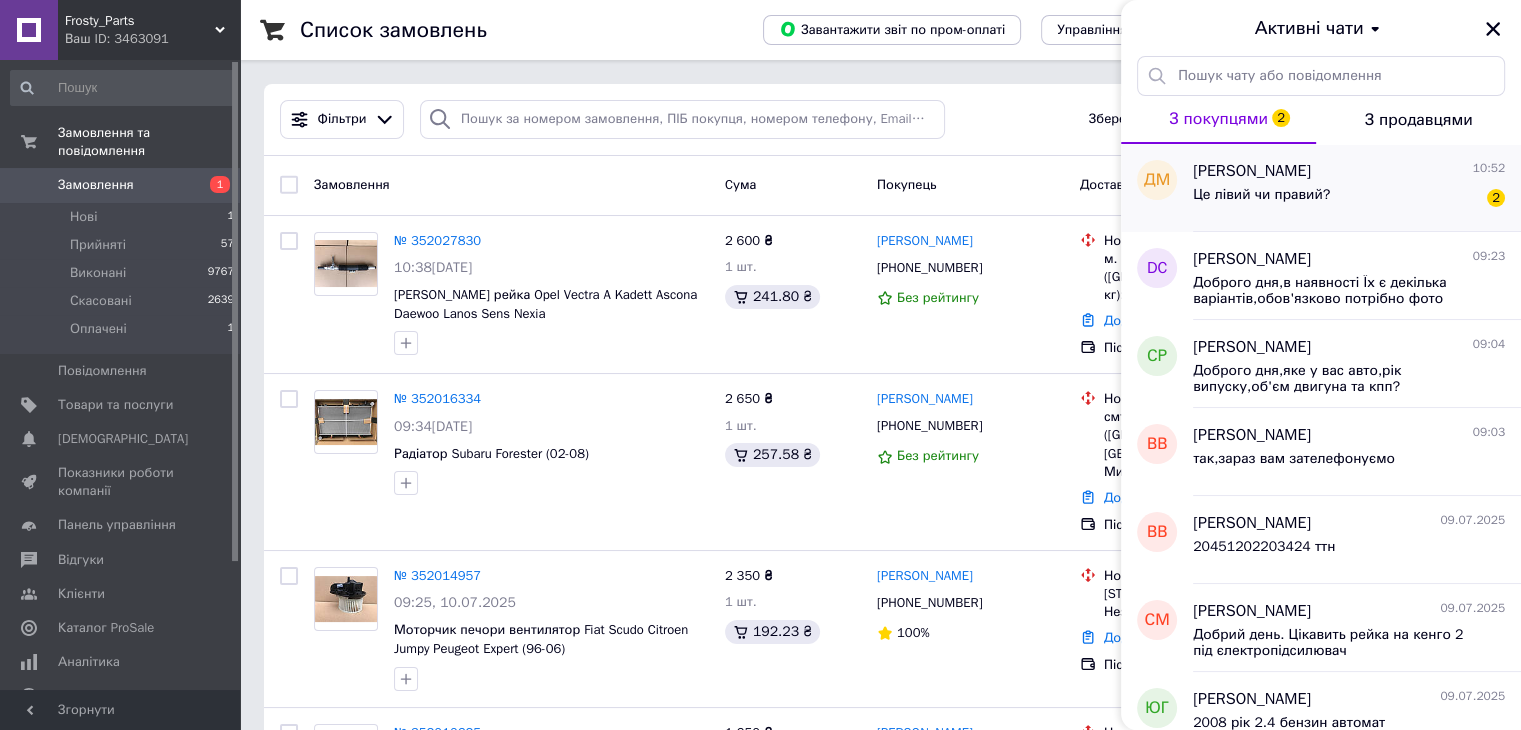 click on "[PERSON_NAME]" at bounding box center (1252, 171) 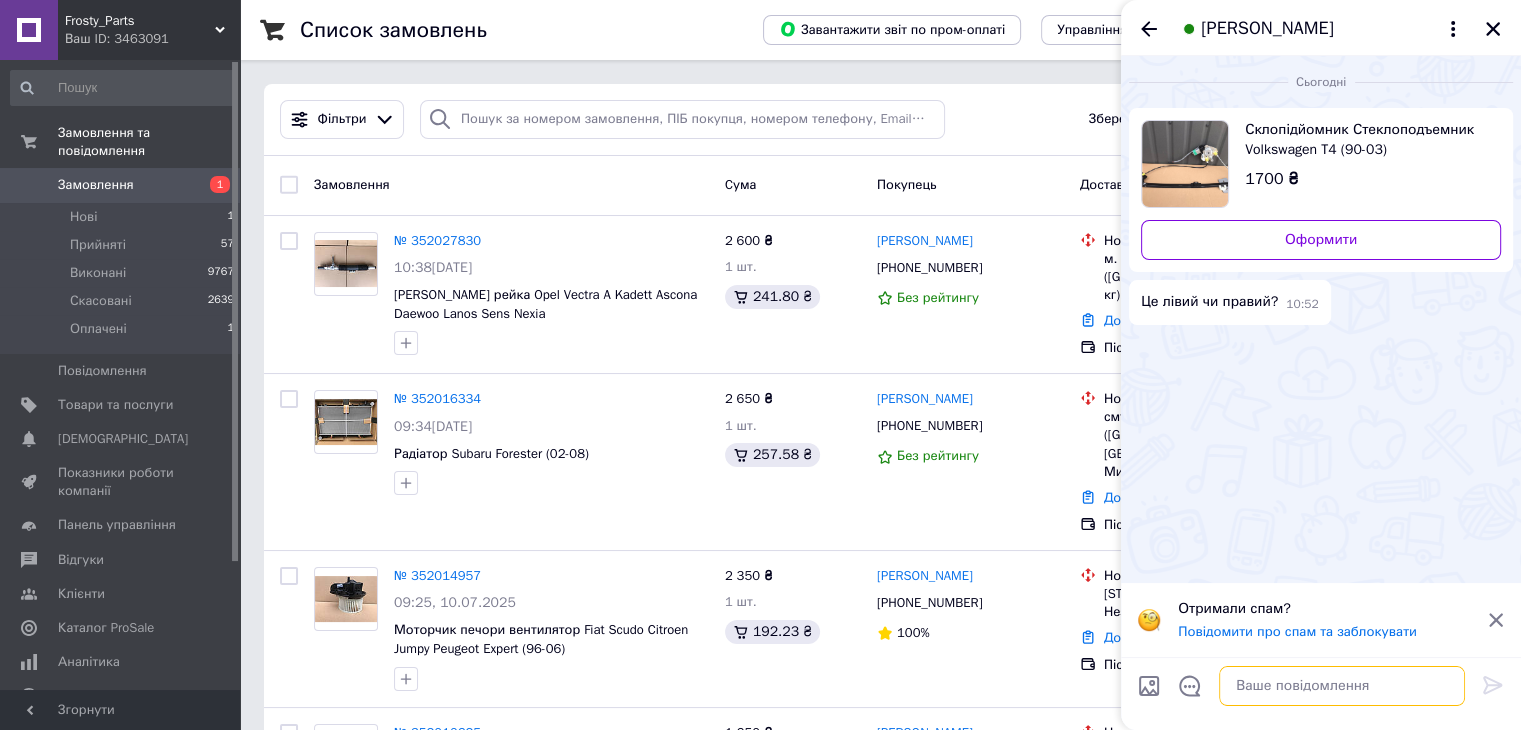 click at bounding box center (1342, 686) 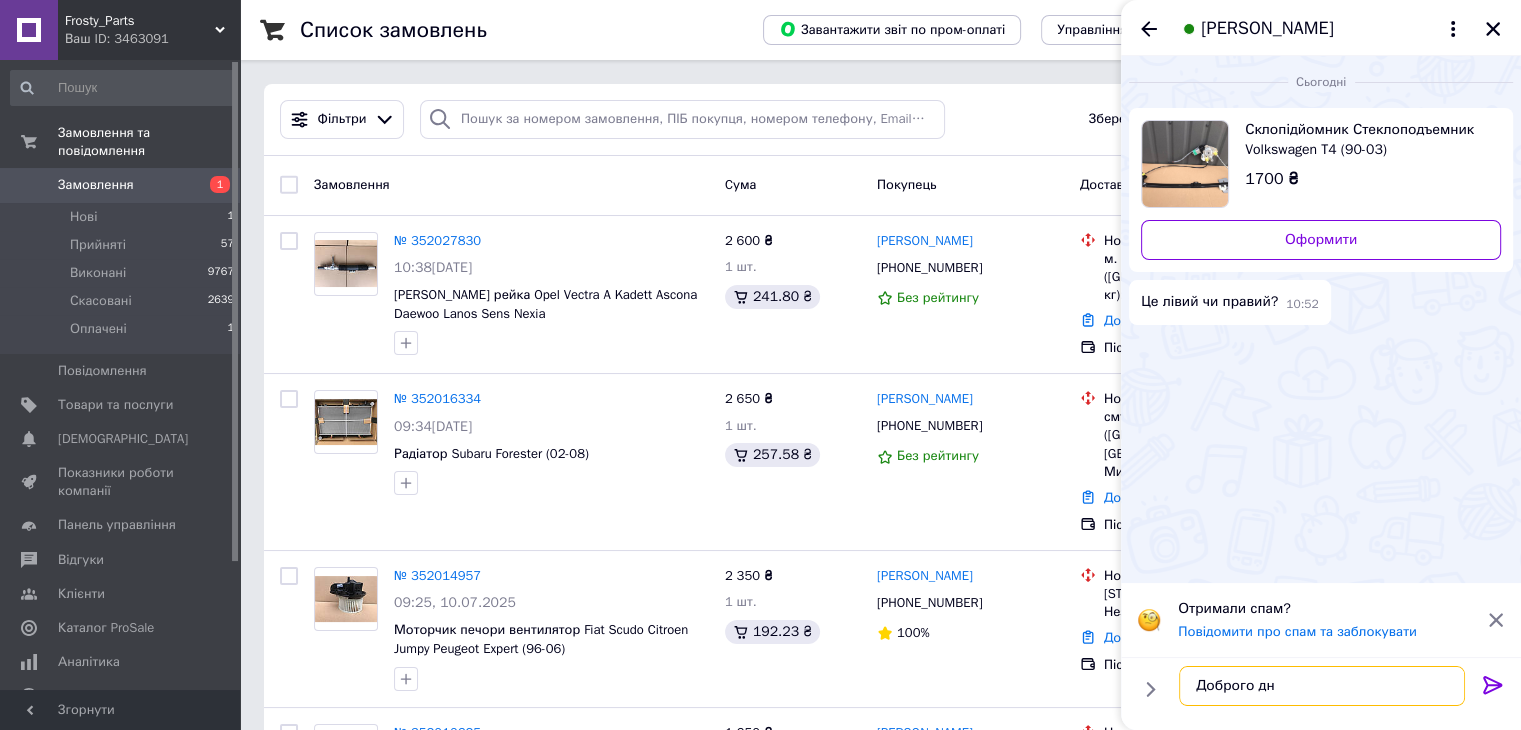type on "Доброго дня" 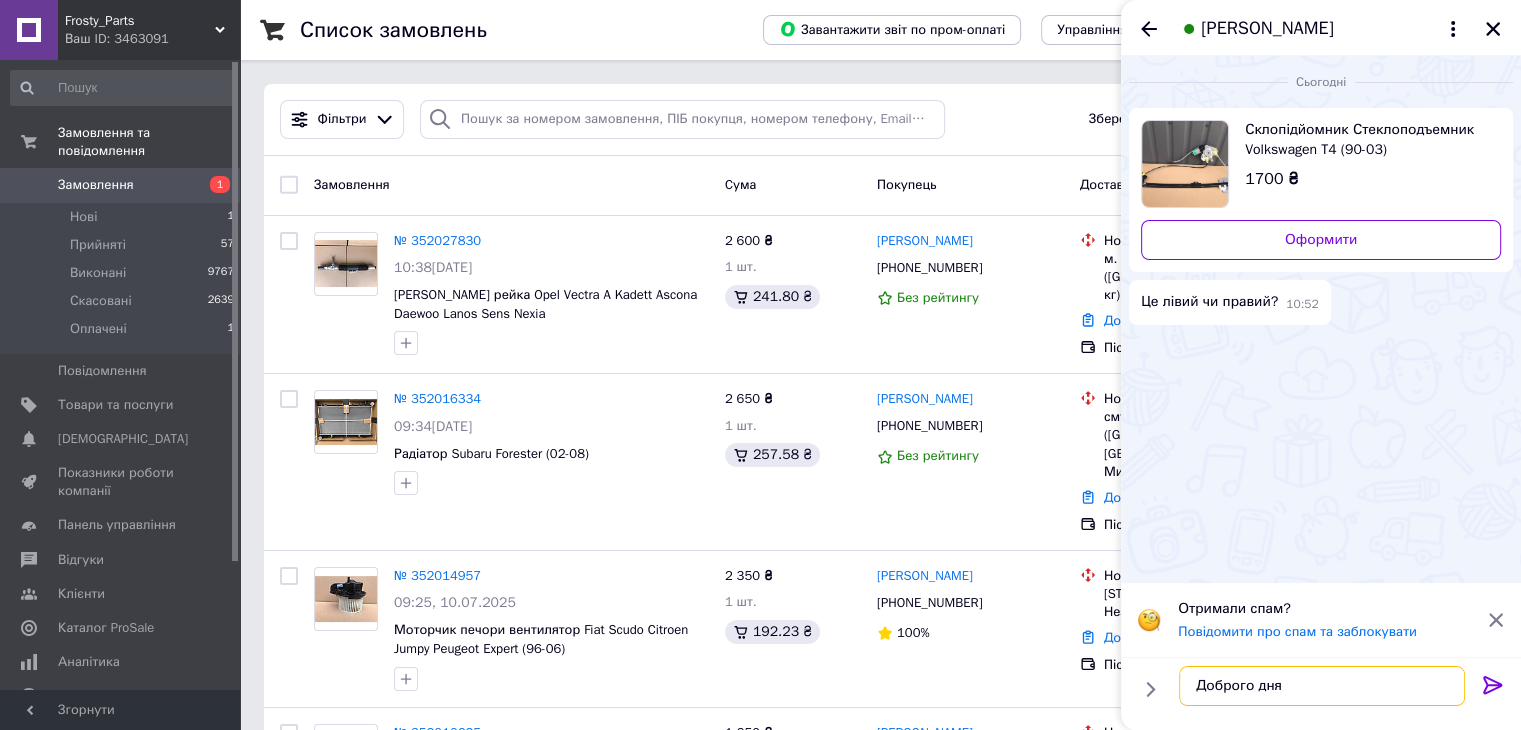 type 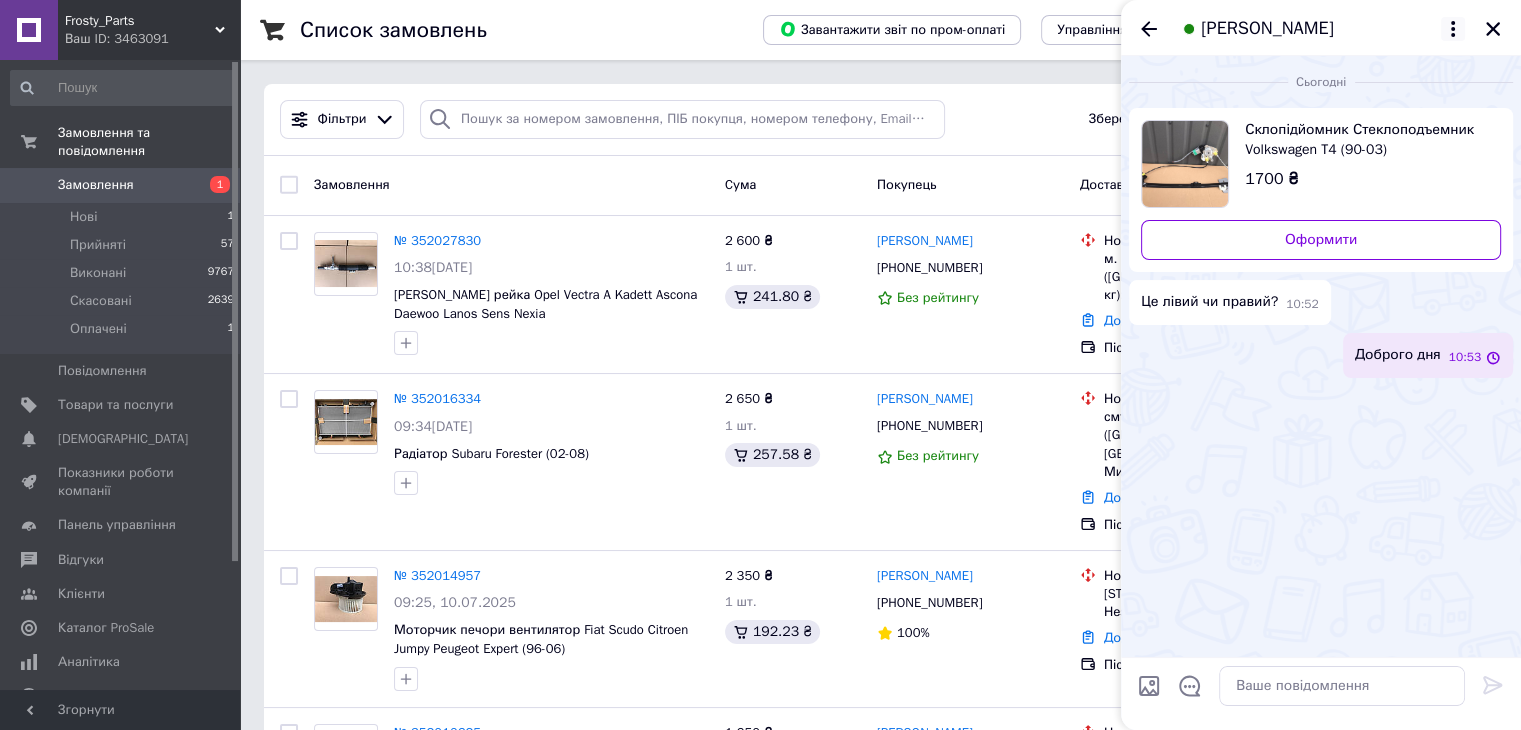 click 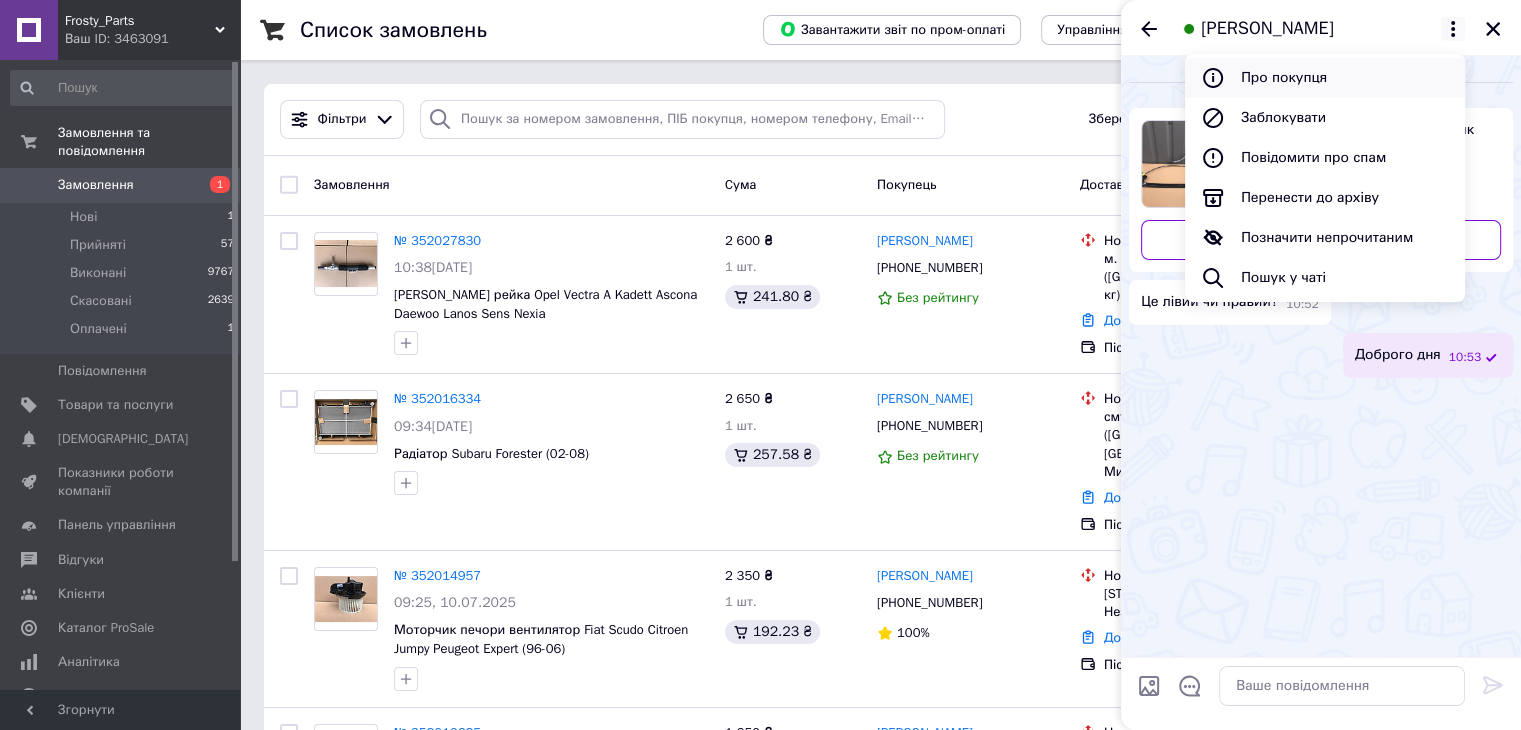 click on "Про покупця" at bounding box center [1325, 78] 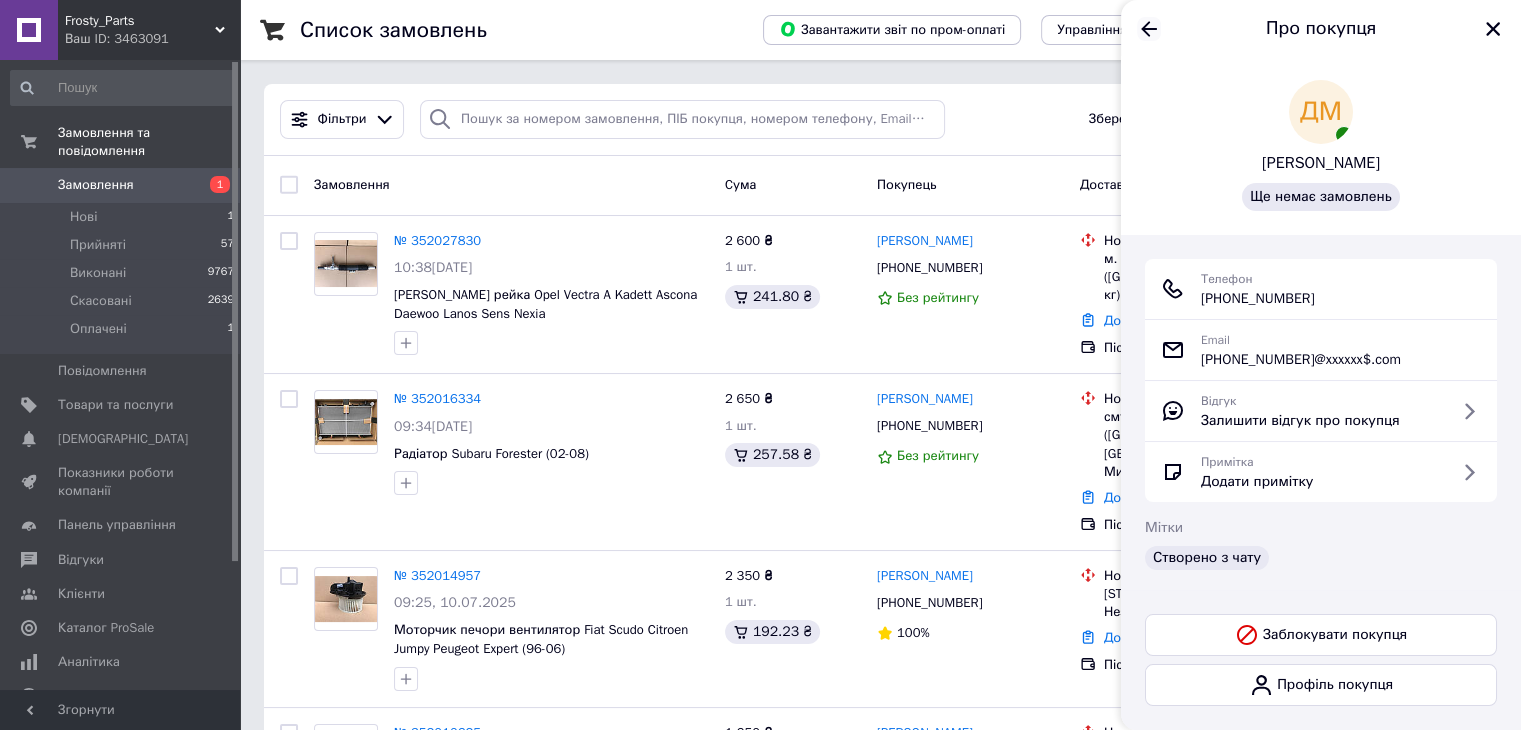 click 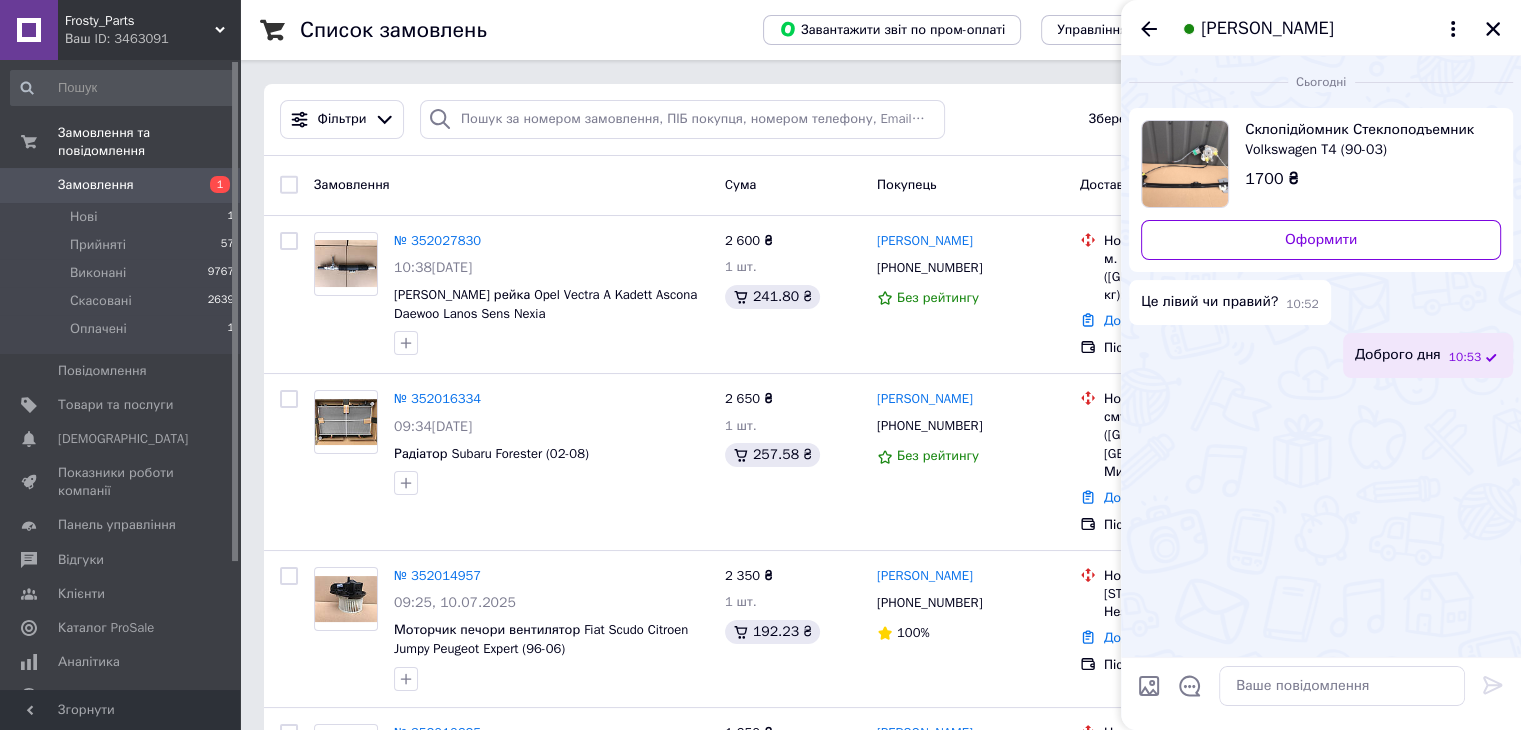 click at bounding box center [1493, 29] 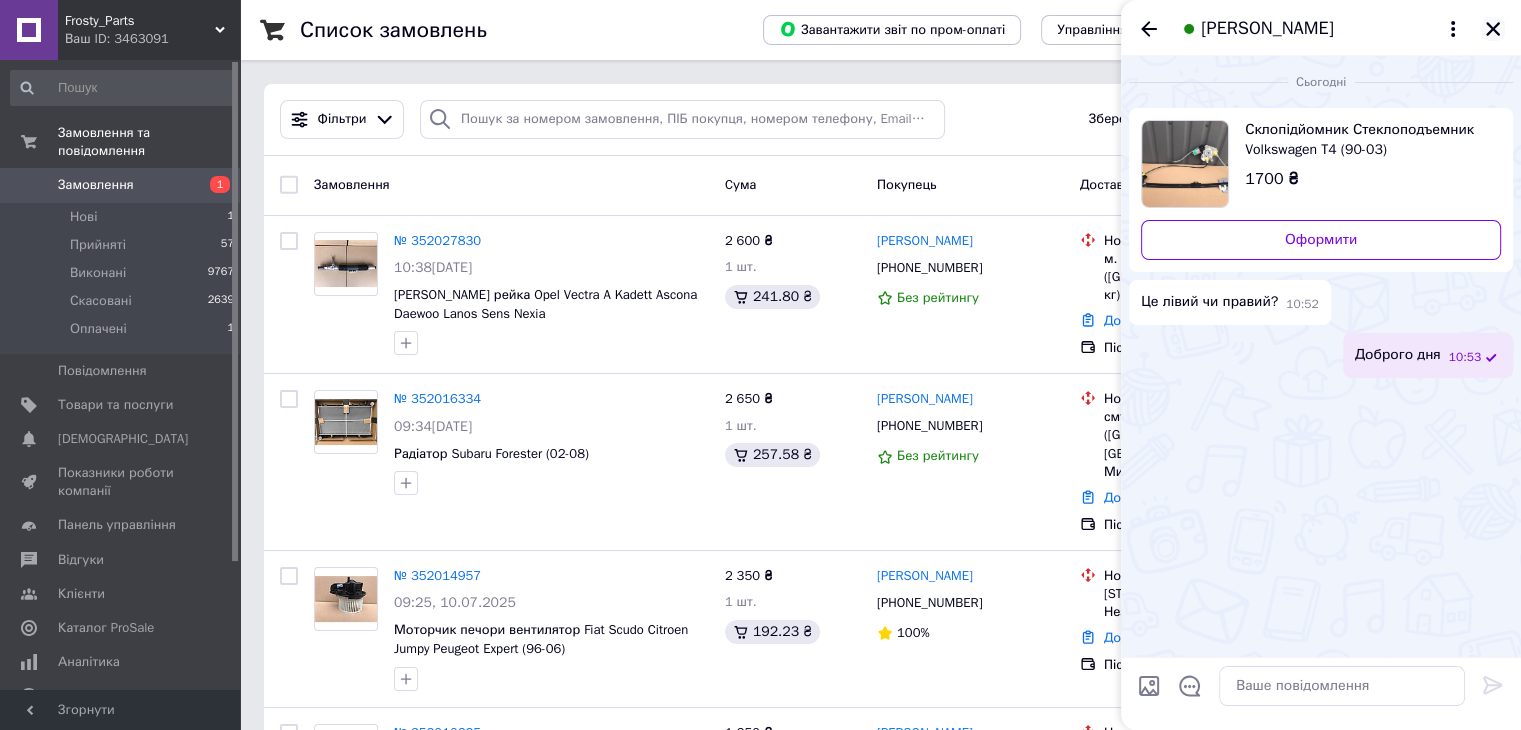 click 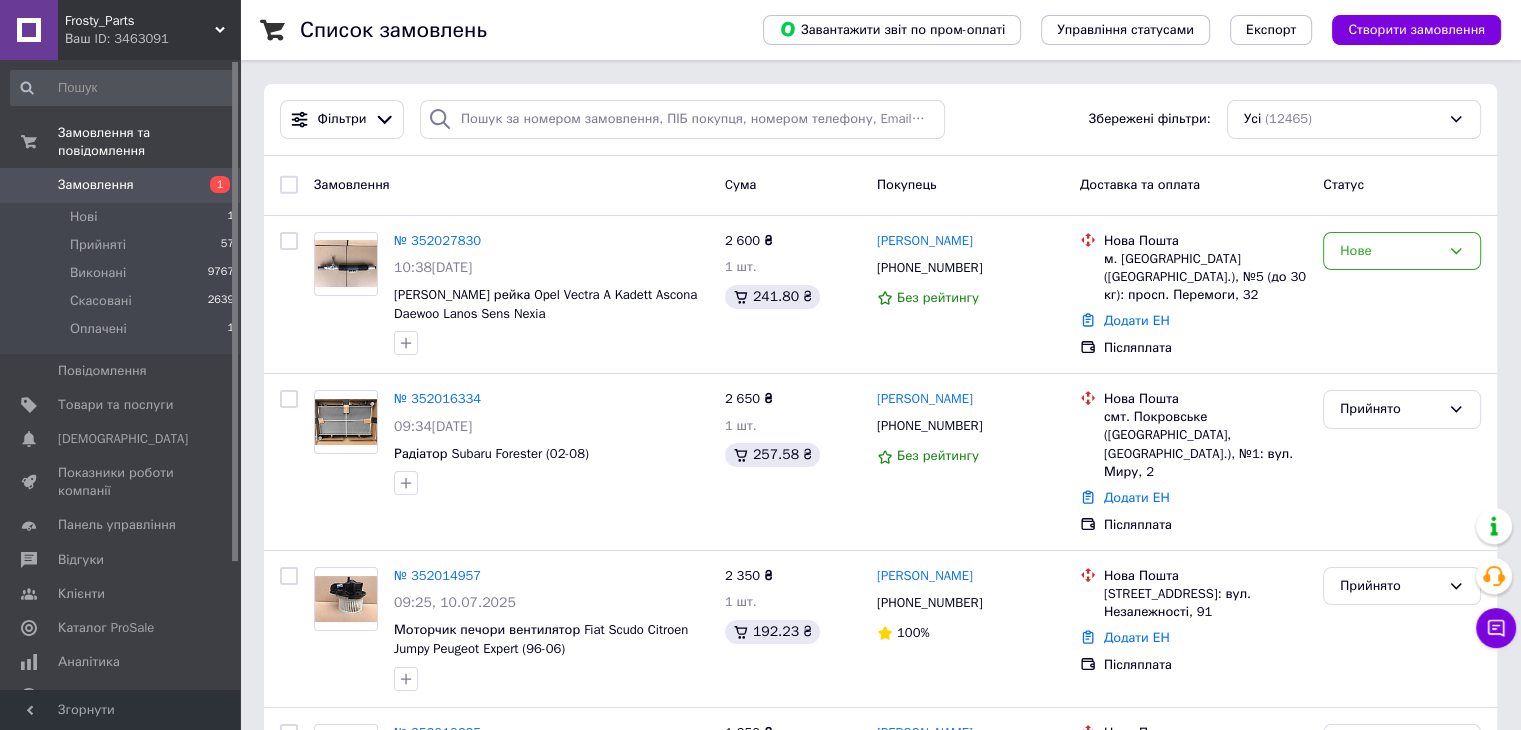 click on "Замовлення 1" at bounding box center [123, 185] 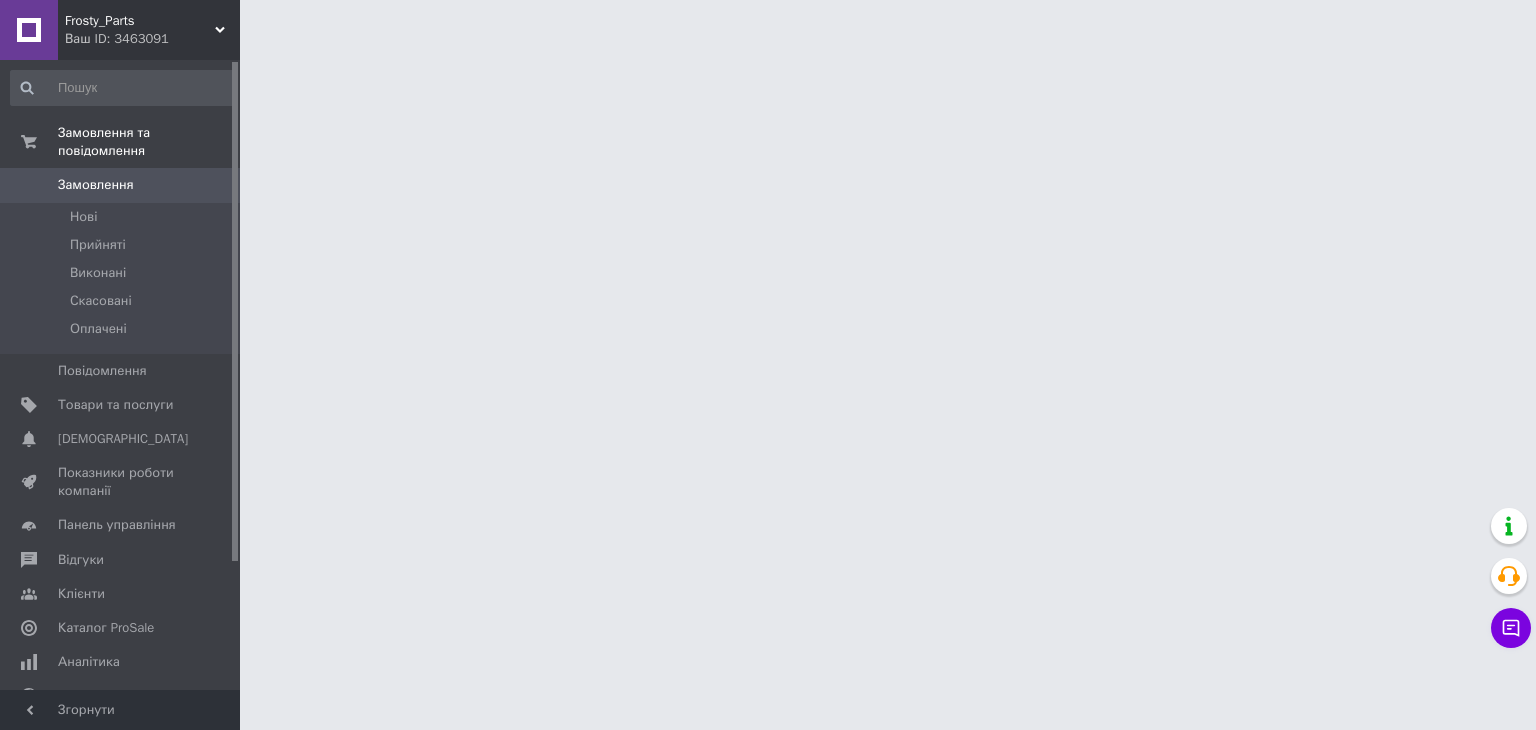 scroll, scrollTop: 0, scrollLeft: 0, axis: both 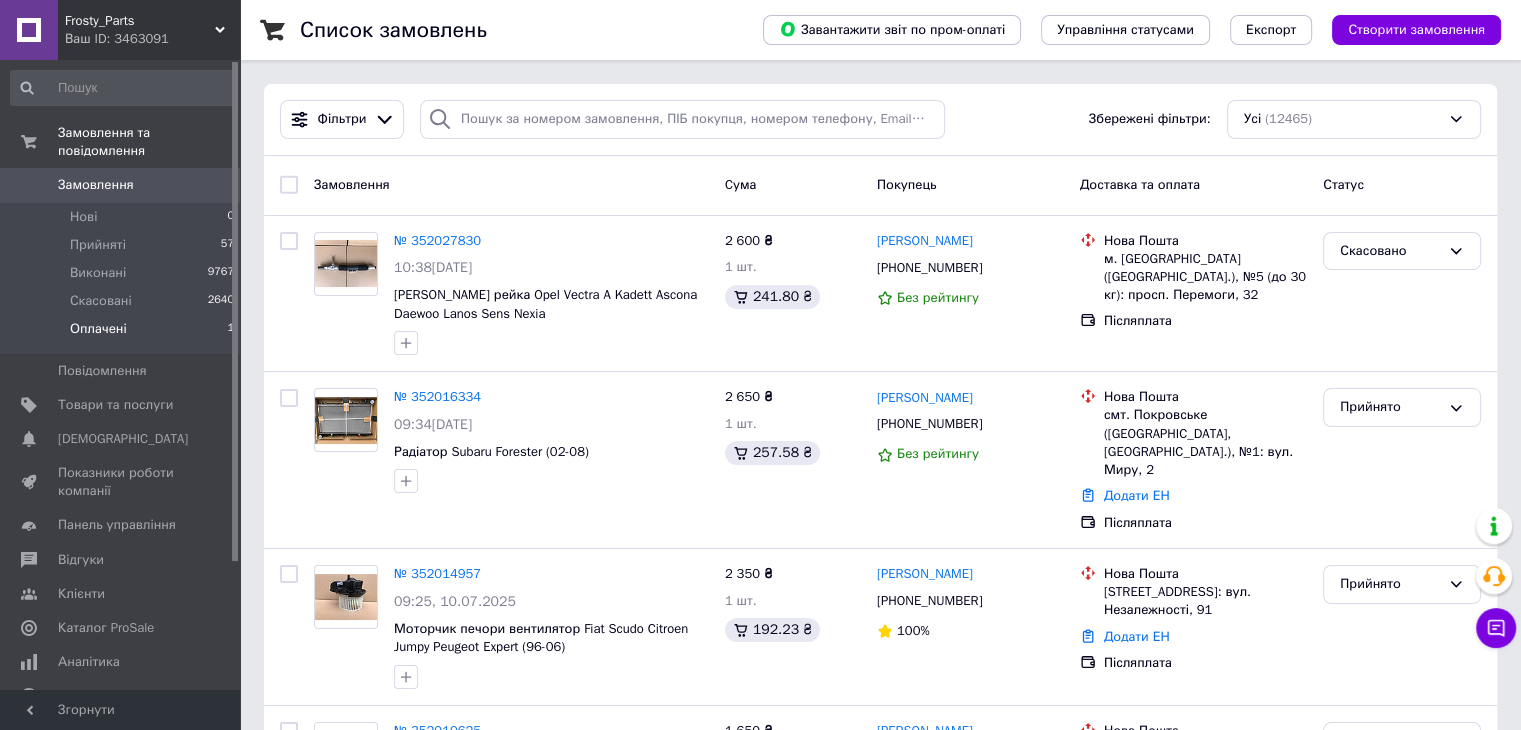 drag, startPoint x: 766, startPoint y: 399, endPoint x: 167, endPoint y: 328, distance: 603.1932 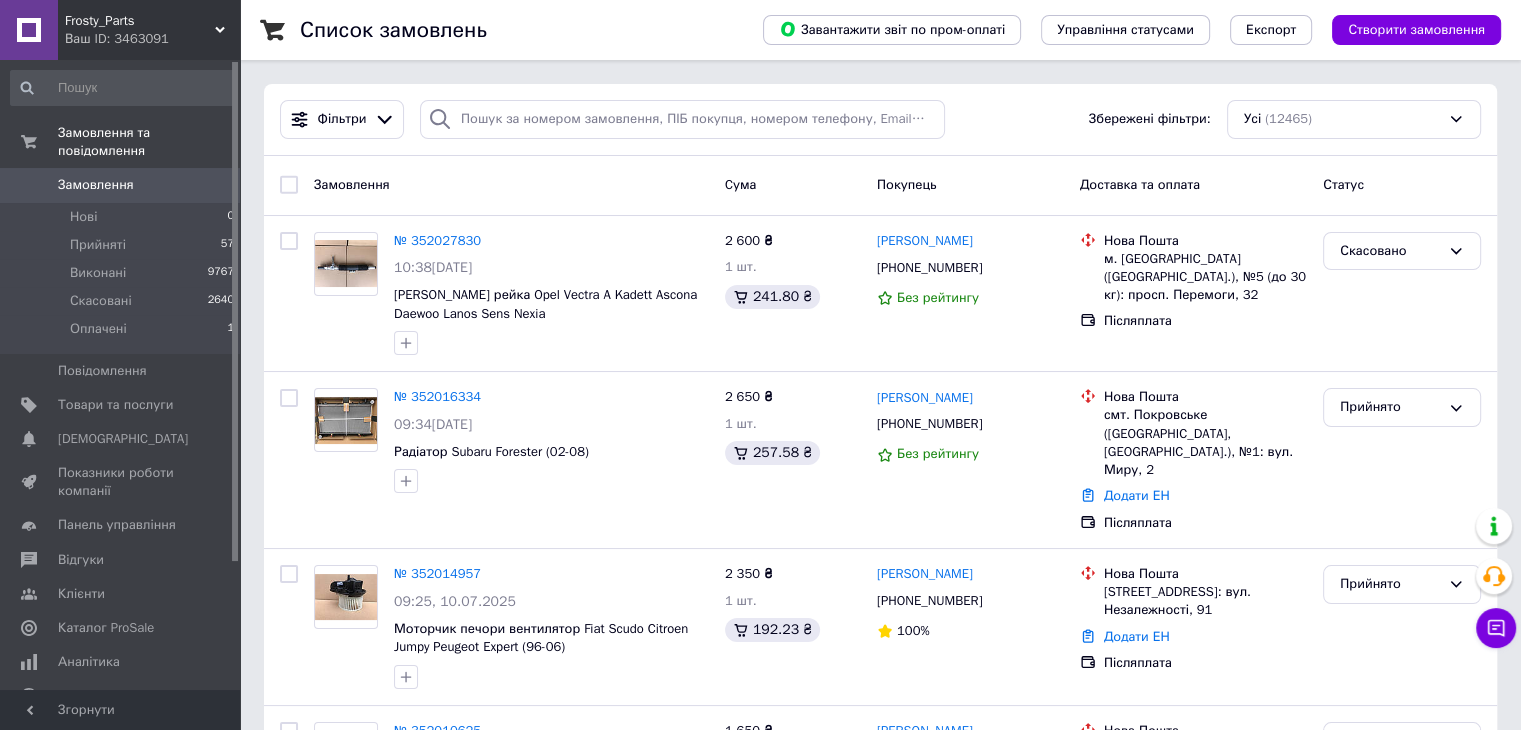 click on "Замовлення" at bounding box center [96, 185] 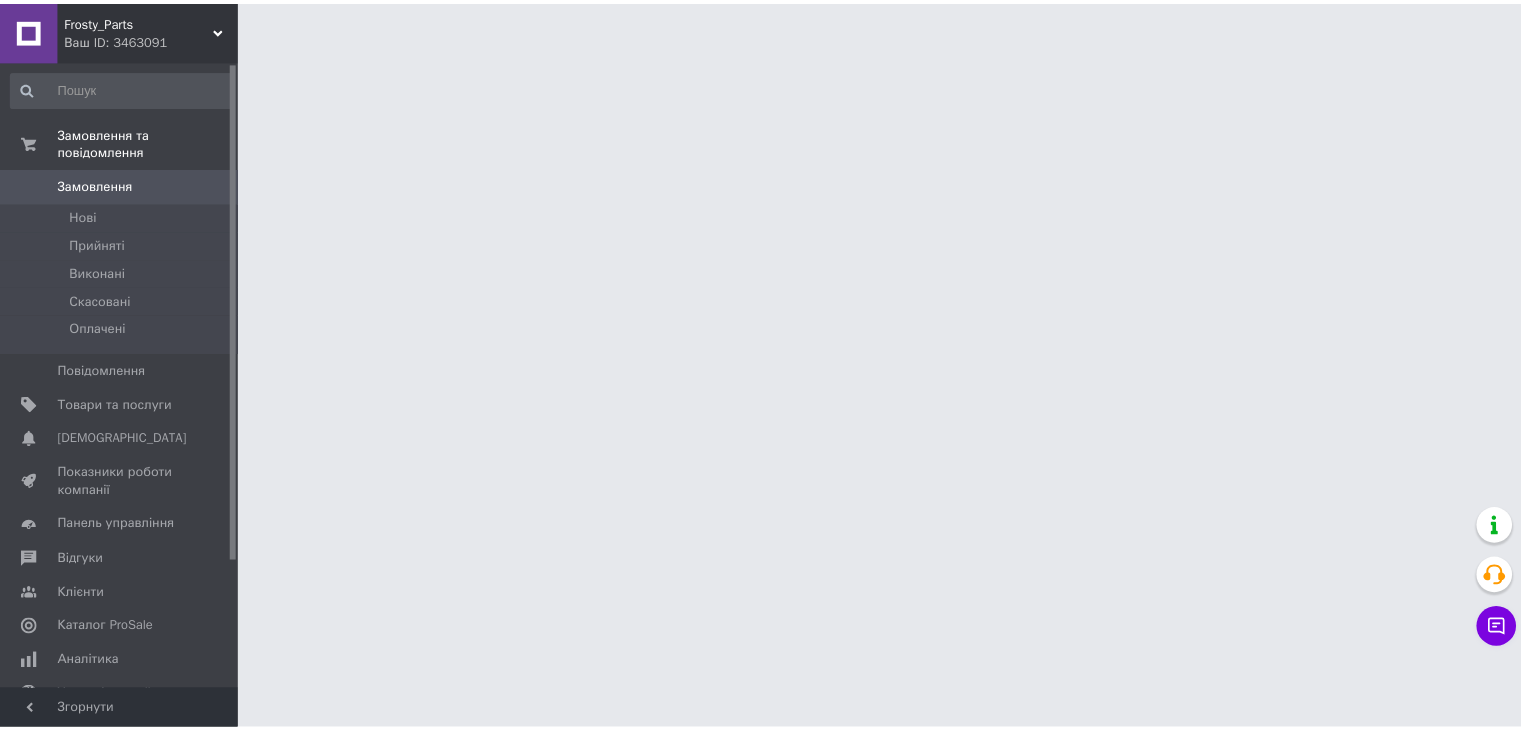 scroll, scrollTop: 0, scrollLeft: 0, axis: both 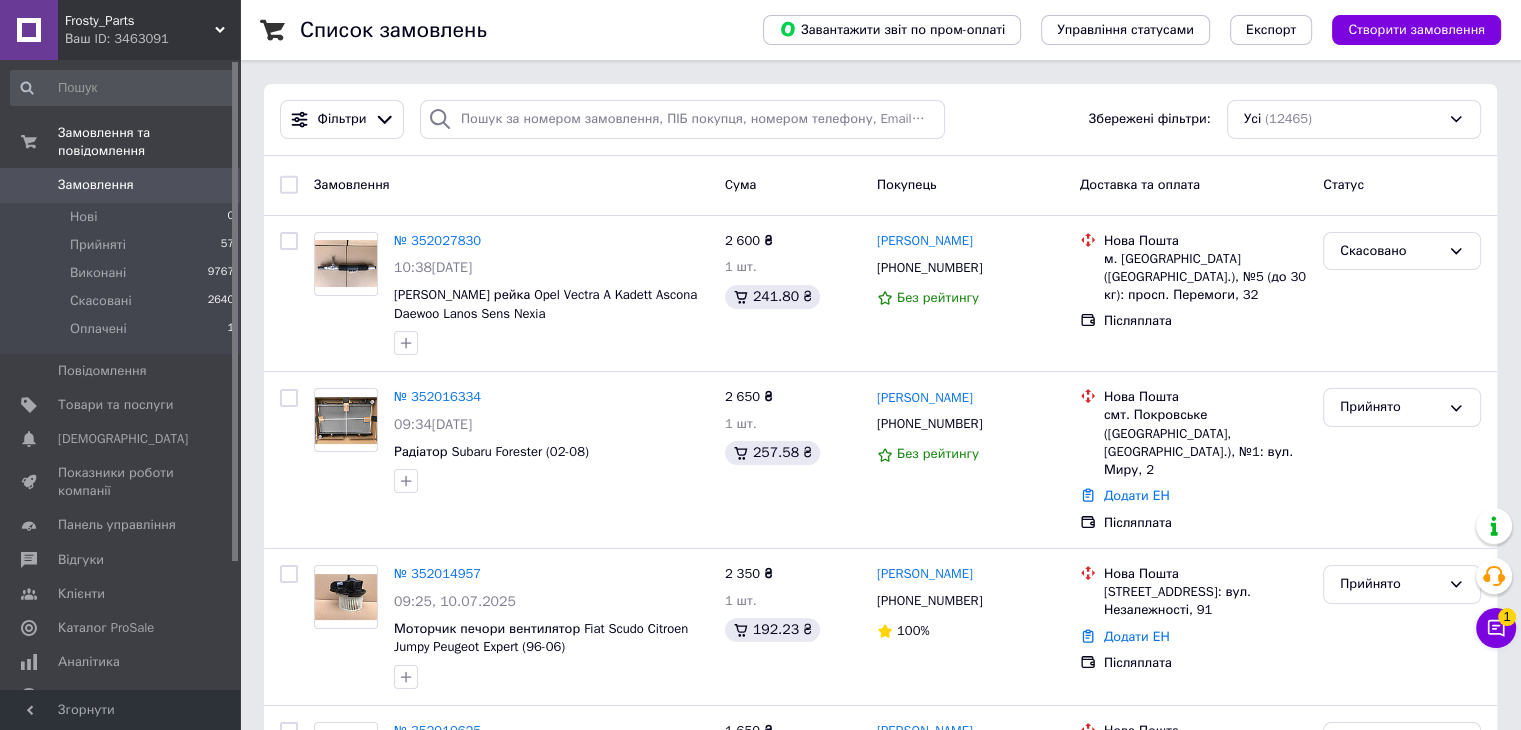 click 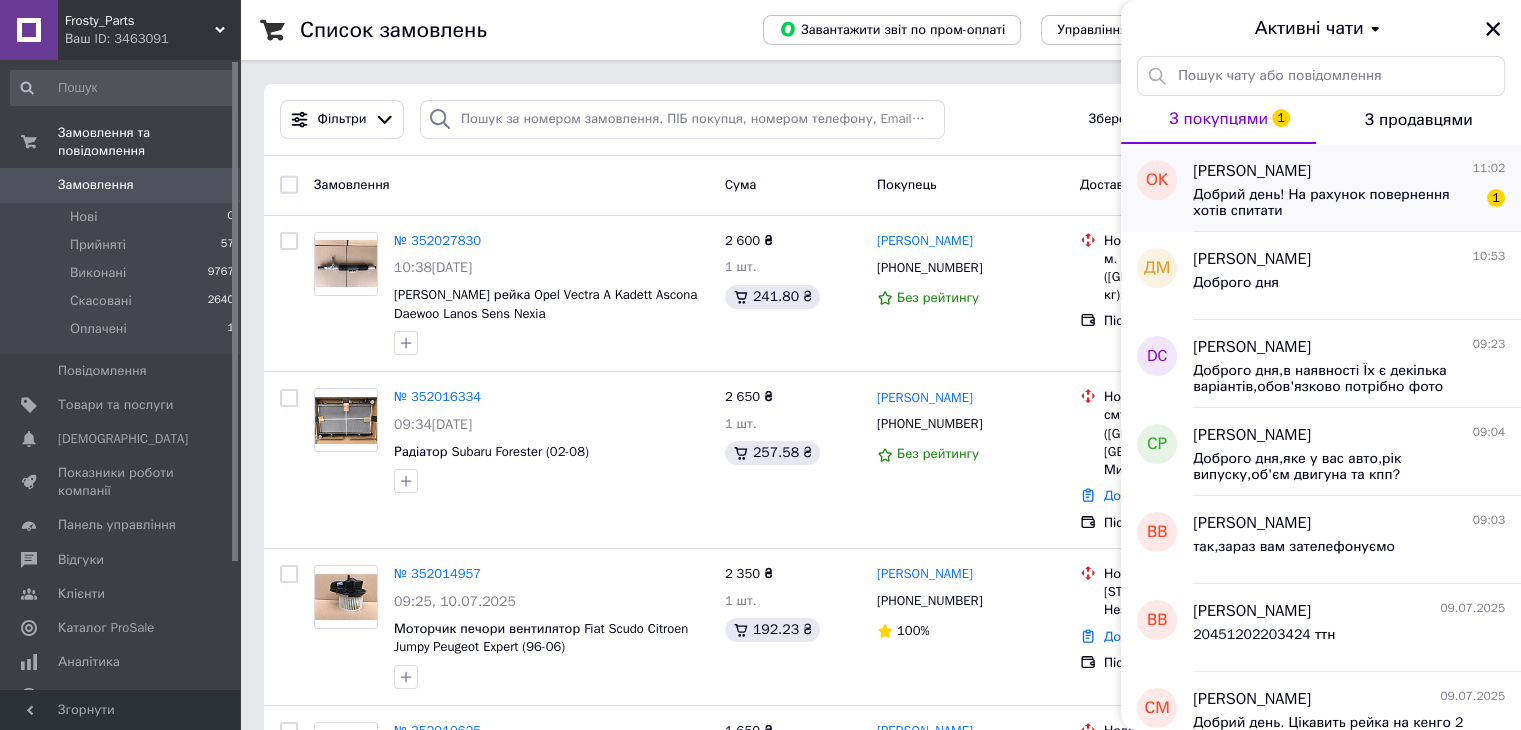 click on "Добрий день! На рахунок повернення хотів спитати" at bounding box center [1335, 203] 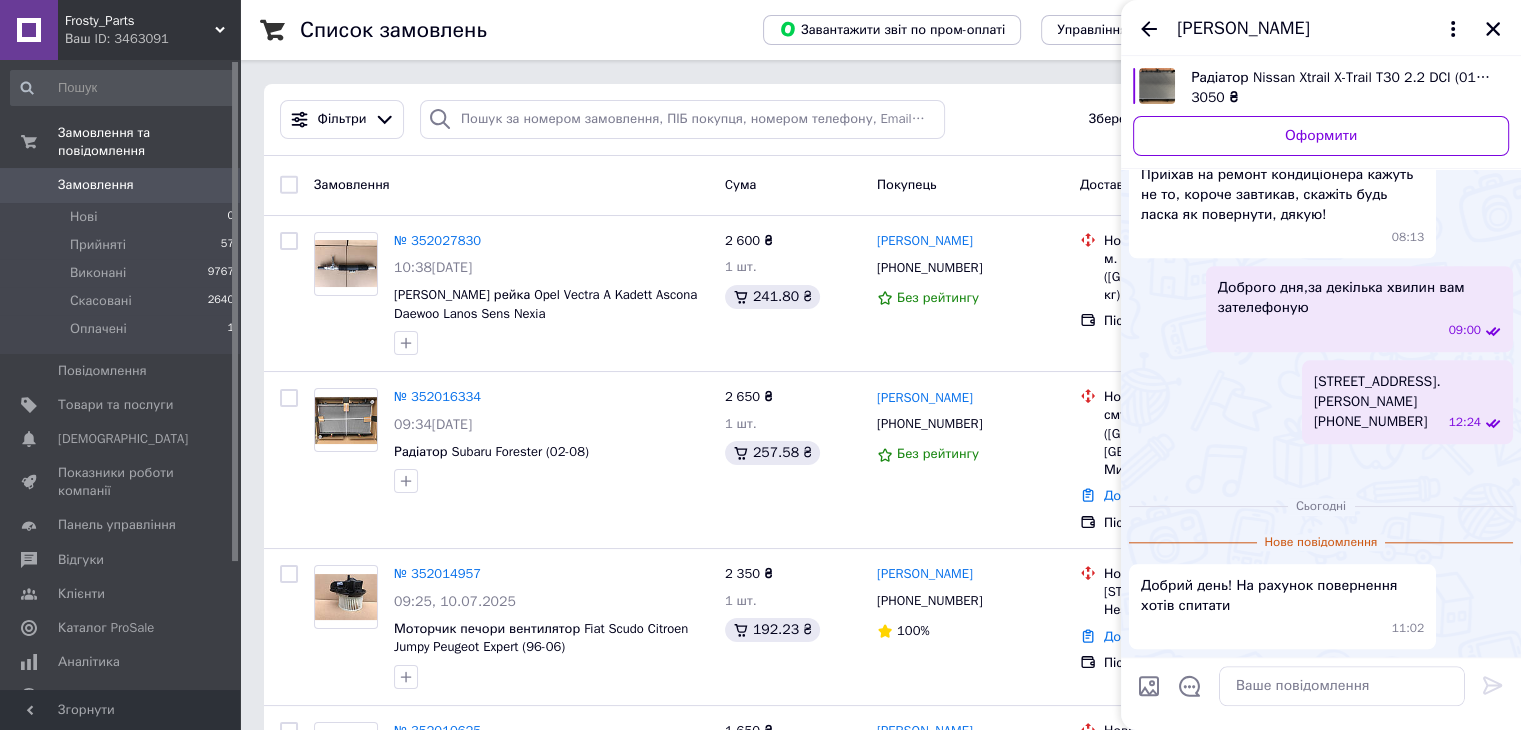 scroll, scrollTop: 2178, scrollLeft: 0, axis: vertical 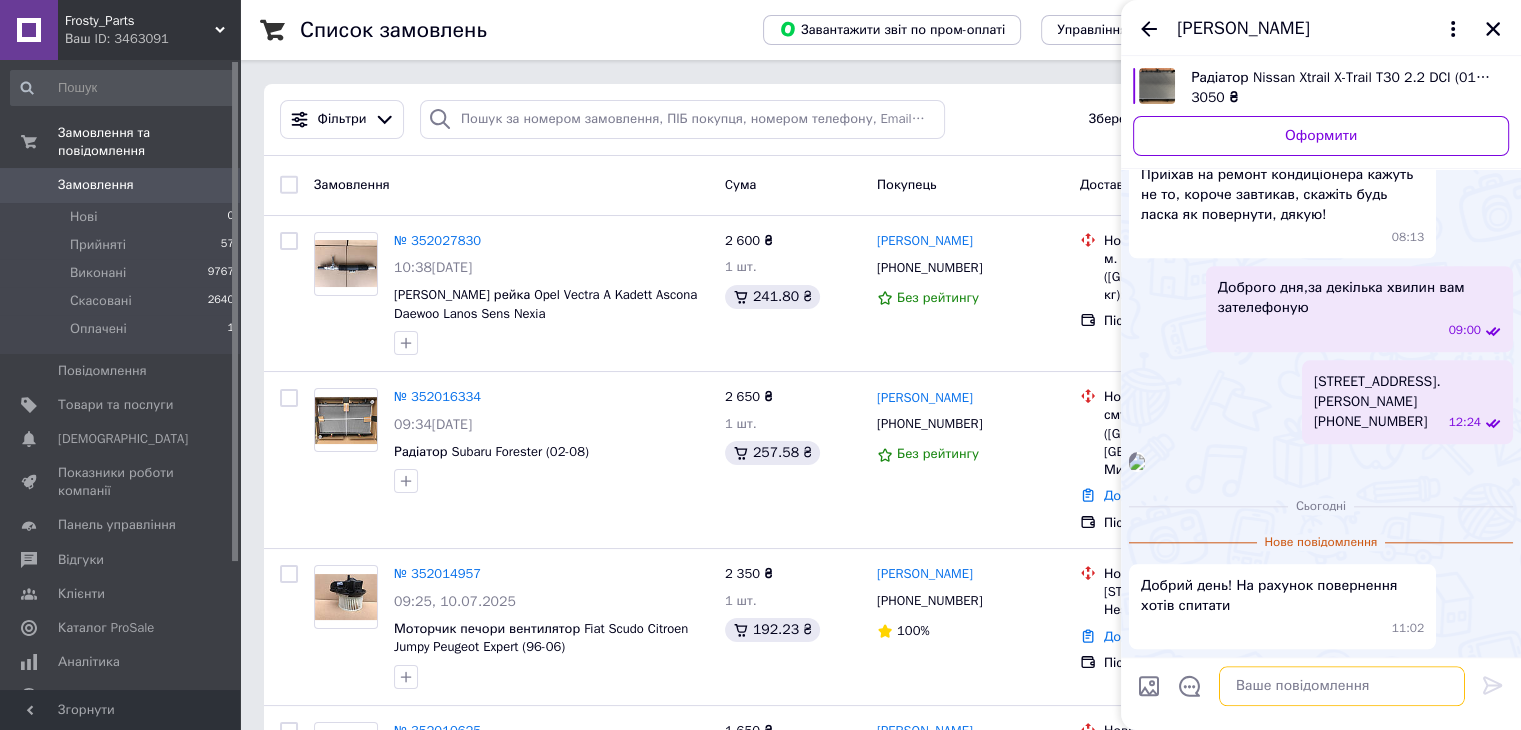 click at bounding box center (1342, 686) 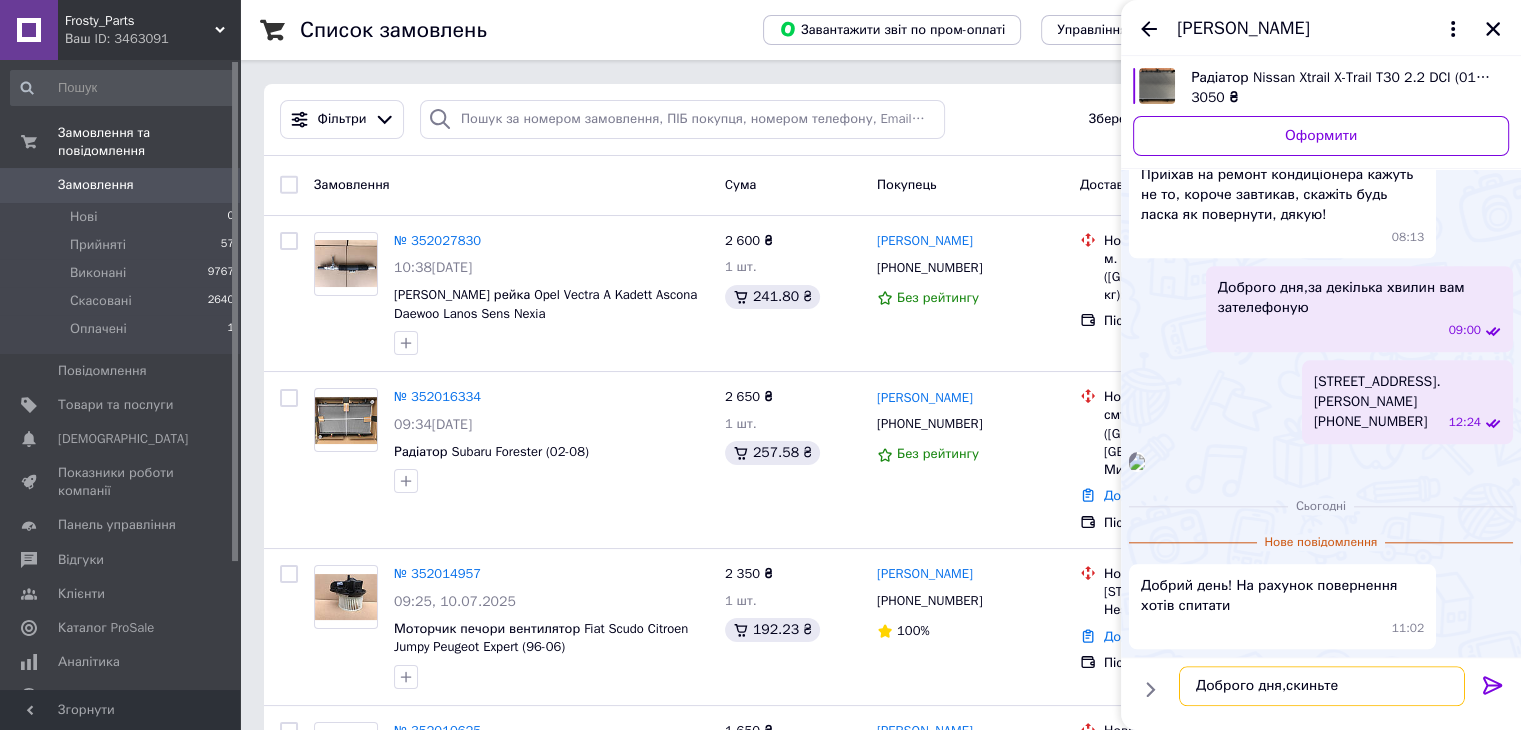 scroll, scrollTop: 2174, scrollLeft: 0, axis: vertical 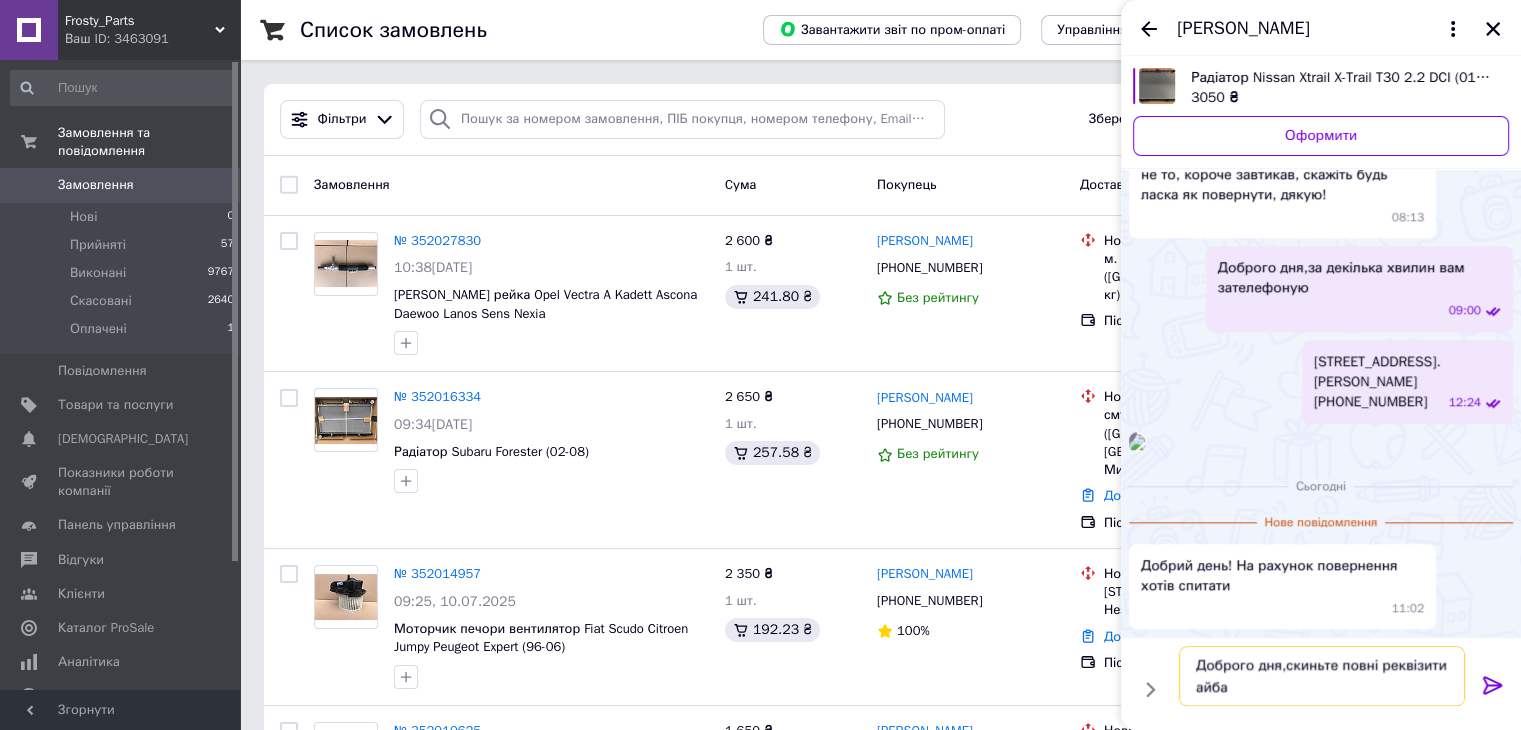 type on "Доброго дня,скиньте повні реквізити айбан" 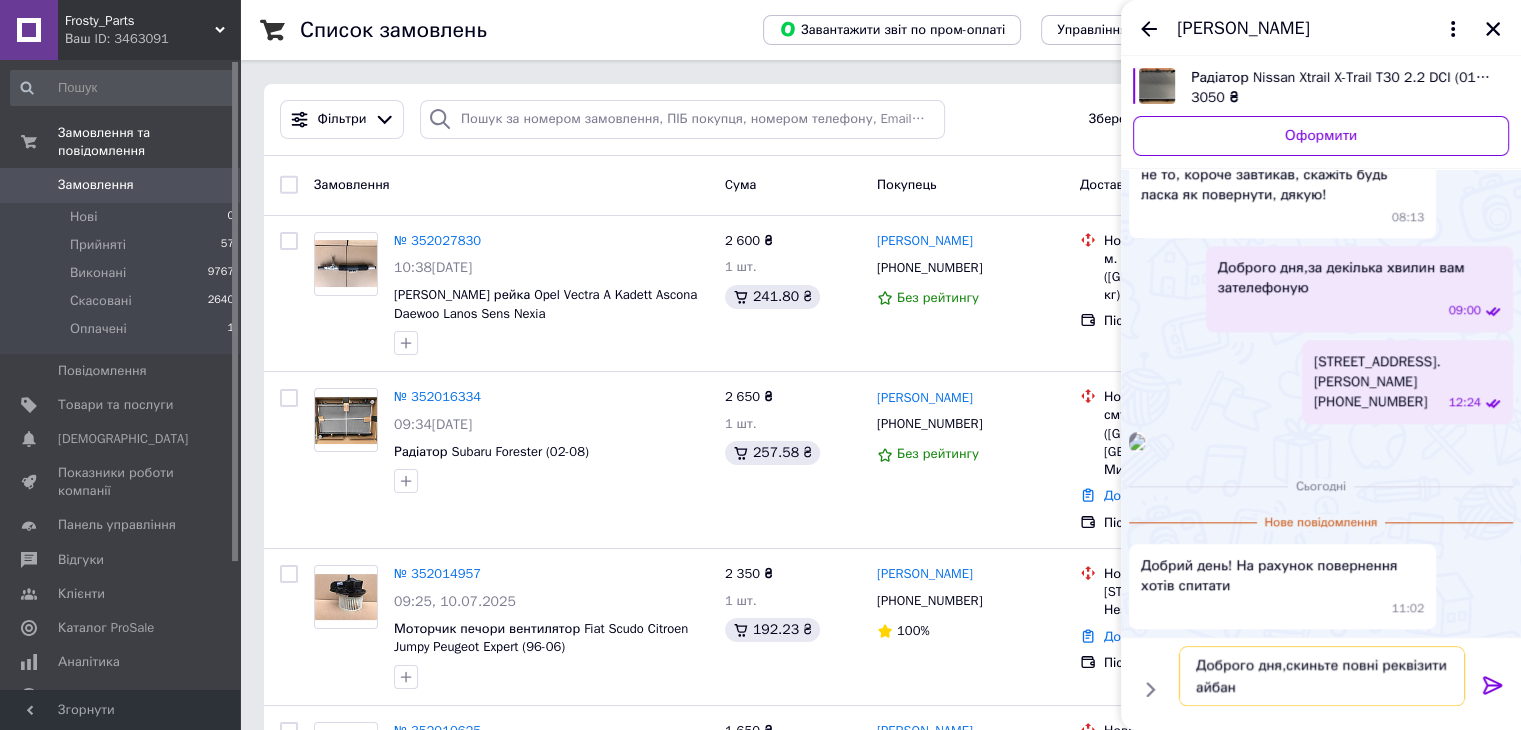 type 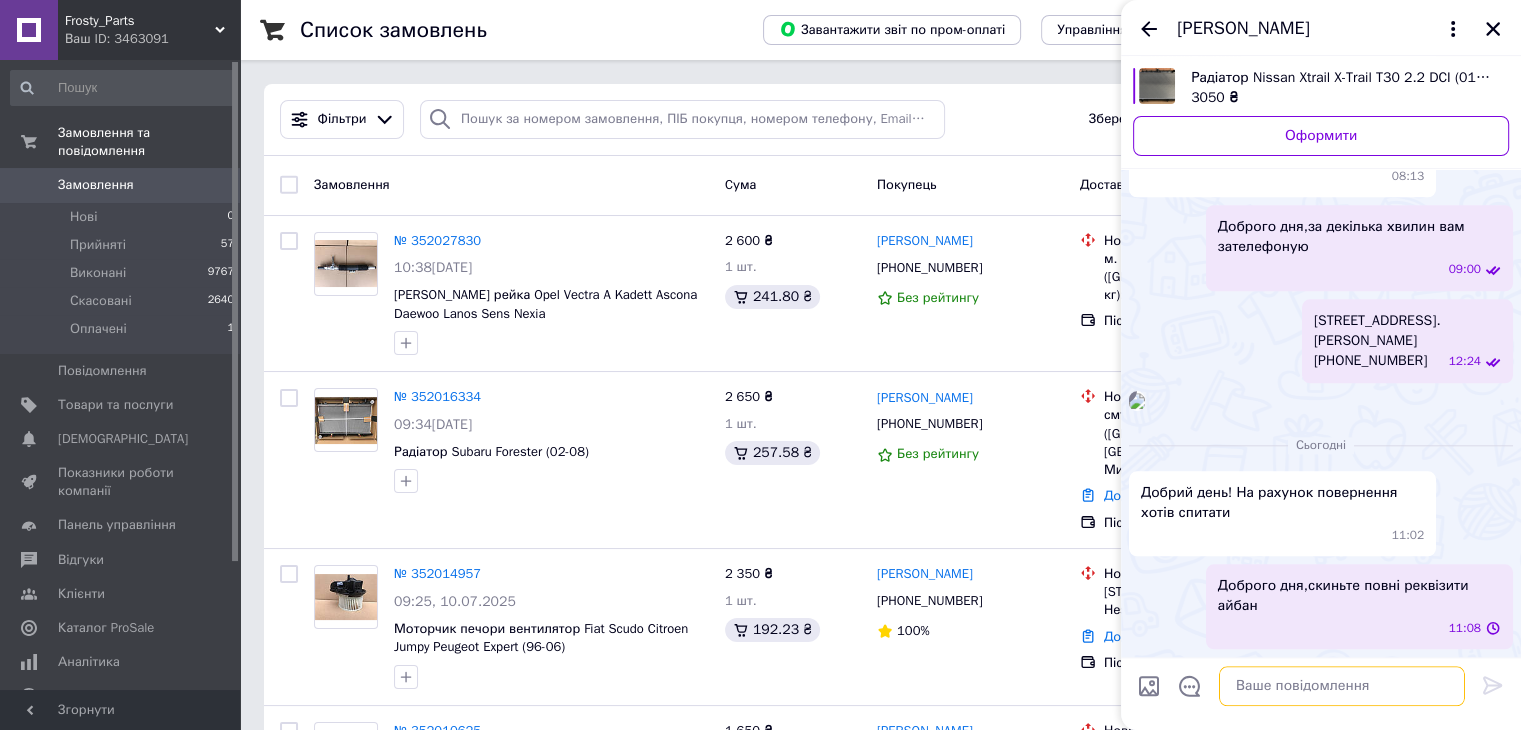 scroll, scrollTop: 2215, scrollLeft: 0, axis: vertical 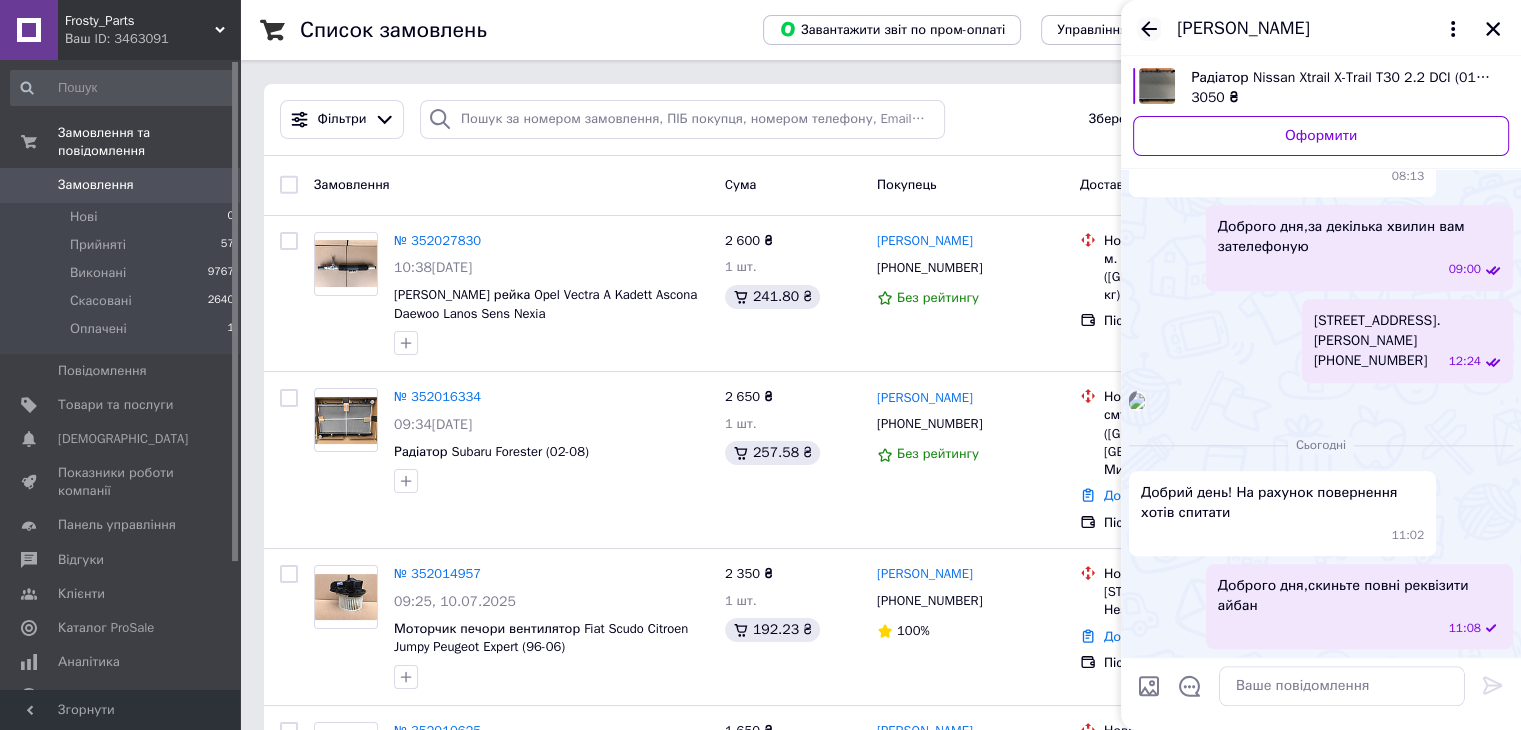 click 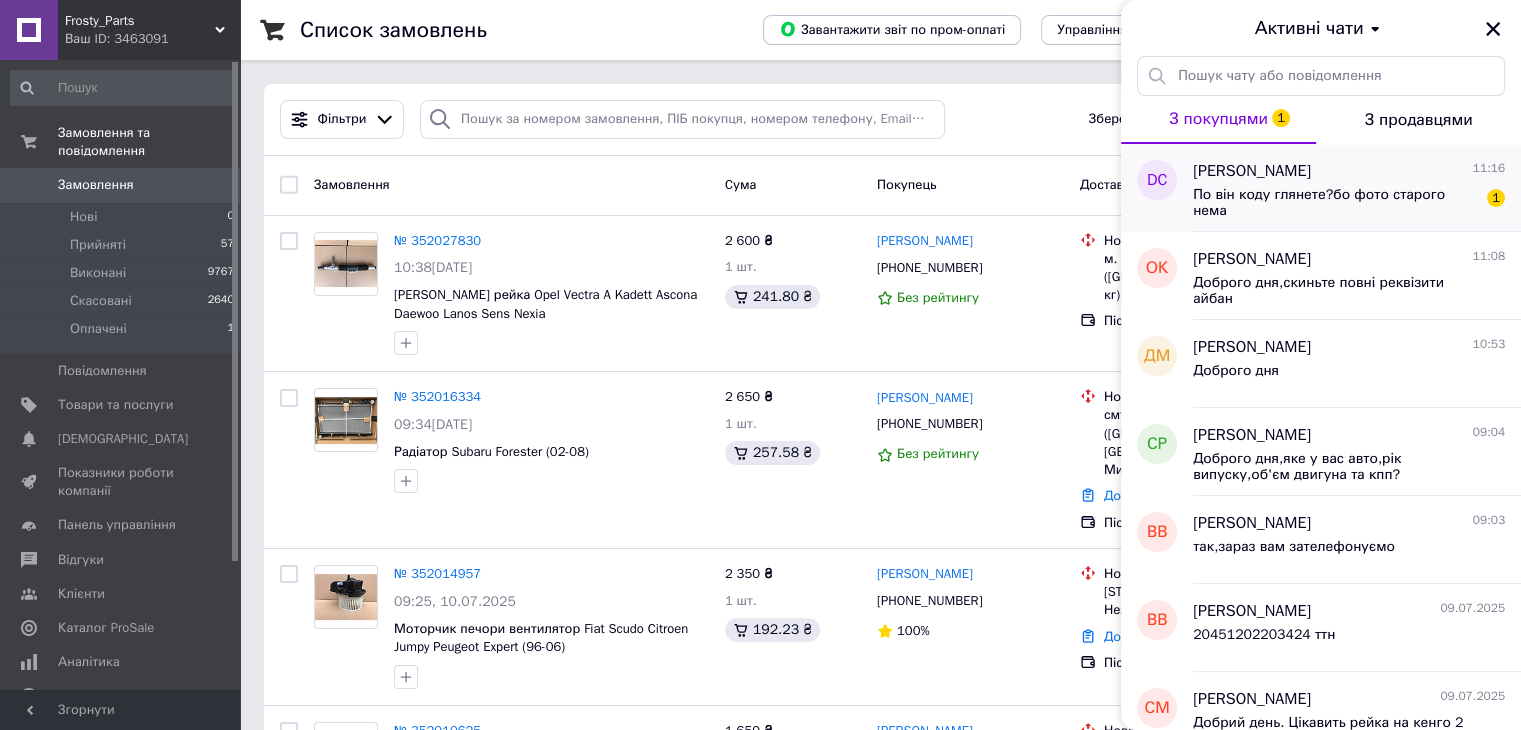 click on "Dmitrij Chajkovskij" at bounding box center (1252, 171) 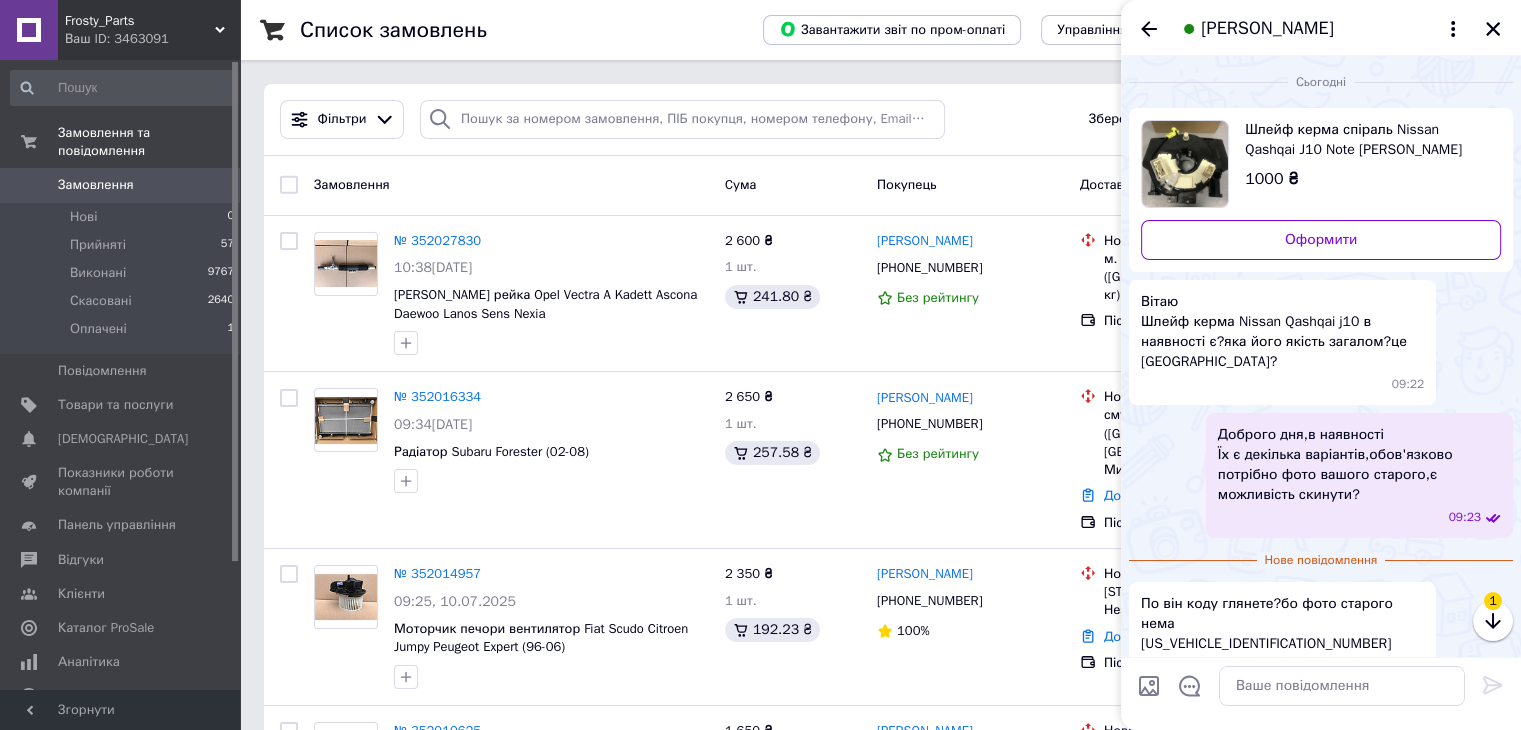 scroll, scrollTop: 19, scrollLeft: 0, axis: vertical 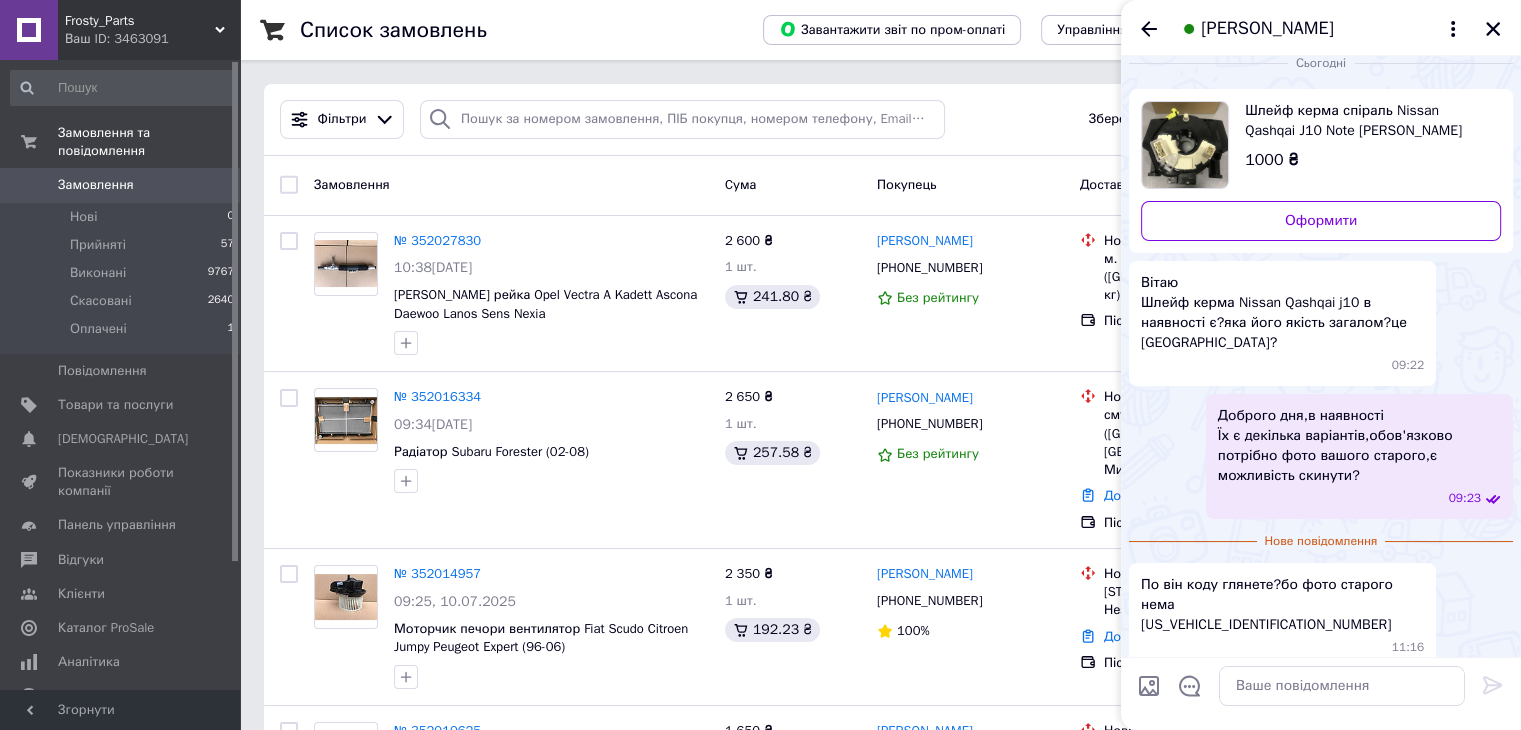 click on "По він коду глянете?бо фото старого нема SJNFBNJ10U1516997" at bounding box center (1282, 605) 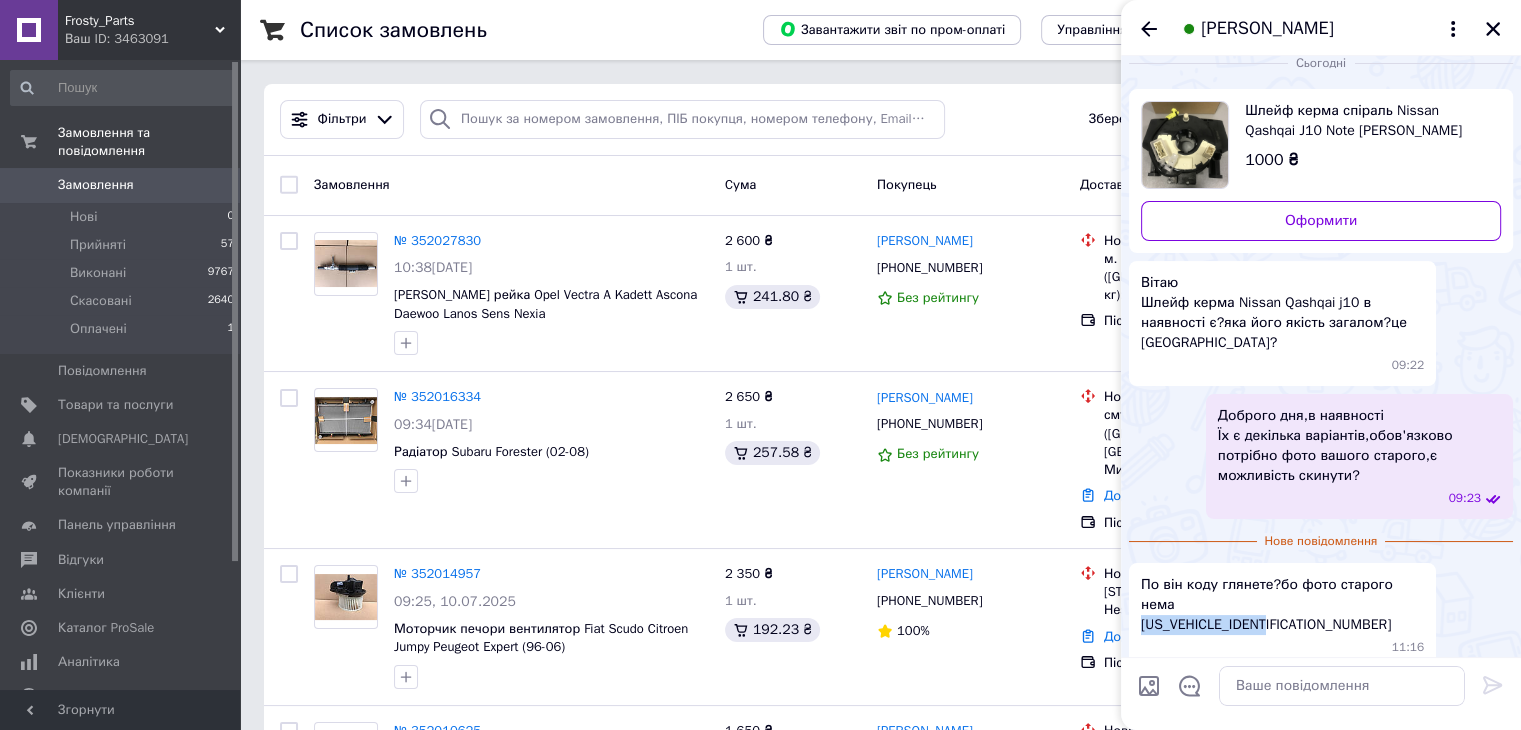 click on "По він коду глянете?бо фото старого нема SJNFBNJ10U1516997" at bounding box center [1282, 605] 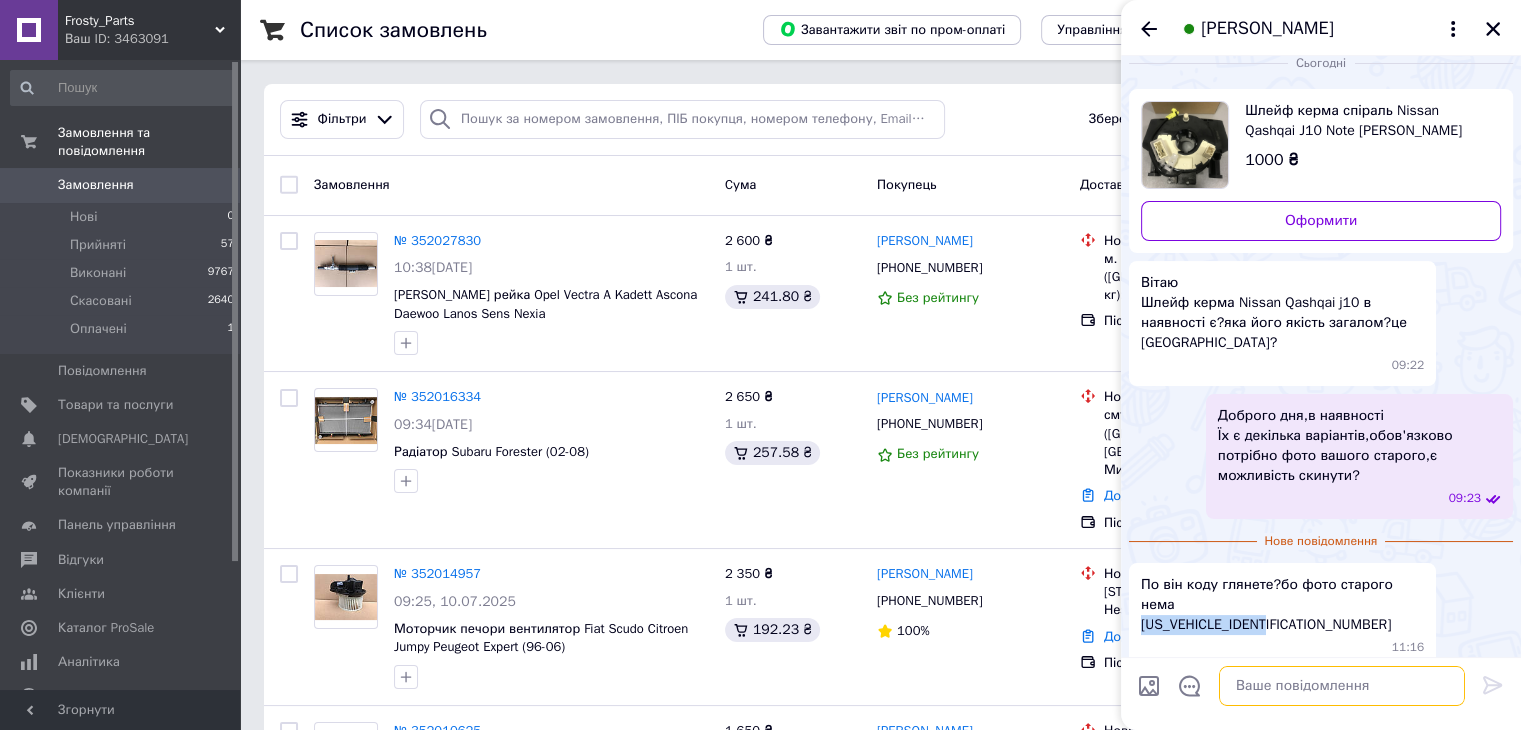 click at bounding box center (1342, 686) 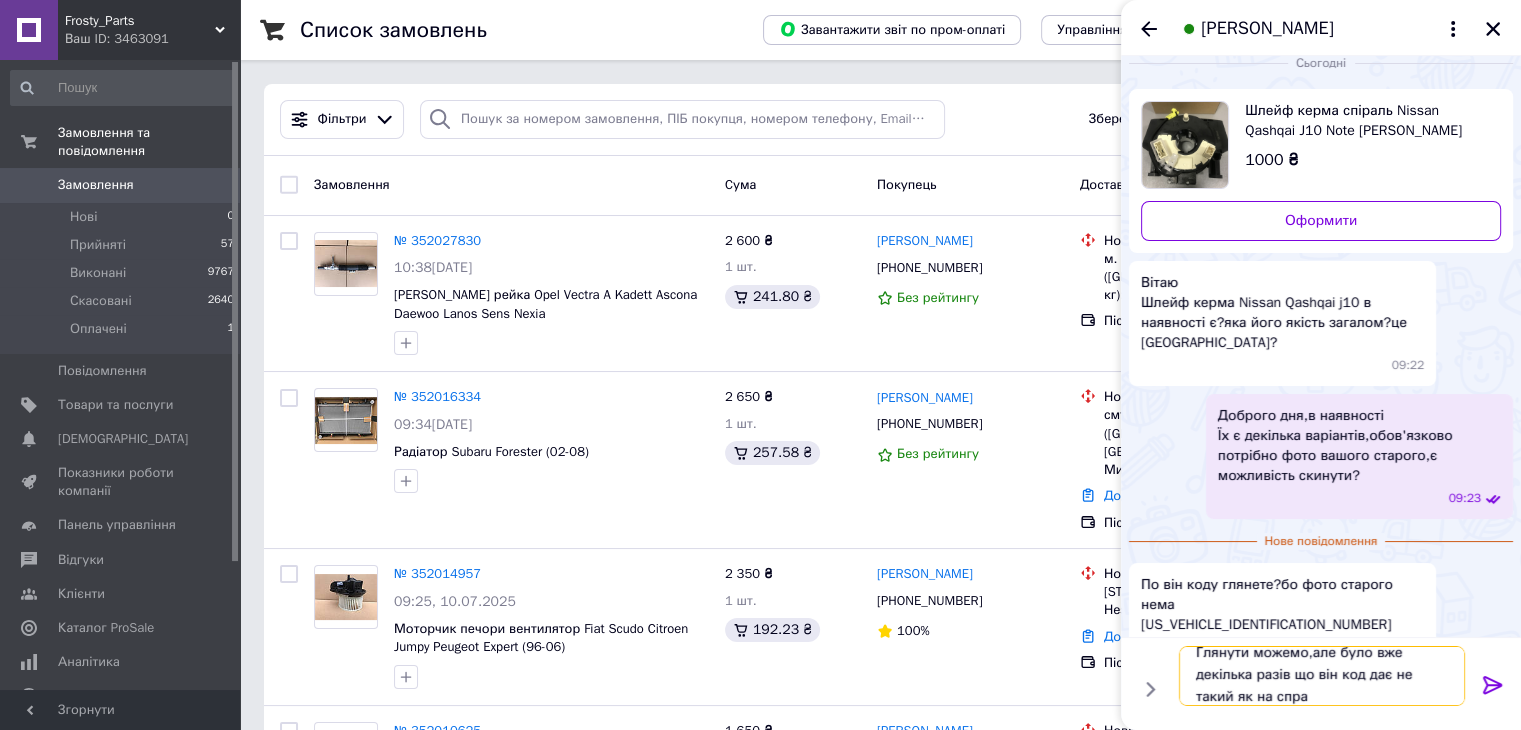 scroll, scrollTop: 1, scrollLeft: 0, axis: vertical 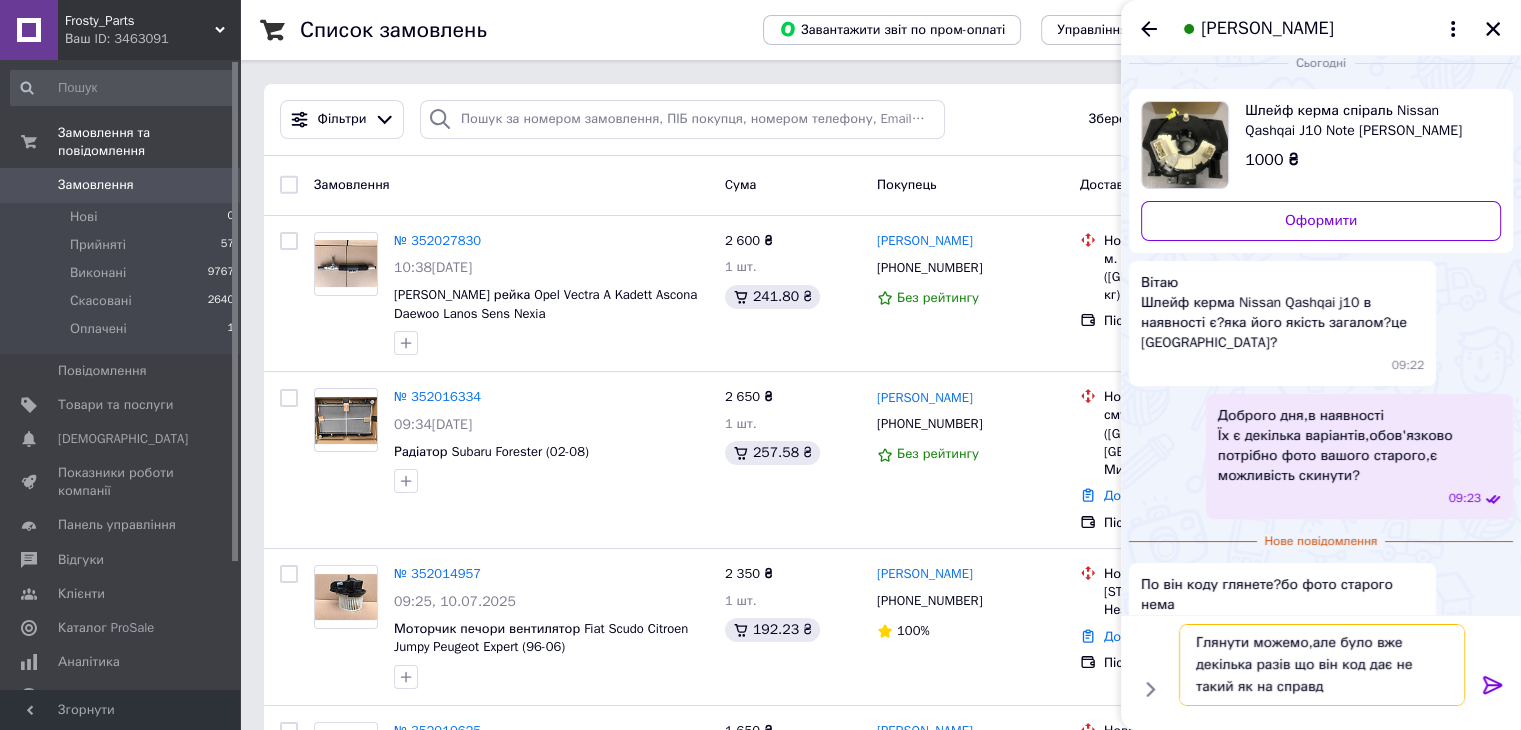 type on "Глянути можемо,але було вже декілька разів що він код дає не такий як на справді" 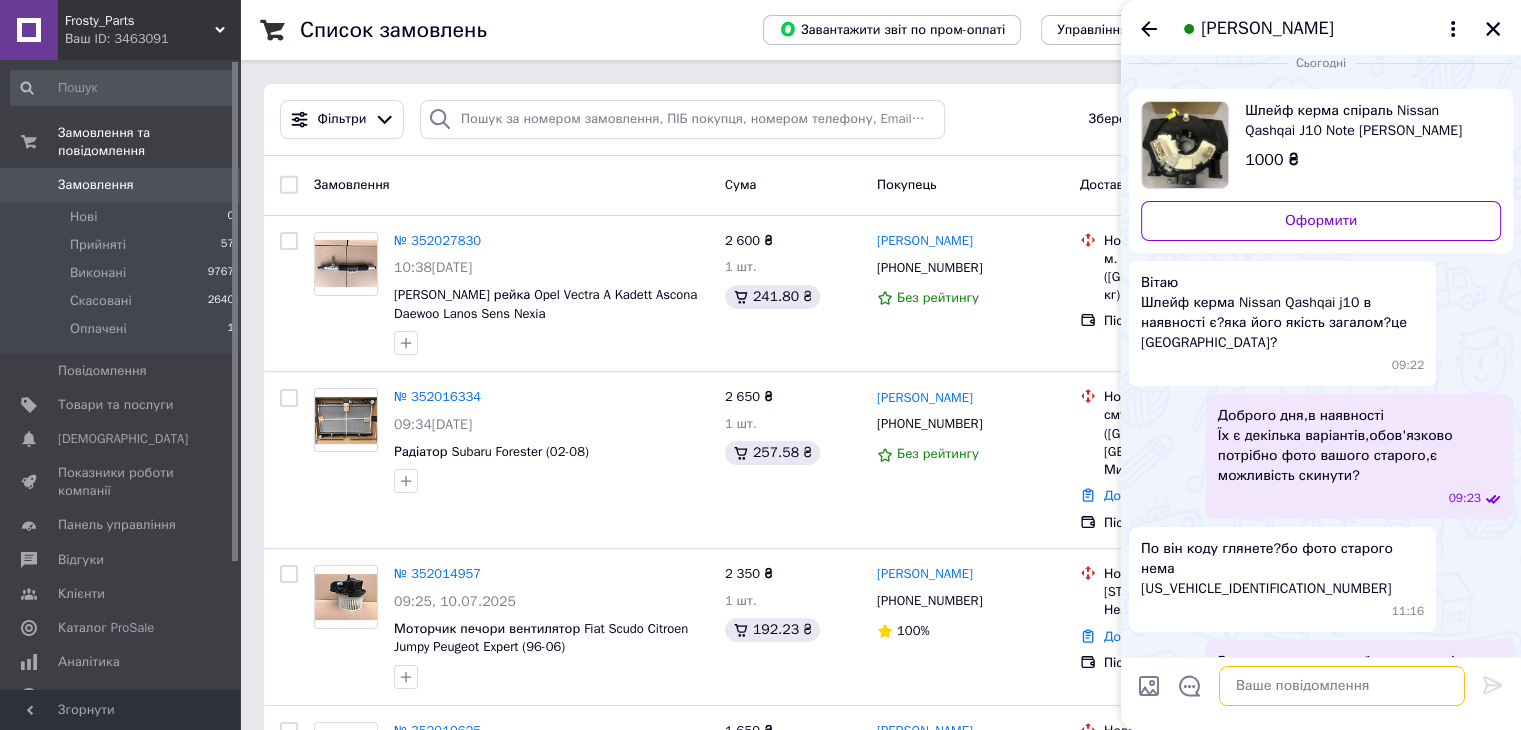 scroll, scrollTop: 0, scrollLeft: 0, axis: both 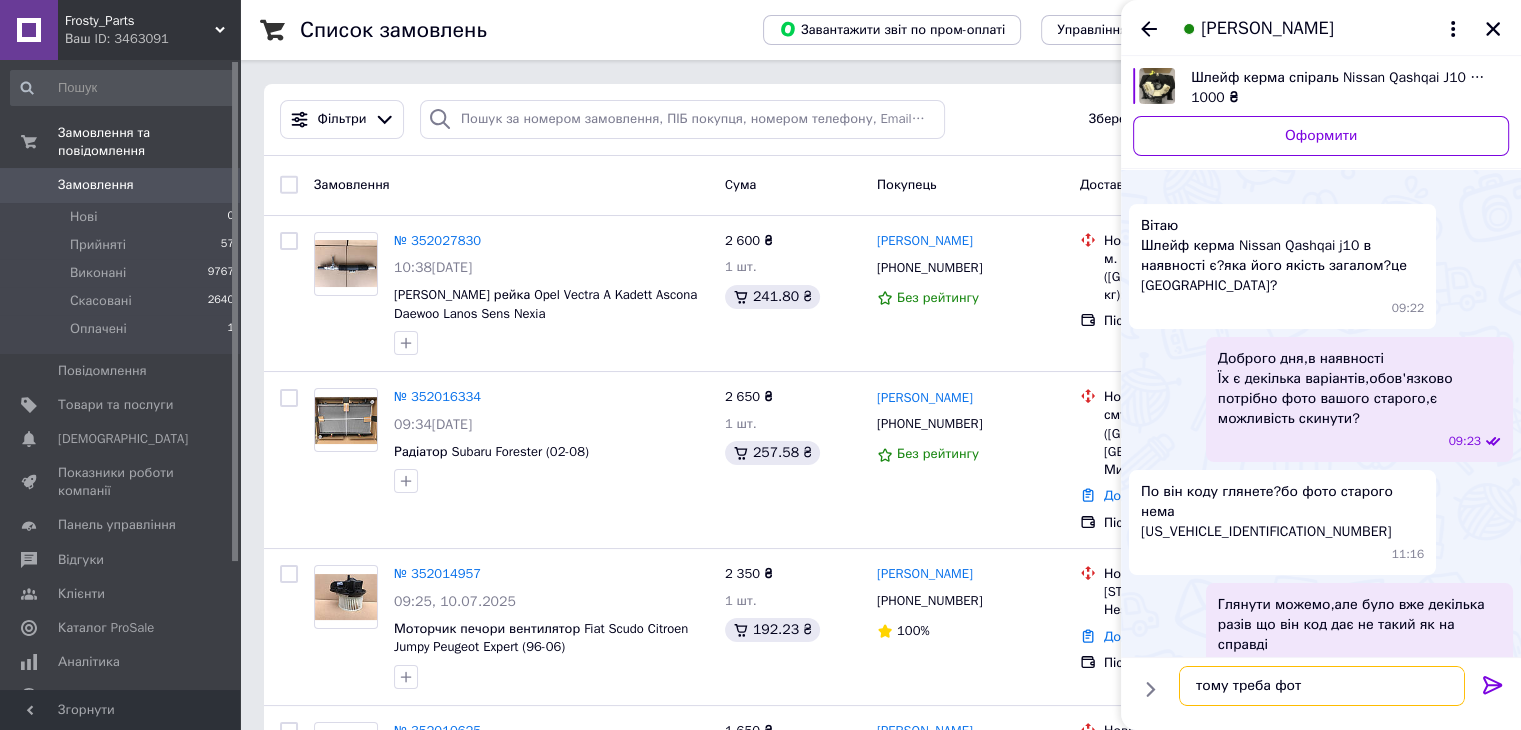 type on "тому треба фото" 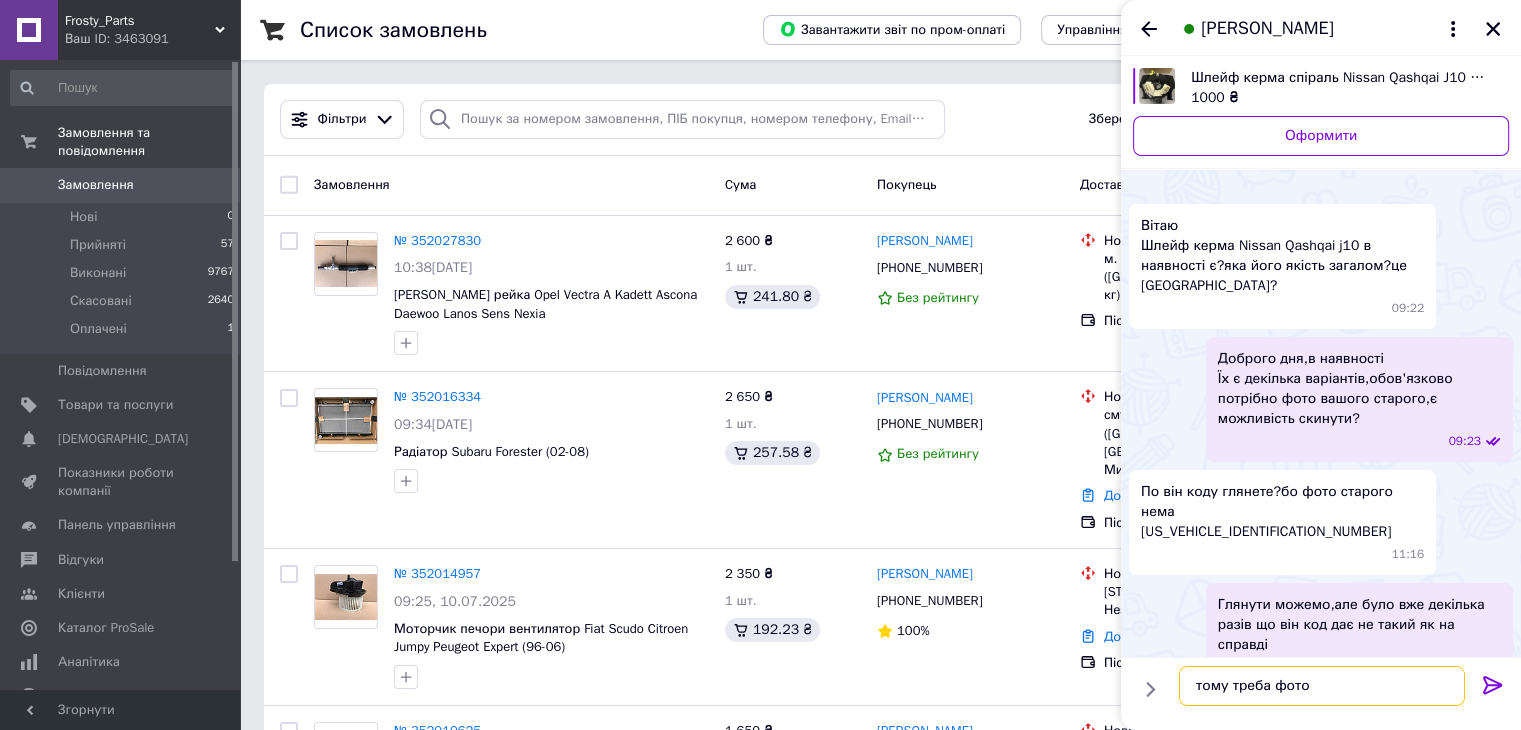 type 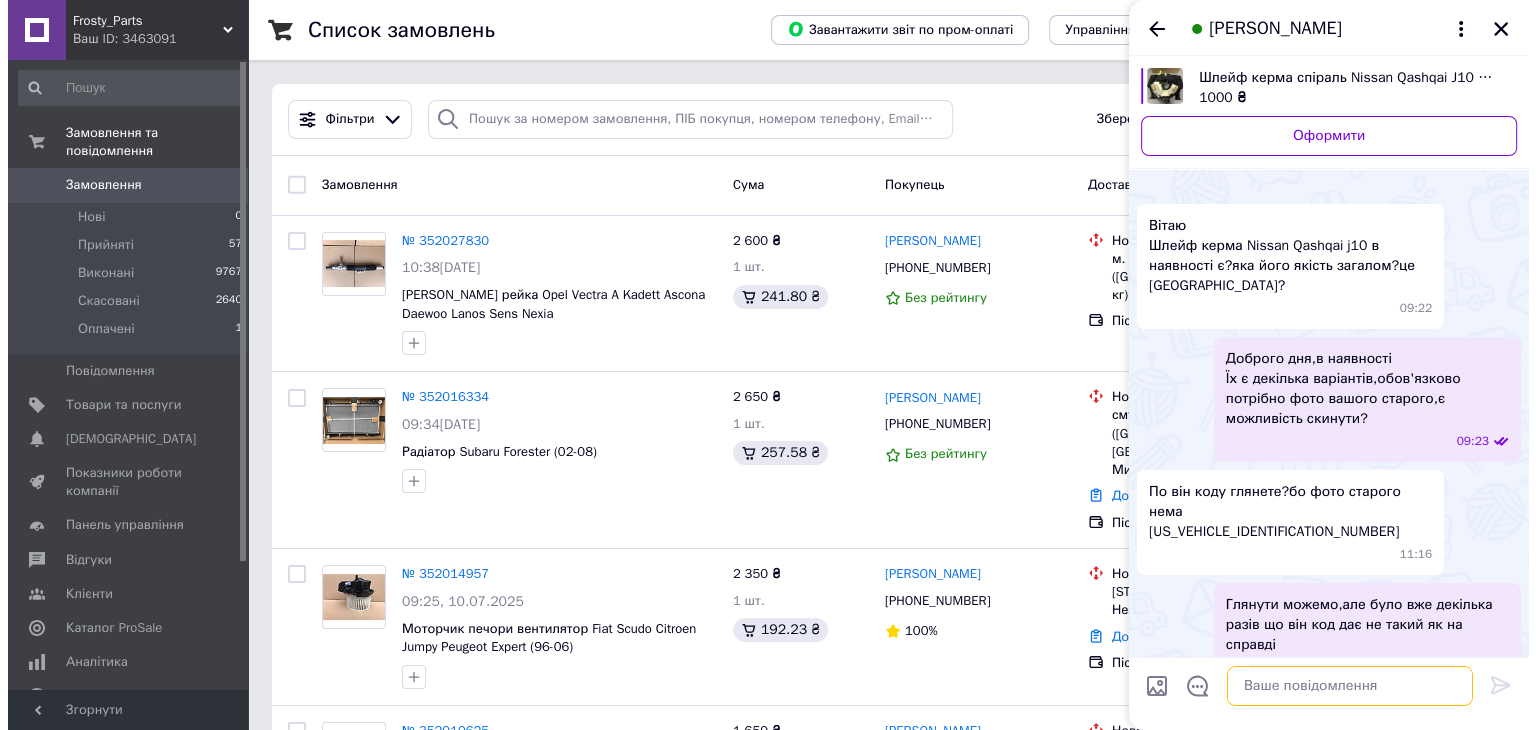 scroll, scrollTop: 77, scrollLeft: 0, axis: vertical 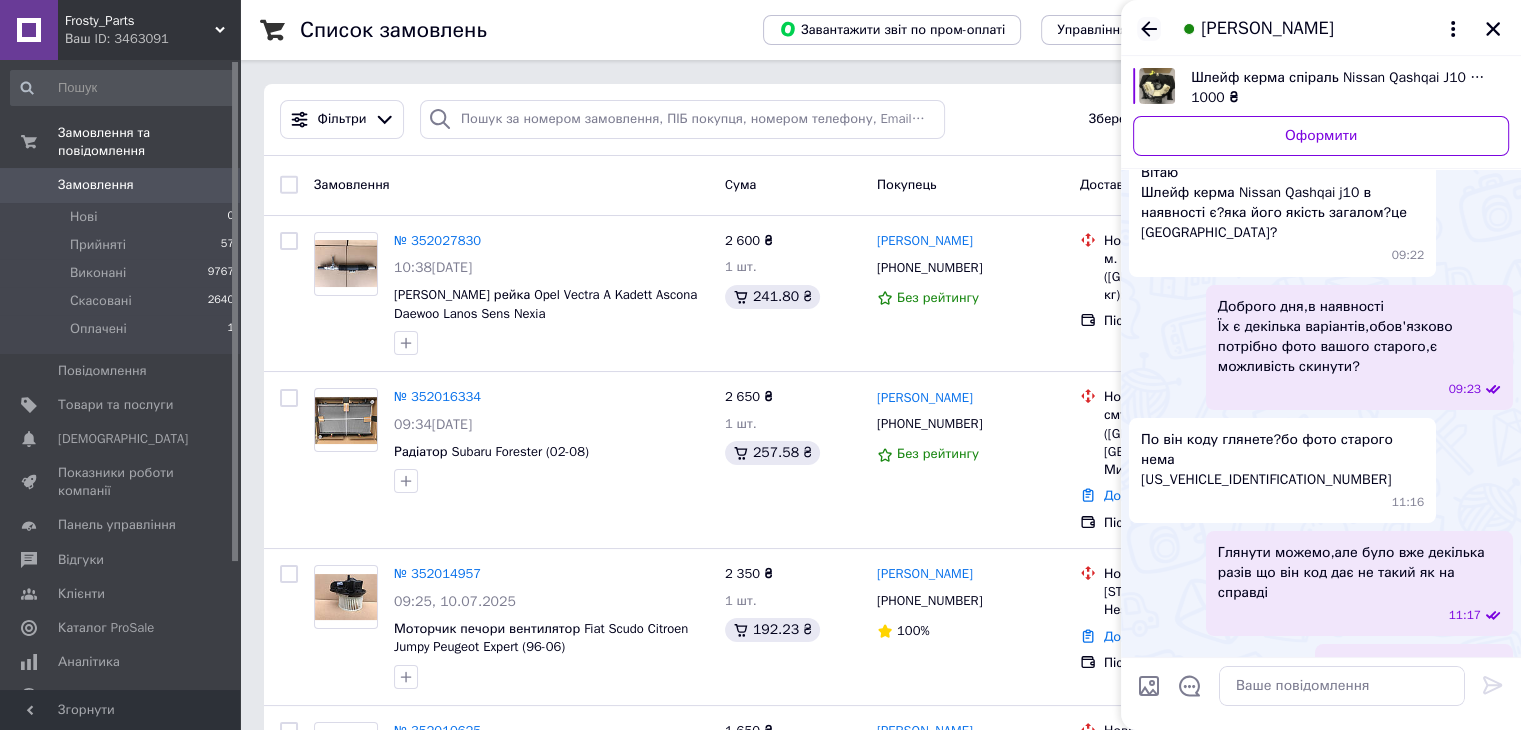 click 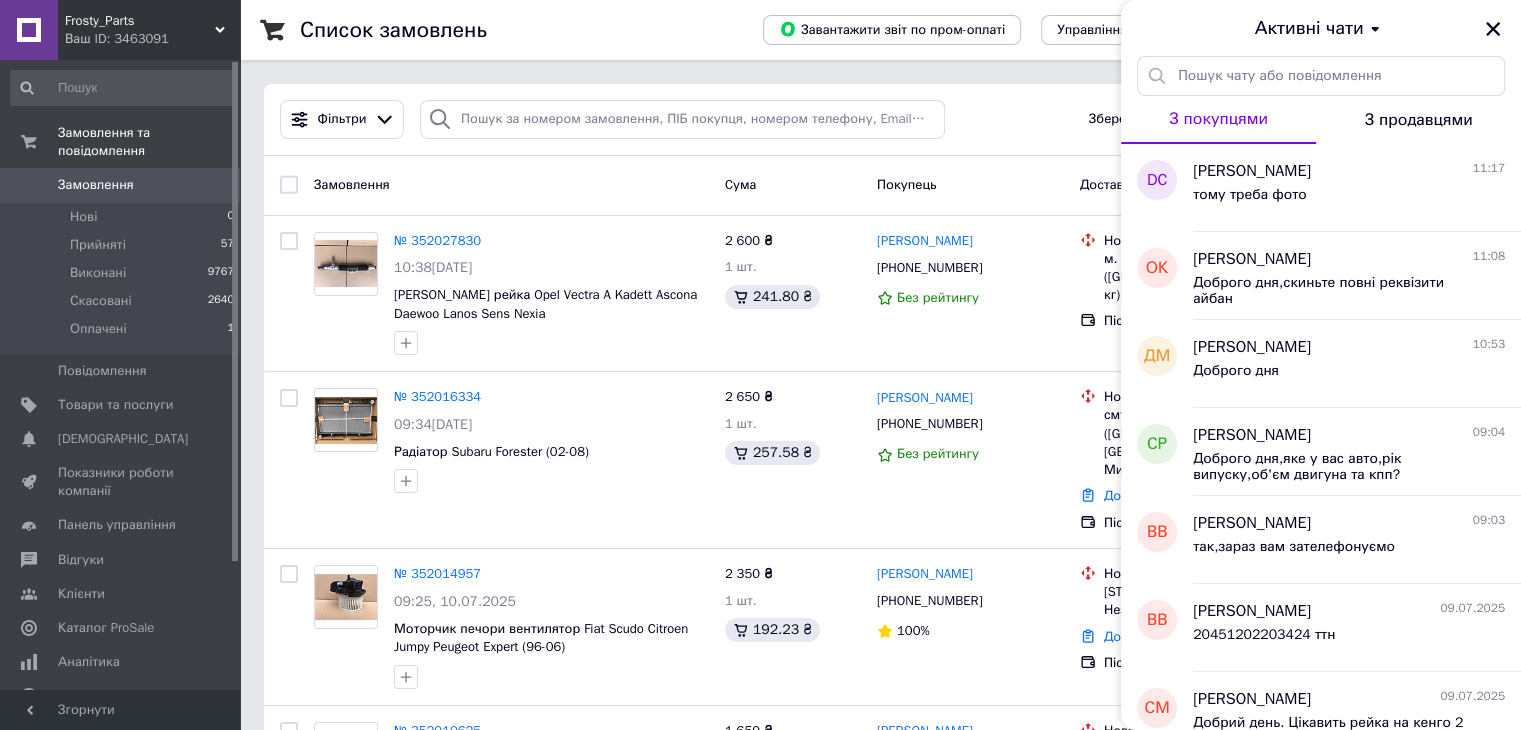 click on "Активні чати" at bounding box center (1321, 28) 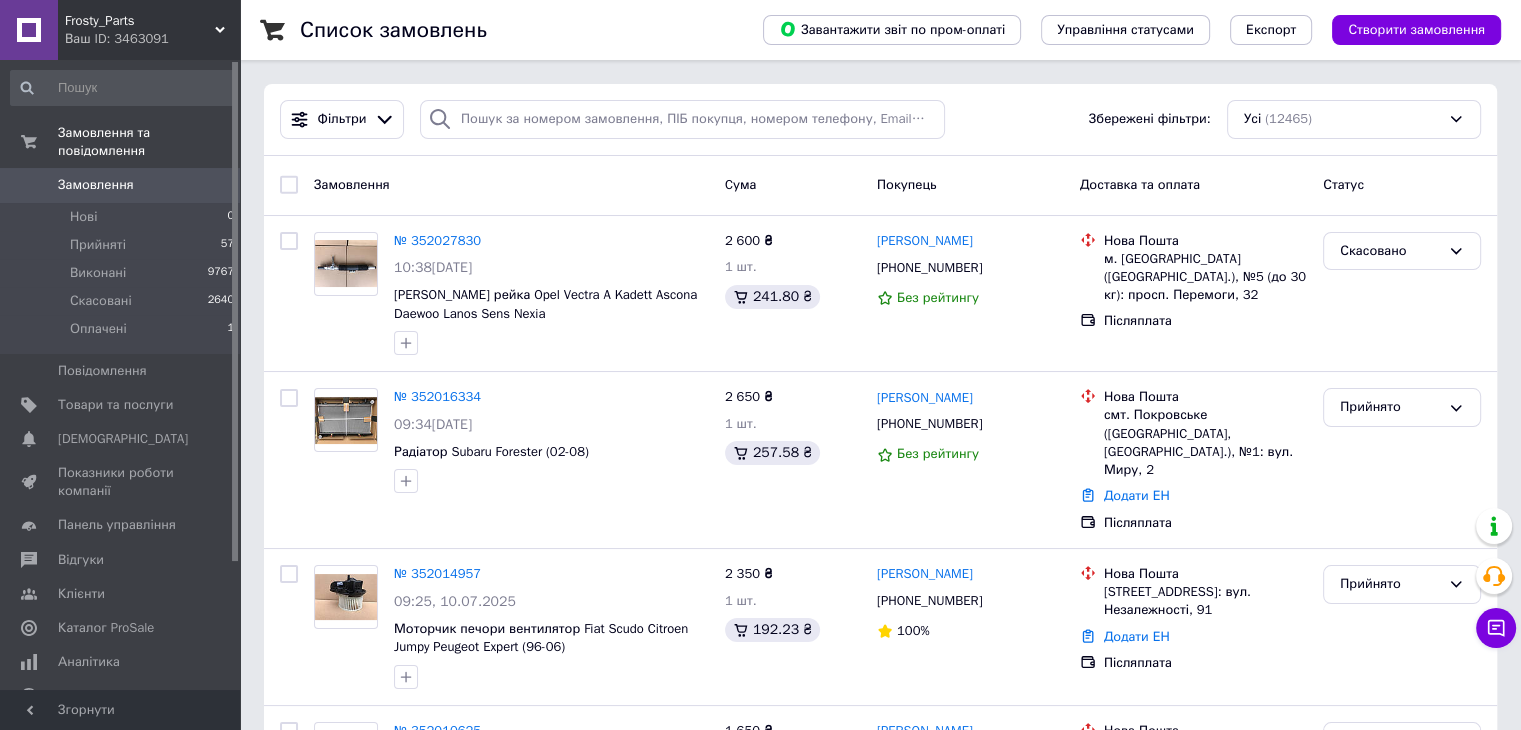 click on "0" at bounding box center [212, 185] 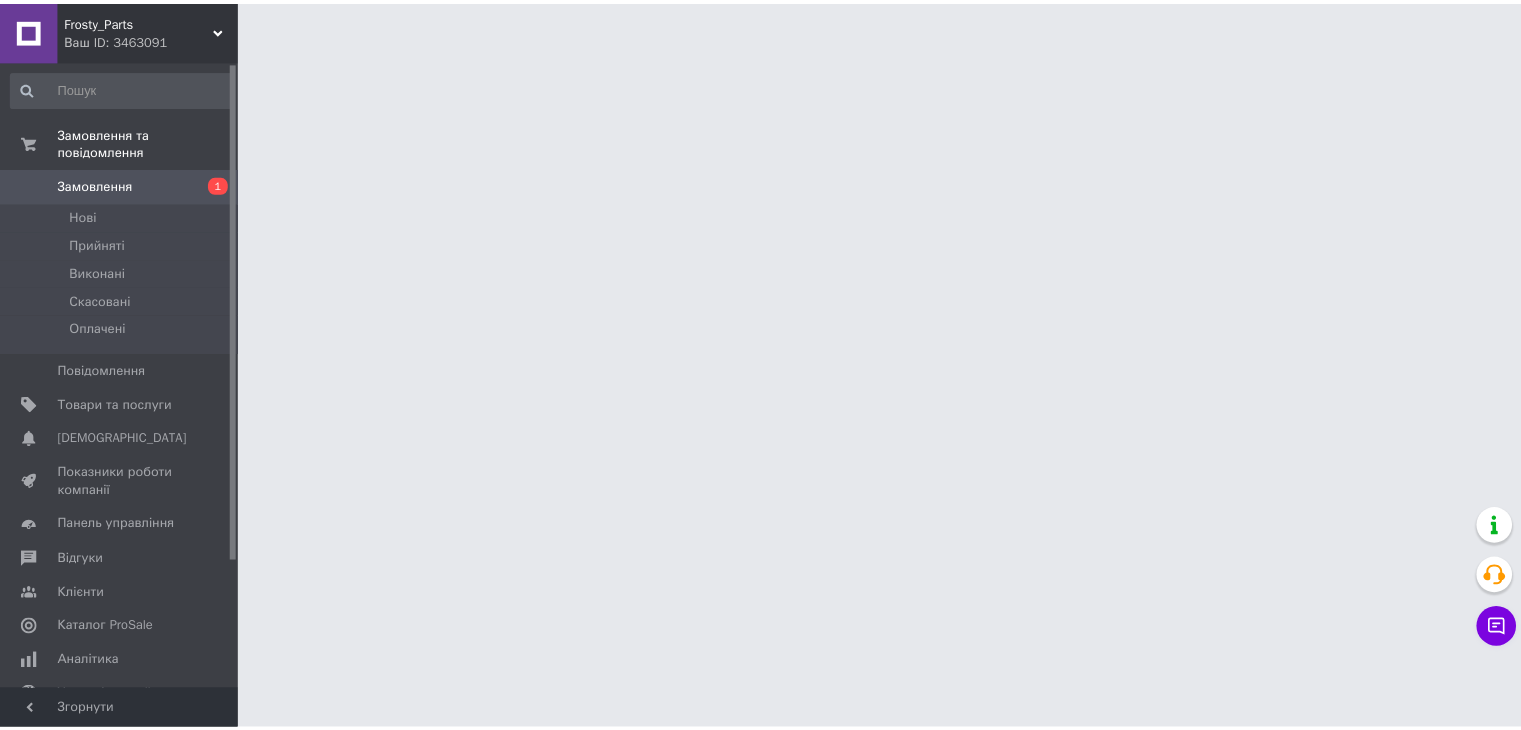 scroll, scrollTop: 0, scrollLeft: 0, axis: both 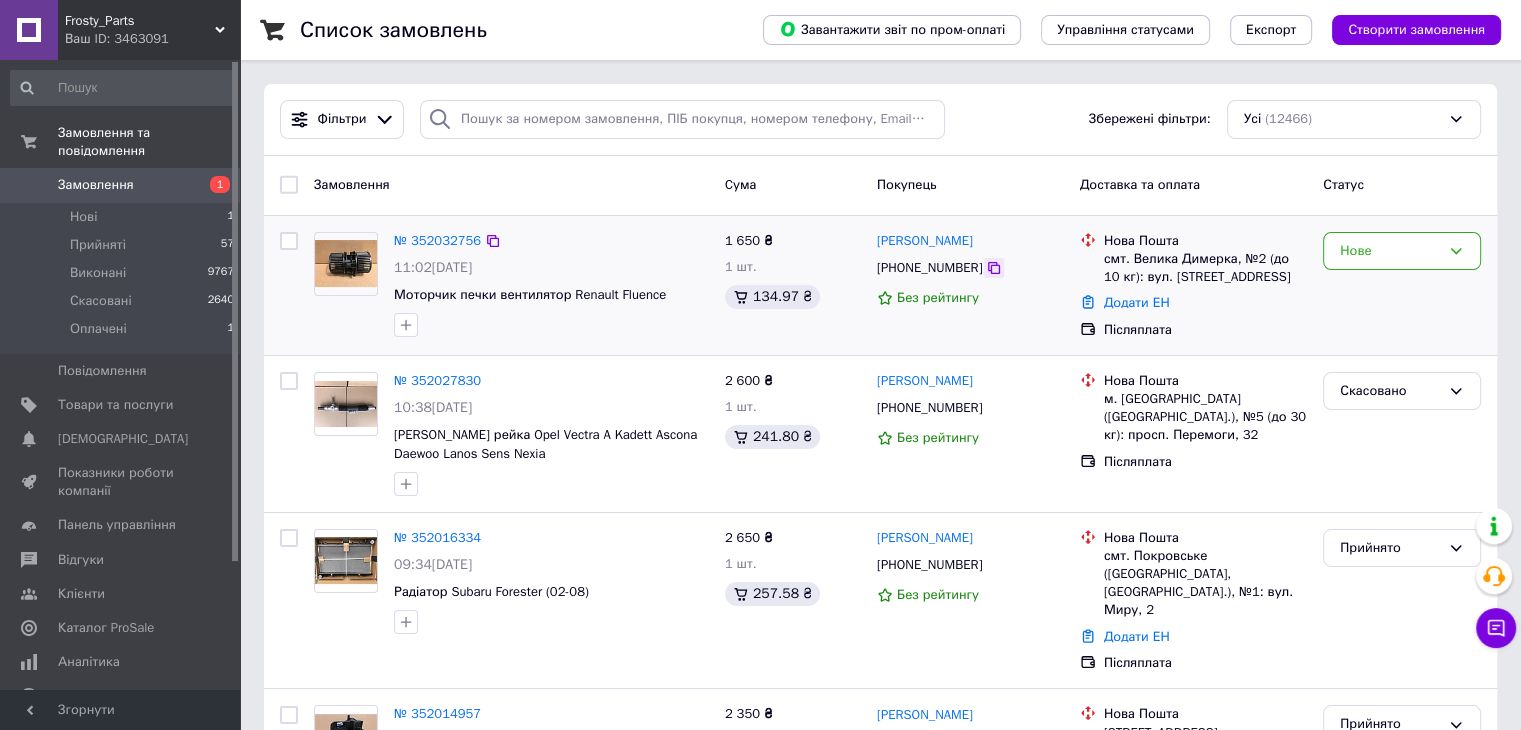 click 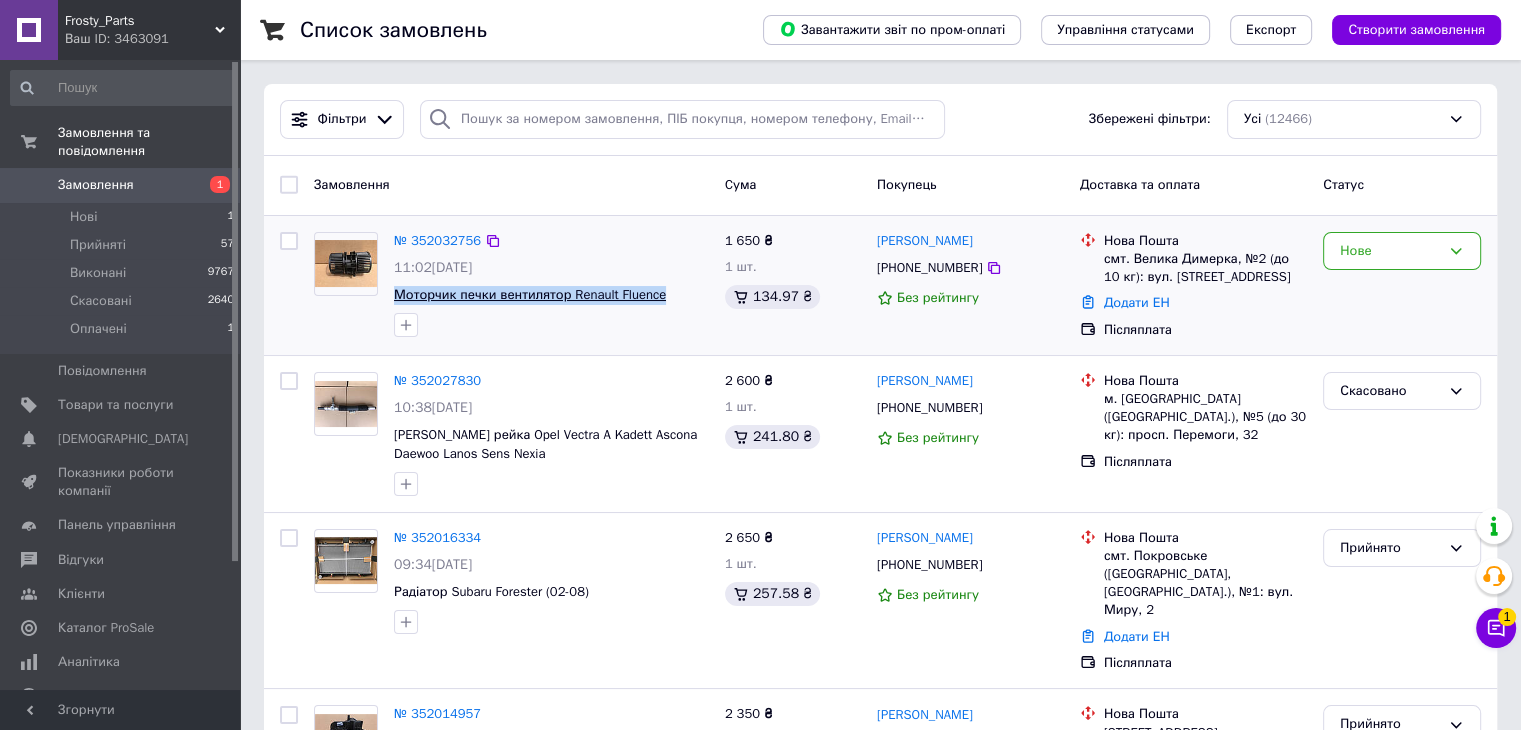 drag, startPoint x: 667, startPoint y: 300, endPoint x: 393, endPoint y: 297, distance: 274.01642 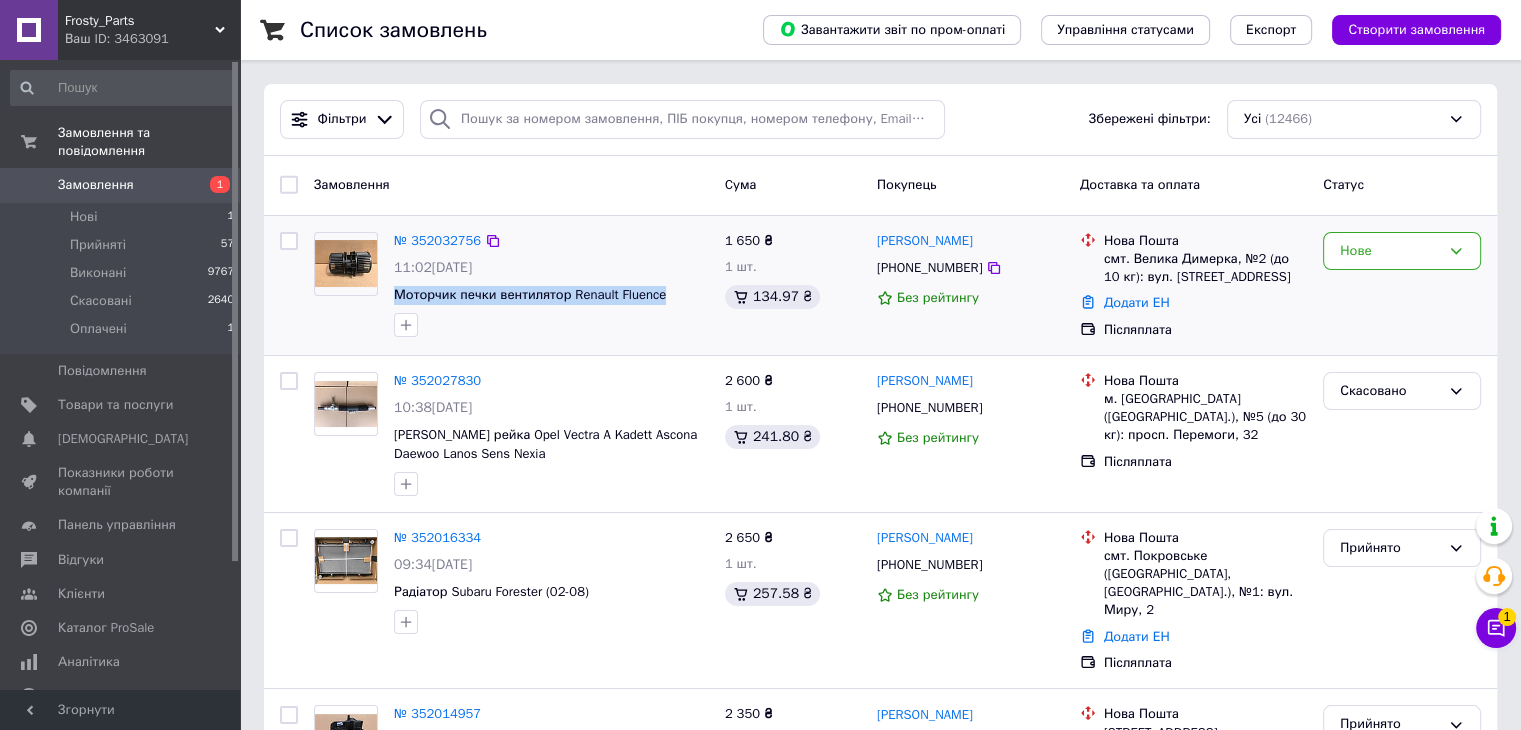 copy on "Моторчик печки вентилятор Renault Fluence" 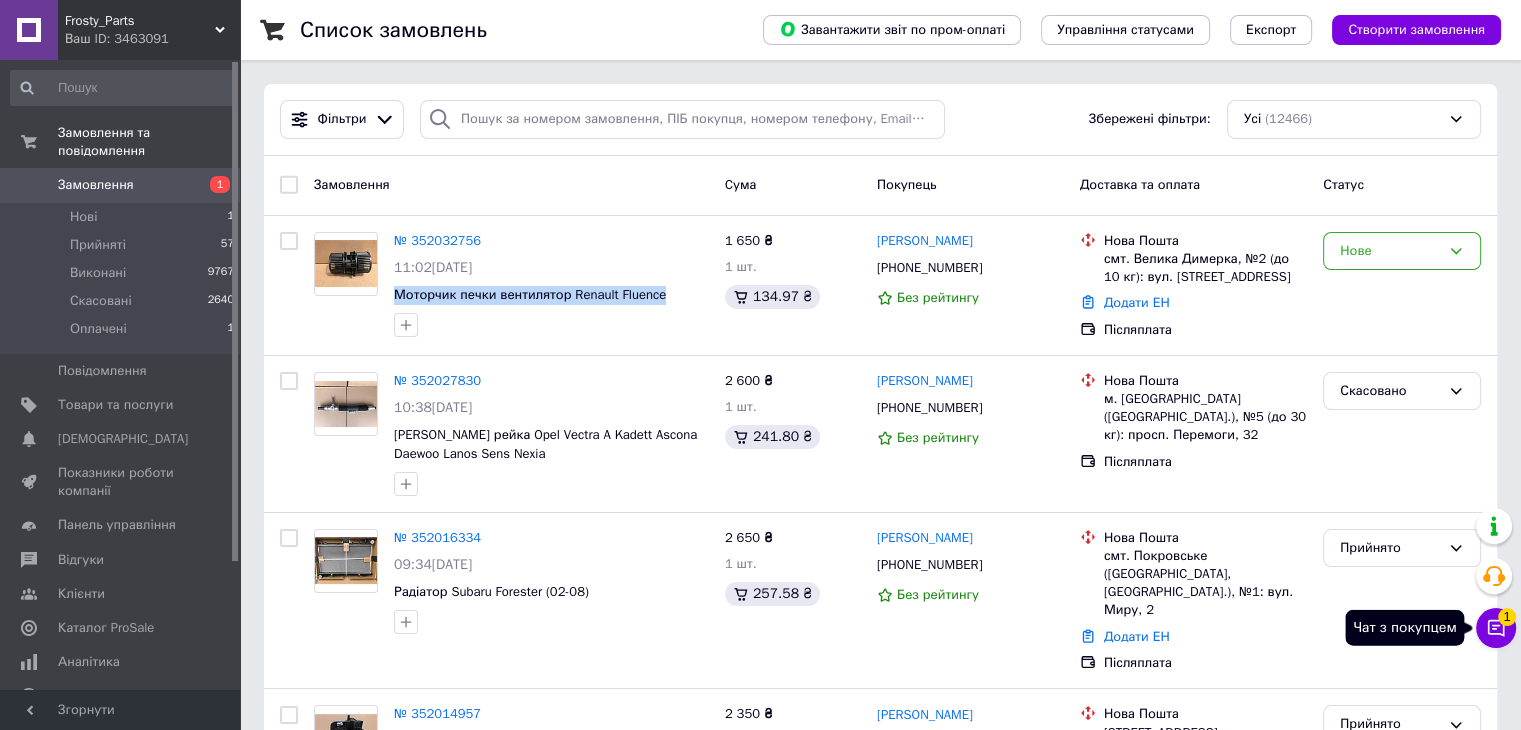 click on "Чат з покупцем 1" at bounding box center (1496, 628) 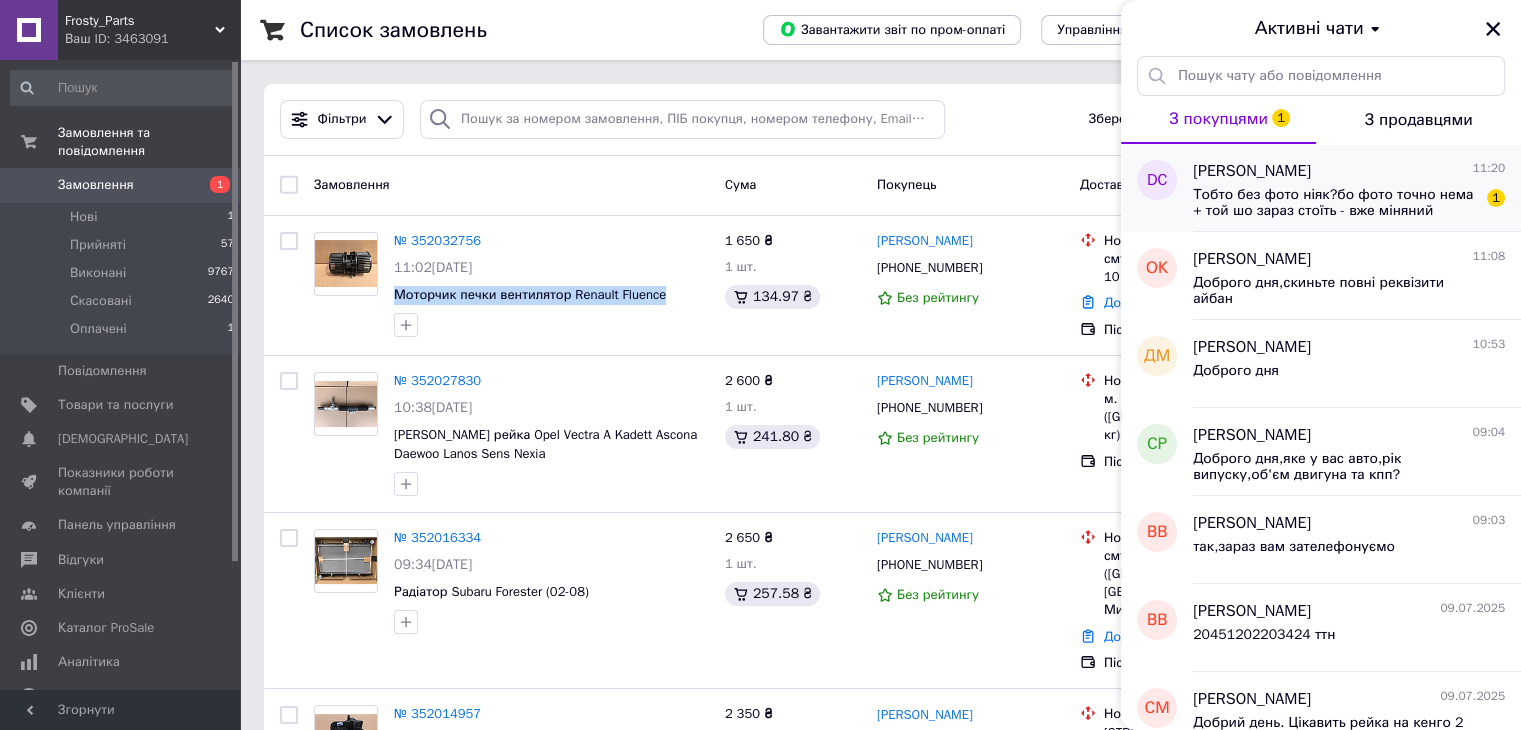 click on "Тобто без фото ніяк?бо фото точно нема + той шо зараз стоїть - вже міняний [GEOGRAPHIC_DATA]" at bounding box center (1335, 203) 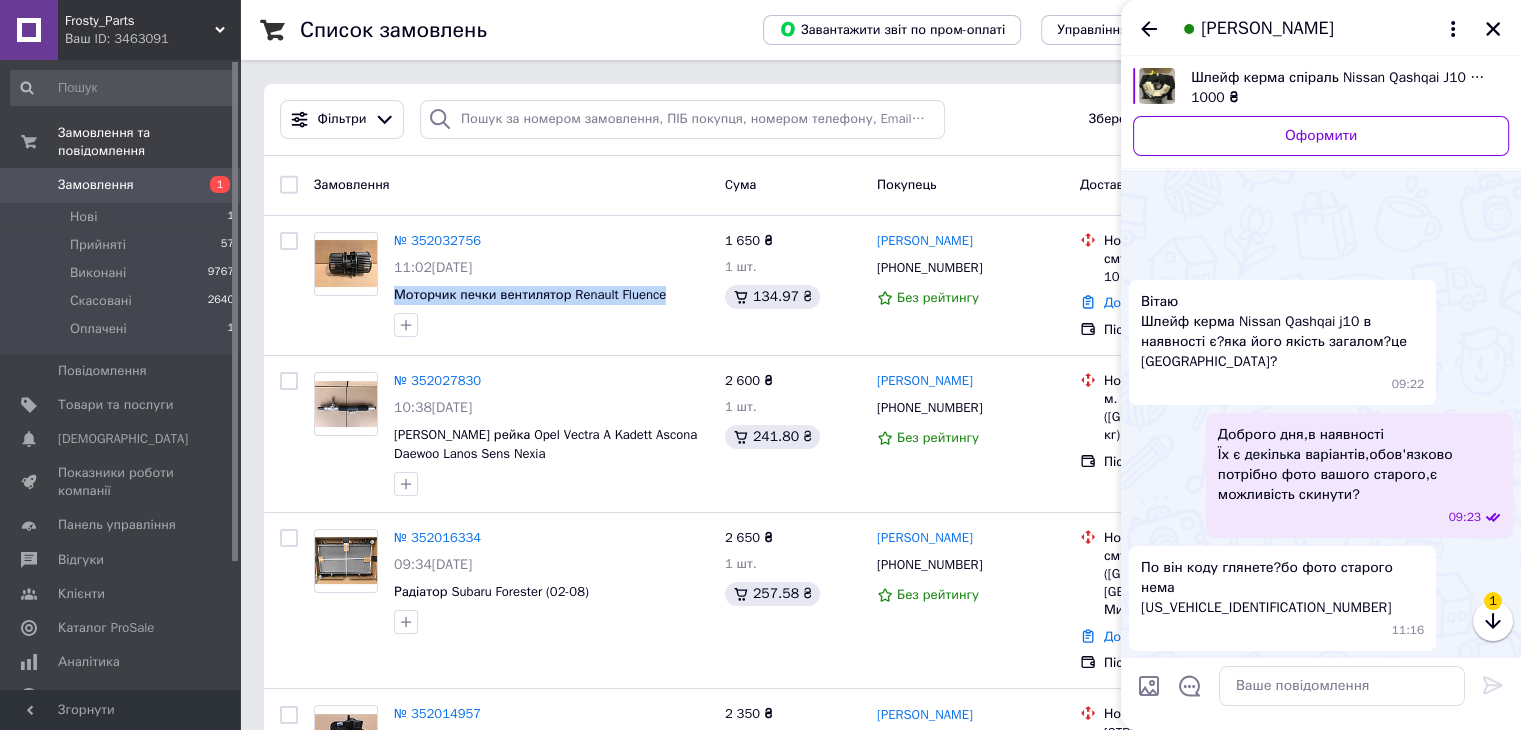 scroll, scrollTop: 258, scrollLeft: 0, axis: vertical 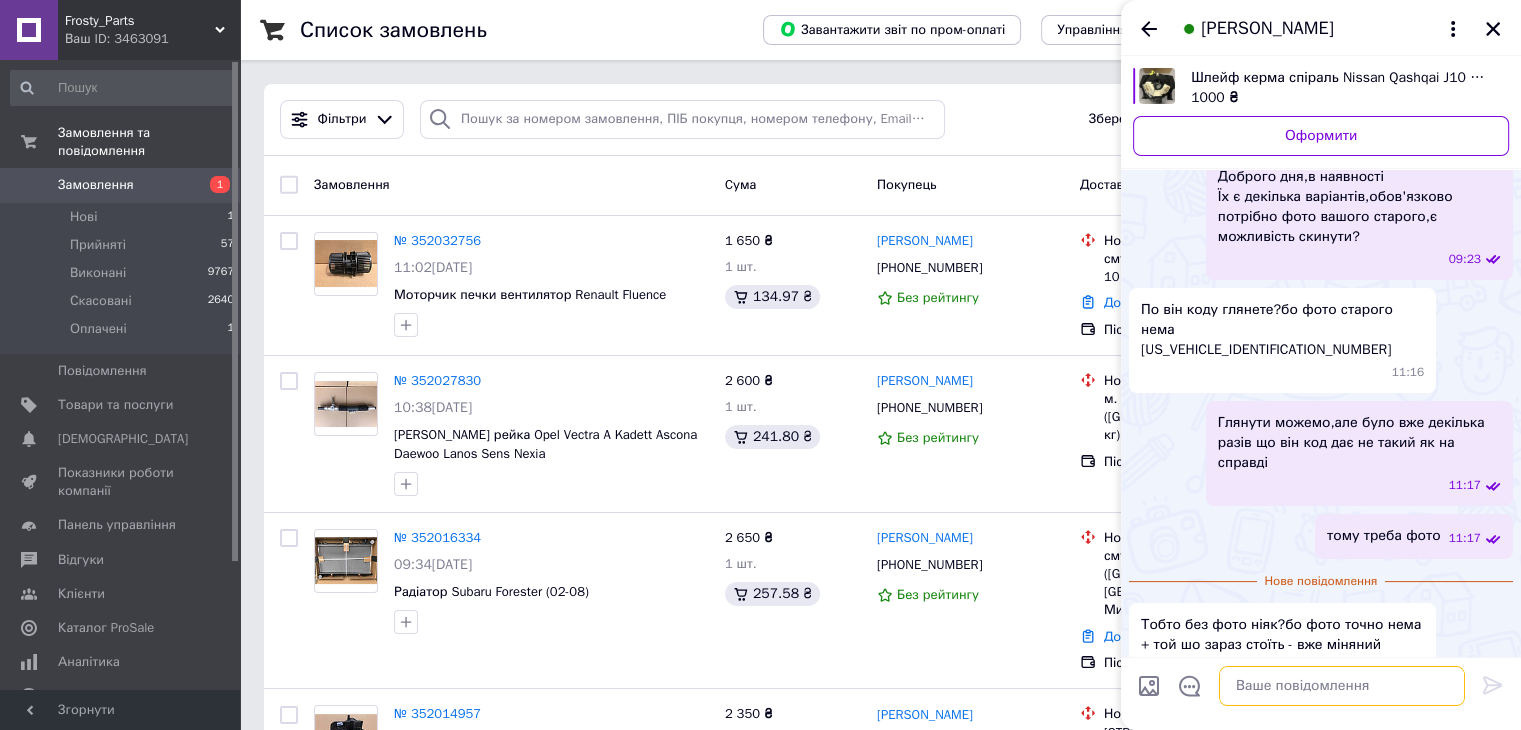 click at bounding box center (1342, 686) 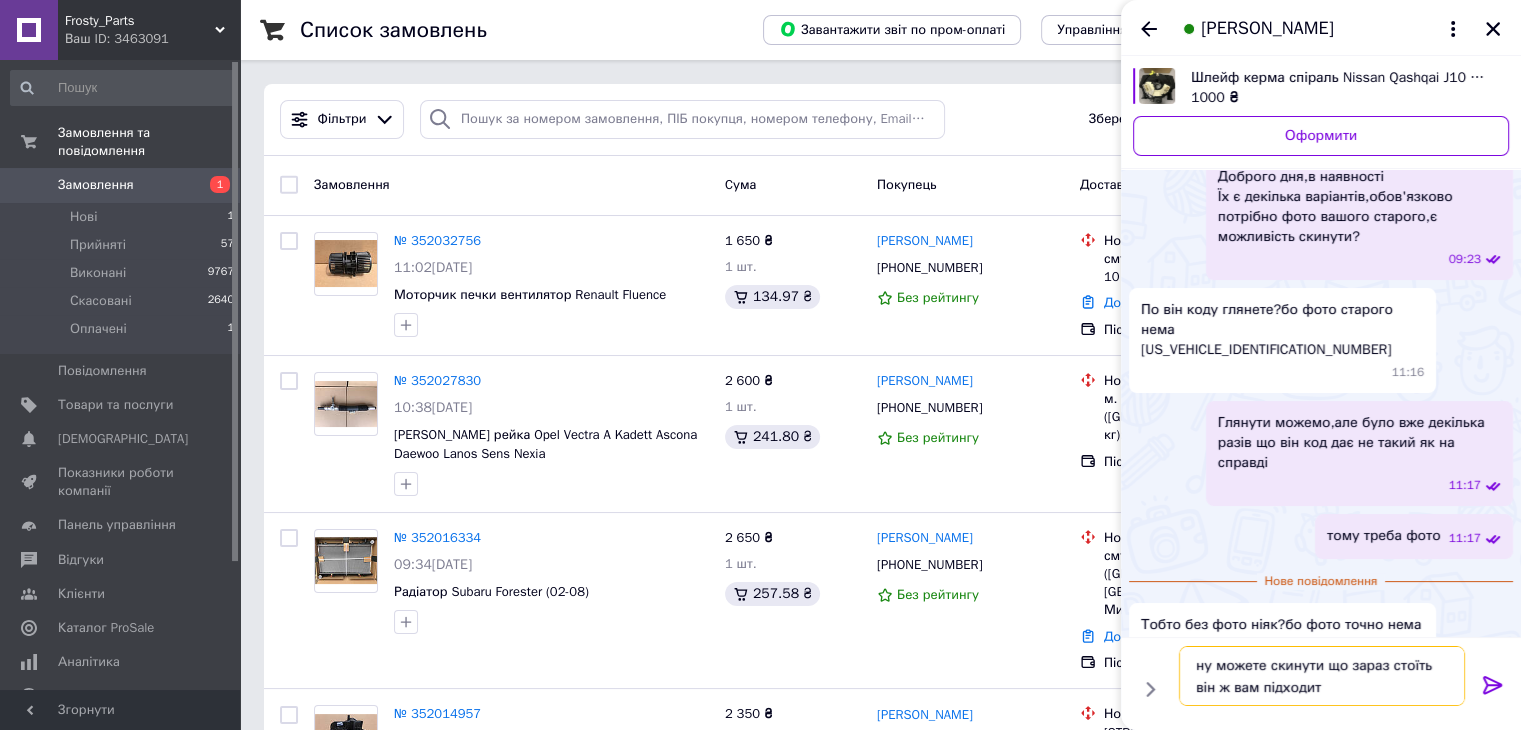type on "ну можете скинути що зараз стоїть він ж вам підходить" 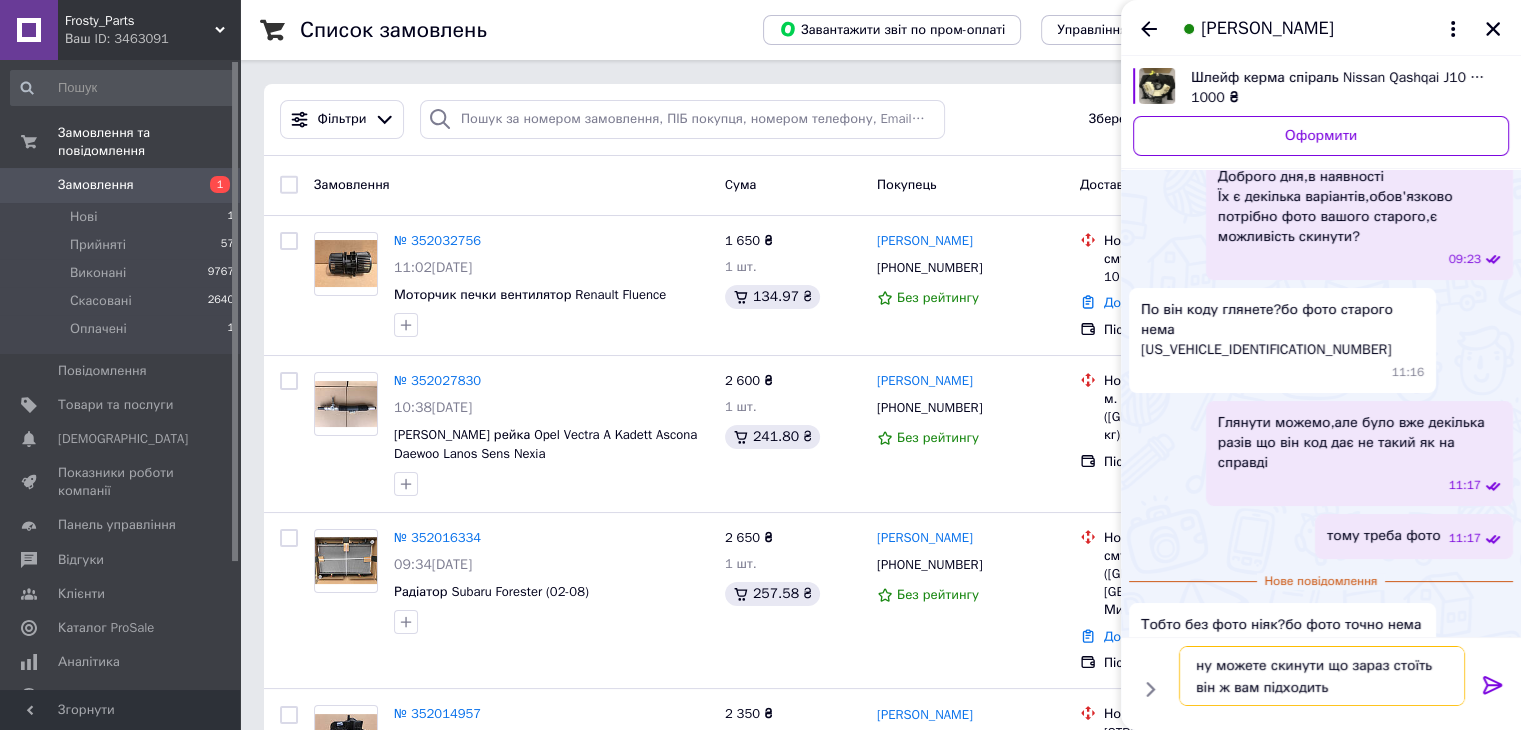 type 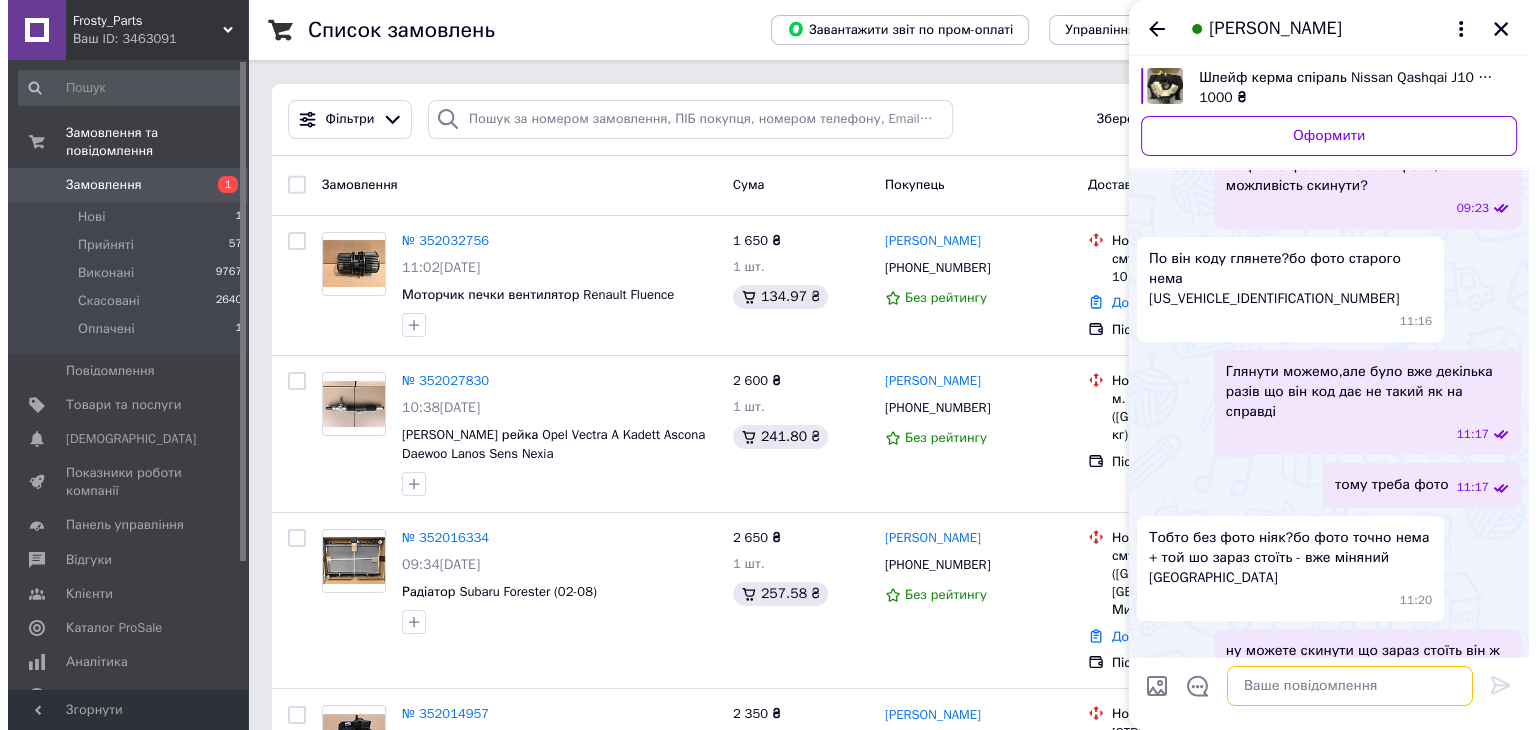 scroll, scrollTop: 264, scrollLeft: 0, axis: vertical 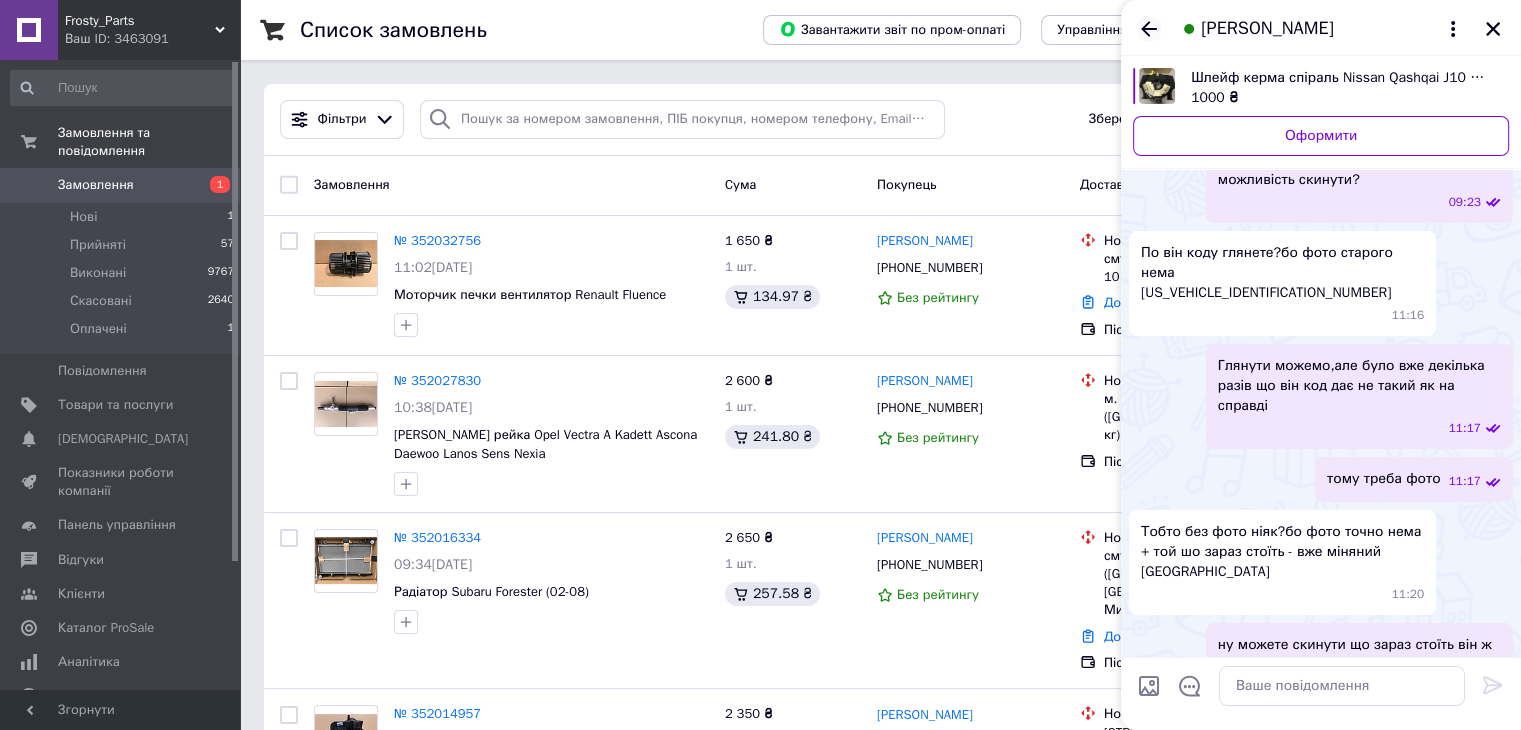 click 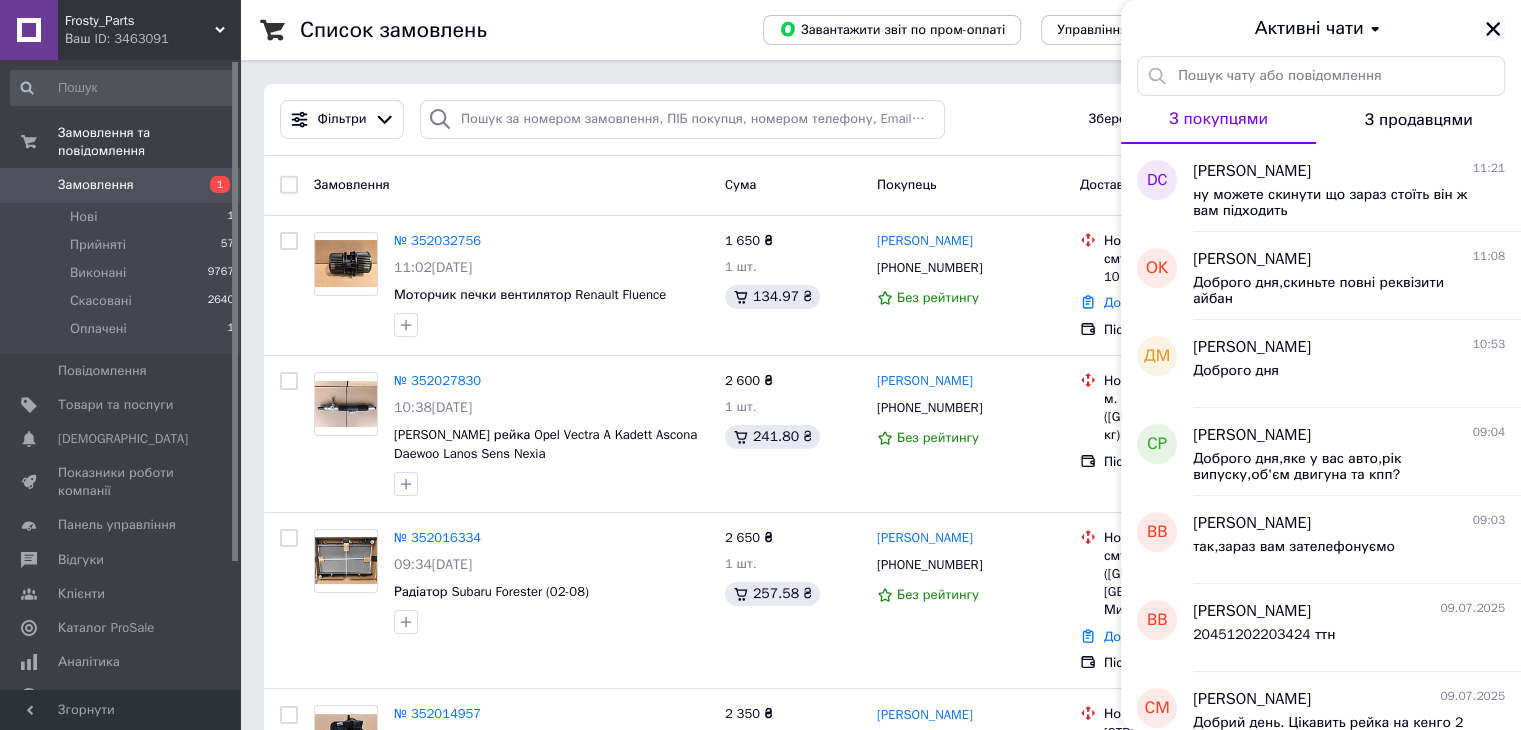 click 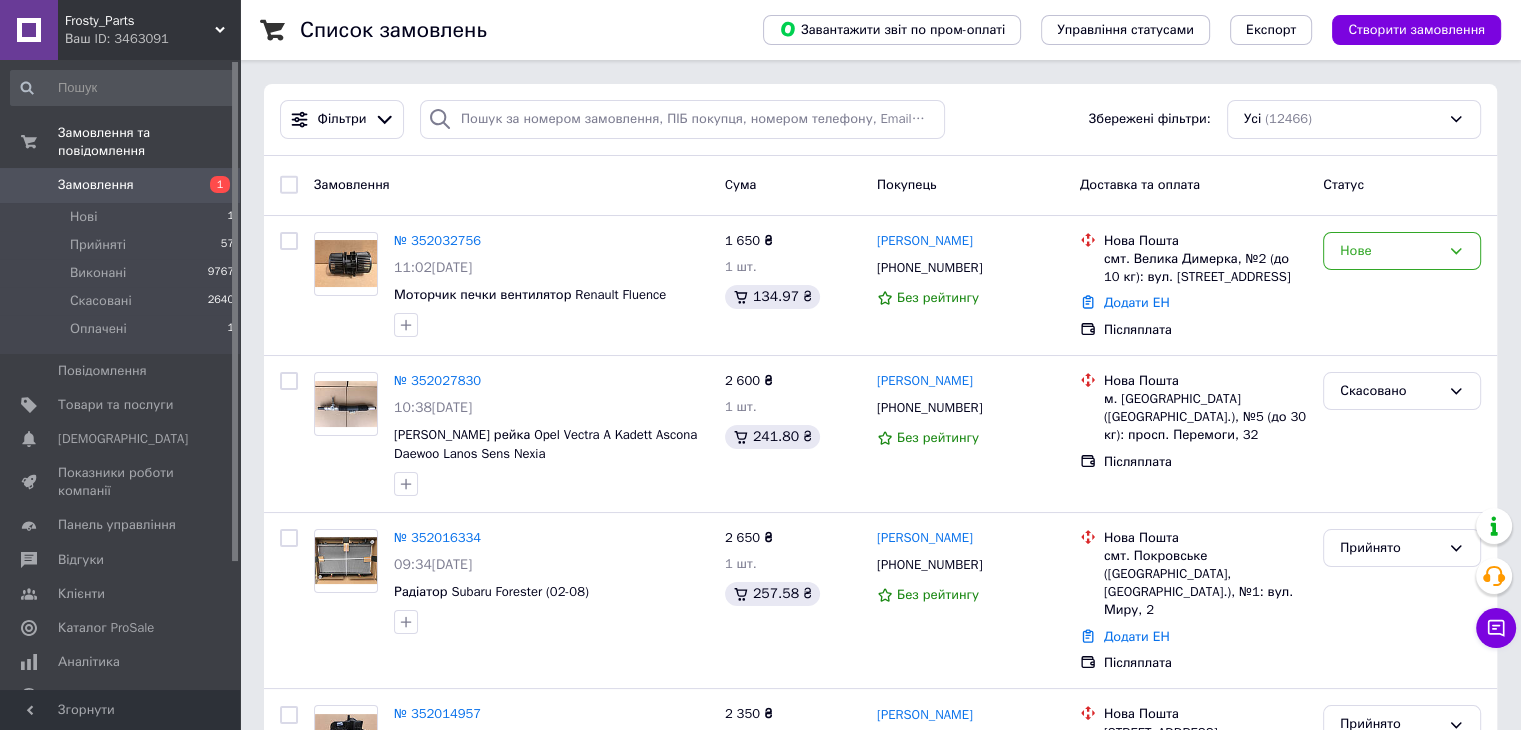 click on "Замовлення" at bounding box center [121, 185] 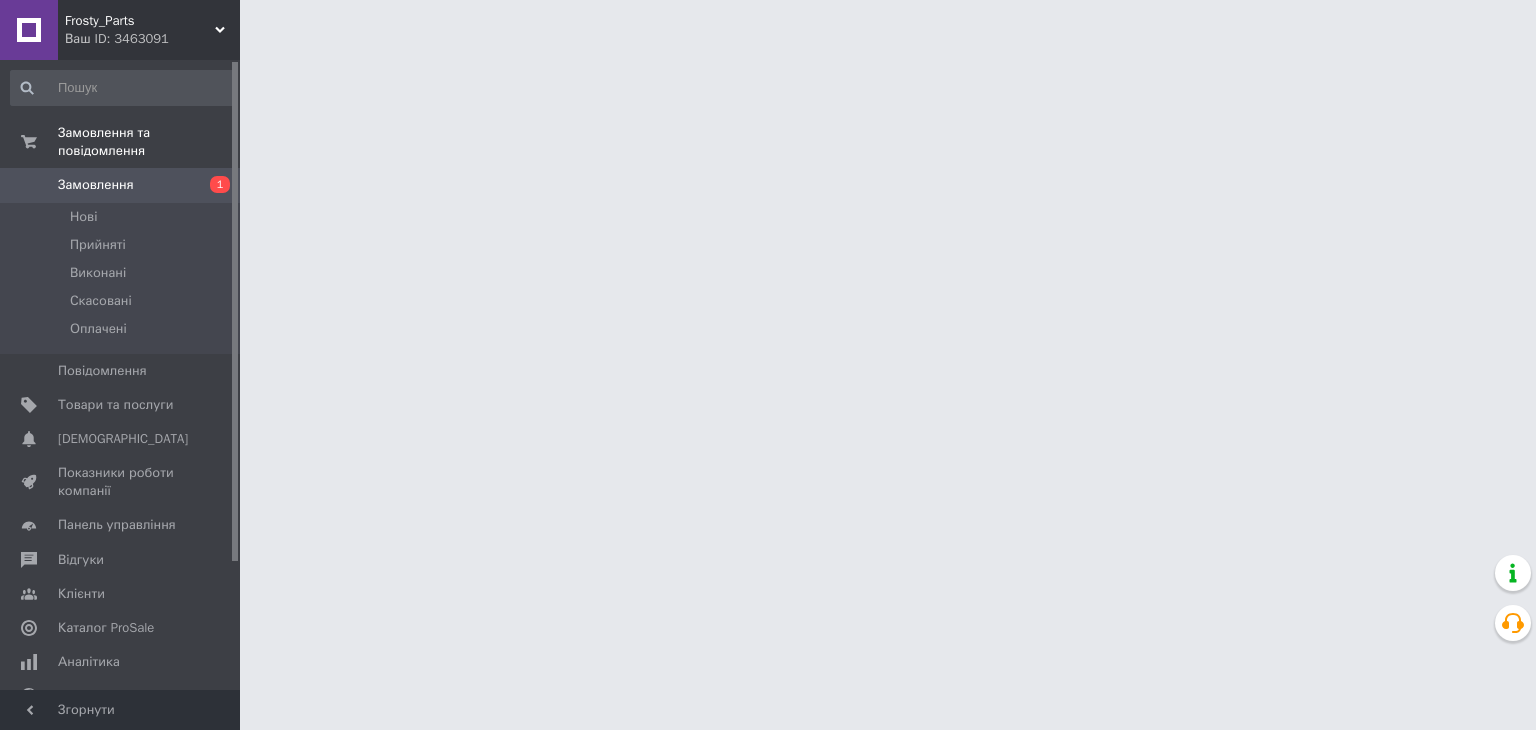 scroll, scrollTop: 0, scrollLeft: 0, axis: both 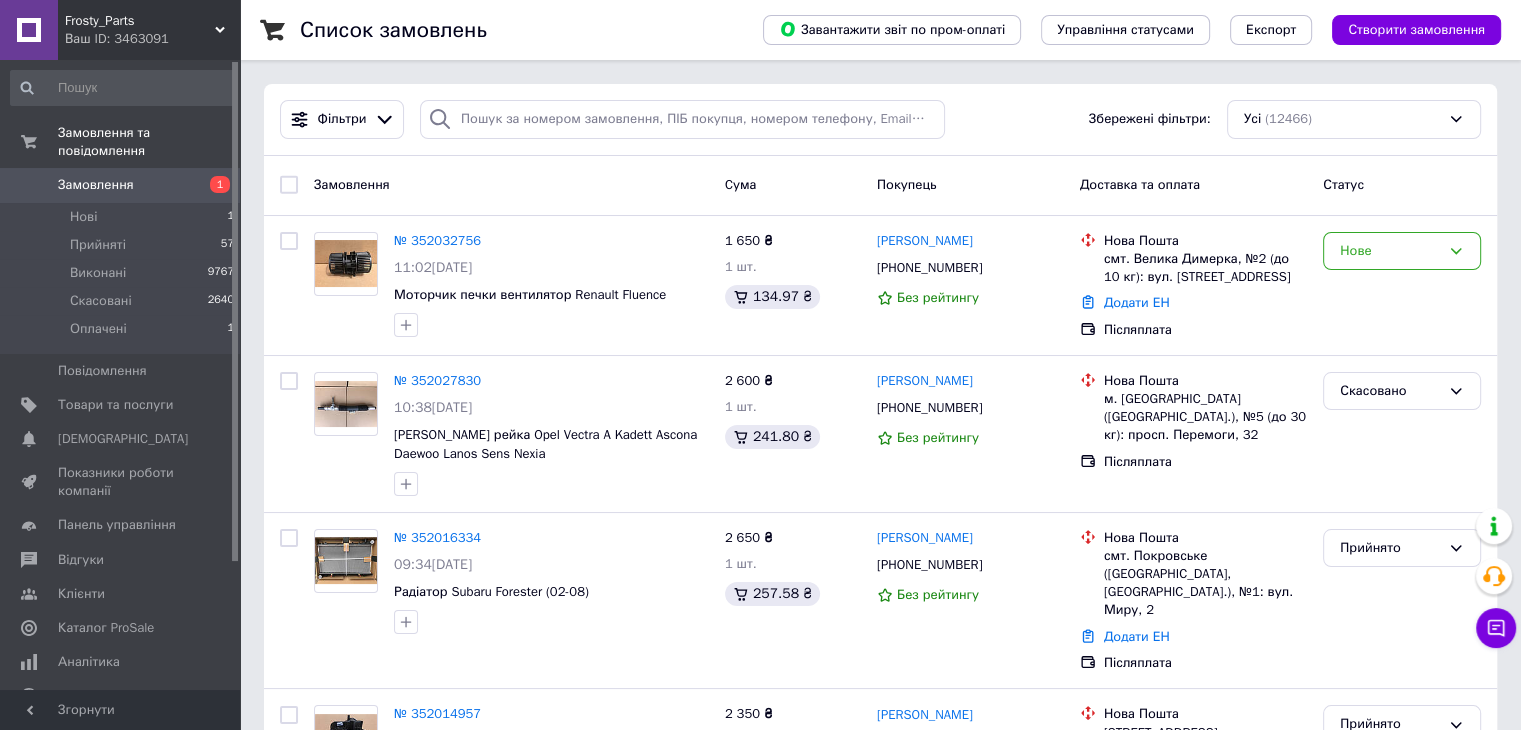 drag, startPoint x: 142, startPoint y: 167, endPoint x: 124, endPoint y: 45, distance: 123.32072 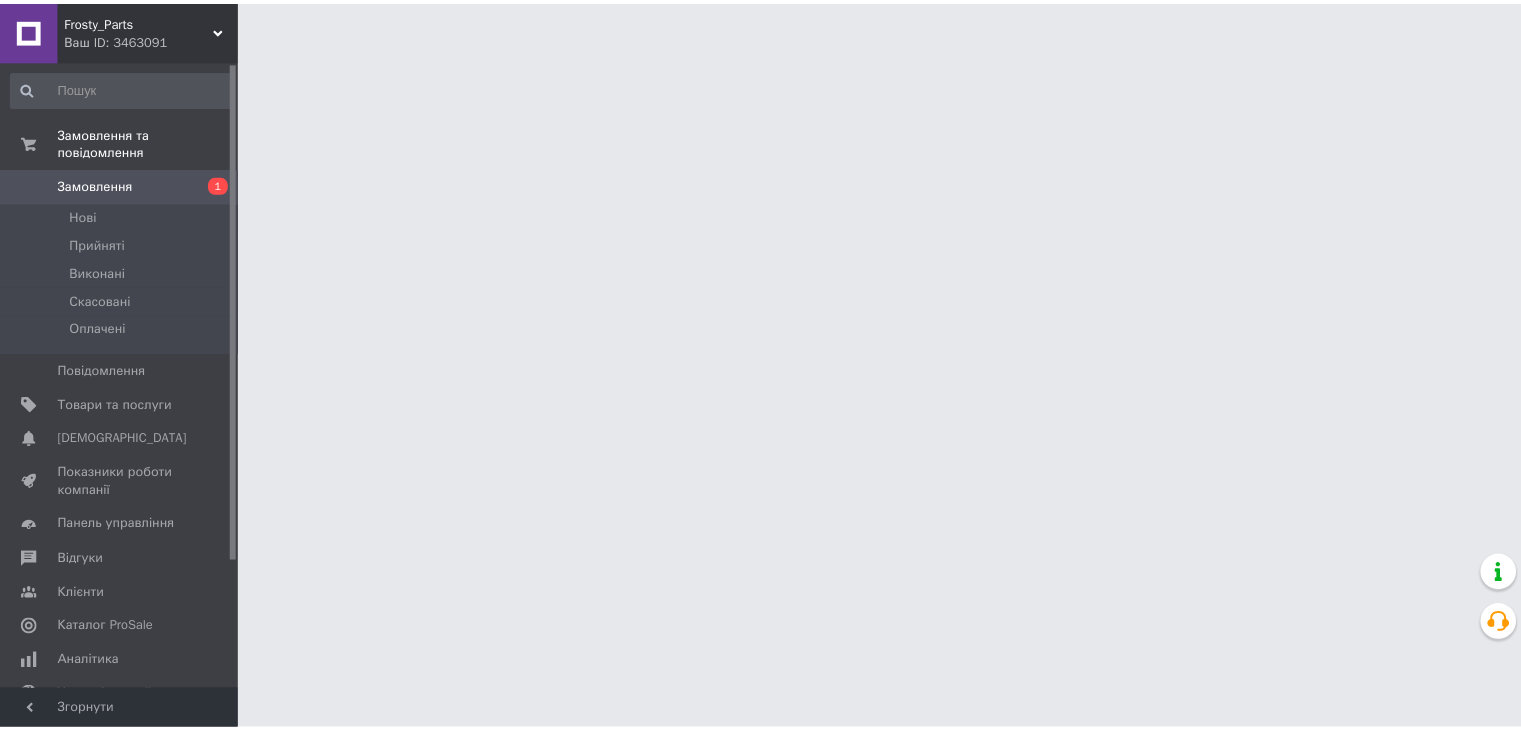 scroll, scrollTop: 0, scrollLeft: 0, axis: both 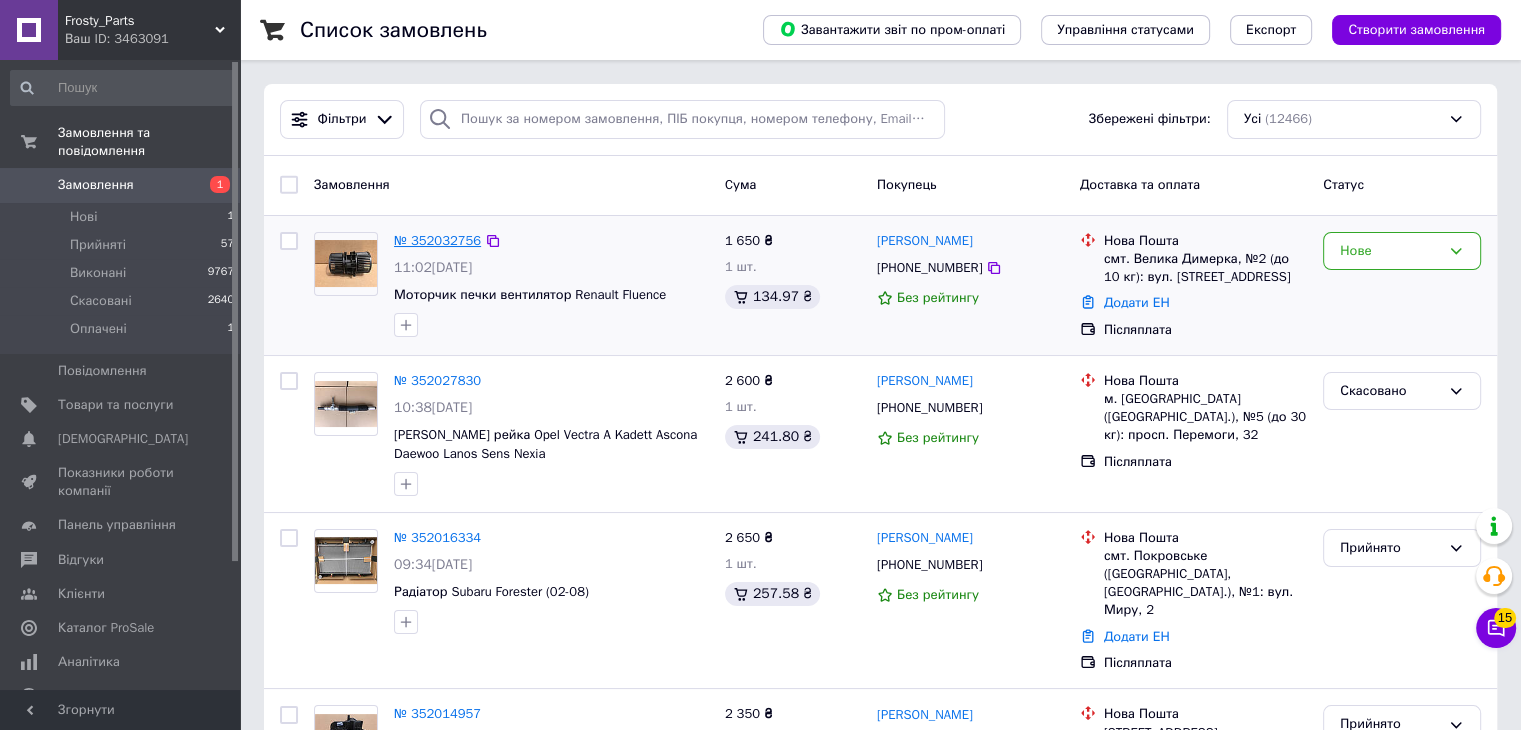 click on "№ 352032756" at bounding box center [437, 240] 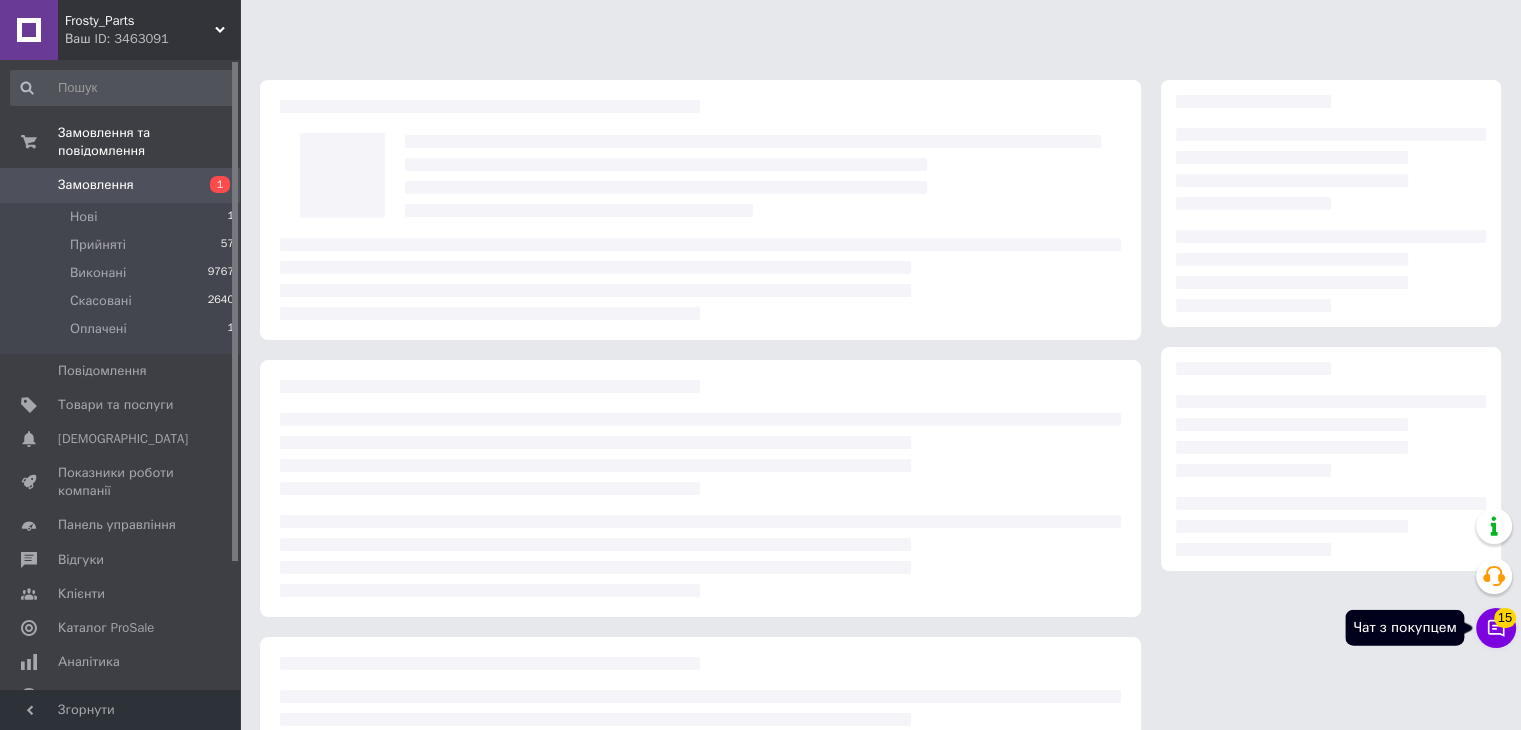 click 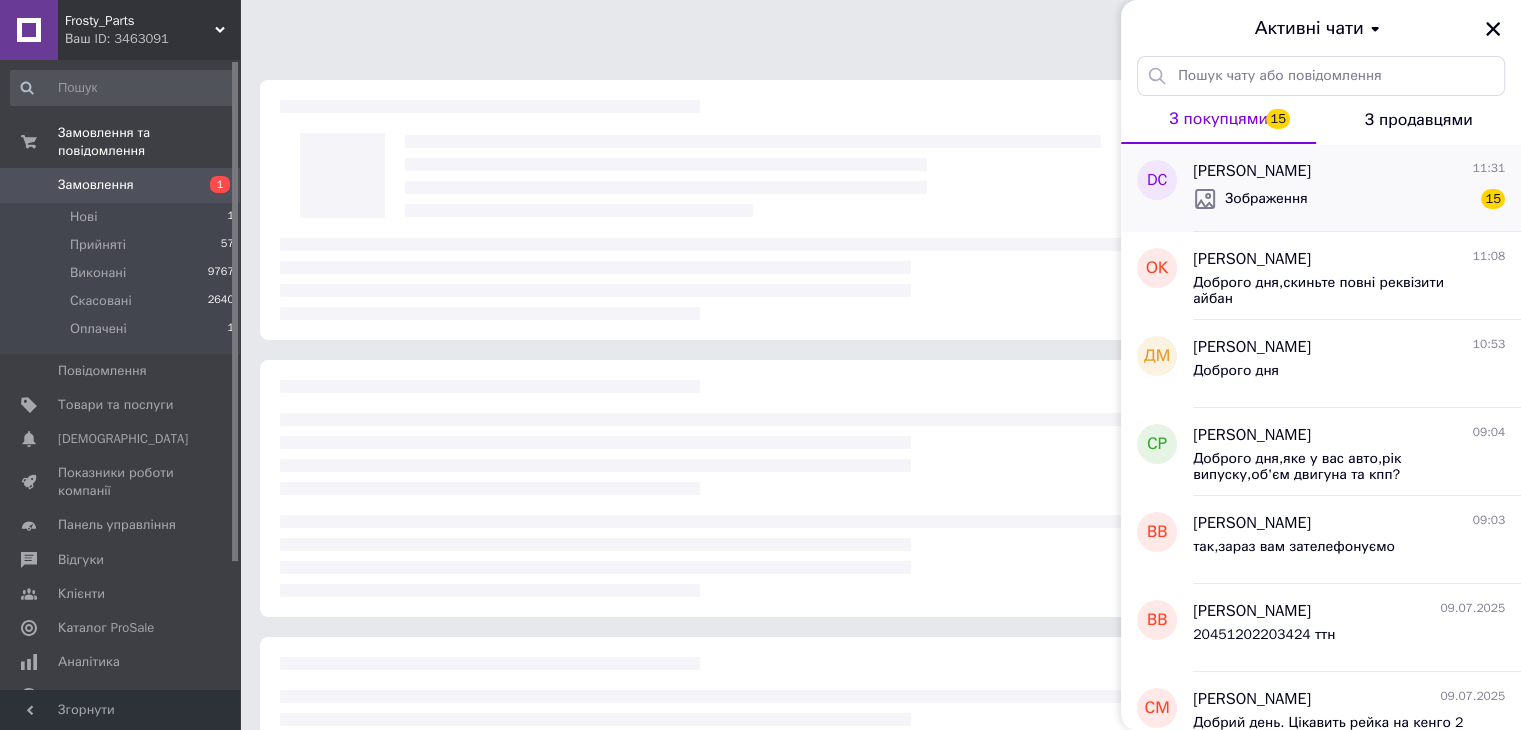 click on "Зображення" at bounding box center (1266, 199) 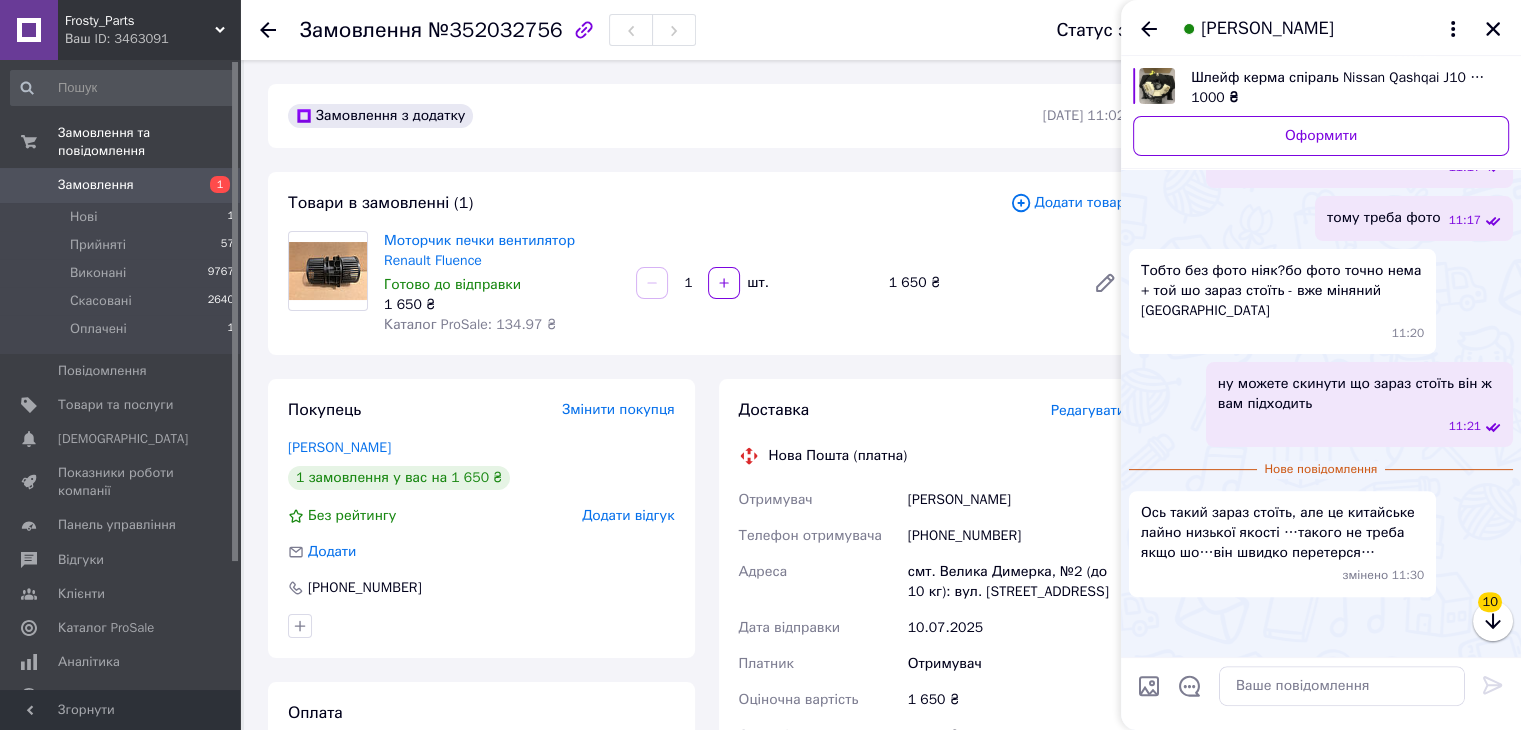 scroll, scrollTop: 825, scrollLeft: 0, axis: vertical 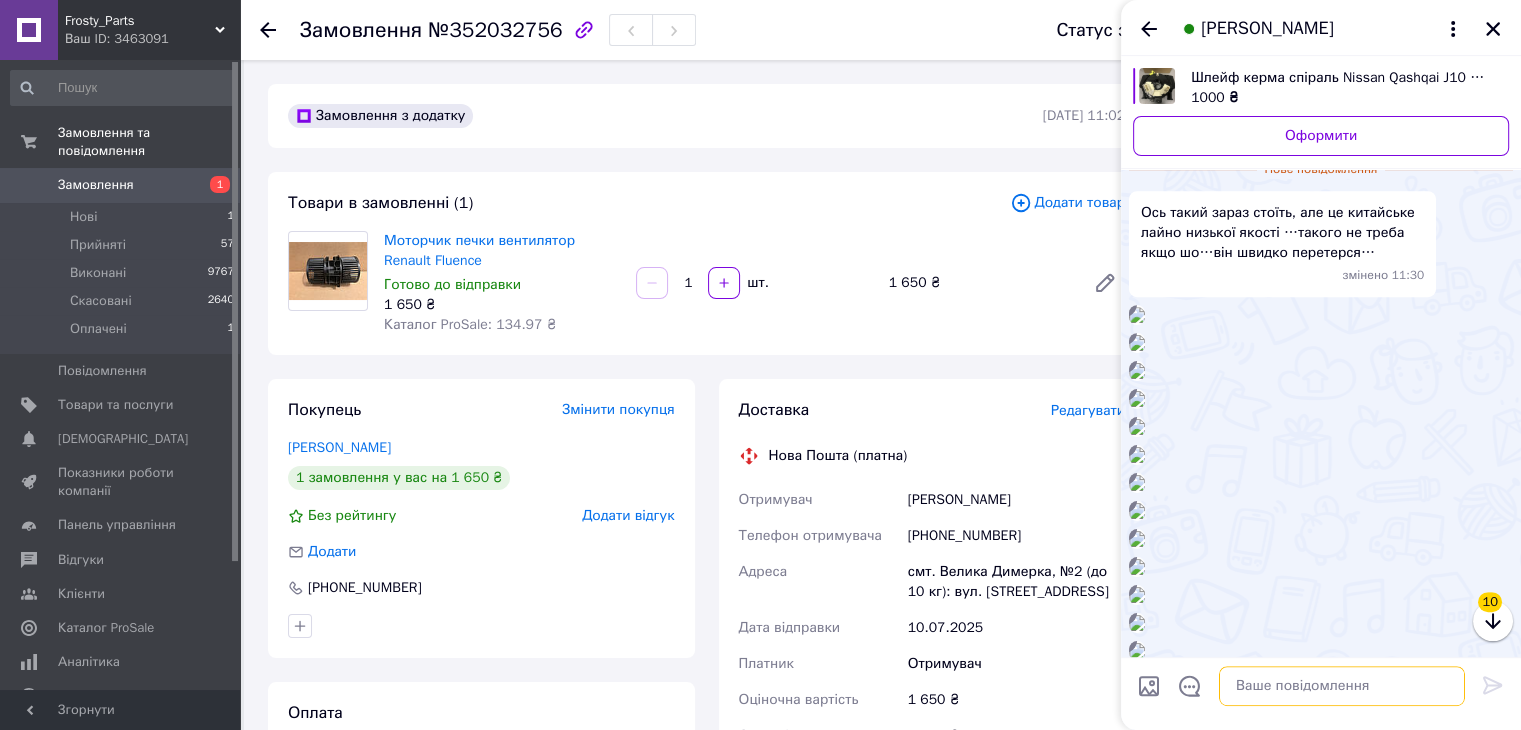 click at bounding box center [1342, 686] 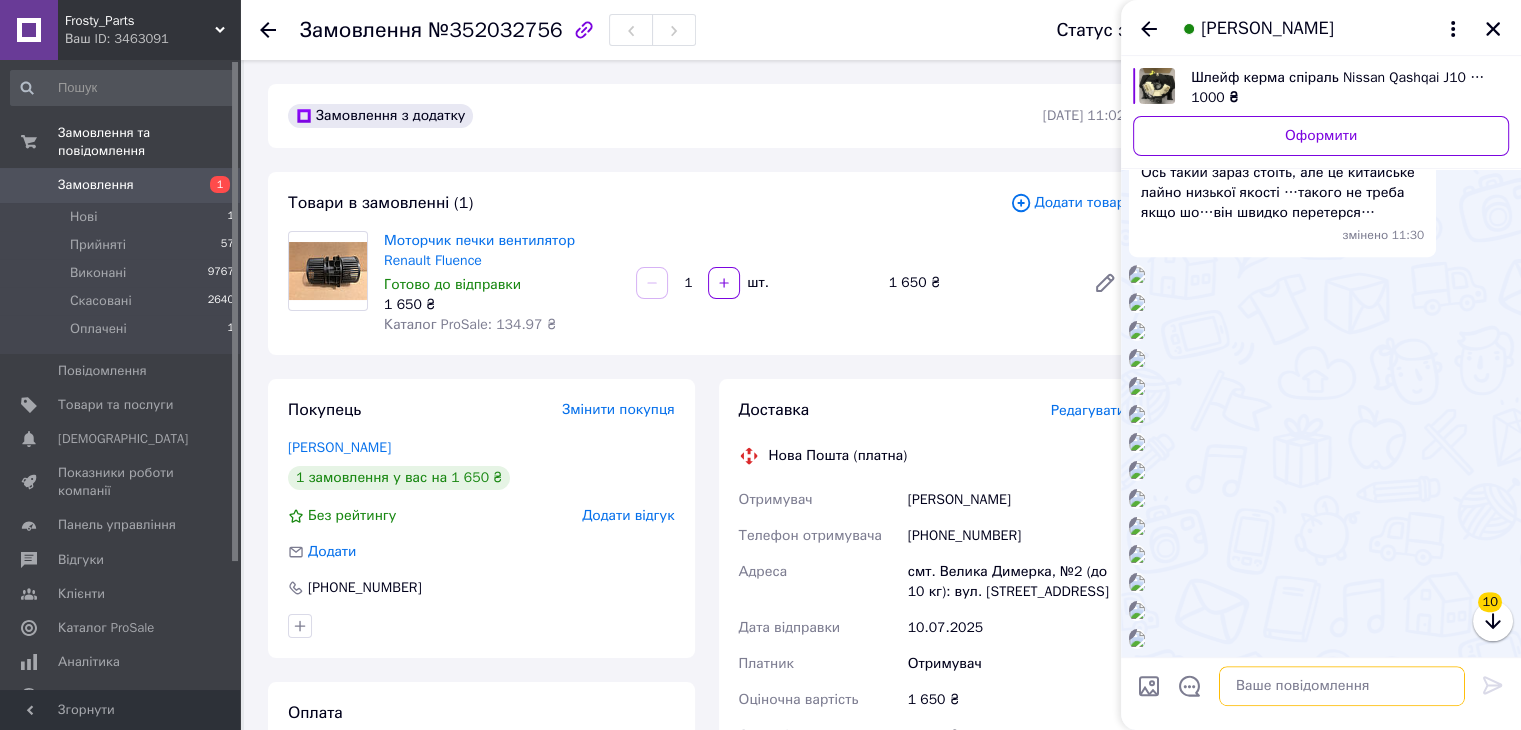 scroll, scrollTop: 925, scrollLeft: 0, axis: vertical 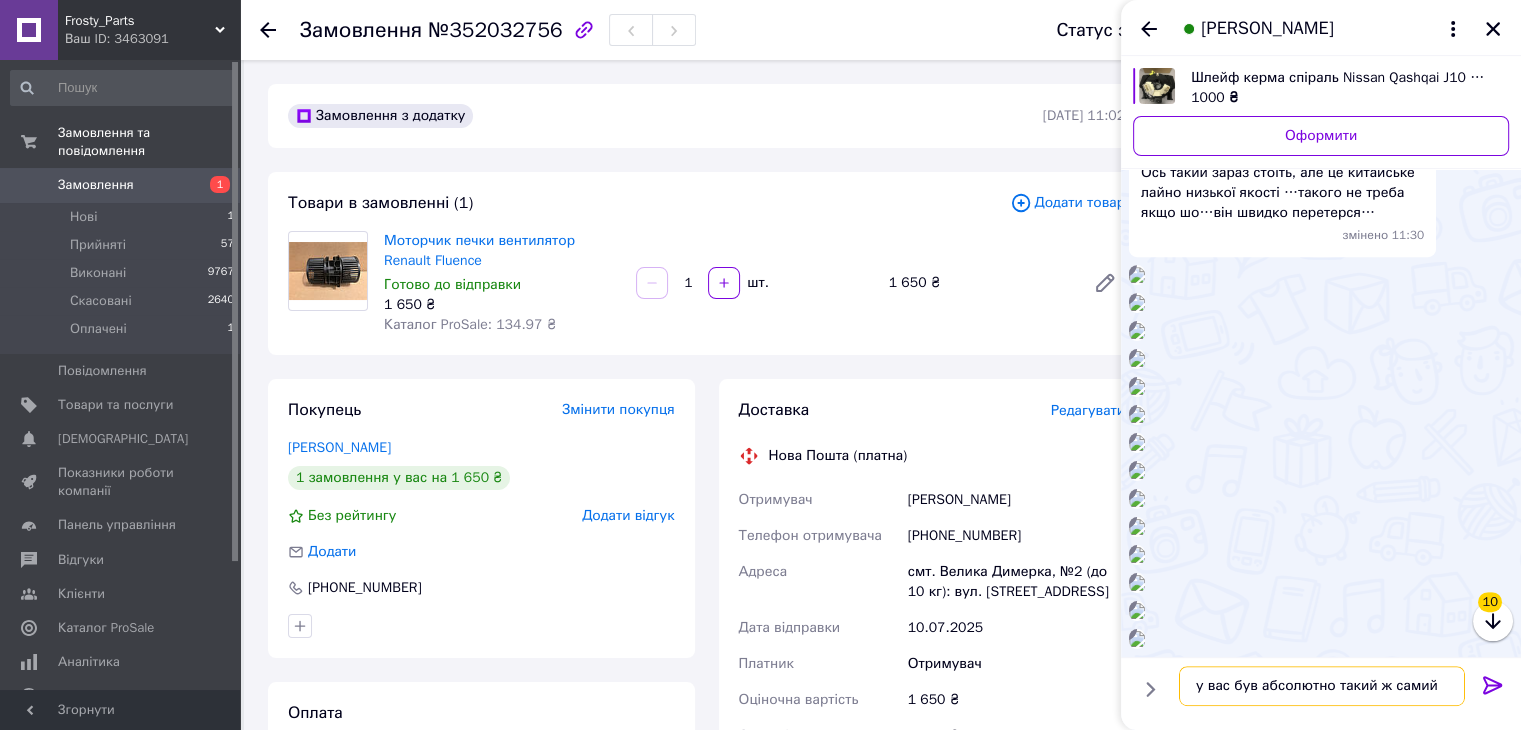 type on "у вас був абсолютно такий ж самий?" 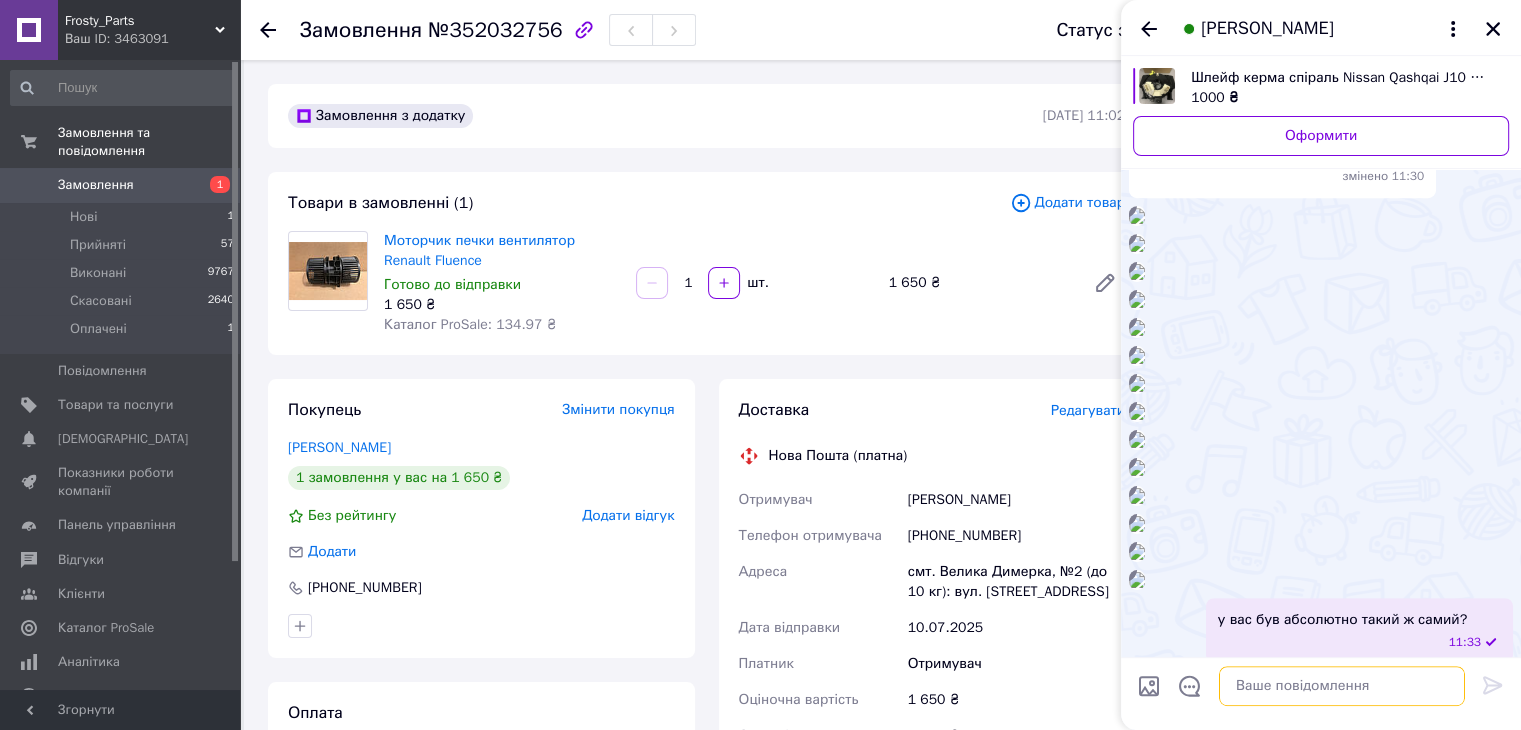 scroll, scrollTop: 4762, scrollLeft: 0, axis: vertical 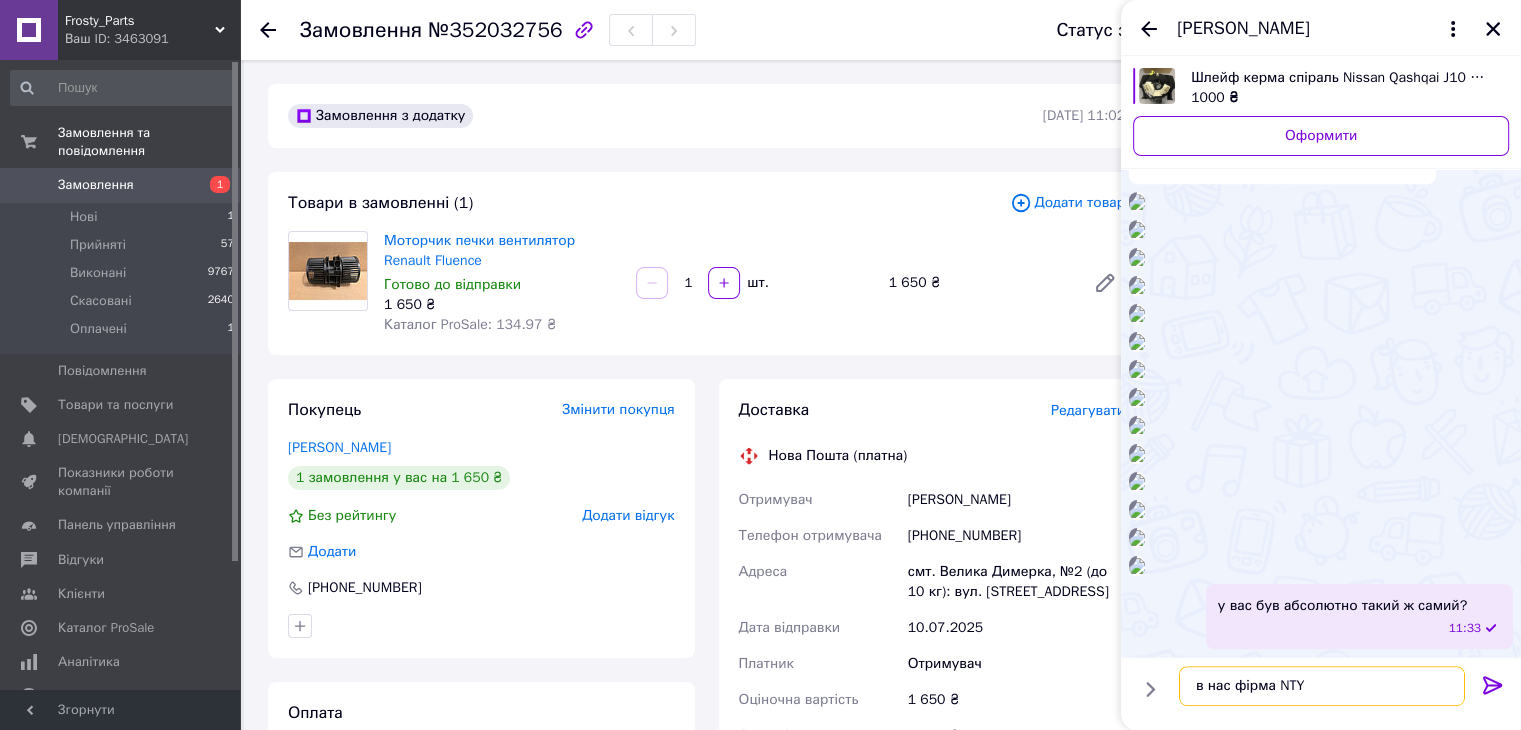 drag, startPoint x: 1308, startPoint y: 680, endPoint x: 1194, endPoint y: 662, distance: 115.41231 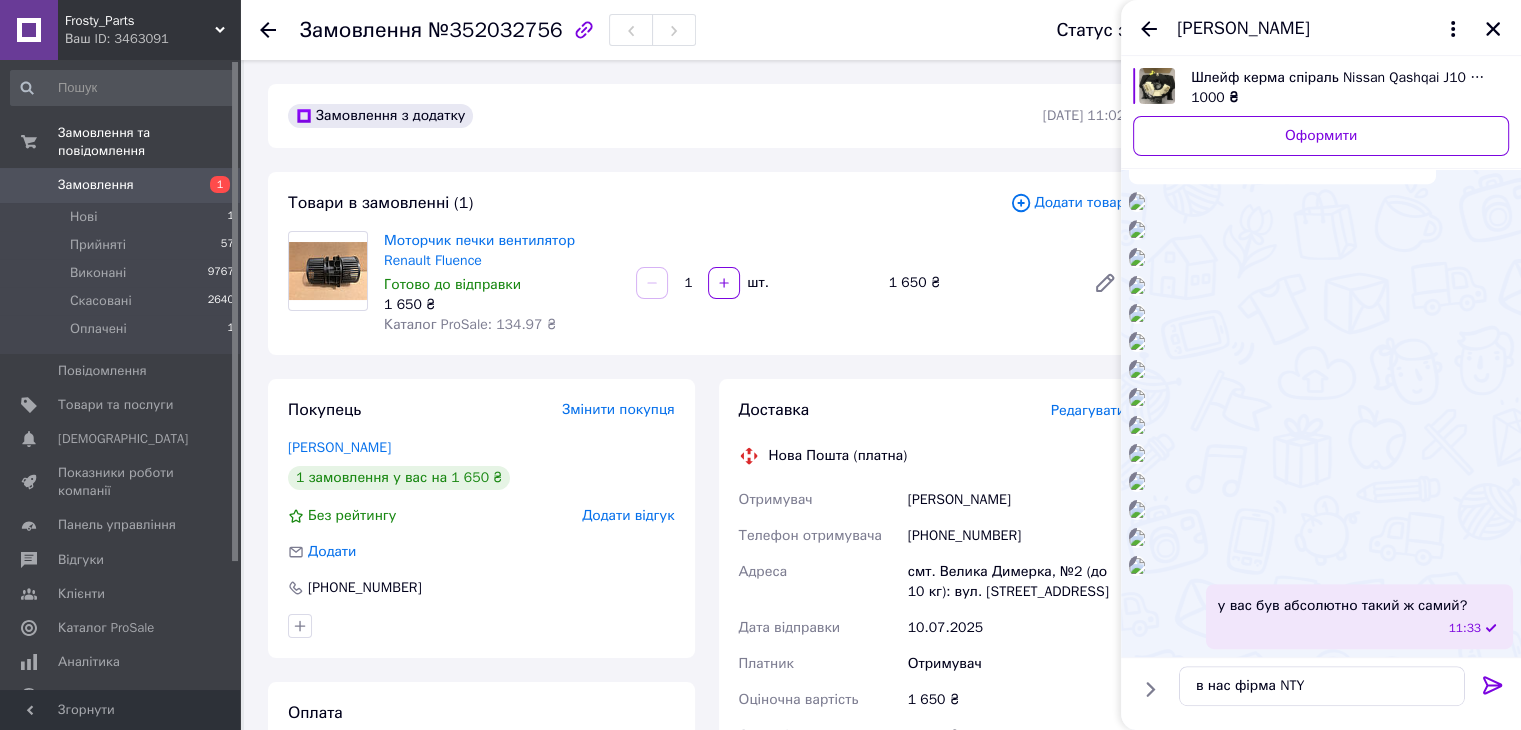 click 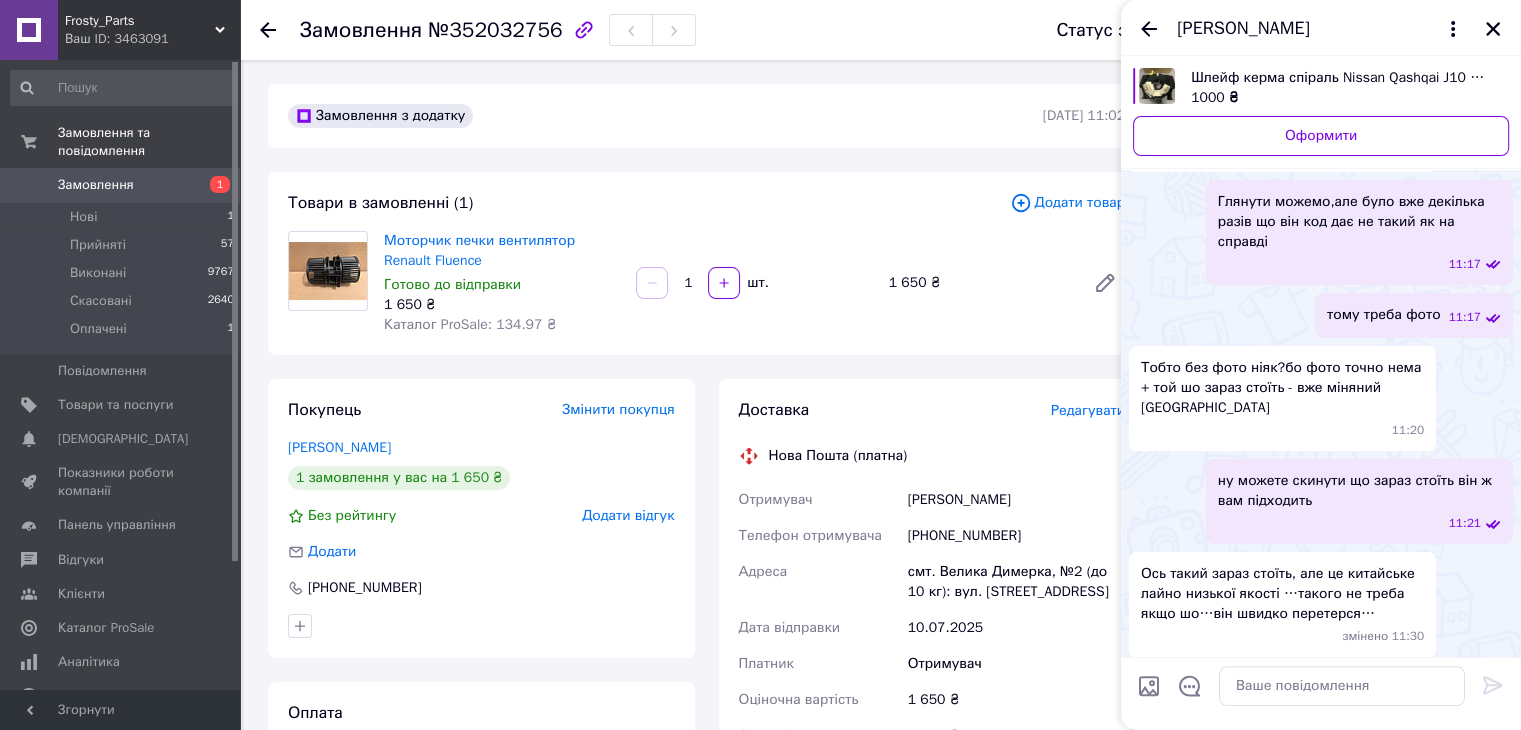 scroll, scrollTop: 457, scrollLeft: 0, axis: vertical 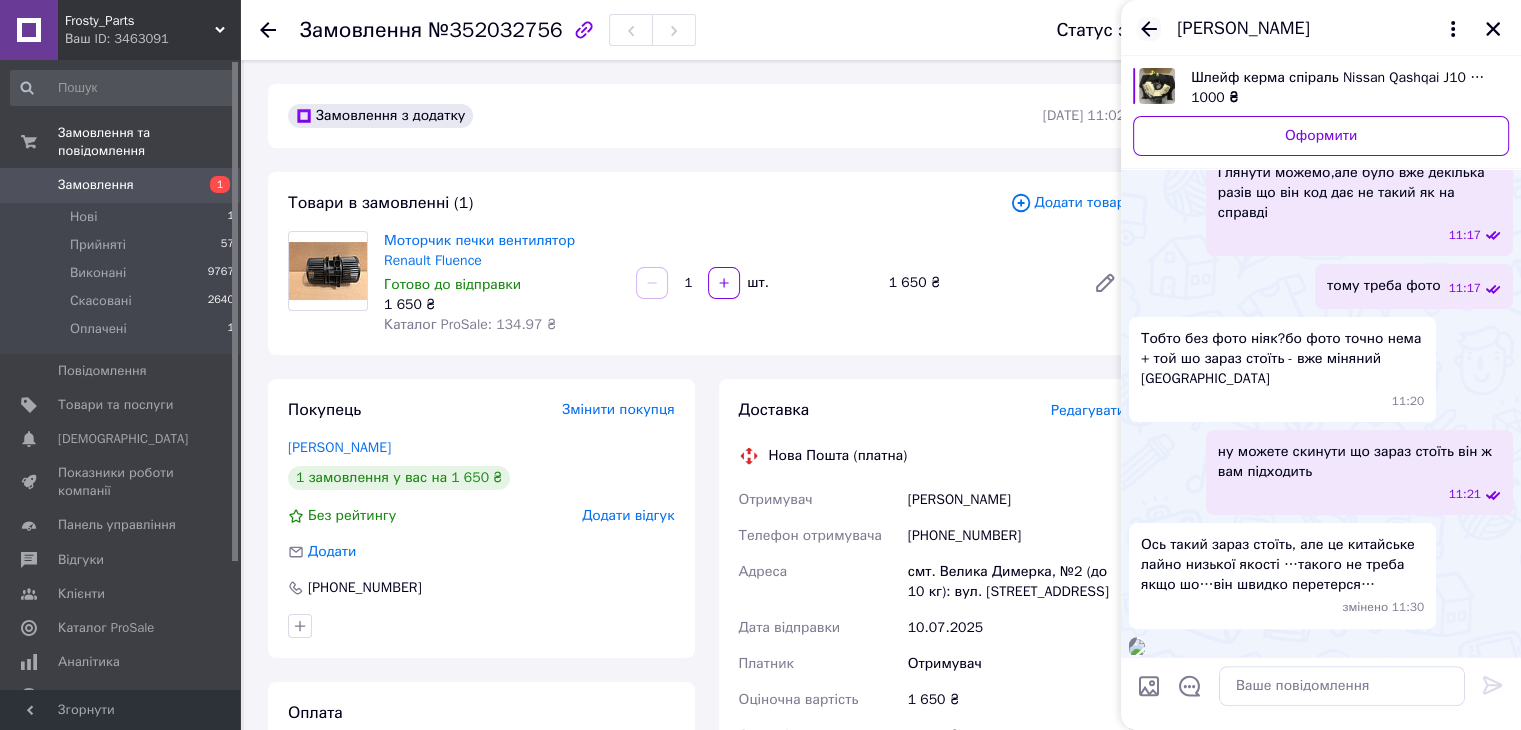 click 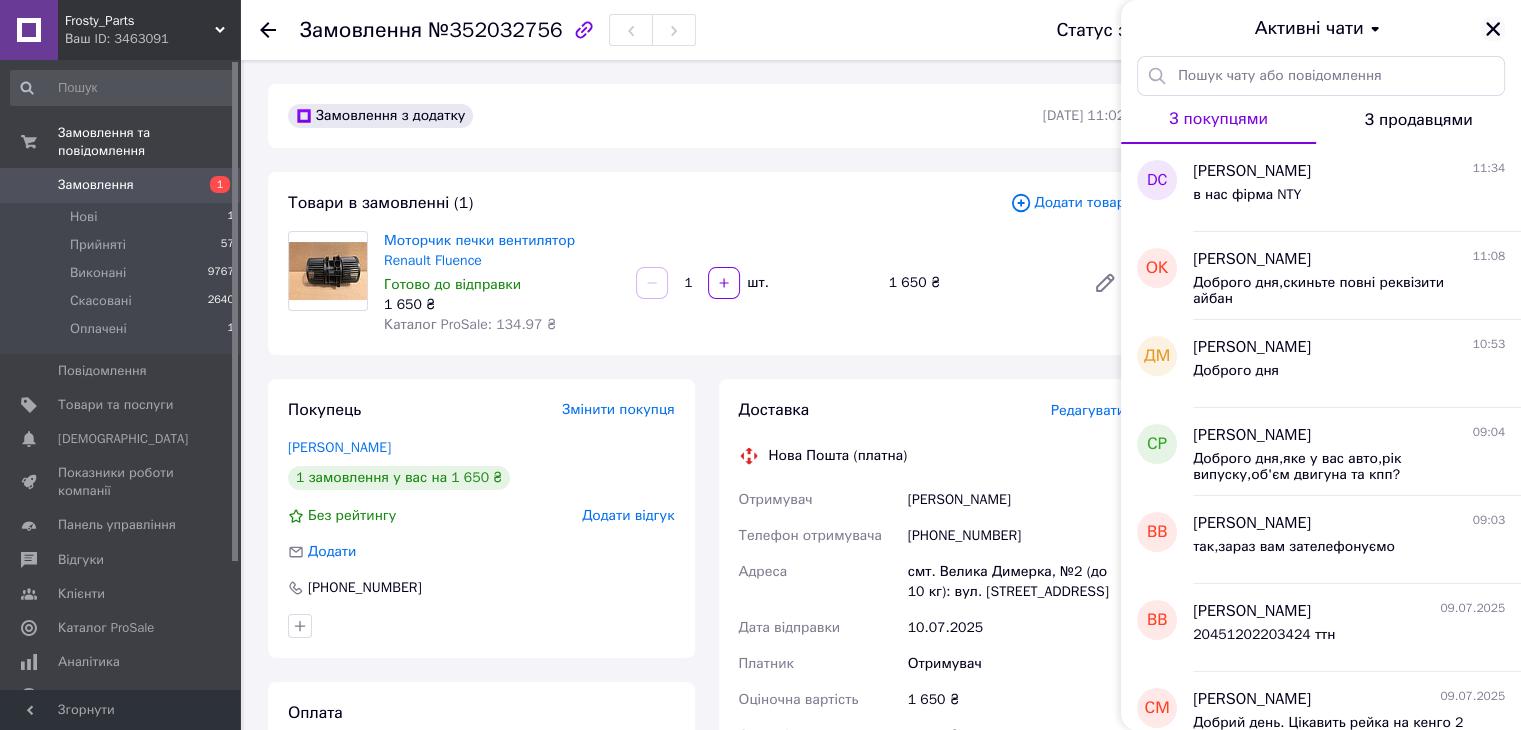 click at bounding box center (1493, 29) 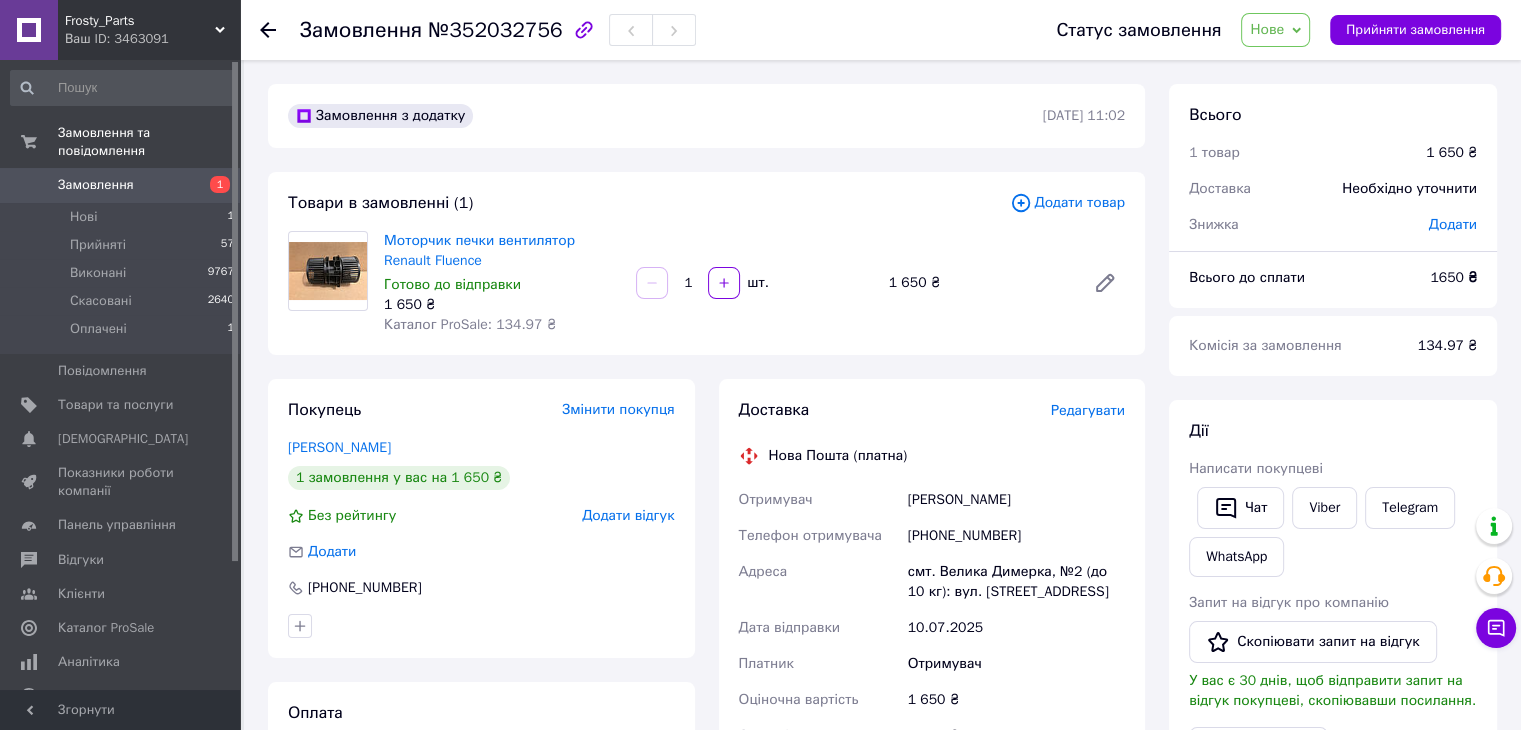 click on "Нове" at bounding box center (1275, 30) 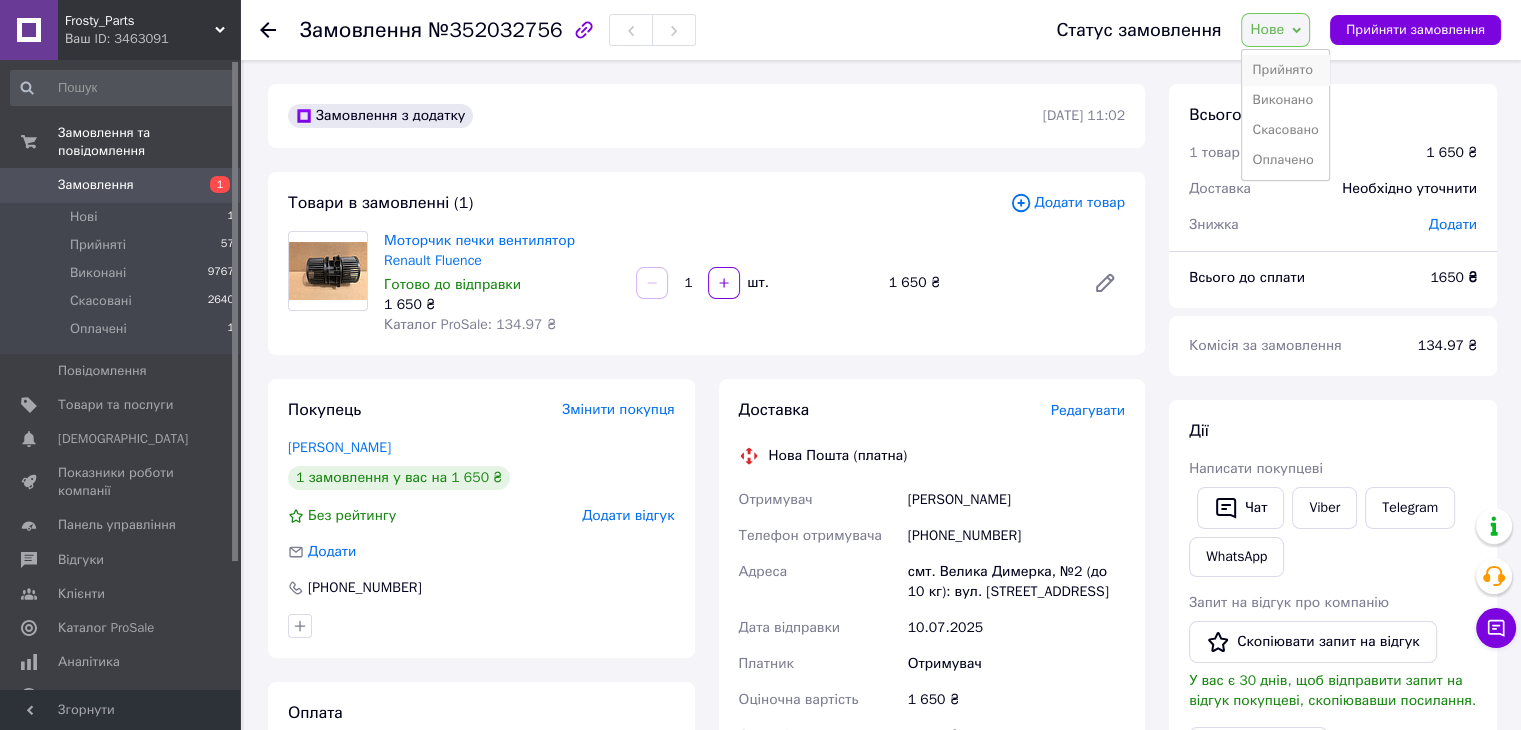 click on "Прийнято" at bounding box center [1285, 70] 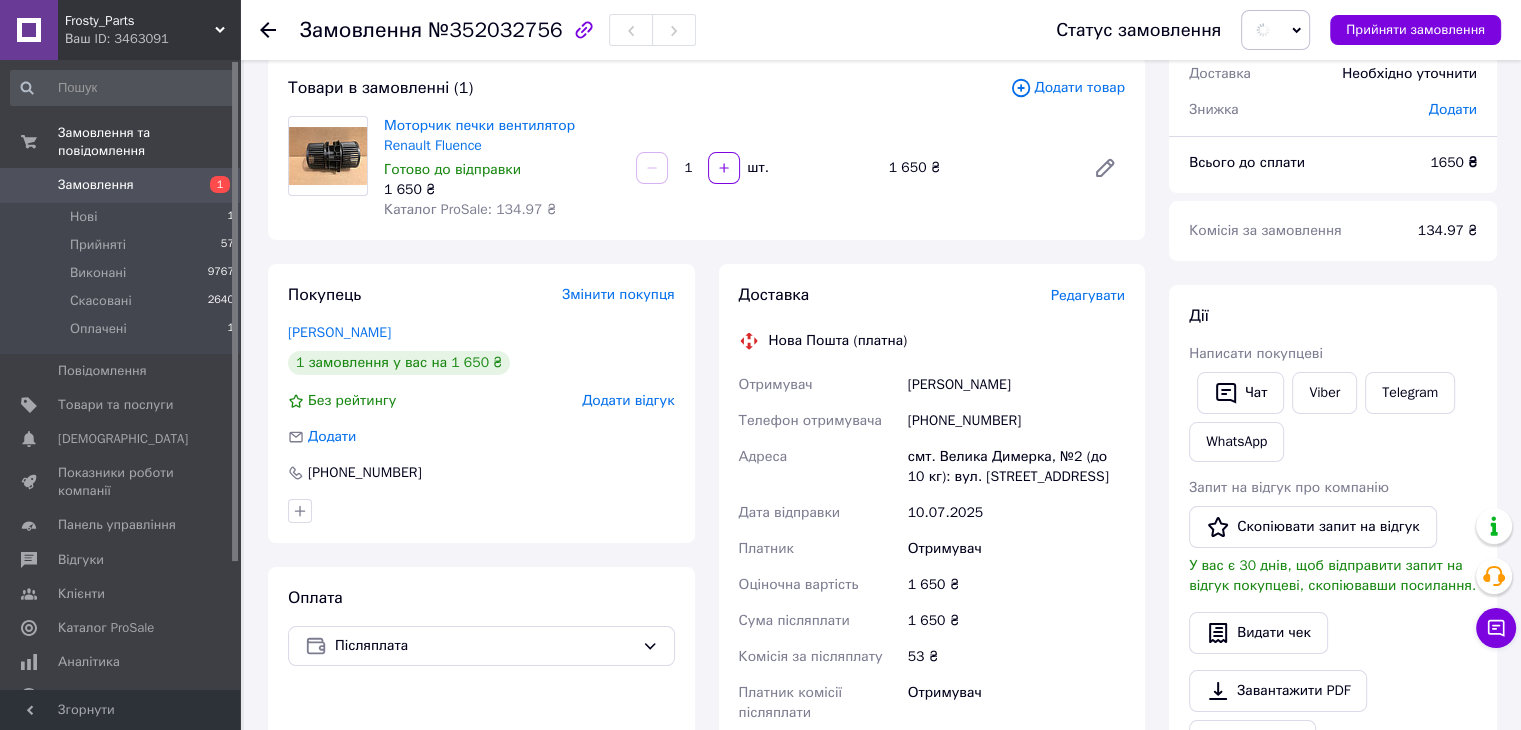scroll, scrollTop: 300, scrollLeft: 0, axis: vertical 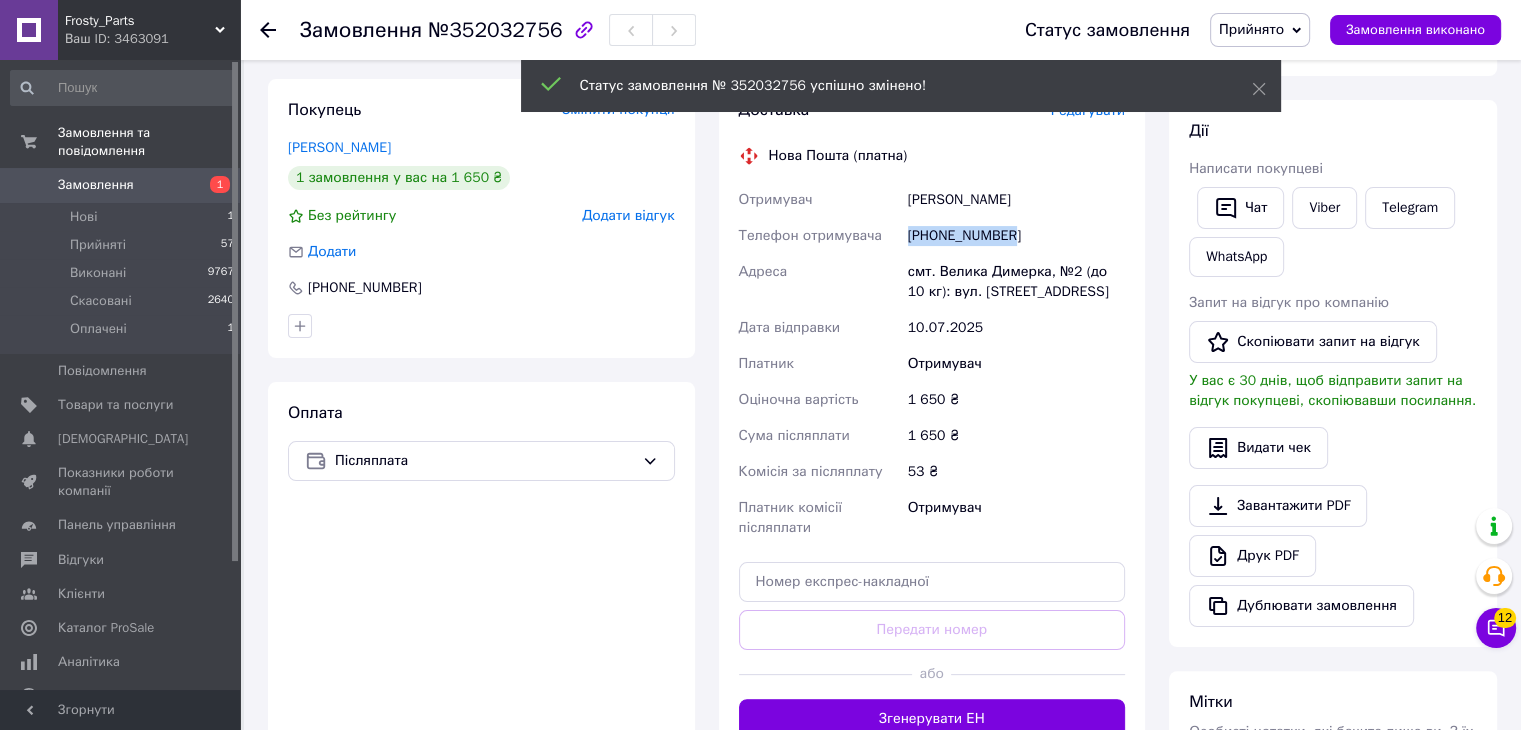 drag, startPoint x: 908, startPoint y: 241, endPoint x: 1005, endPoint y: 229, distance: 97.73945 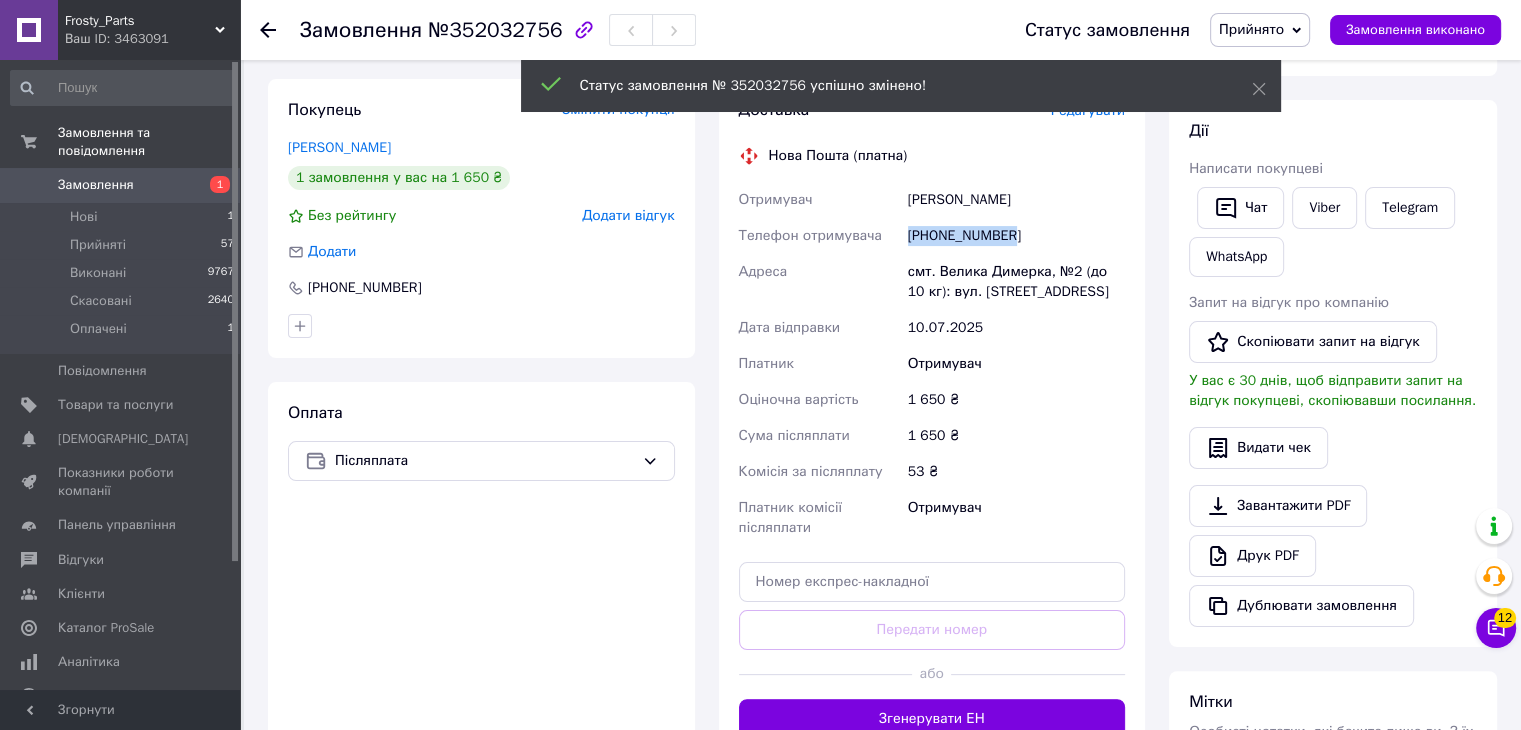 copy on "[PHONE_NUMBER]" 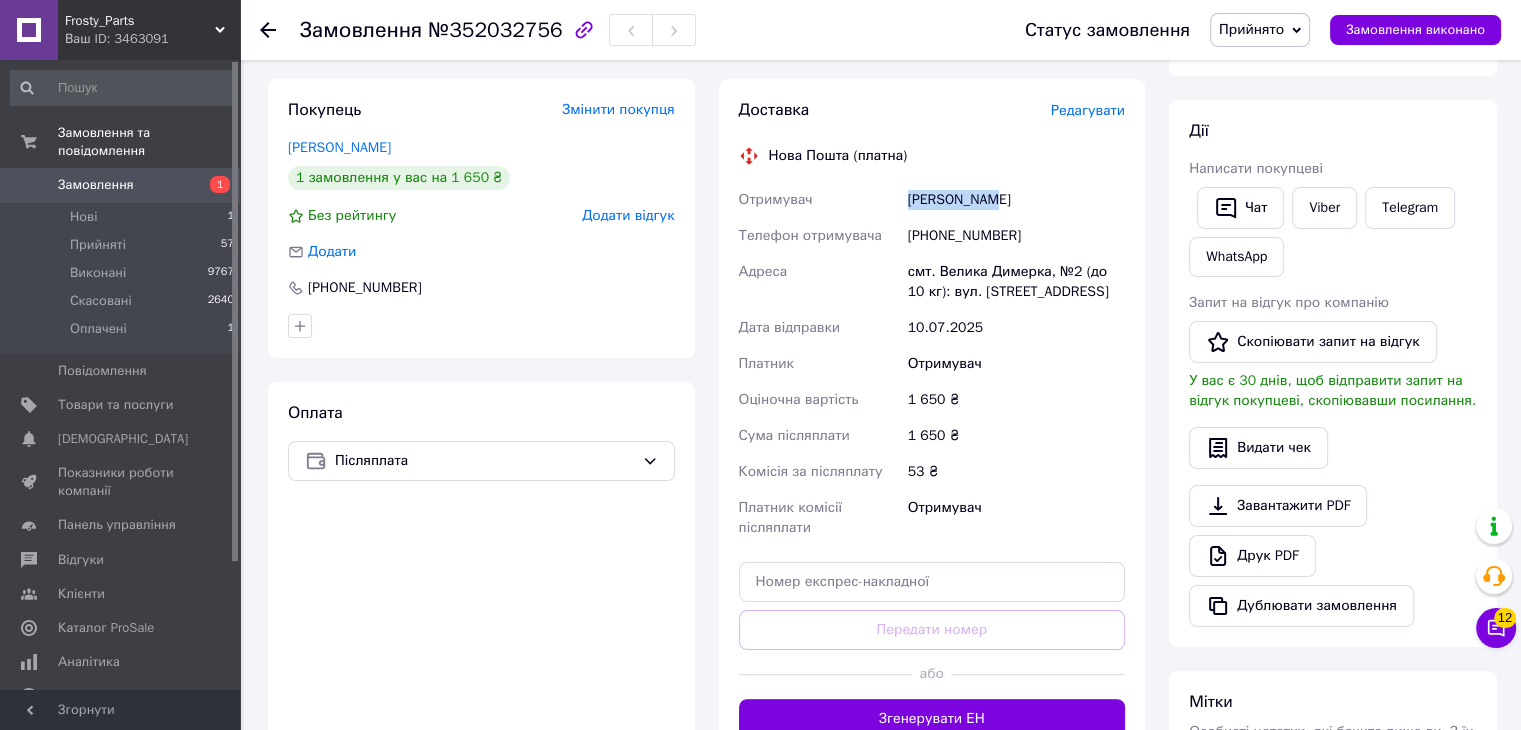 drag, startPoint x: 909, startPoint y: 193, endPoint x: 982, endPoint y: 206, distance: 74.1485 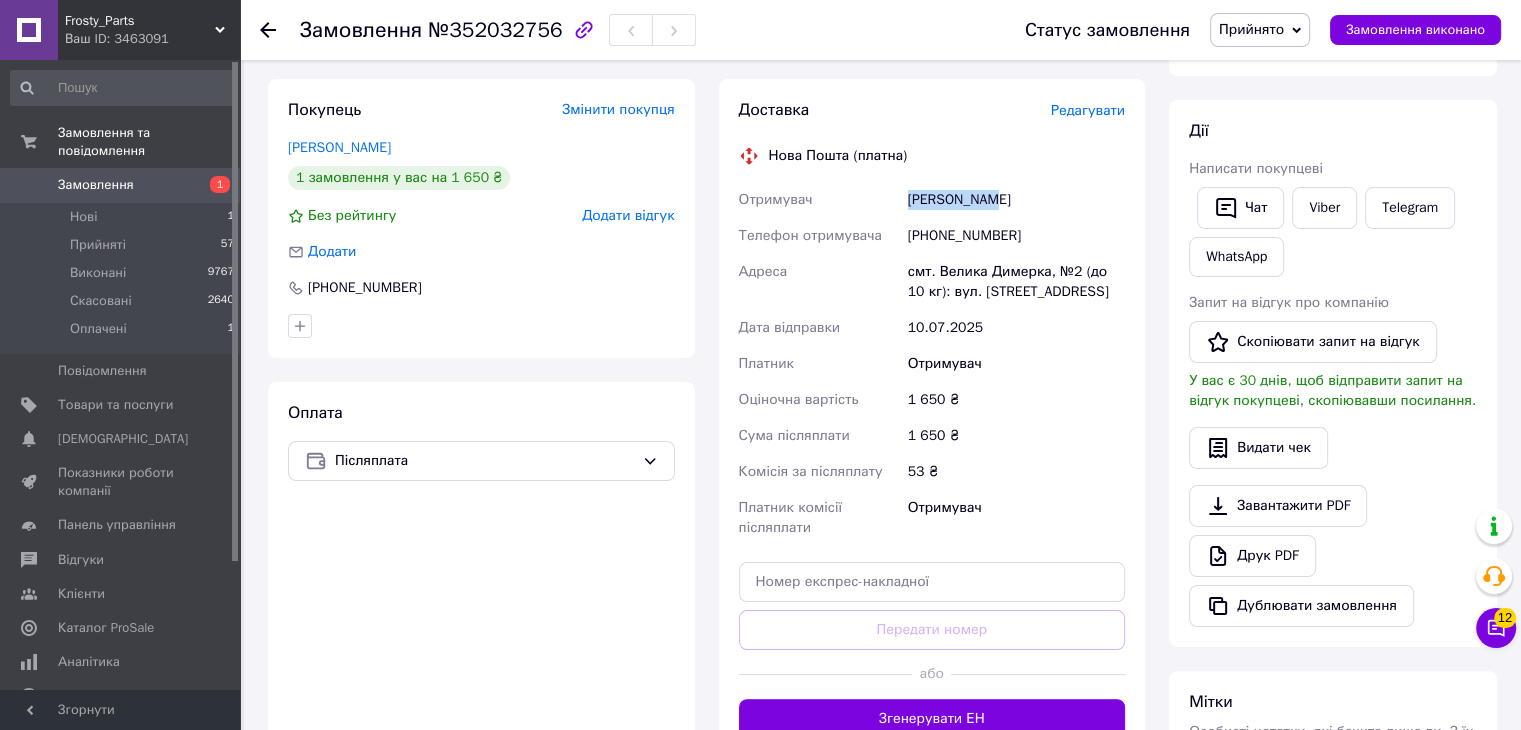 click on "Чміль Евген" at bounding box center (1016, 200) 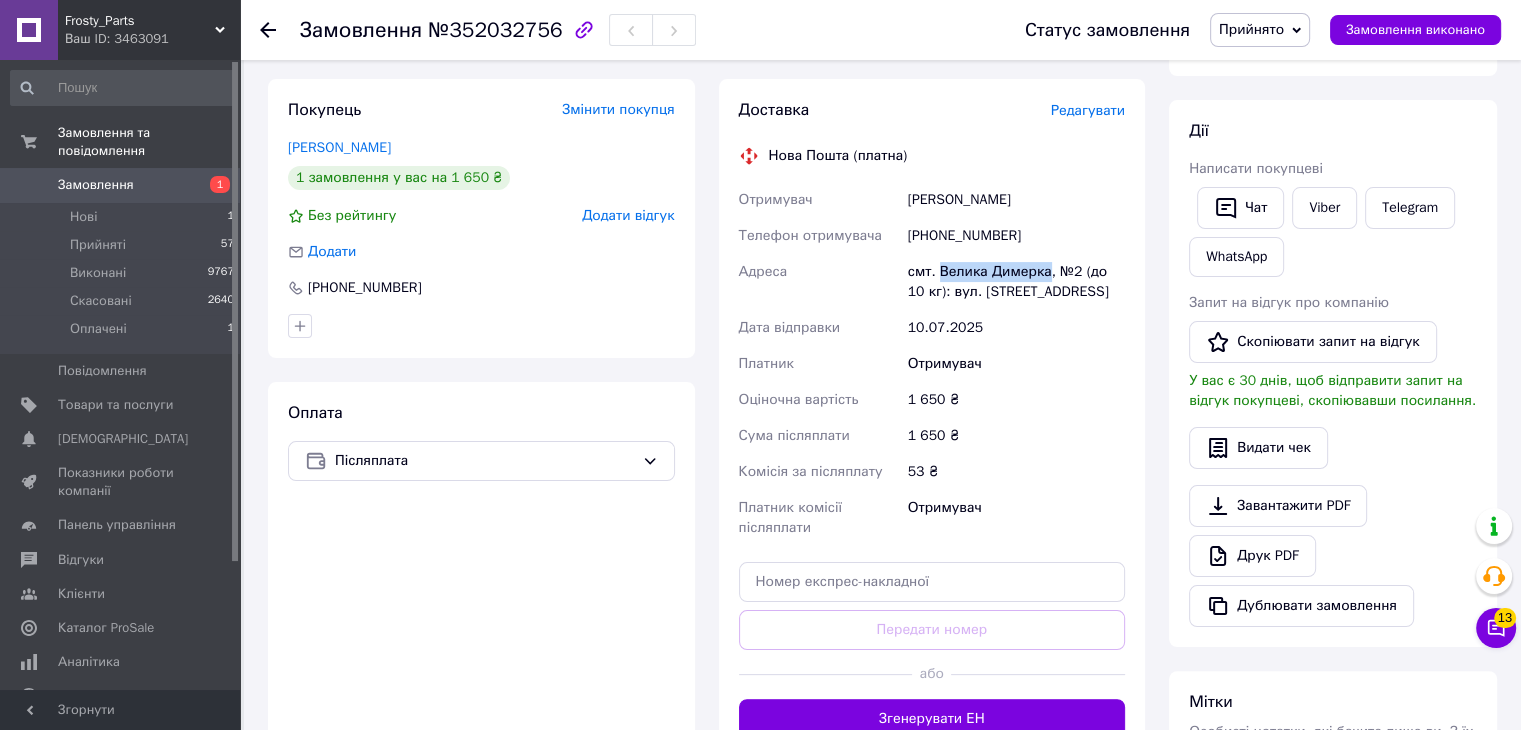 drag, startPoint x: 937, startPoint y: 266, endPoint x: 1041, endPoint y: 273, distance: 104.23531 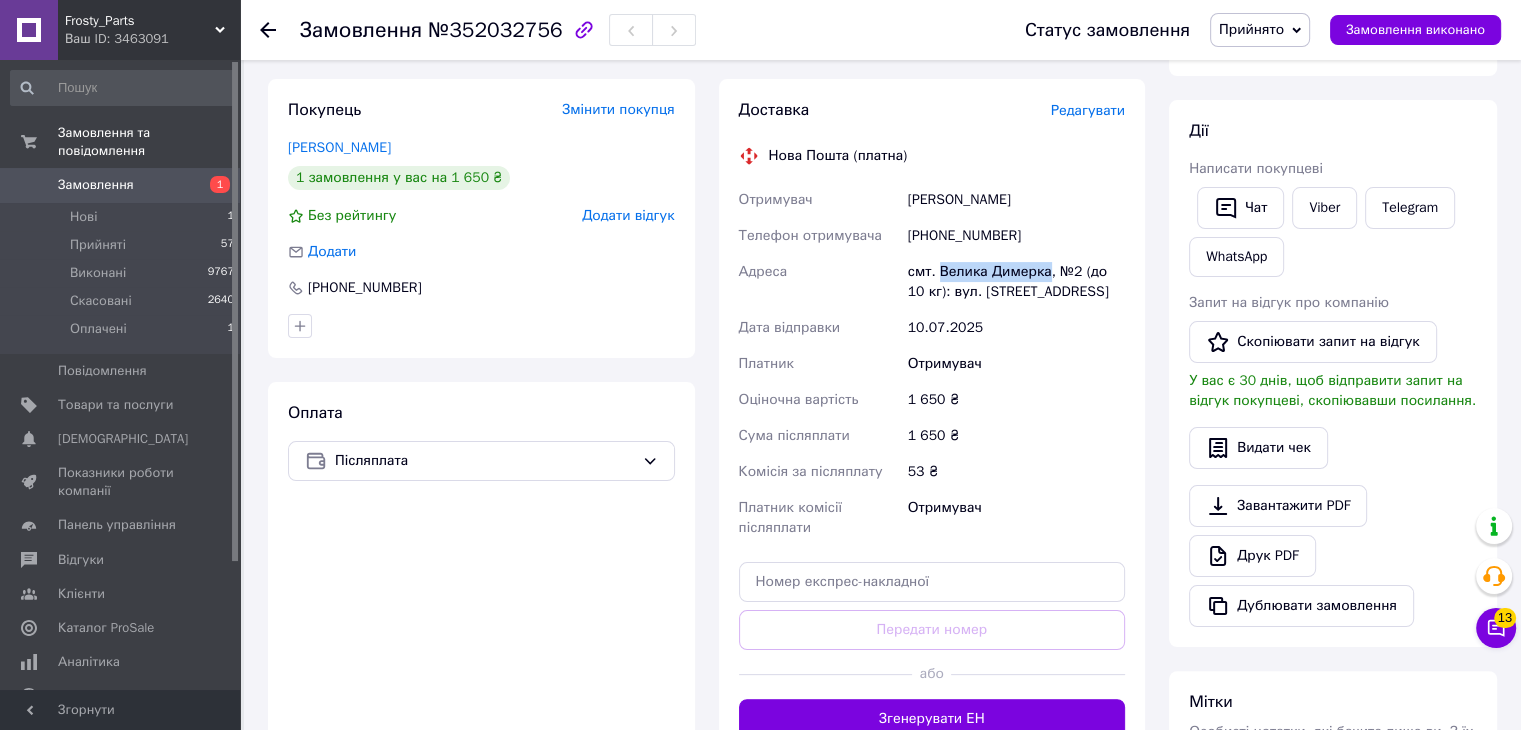click on "смт. Велика Димерка, №2 (до 10 кг): вул. [STREET_ADDRESS]" at bounding box center (1016, 282) 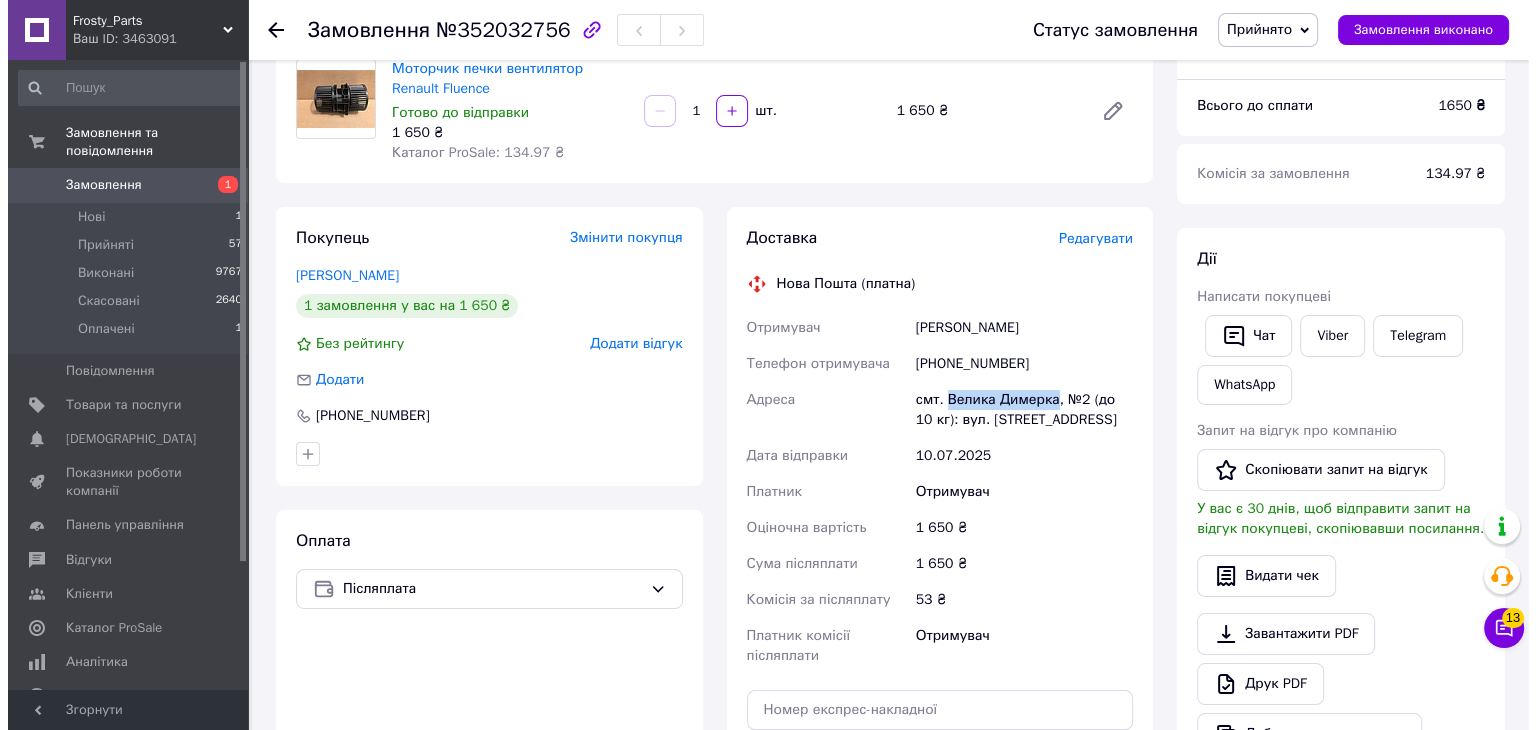 scroll, scrollTop: 0, scrollLeft: 0, axis: both 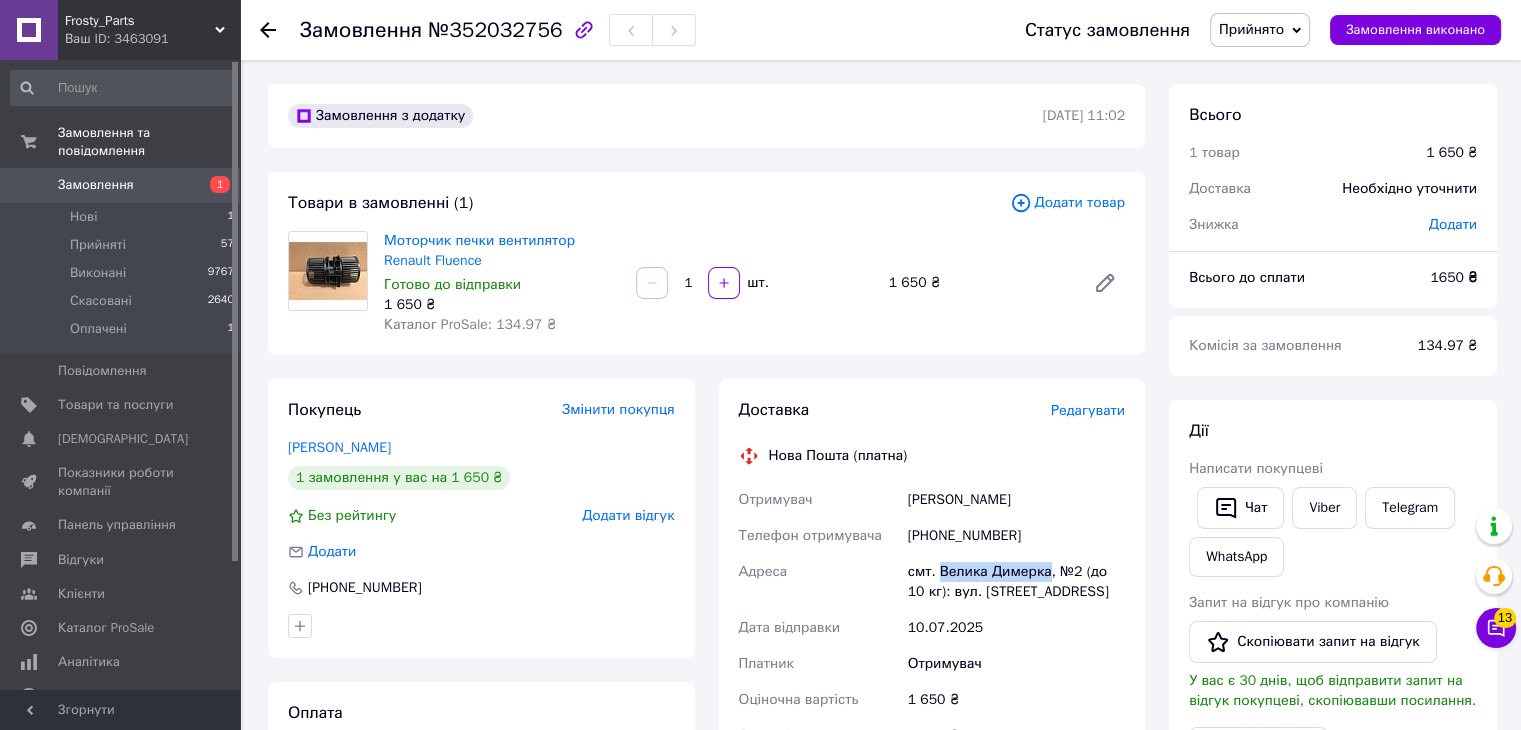 click on "Замовлення" at bounding box center (121, 185) 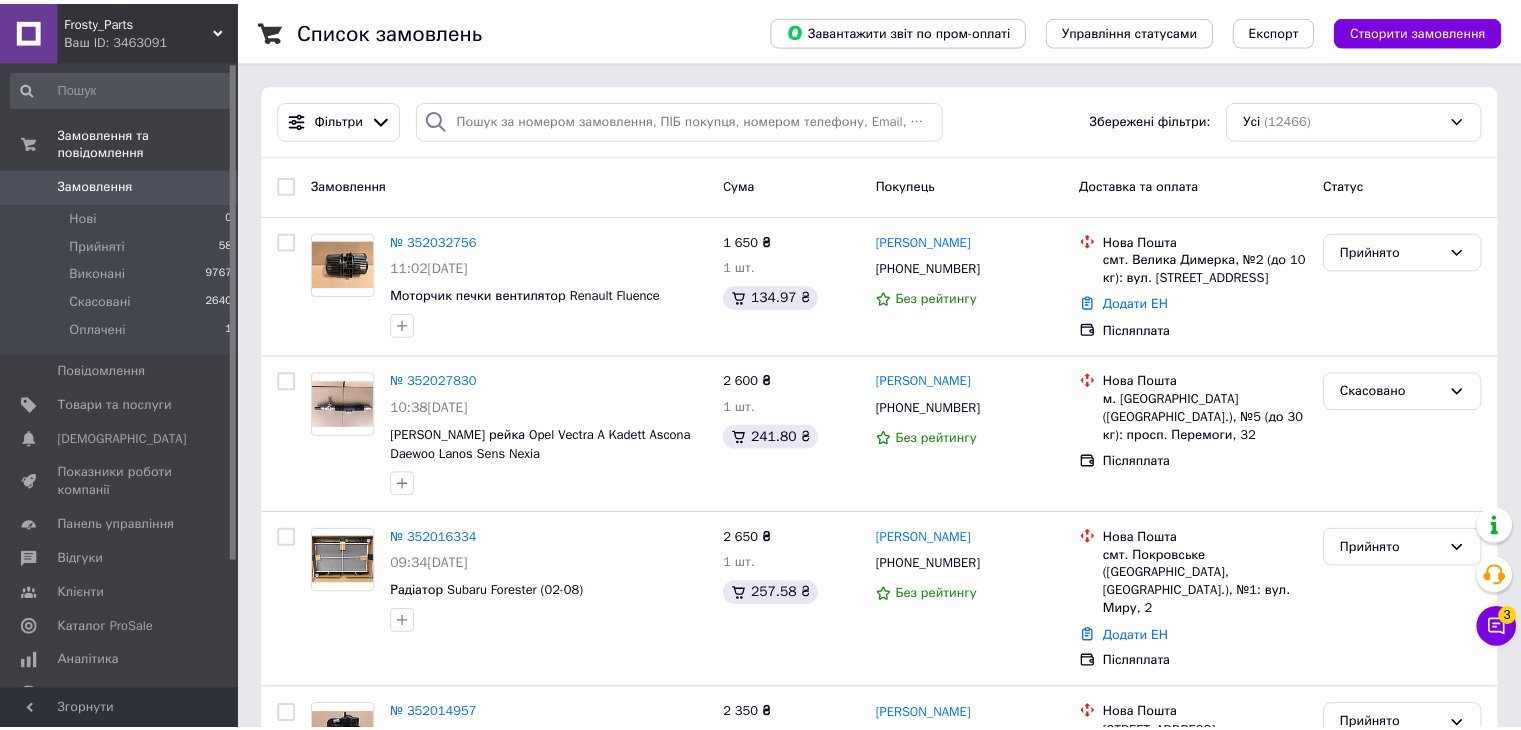 scroll, scrollTop: 0, scrollLeft: 0, axis: both 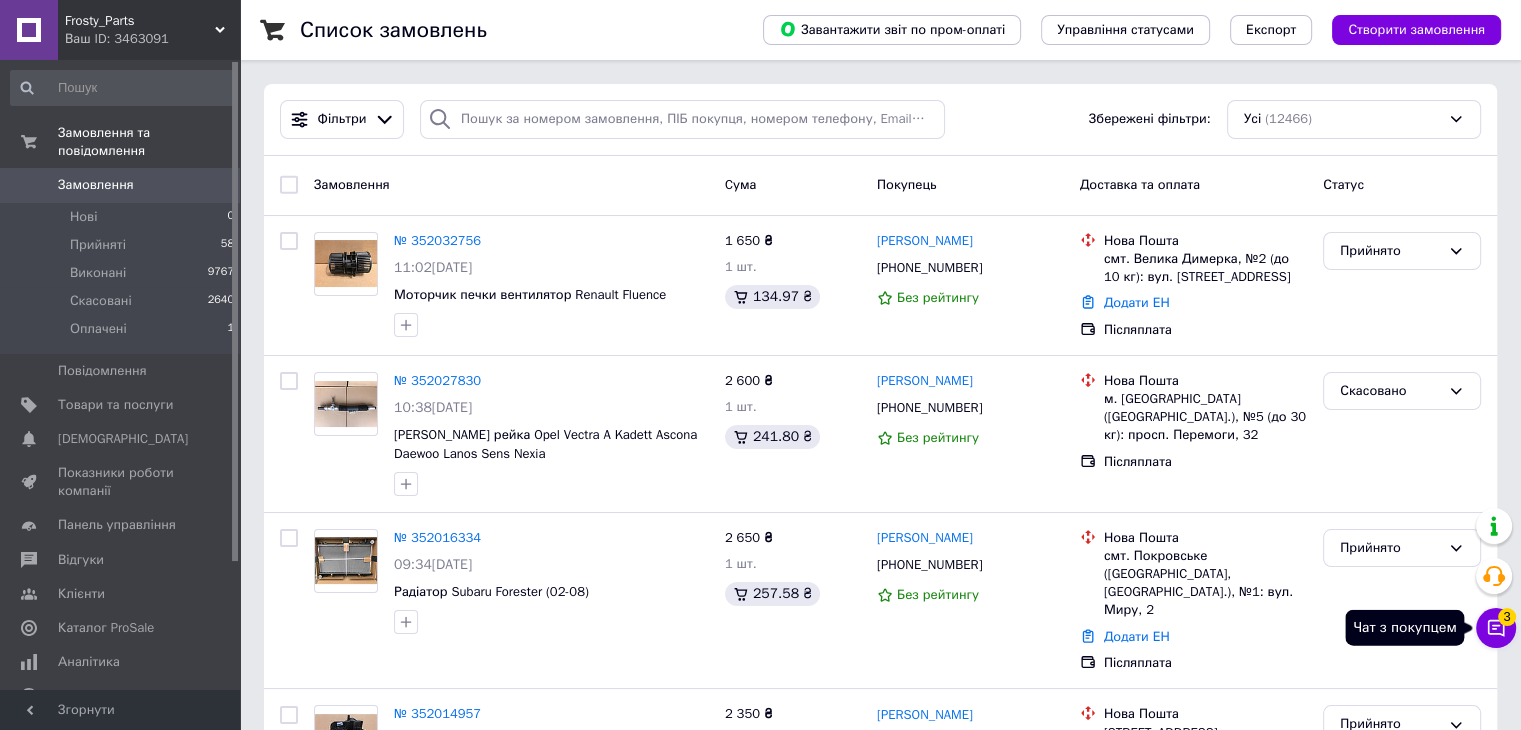 click on "Чат з покупцем 3" at bounding box center [1496, 628] 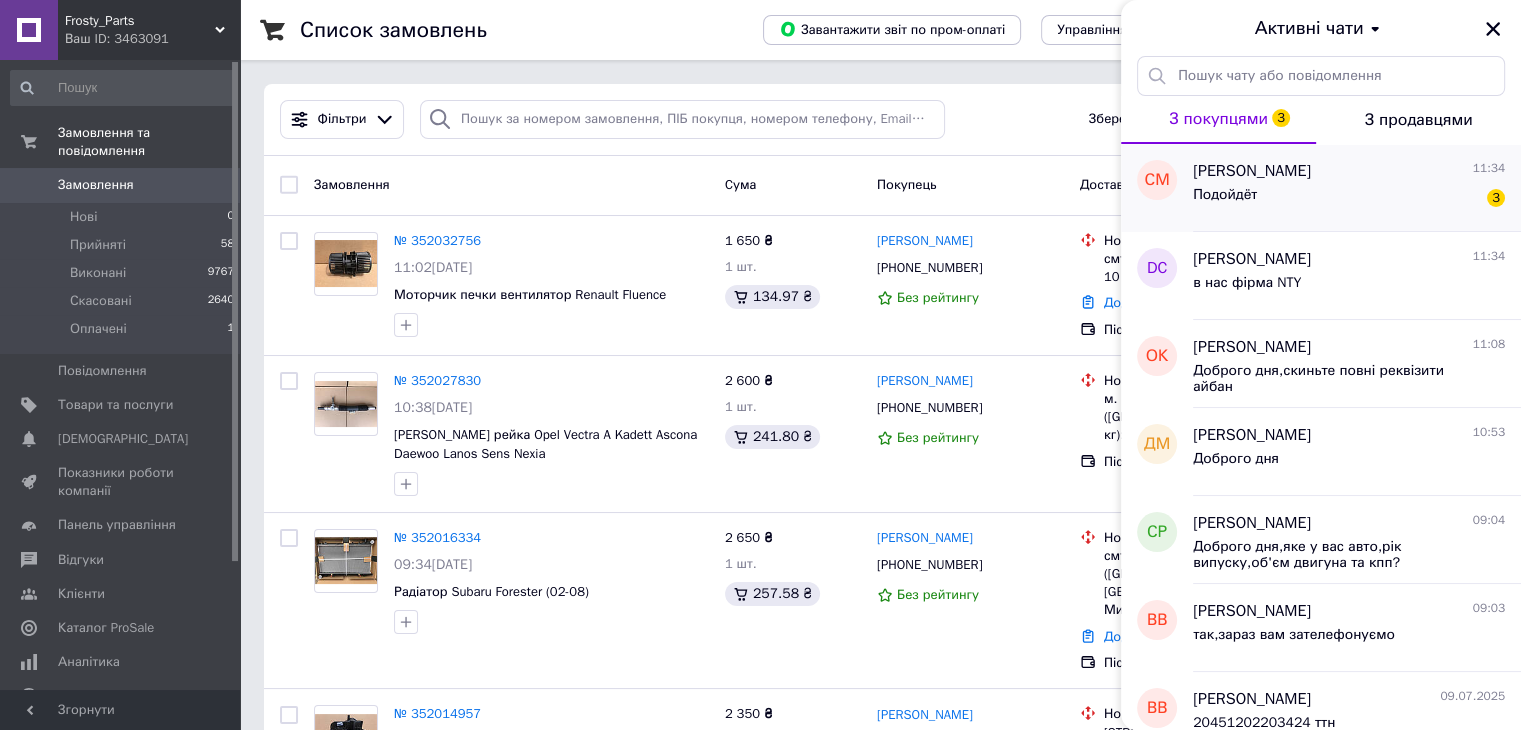 click on "Подойдёт 3" at bounding box center [1349, 199] 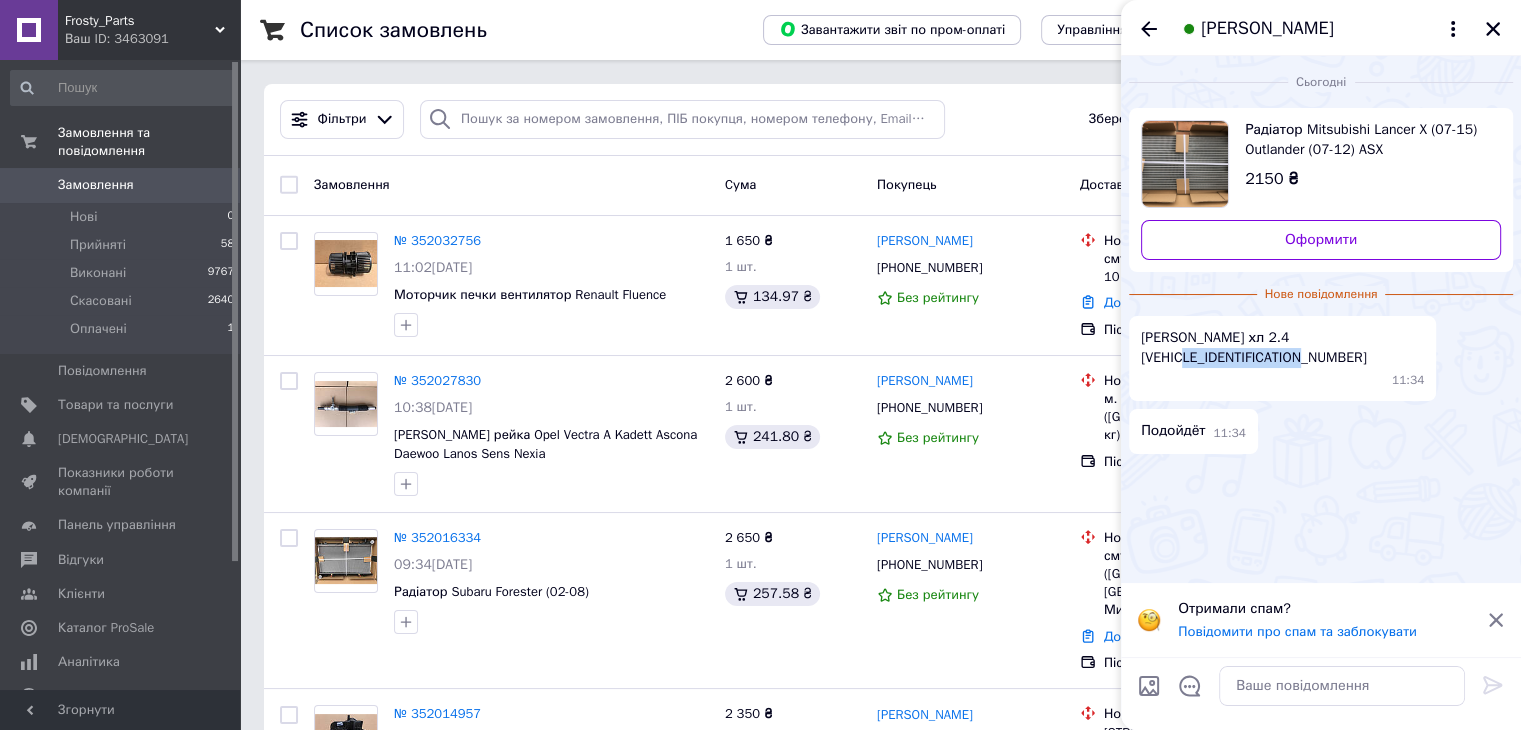 drag, startPoint x: 1287, startPoint y: 367, endPoint x: 1143, endPoint y: 369, distance: 144.01389 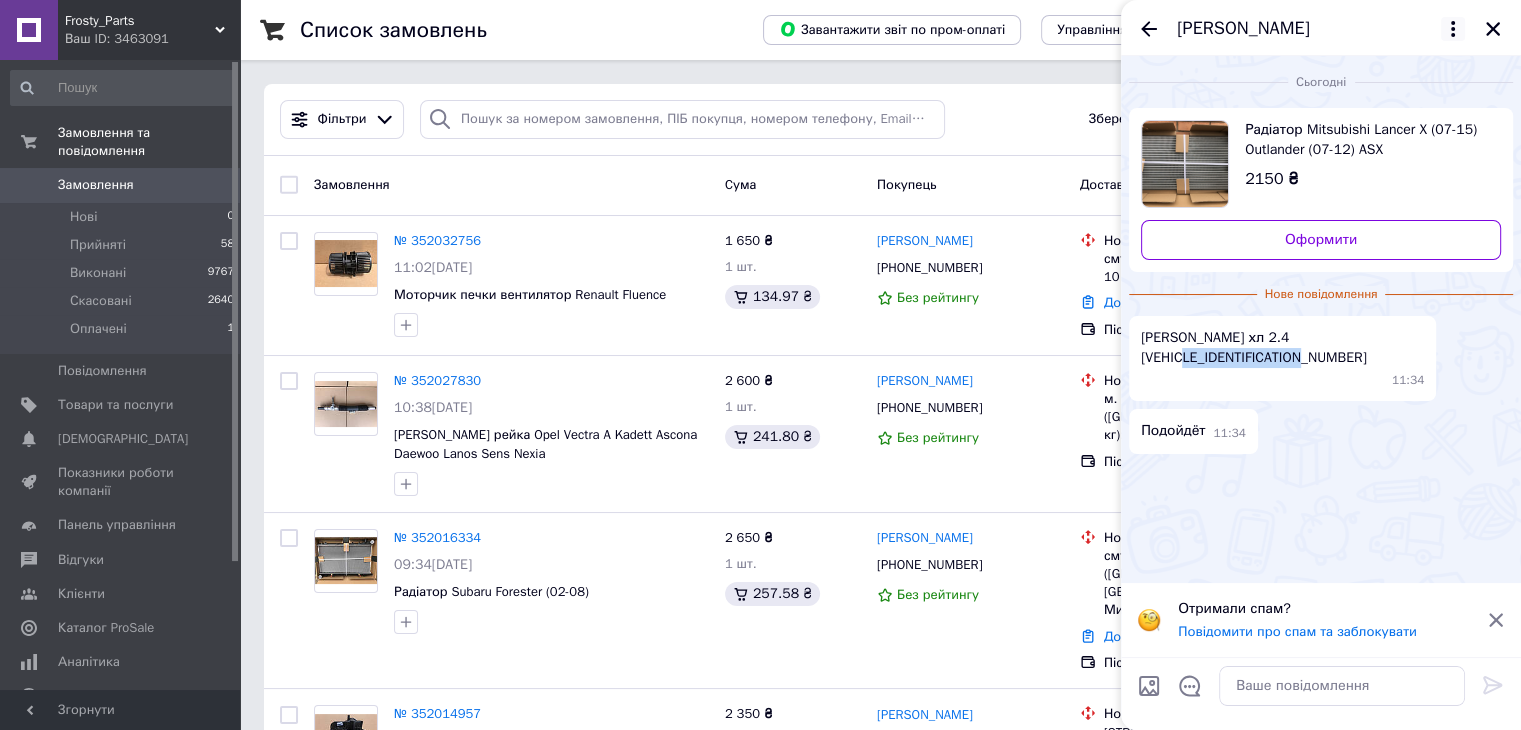 click 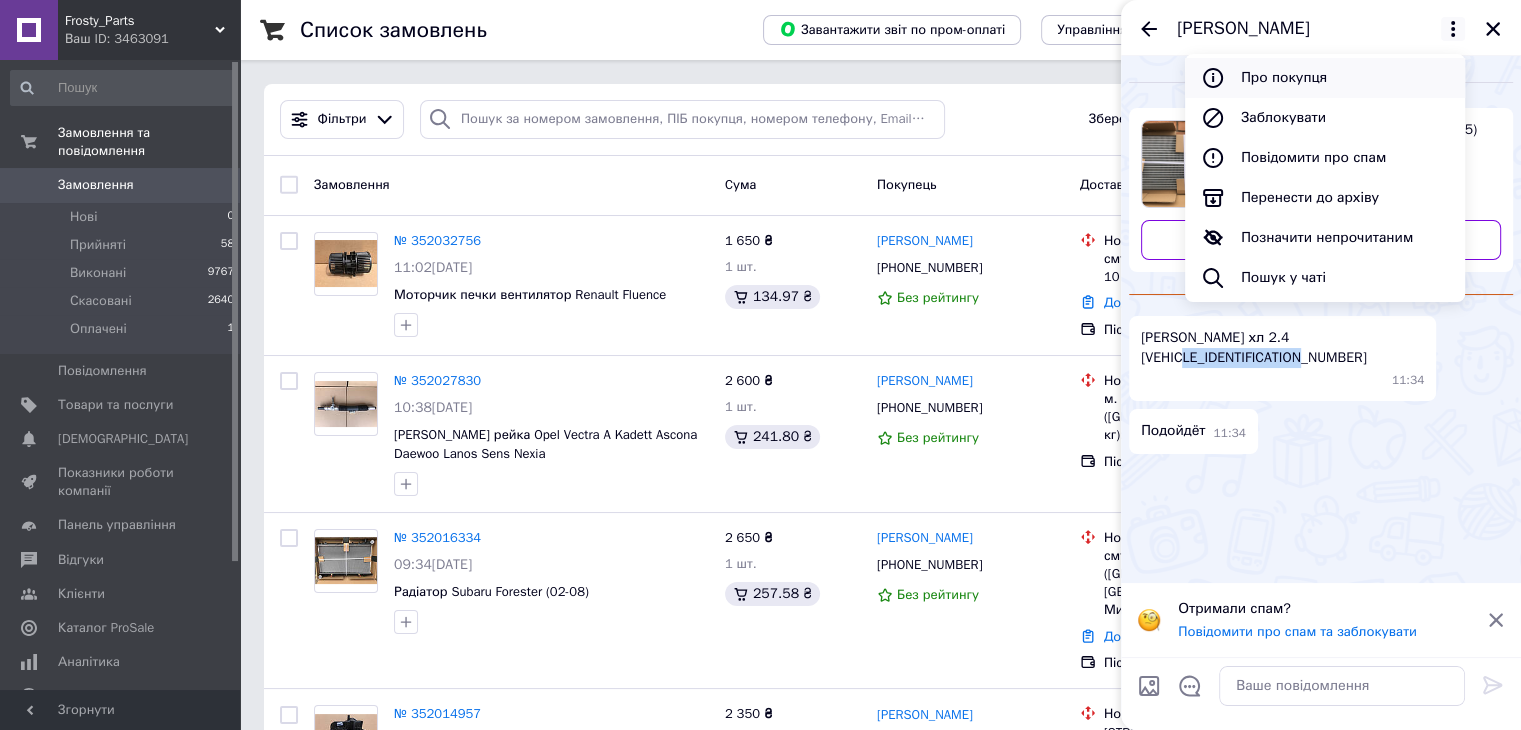 click on "Про покупця" at bounding box center (1325, 78) 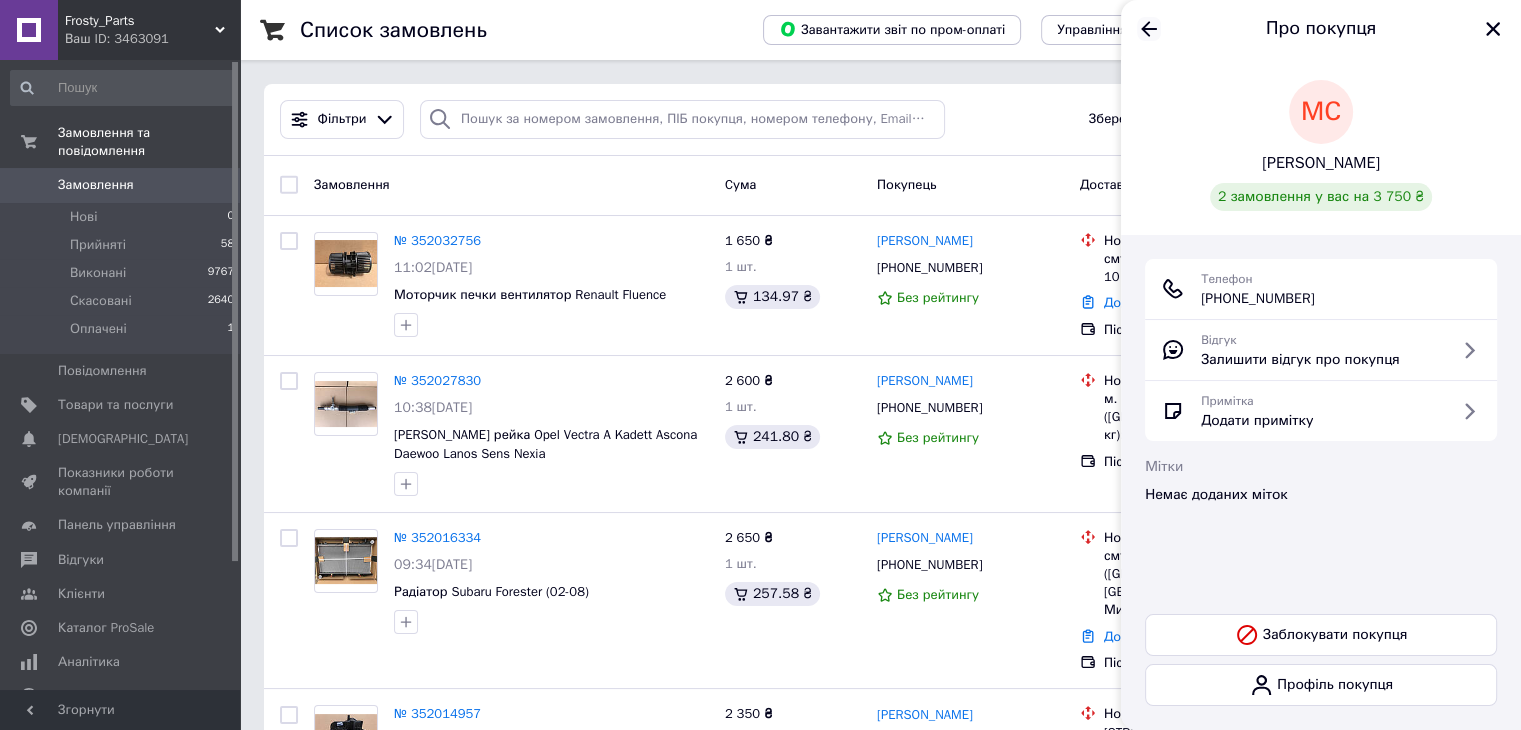 click 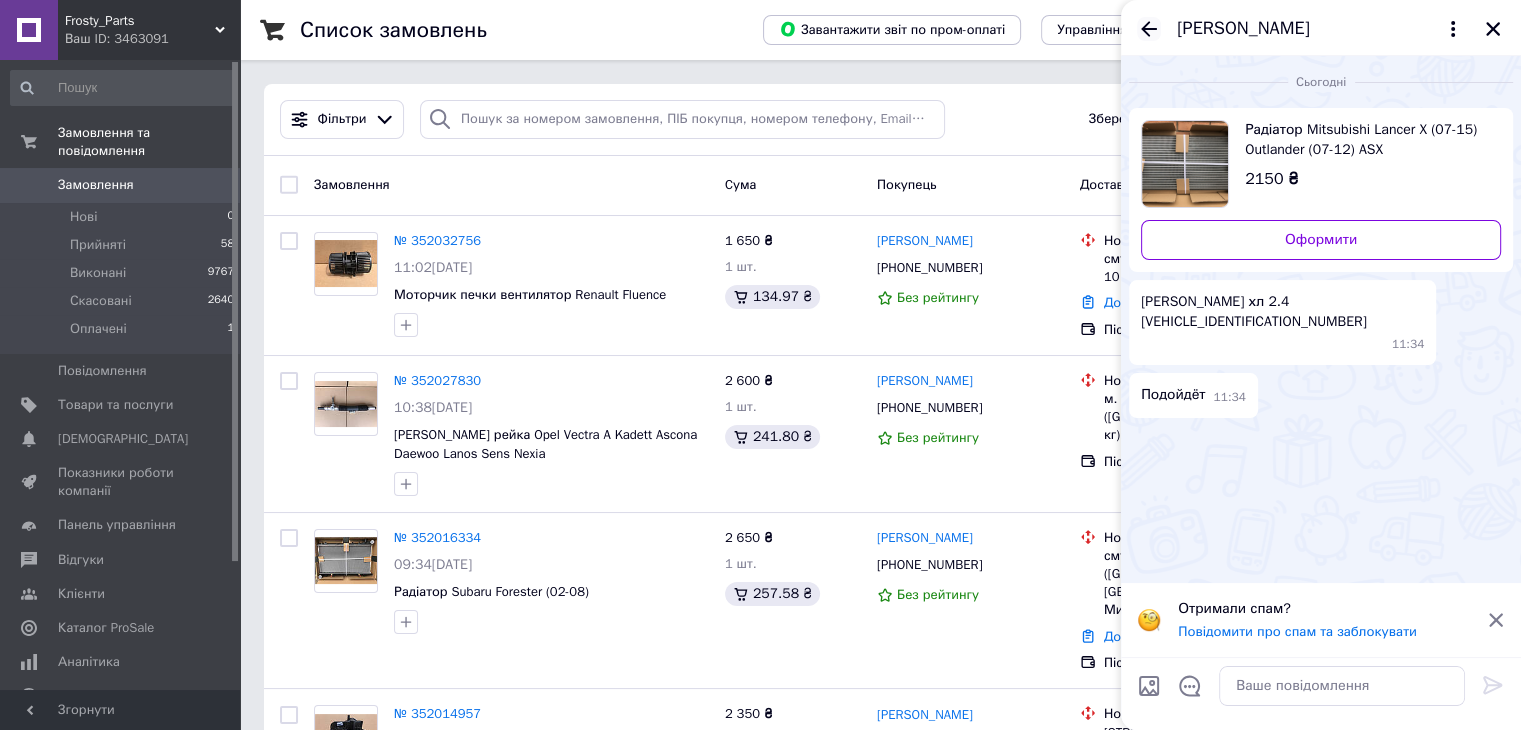 click 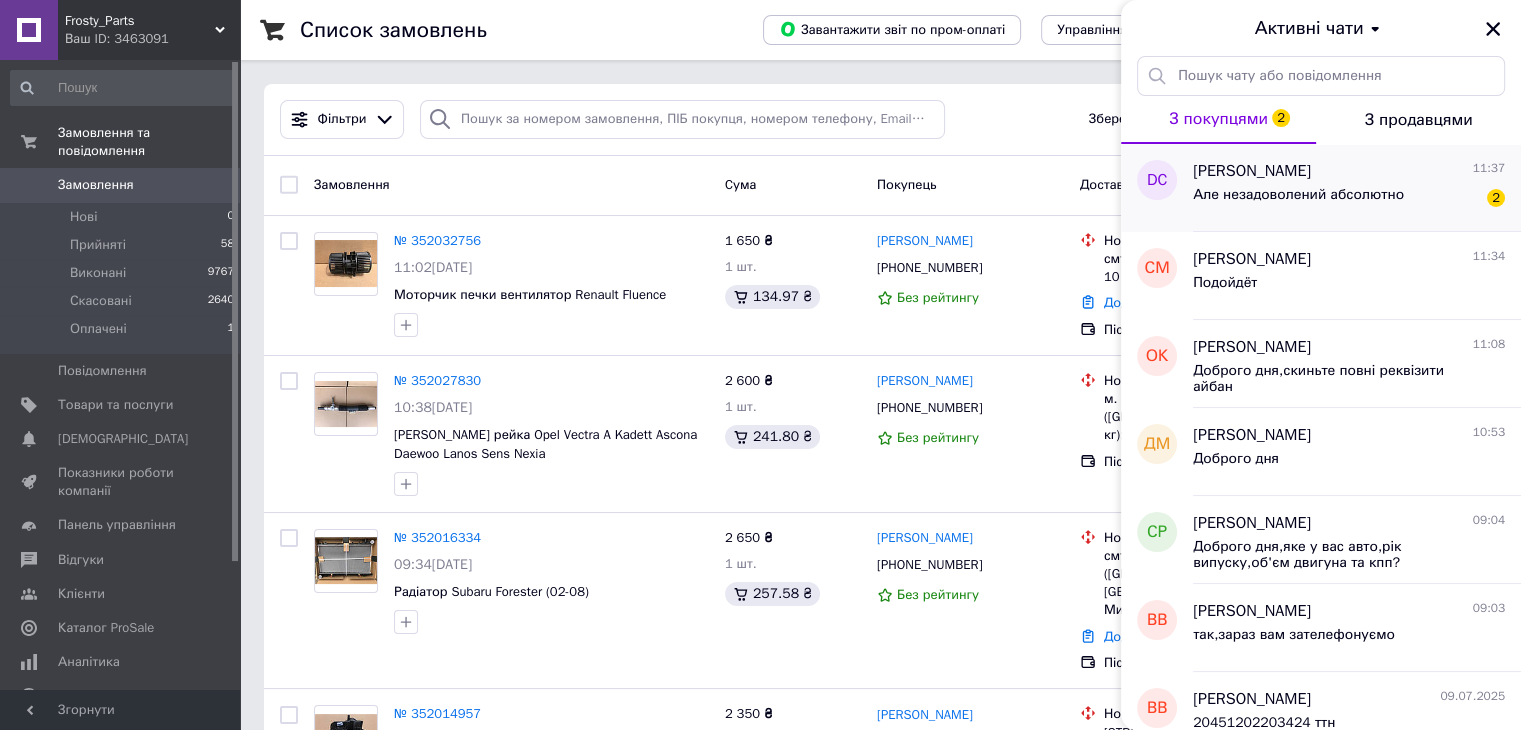 click on "Але незадоволений абсолютно" at bounding box center (1298, 195) 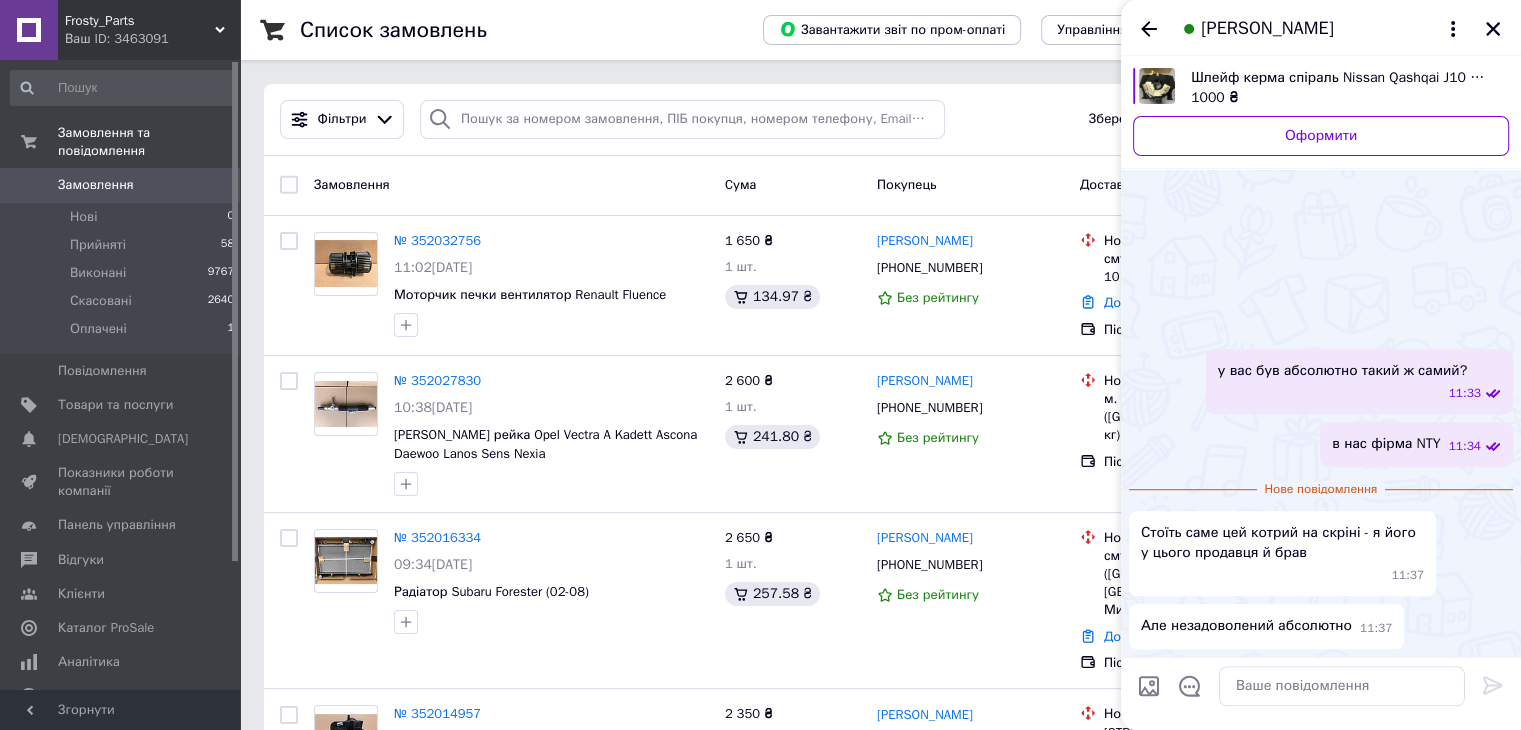 scroll, scrollTop: 4898, scrollLeft: 0, axis: vertical 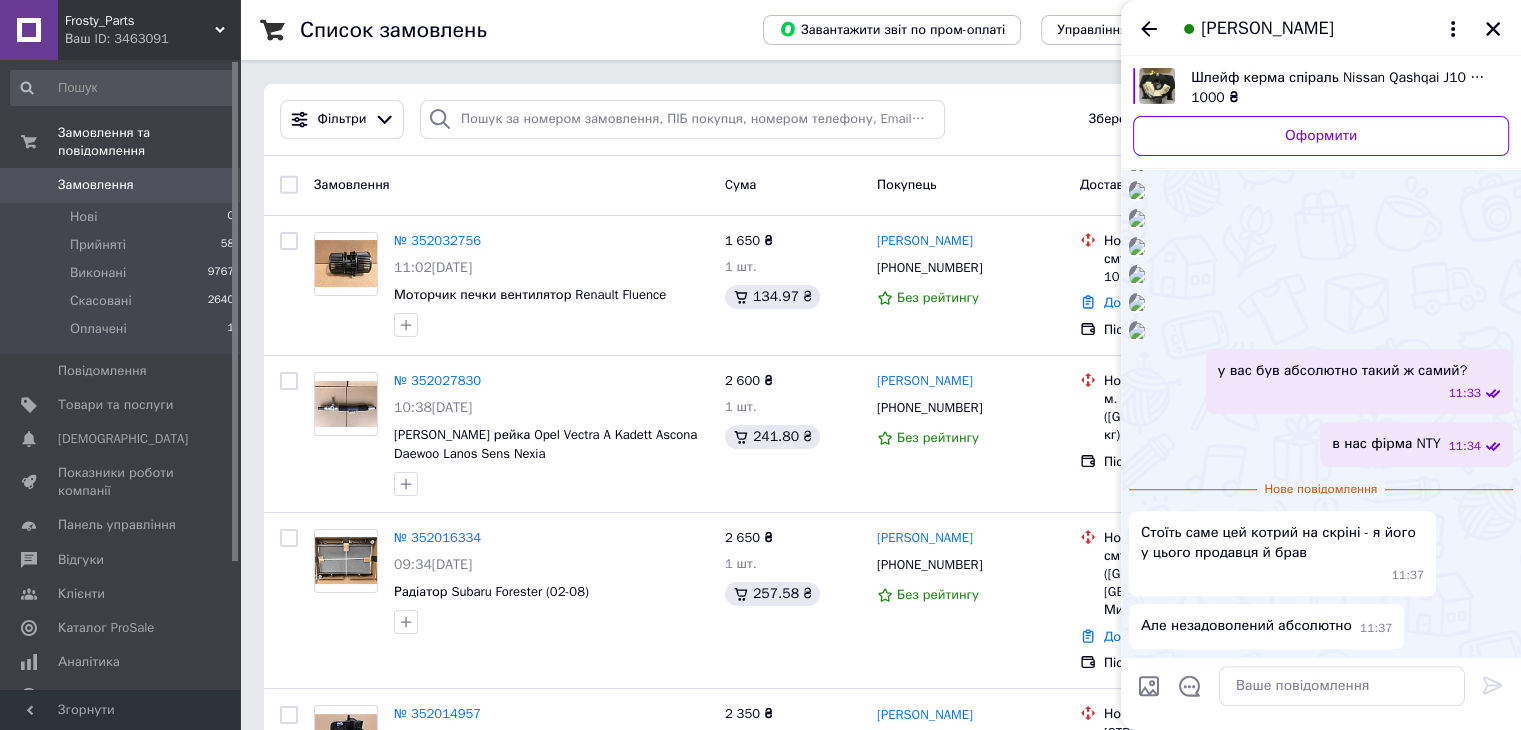 click at bounding box center [1137, 331] 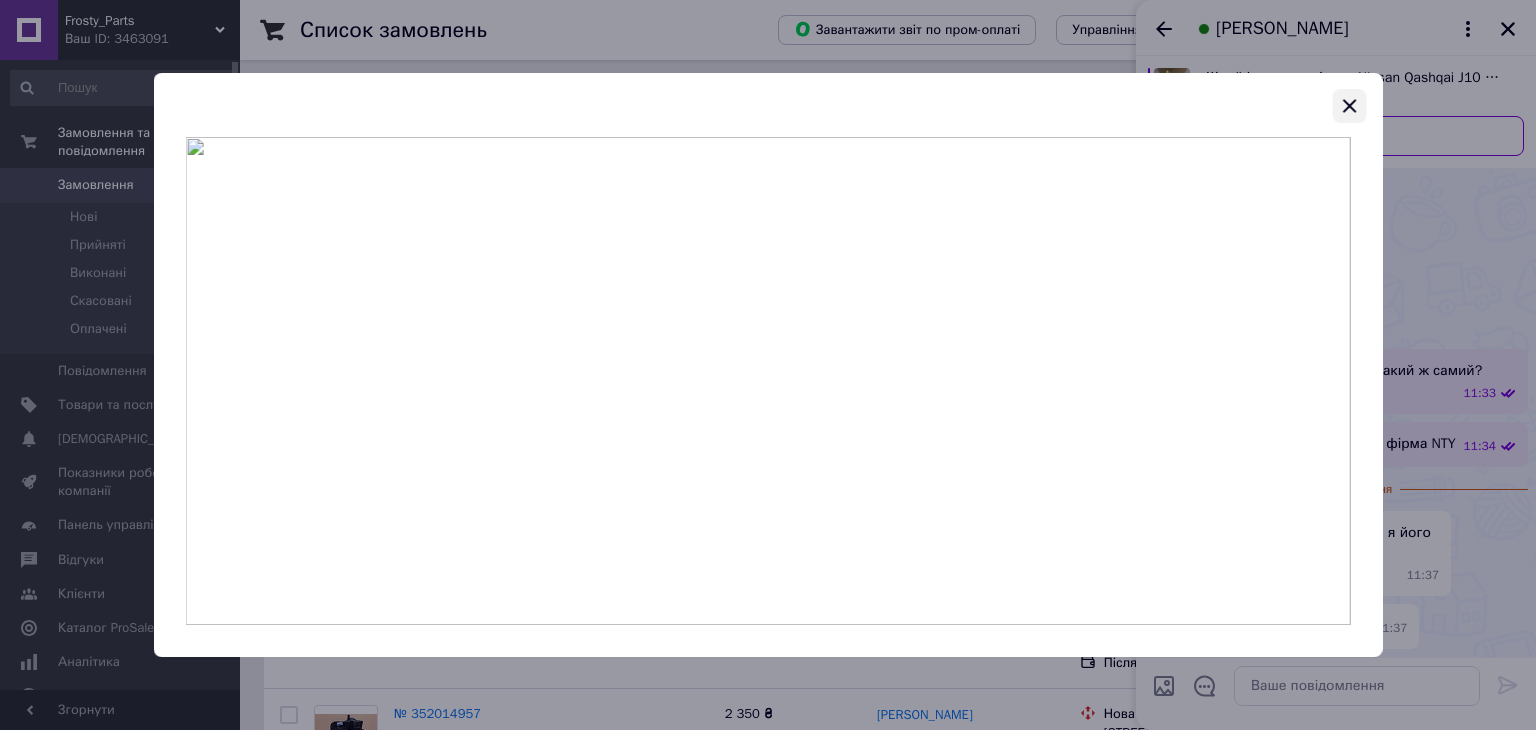 click 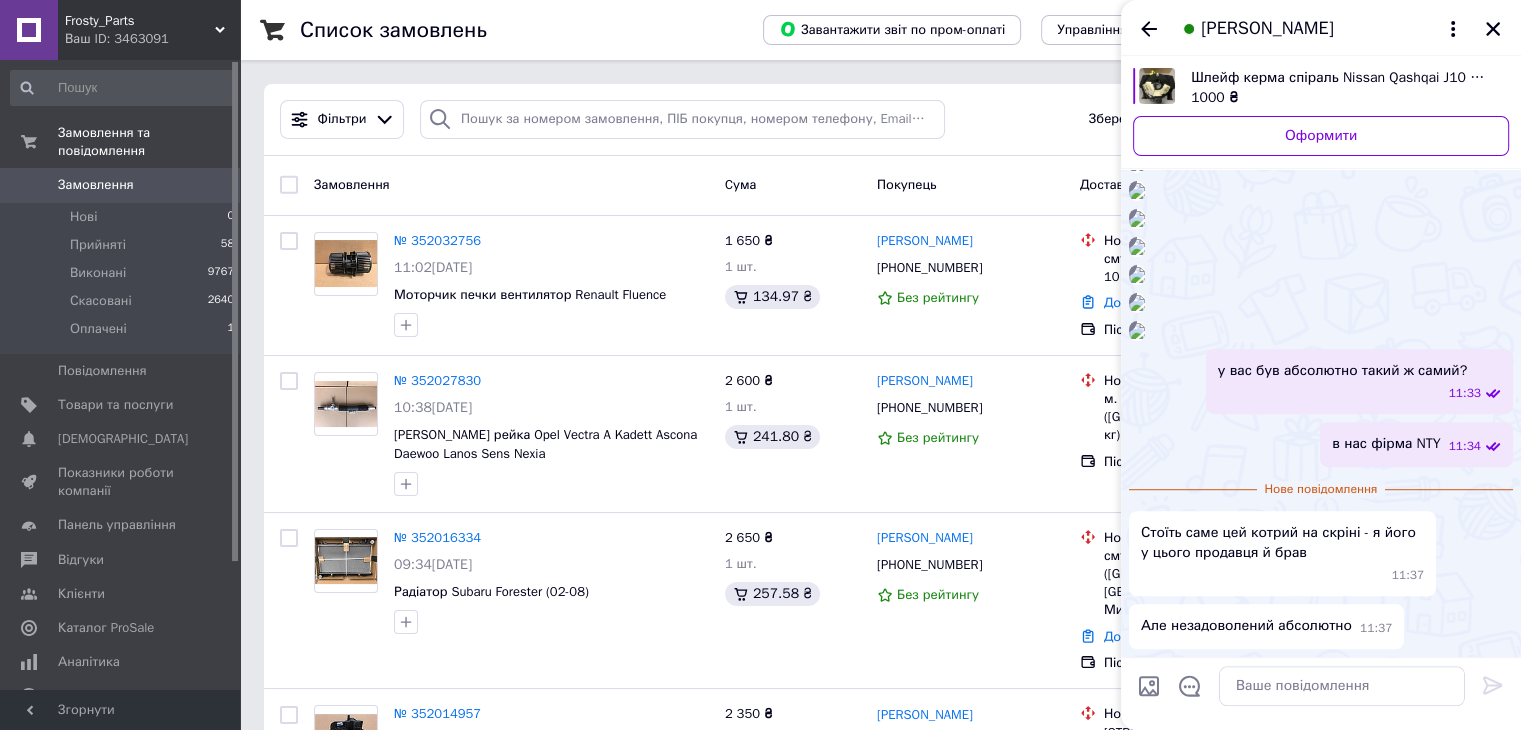 scroll, scrollTop: 4998, scrollLeft: 0, axis: vertical 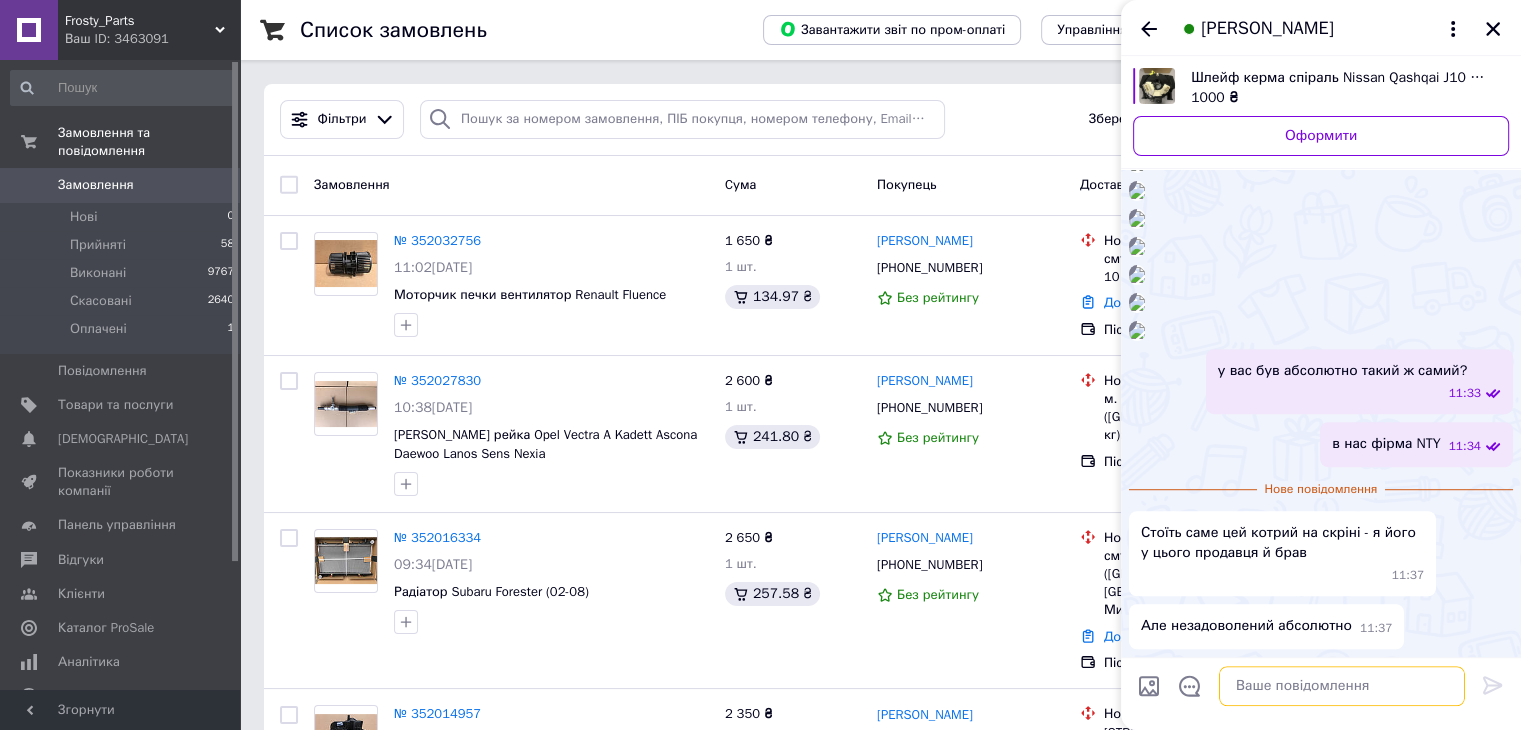 click at bounding box center (1342, 686) 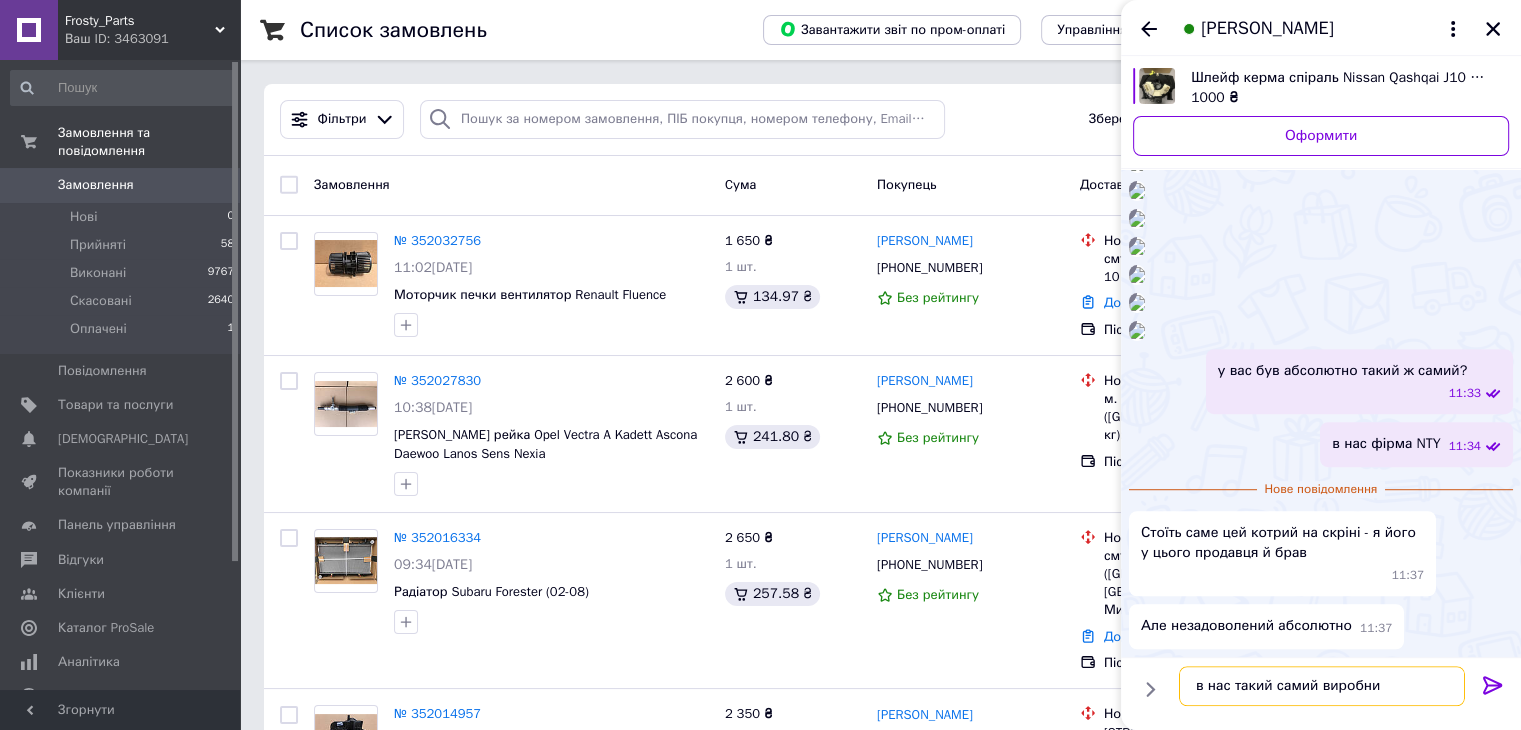 type on "в нас такий самий виробник" 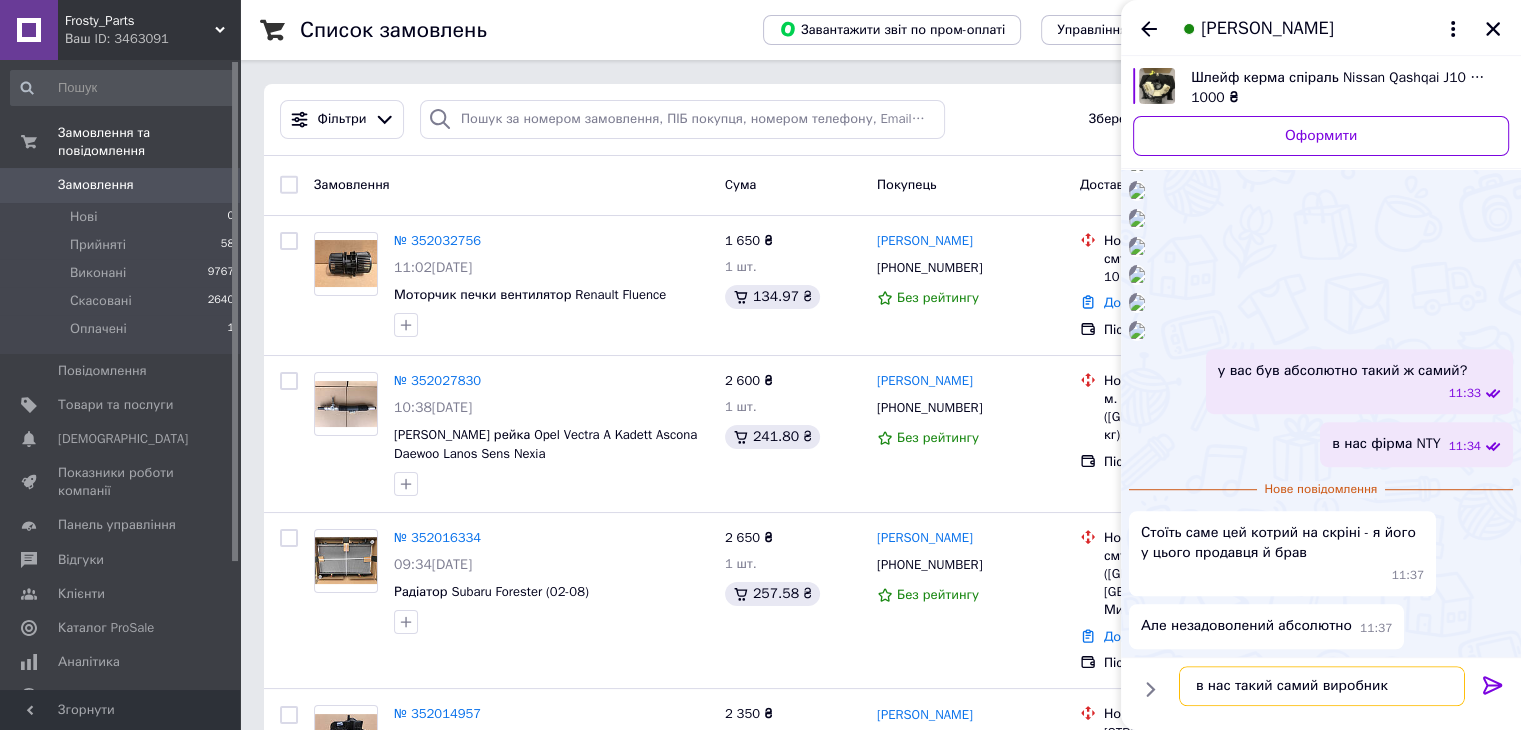 type 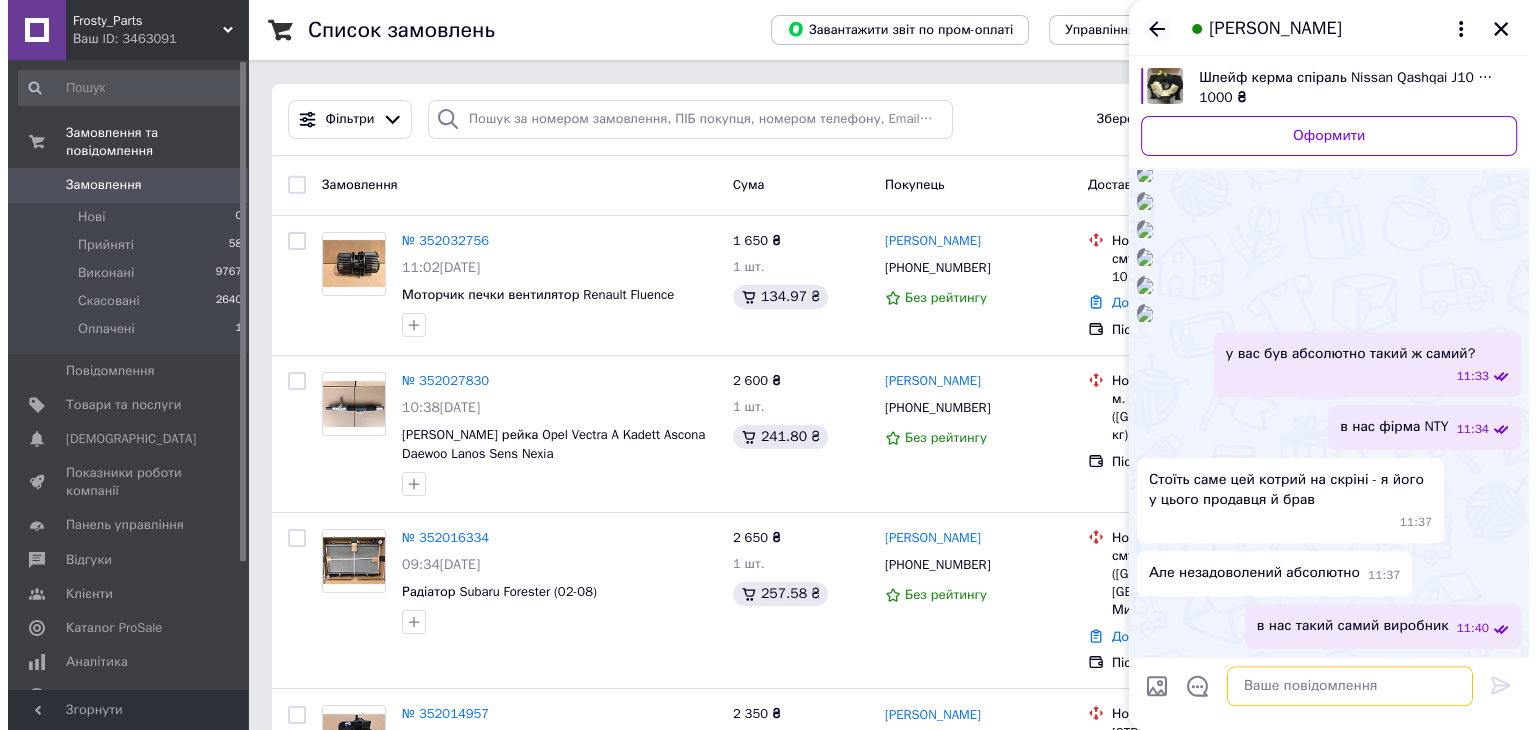 scroll, scrollTop: 5015, scrollLeft: 0, axis: vertical 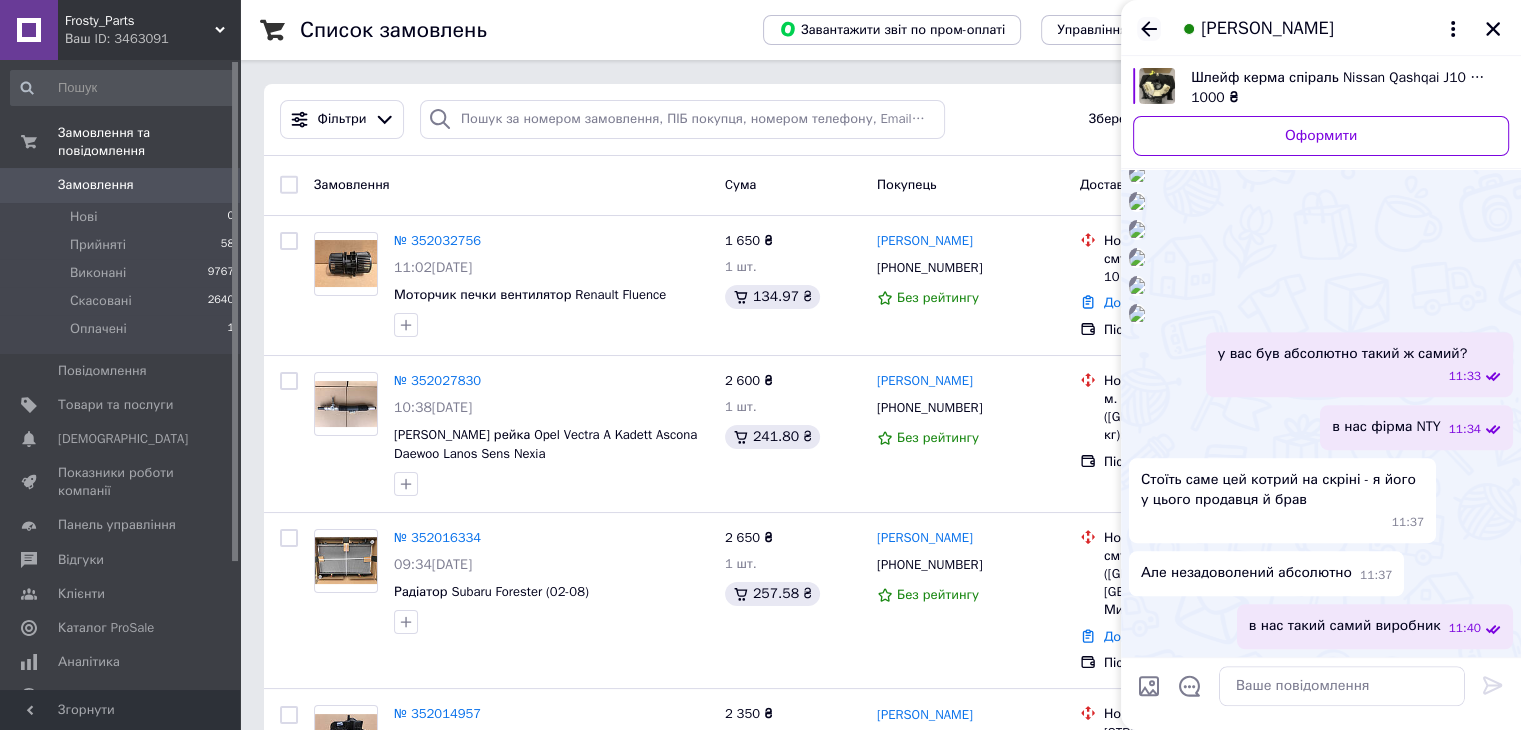 click 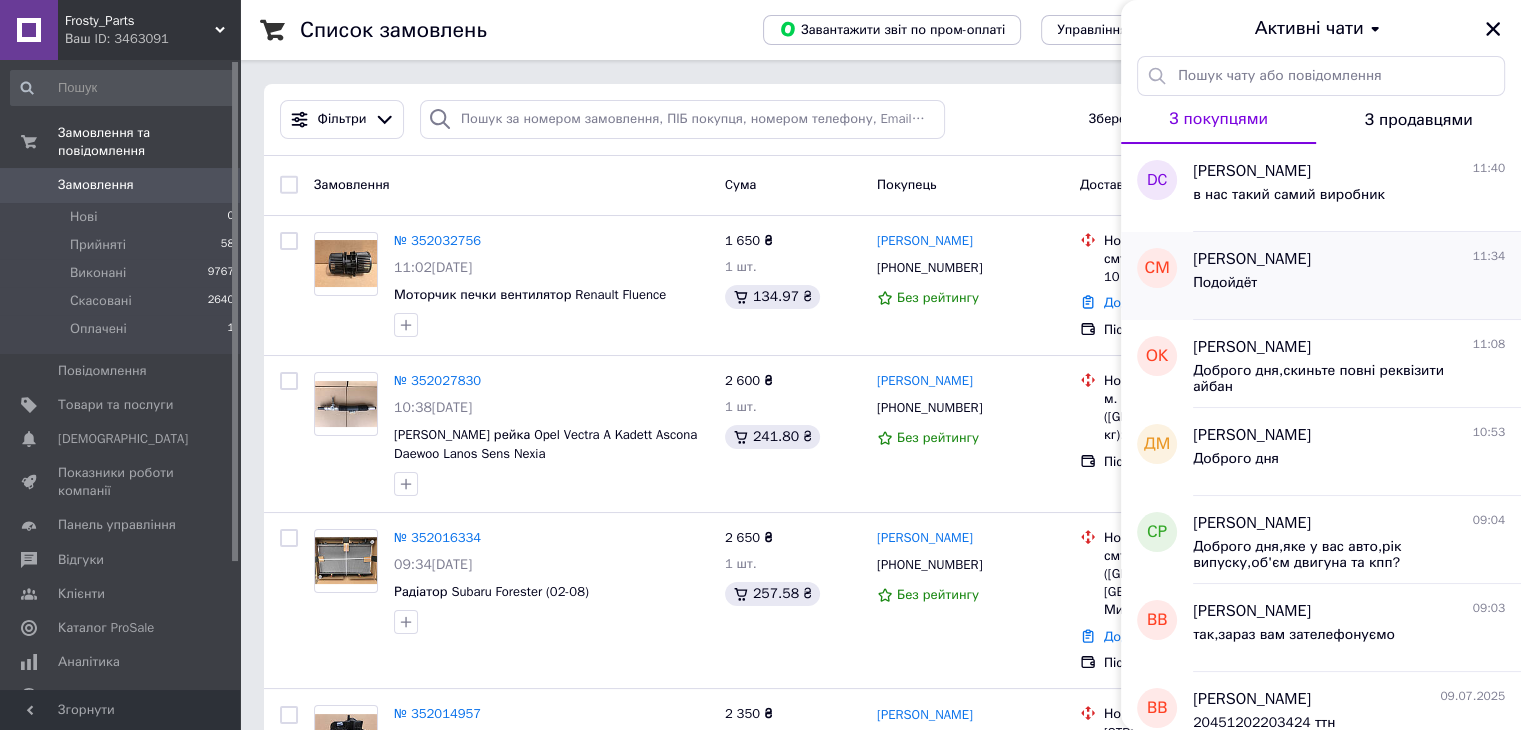 click on "Подойдёт" at bounding box center (1349, 287) 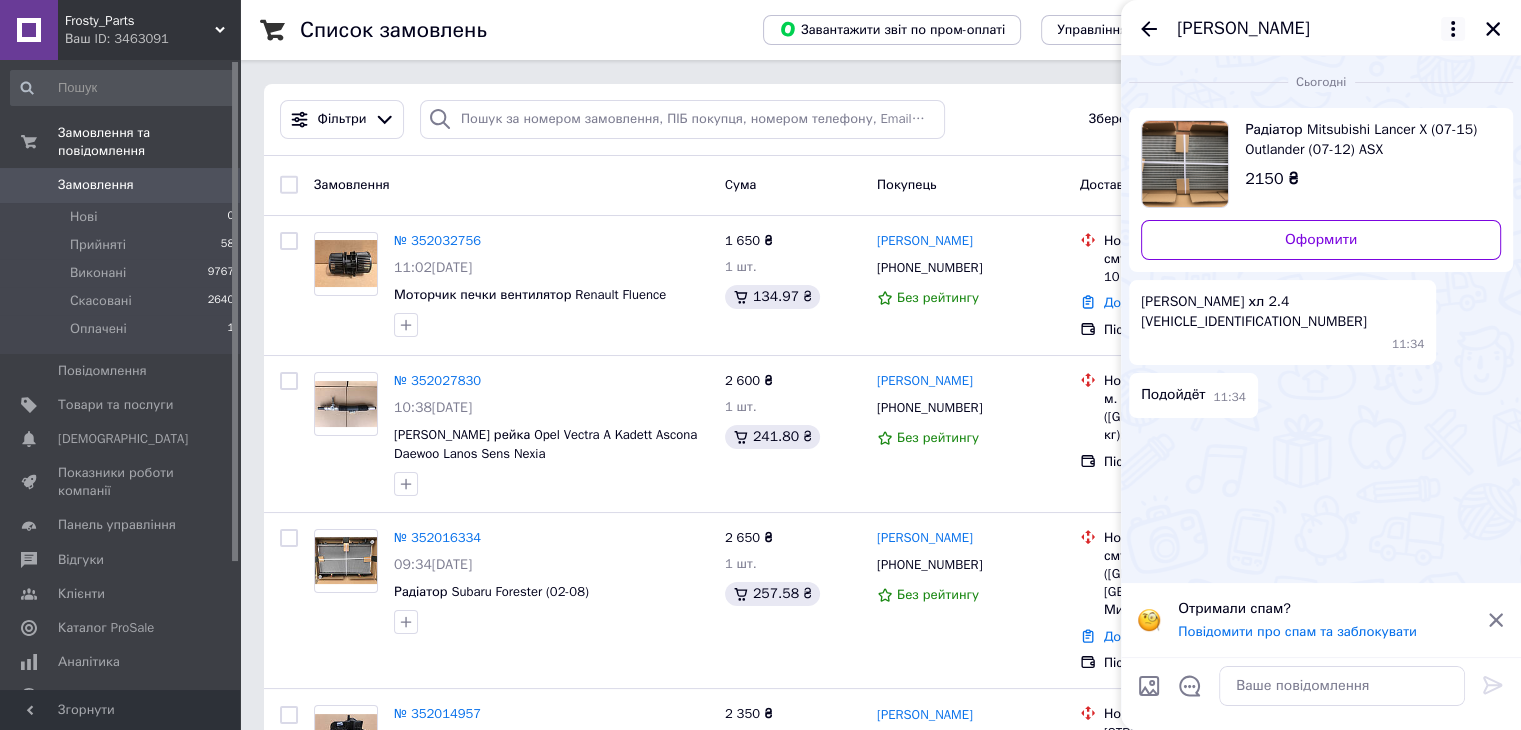 click 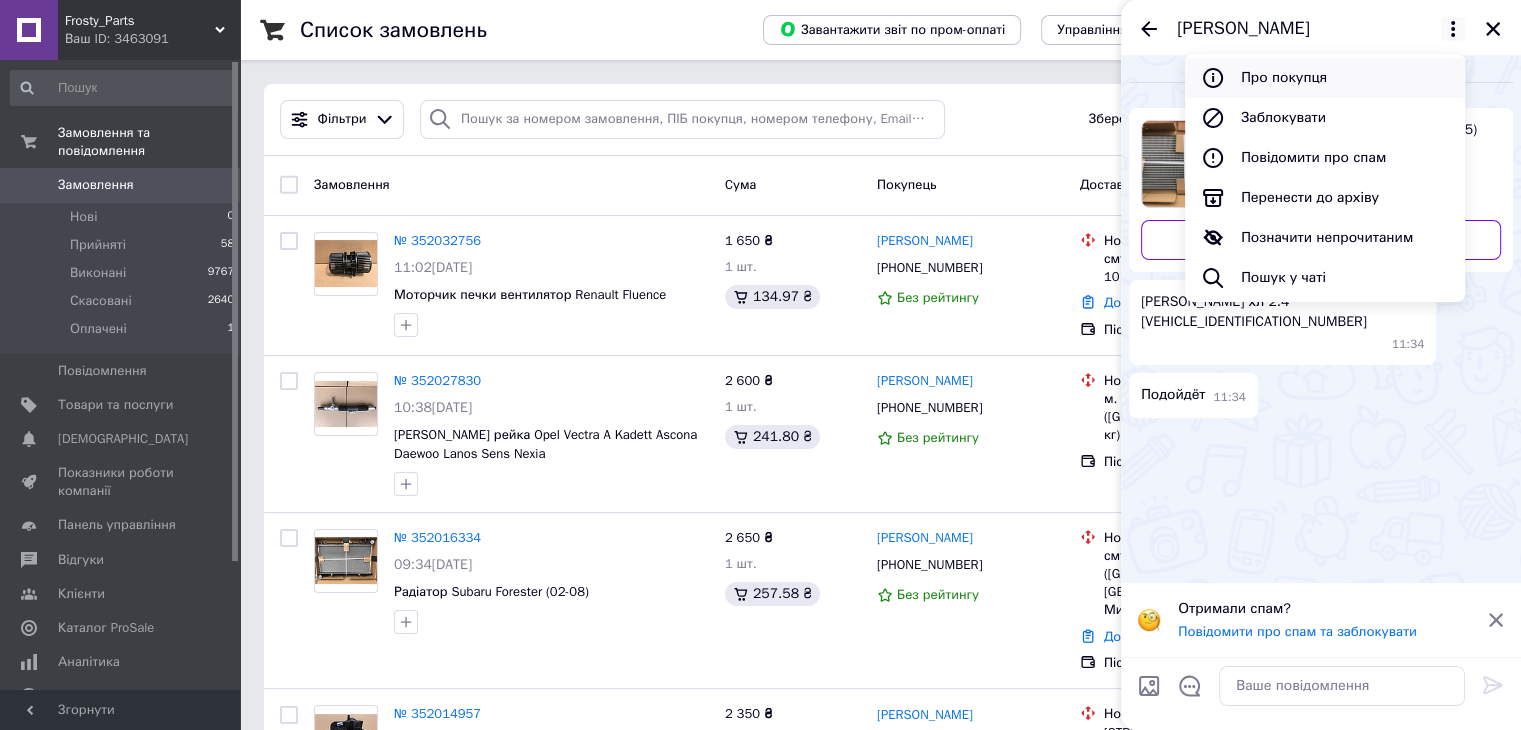 click on "Про покупця" at bounding box center (1325, 78) 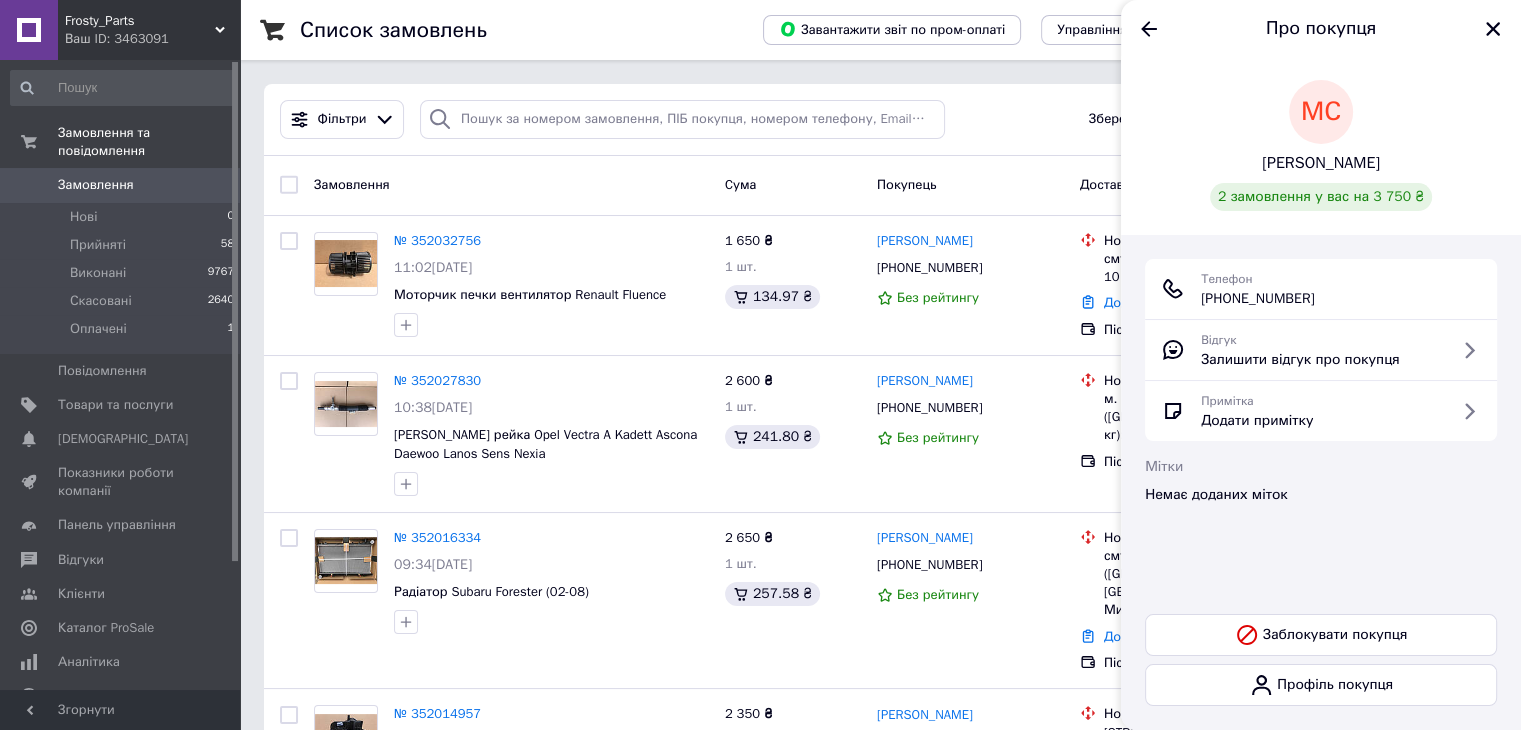 drag, startPoint x: 1347, startPoint y: 309, endPoint x: 1197, endPoint y: 292, distance: 150.96027 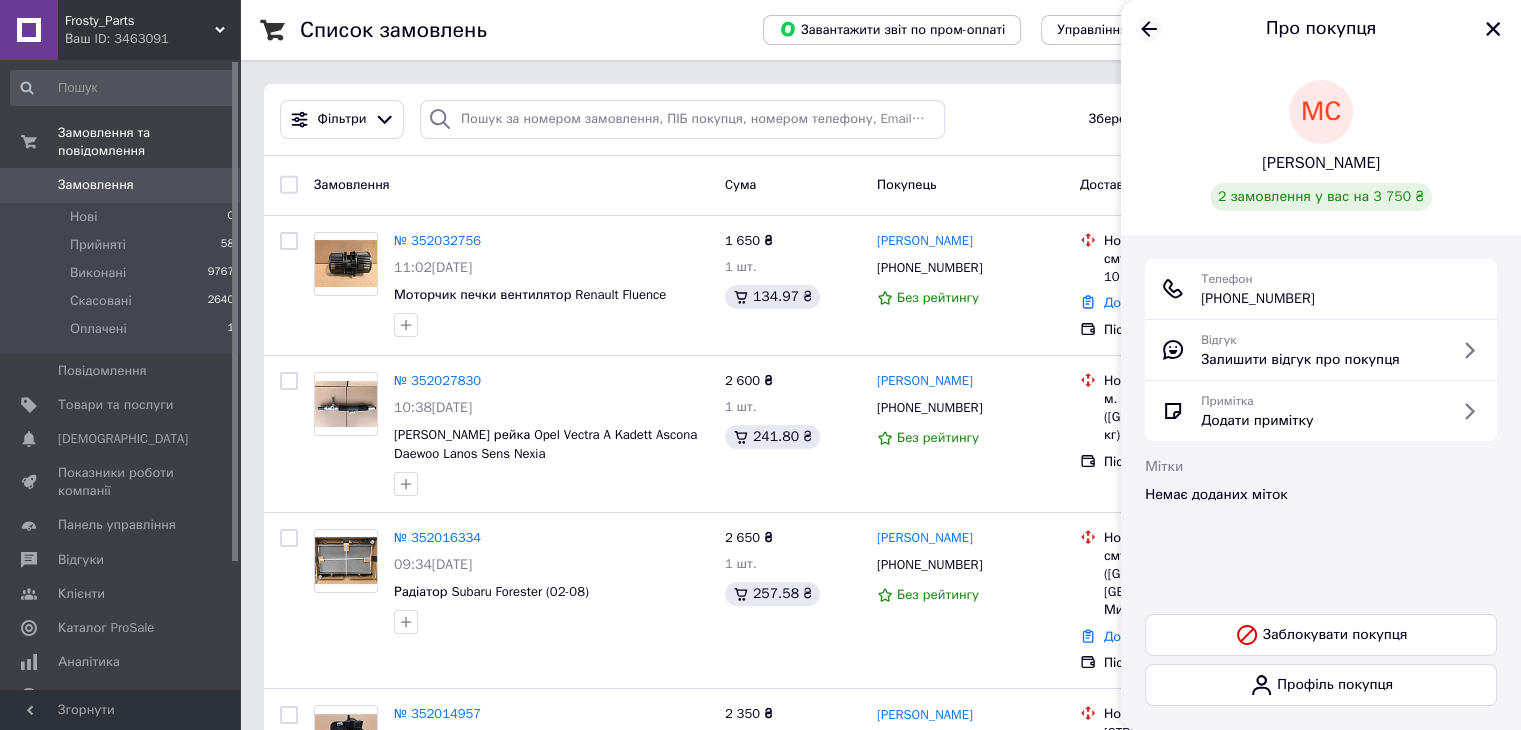 click 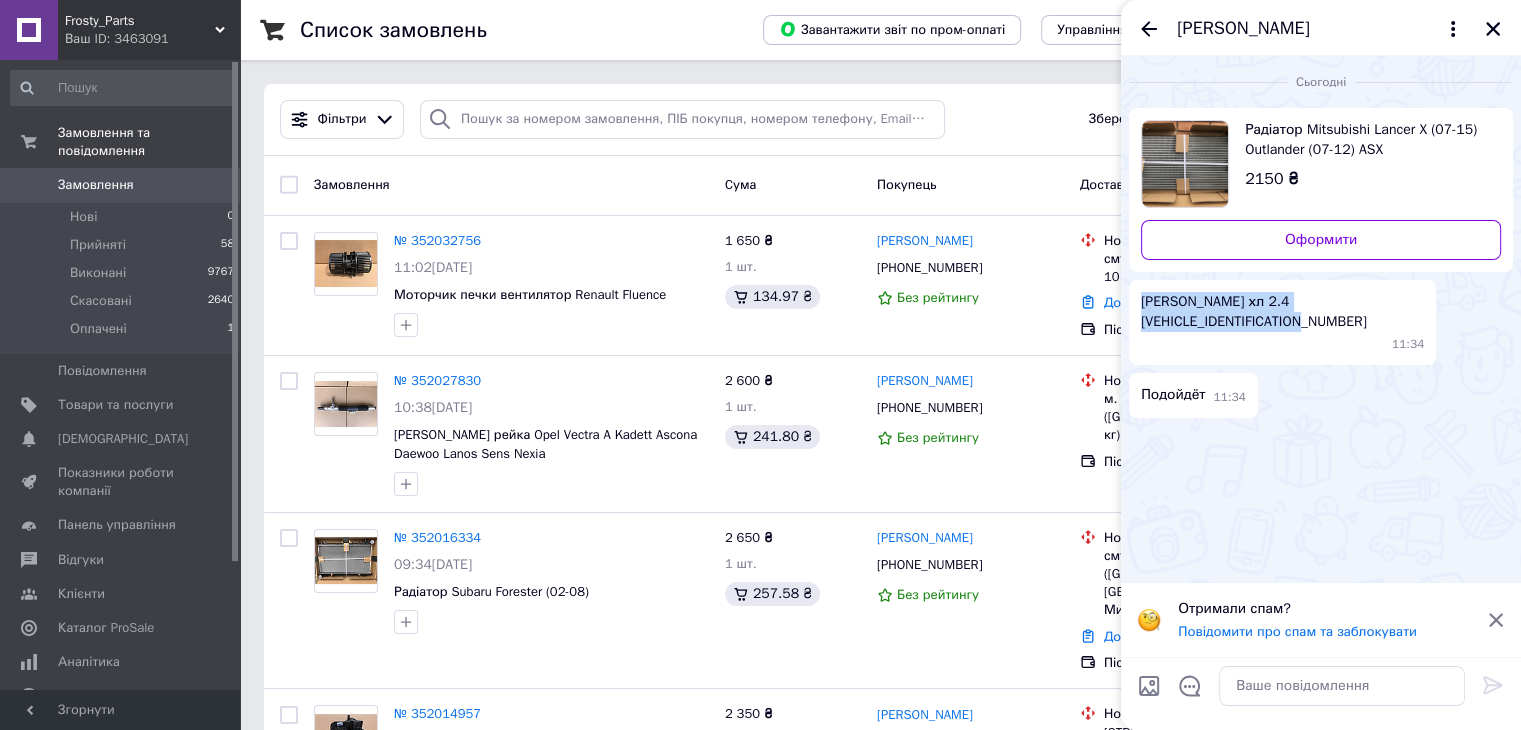 drag, startPoint x: 1288, startPoint y: 319, endPoint x: 1136, endPoint y: 290, distance: 154.74171 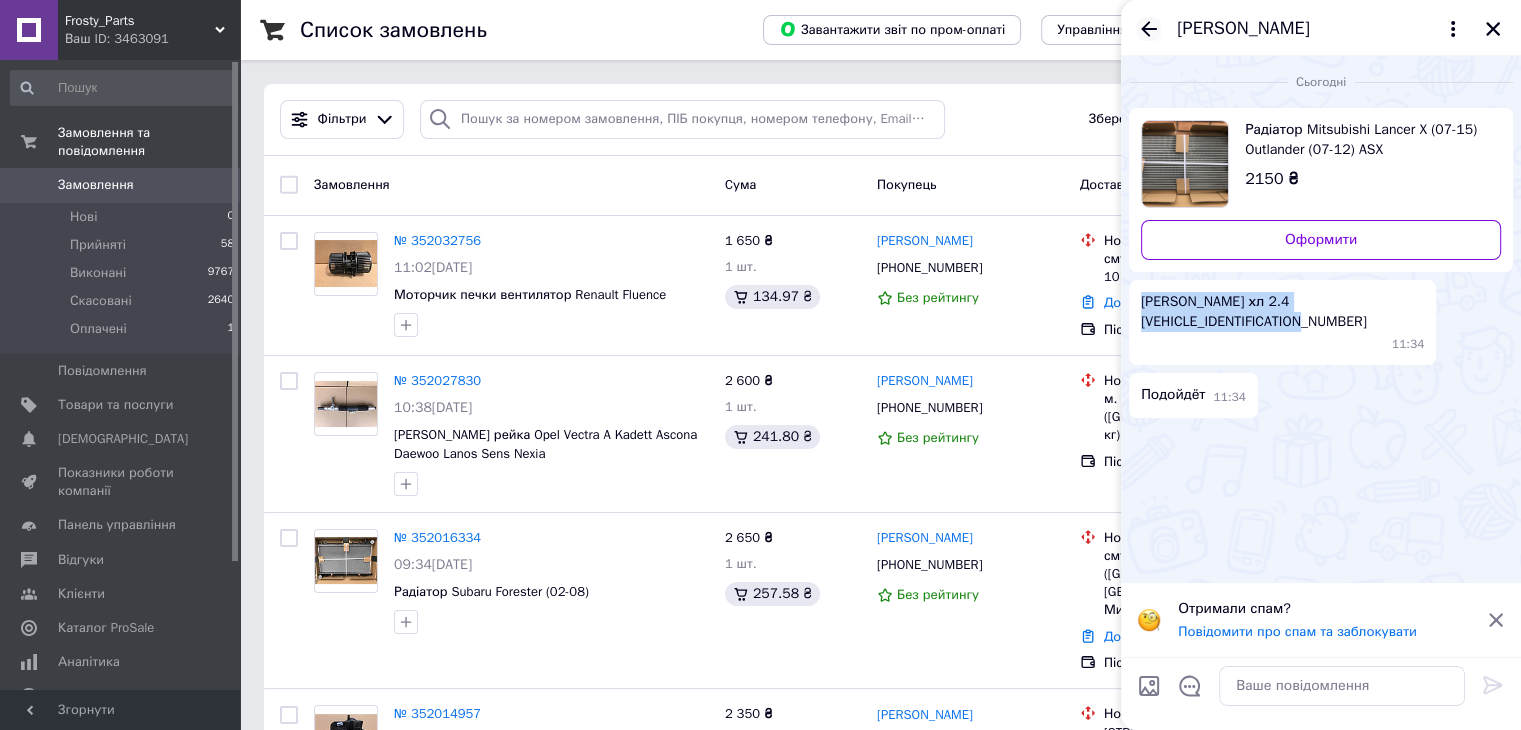 click 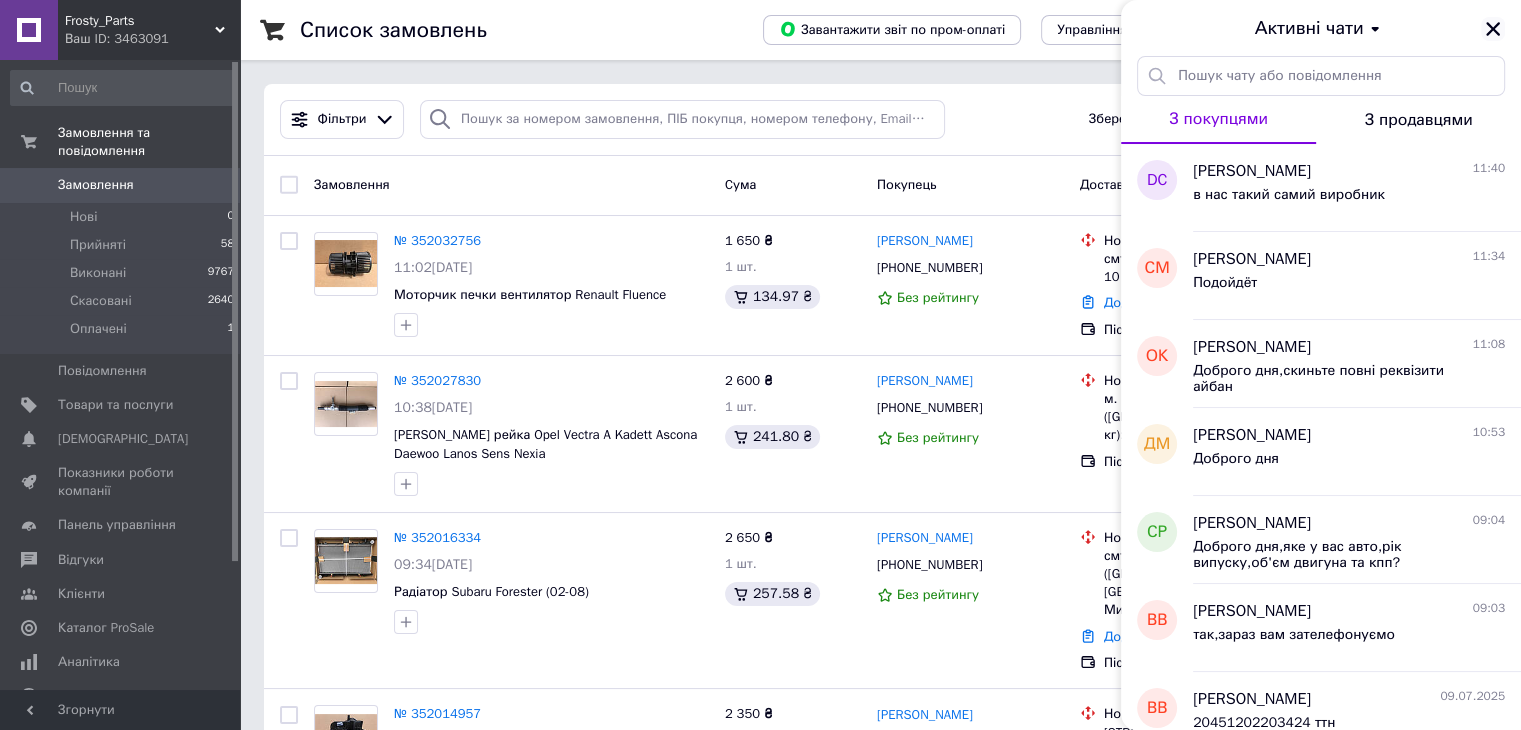 click 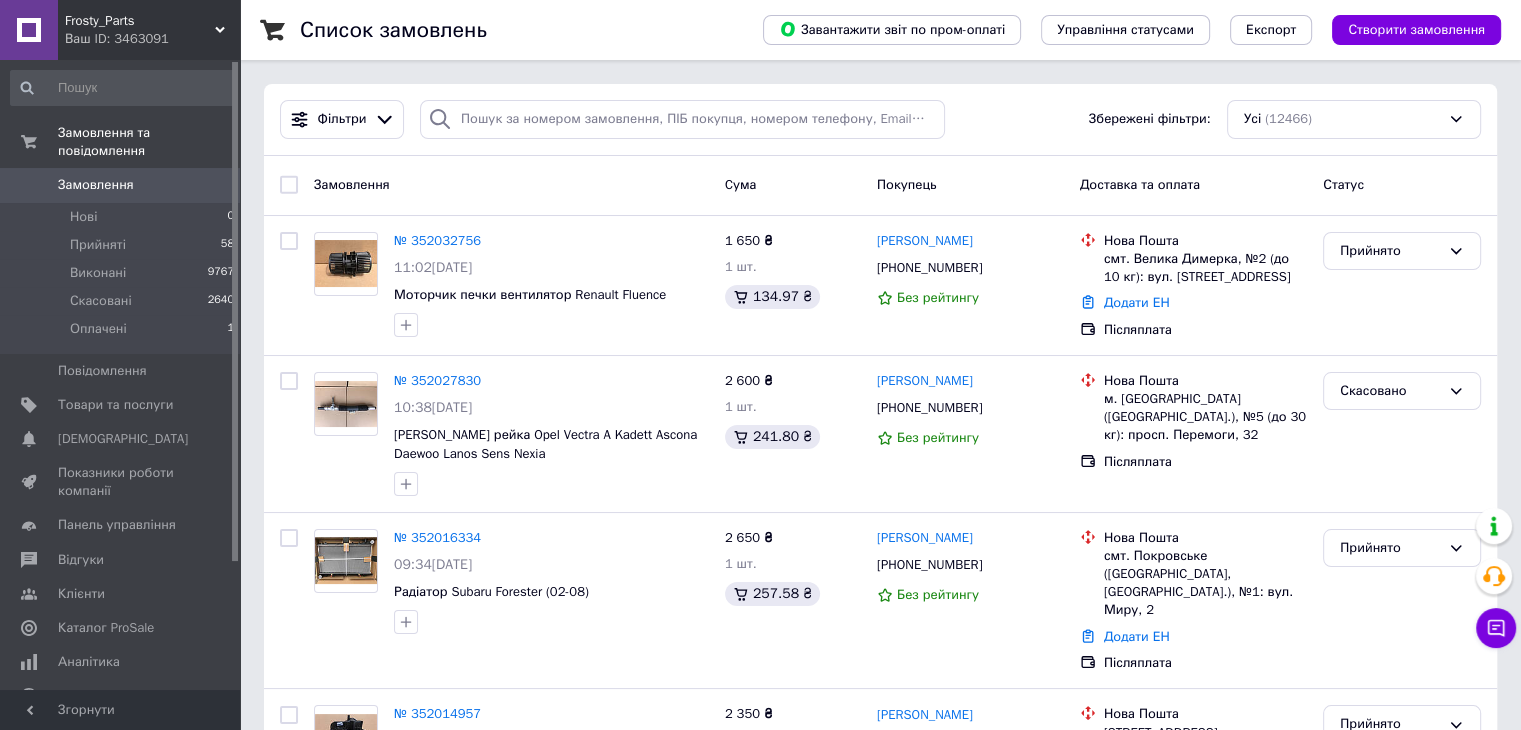 click on "Замовлення" at bounding box center (96, 185) 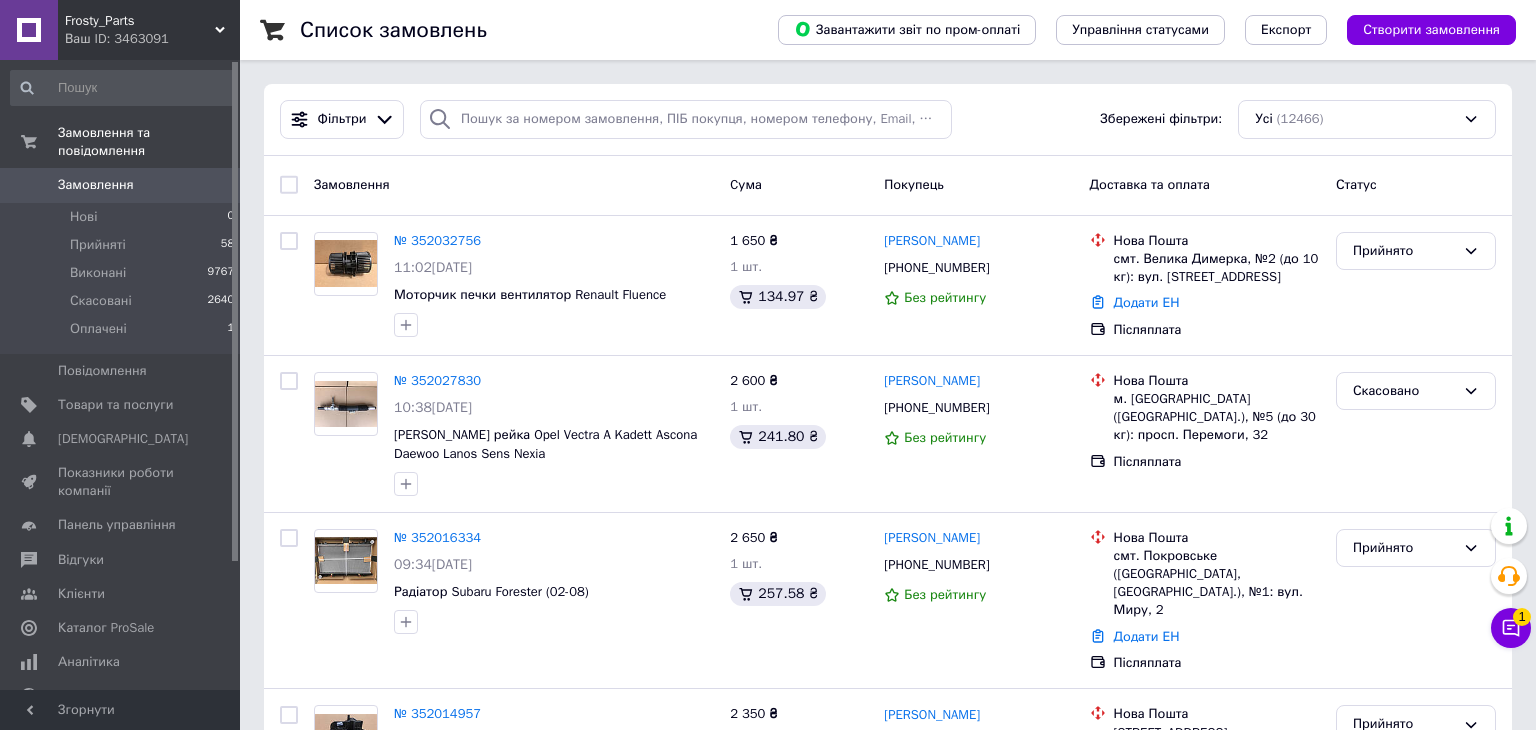 scroll, scrollTop: 0, scrollLeft: 0, axis: both 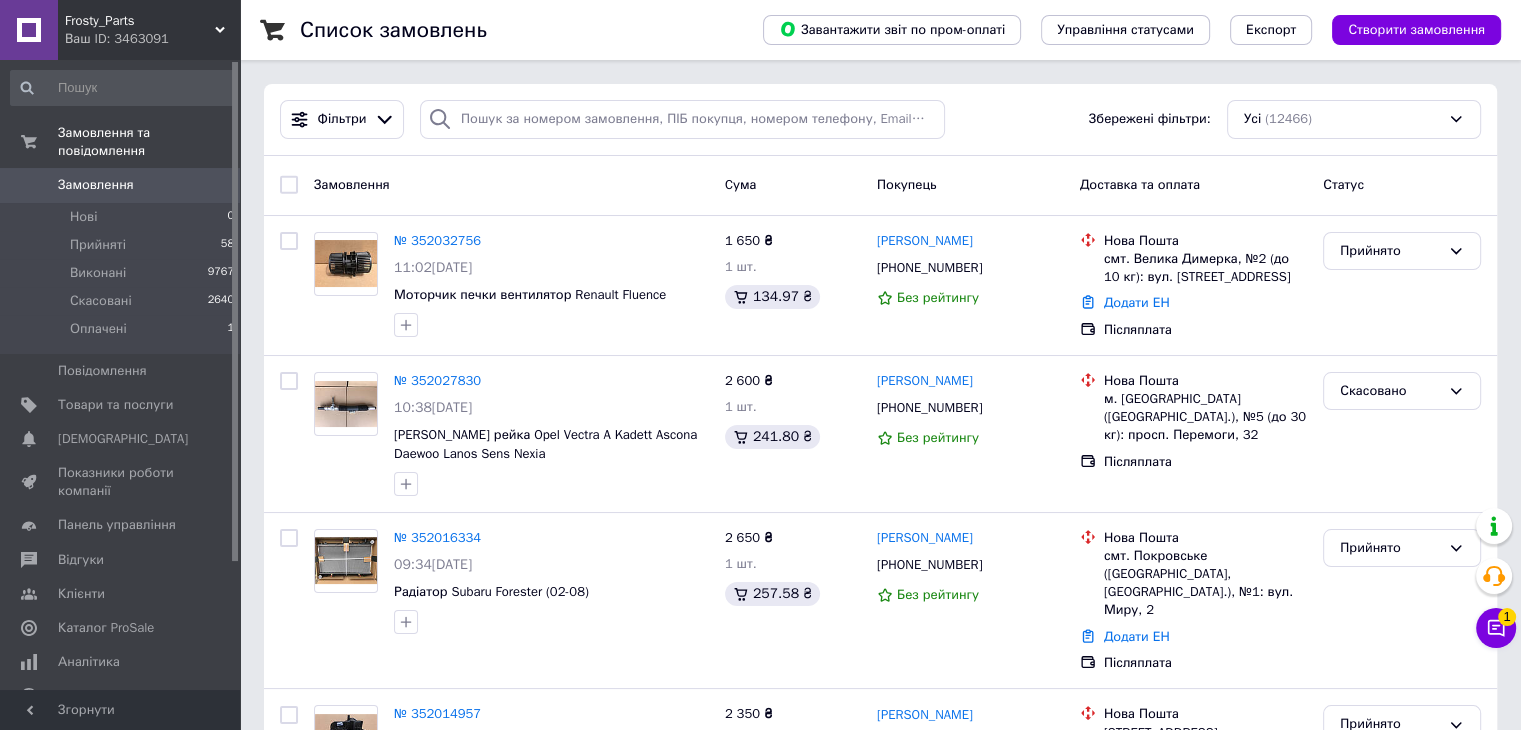 click on "Замовлення" at bounding box center (121, 185) 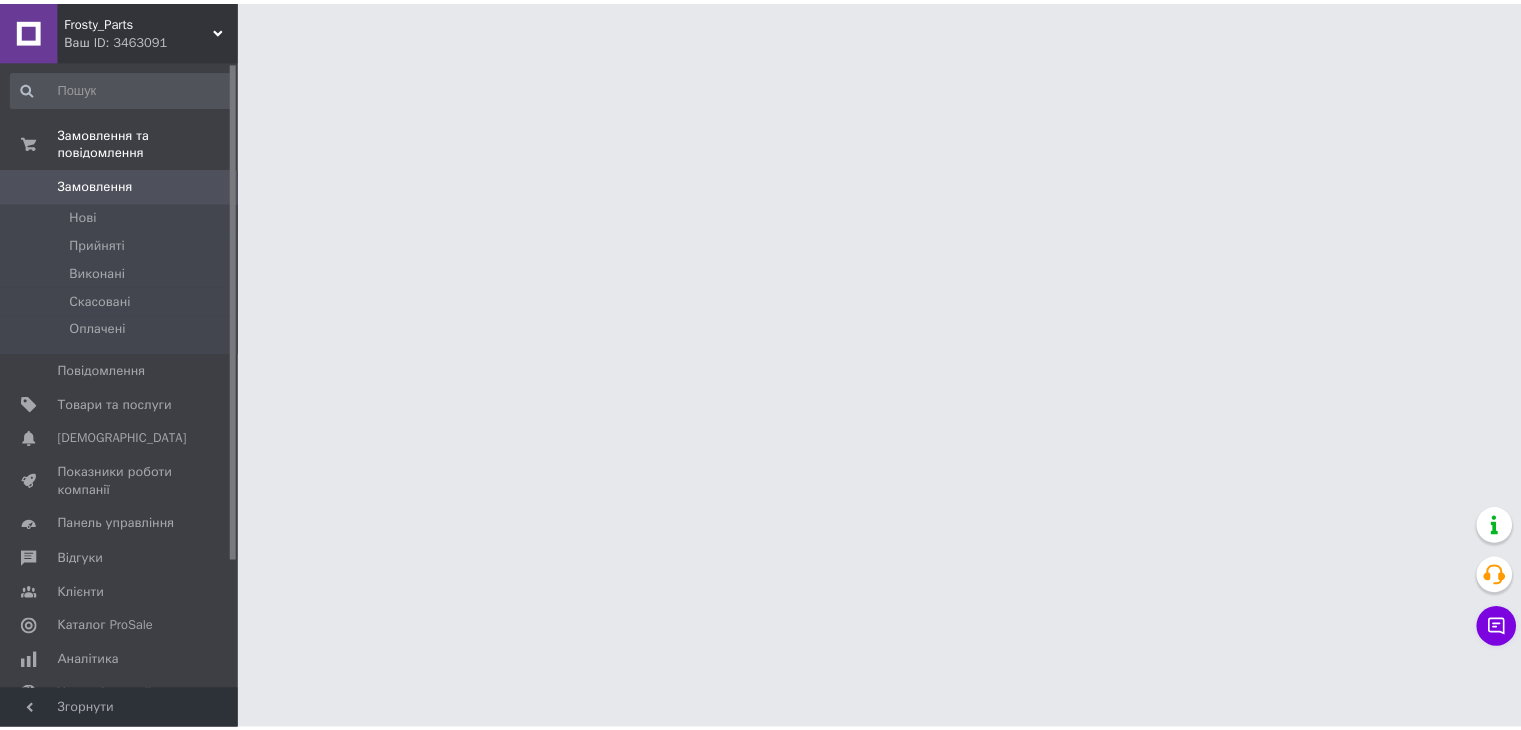 scroll, scrollTop: 0, scrollLeft: 0, axis: both 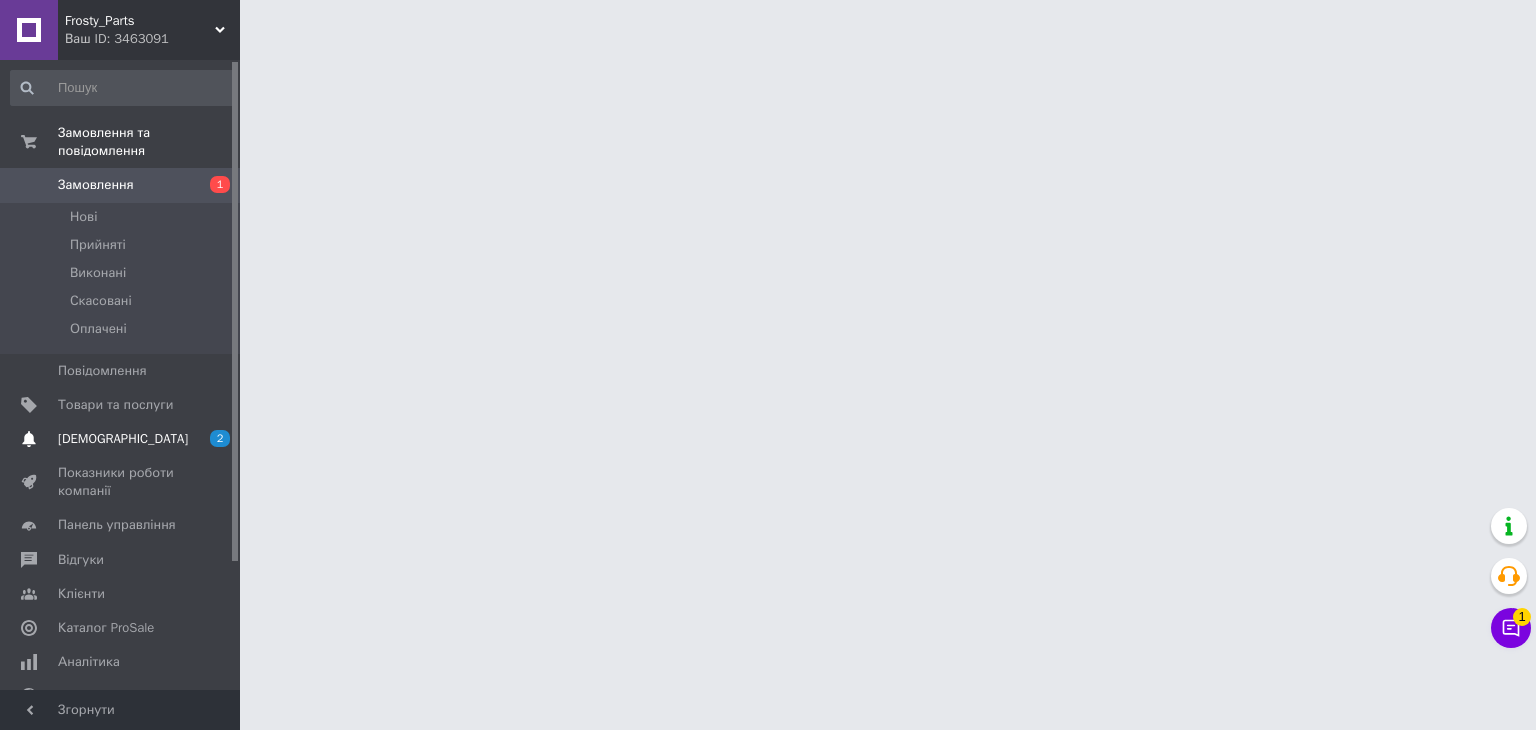 click on "[DEMOGRAPHIC_DATA]" at bounding box center [121, 439] 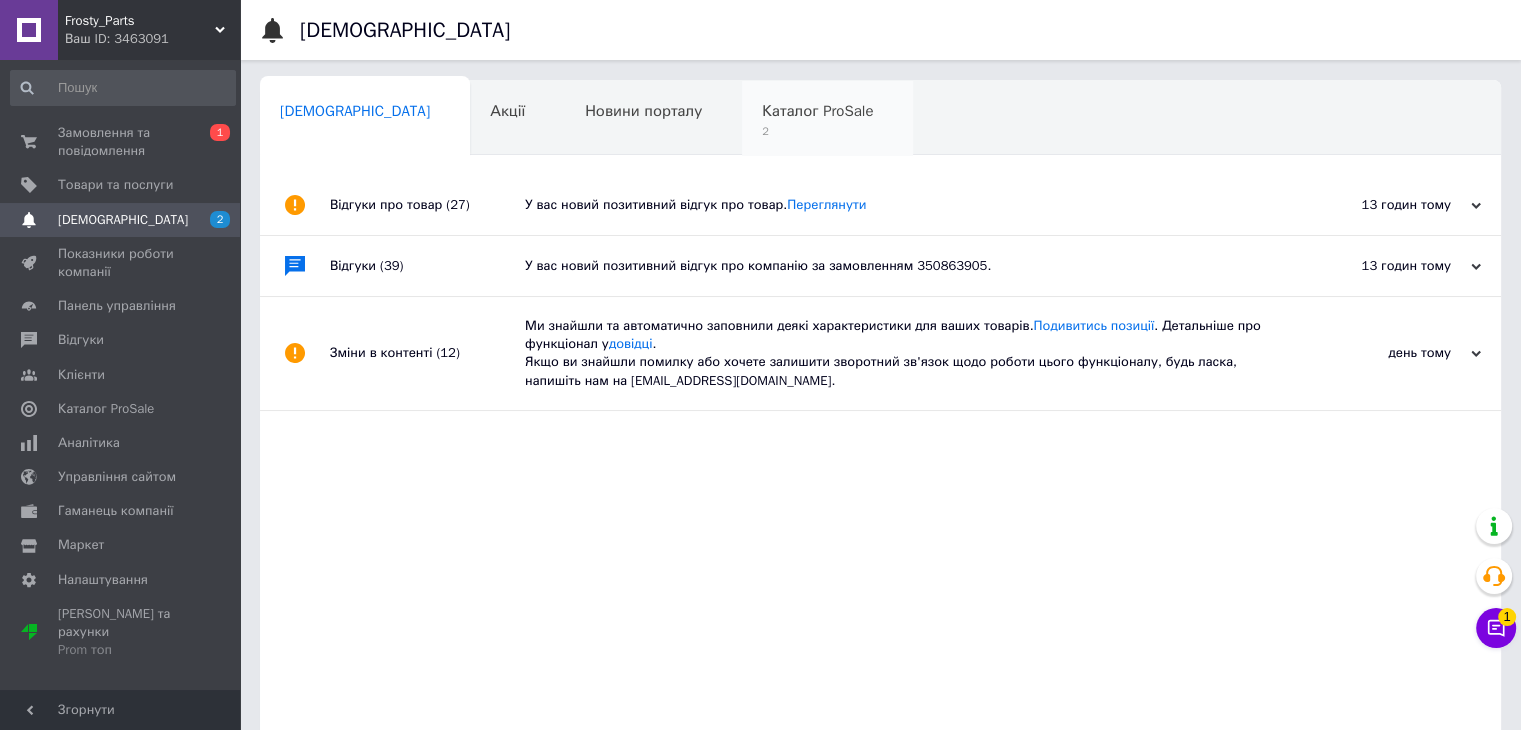 click on "Каталог ProSale" at bounding box center (817, 111) 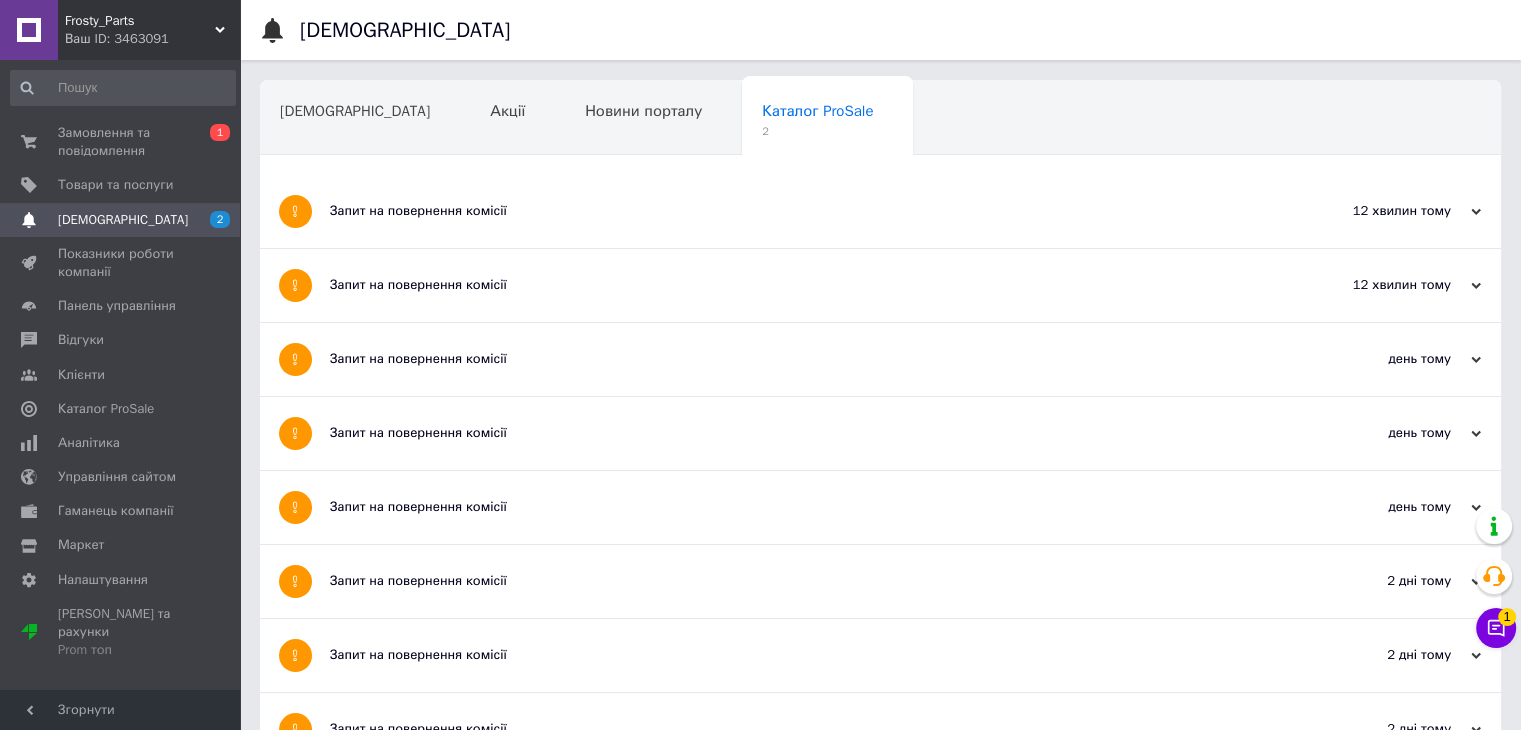 click on "Запит на повернення комісії" at bounding box center (805, 211) 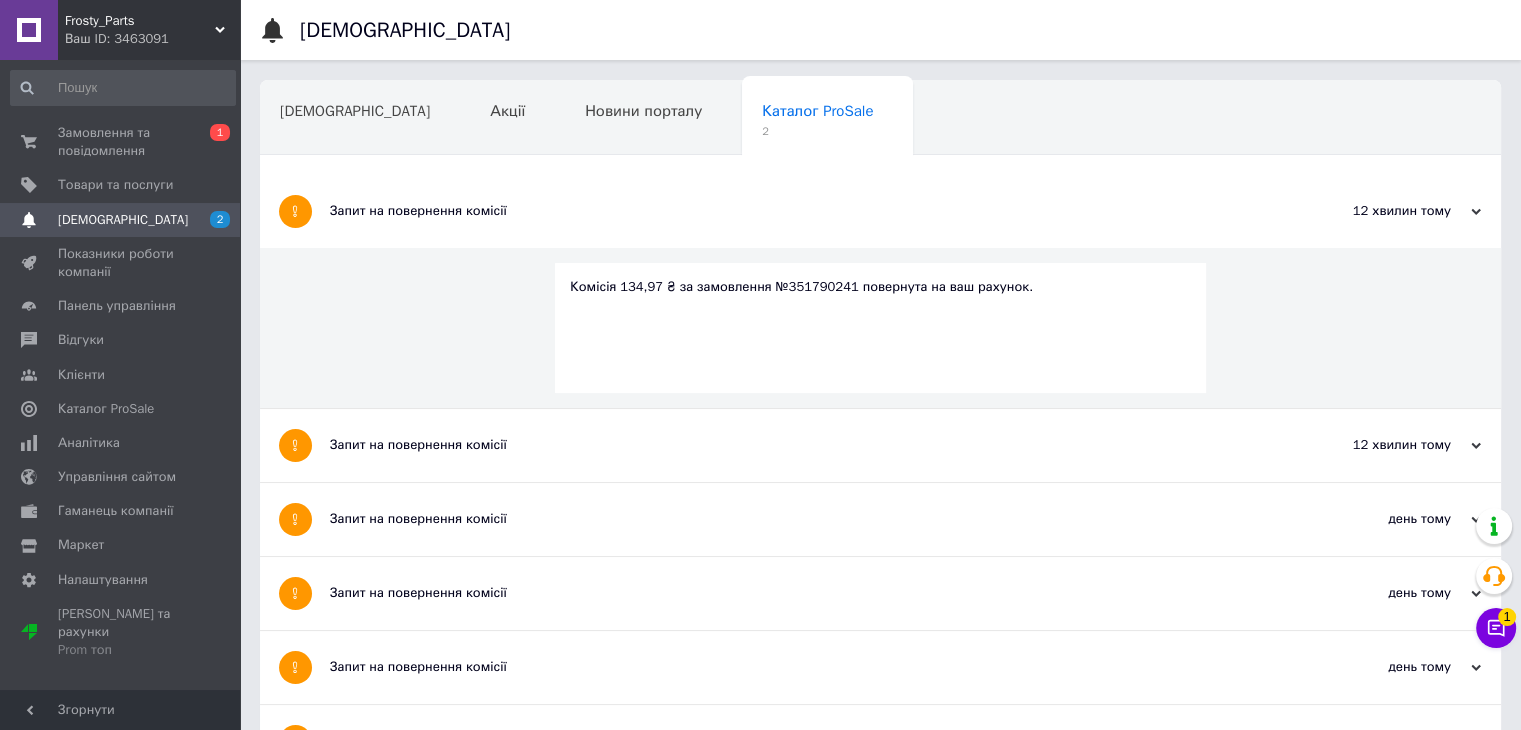 click on "Комісія 134,97 ₴ за замовлення №351790241 повернута на ваш рахунок." at bounding box center (880, 287) 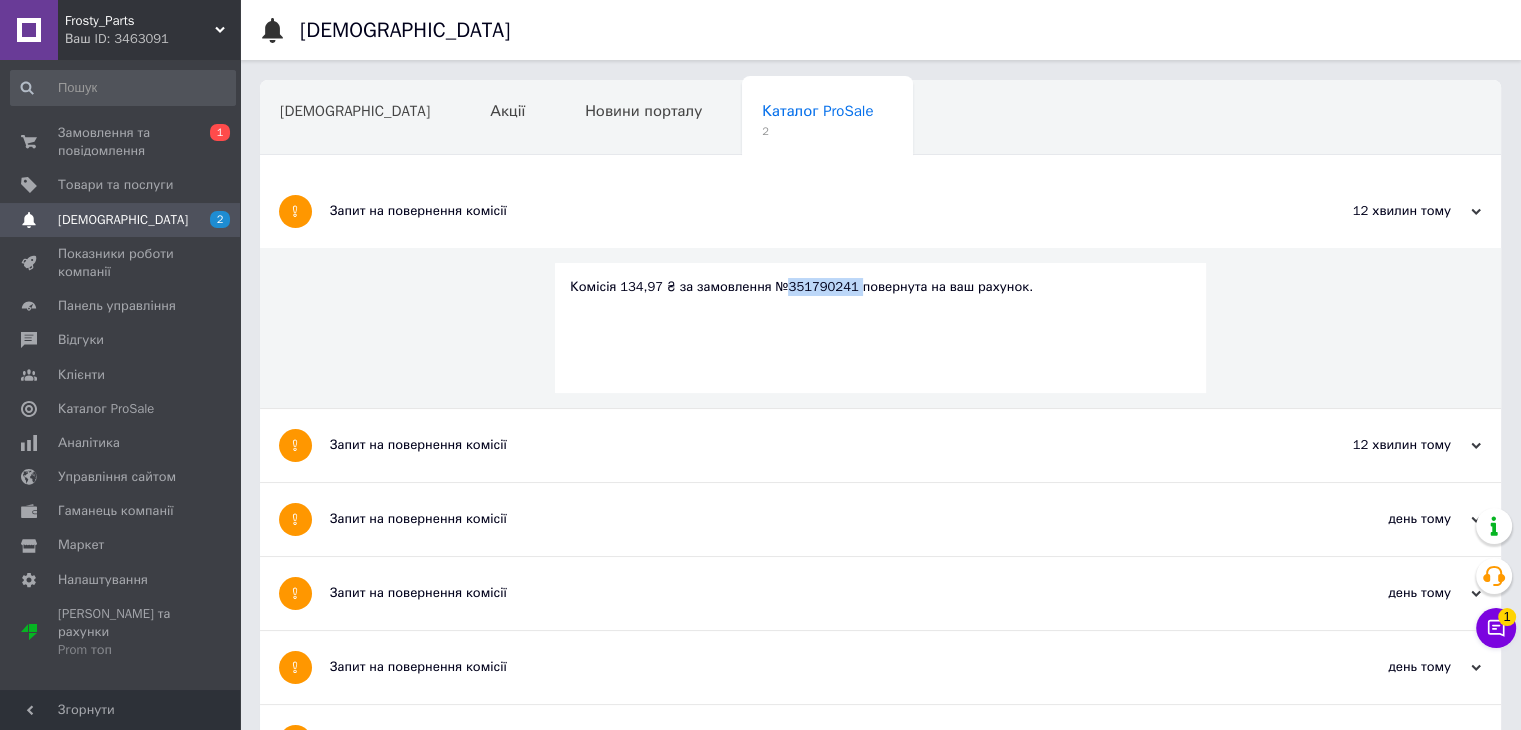 click on "Комісія 134,97 ₴ за замовлення №351790241 повернута на ваш рахунок." at bounding box center (880, 287) 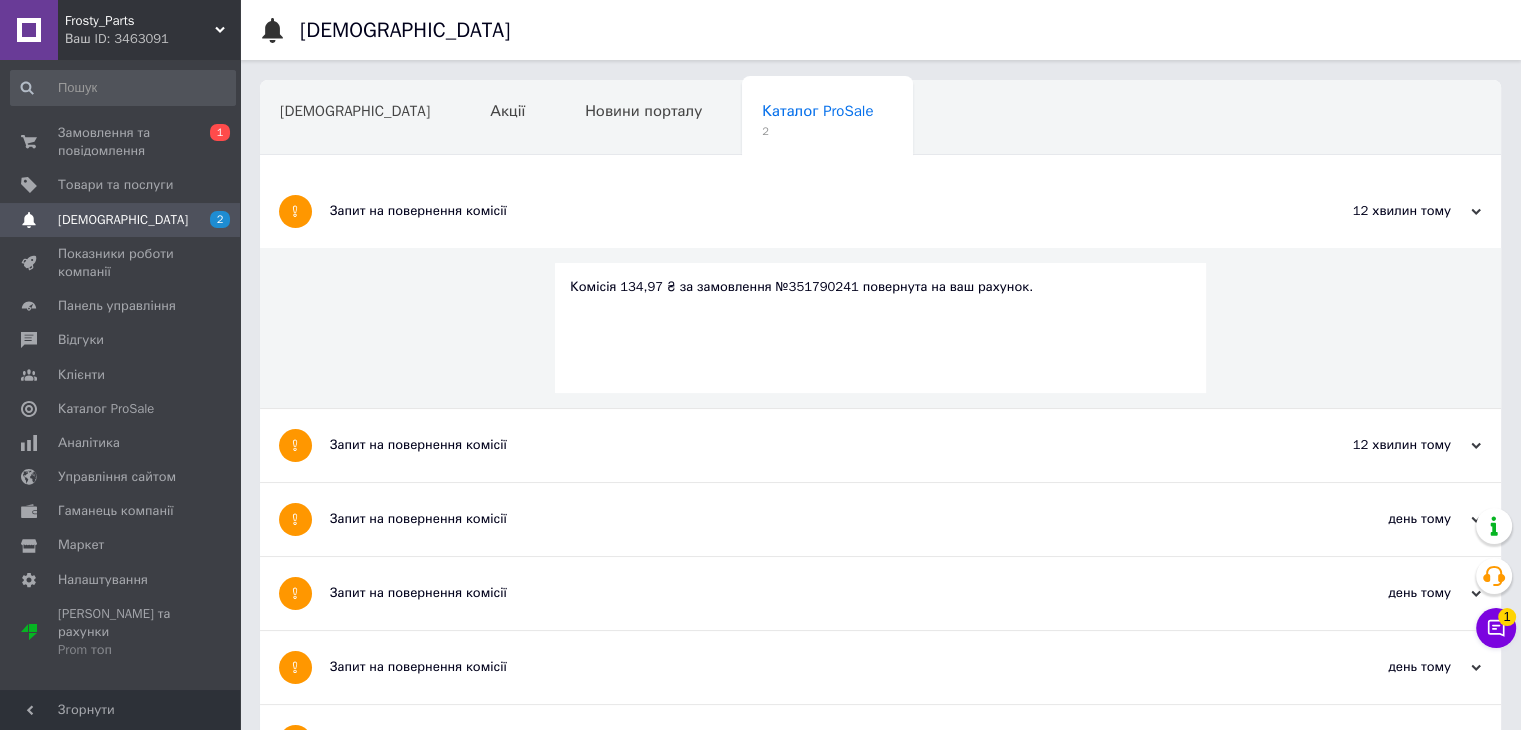 click on "Запит на повернення комісії" at bounding box center (805, 445) 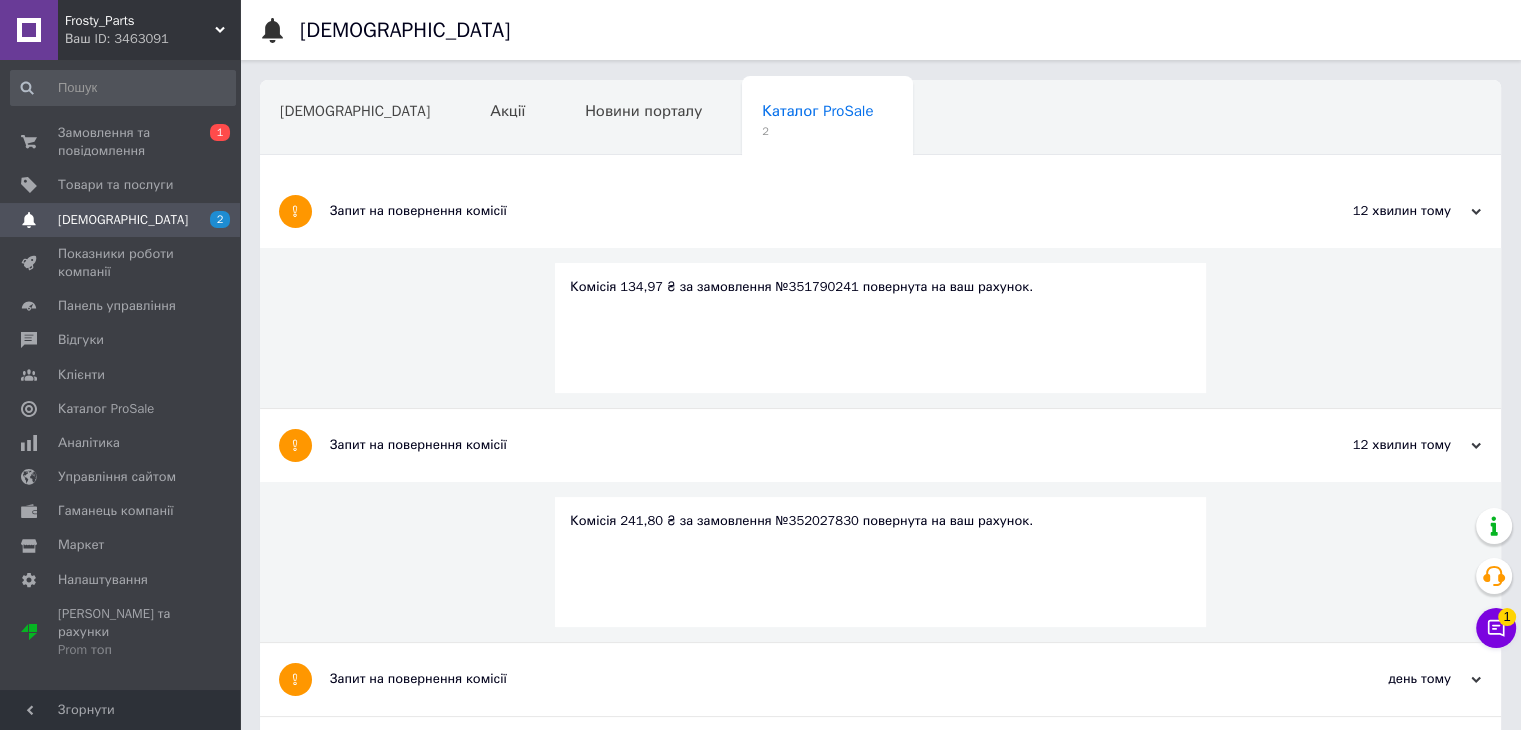 click on "Комісія 241,80 ₴ за замовлення №352027830 повернута на ваш рахунок." at bounding box center [880, 521] 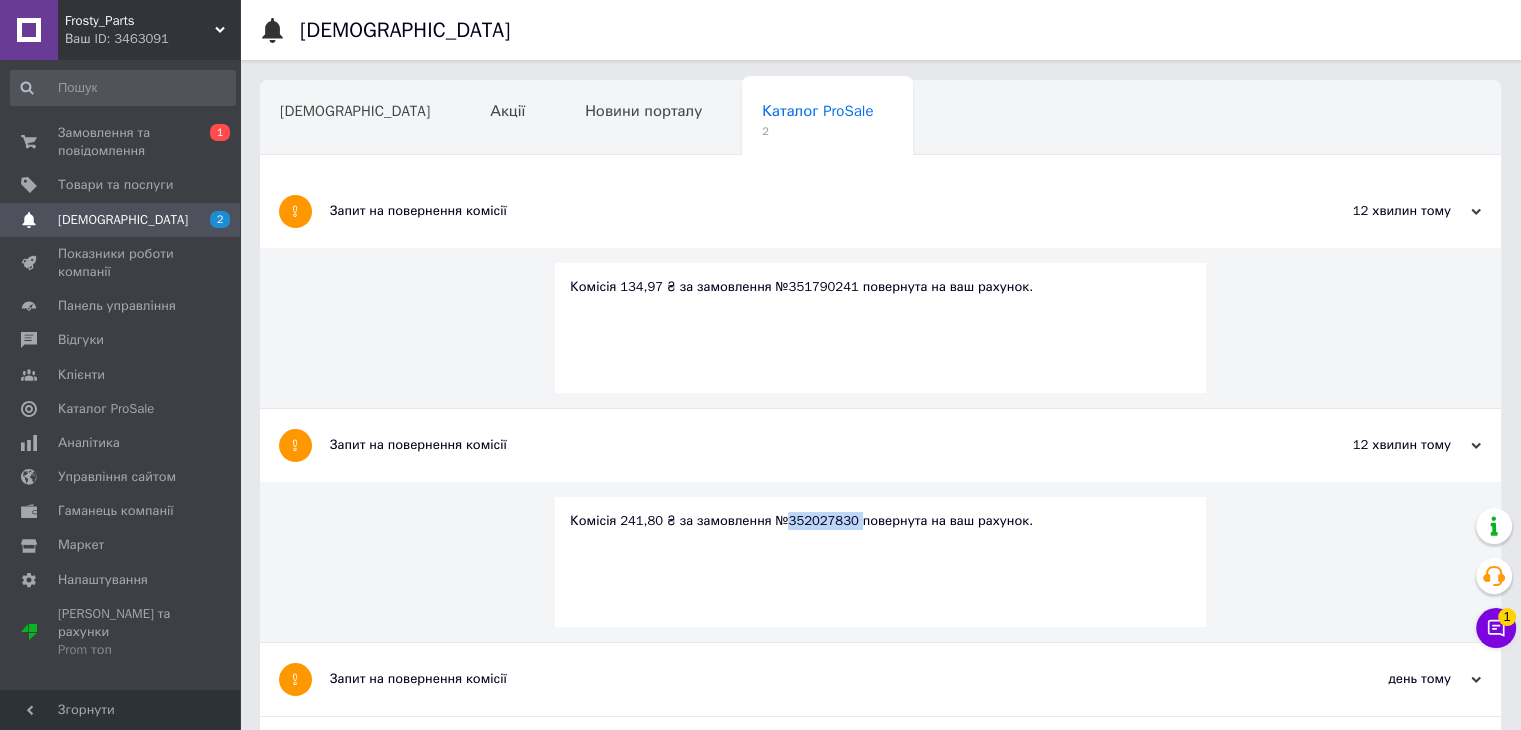 click on "Комісія 241,80 ₴ за замовлення №352027830 повернута на ваш рахунок." at bounding box center (880, 521) 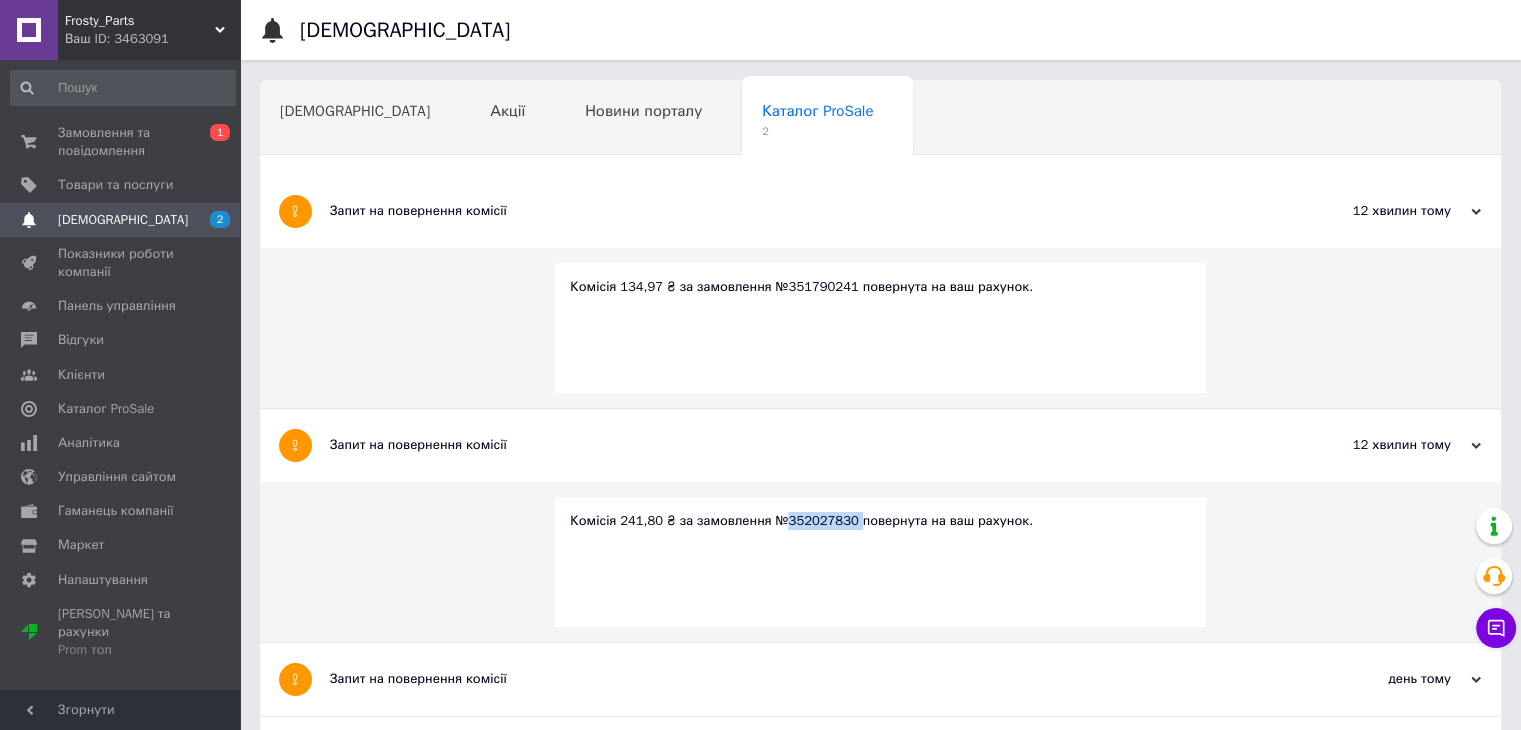 click on "Замовлення та повідомлення" at bounding box center (121, 142) 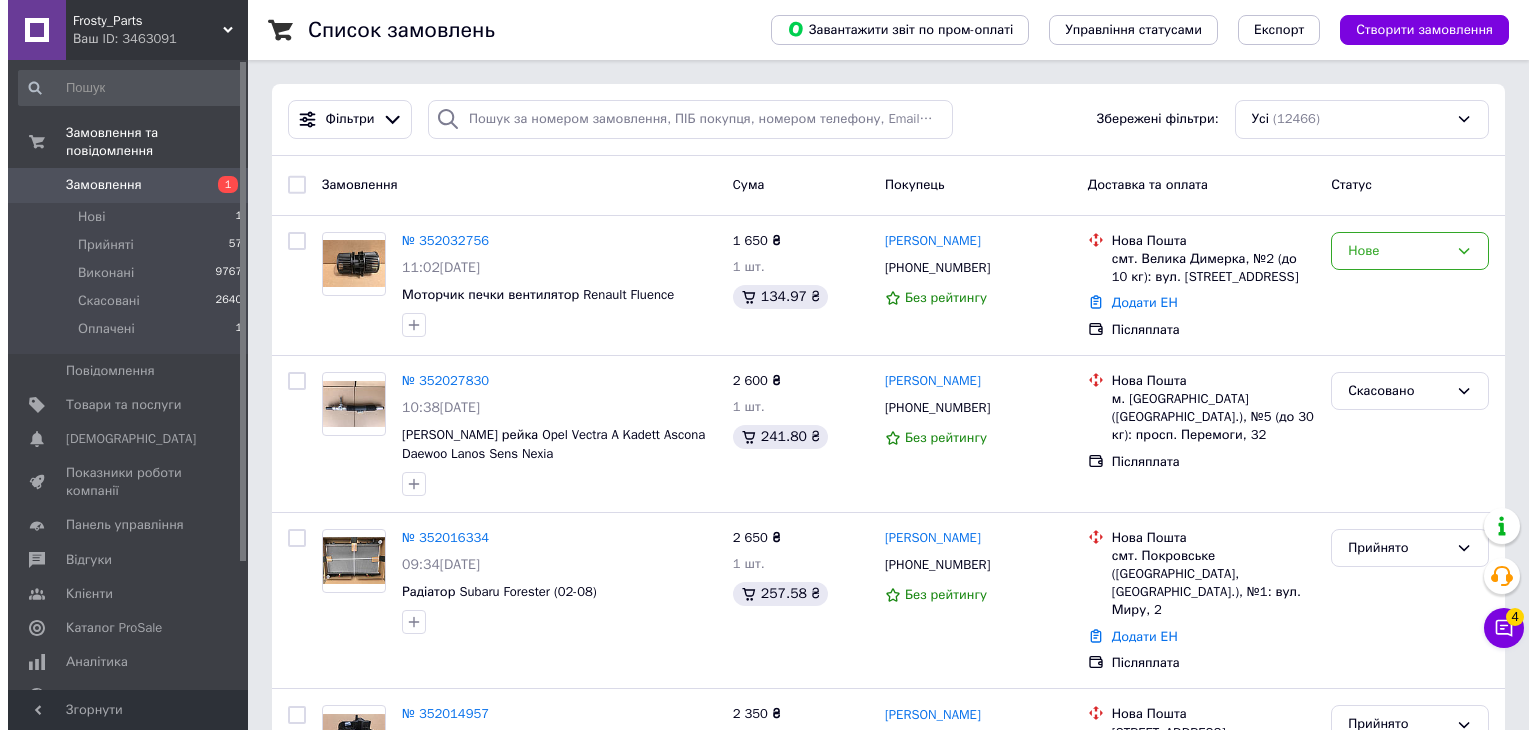scroll, scrollTop: 0, scrollLeft: 0, axis: both 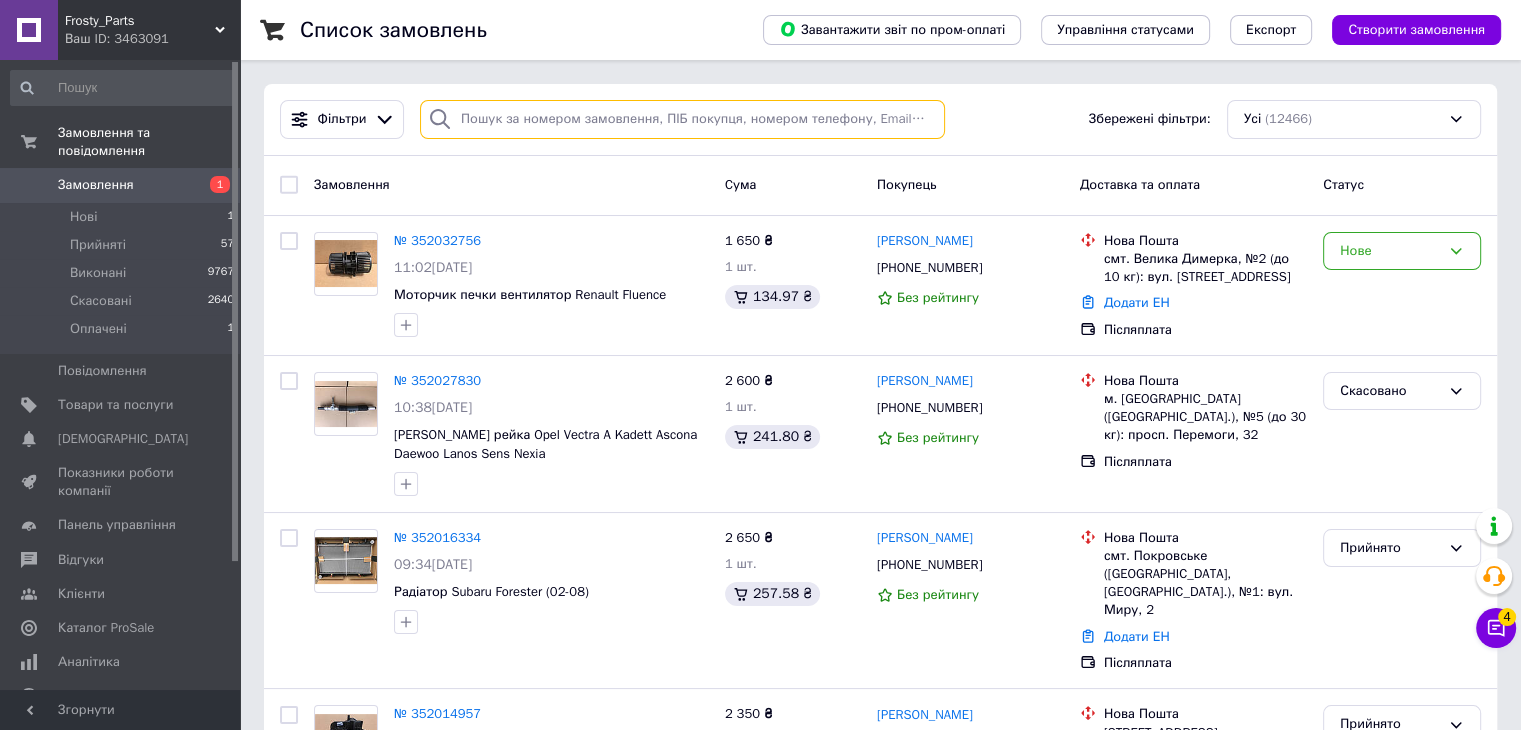click at bounding box center [682, 119] 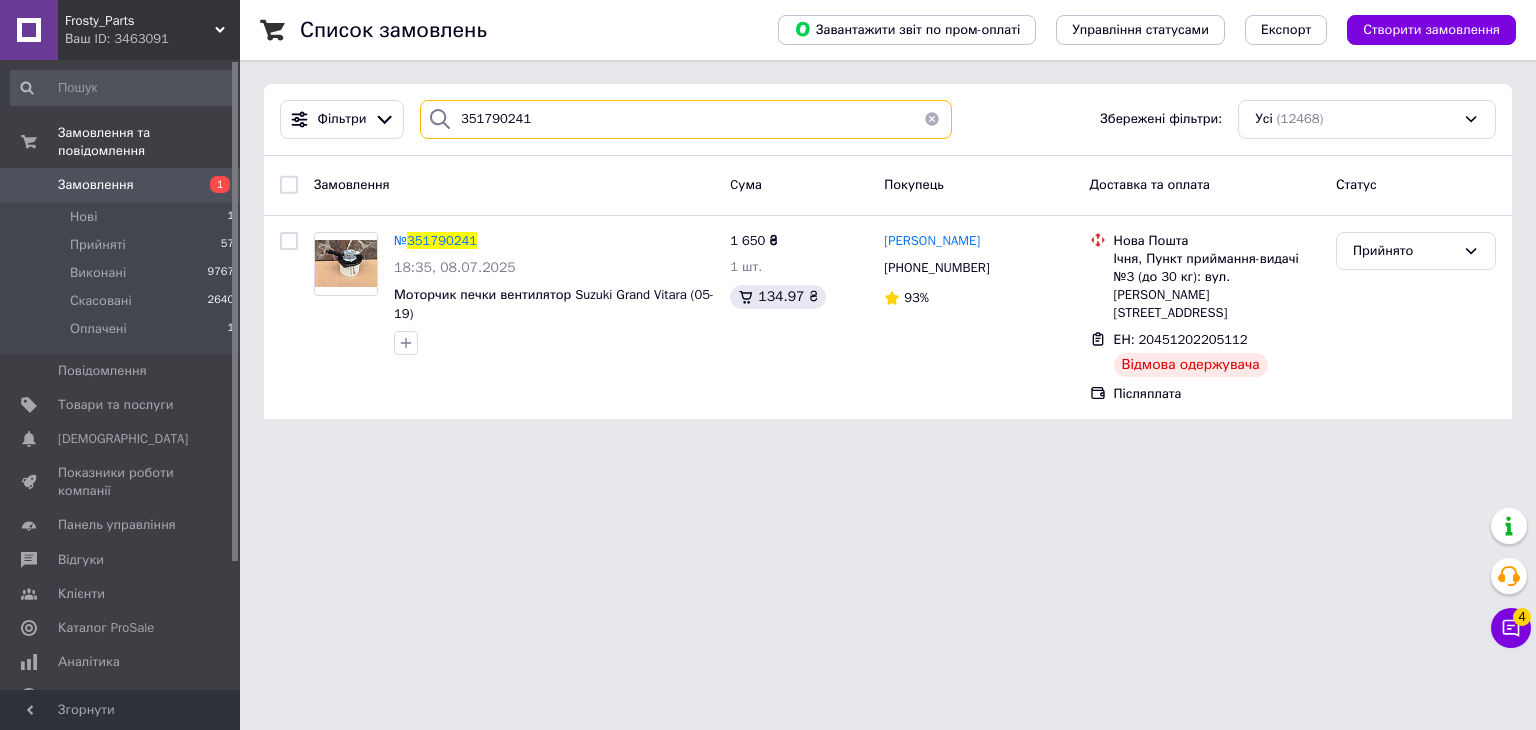 click on "351790241" at bounding box center (686, 119) 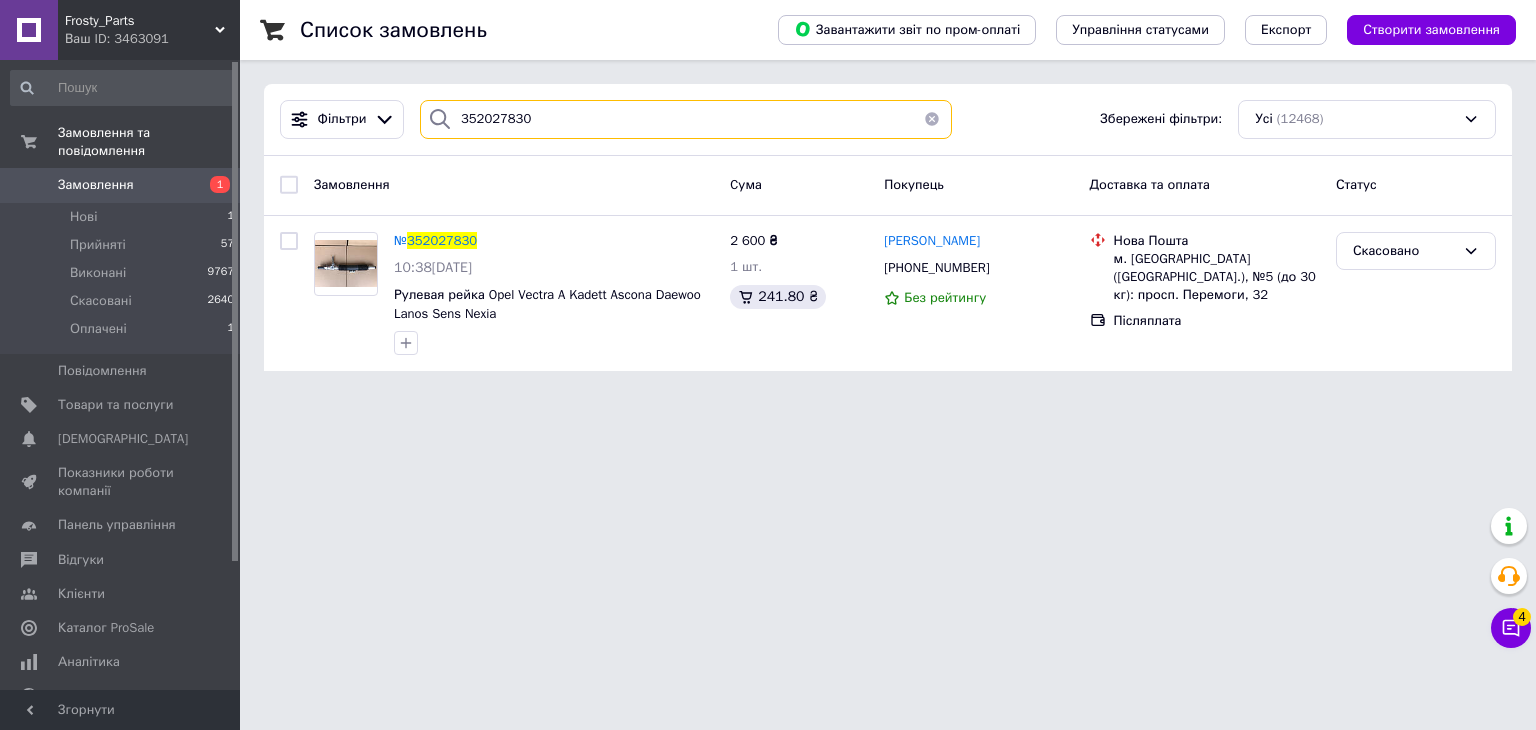 type on "352027830" 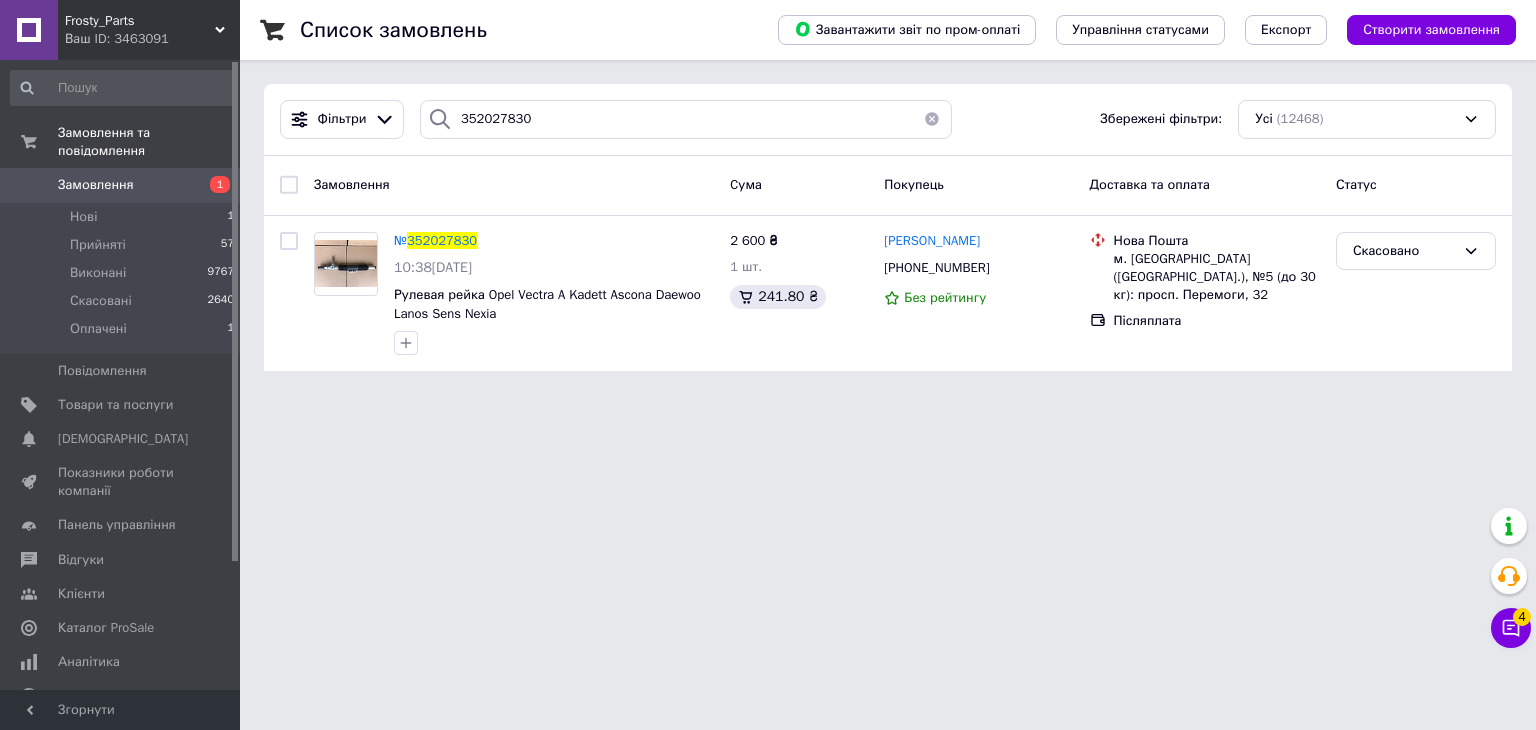 click on "Замовлення" at bounding box center (96, 185) 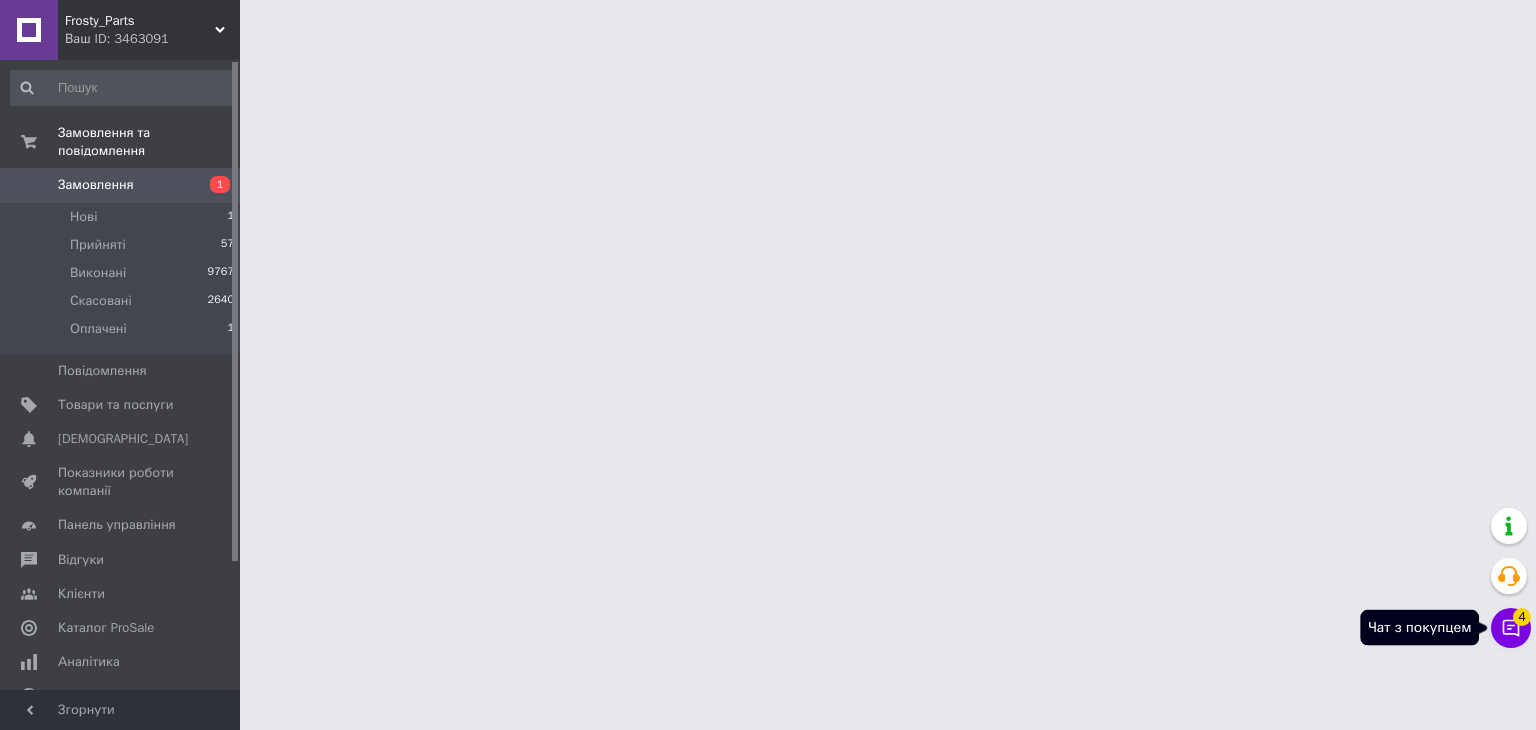 click on "4" at bounding box center [1522, 613] 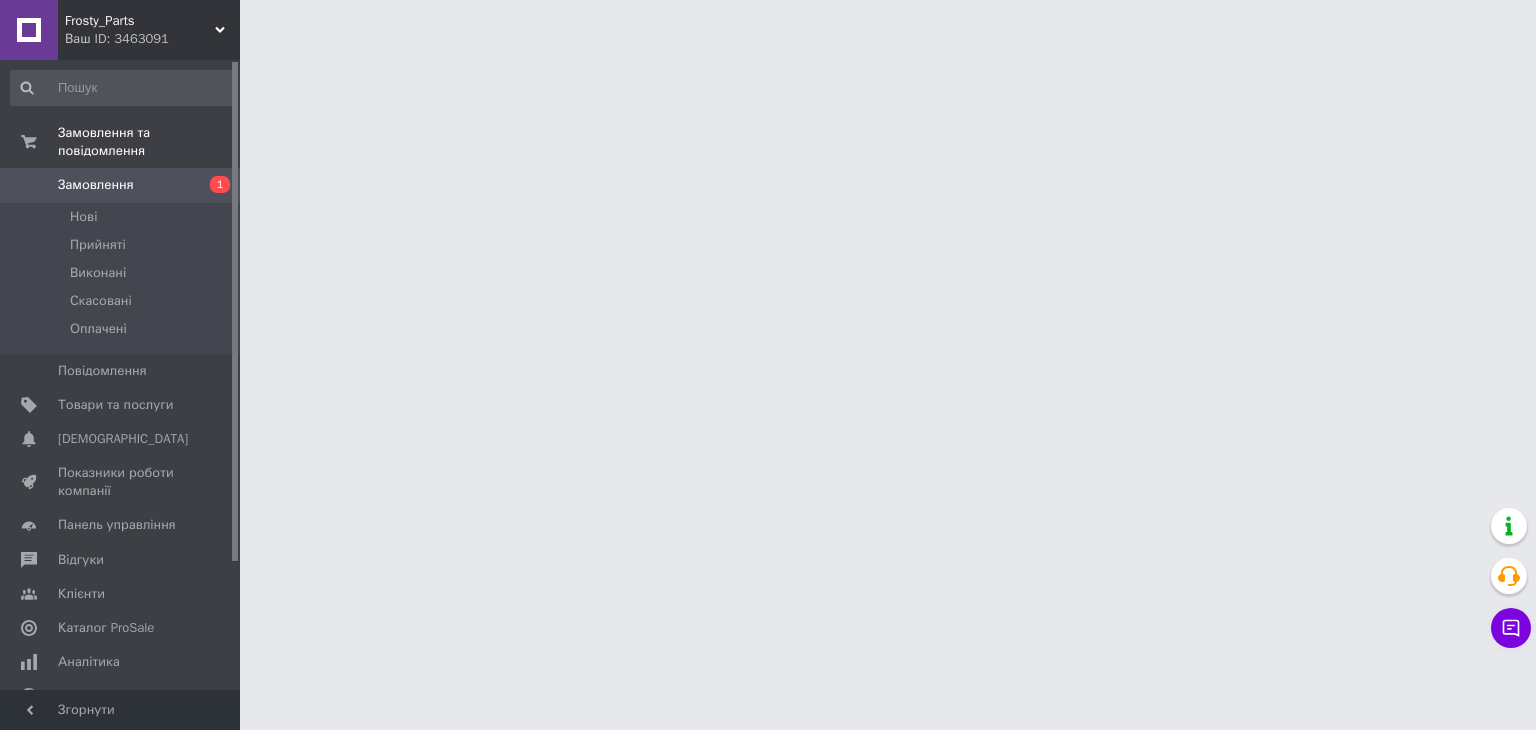 scroll, scrollTop: 0, scrollLeft: 0, axis: both 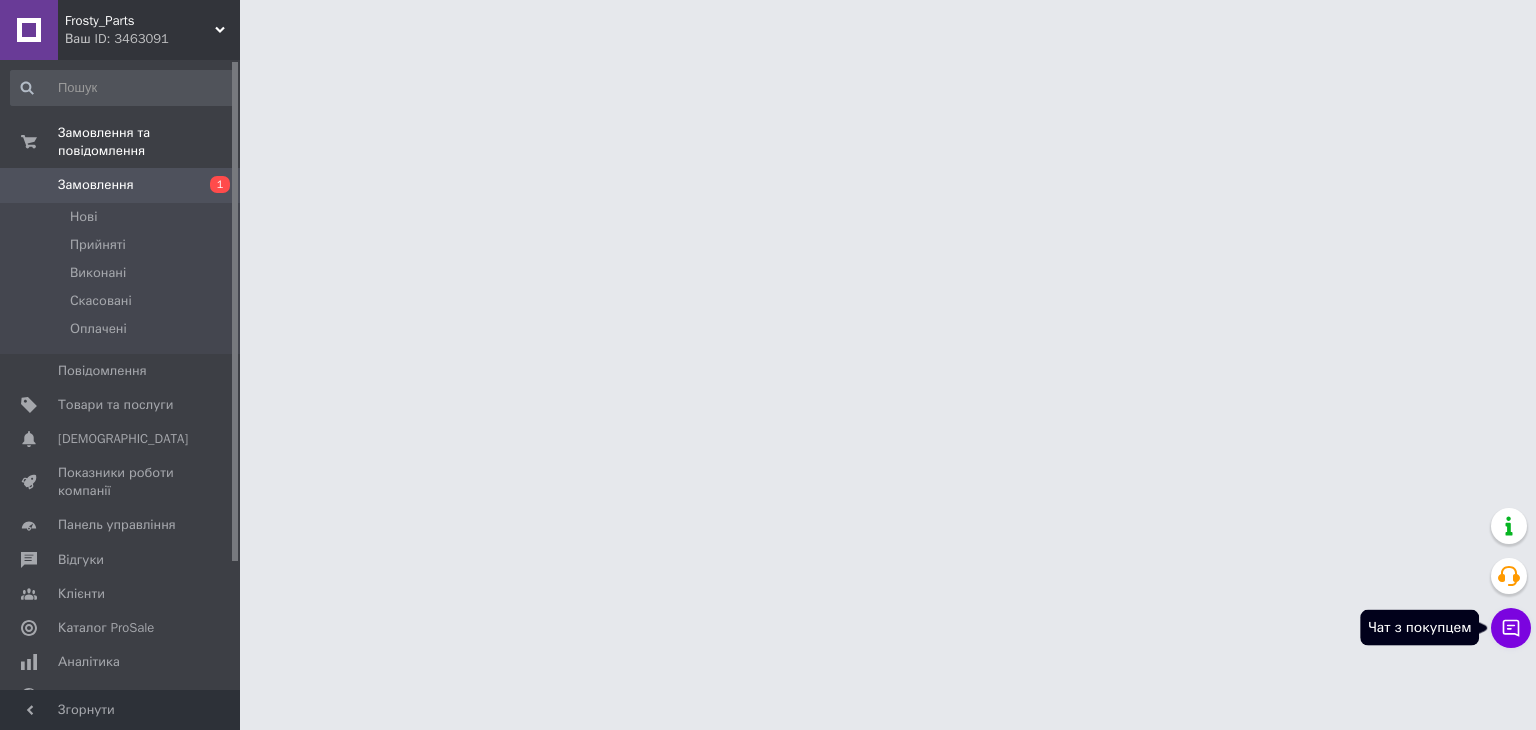 click on "Чат з покупцем" at bounding box center [1511, 628] 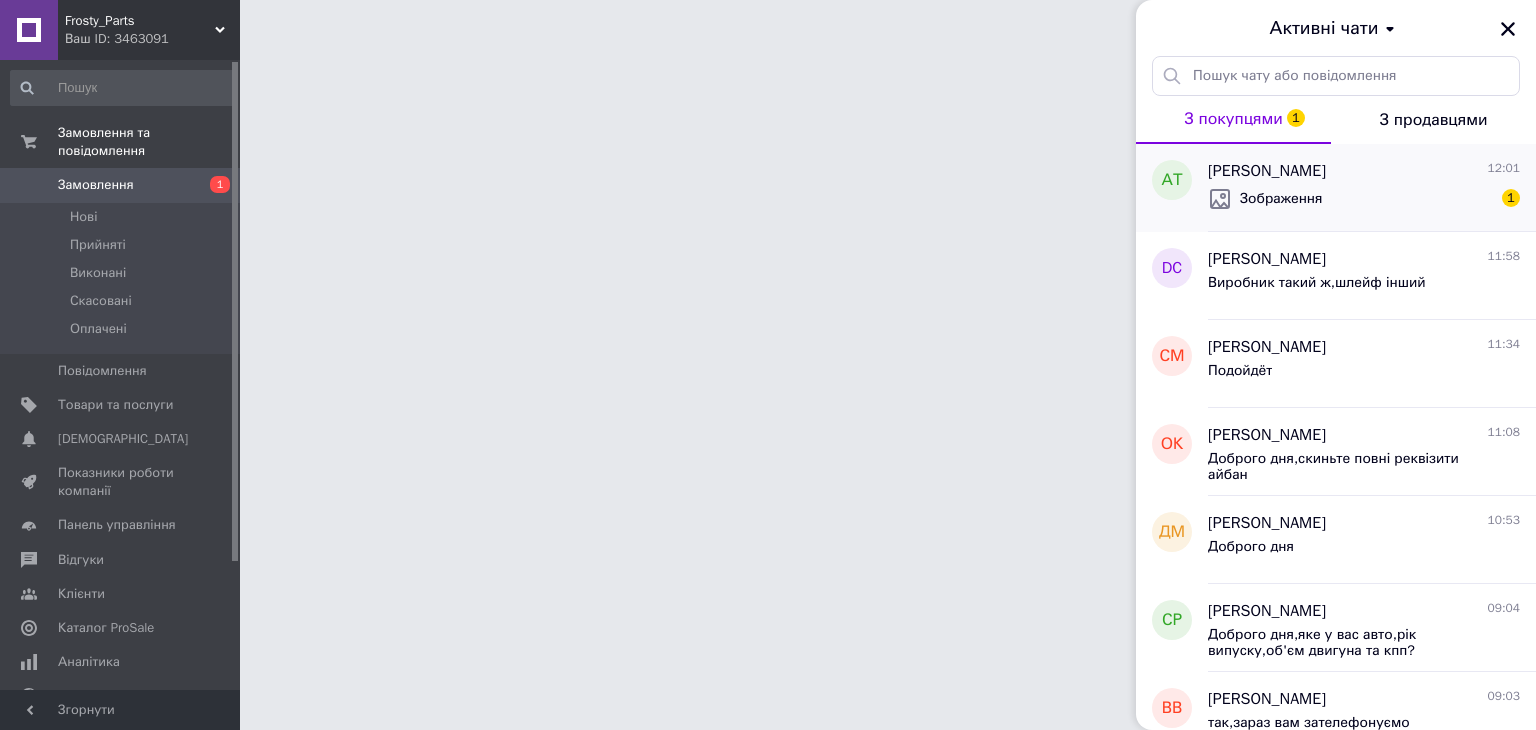 click on "Зображення 1" at bounding box center (1364, 199) 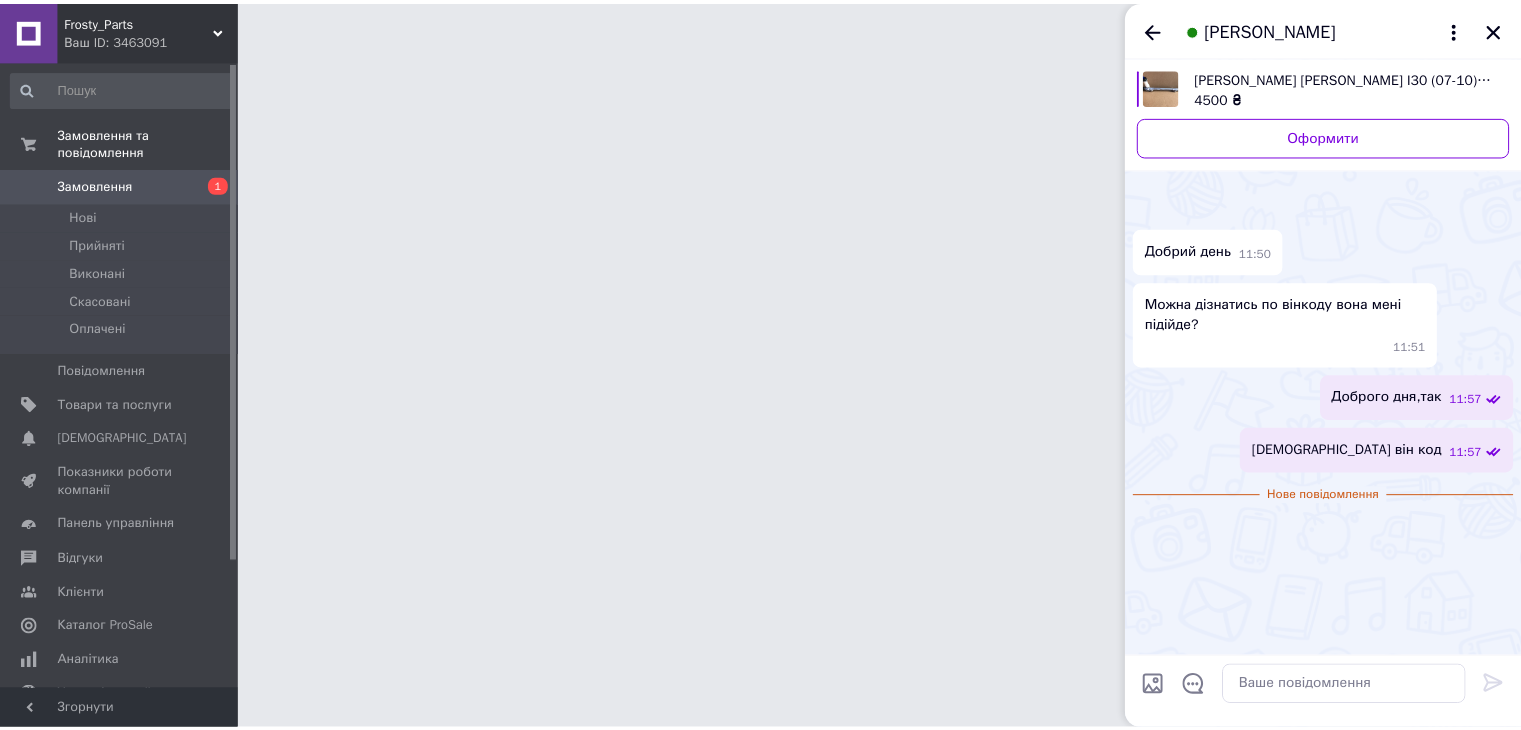 scroll, scrollTop: 168, scrollLeft: 0, axis: vertical 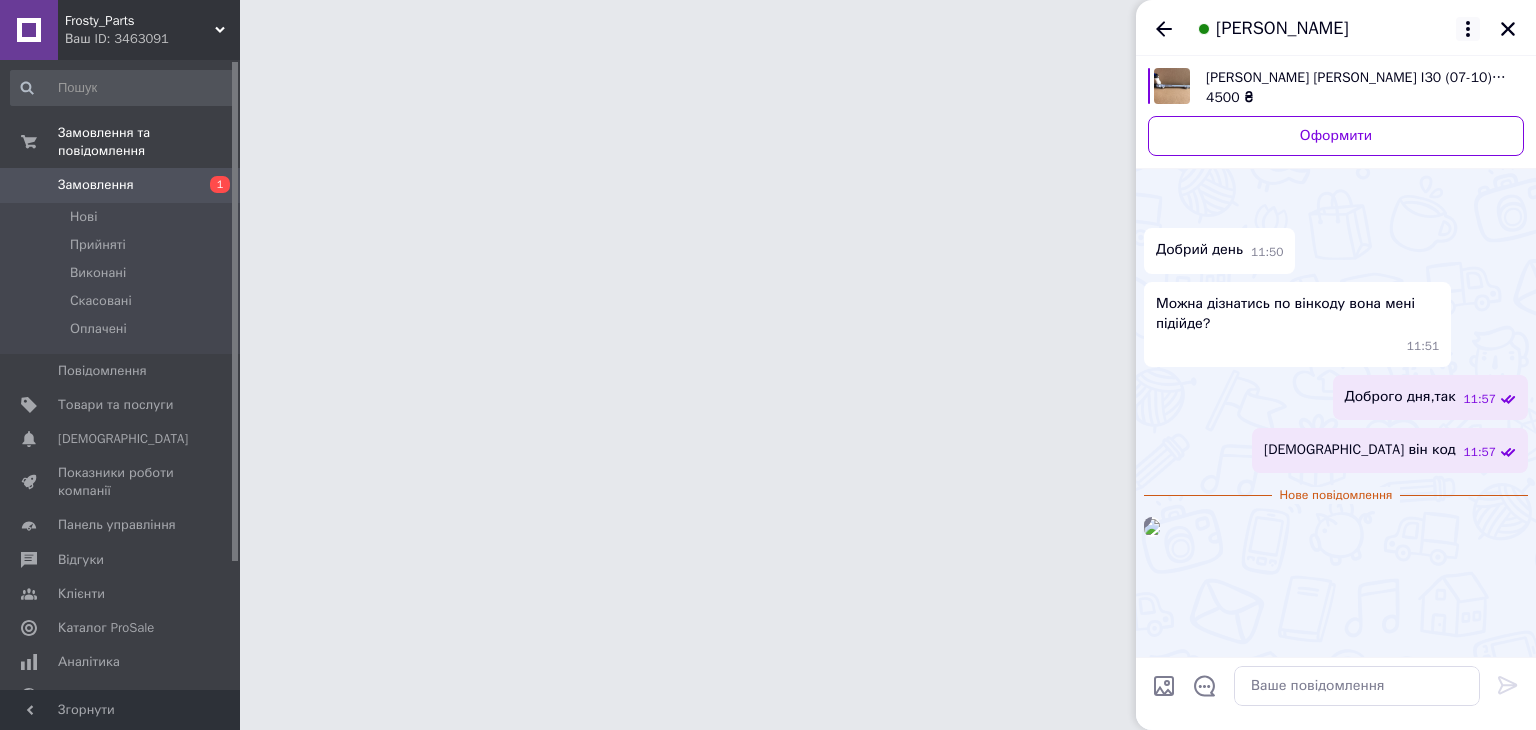 click on "[PERSON_NAME]" at bounding box center [1336, 28] 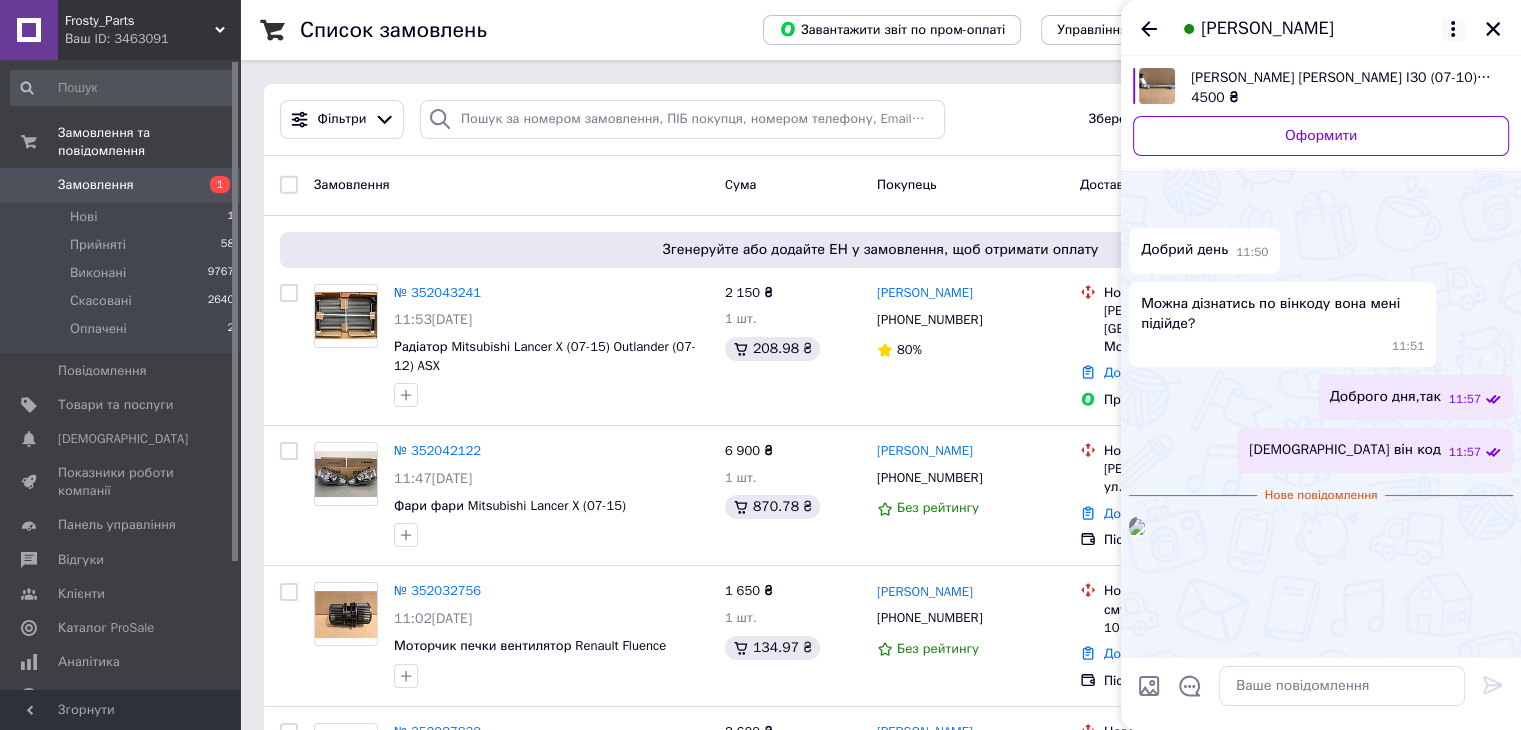 click 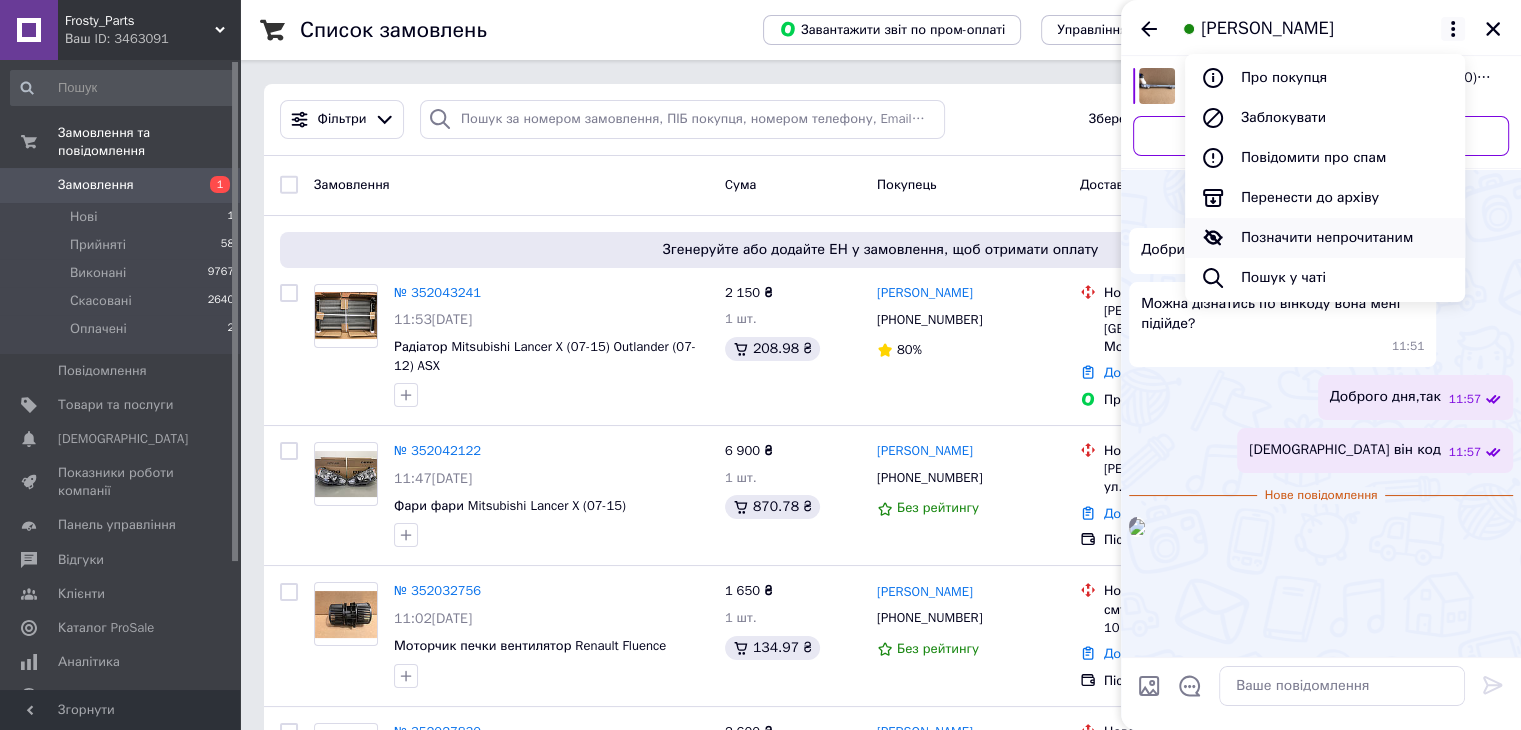 click on "Позначити непрочитаним" at bounding box center (1325, 238) 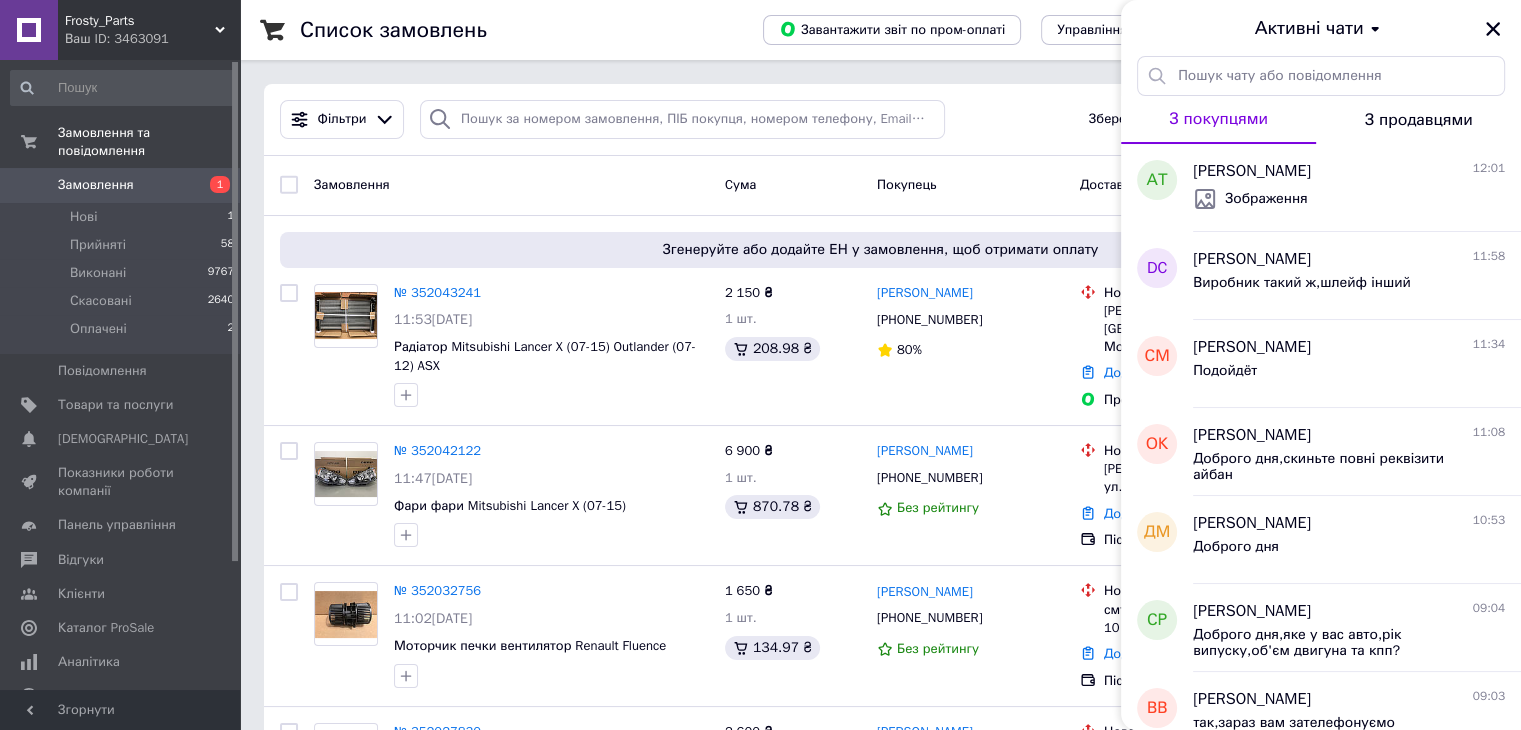 click on "Список замовлень   Завантажити звіт по пром-оплаті Управління статусами Експорт Створити замовлення Фільтри Збережені фільтри: Усі (12468) Замовлення Cума Покупець Доставка та оплата Статус Згенеруйте або додайте ЕН у замовлення, щоб отримати оплату № 352043241 11:53, 10.07.2025 Радіатор Mitsubishi Lancer X (07-15) Outlander (07-12) ASX 2 150 ₴ 1 шт. 208.98 ₴ Серега Мефёдов +380953615878 80% Нова Пошта Николаев (Николаевская обл.), №2: вул. Морехідна, 1в/6 (Літ. Б2) Додати ЕН Пром-оплата Оплачено Оплачено № 352042122 11:47, 10.07.2025 Фари фари Mitsubishi Lancer X (07-15) 6 900 ₴ 1 шт. 870.78 ₴ Руслан Ганык +380931412504 Без рейтингу Нова Пошта" at bounding box center (880, 9231) 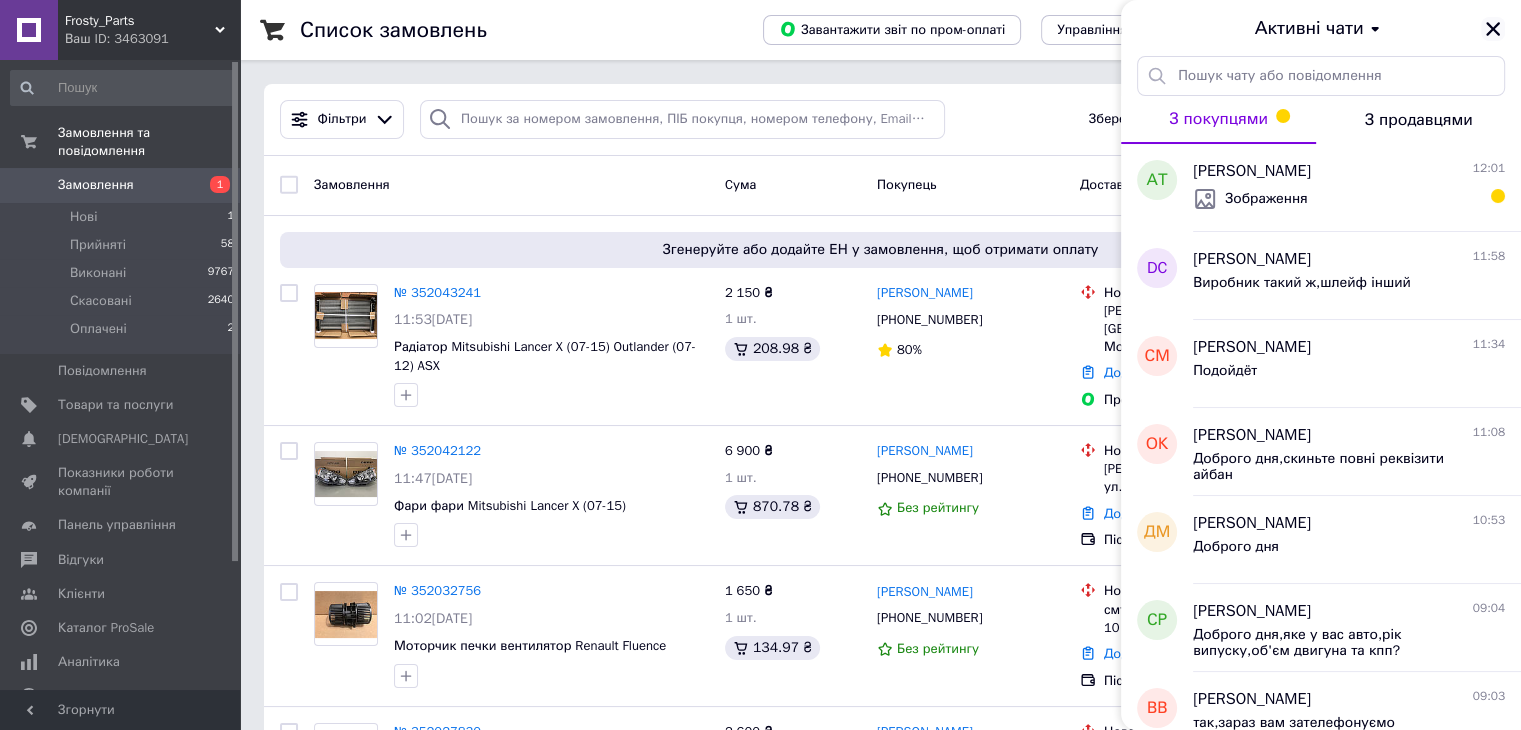 click 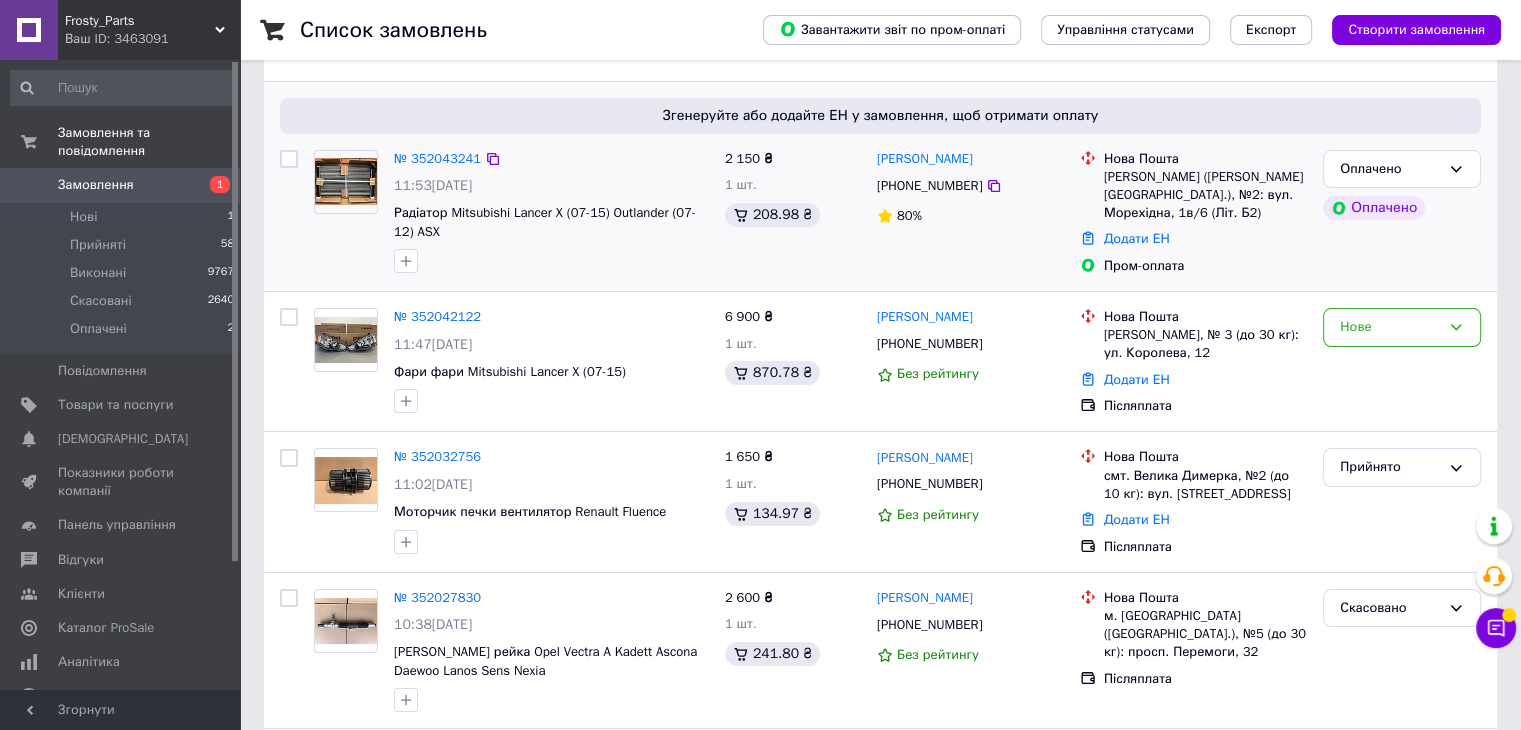 scroll, scrollTop: 100, scrollLeft: 0, axis: vertical 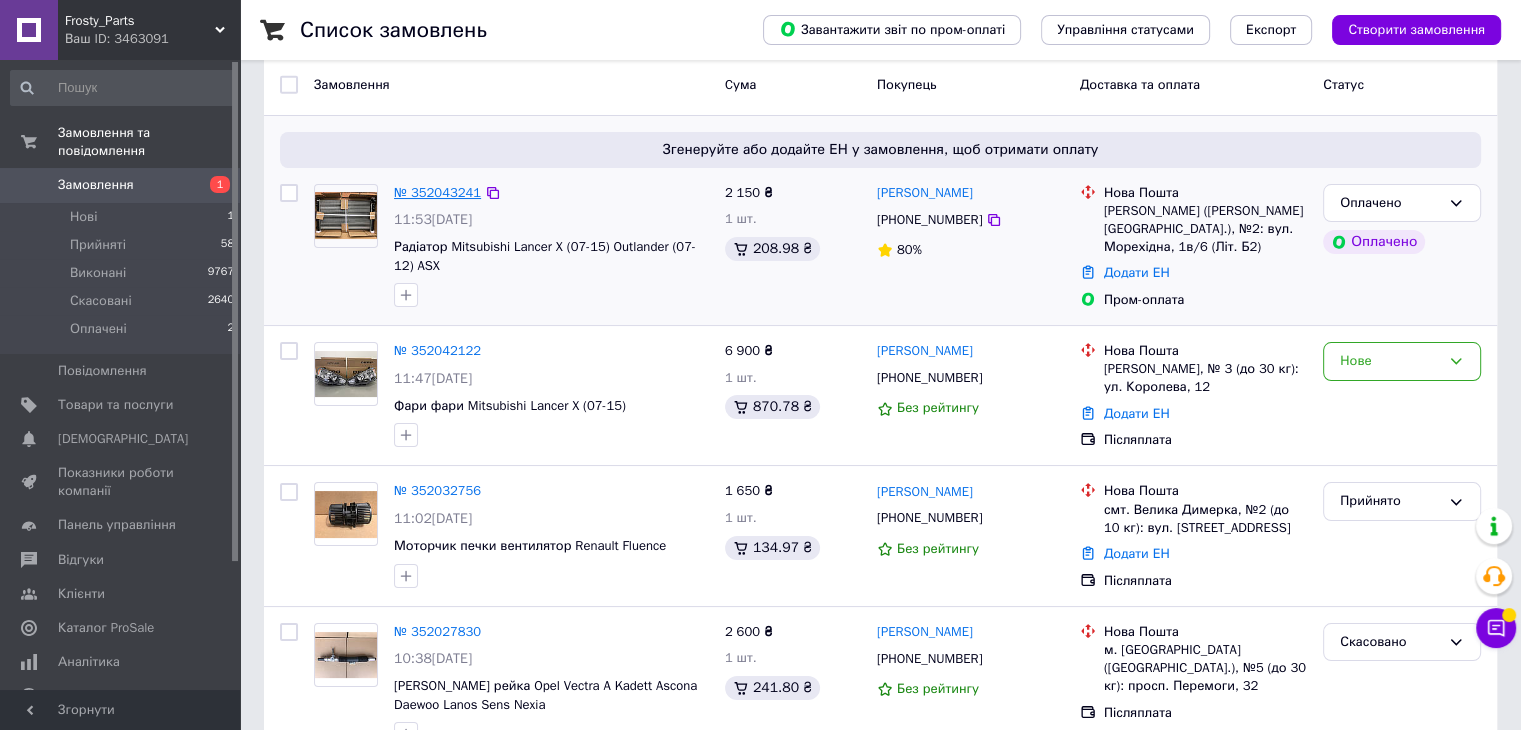 click on "№ 352043241" at bounding box center (437, 192) 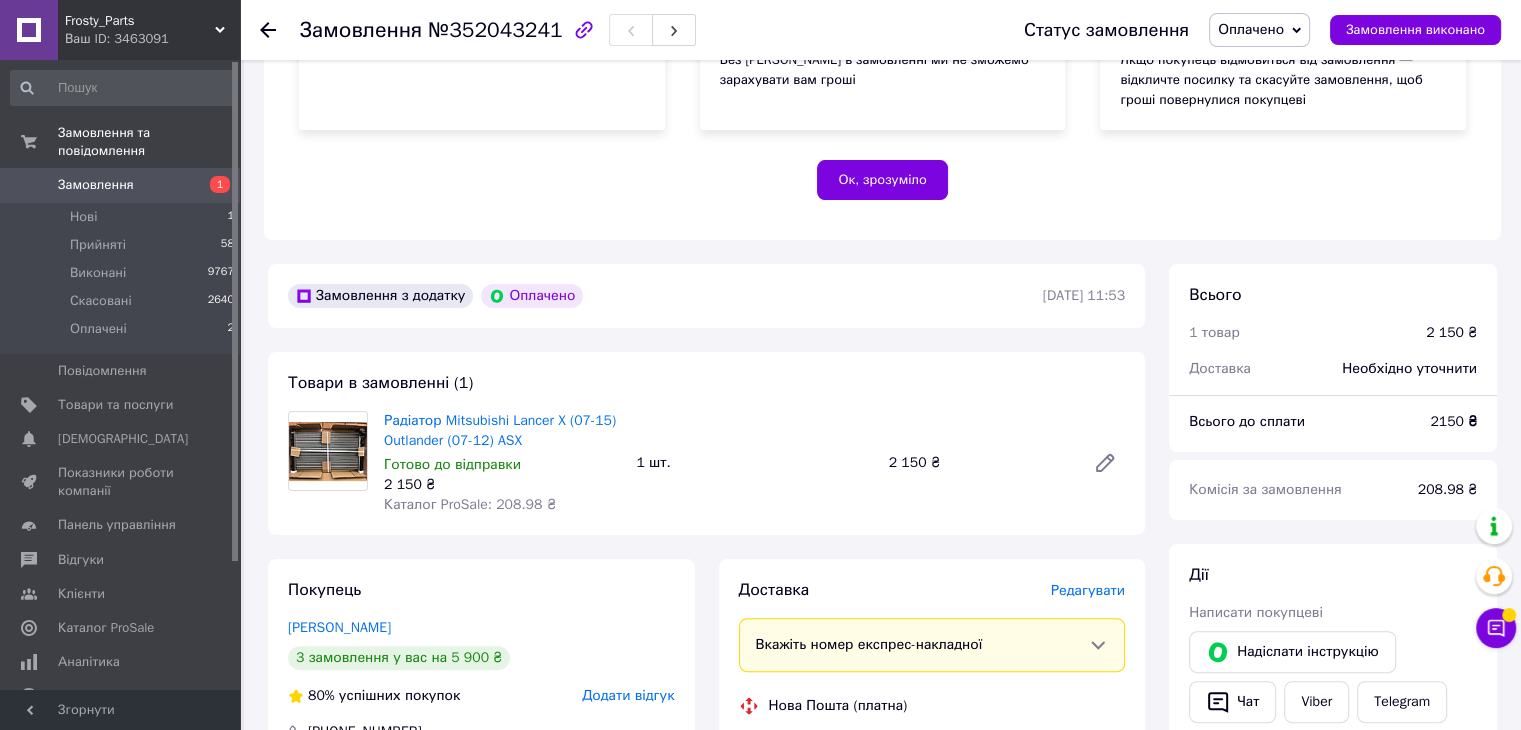 scroll, scrollTop: 500, scrollLeft: 0, axis: vertical 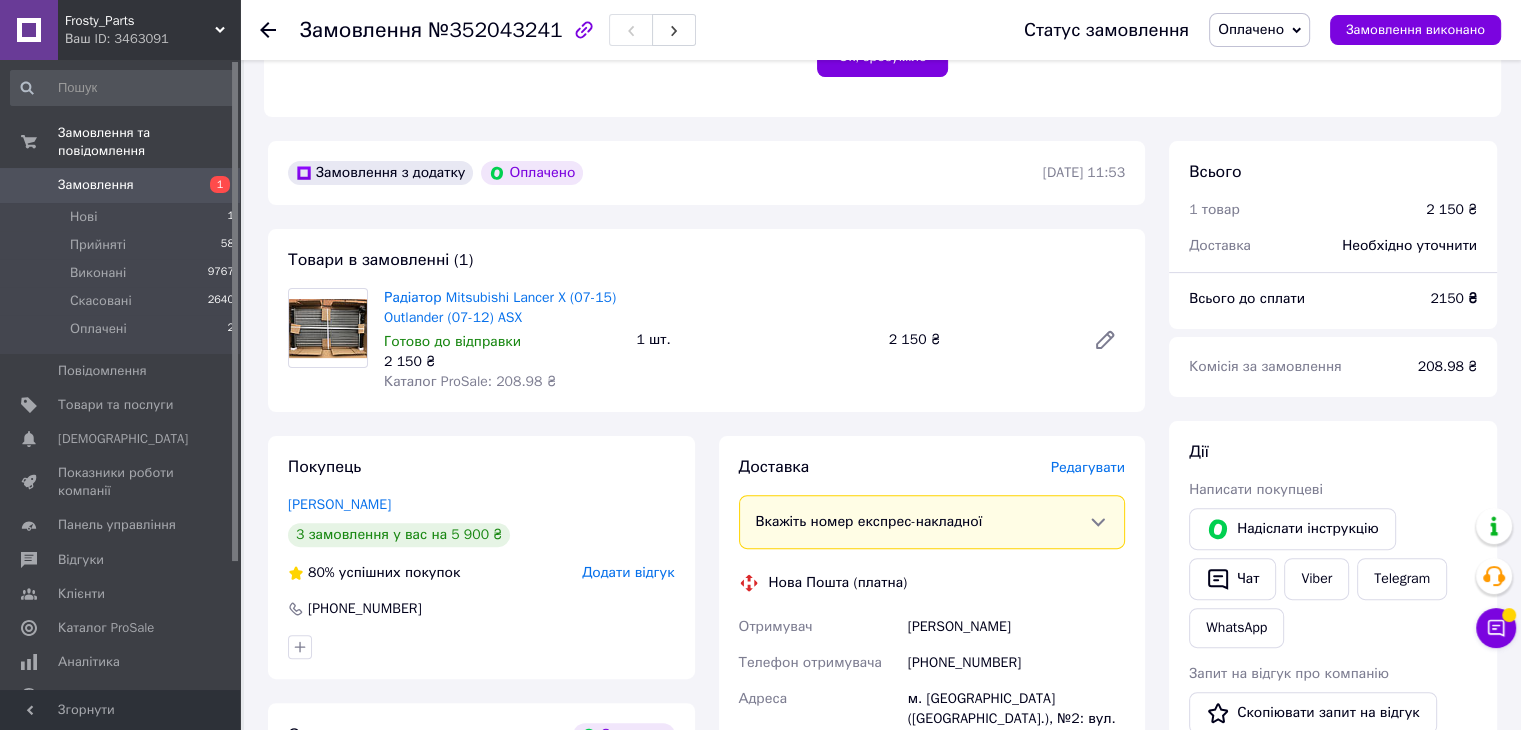 click on "Оплачено" at bounding box center (1259, 30) 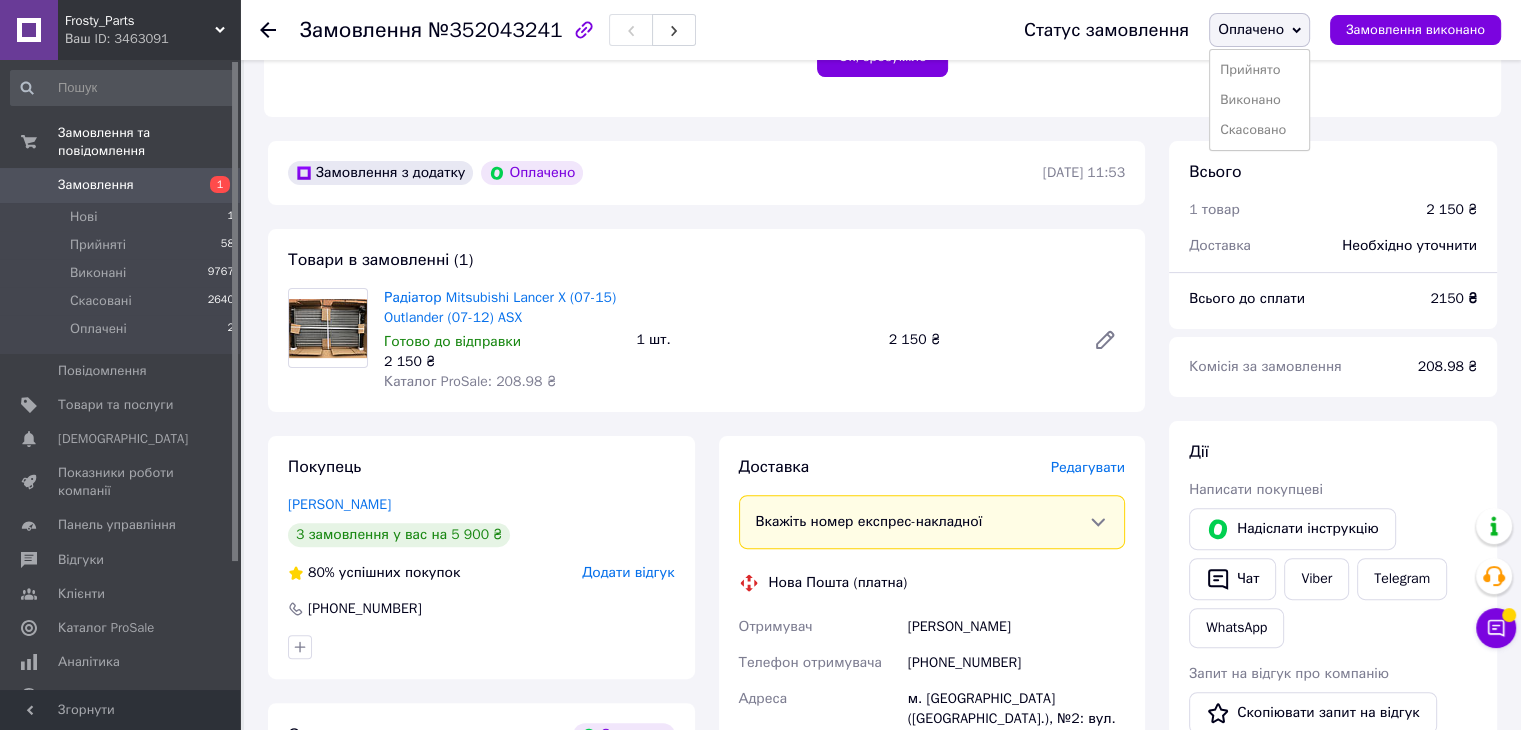 click on "Прийнято" at bounding box center [1259, 70] 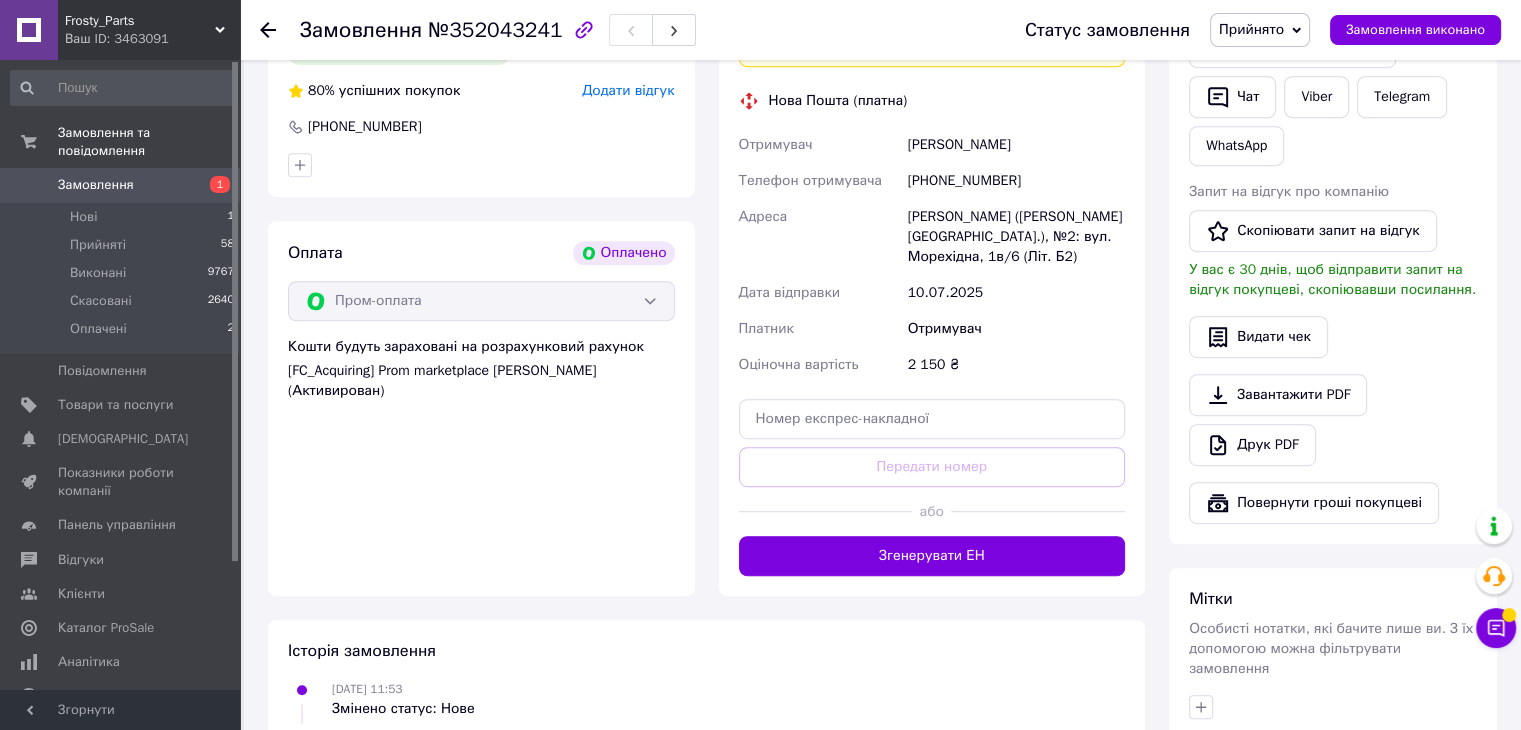 click on "Згенерувати ЕН" at bounding box center (932, 556) 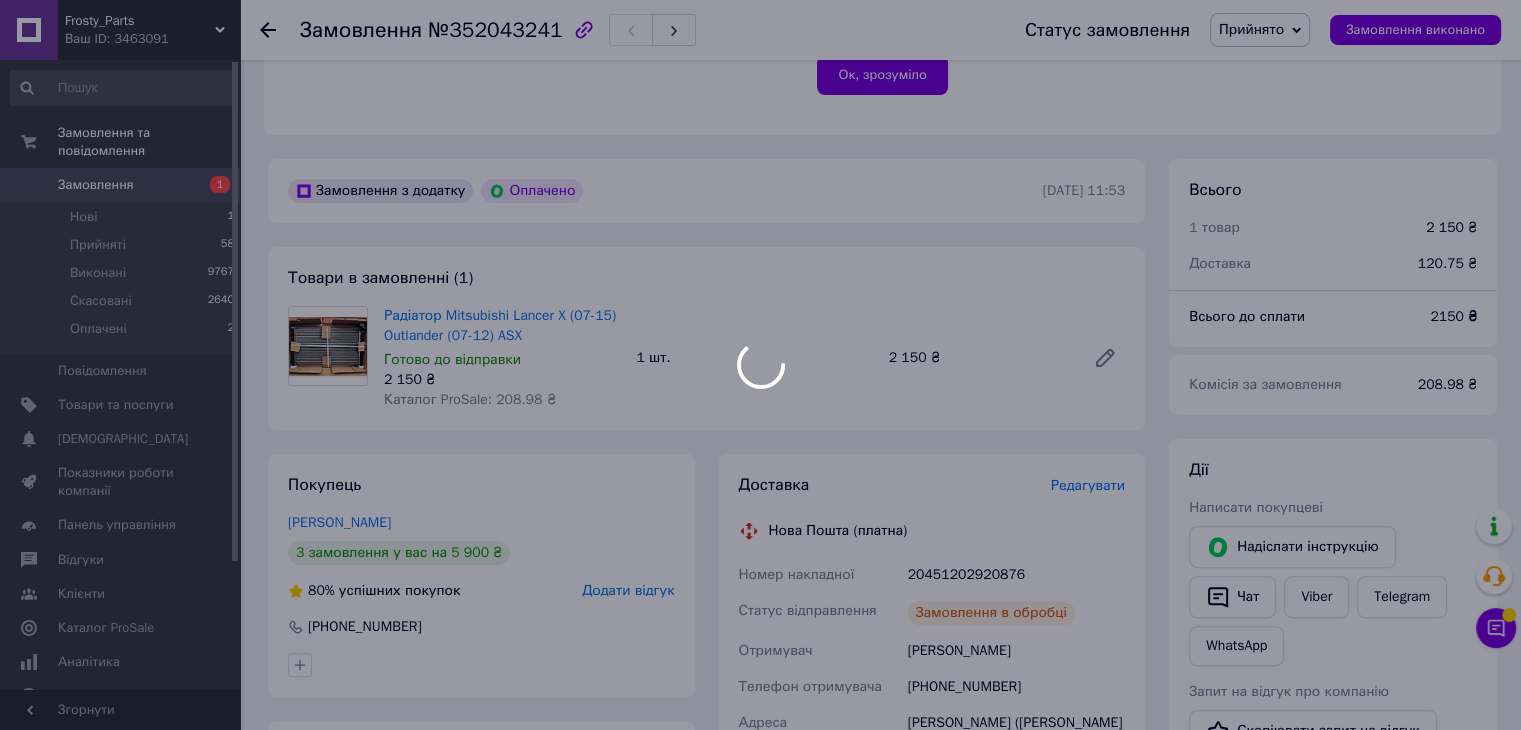 scroll, scrollTop: 682, scrollLeft: 0, axis: vertical 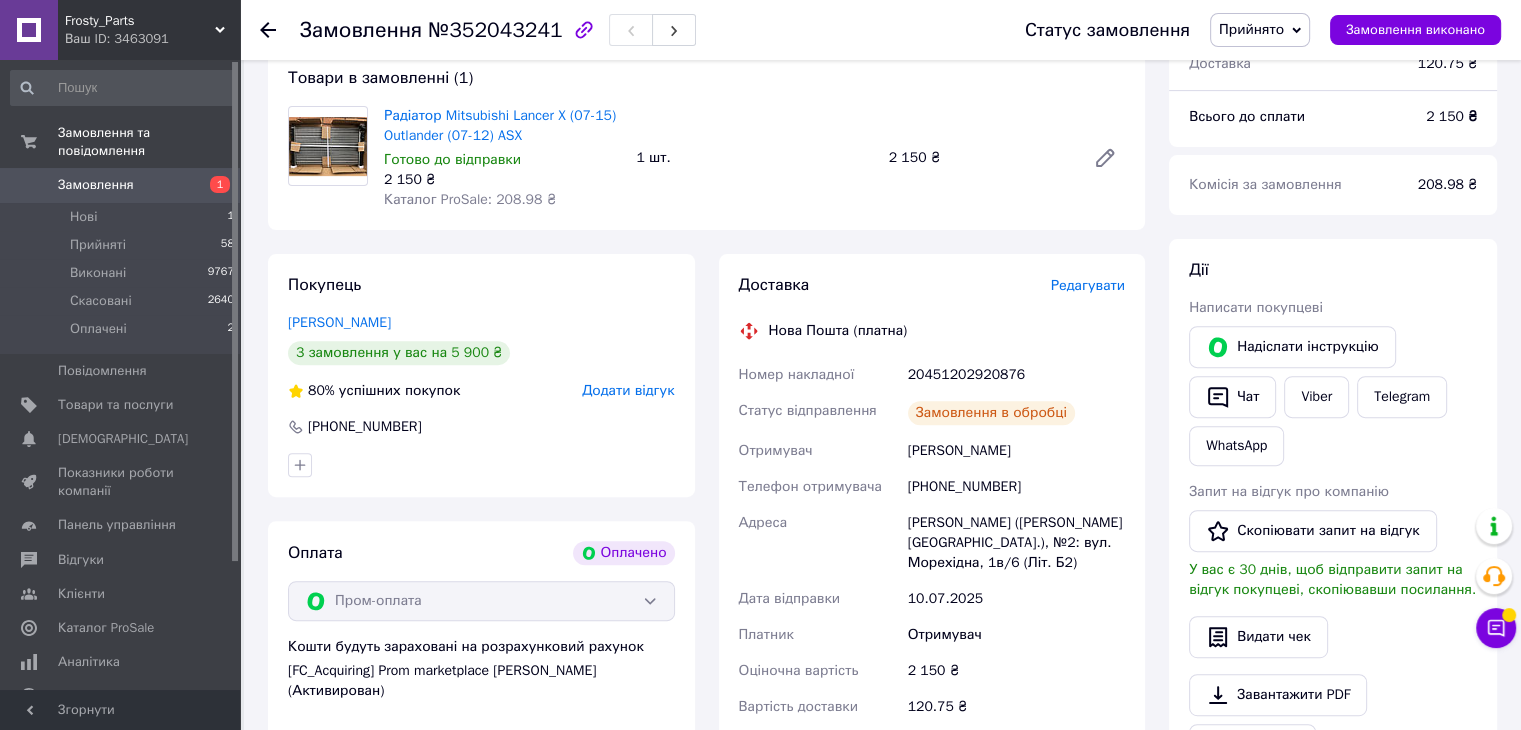 click on "20451202920876" at bounding box center [1016, 375] 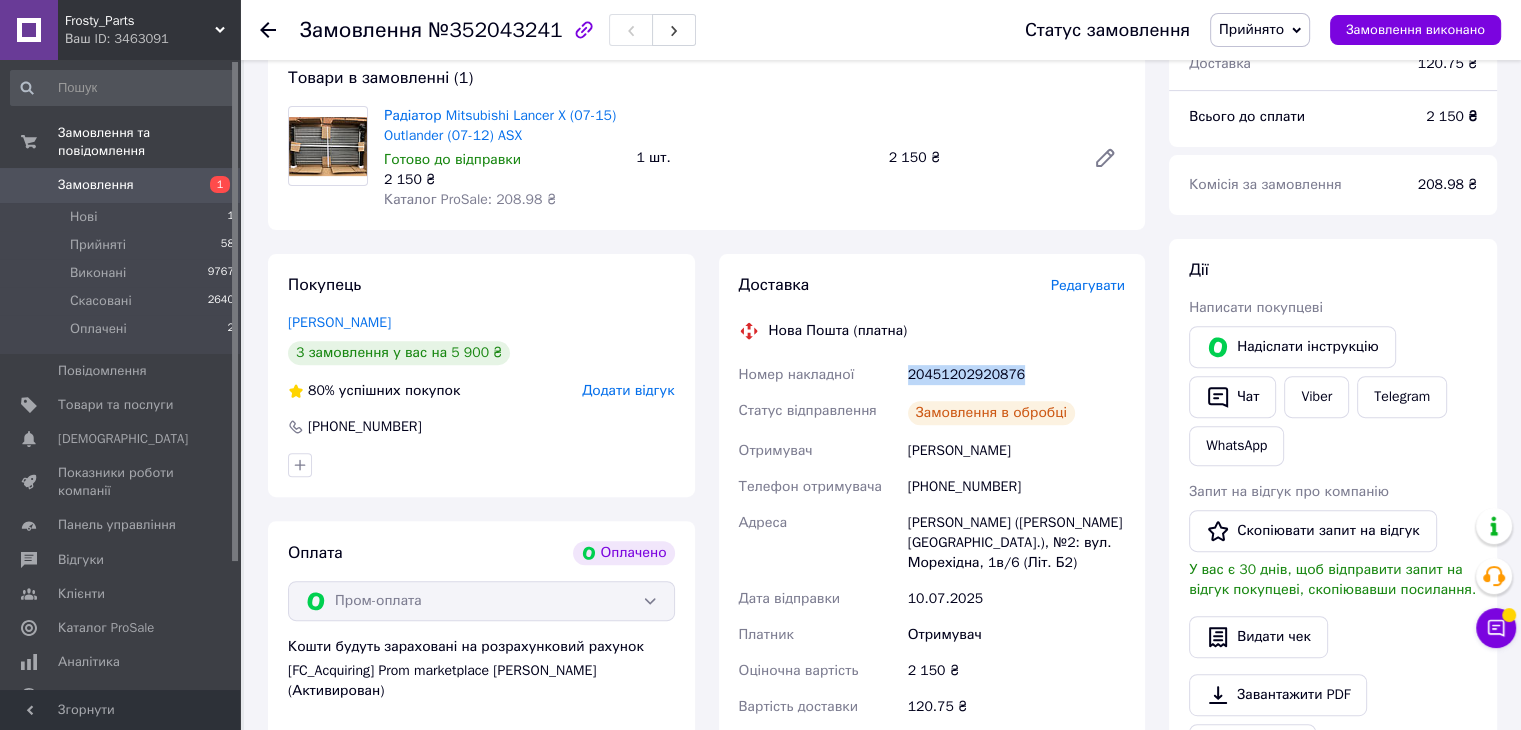 click on "20451202920876" at bounding box center (1016, 375) 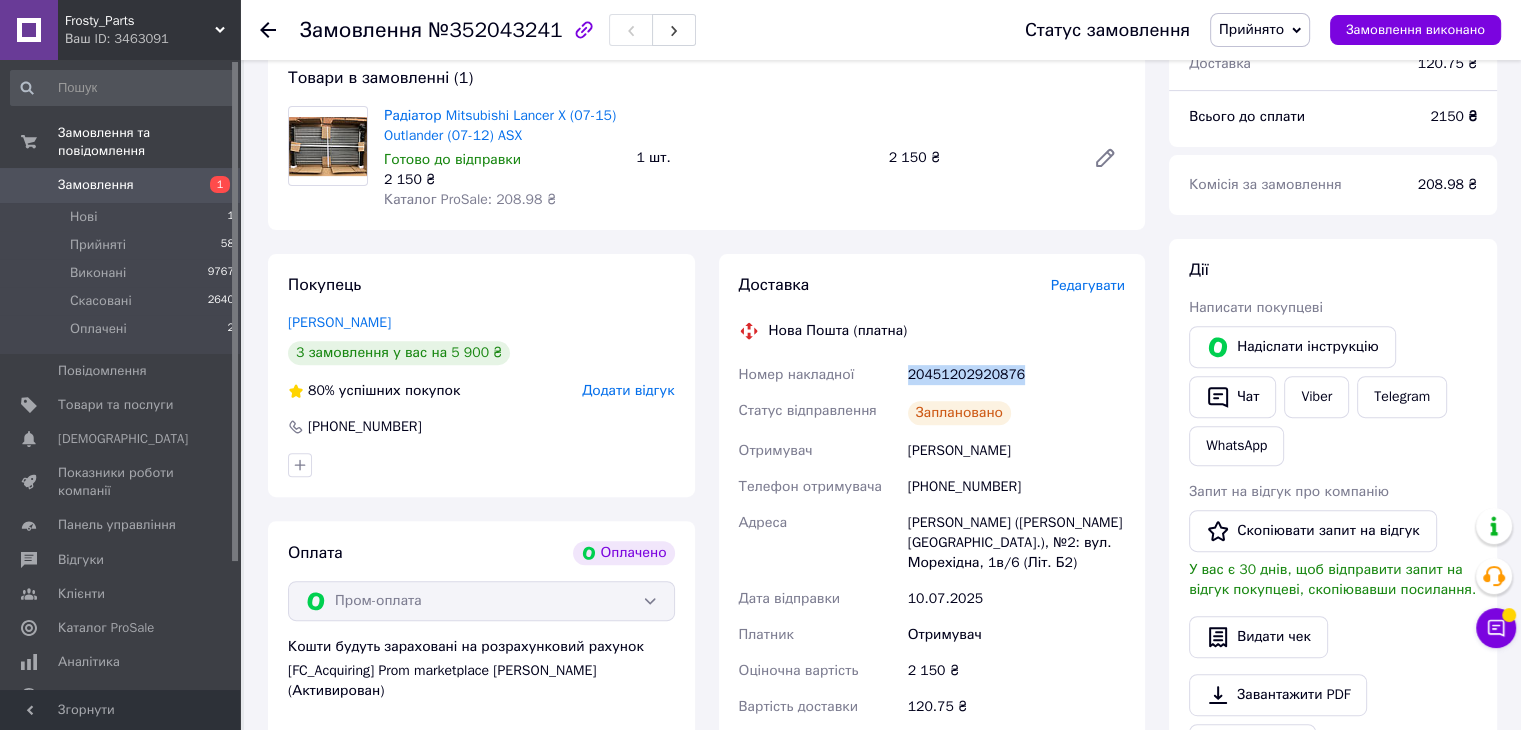 copy on "20451202920876" 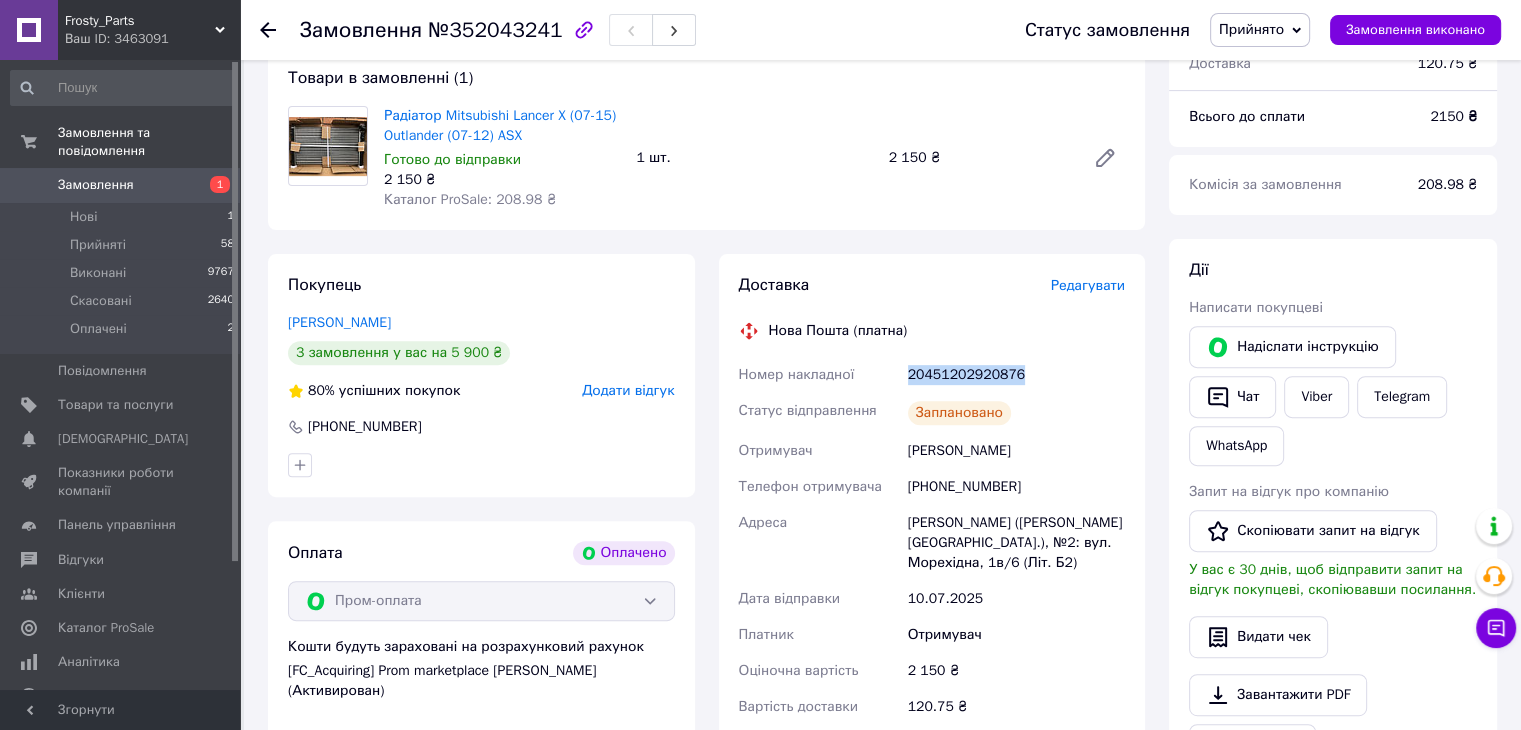 click on "Замовлення 1" at bounding box center (123, 185) 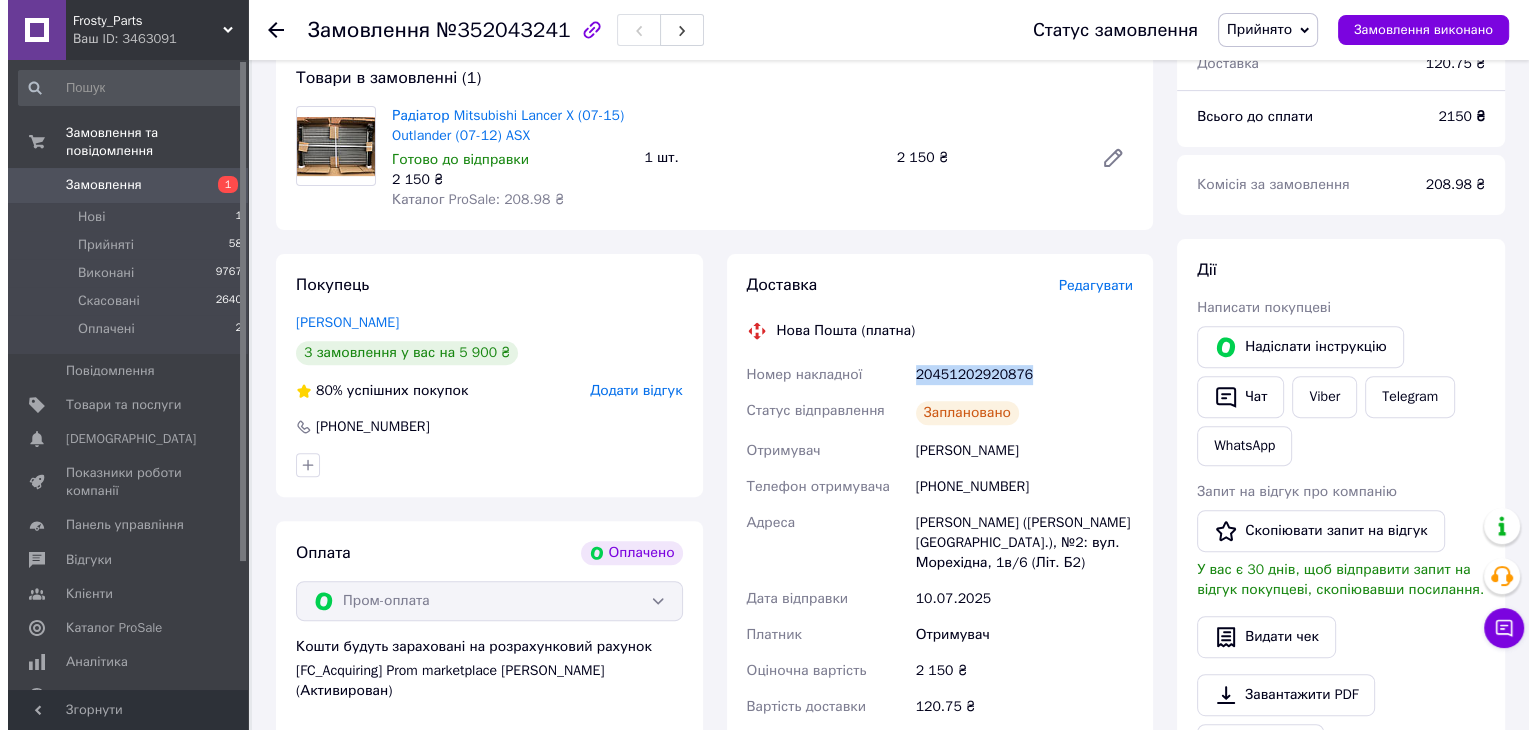 scroll, scrollTop: 0, scrollLeft: 0, axis: both 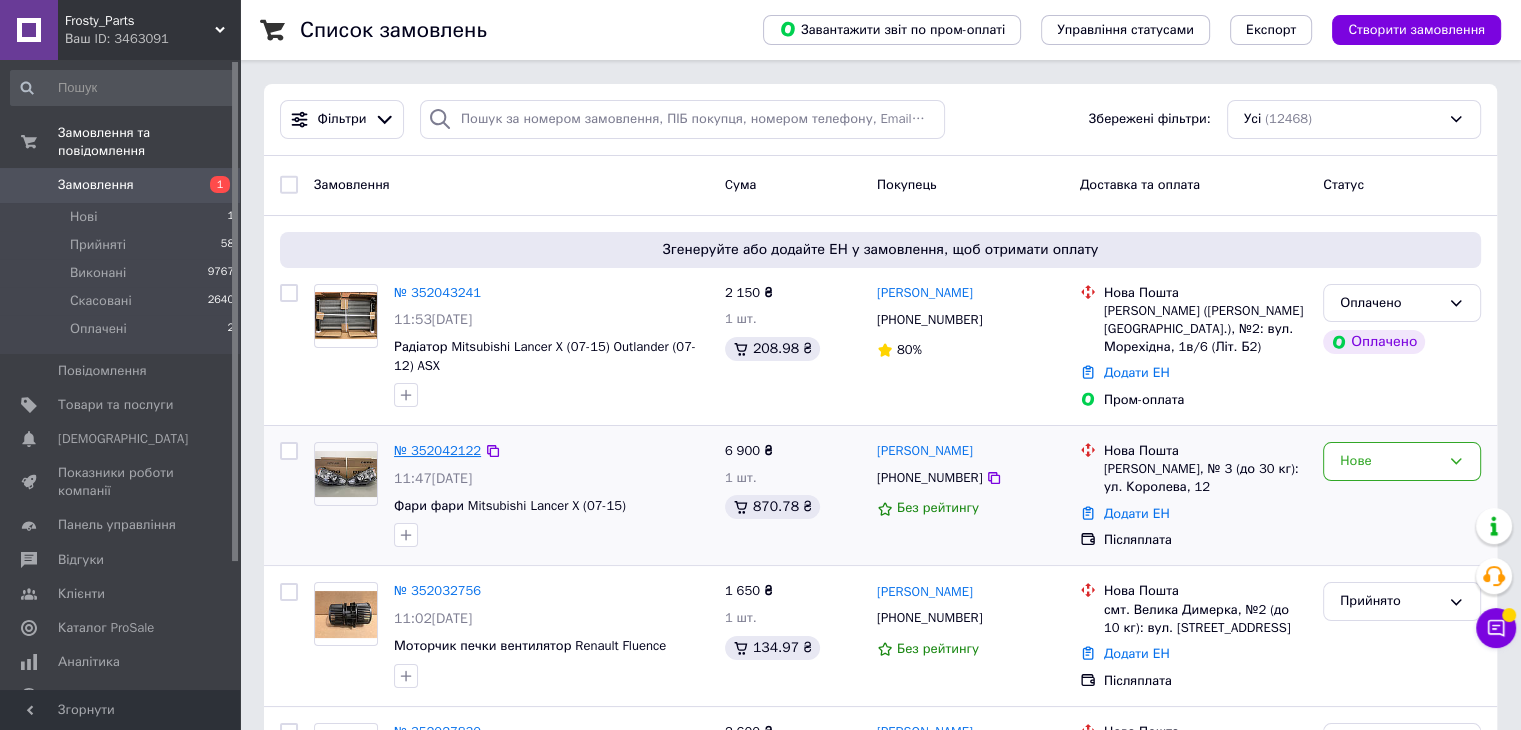 click on "№ 352042122" at bounding box center (437, 450) 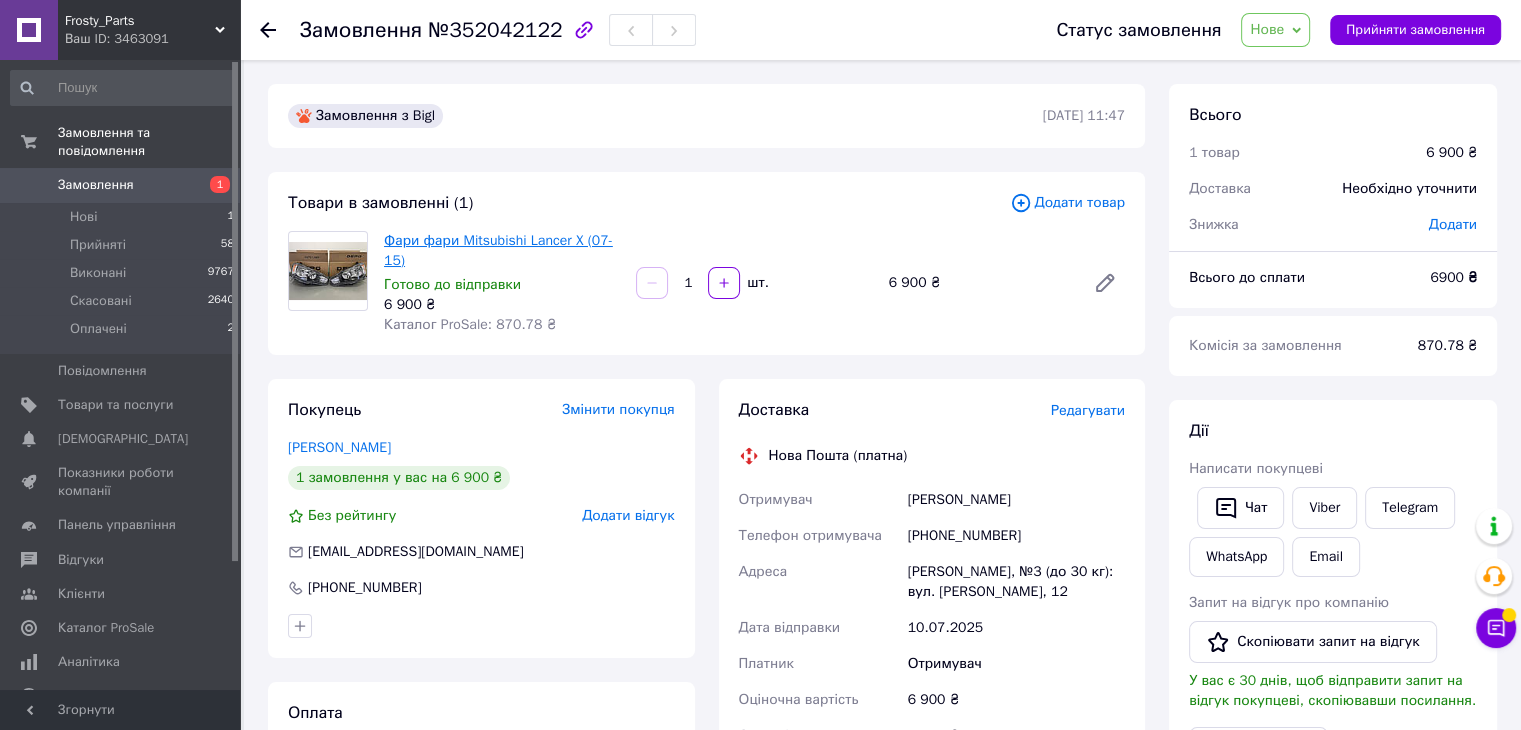 click on "Фари фари Mitsubishi Lancer X (07-15)" at bounding box center [498, 250] 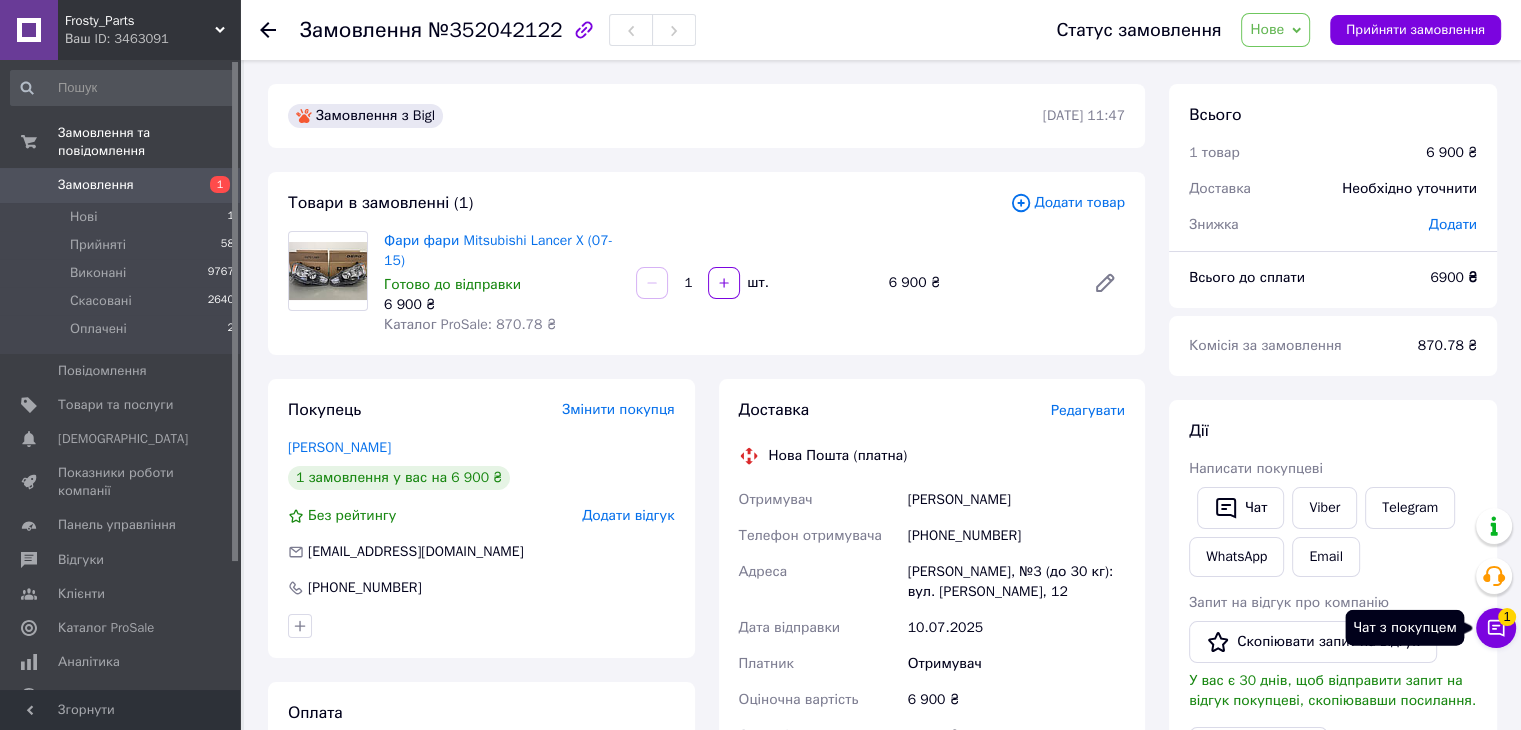 click 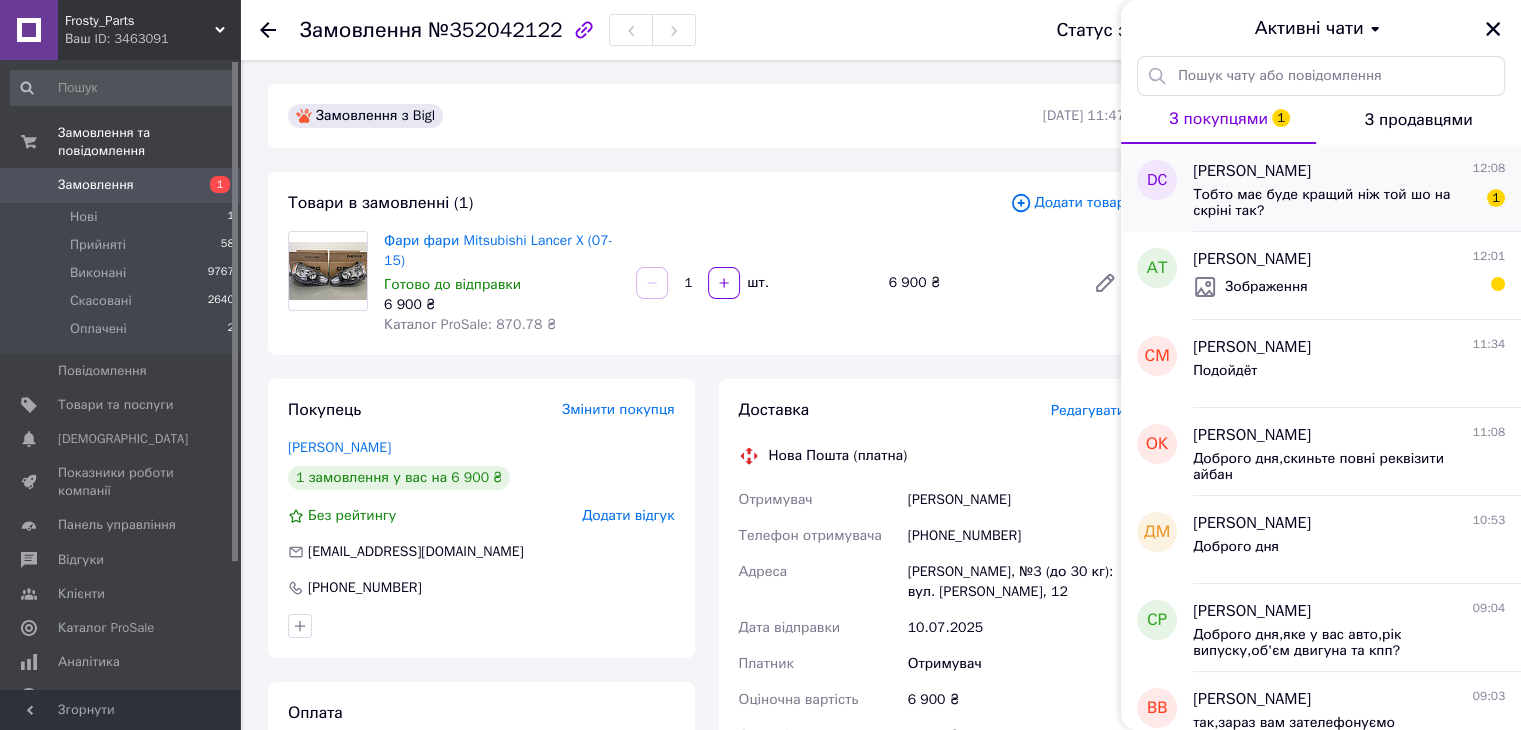 click on "Тобто має буде кращий ніж той шо на скріні так?" at bounding box center (1335, 203) 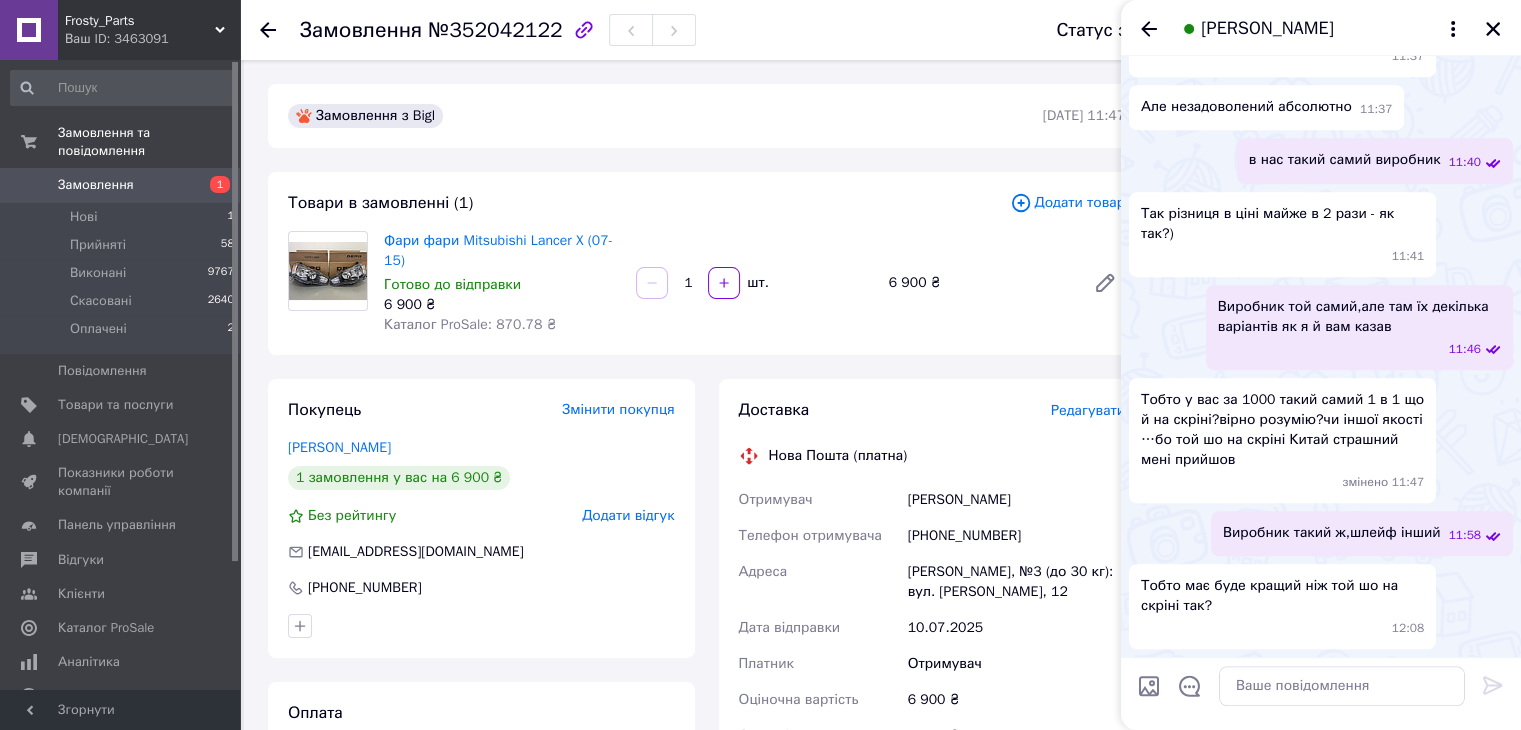 scroll, scrollTop: 5073, scrollLeft: 0, axis: vertical 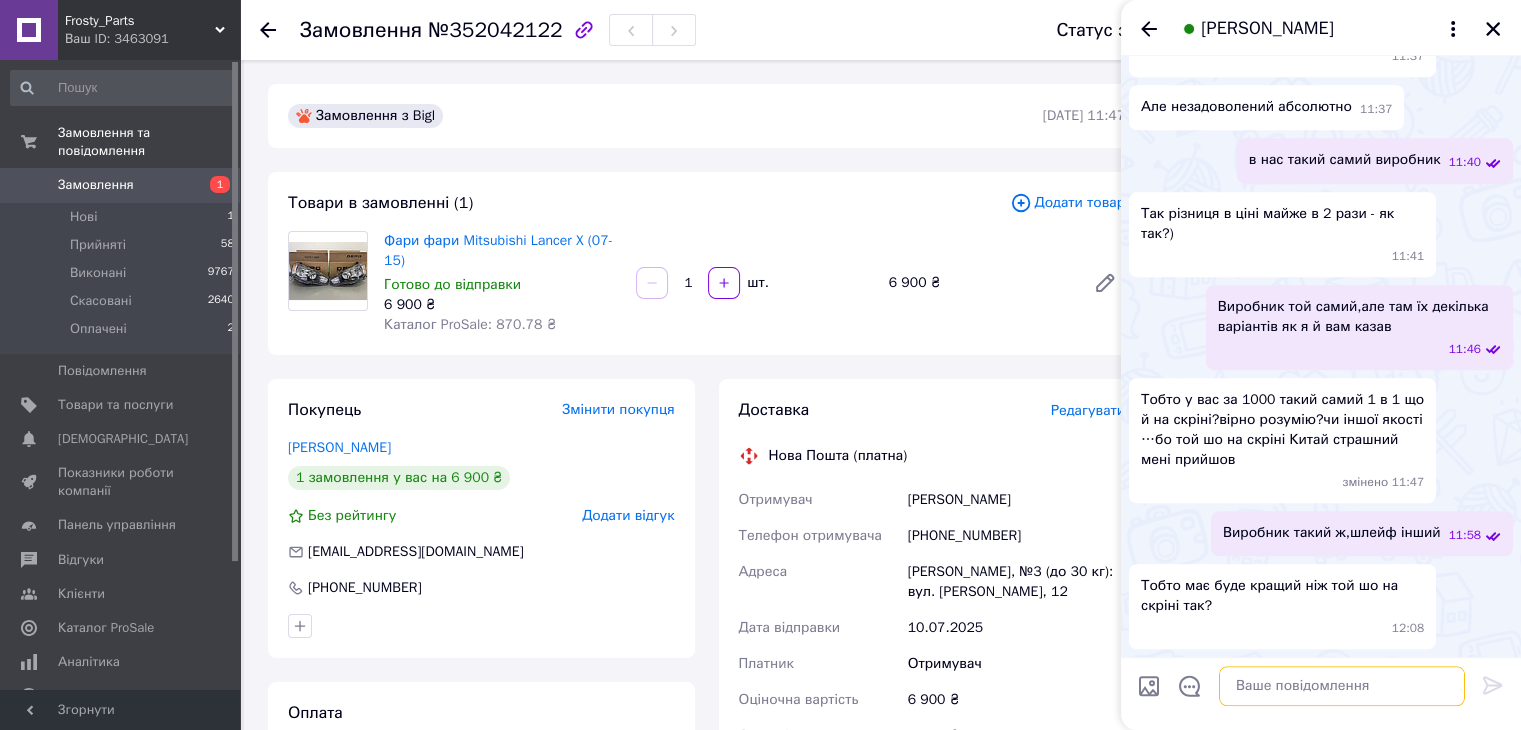 click at bounding box center [1342, 686] 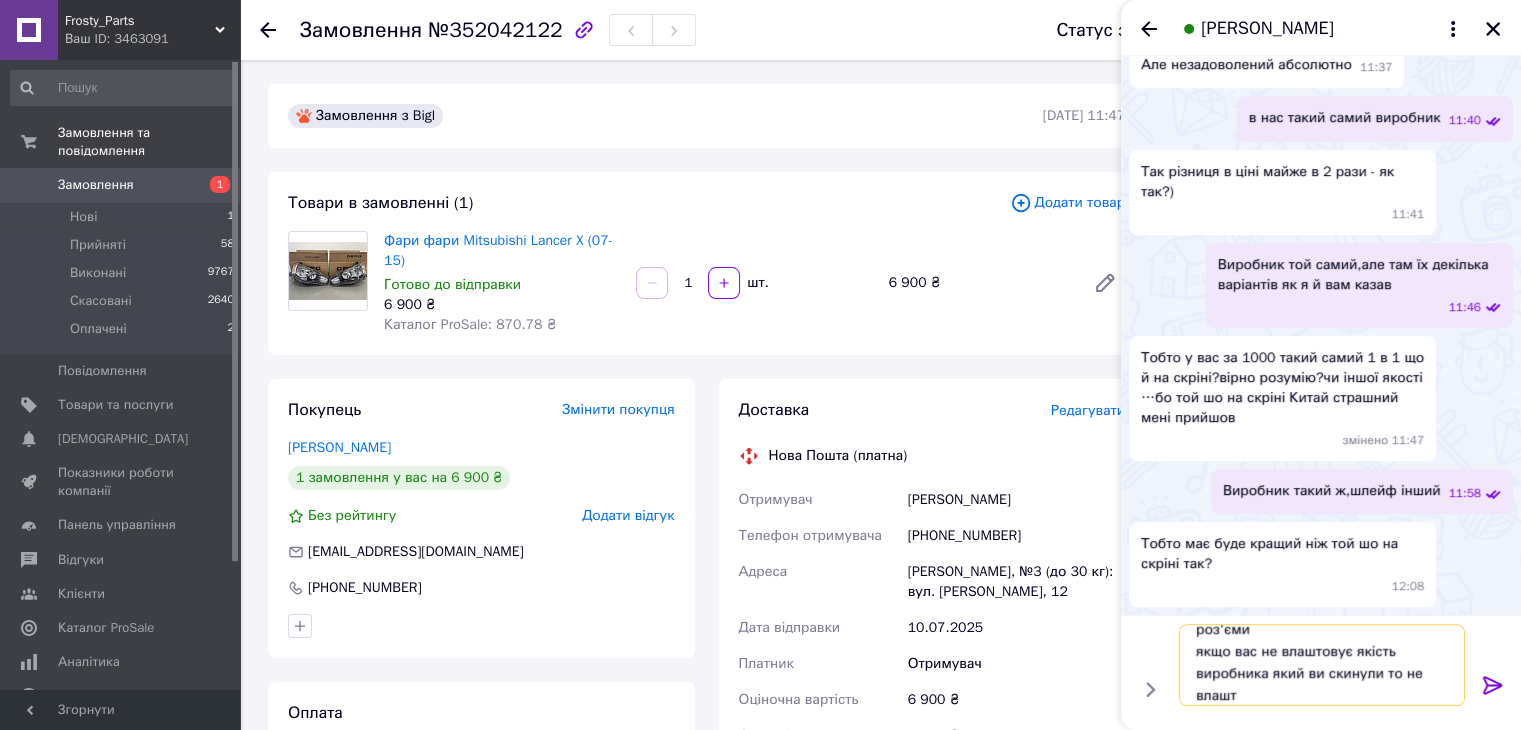 scroll, scrollTop: 24, scrollLeft: 0, axis: vertical 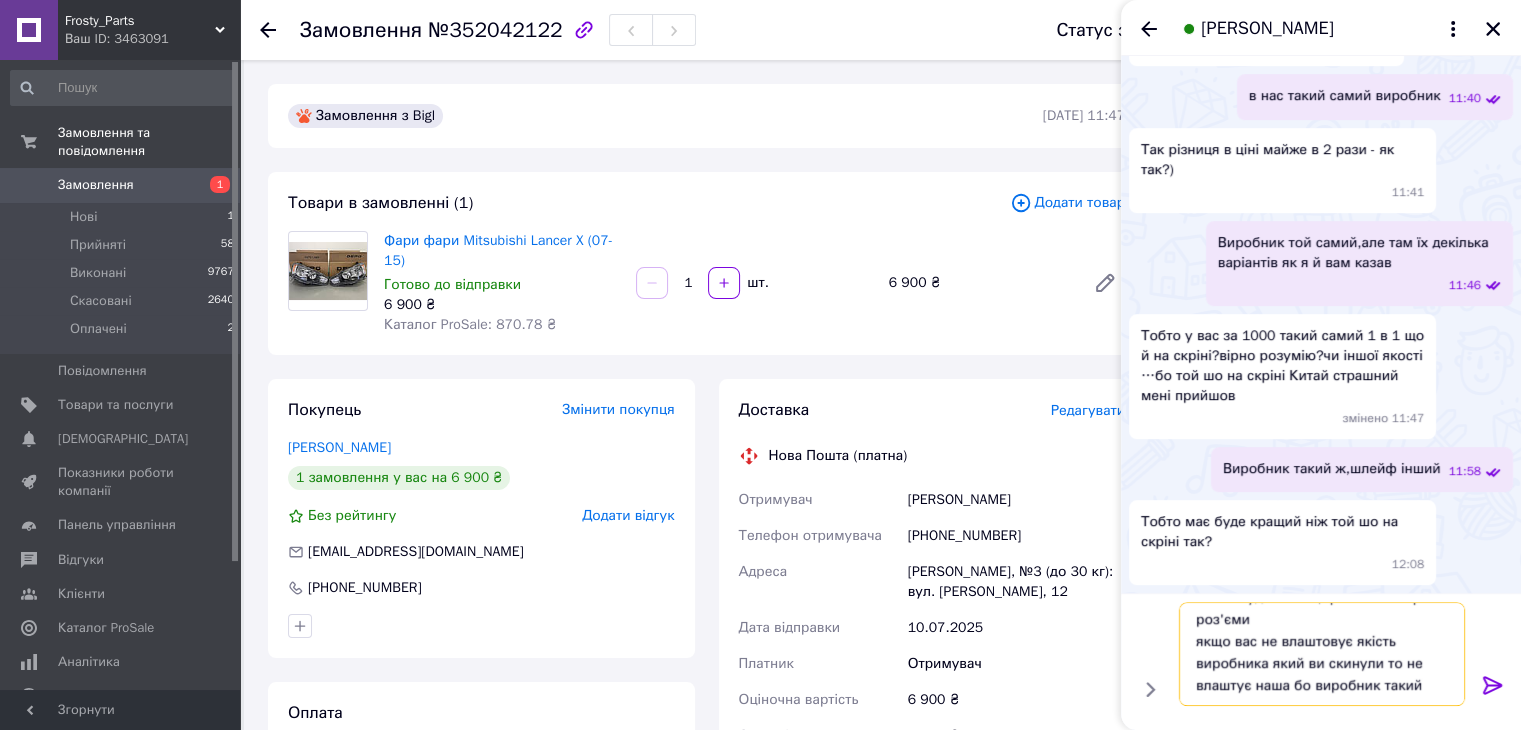 type on "якість буде така ж,просто в них різні роз'єми
якщо вас не влаштовує якість виробника який ви скинули то не влаштує наша бо виробник такий ж" 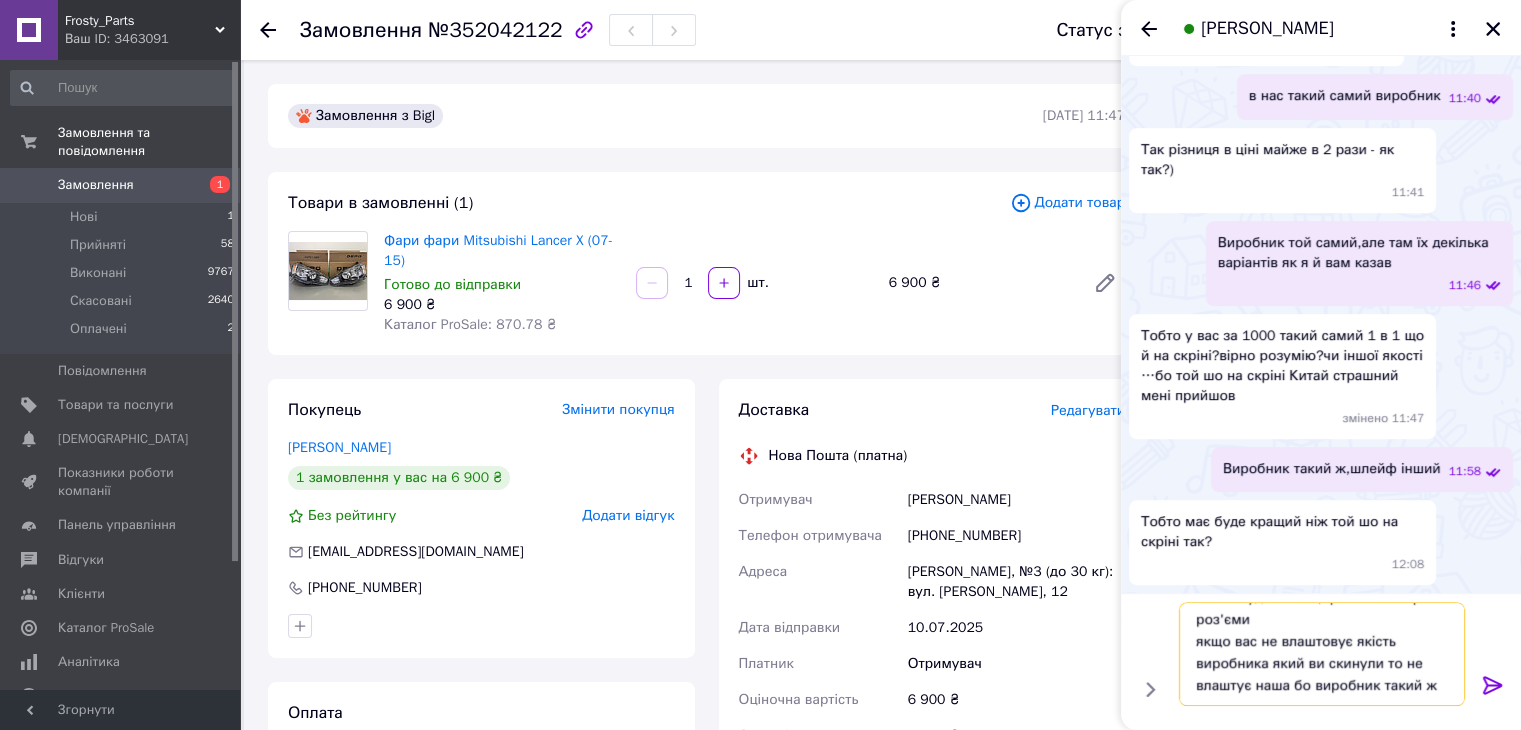 type 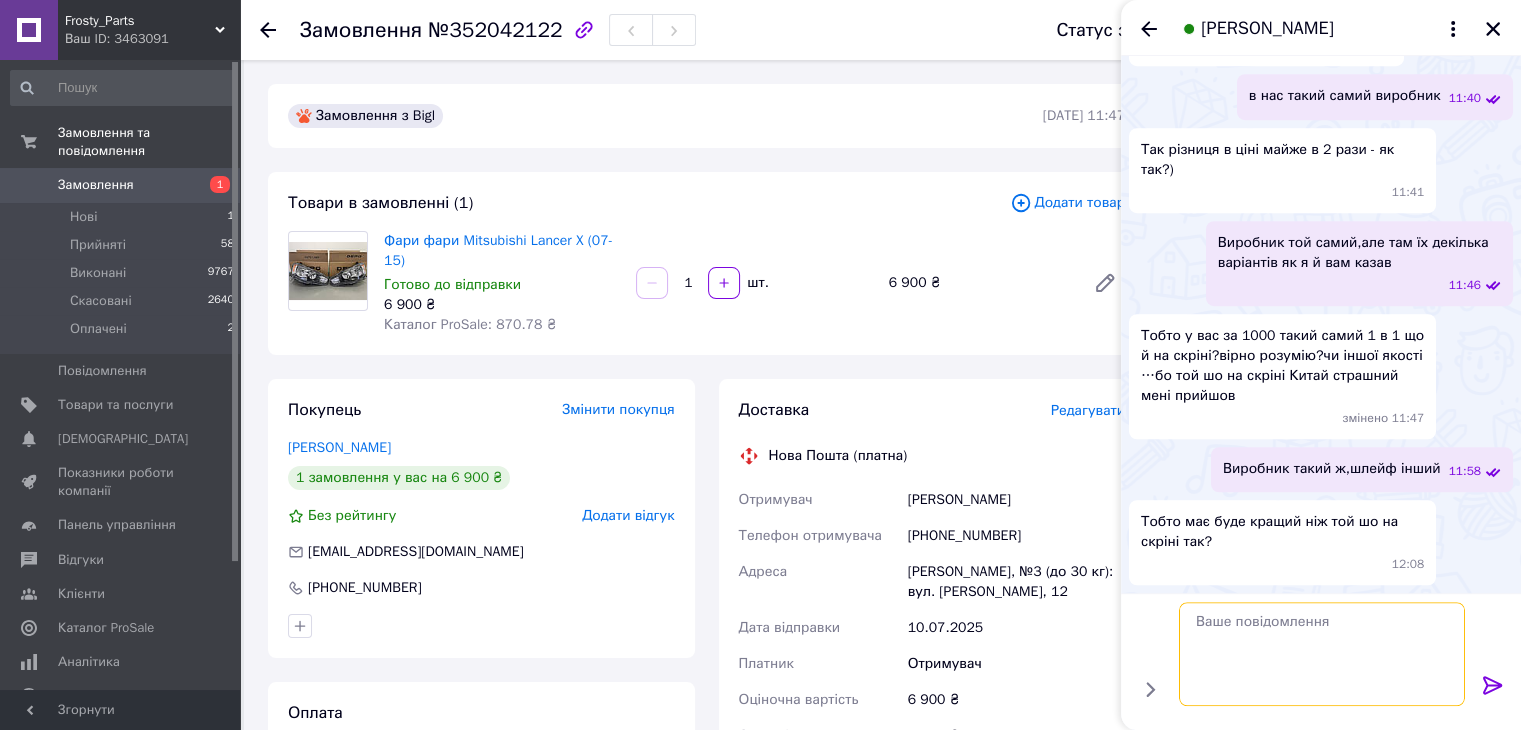 scroll, scrollTop: 0, scrollLeft: 0, axis: both 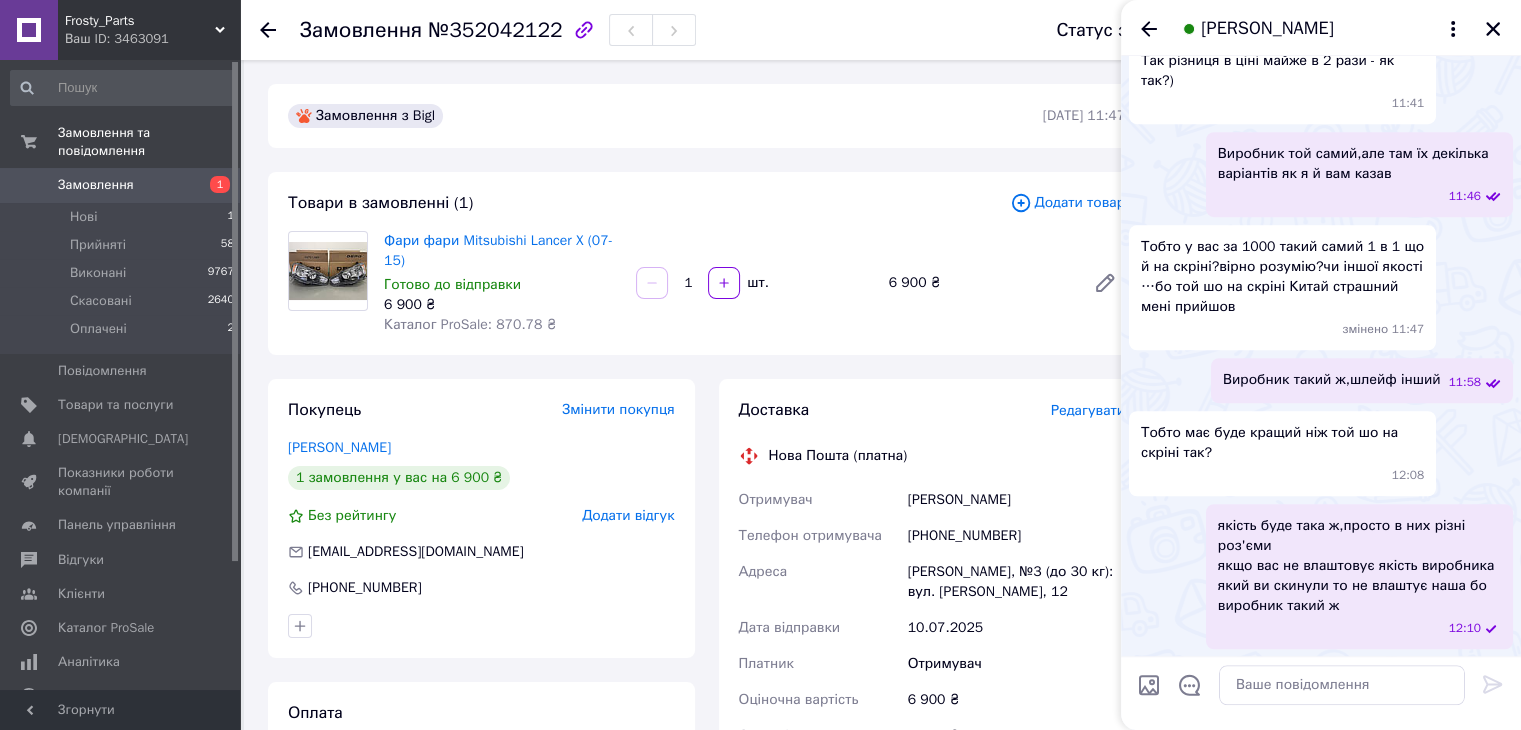 click 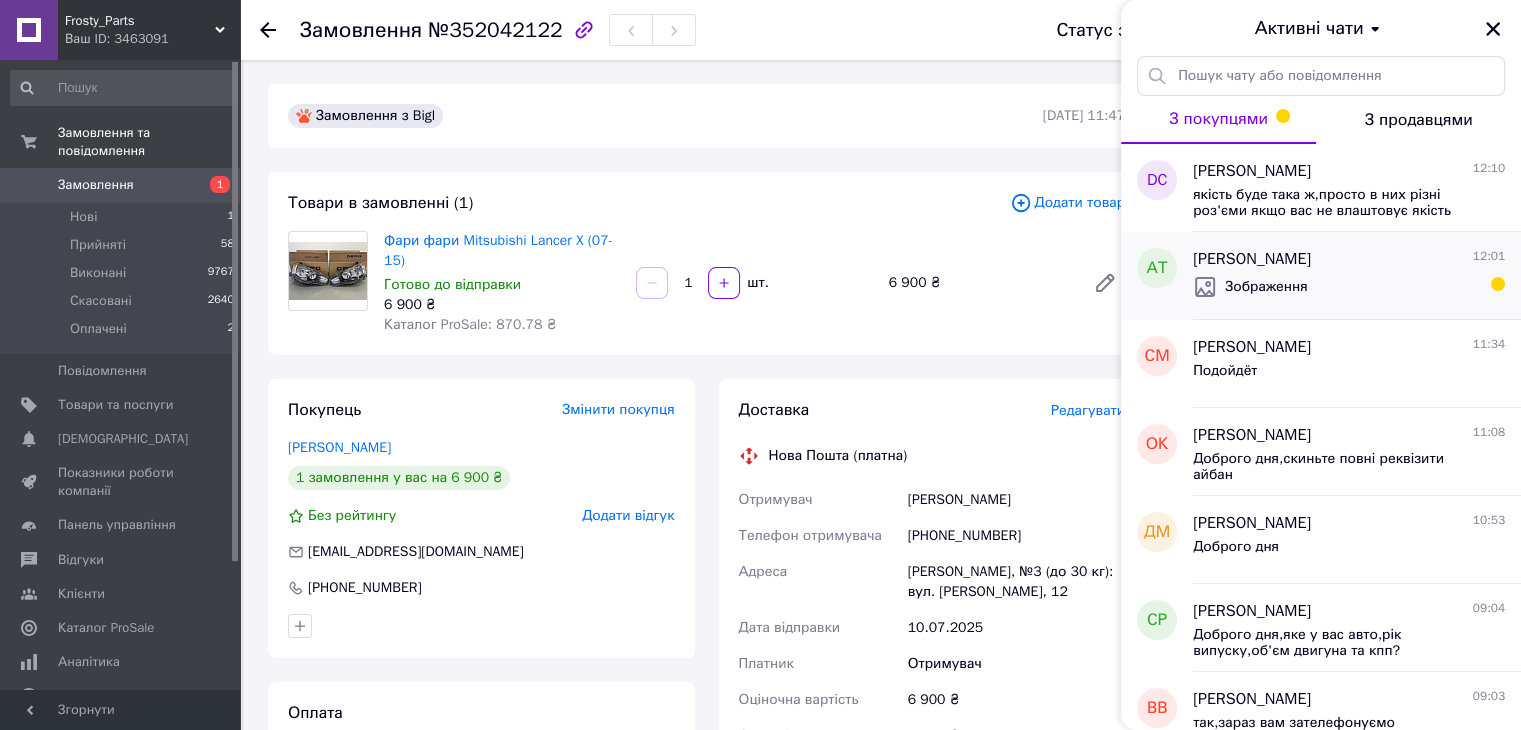 click on "[PERSON_NAME]" at bounding box center (1252, 259) 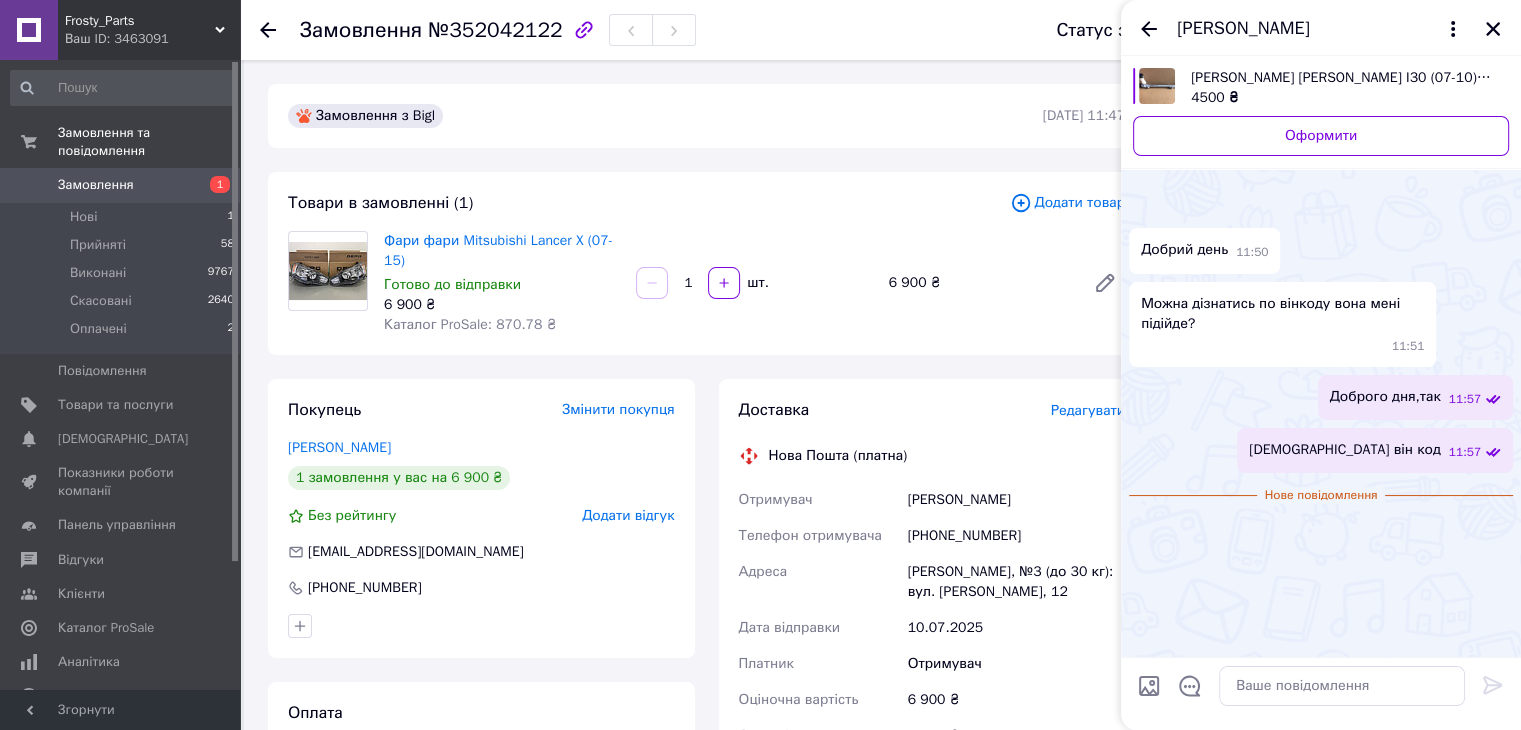scroll, scrollTop: 168, scrollLeft: 0, axis: vertical 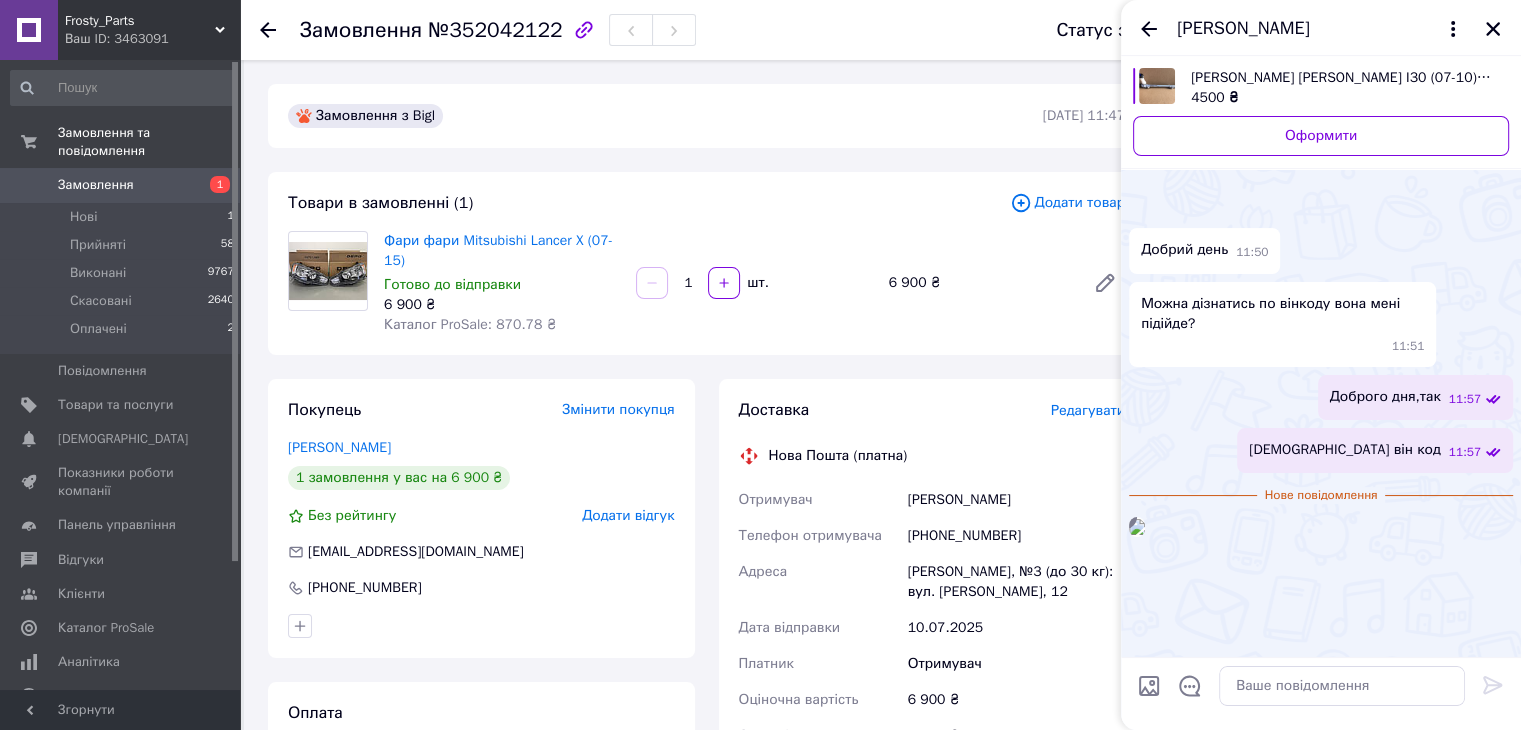 click at bounding box center (1137, 527) 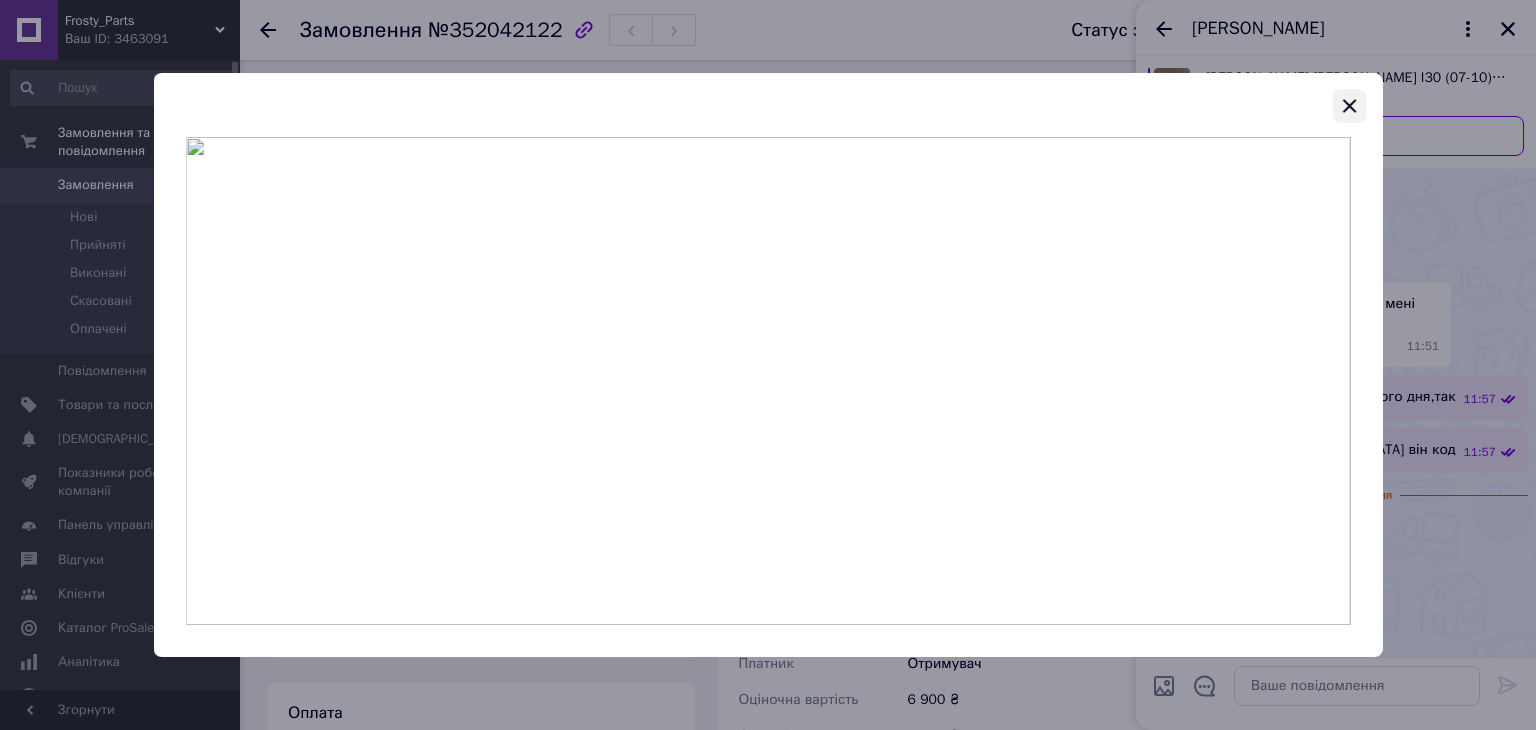click 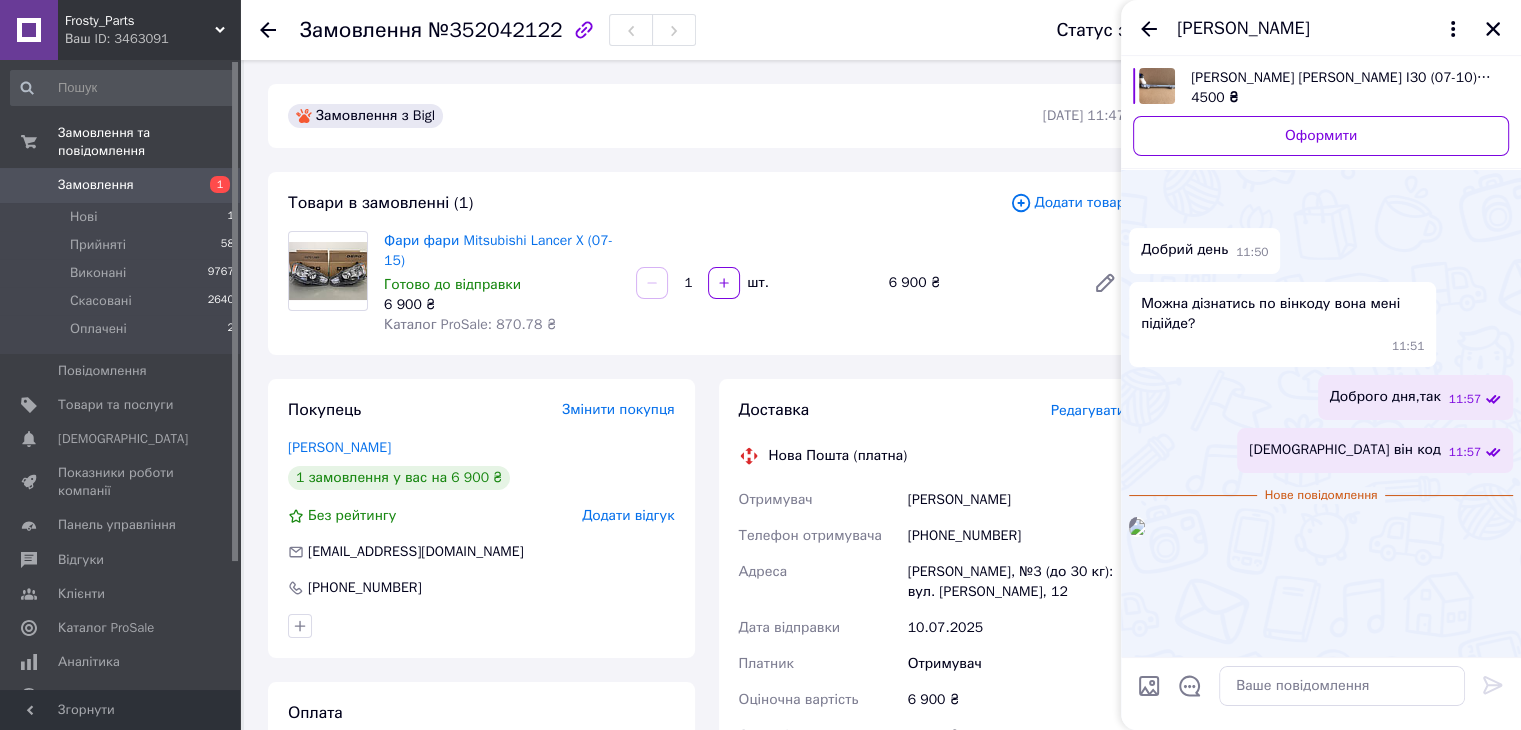 click on "Кермова рейка Hyndai I30 (07-10) Elantra (06-11) Kia Ceed (06-12)" at bounding box center [1342, 78] 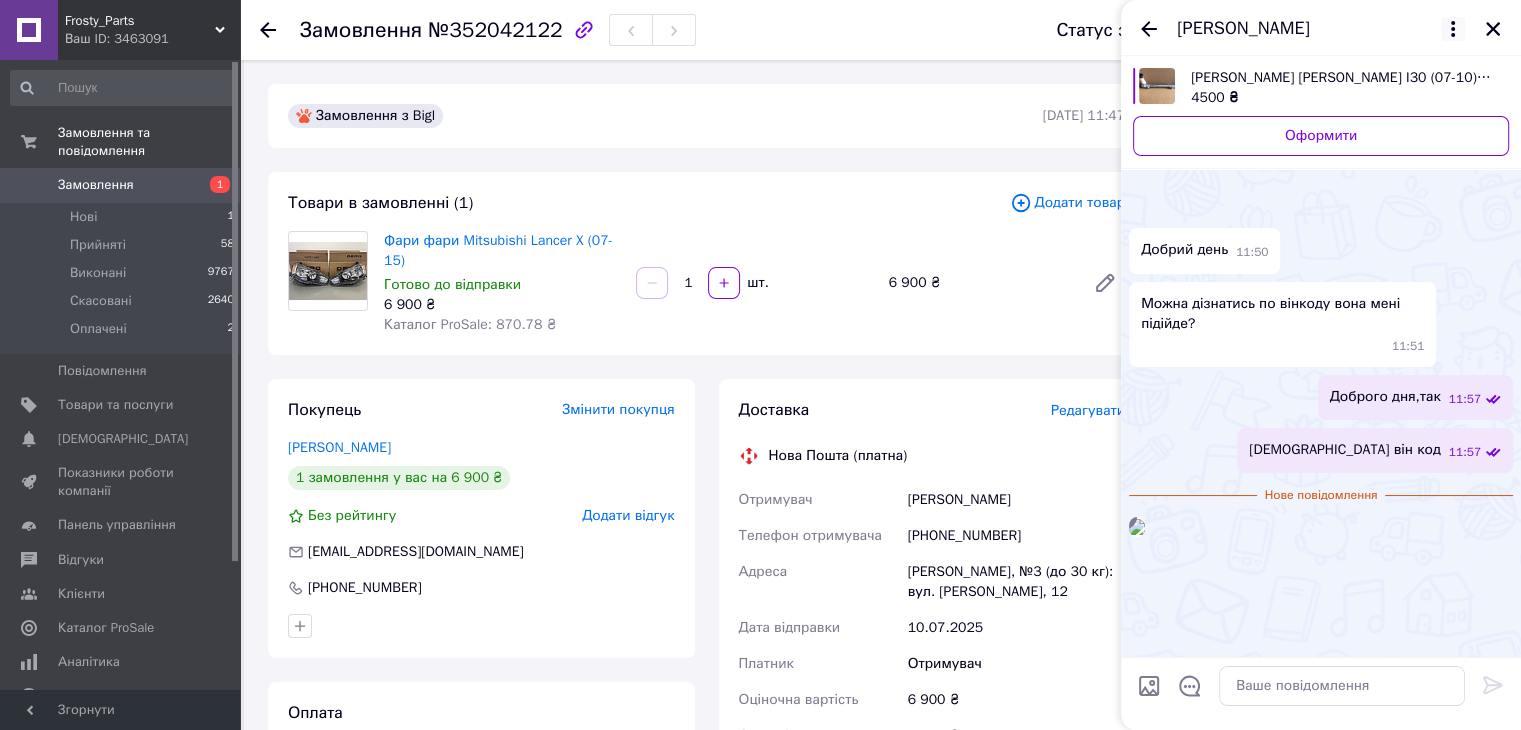 click 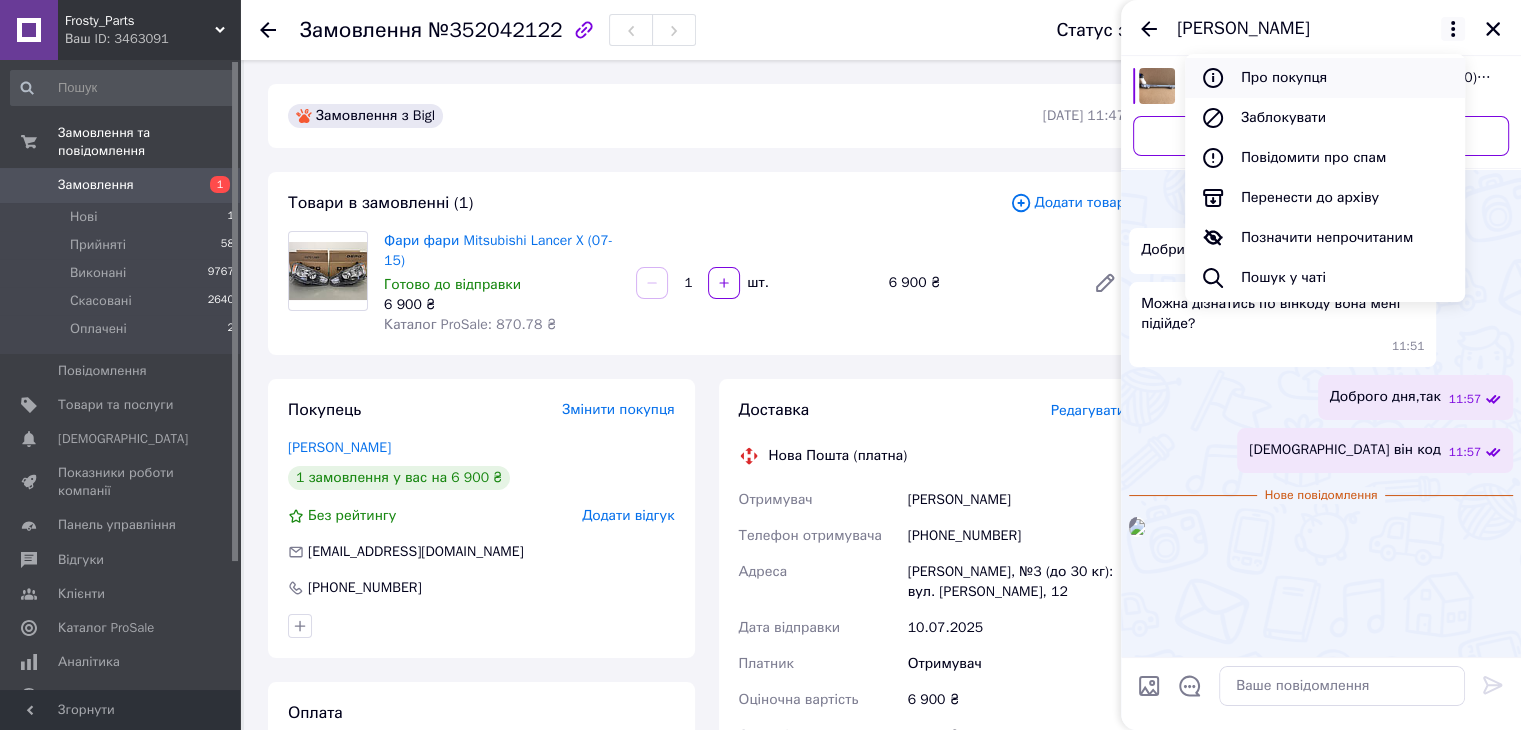 click on "Про покупця" at bounding box center [1325, 78] 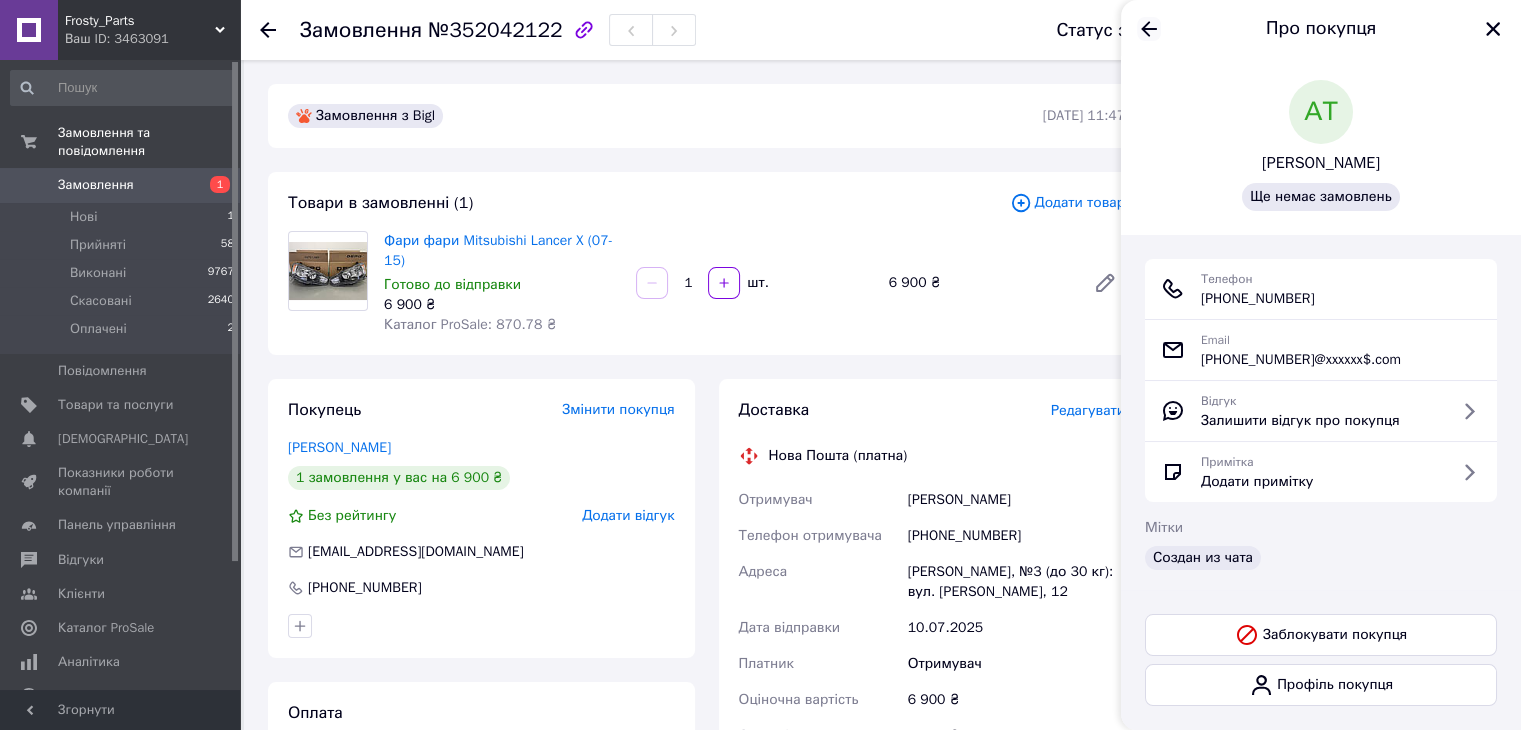 click 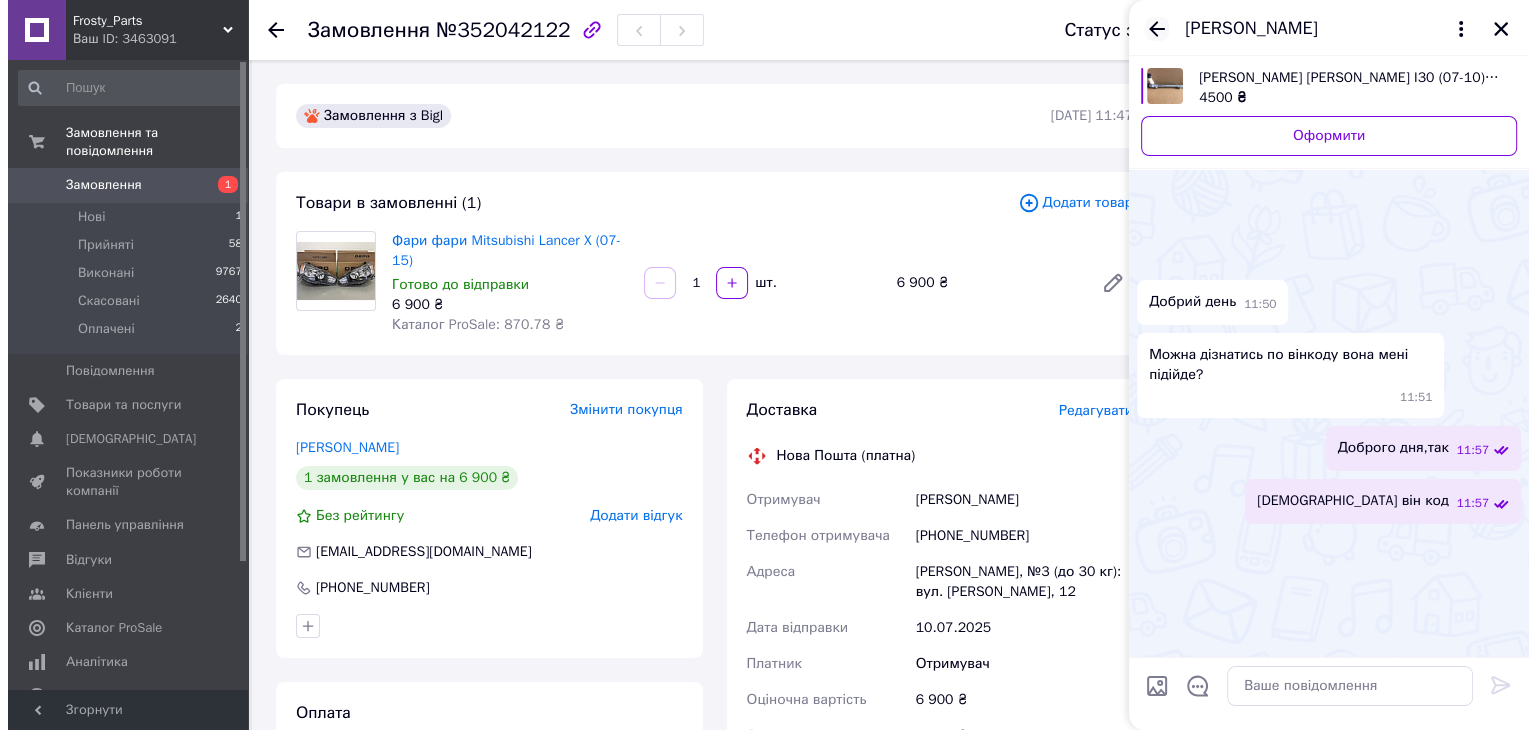 scroll, scrollTop: 60, scrollLeft: 0, axis: vertical 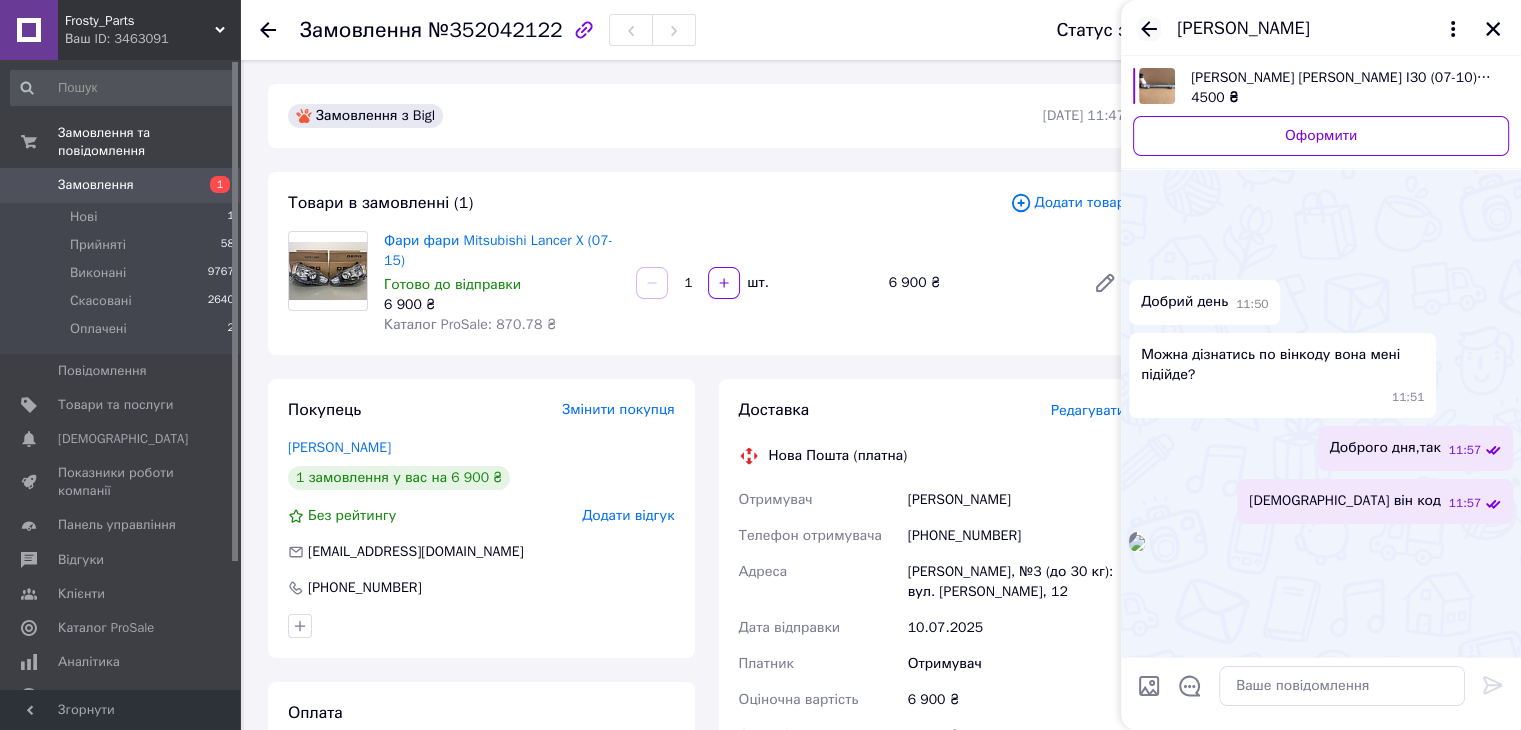 click 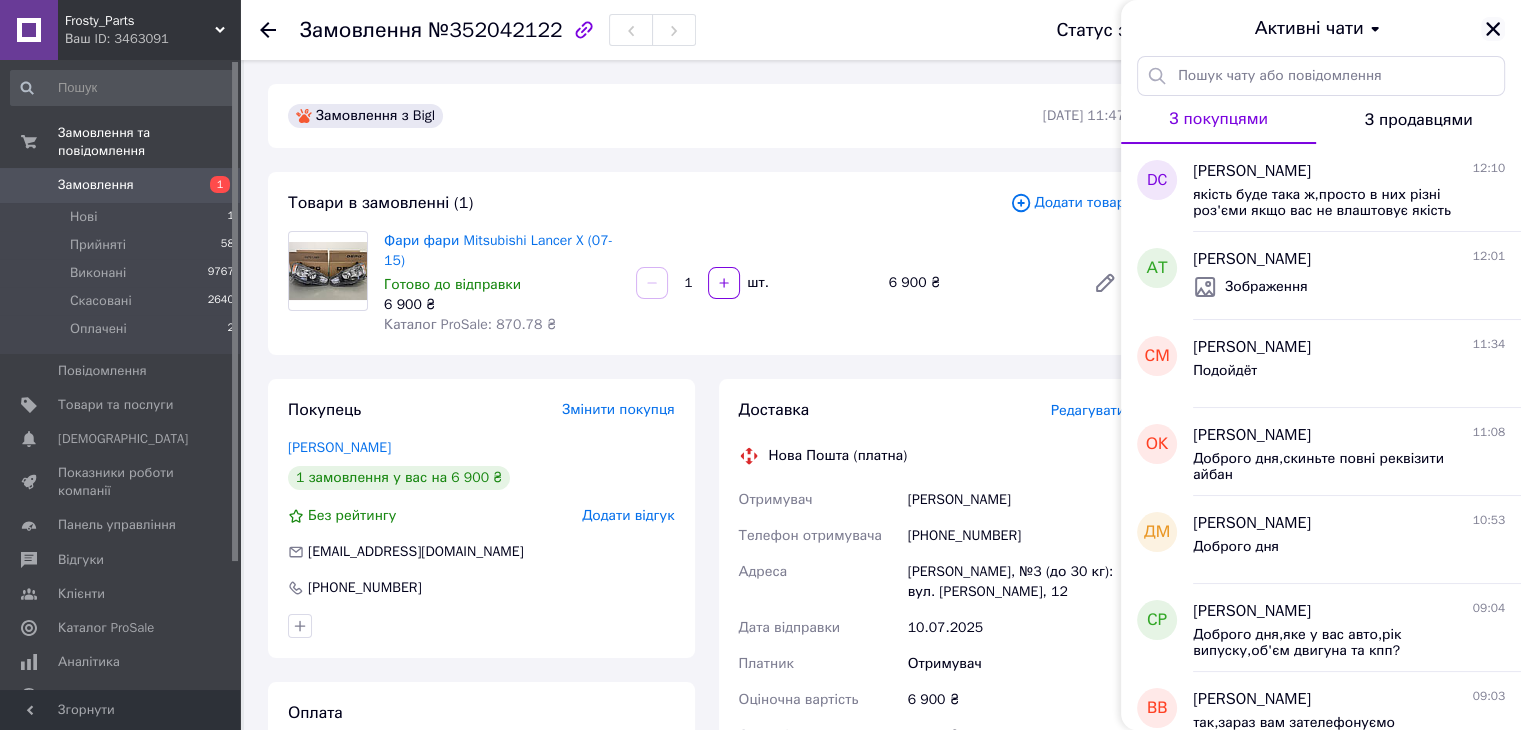 click 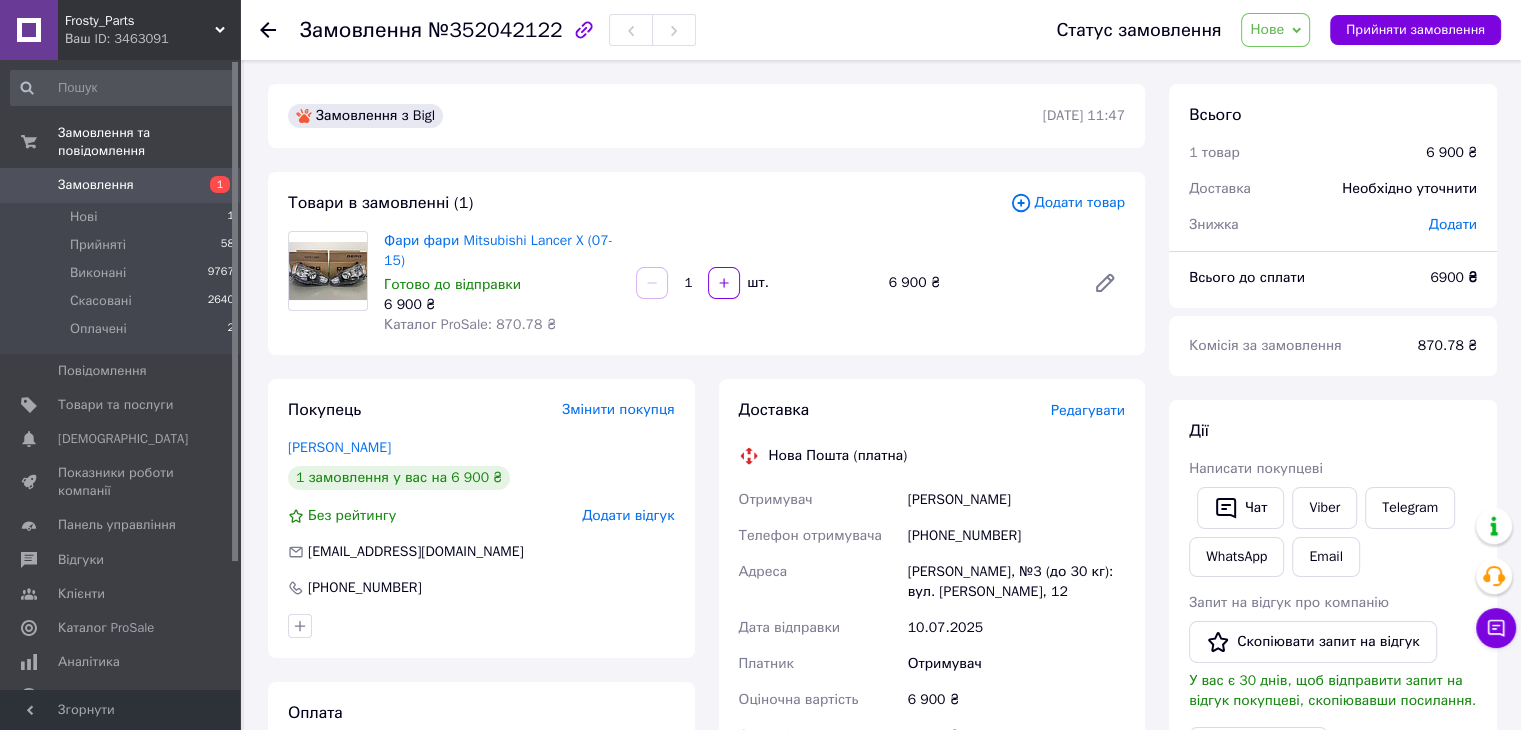 click on "Замовлення" at bounding box center (121, 185) 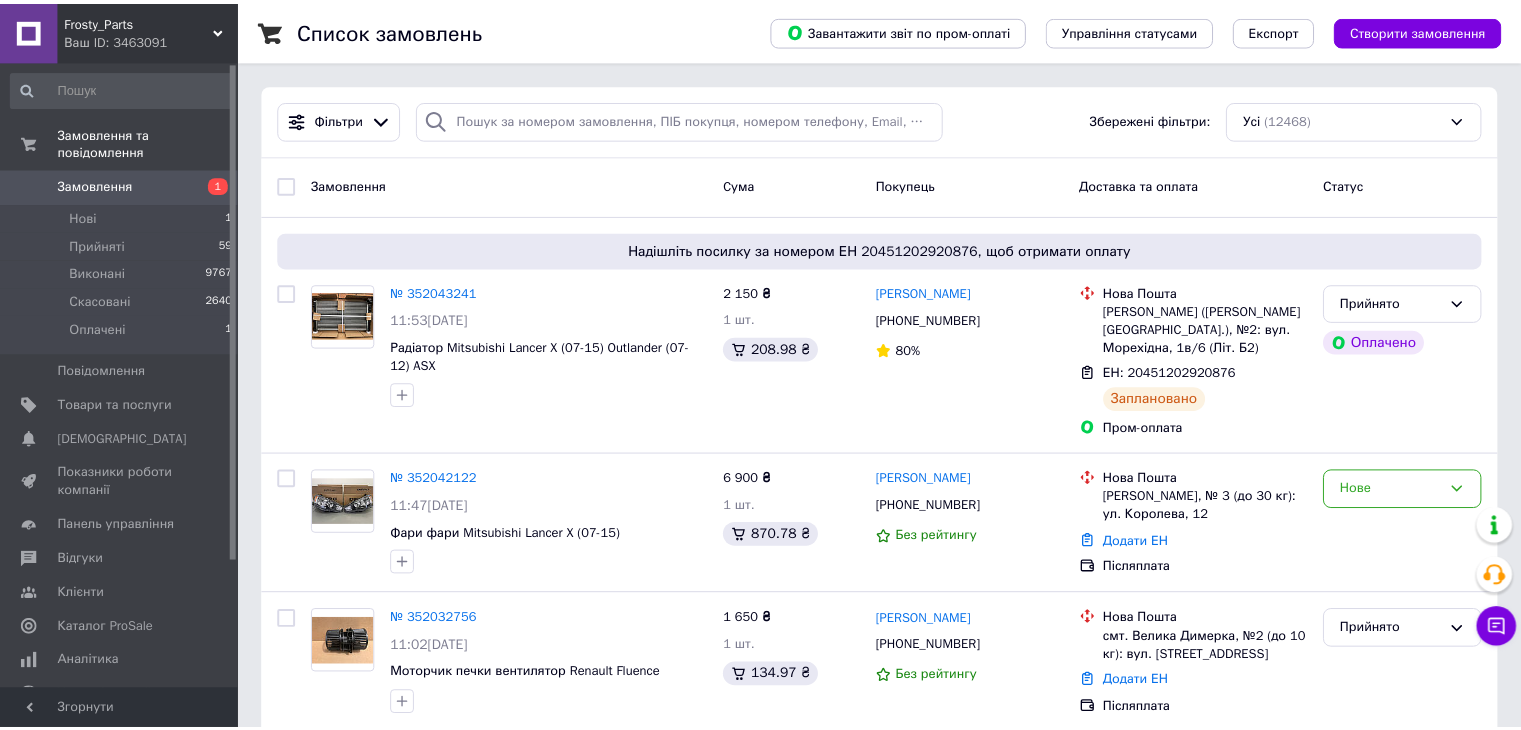 scroll, scrollTop: 0, scrollLeft: 0, axis: both 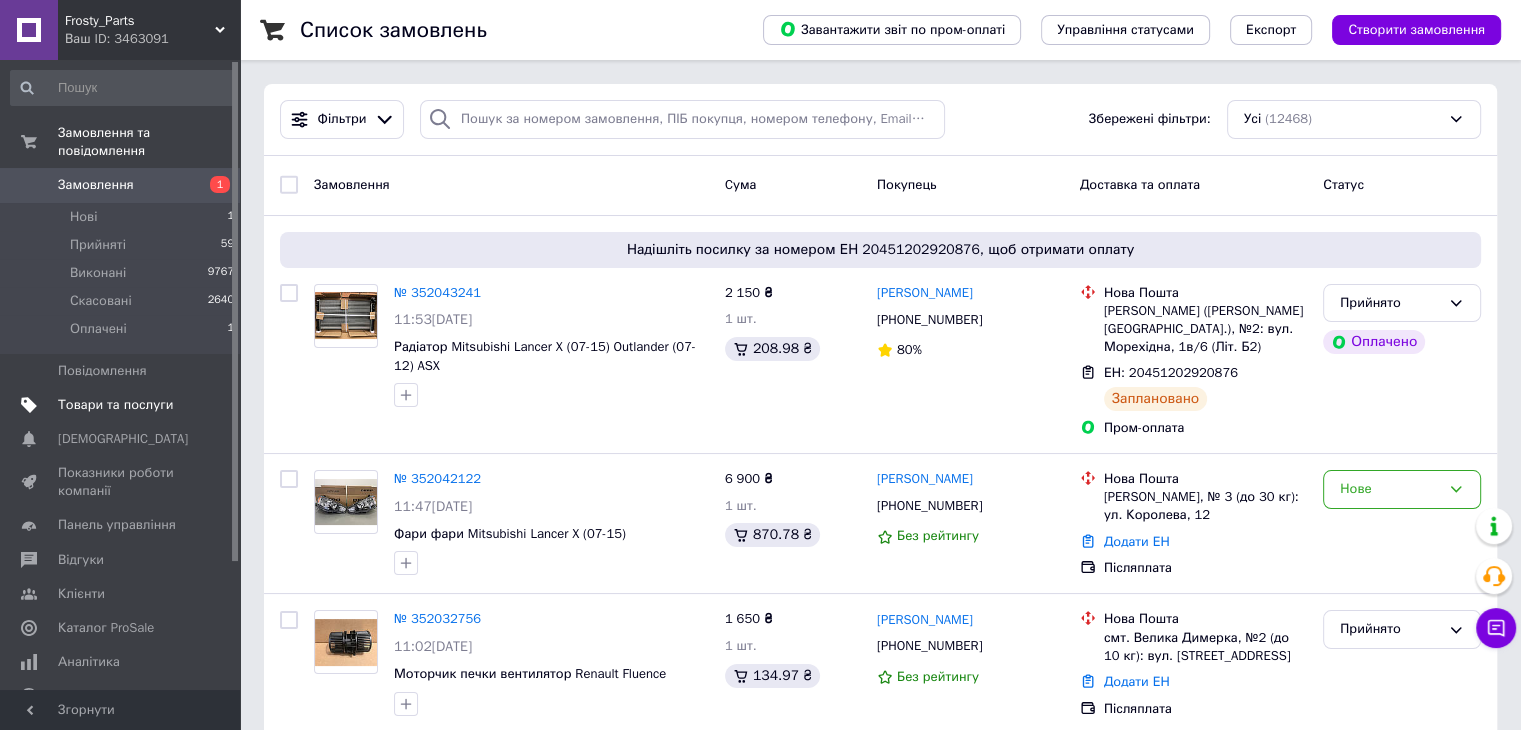click on "Товари та послуги" at bounding box center (115, 405) 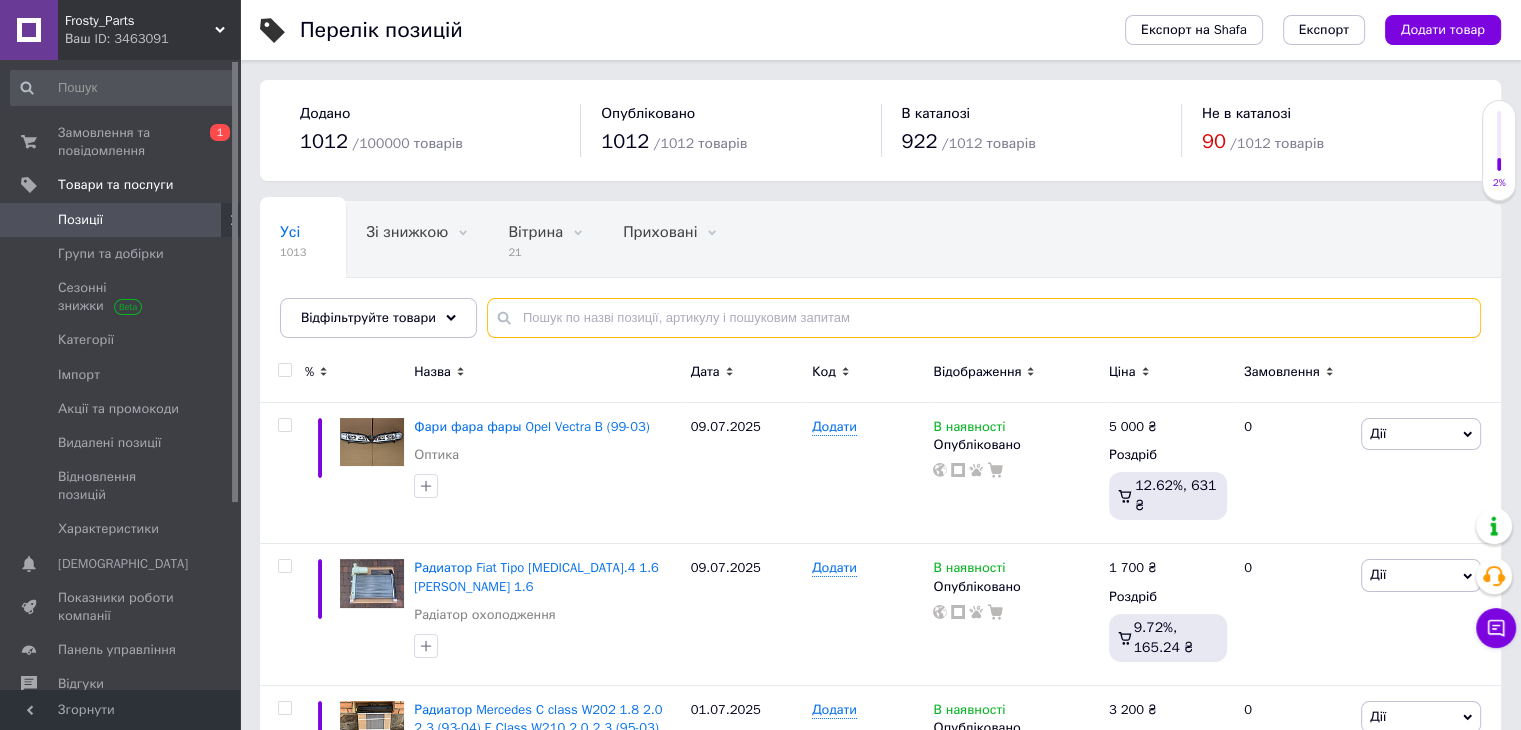 click at bounding box center [984, 318] 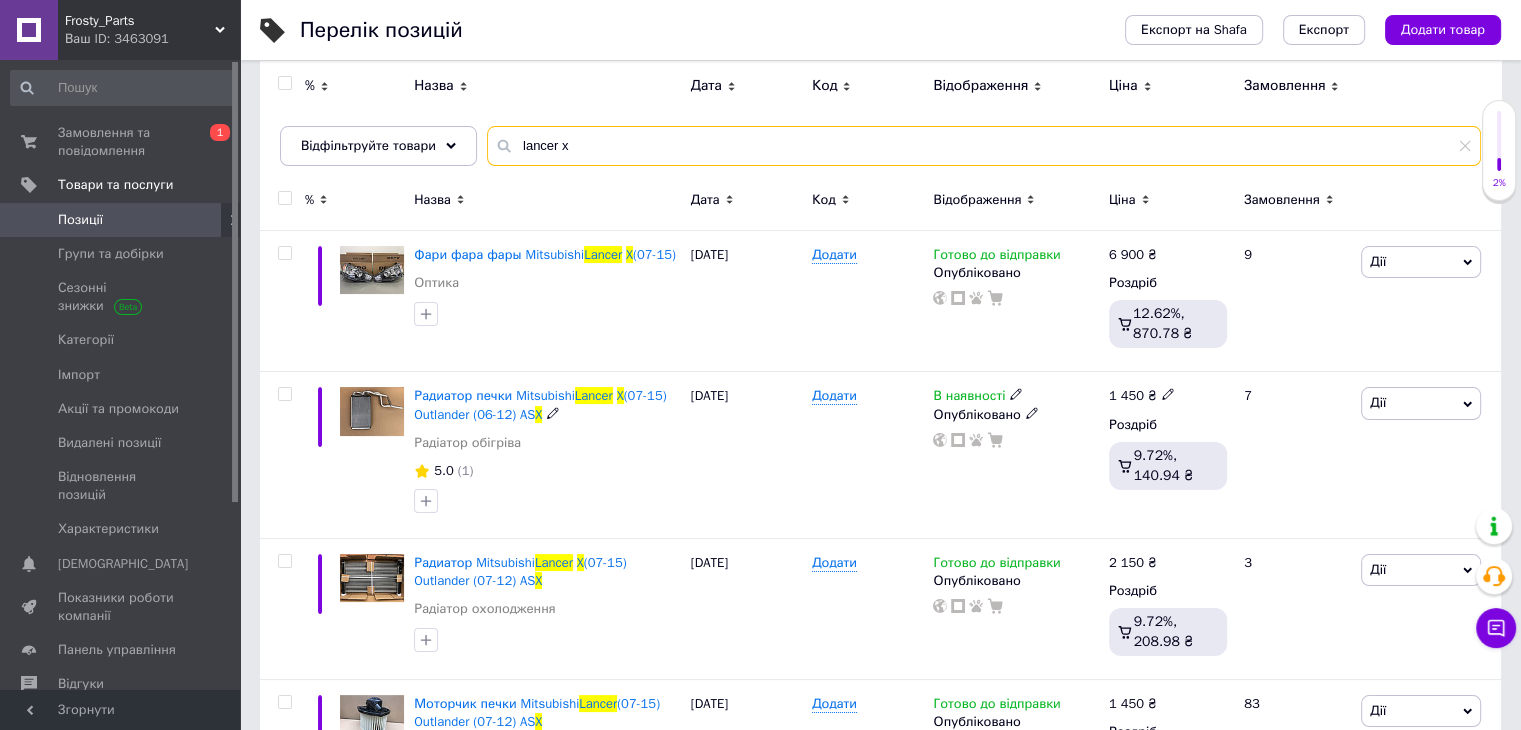 scroll, scrollTop: 0, scrollLeft: 0, axis: both 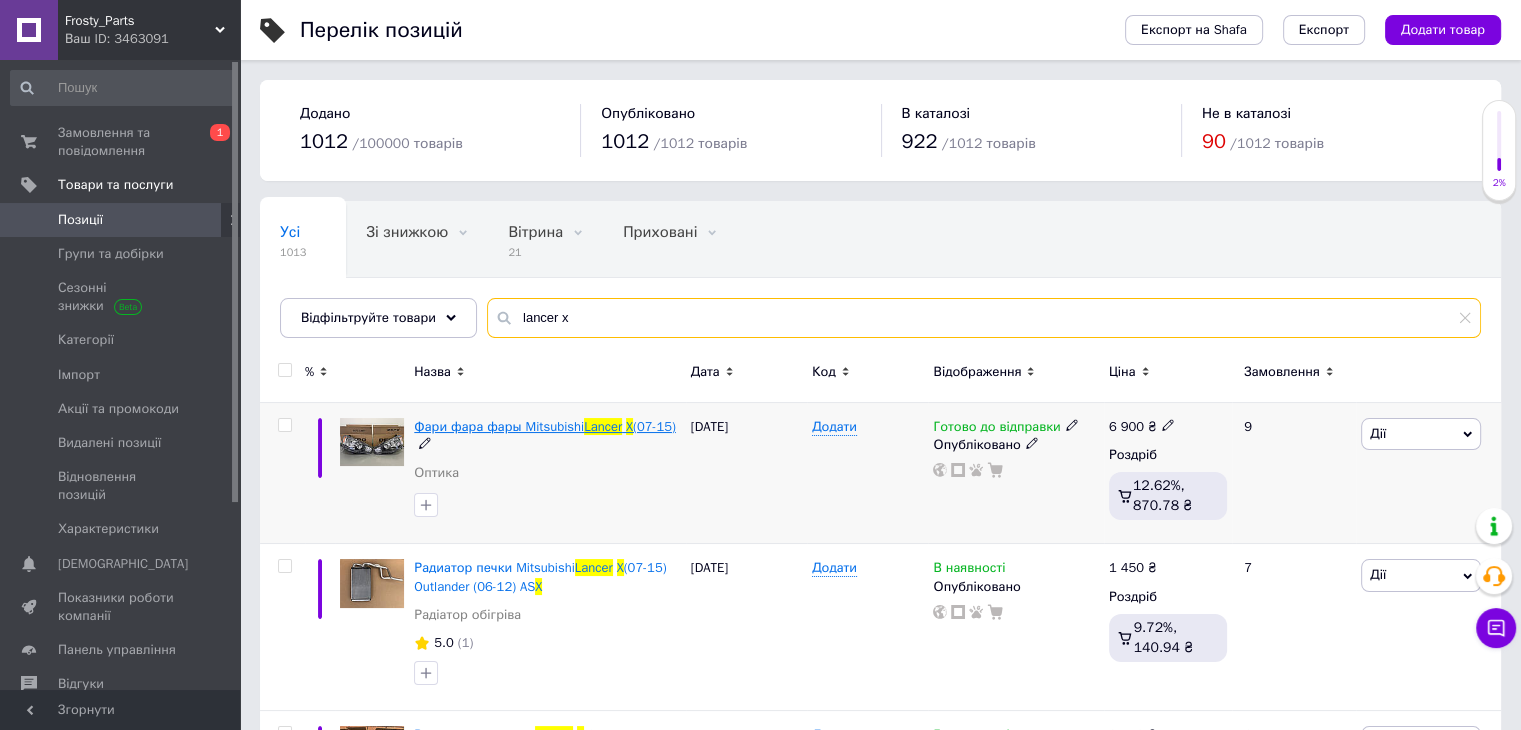 type on "lancer x" 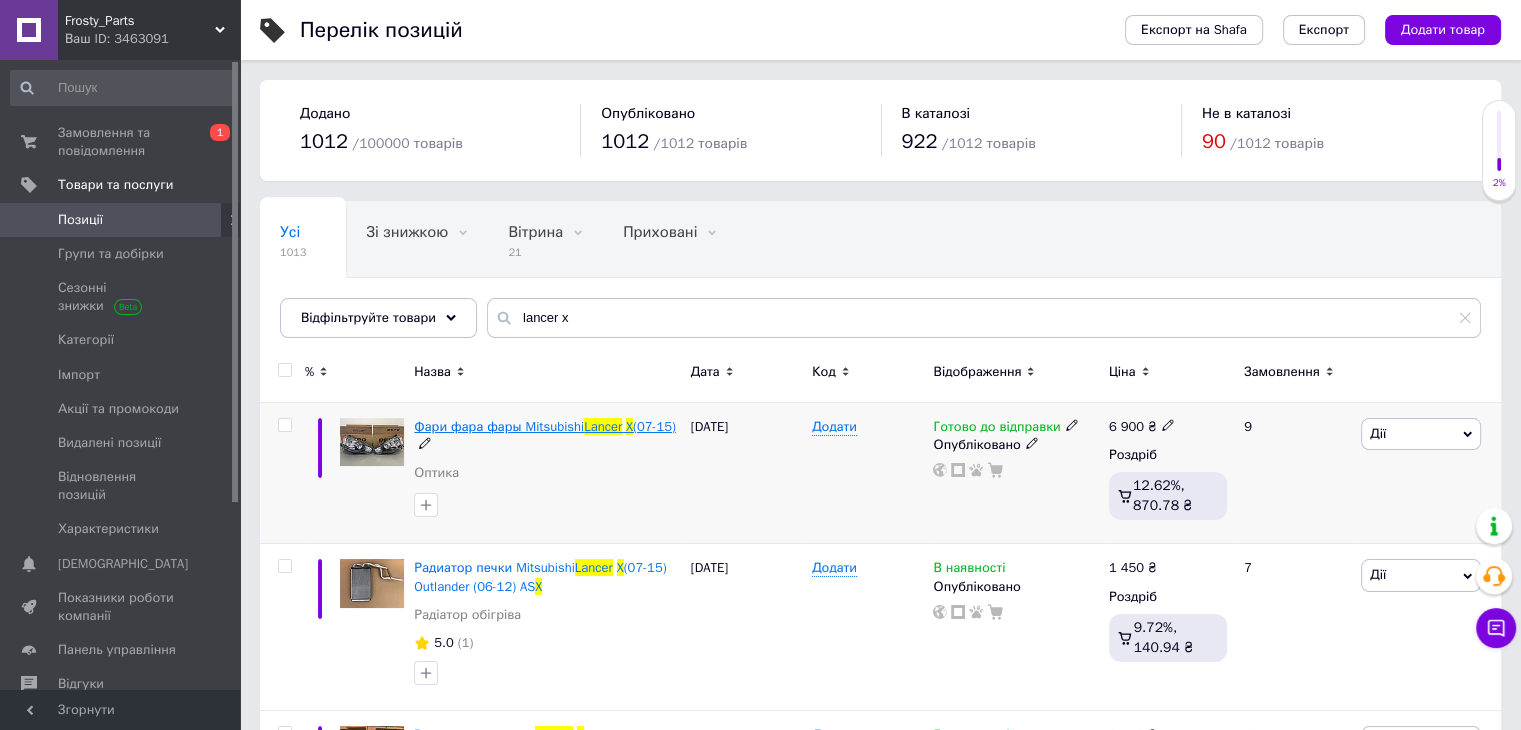 click on "Фари фара фары Mitsubishi" at bounding box center (499, 426) 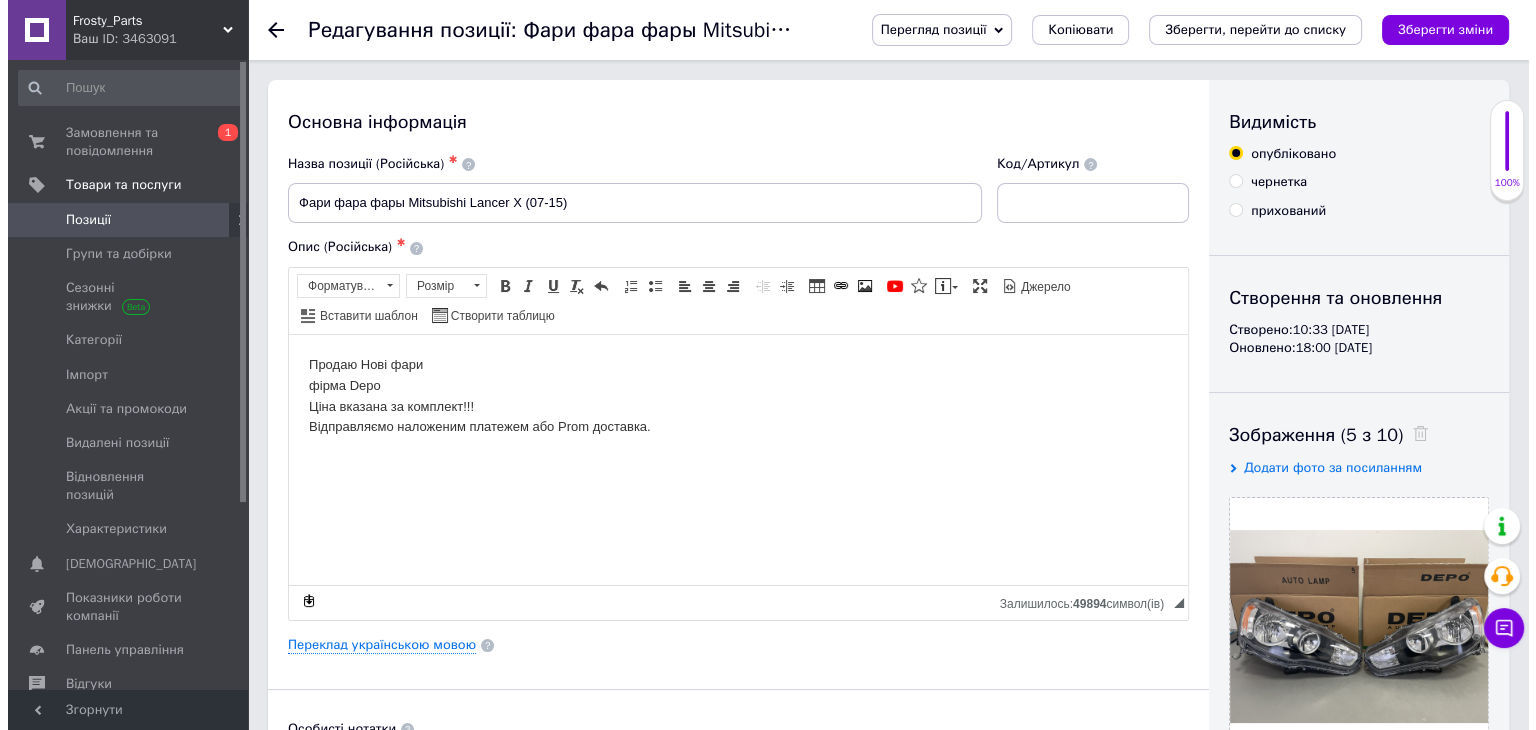 scroll, scrollTop: 0, scrollLeft: 0, axis: both 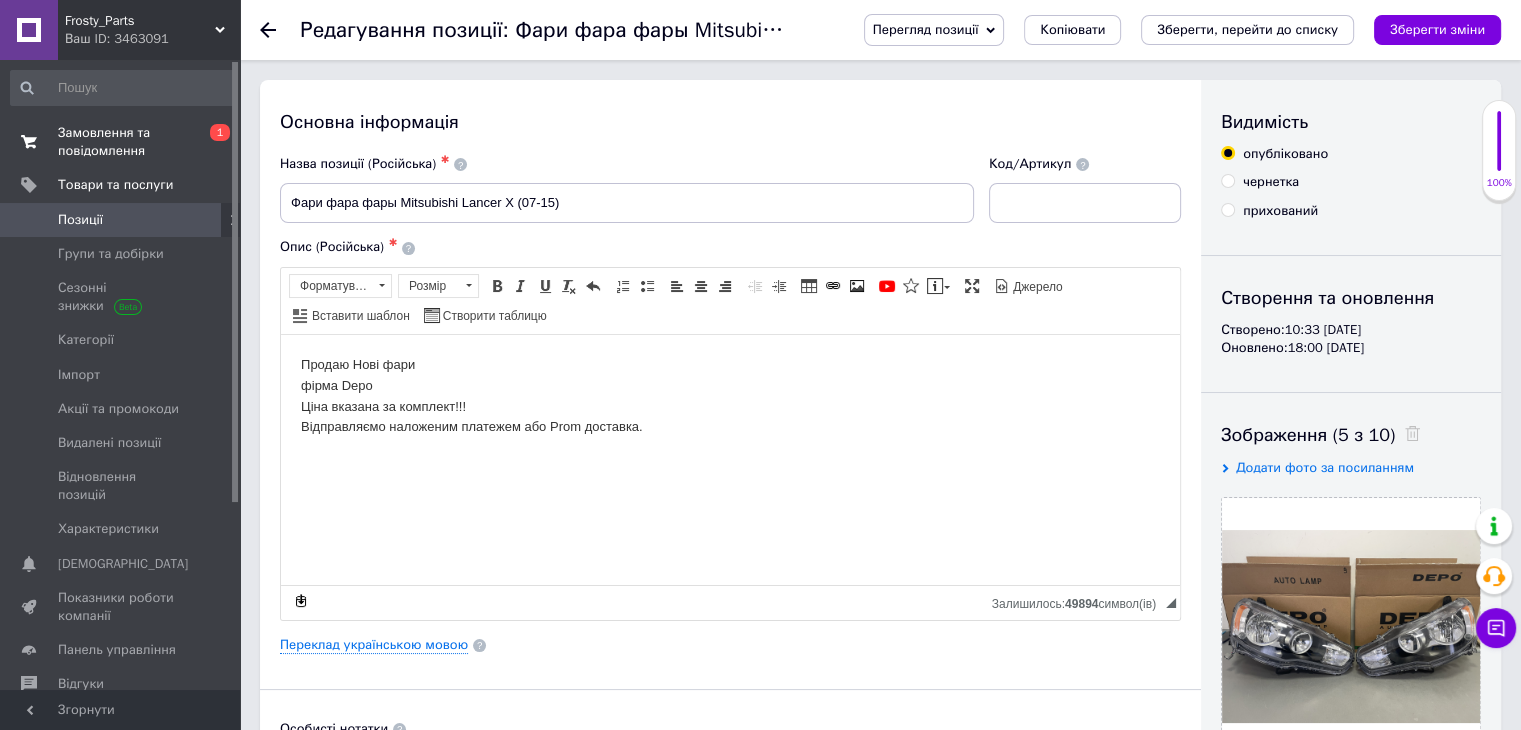 click on "Замовлення та повідомлення" at bounding box center [121, 142] 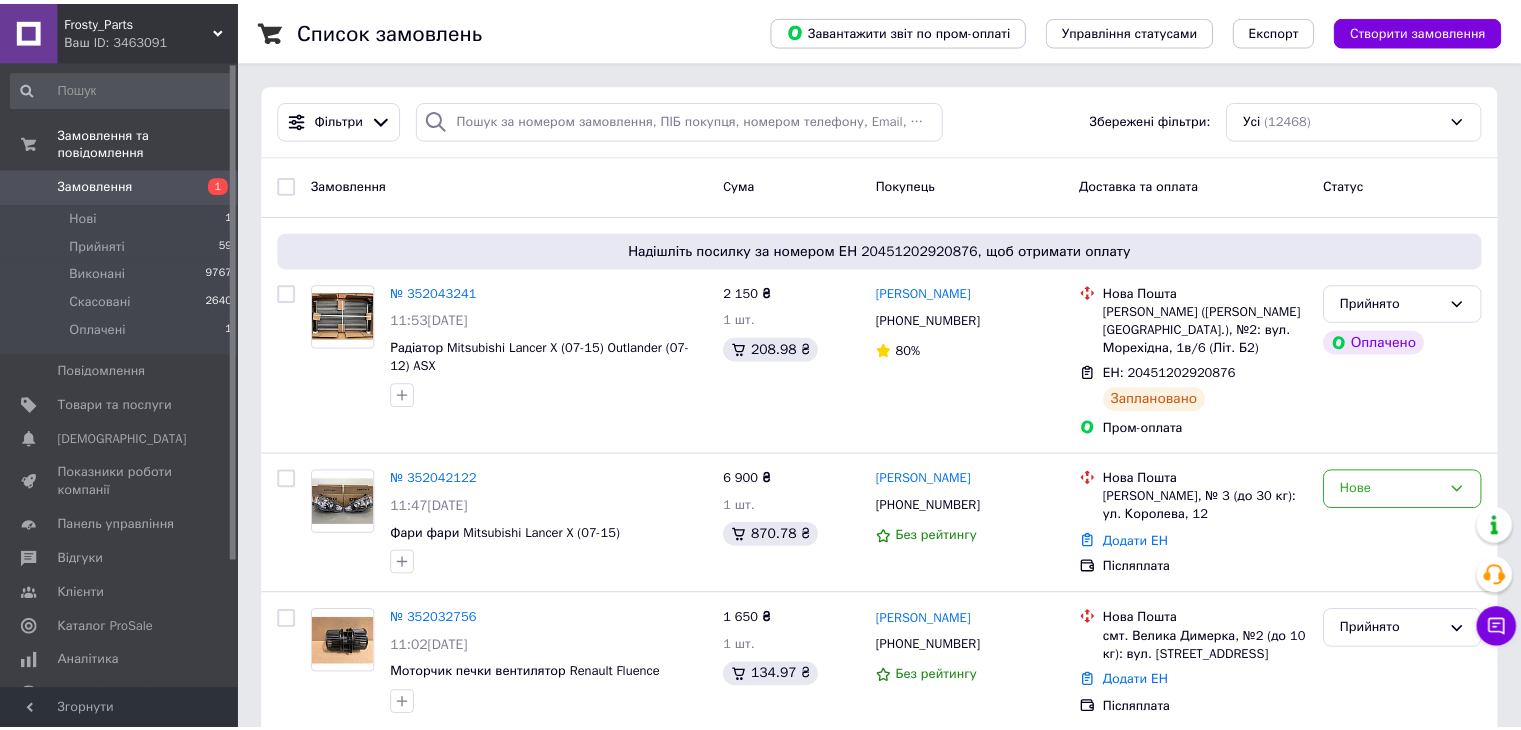 scroll, scrollTop: 0, scrollLeft: 0, axis: both 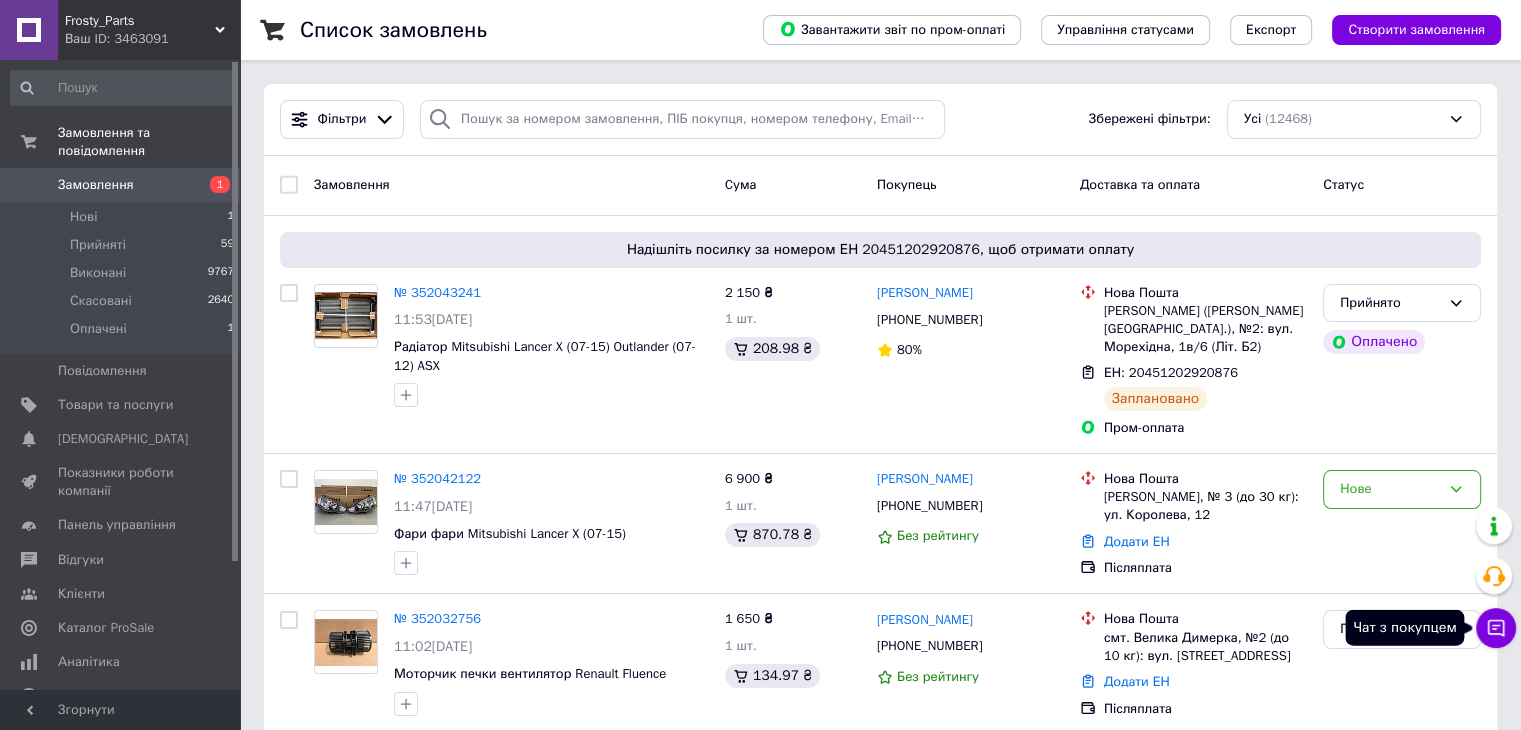 click 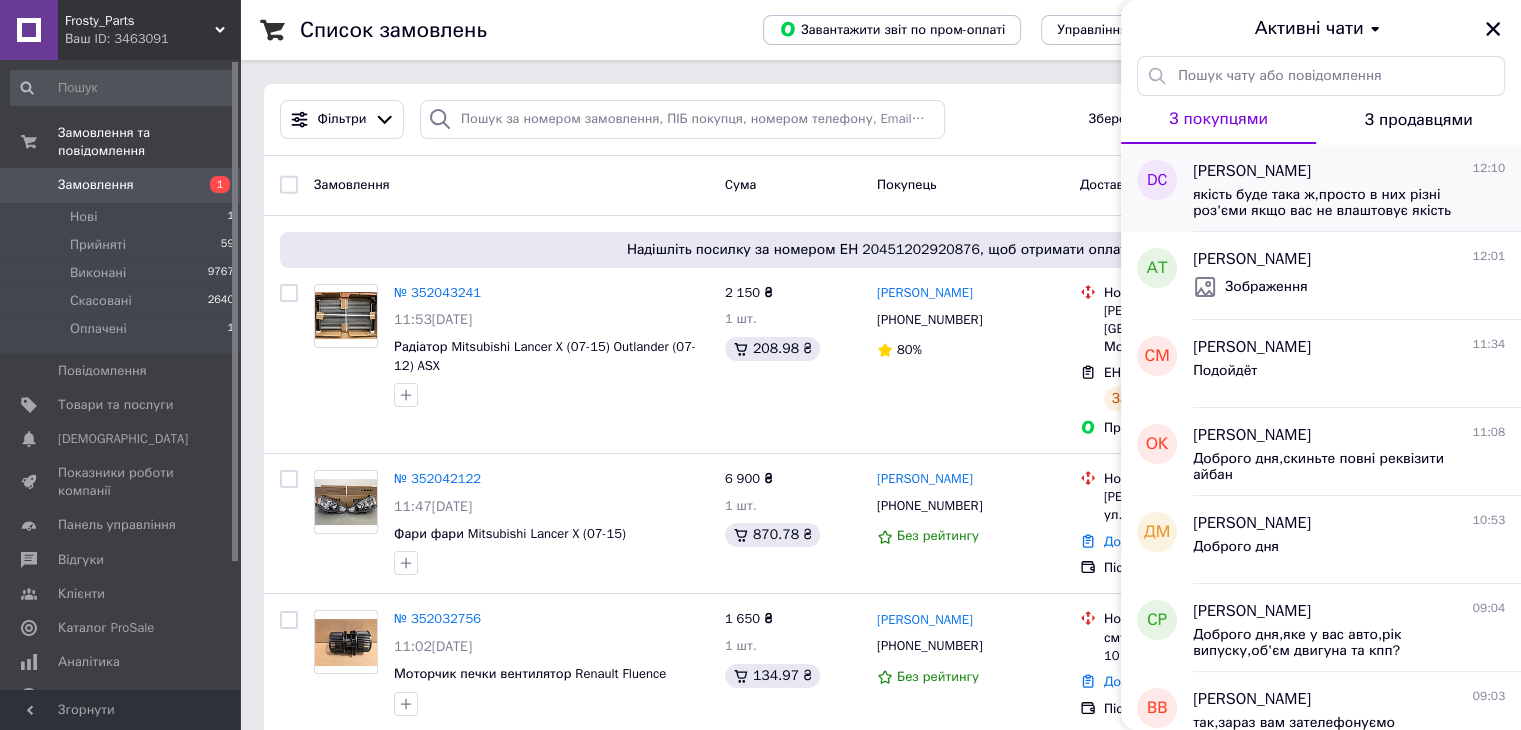 click on "Dmitrij Chajkovskij" at bounding box center [1252, 171] 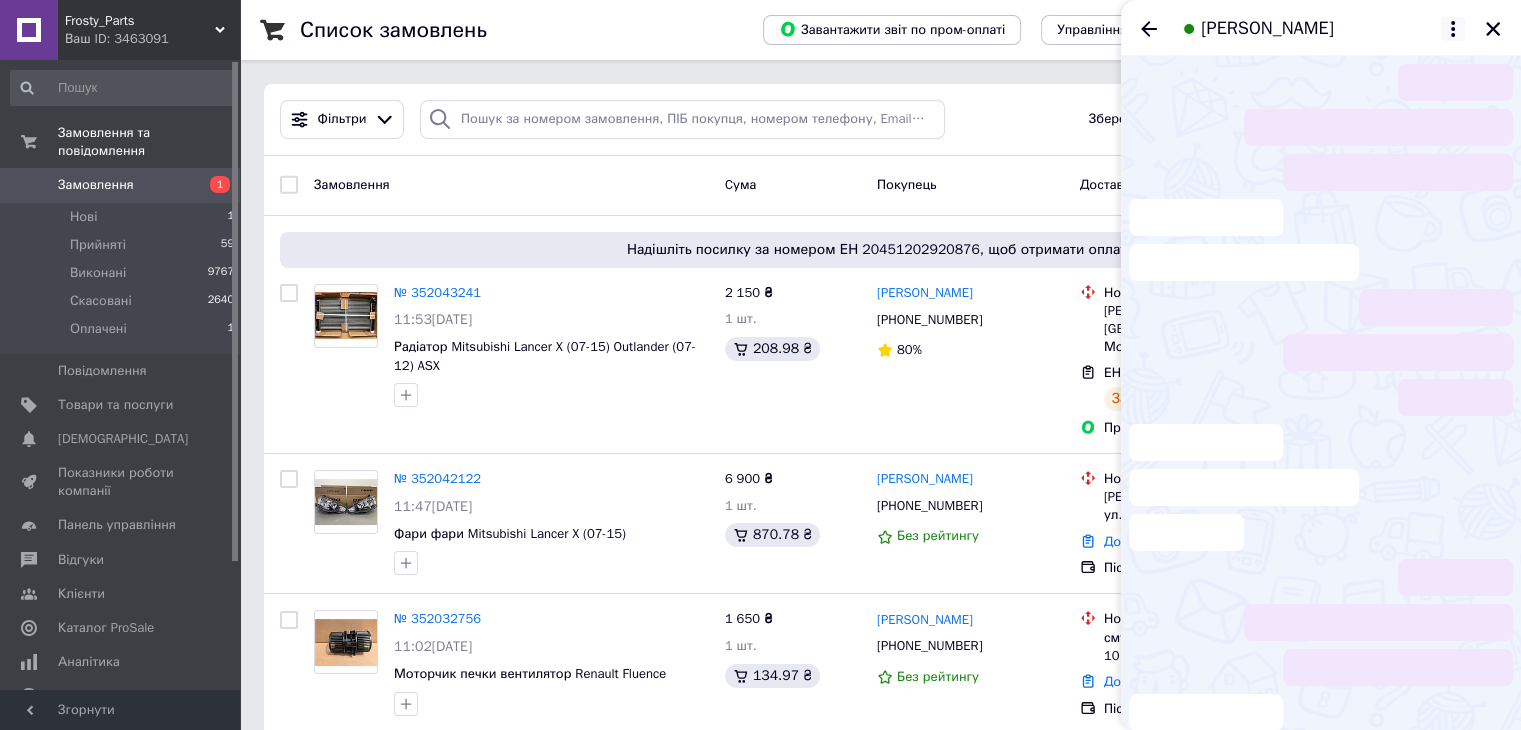 click 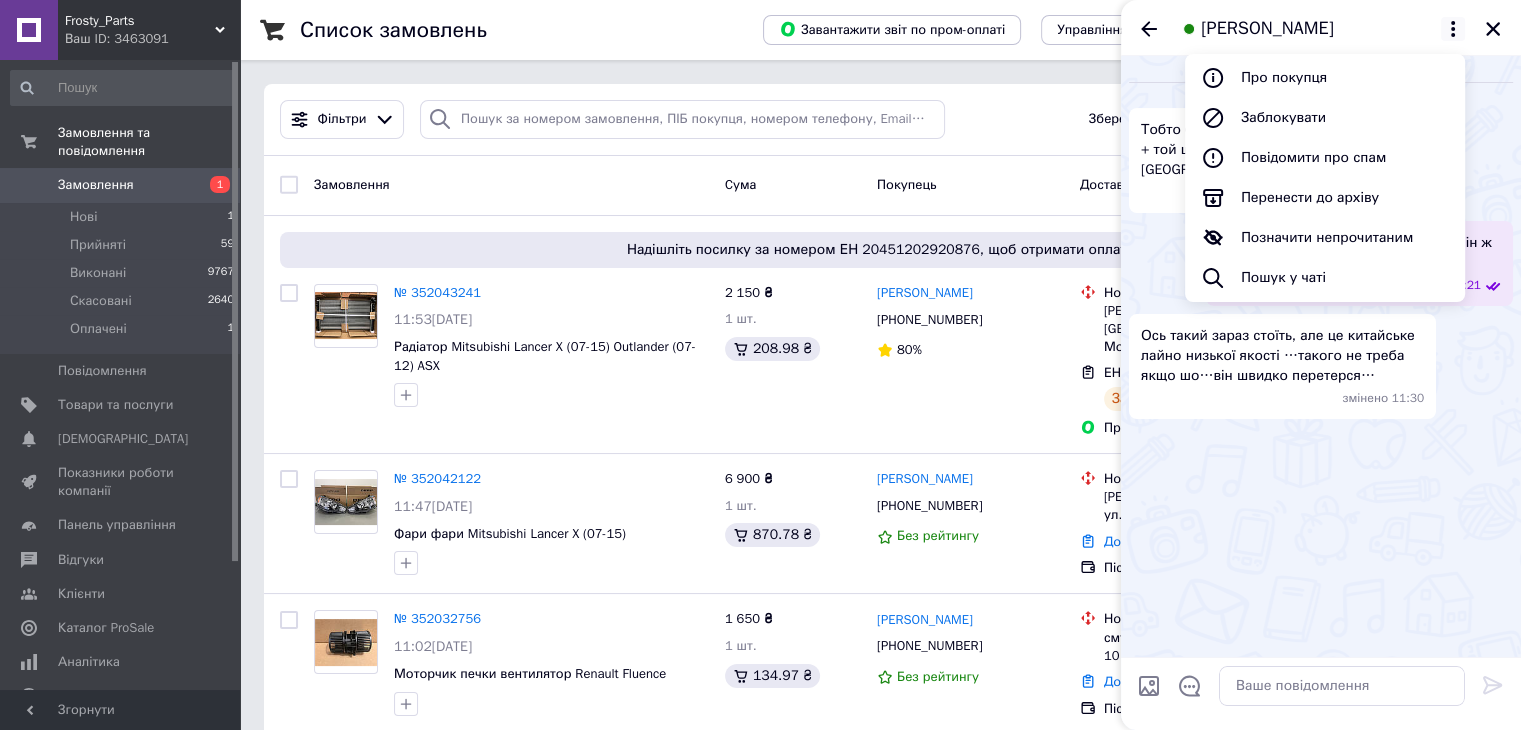 scroll, scrollTop: 5330, scrollLeft: 0, axis: vertical 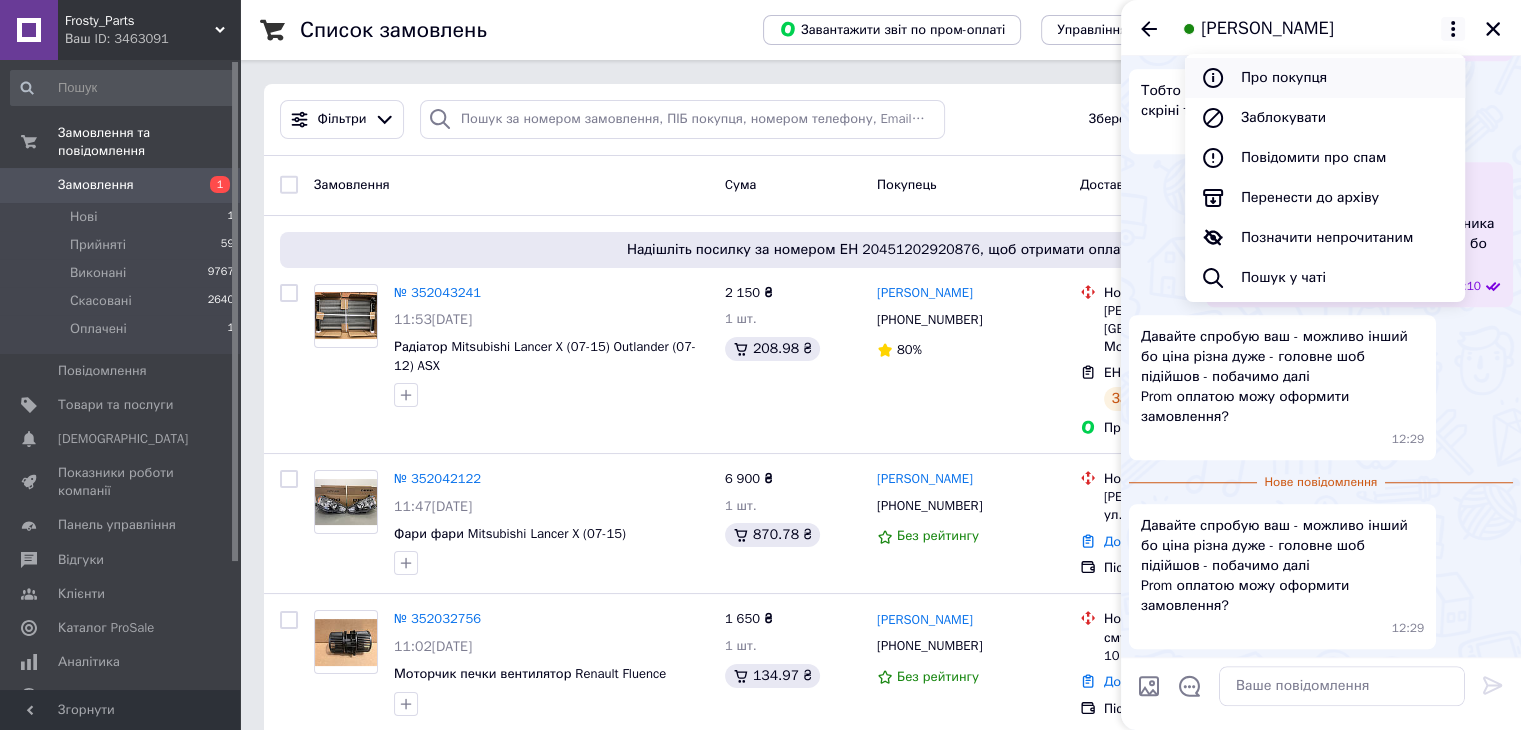 click on "Про покупця" at bounding box center [1325, 78] 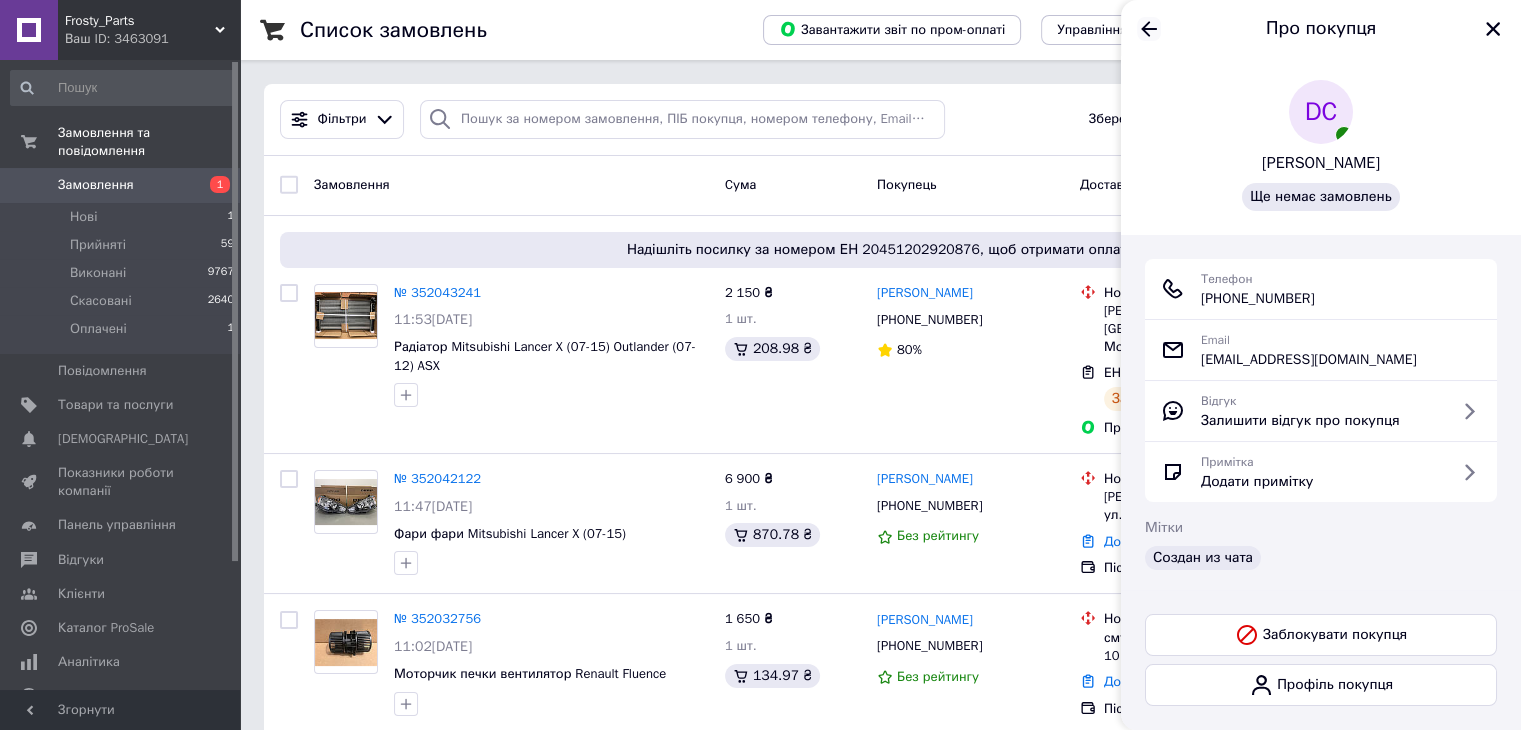 click 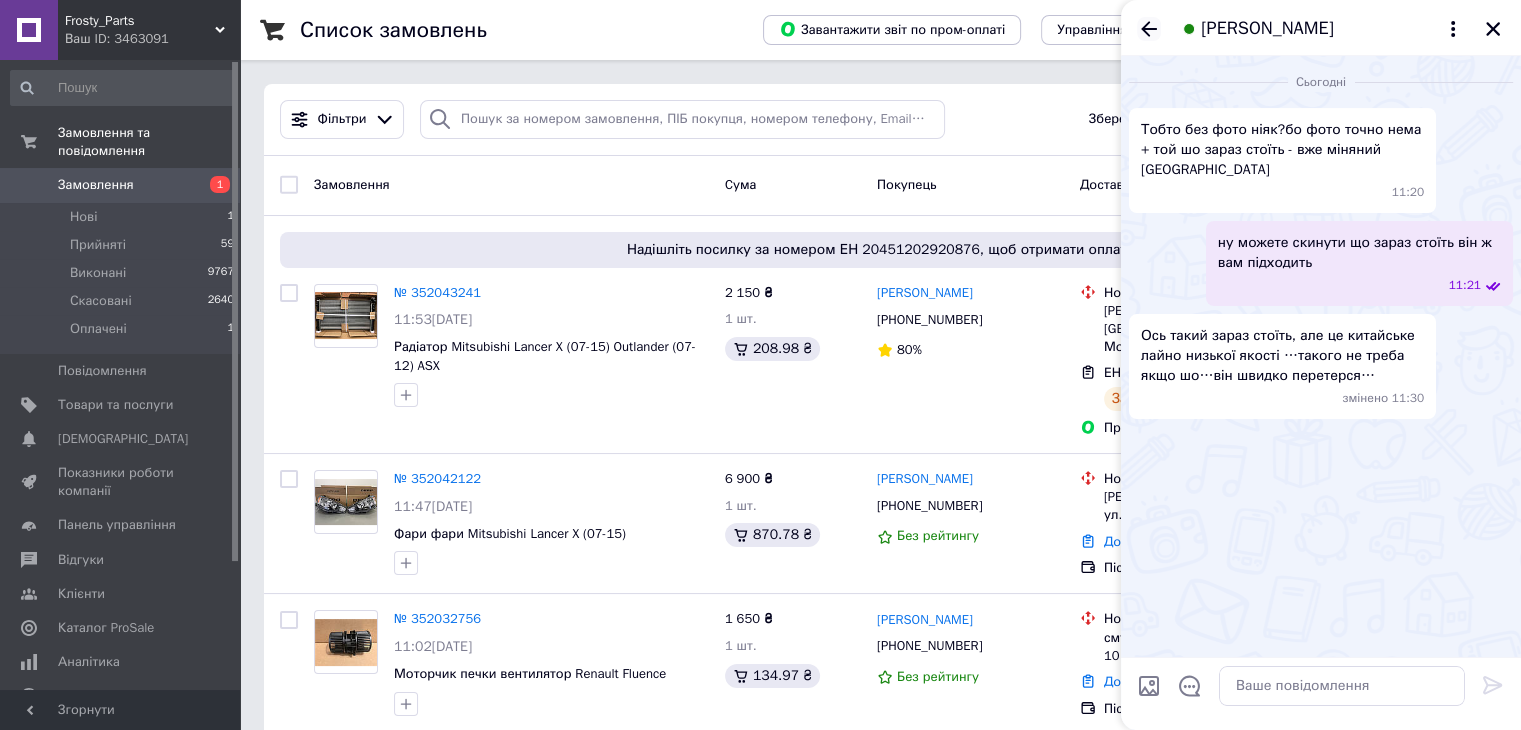 scroll, scrollTop: 5293, scrollLeft: 0, axis: vertical 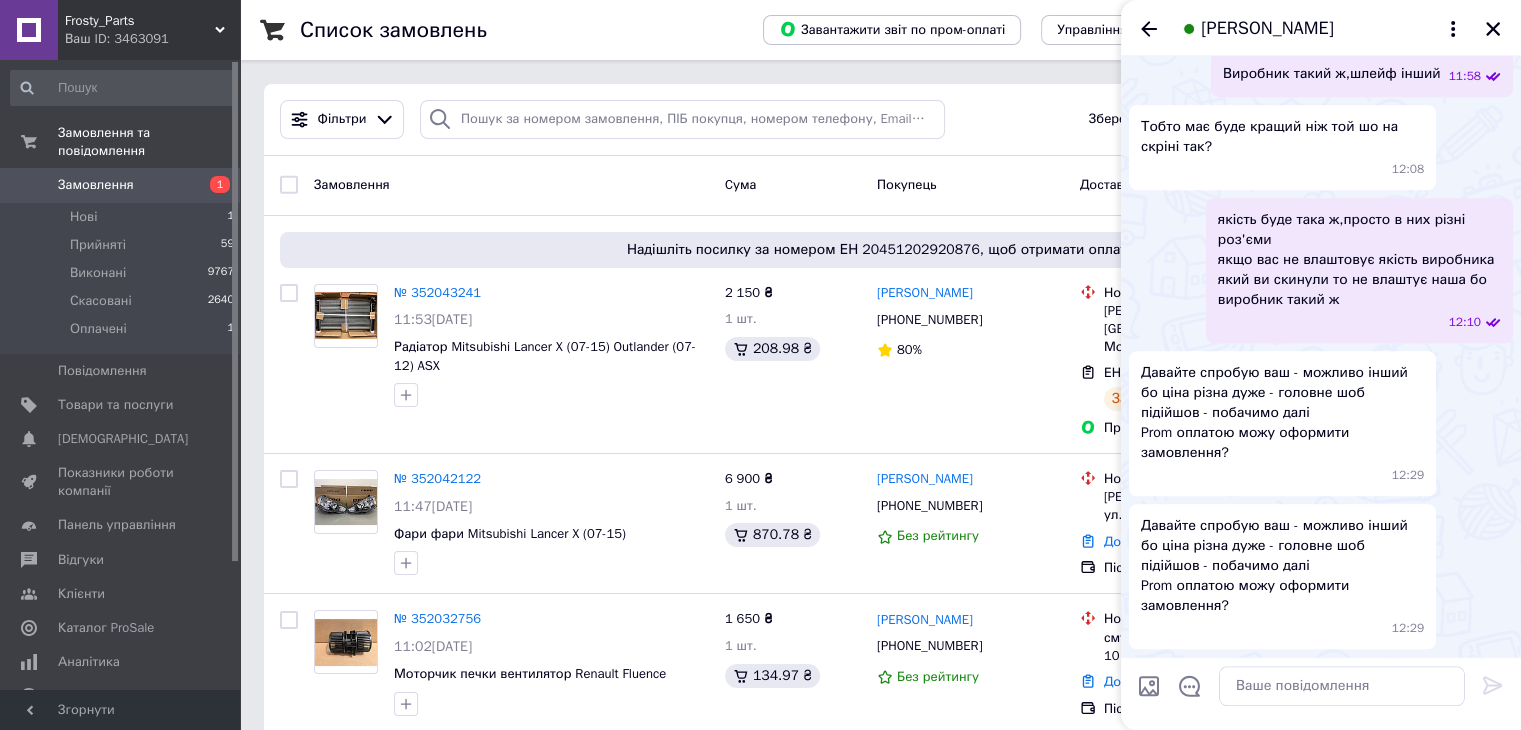 click 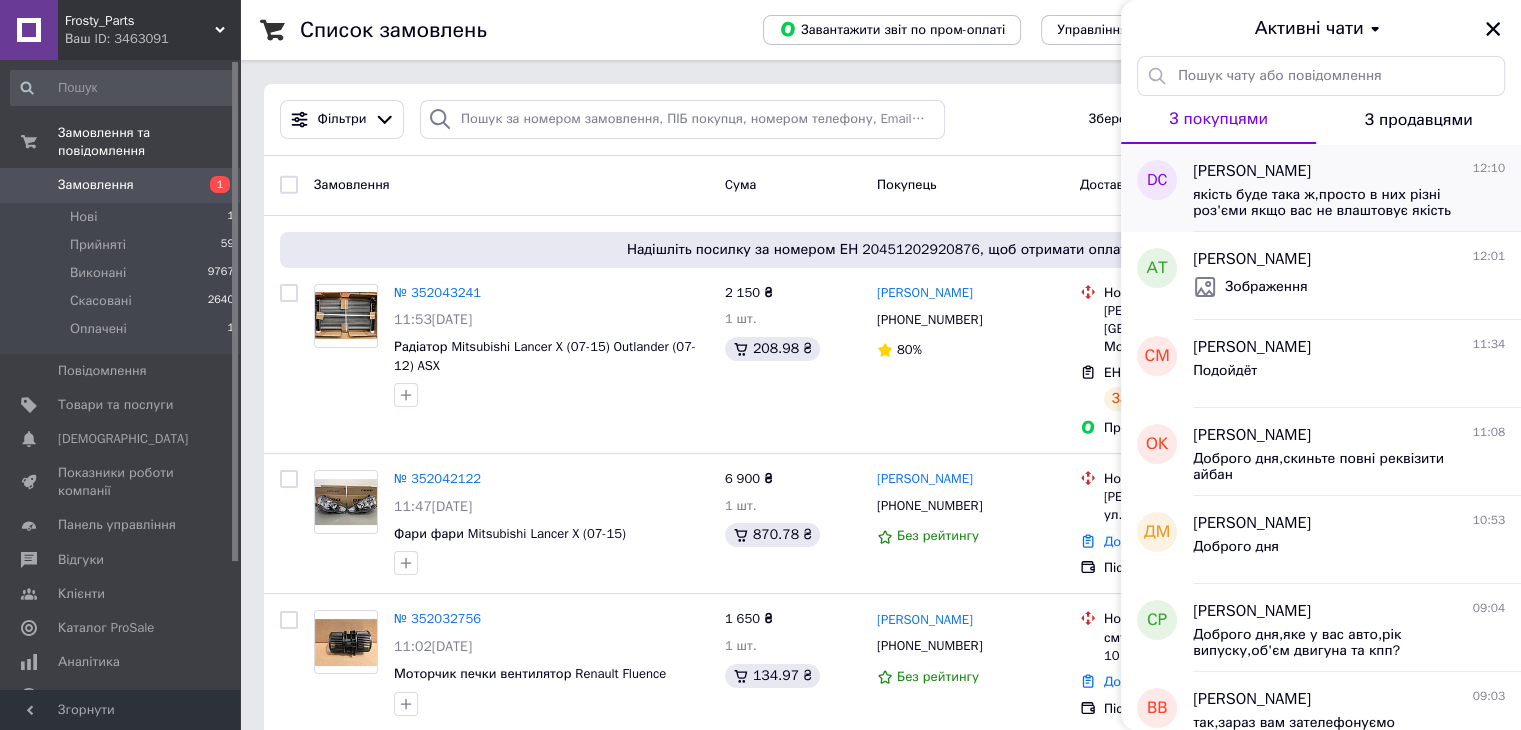 click on "якість буде така ж,просто в них різні роз'єми
якщо вас не влаштовує якість виробника який ви скинули то не влаштує наша бо виробник такий ж" at bounding box center (1335, 203) 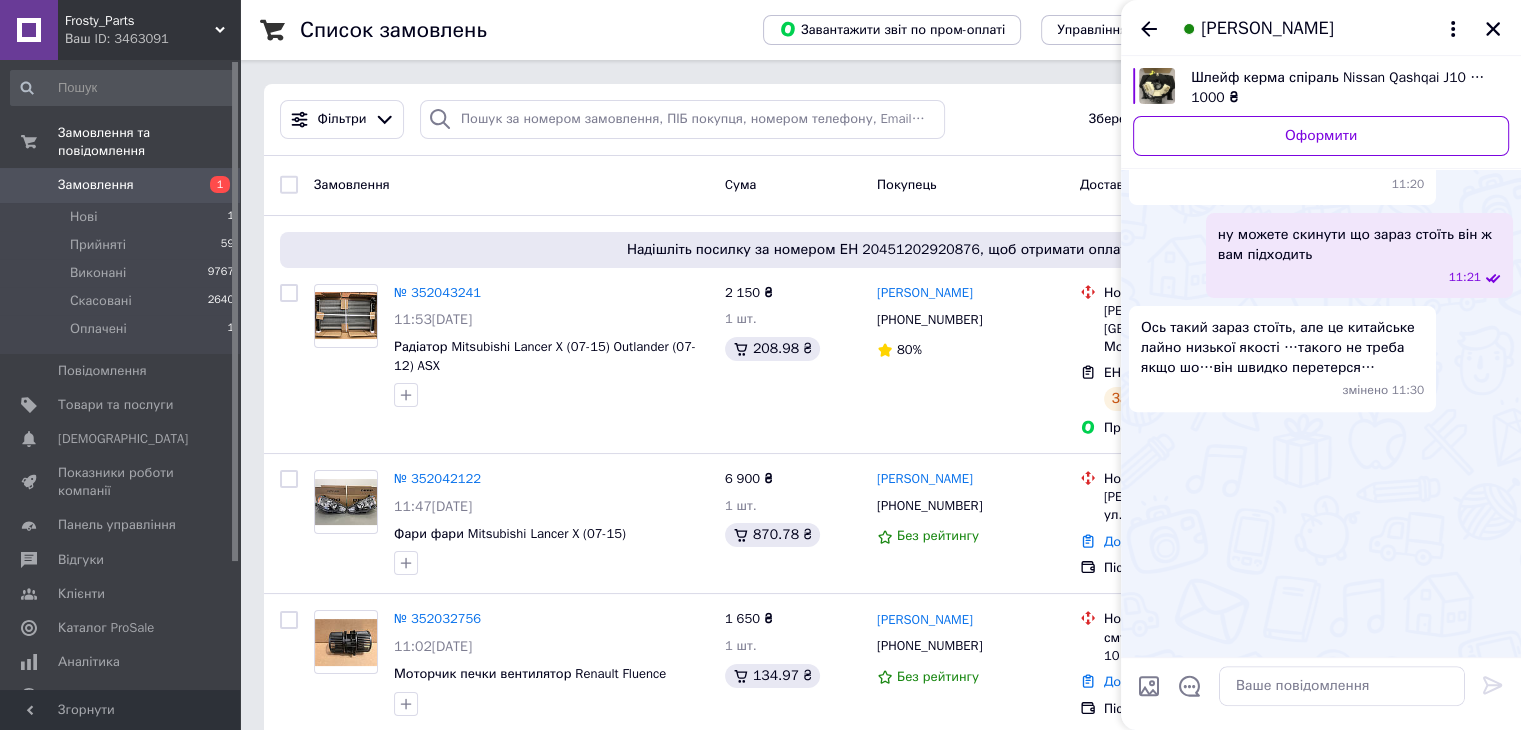 scroll, scrollTop: 719, scrollLeft: 0, axis: vertical 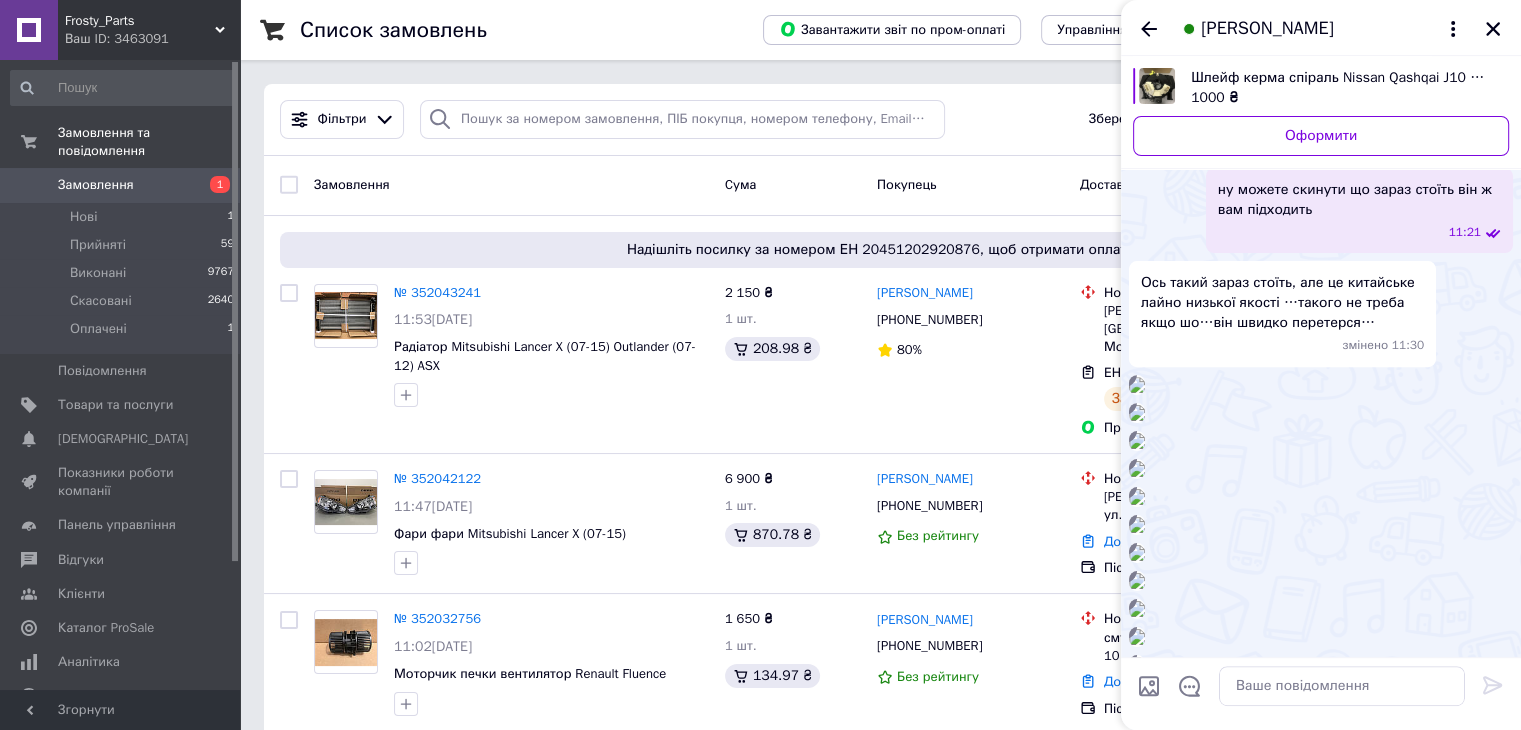click at bounding box center [1137, 385] 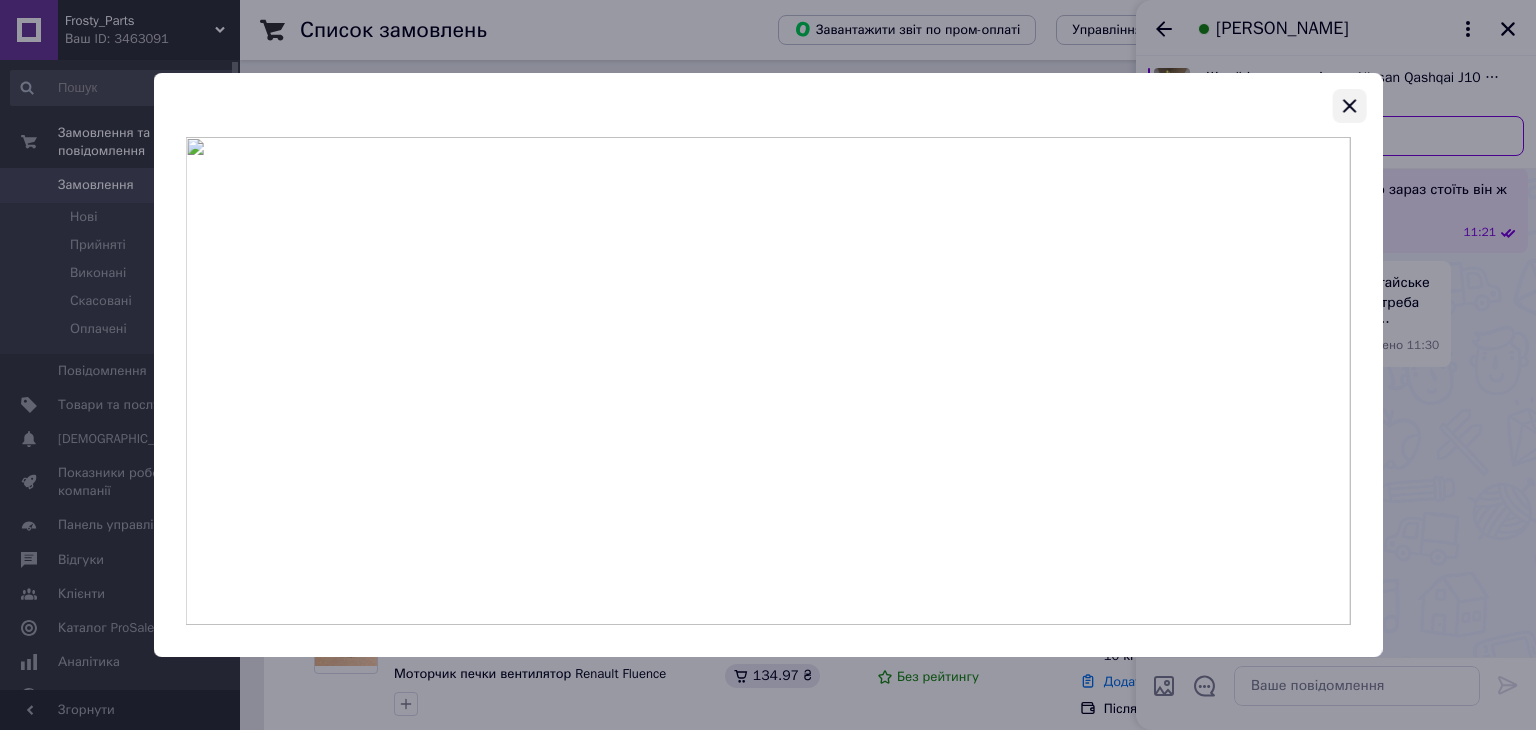 click 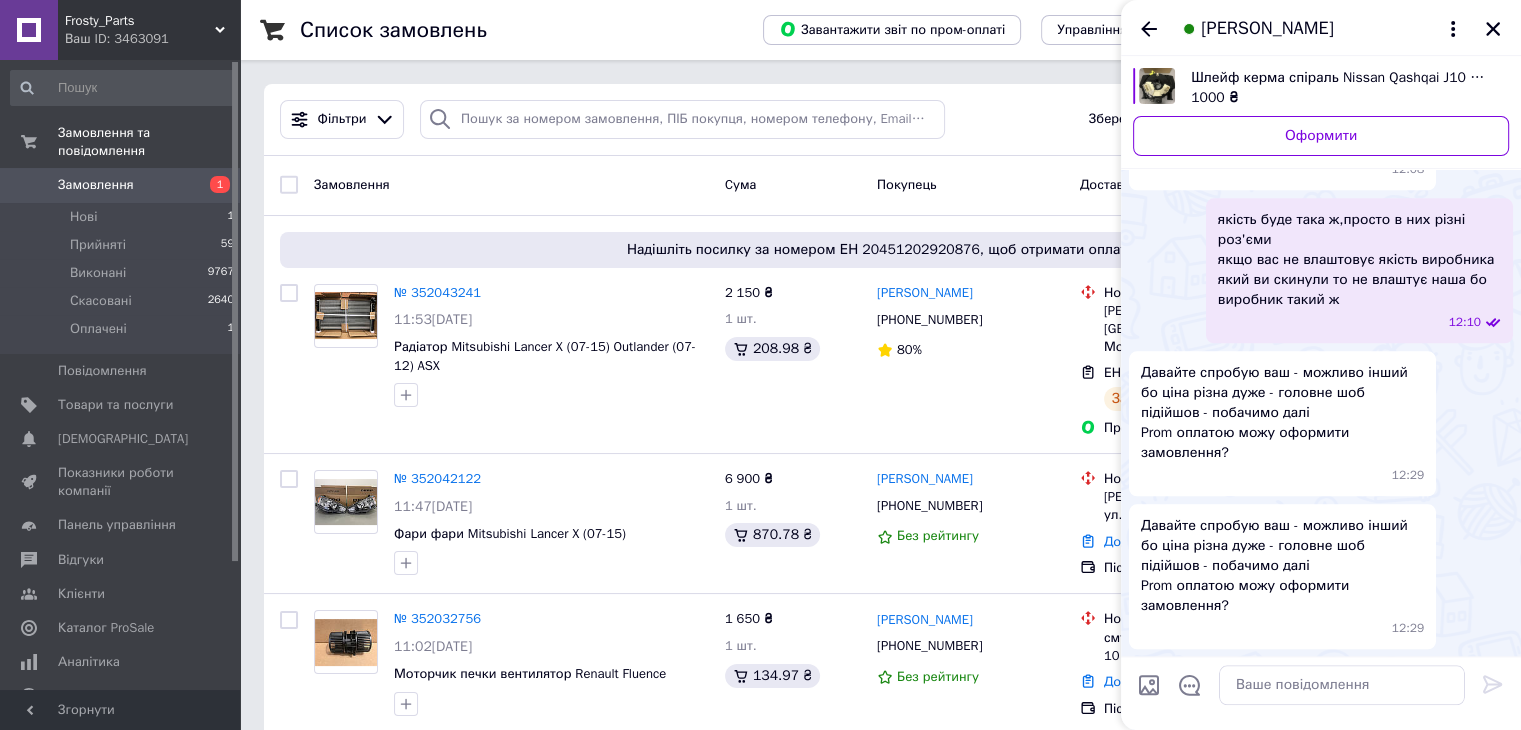 scroll, scrollTop: 2219, scrollLeft: 0, axis: vertical 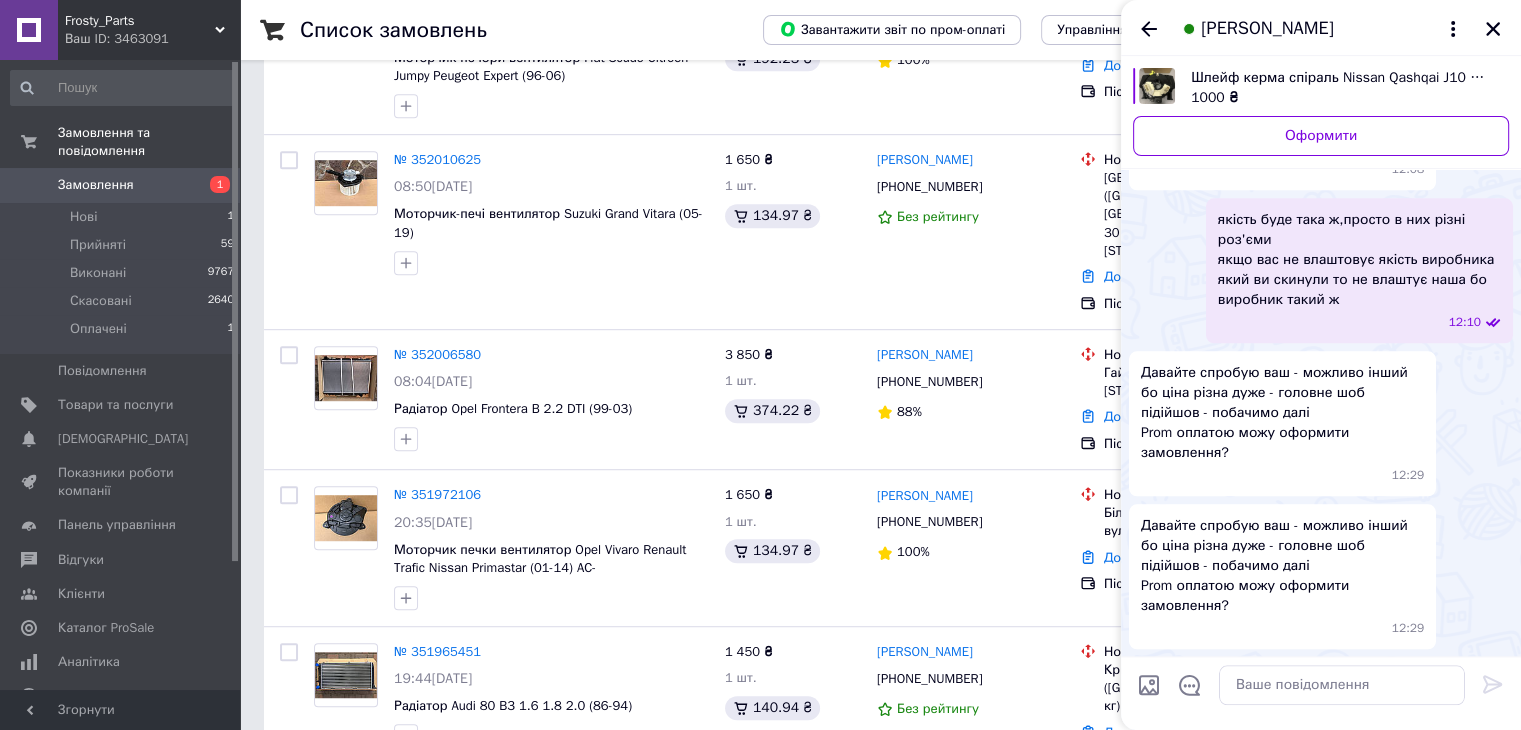 click at bounding box center (1493, 29) 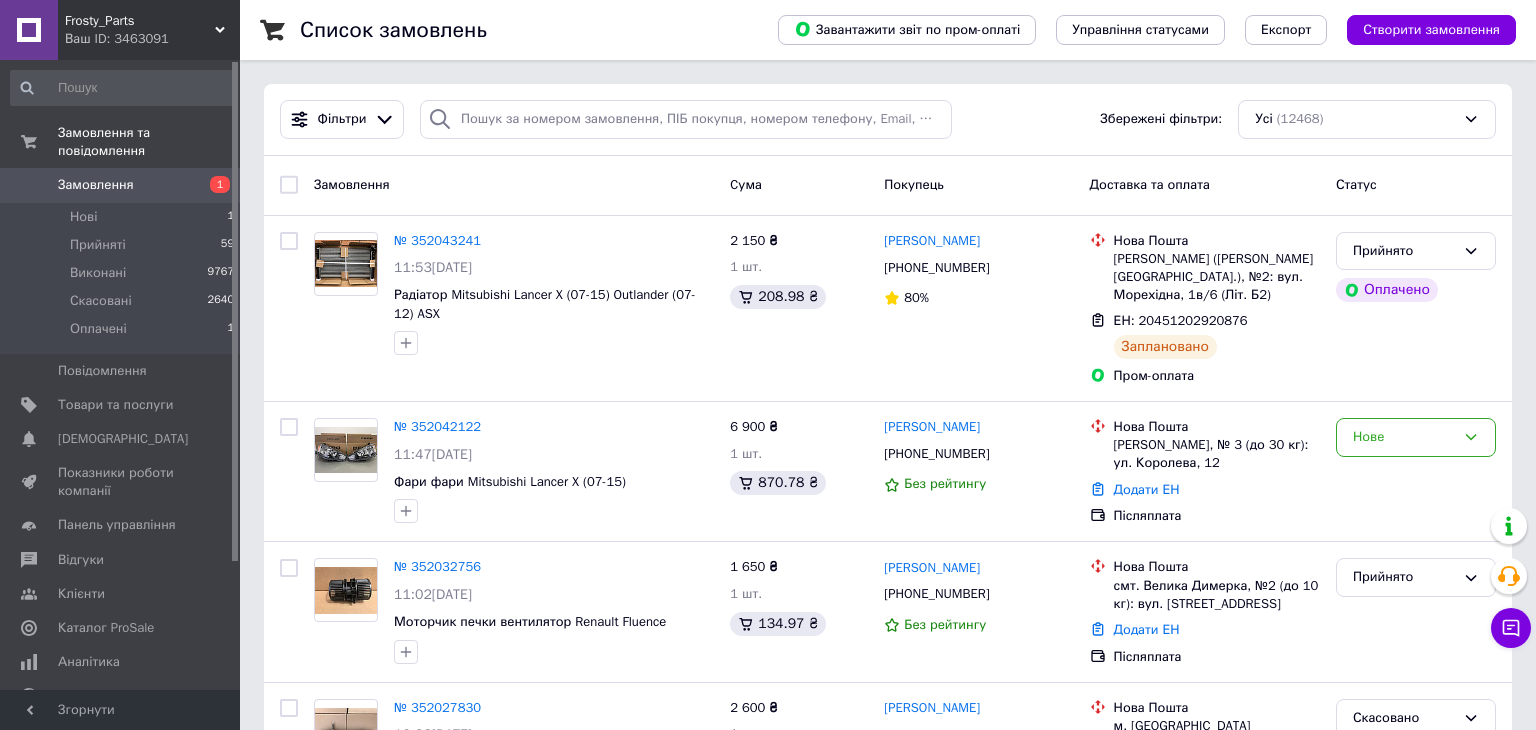 scroll, scrollTop: 0, scrollLeft: 0, axis: both 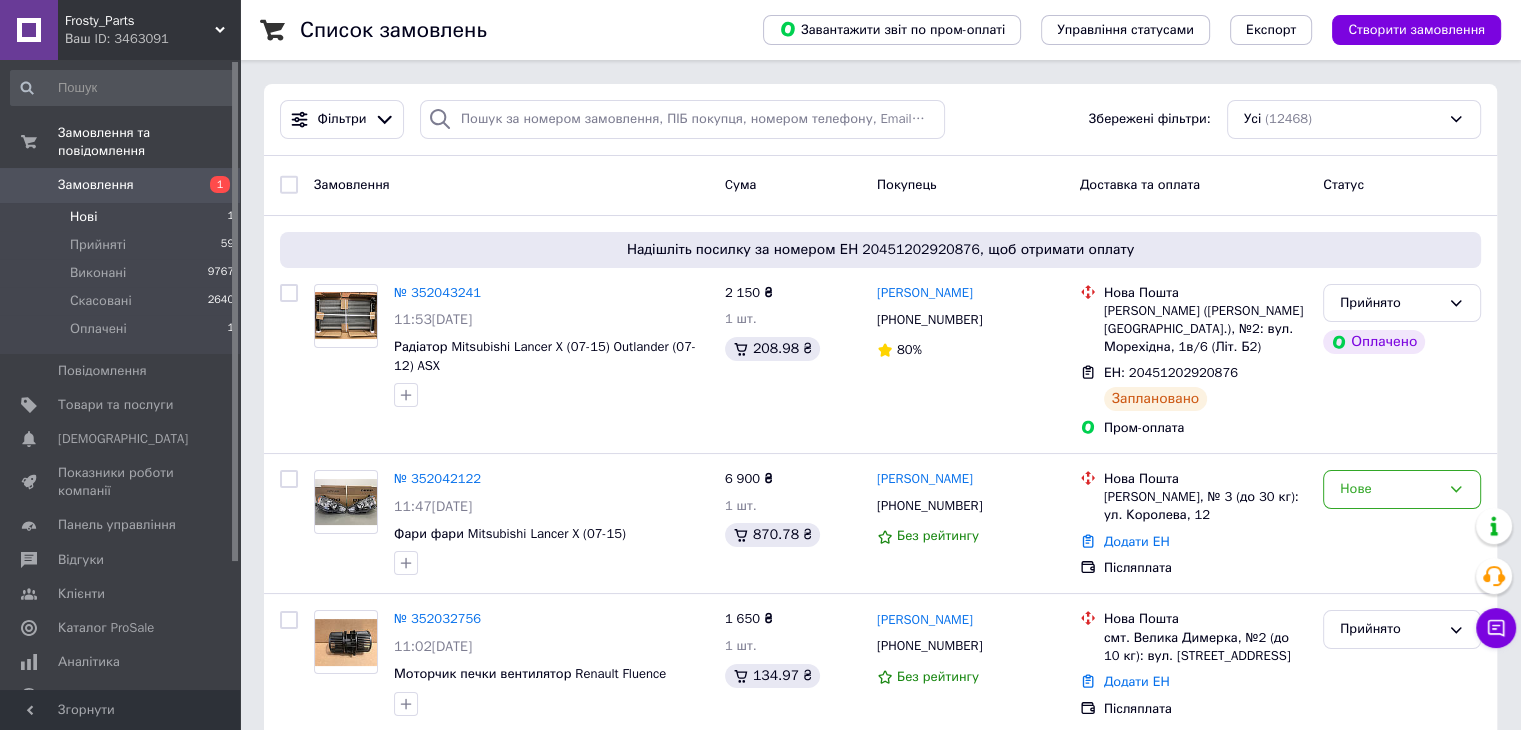 click on "Нові 1" at bounding box center [123, 217] 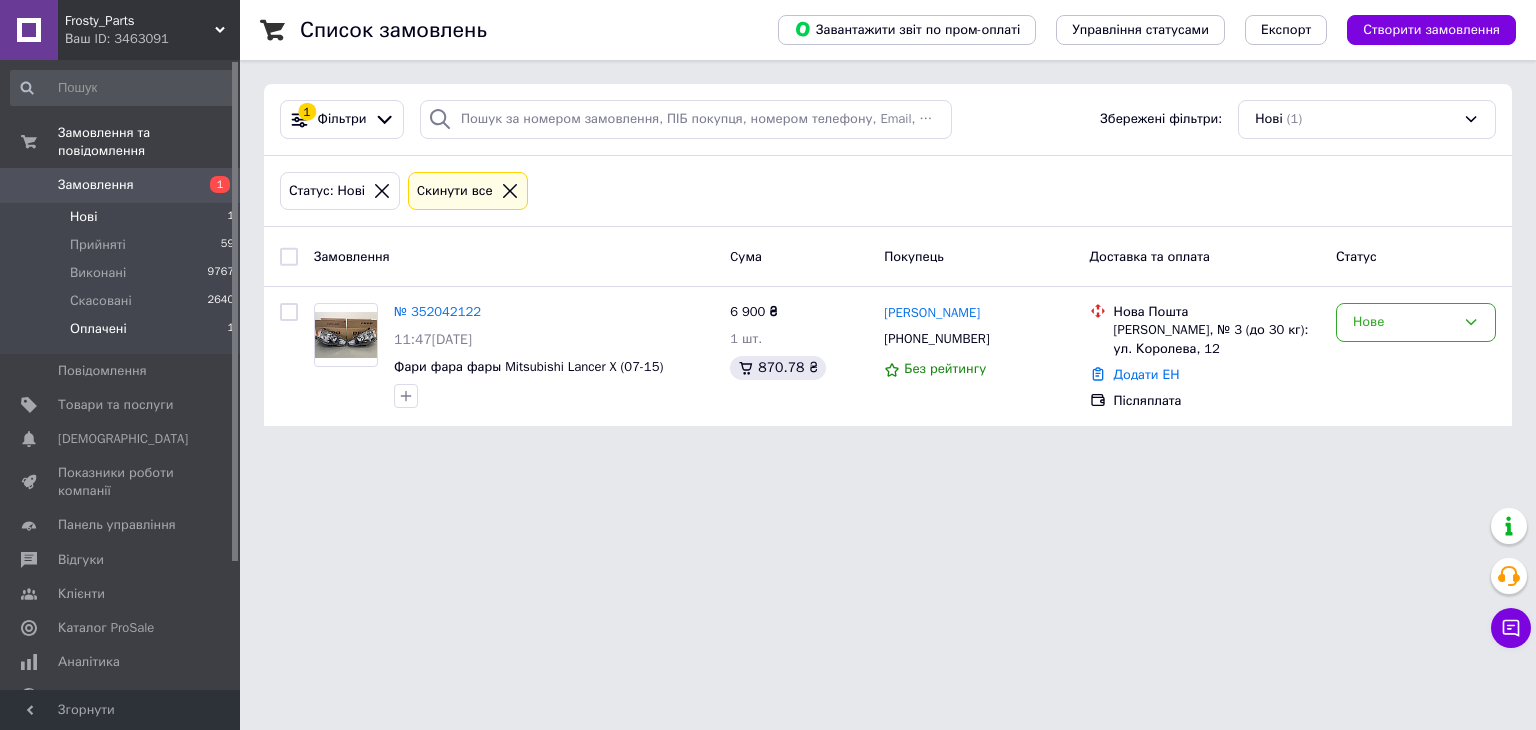 click on "Оплачені 1" at bounding box center (123, 334) 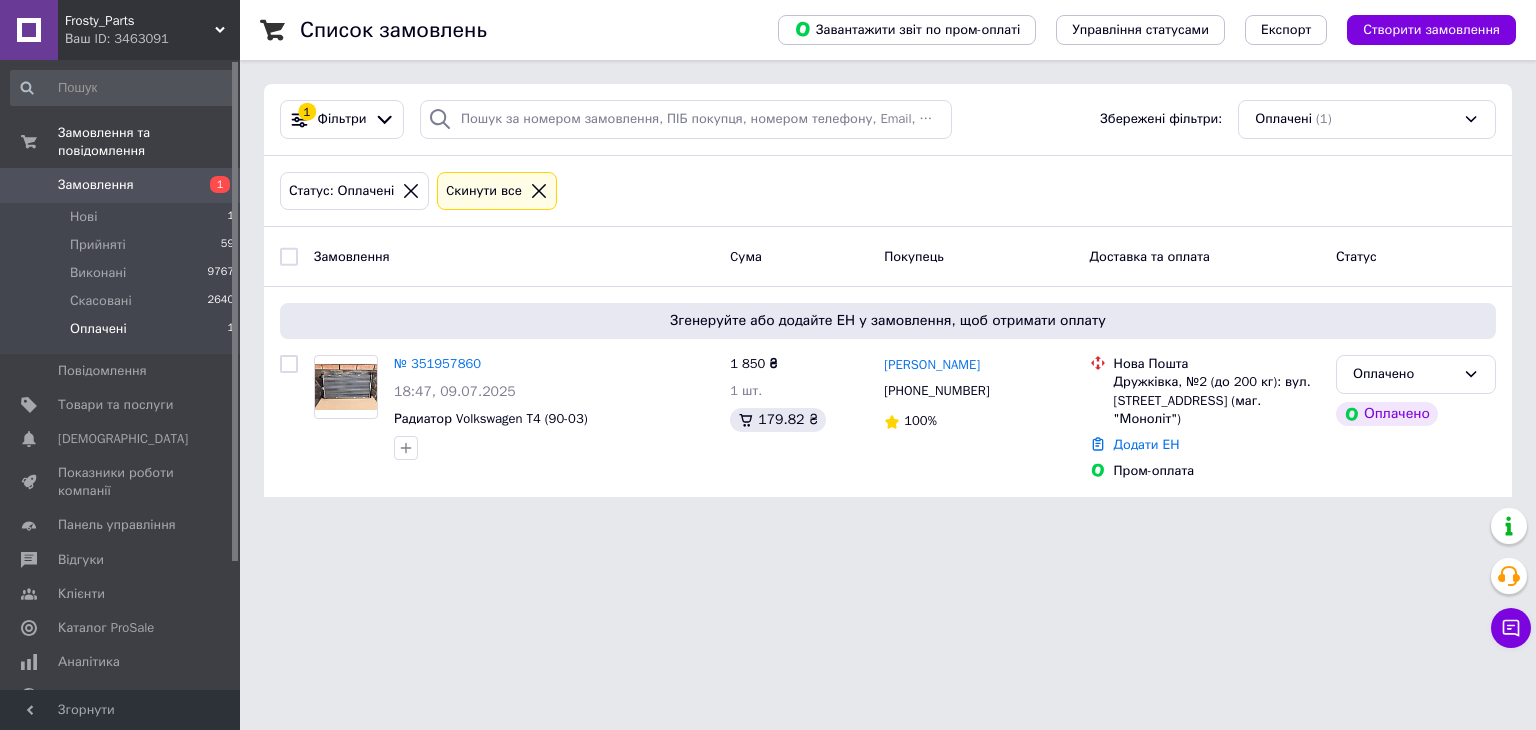 click on "Замовлення" at bounding box center (121, 185) 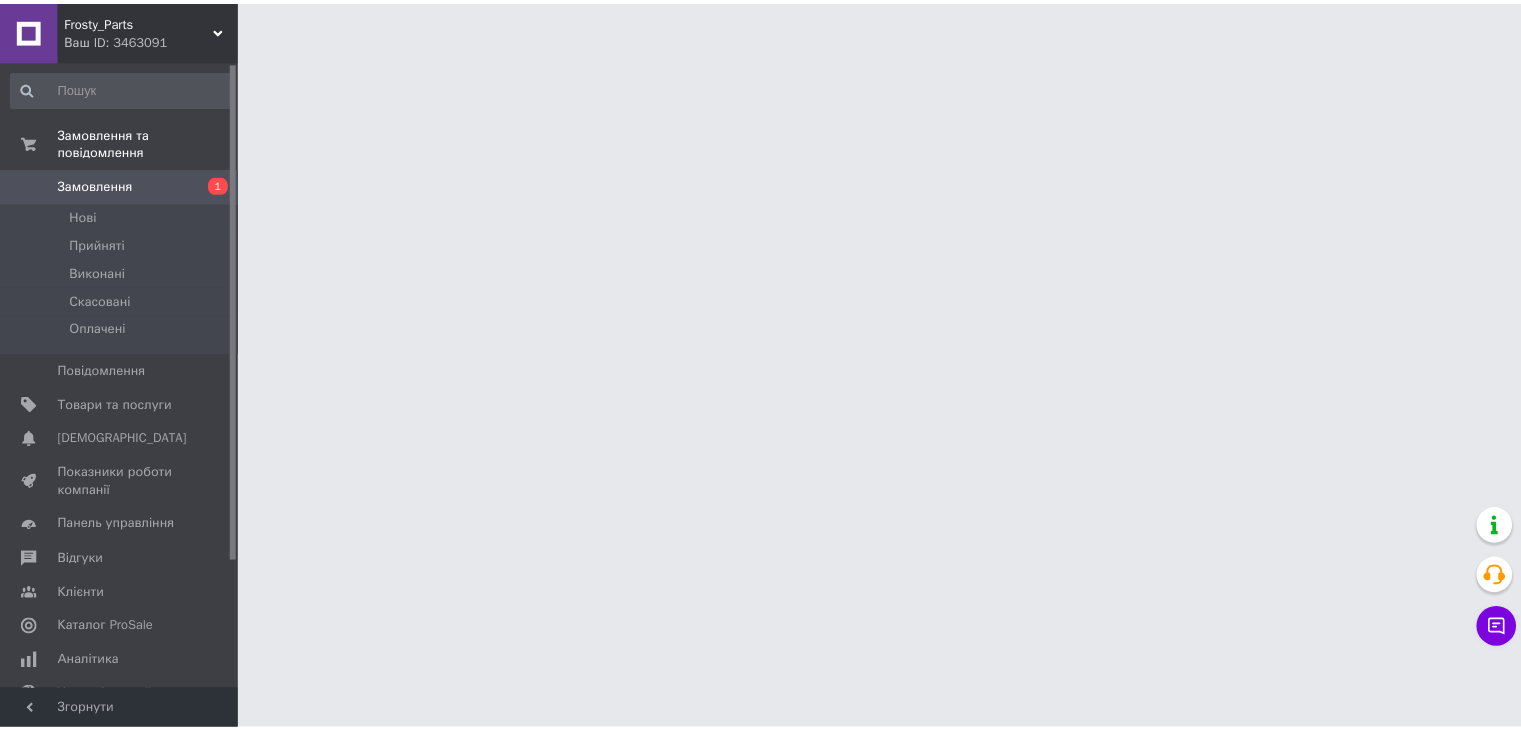 scroll, scrollTop: 0, scrollLeft: 0, axis: both 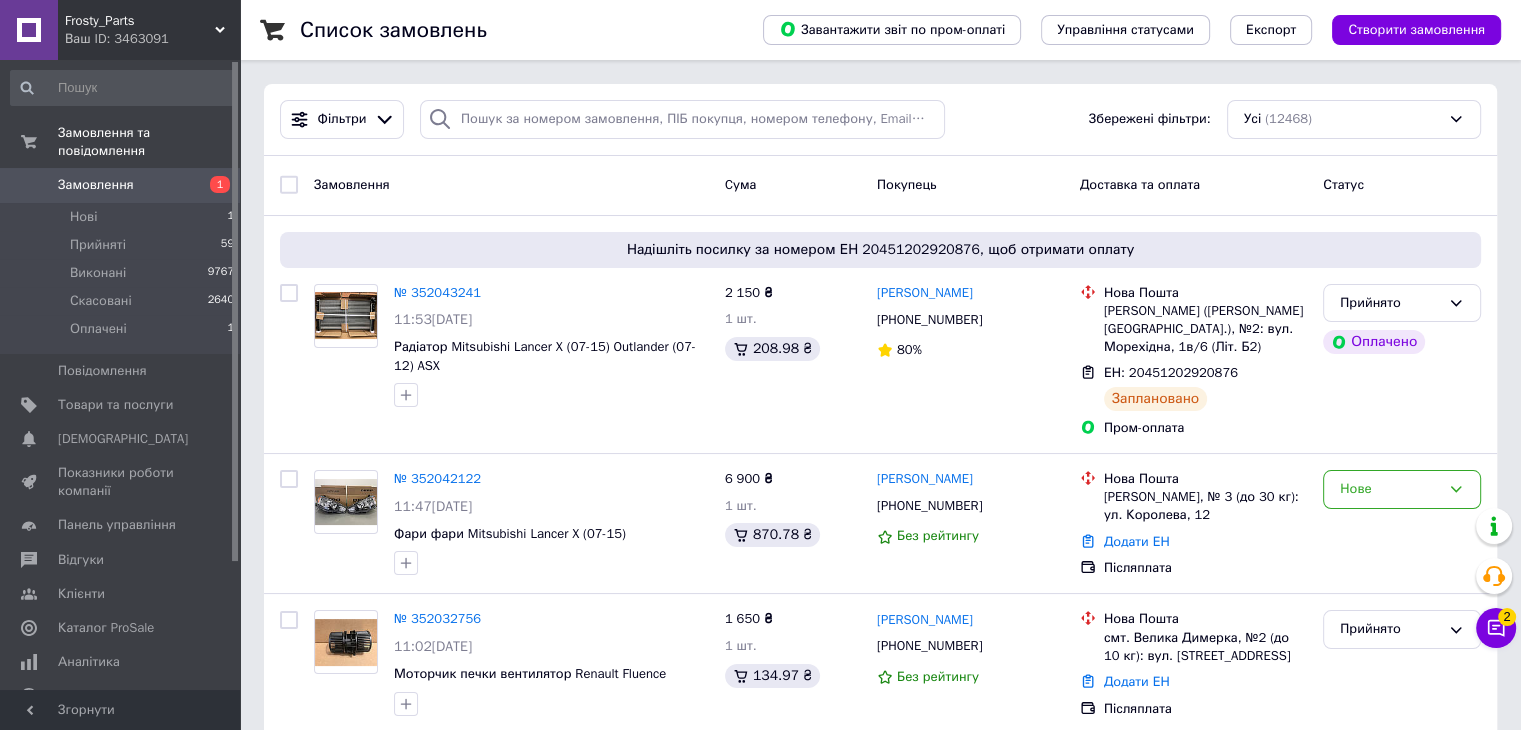 click on "Надішліть посилку за номером ЕН 20451202920876, щоб отримати оплату" at bounding box center [880, 250] 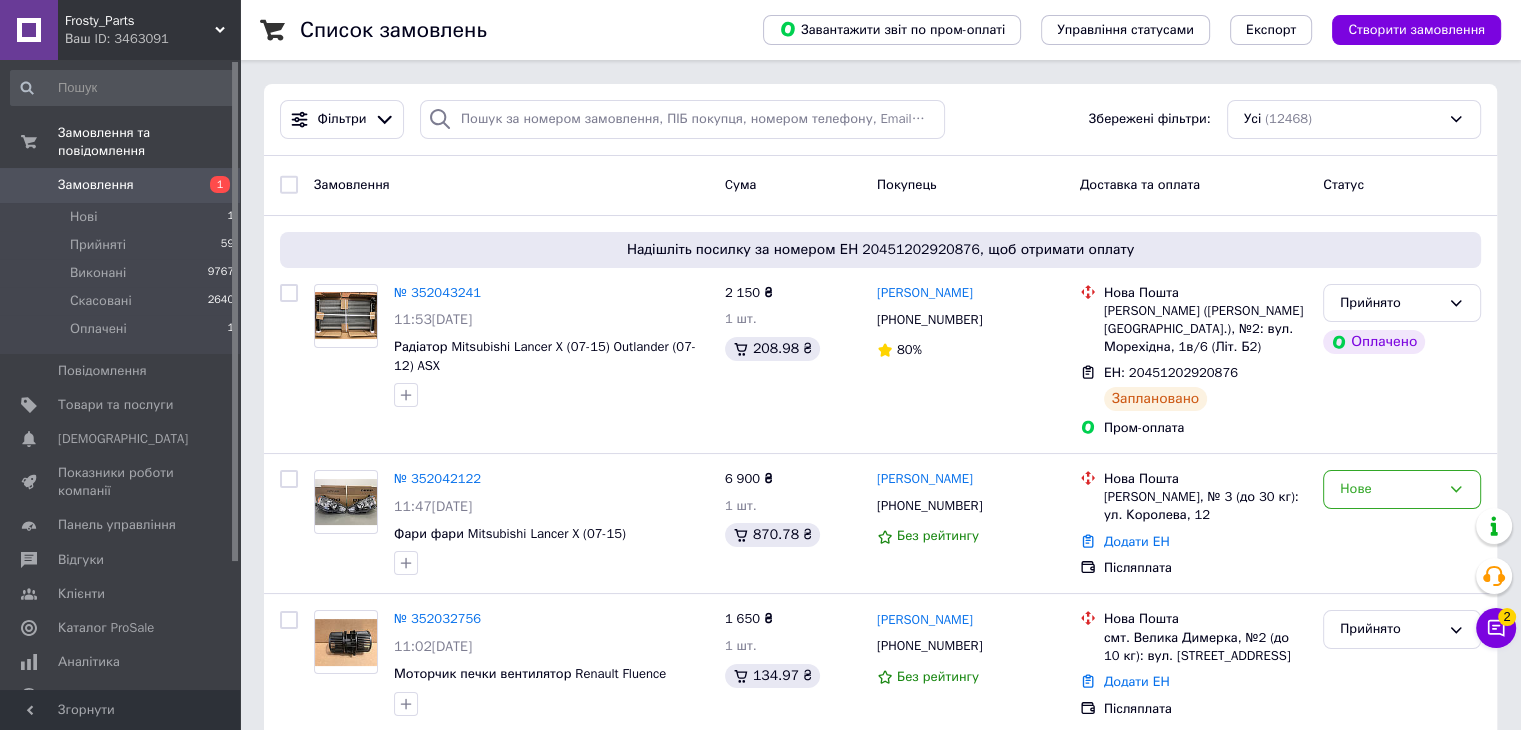 scroll, scrollTop: 100, scrollLeft: 0, axis: vertical 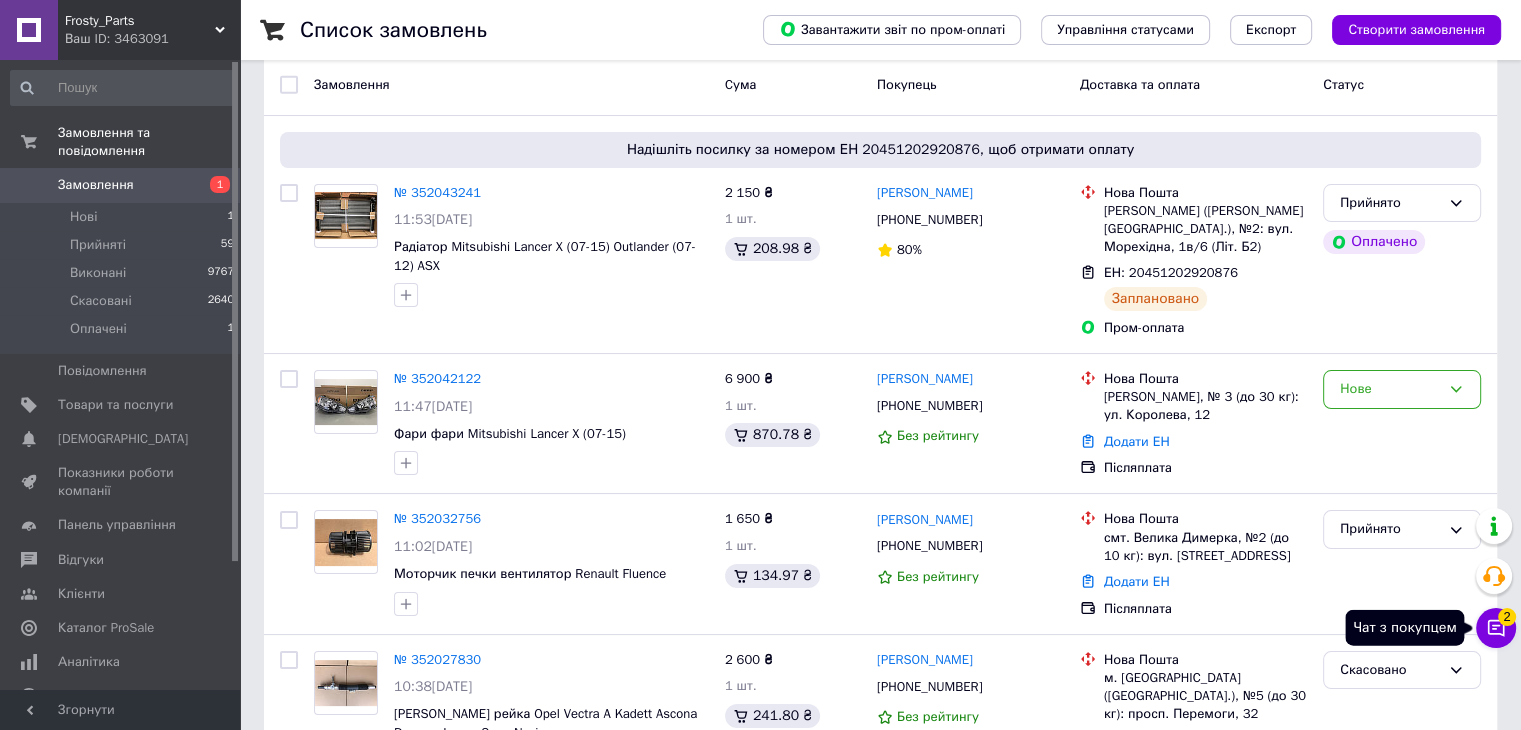 click 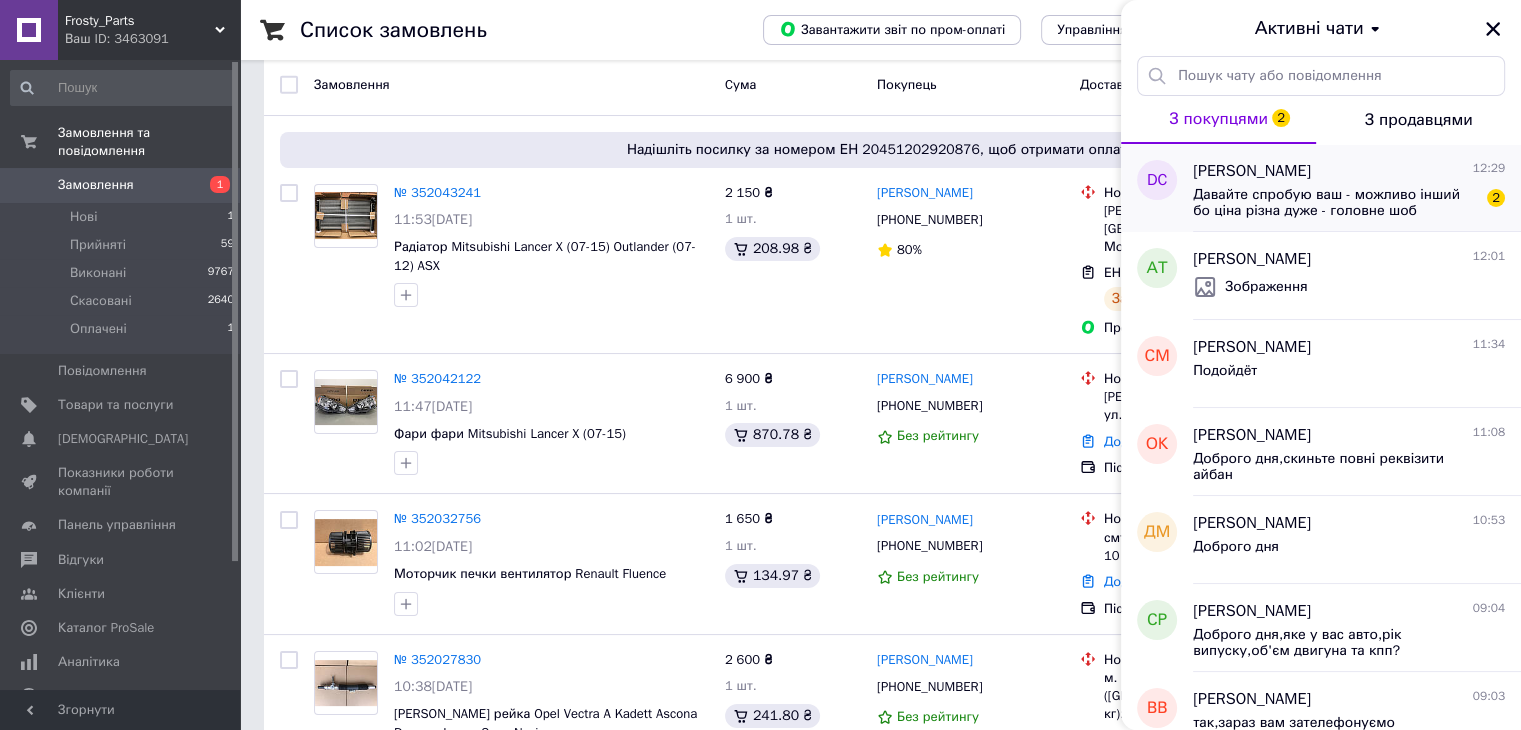 click on "Давайте спробую ваш - можливо інший бо ціна різна дуже - головне шоб підійшов - побачимо далі
Prom оплатою можу оформити замовлення?" at bounding box center [1335, 203] 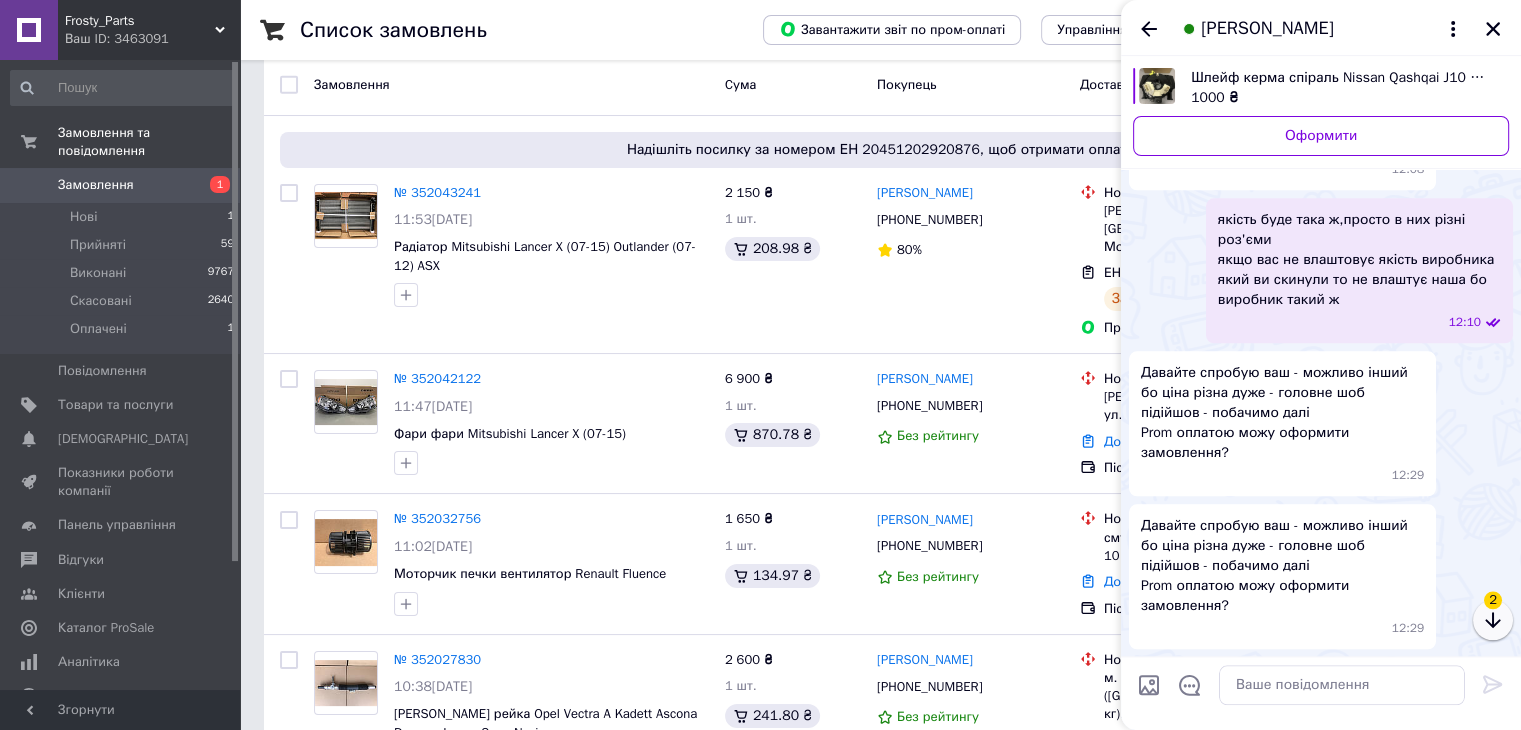 click 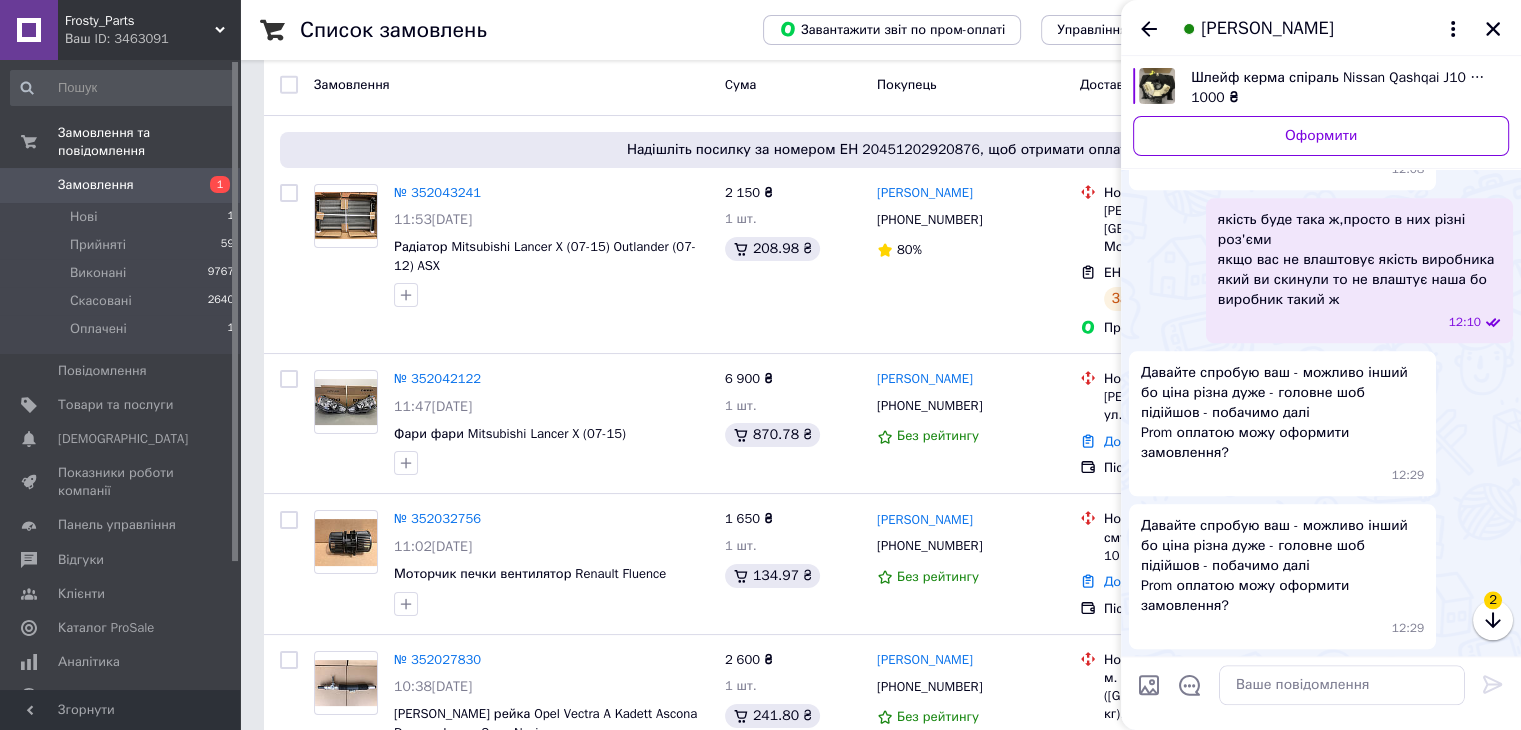scroll, scrollTop: 4476, scrollLeft: 0, axis: vertical 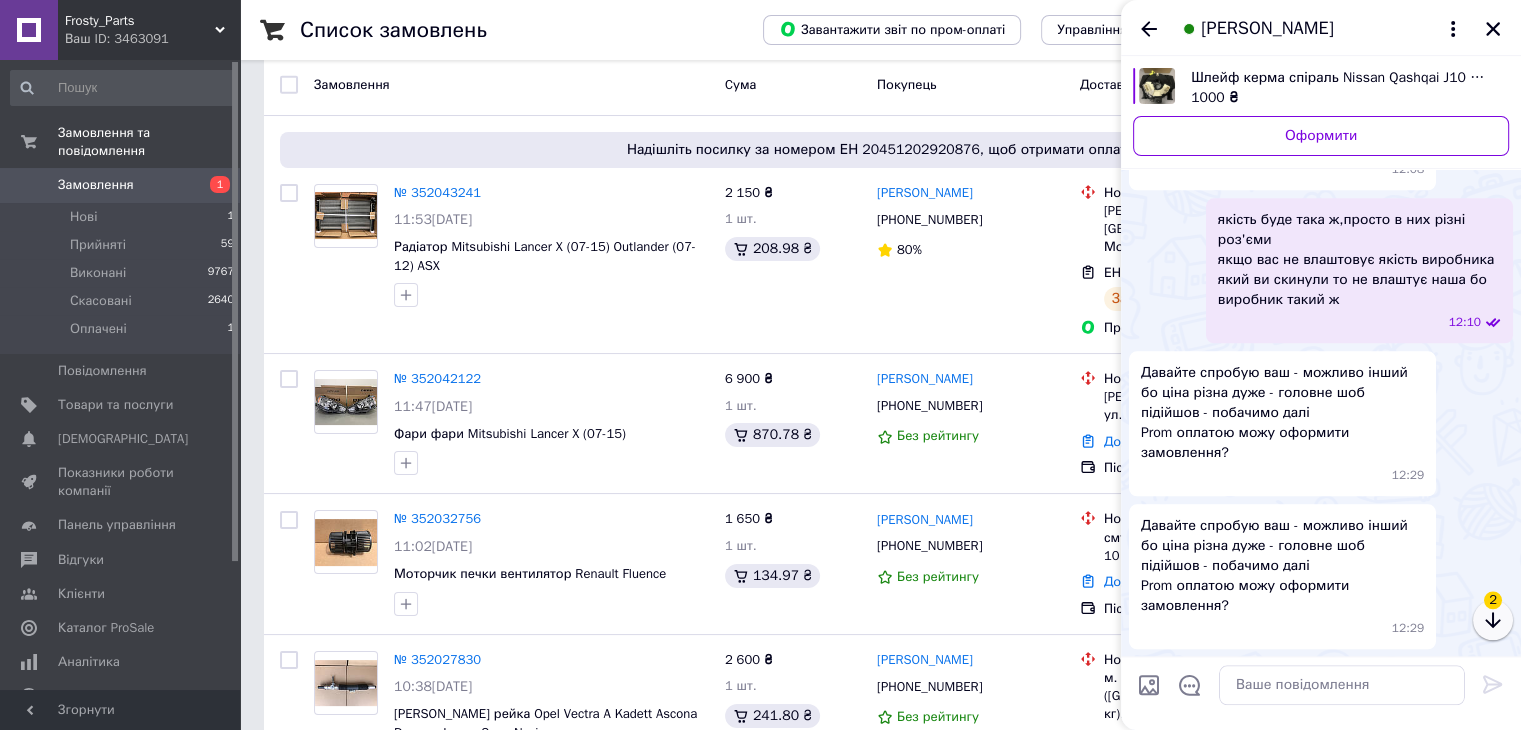 click at bounding box center (1493, 621) 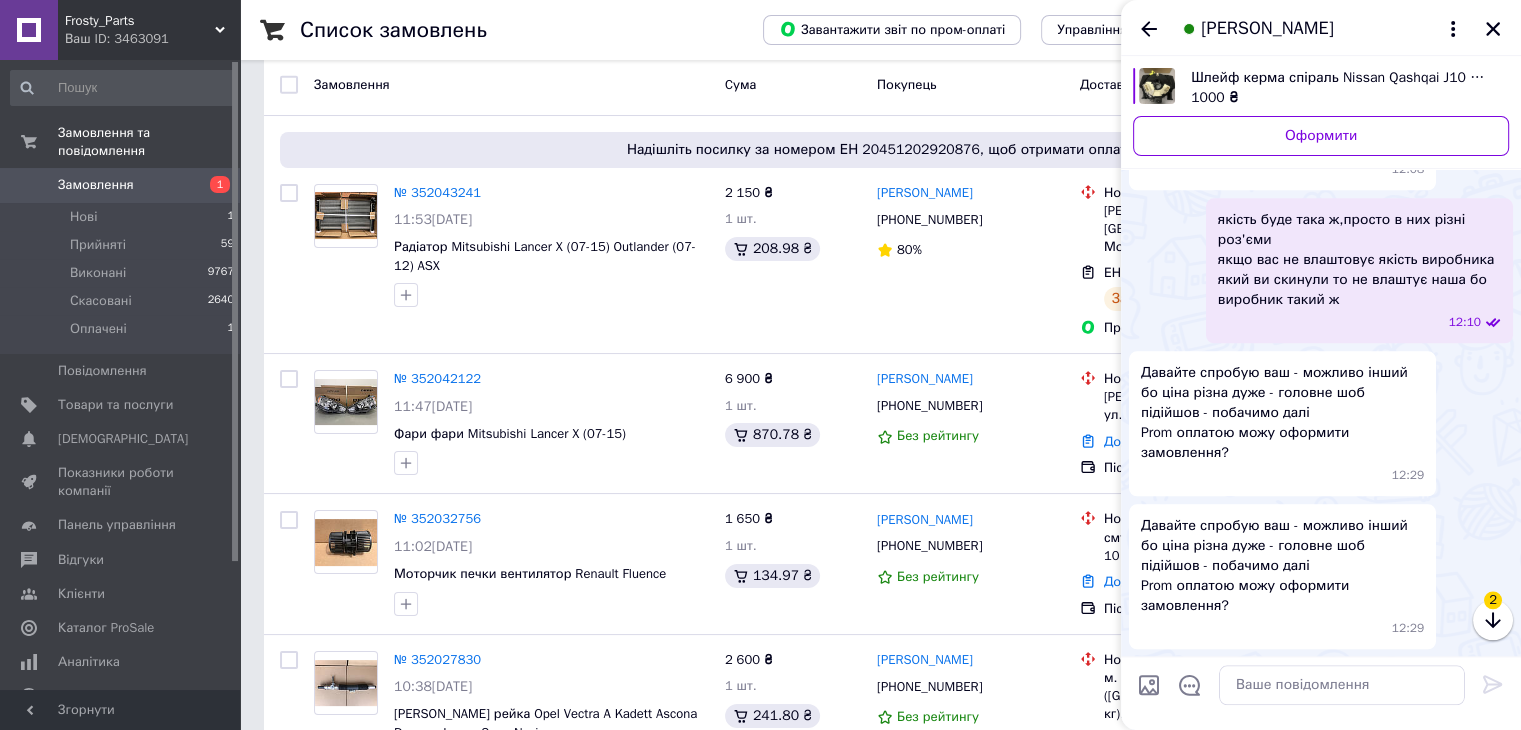 scroll, scrollTop: 3948, scrollLeft: 0, axis: vertical 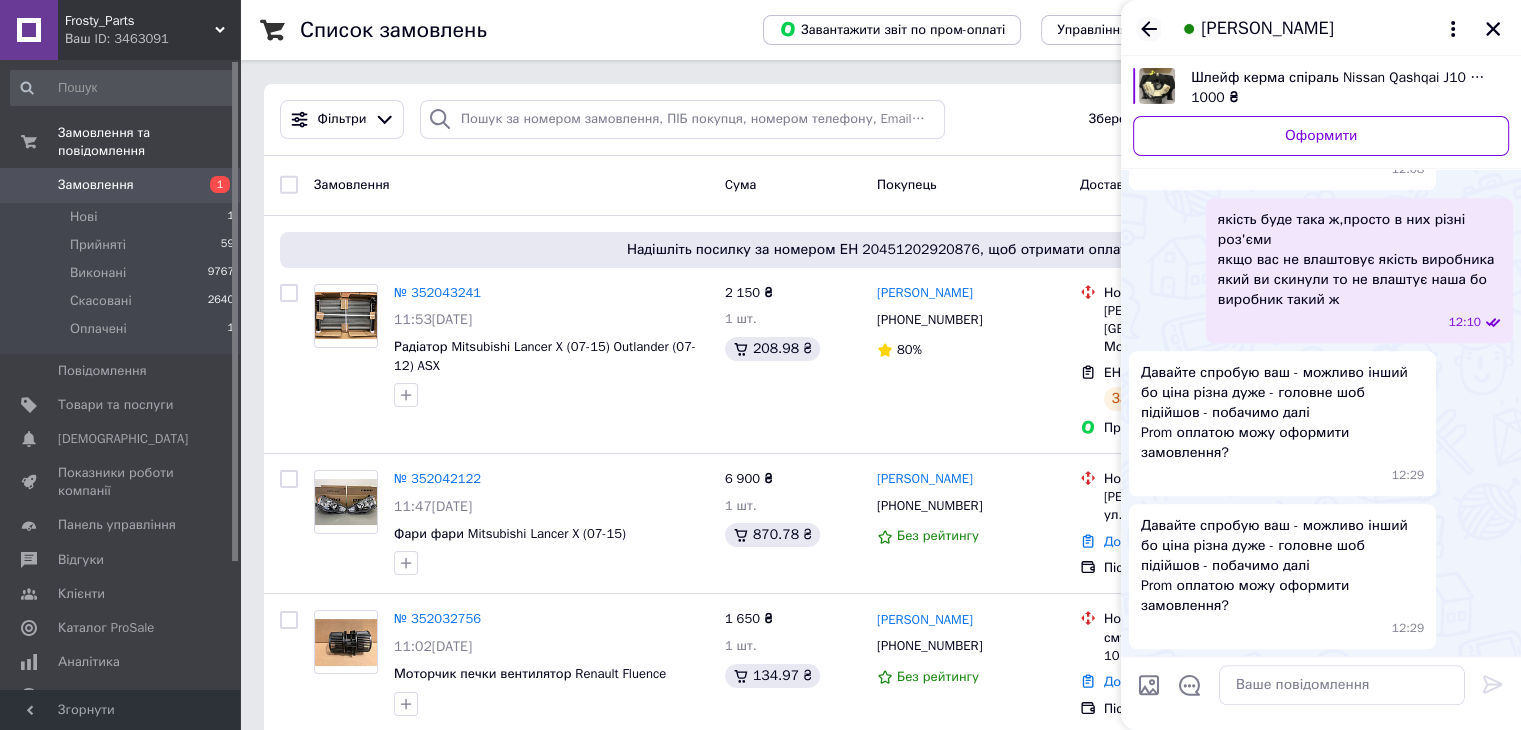 click 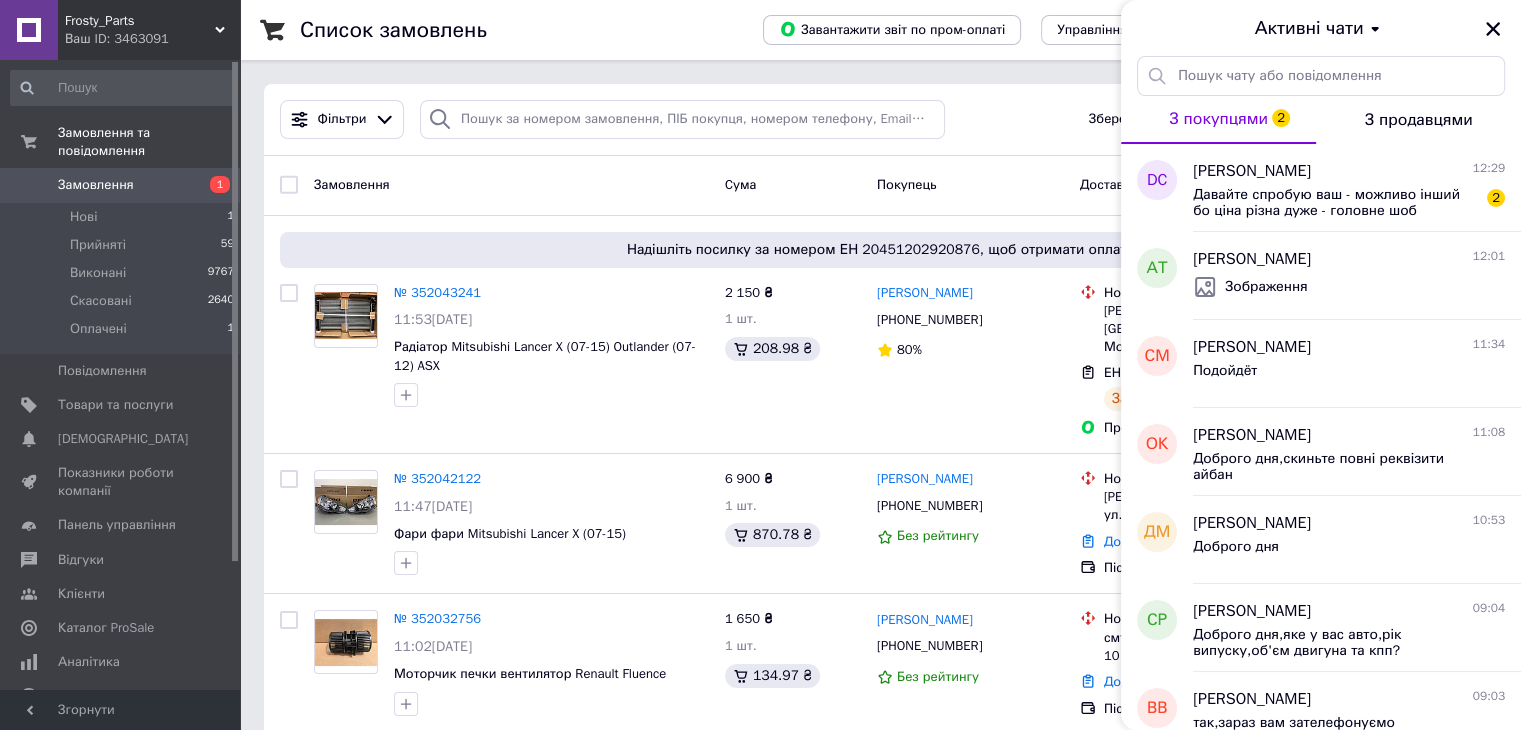 click on "Список замовлень   Завантажити звіт по пром-оплаті Управління статусами Експорт Створити замовлення Фільтри Збережені фільтри: Усі (12468) Замовлення Cума Покупець Доставка та оплата Статус Надішліть посилку за номером ЕН 20451202920876, щоб отримати оплату № 352043241 11:53, 10.07.2025 Радіатор Mitsubishi Lancer X (07-15) Outlander (07-12) ASX 2 150 ₴ 1 шт. 208.98 ₴ Серега Мефёдов +380953615878 80% Нова Пошта Николаев (Николаевская обл.), №2: вул. Морехідна, 1в/6 (Літ. Б2) ЕН: 20451202920876 Заплановано Пром-оплата Прийнято Оплачено № 352042122 11:47, 10.07.2025 Фари фари Mitsubishi Lancer X (07-15) 6 900 ₴ 1 шт. 870.78 ₴ Руслан Ганык +380931412504 Нове 1 шт." at bounding box center (880, 9245) 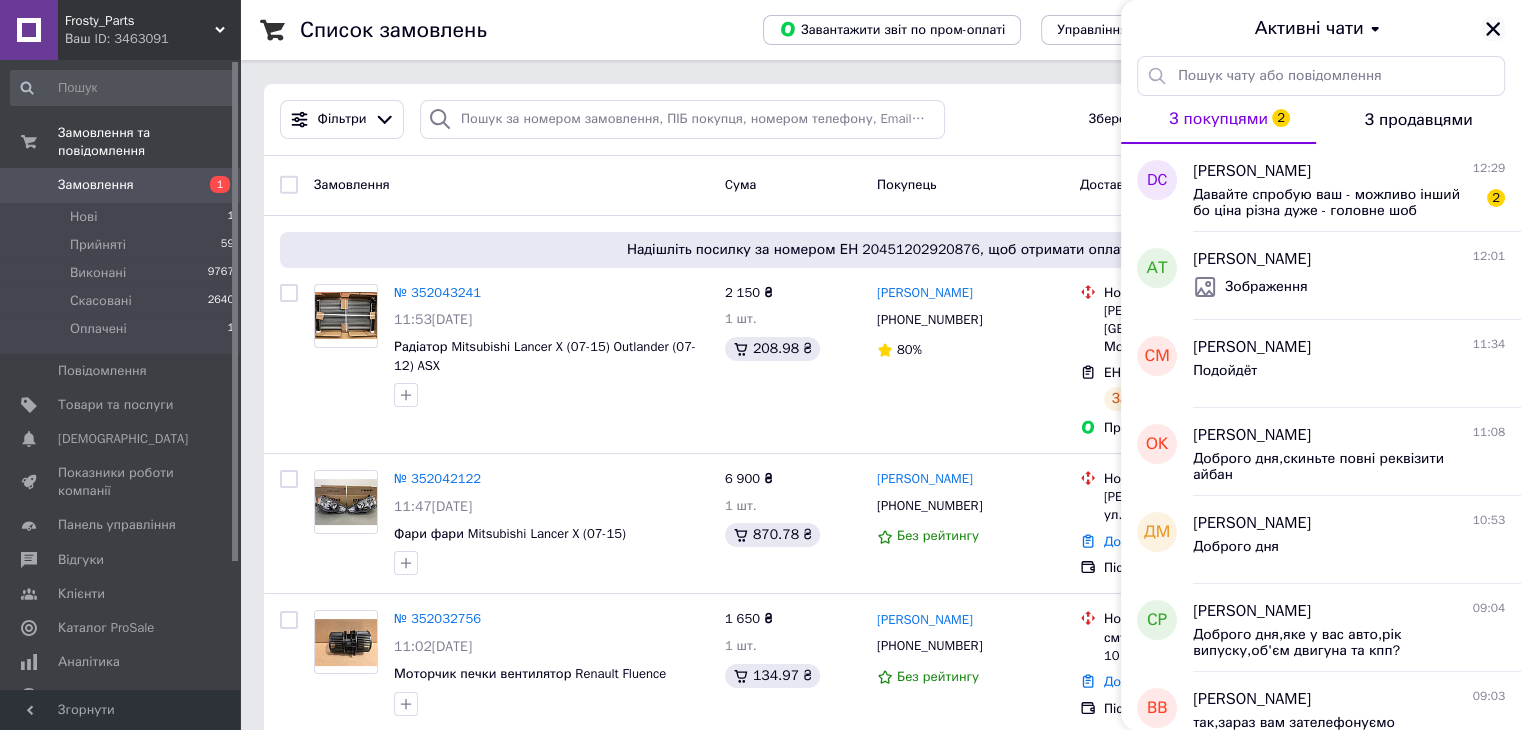 click 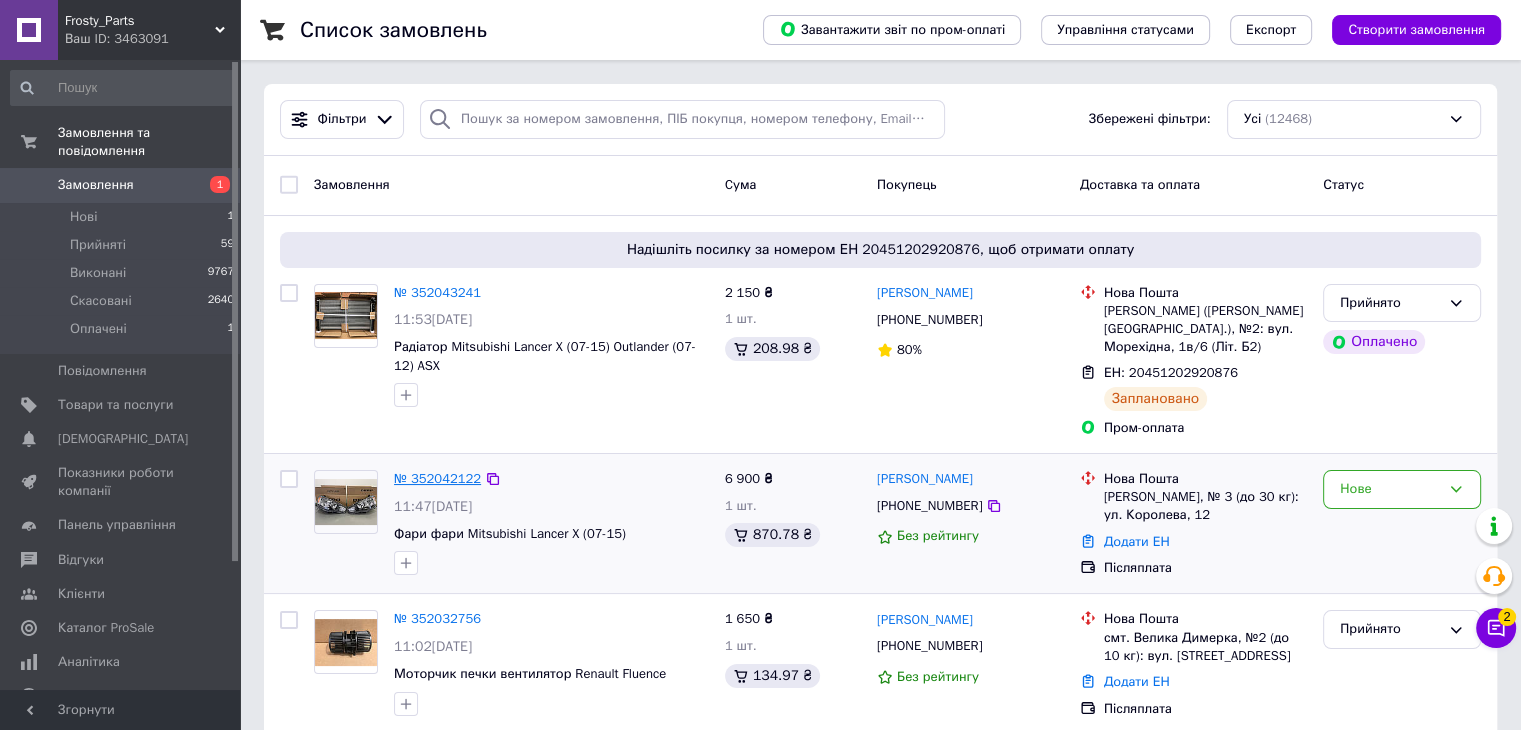 click on "№ 352042122" at bounding box center (437, 478) 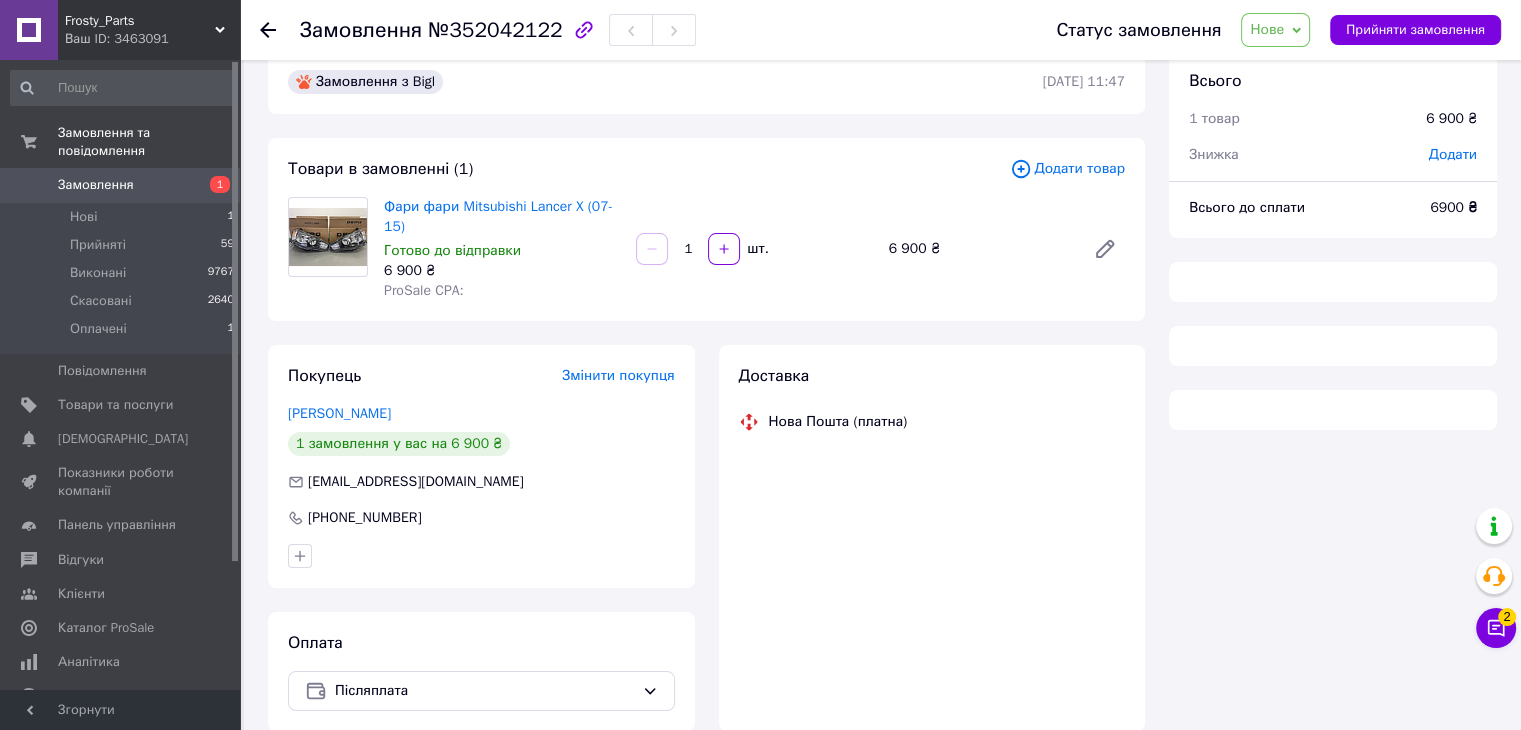 scroll, scrollTop: 0, scrollLeft: 0, axis: both 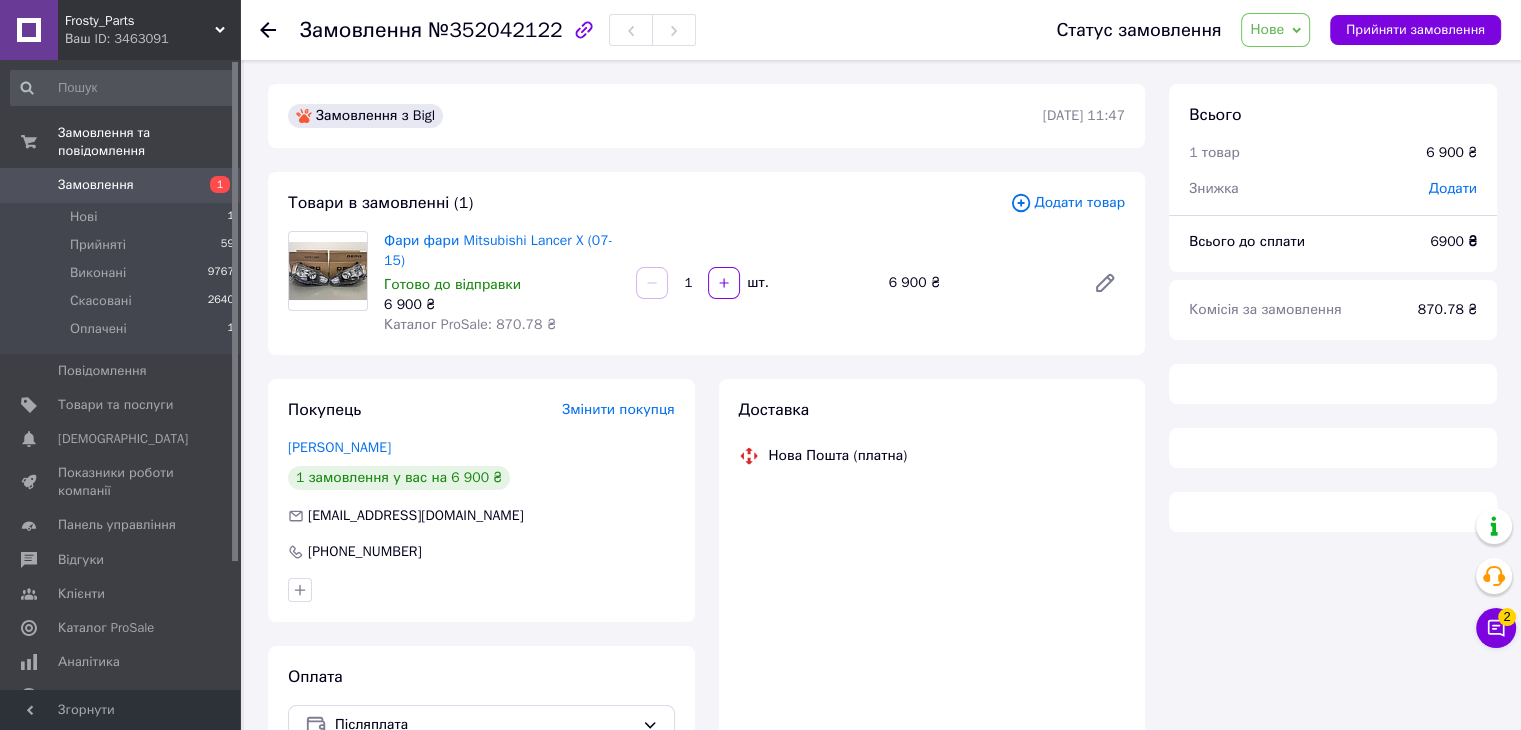 click on "Нове" at bounding box center (1267, 29) 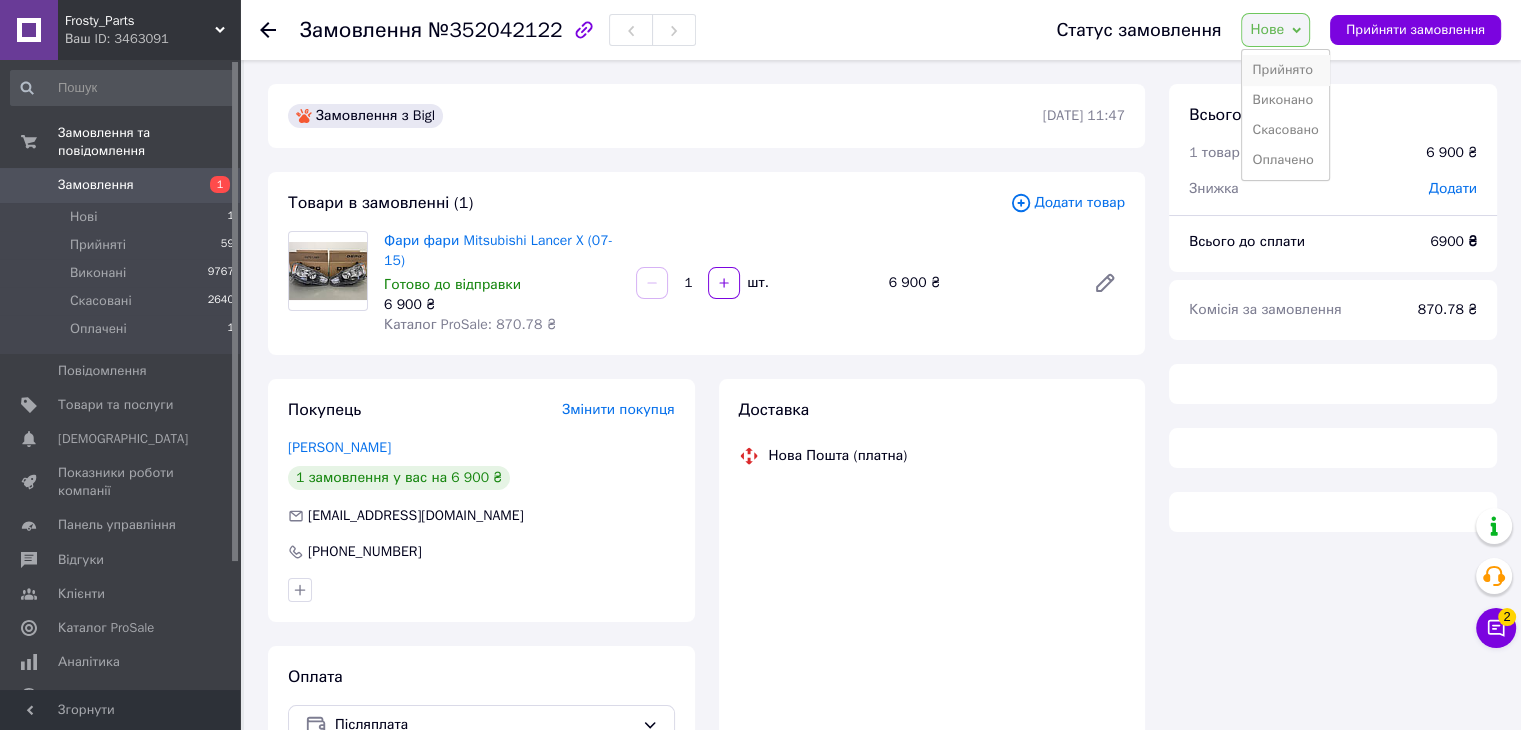 click on "Прийнято" at bounding box center (1285, 70) 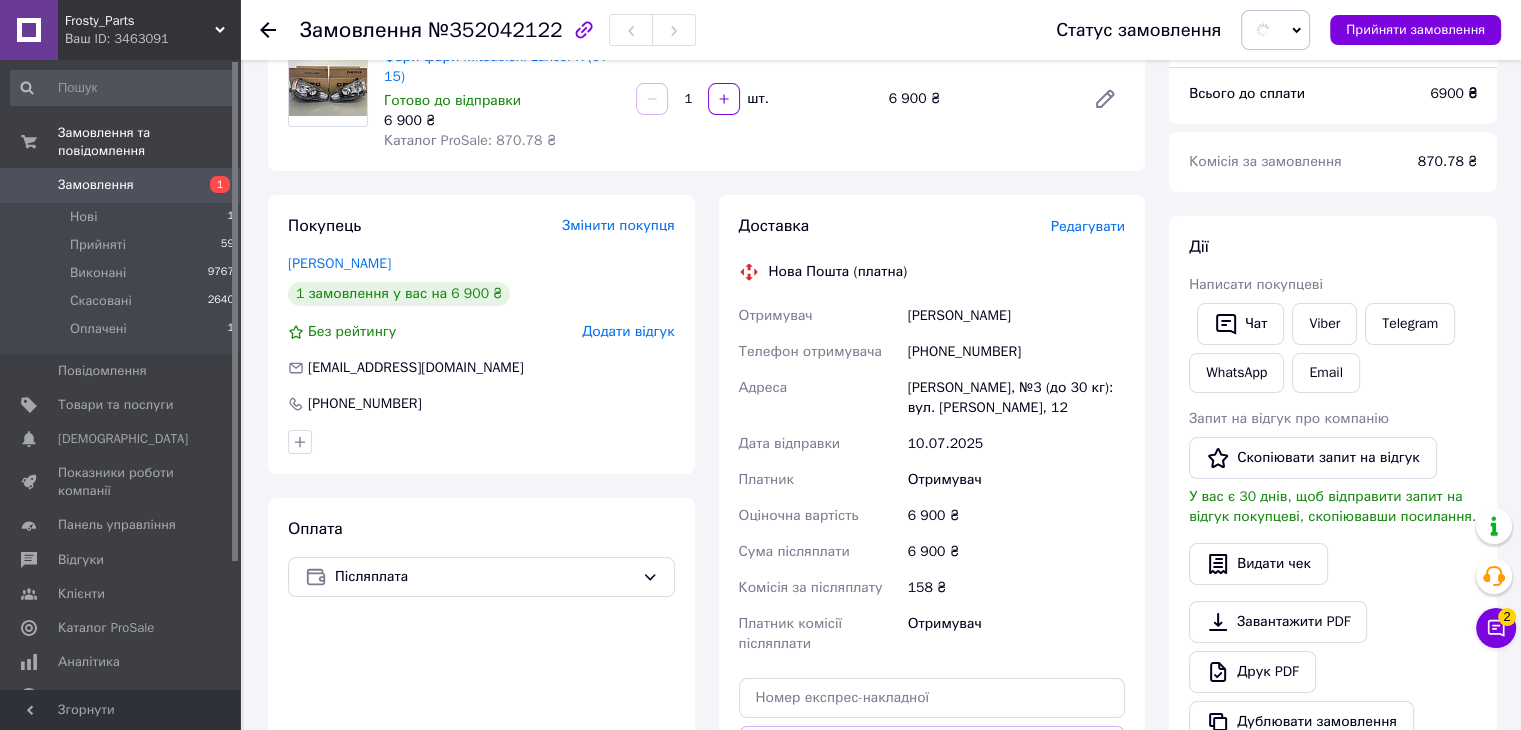 scroll, scrollTop: 200, scrollLeft: 0, axis: vertical 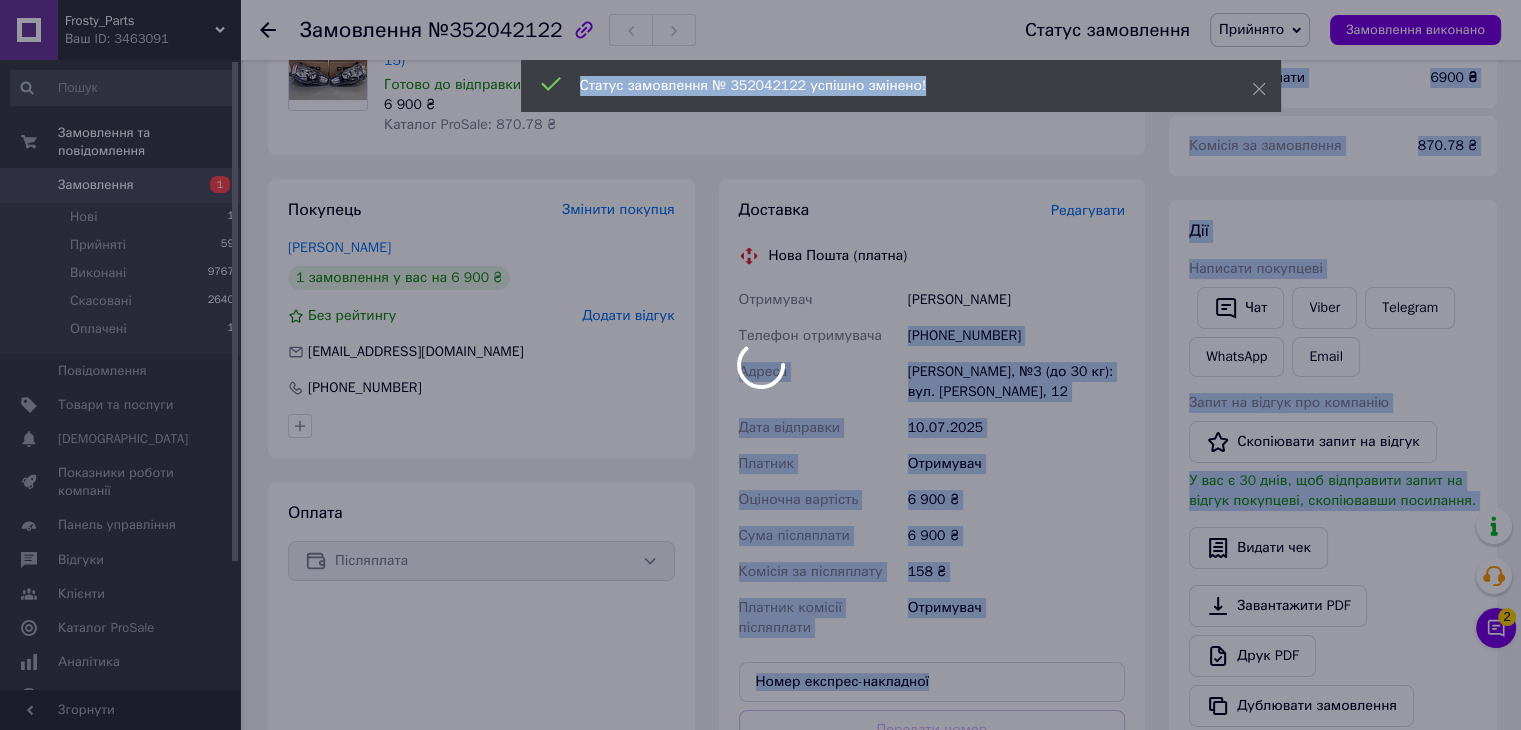 drag, startPoint x: 908, startPoint y: 336, endPoint x: 955, endPoint y: 334, distance: 47.042534 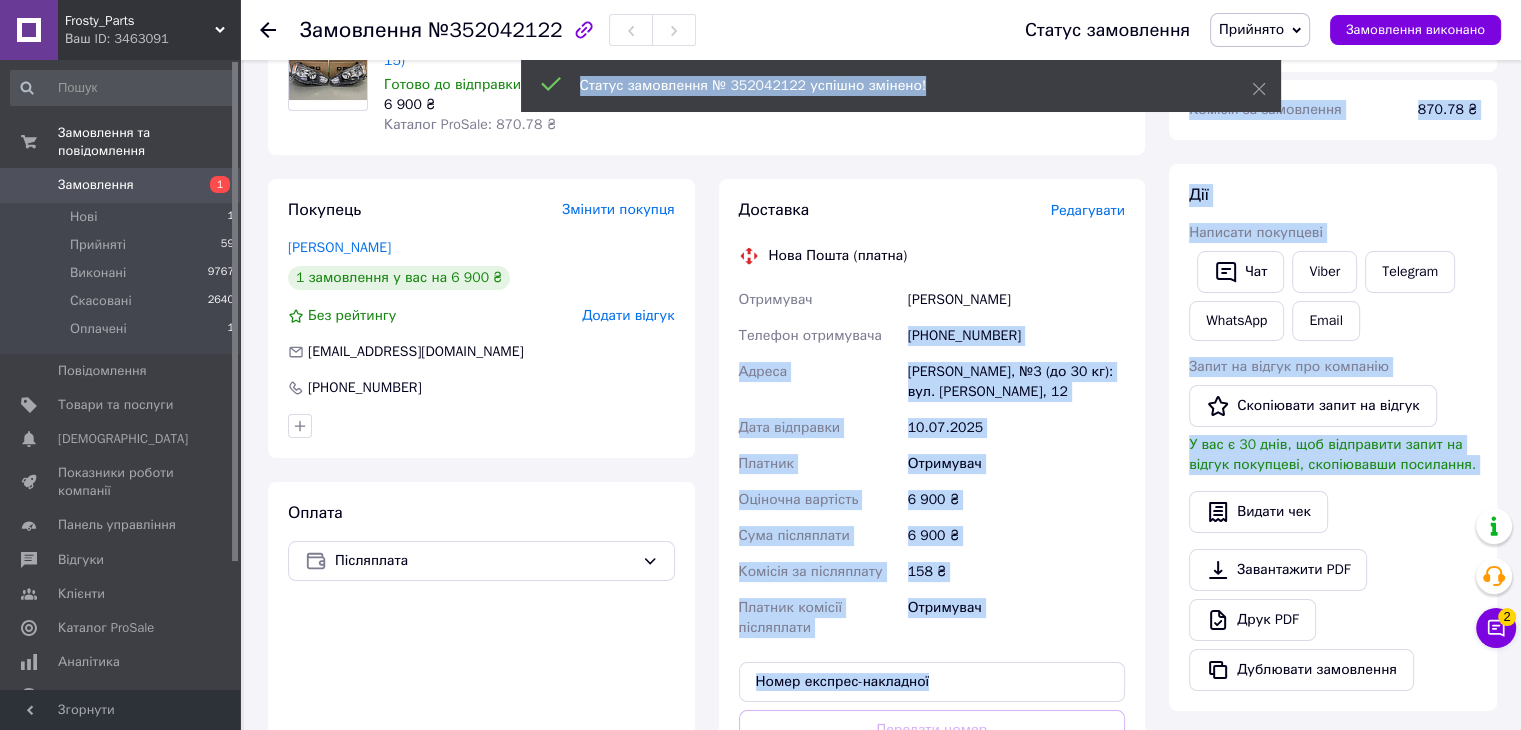 click on "[PHONE_NUMBER]" at bounding box center [1016, 336] 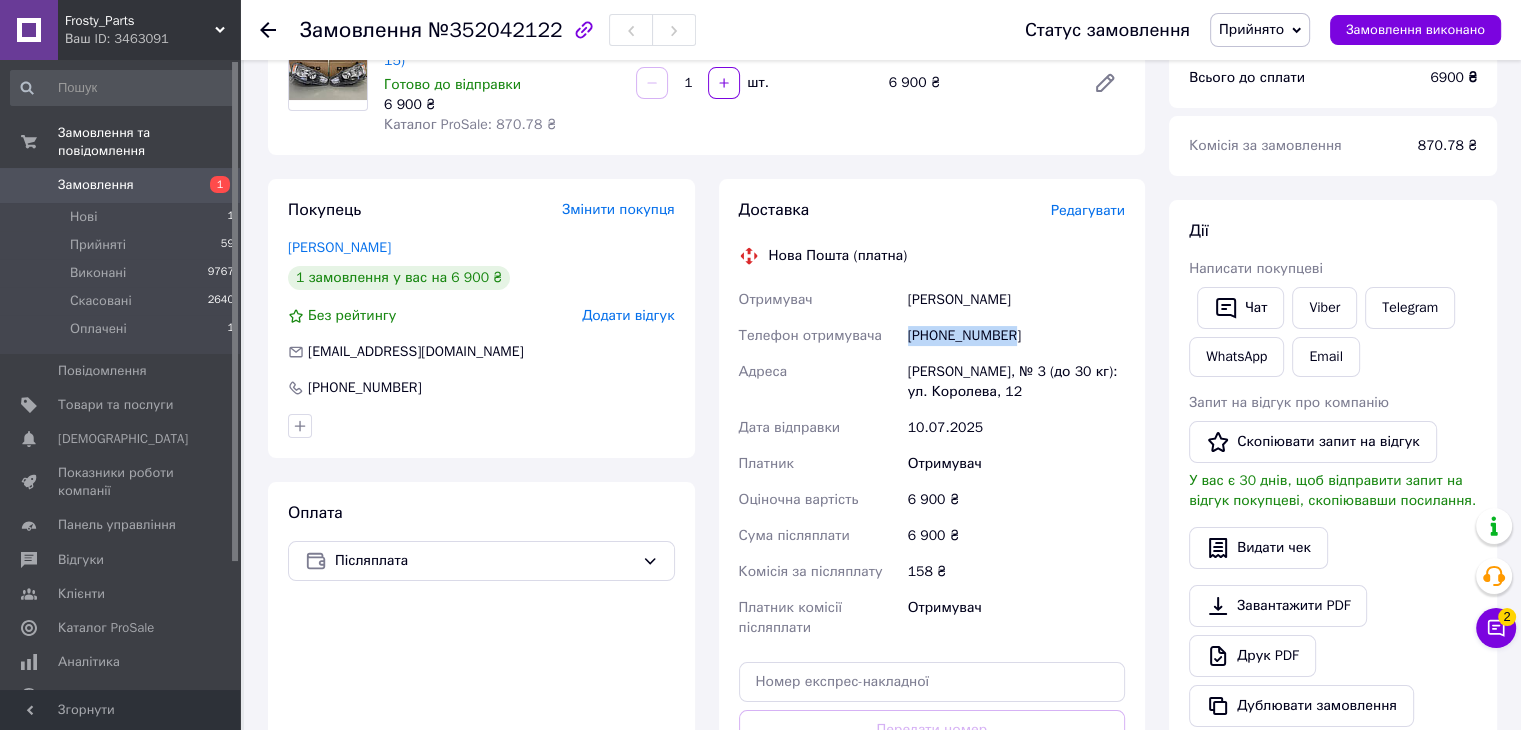 drag, startPoint x: 909, startPoint y: 341, endPoint x: 1004, endPoint y: 337, distance: 95.084175 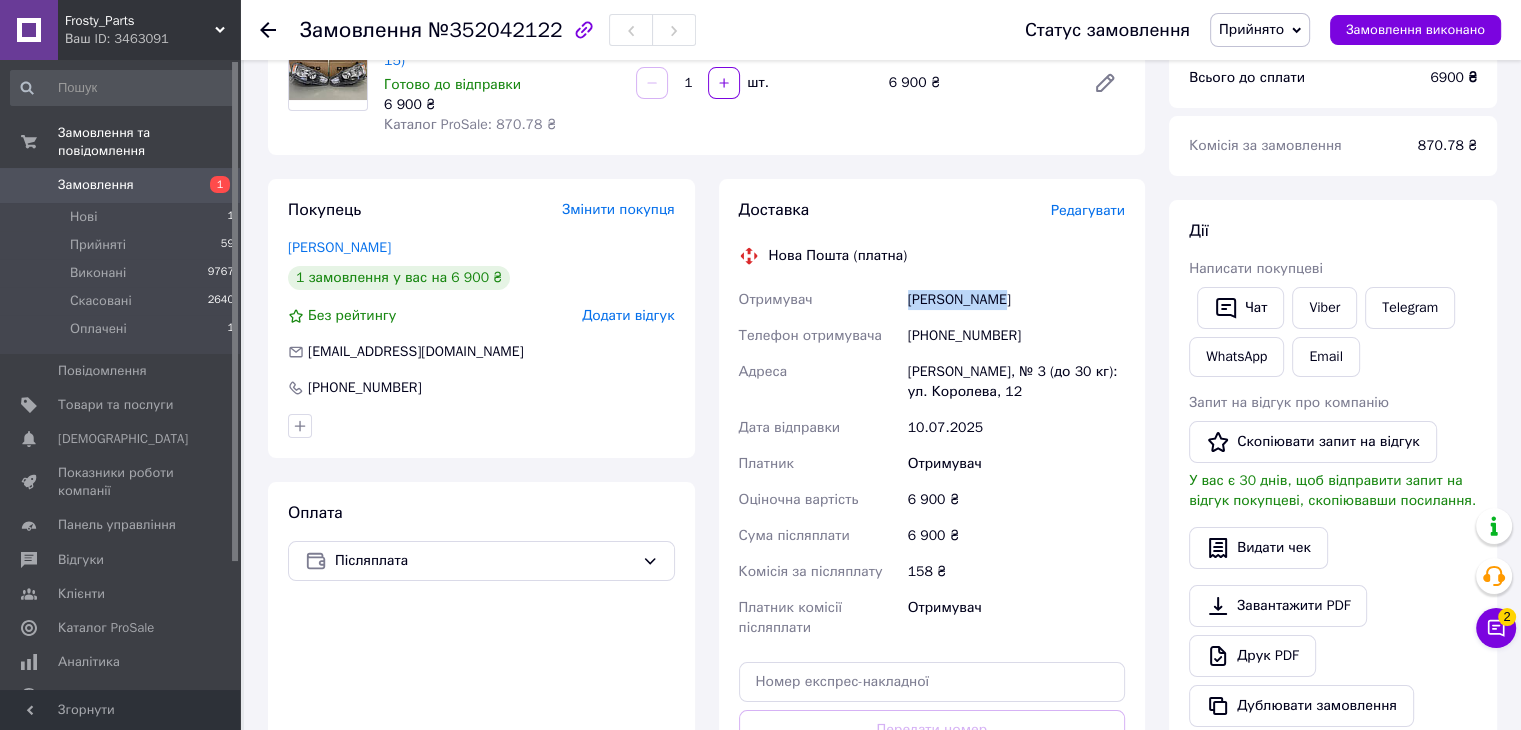 drag, startPoint x: 909, startPoint y: 299, endPoint x: 992, endPoint y: 305, distance: 83.21658 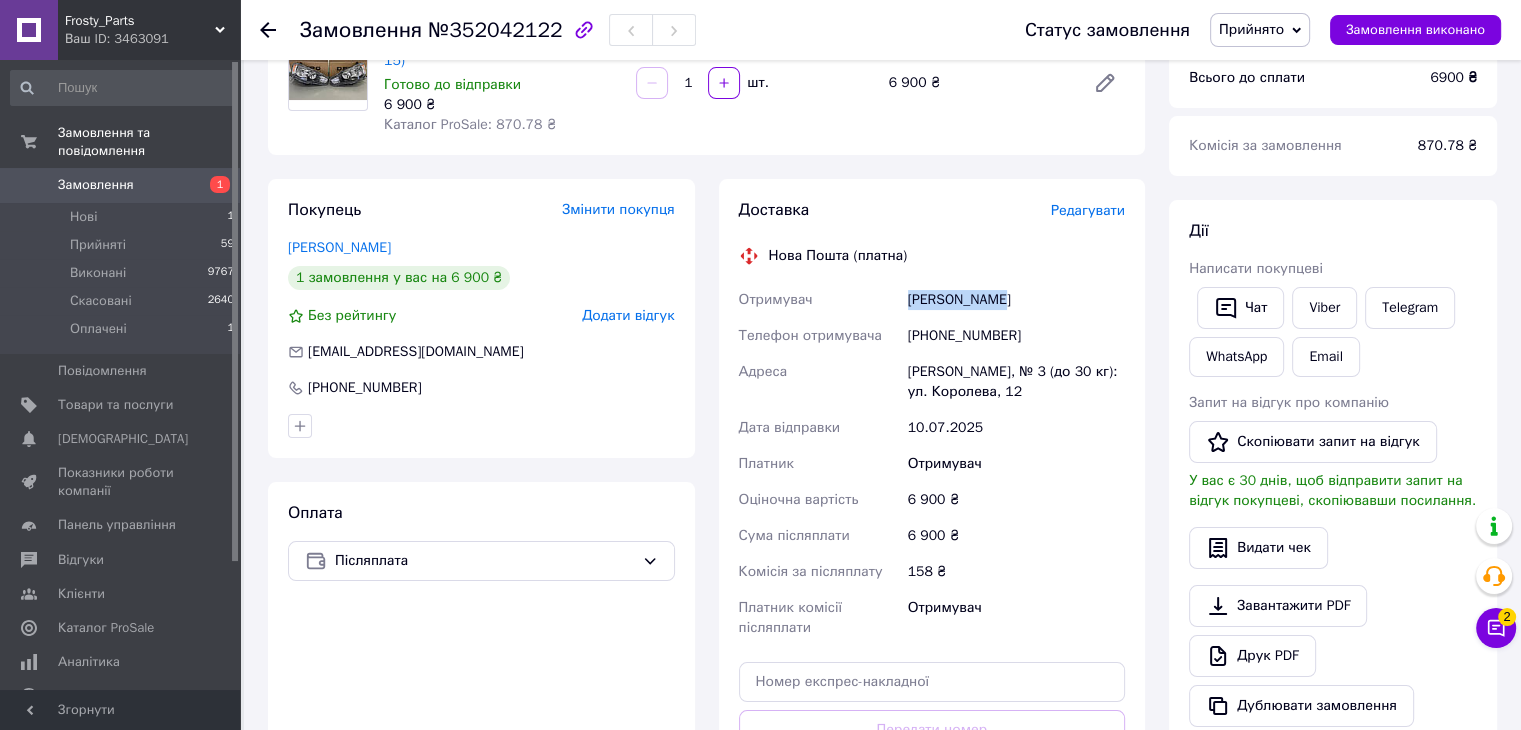 click on "Ганык Руслан" at bounding box center [1016, 300] 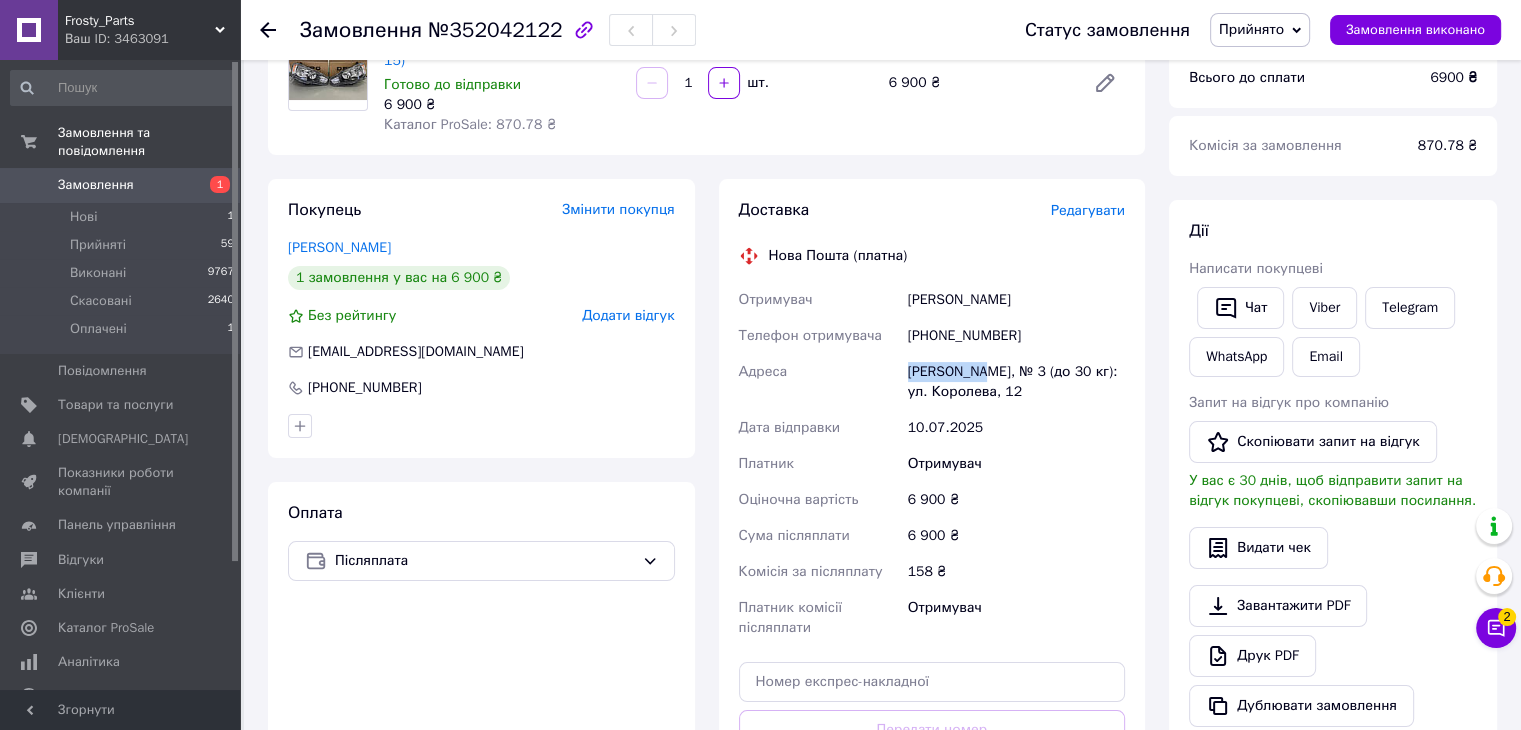 drag, startPoint x: 916, startPoint y: 373, endPoint x: 984, endPoint y: 368, distance: 68.18358 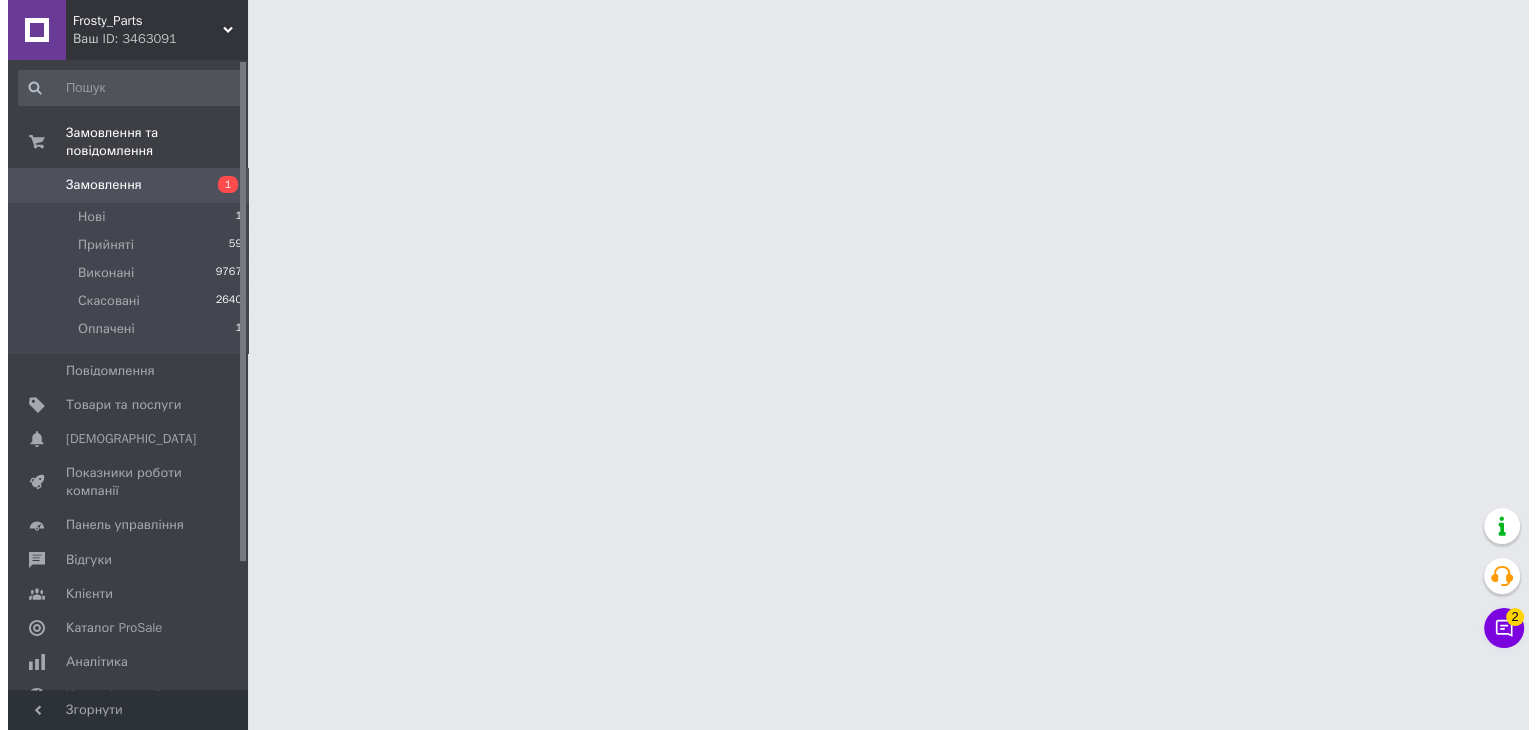 scroll, scrollTop: 0, scrollLeft: 0, axis: both 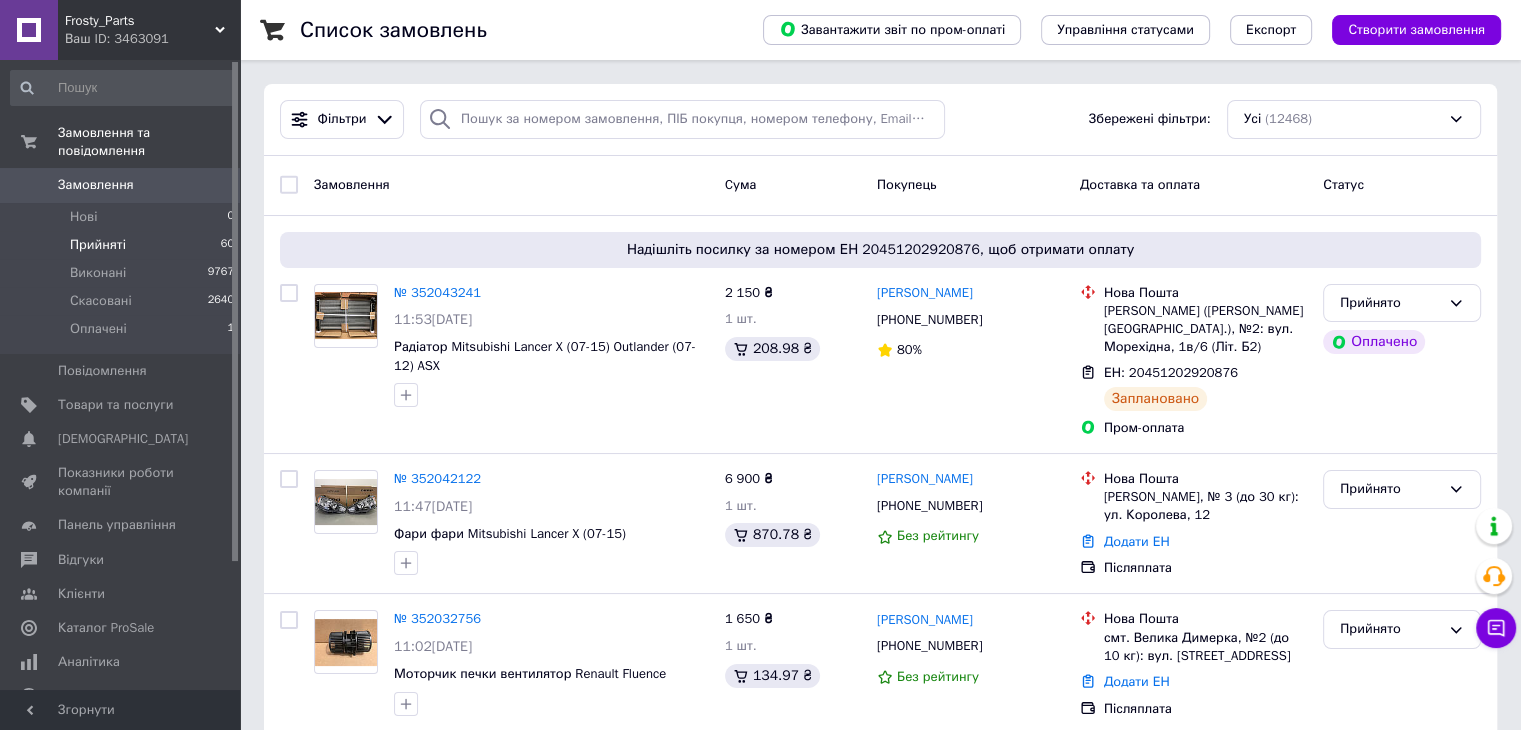 click on "Прийняті 60" at bounding box center [123, 245] 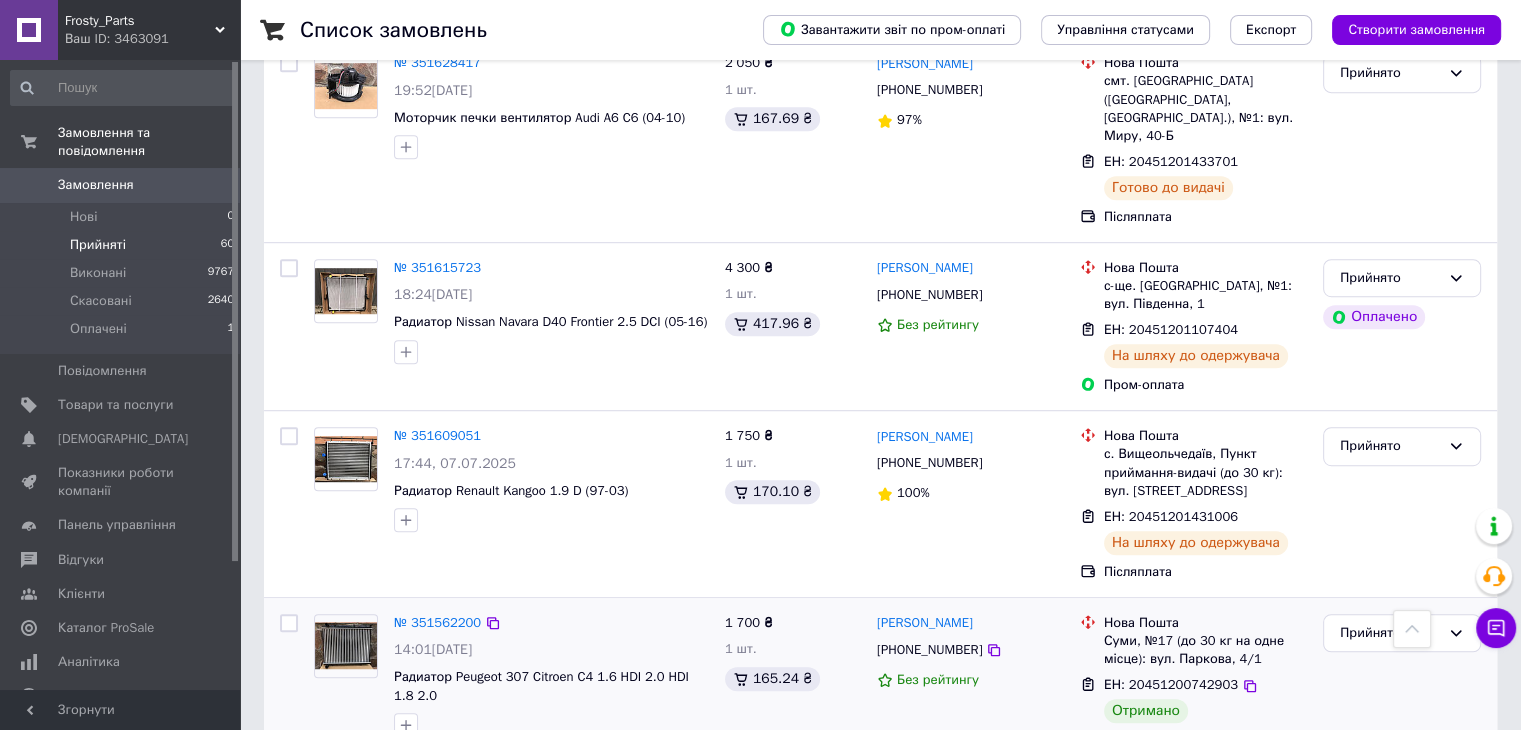 scroll, scrollTop: 8638, scrollLeft: 0, axis: vertical 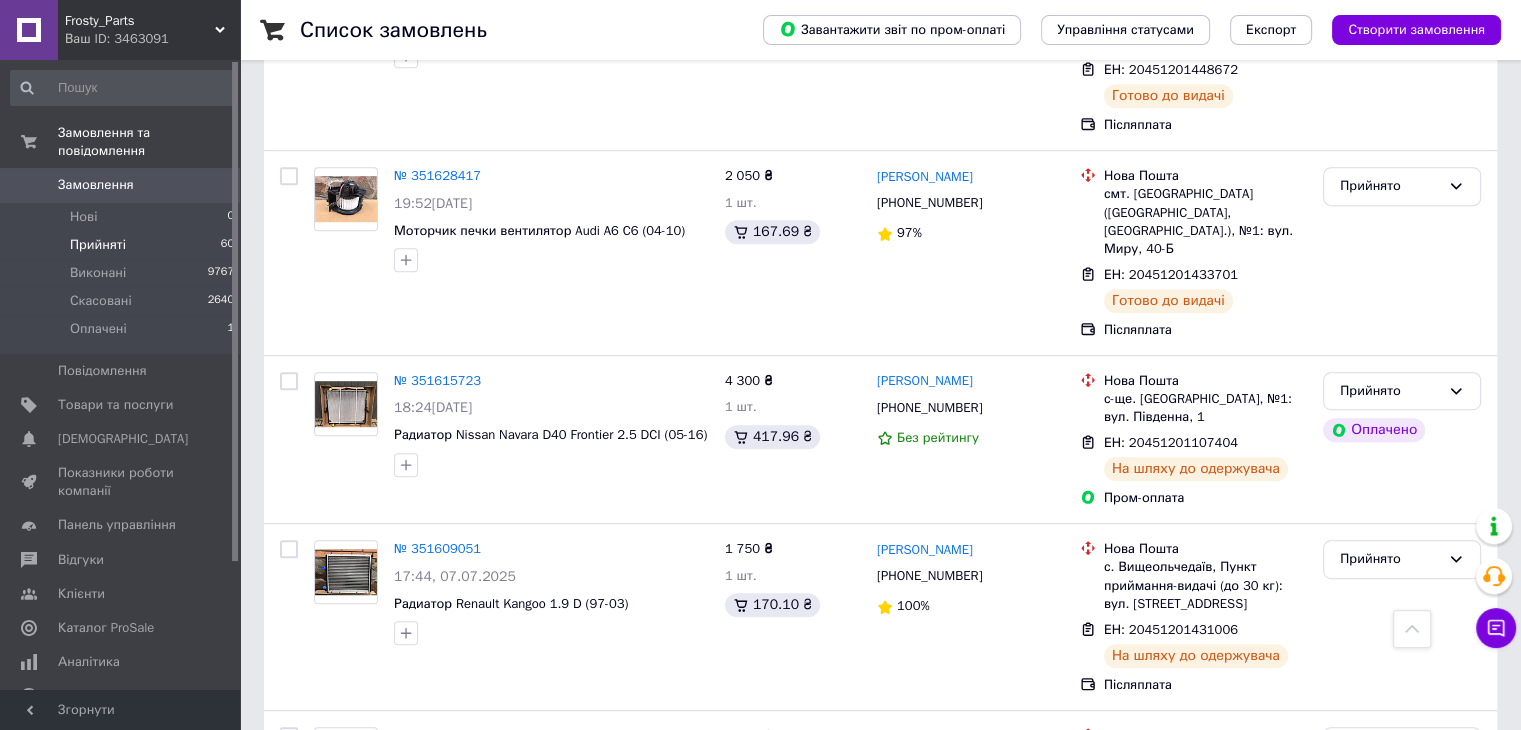 click on "Прийнято" at bounding box center [1390, 914] 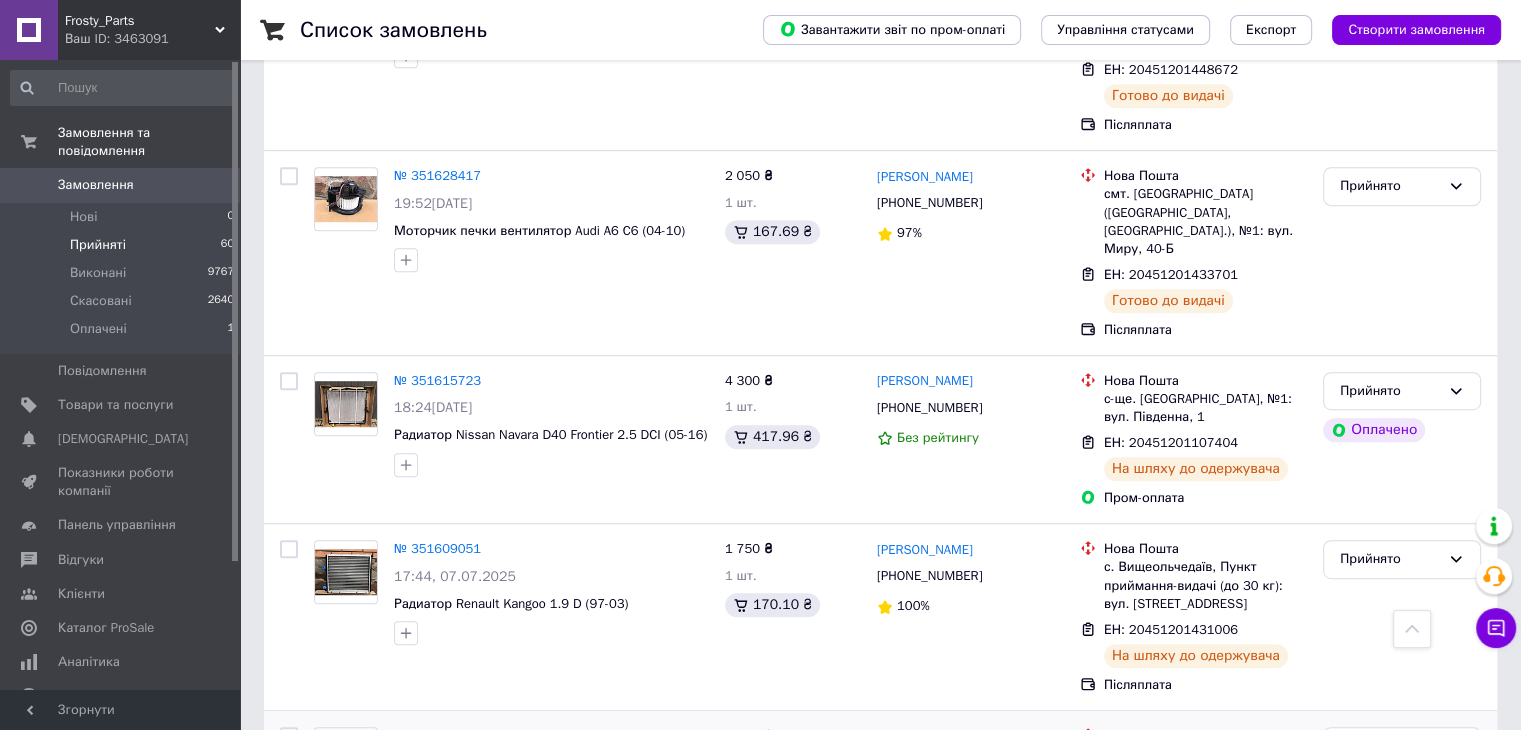 drag, startPoint x: 1404, startPoint y: 470, endPoint x: 1343, endPoint y: 383, distance: 106.25441 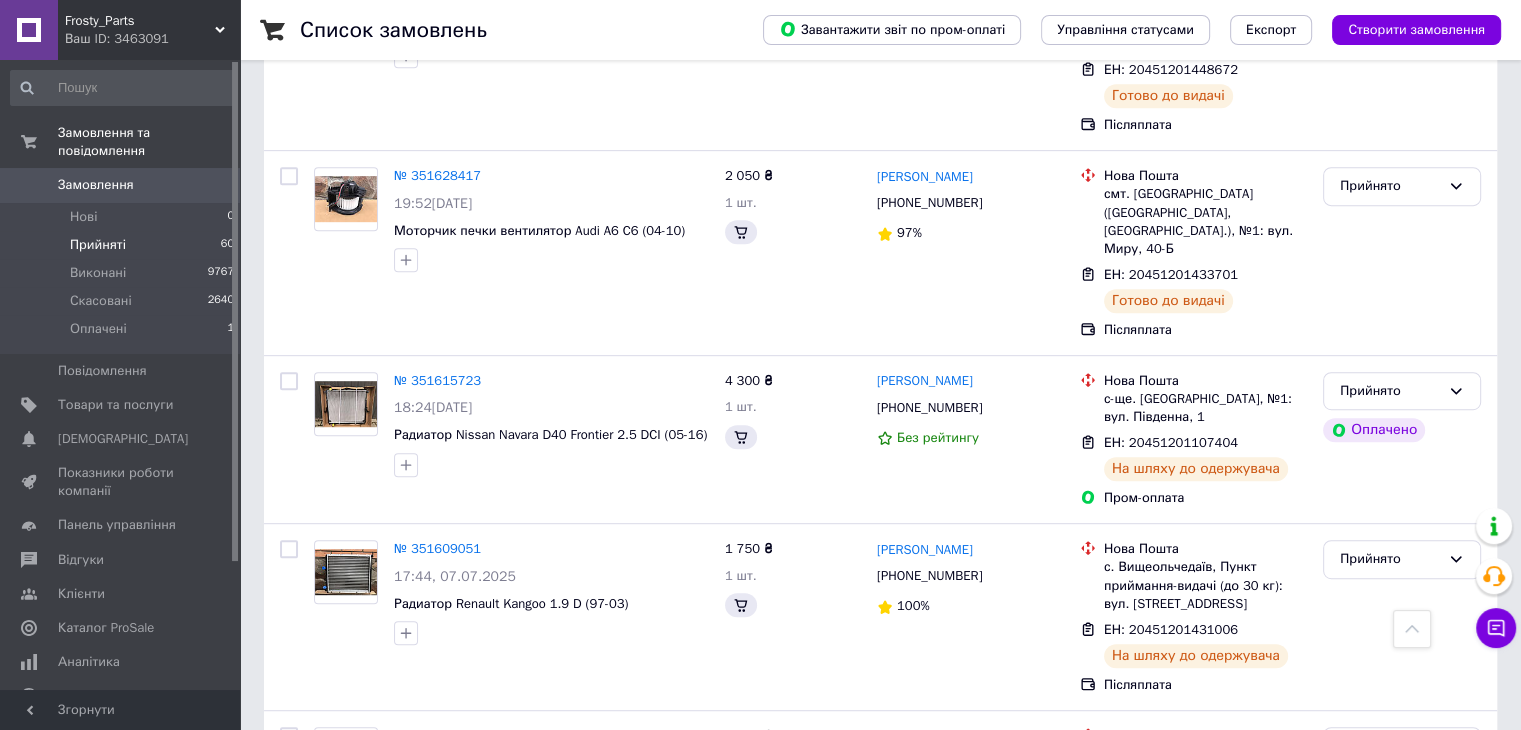 scroll, scrollTop: 8638, scrollLeft: 0, axis: vertical 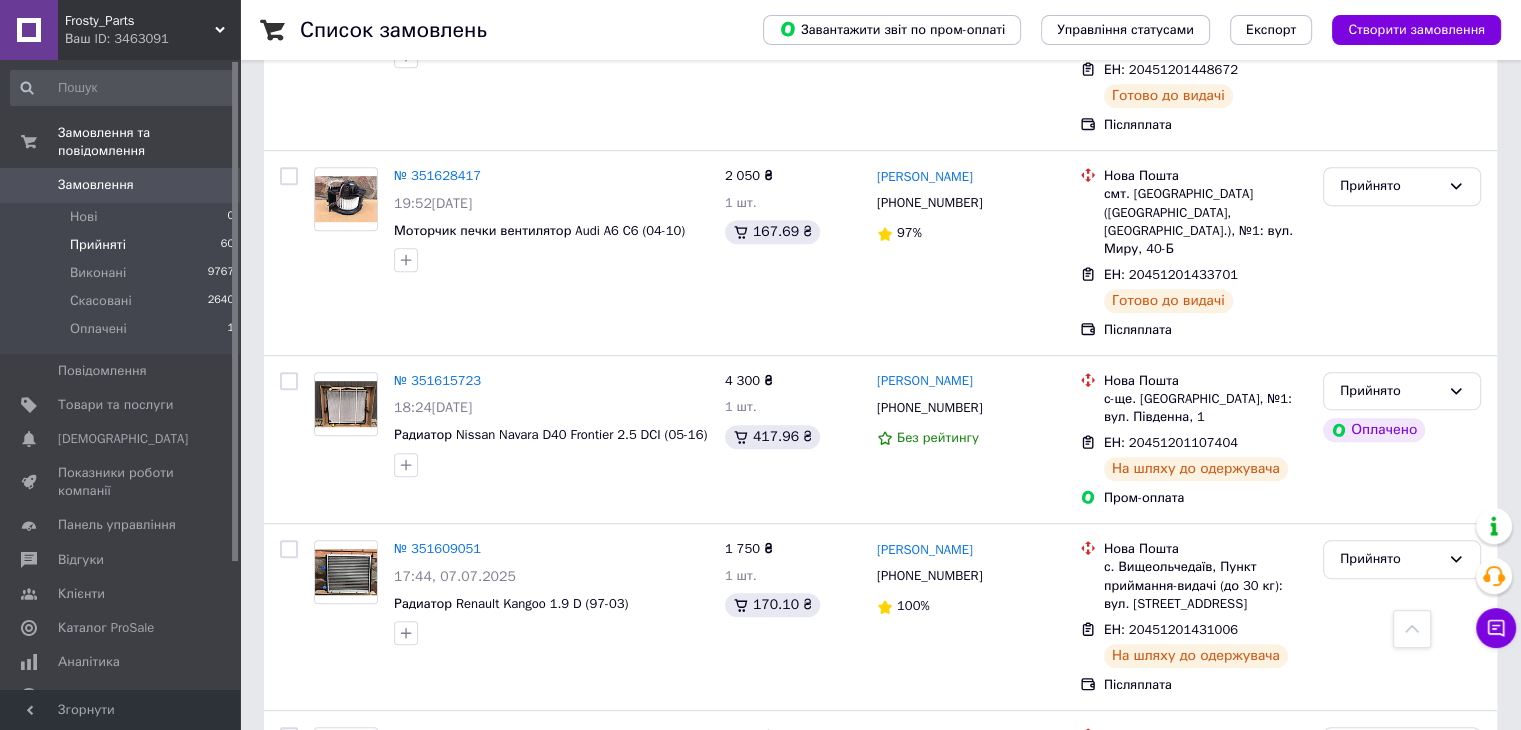 click on "[PERSON_NAME]" at bounding box center [925, 904] 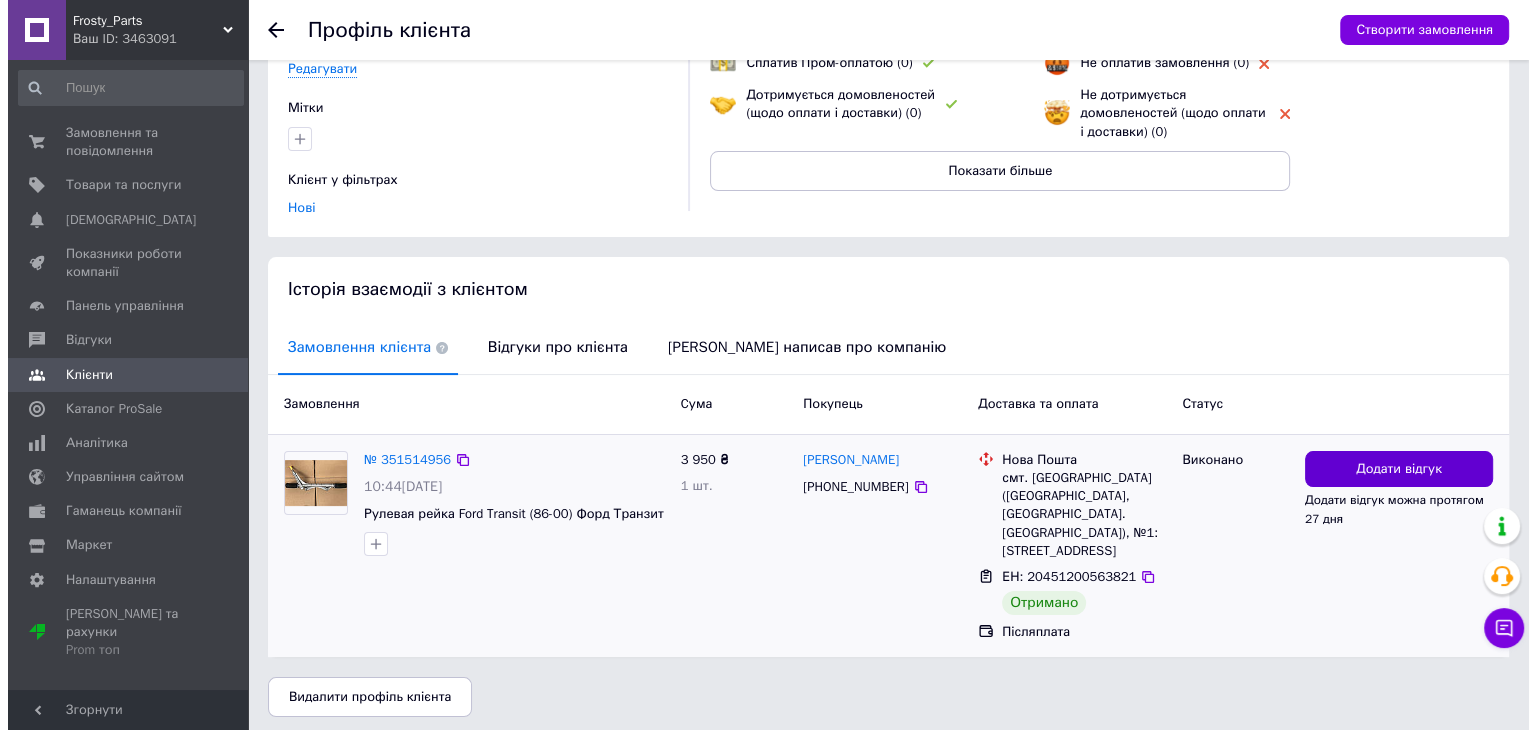 scroll, scrollTop: 230, scrollLeft: 0, axis: vertical 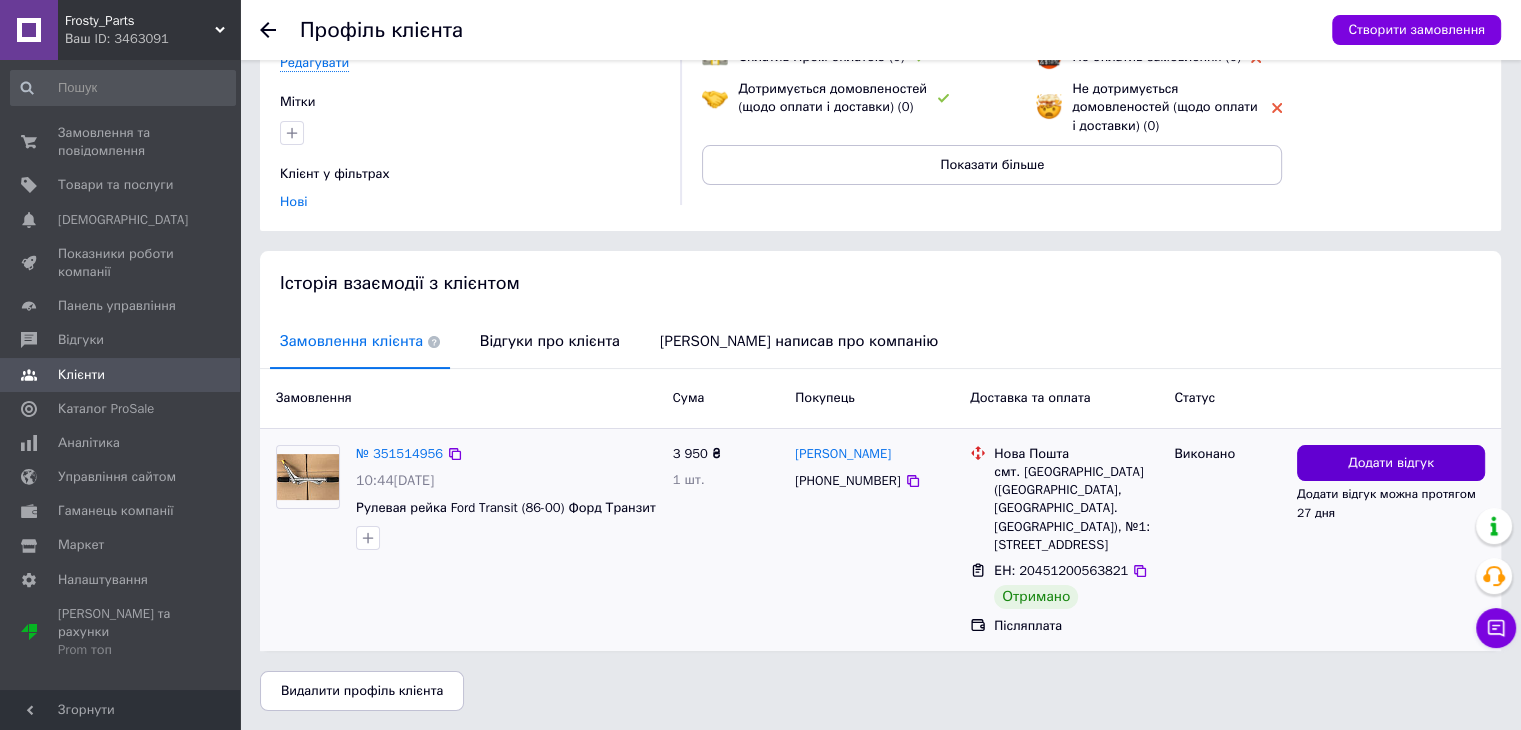 click on "Додати відгук" at bounding box center [1391, 463] 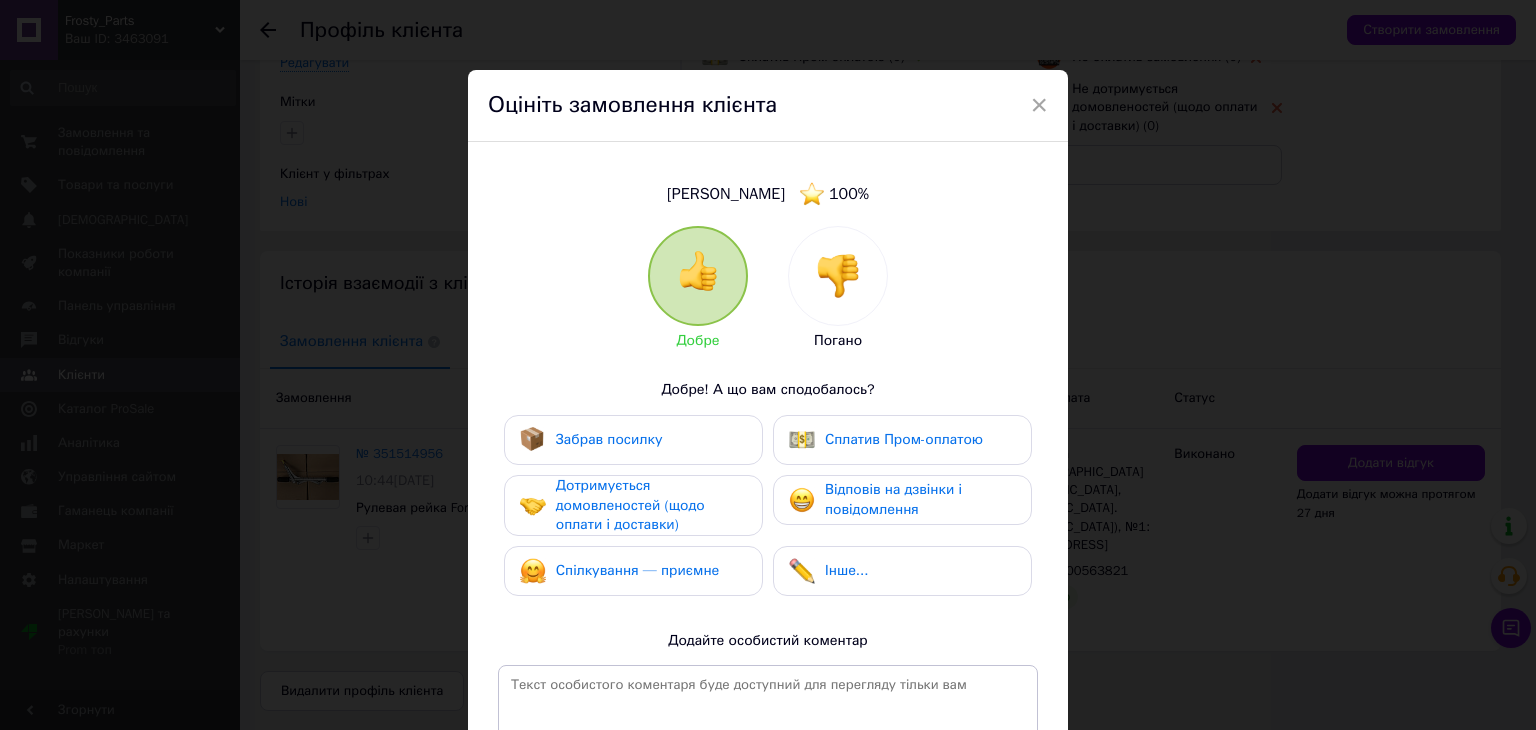 click on "Забрав посилку" at bounding box center [633, 440] 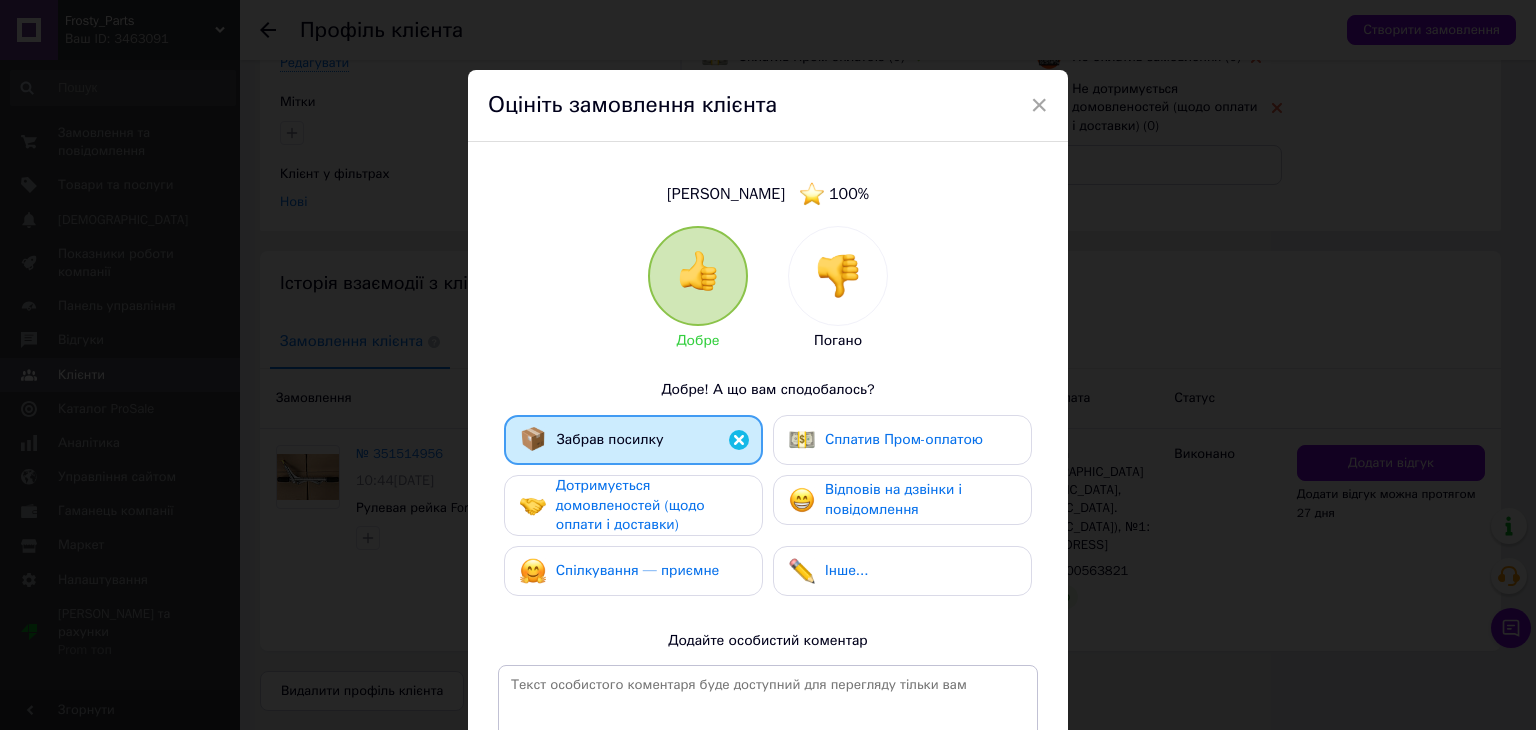 click on "Дотримується домовленостей (щодо оплати і доставки)" at bounding box center [651, 505] 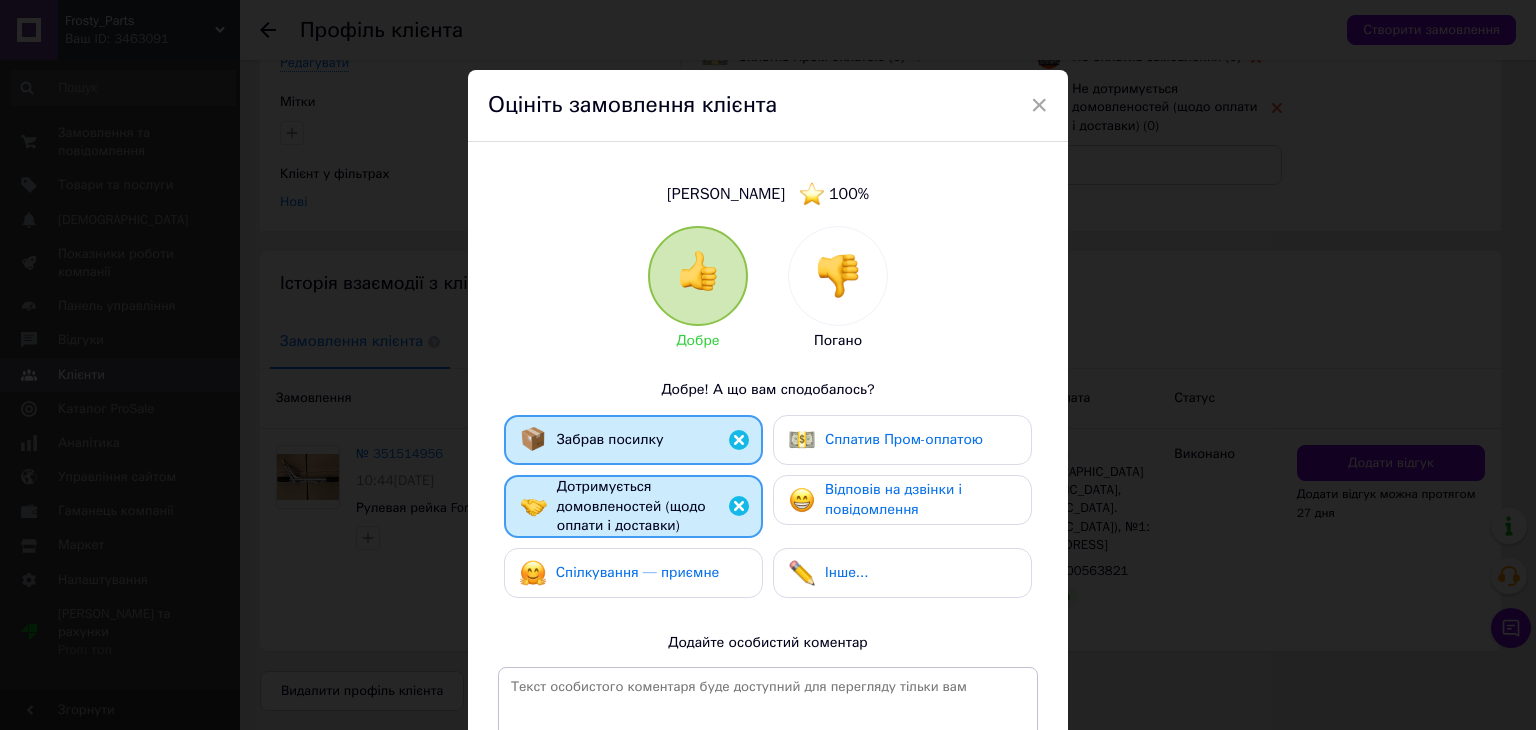 click on "Спілкування — приємне" at bounding box center [638, 572] 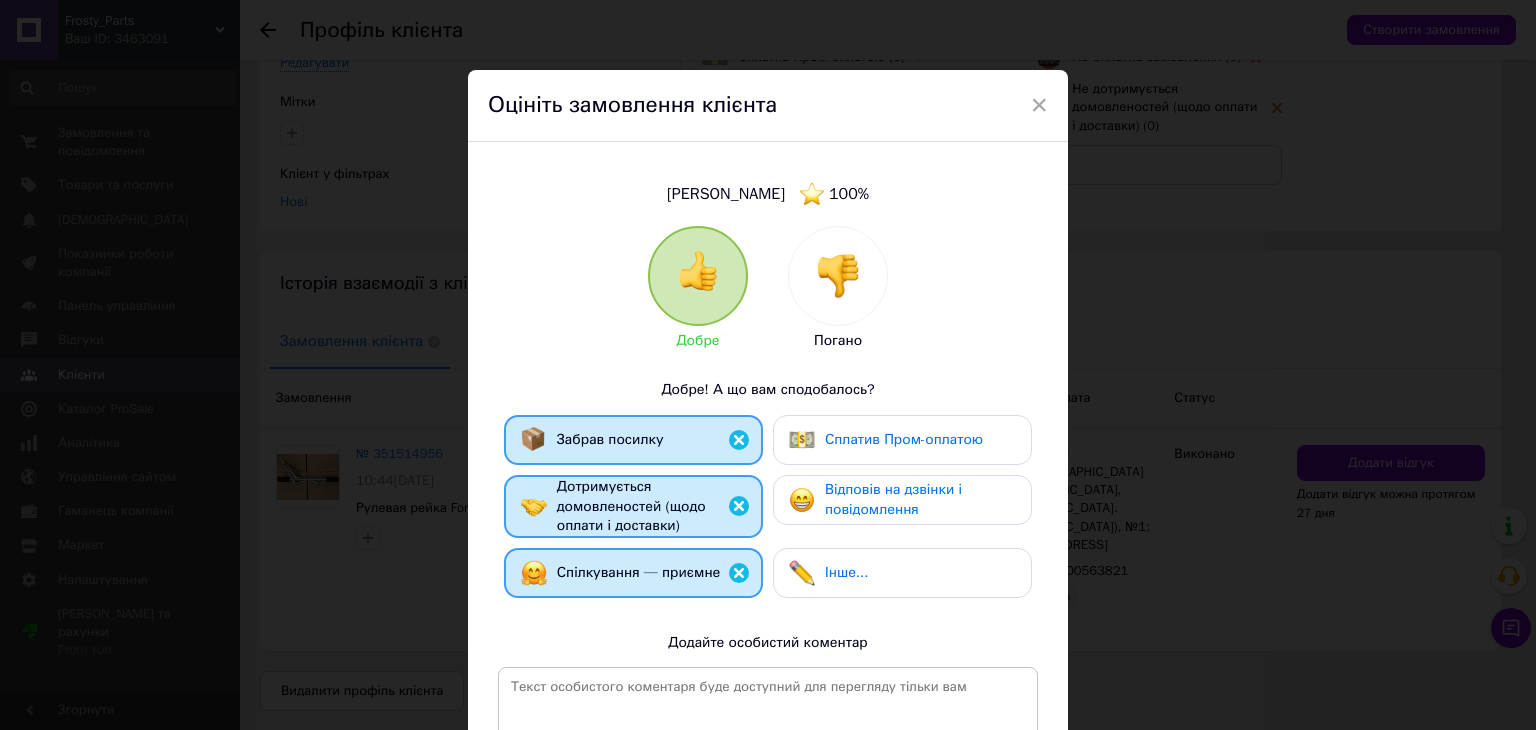 drag, startPoint x: 824, startPoint y: 509, endPoint x: 854, endPoint y: 486, distance: 37.802116 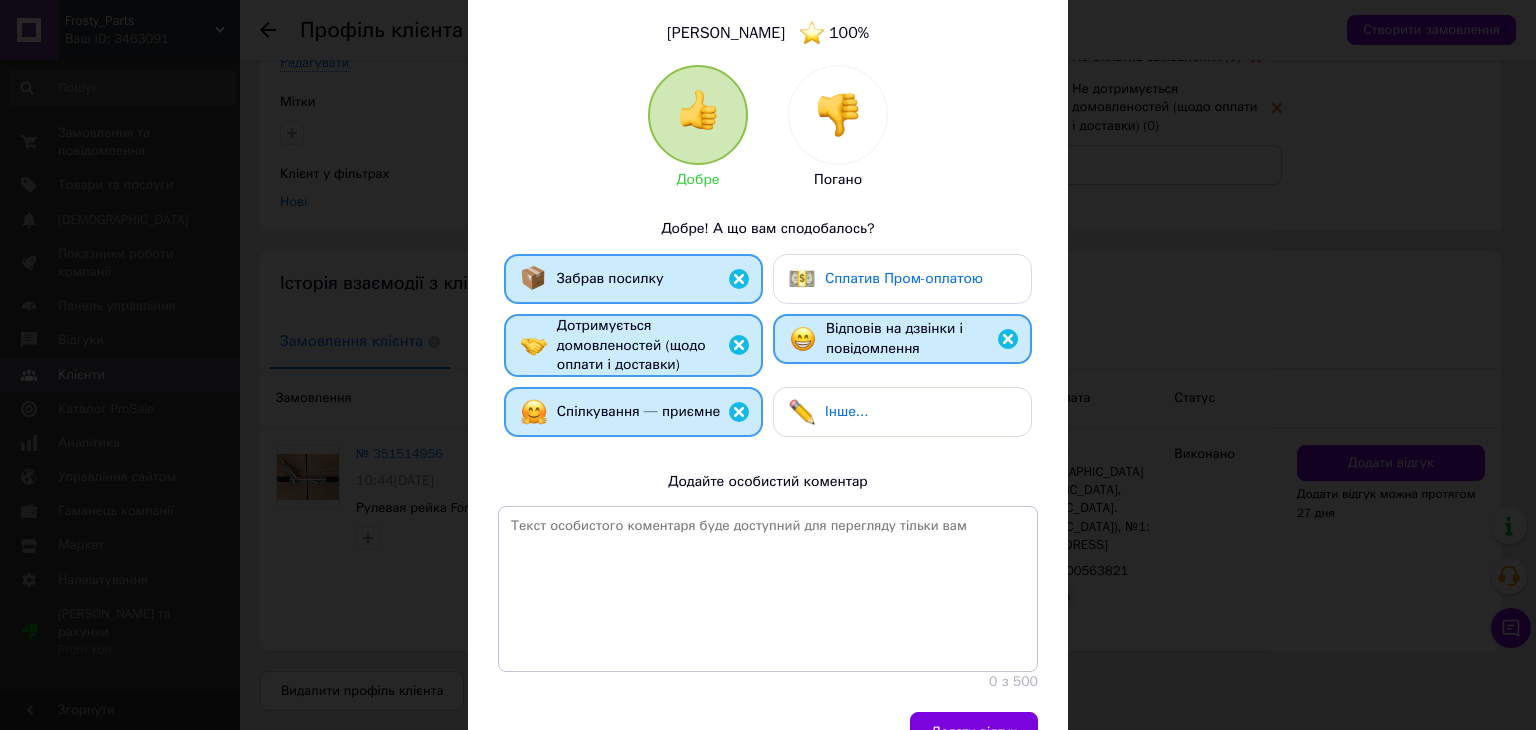 scroll, scrollTop: 268, scrollLeft: 0, axis: vertical 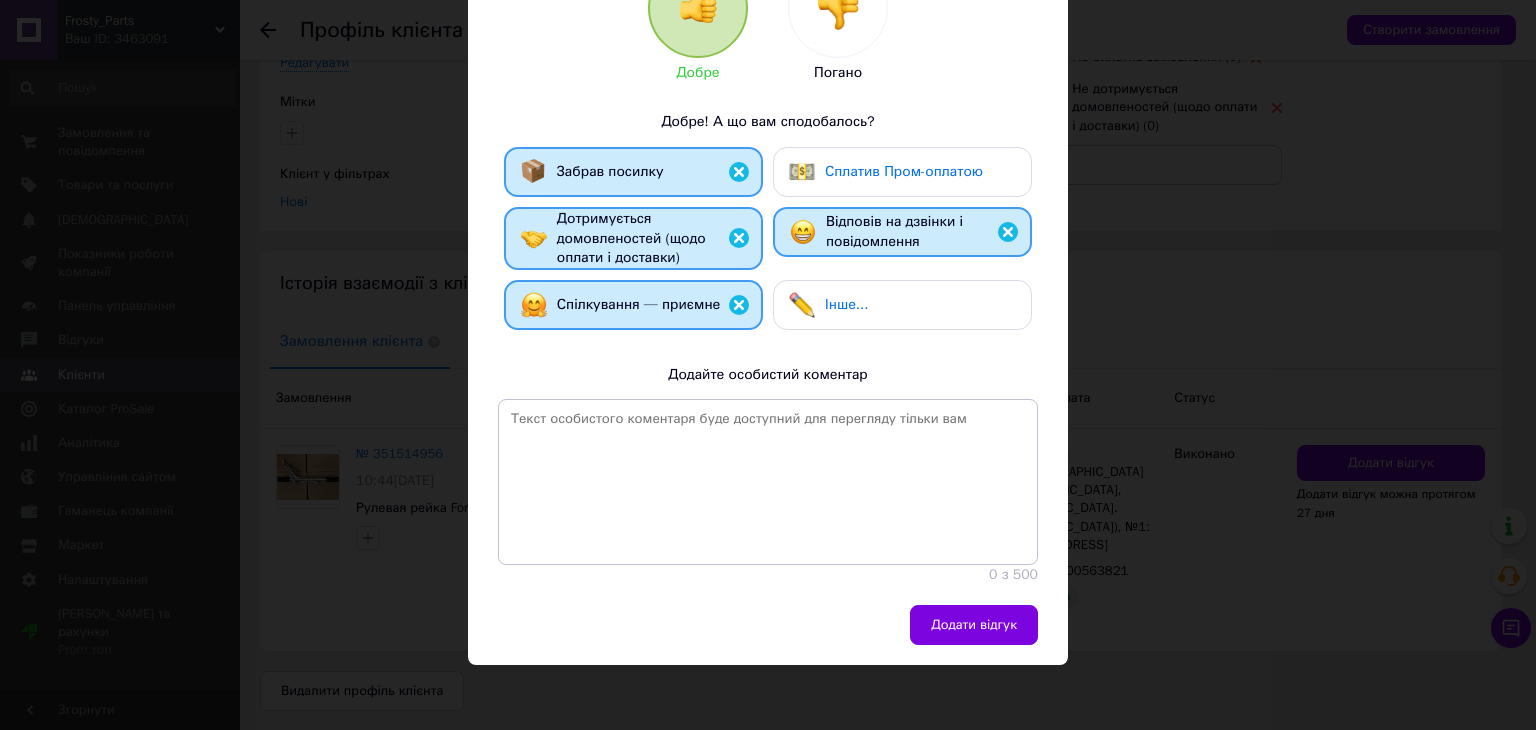 click on "Додати відгук" at bounding box center [768, 635] 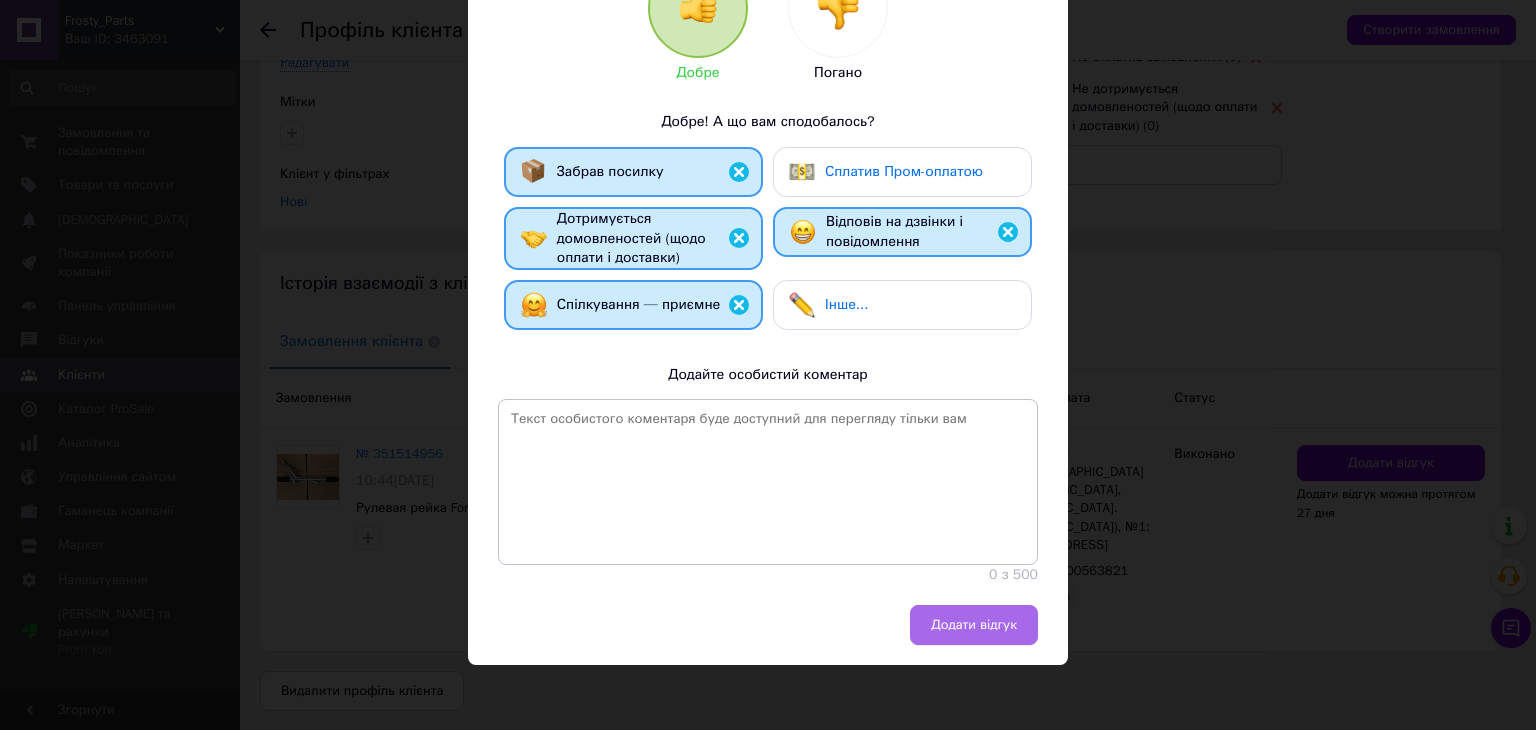 click on "Додати відгук" at bounding box center (974, 625) 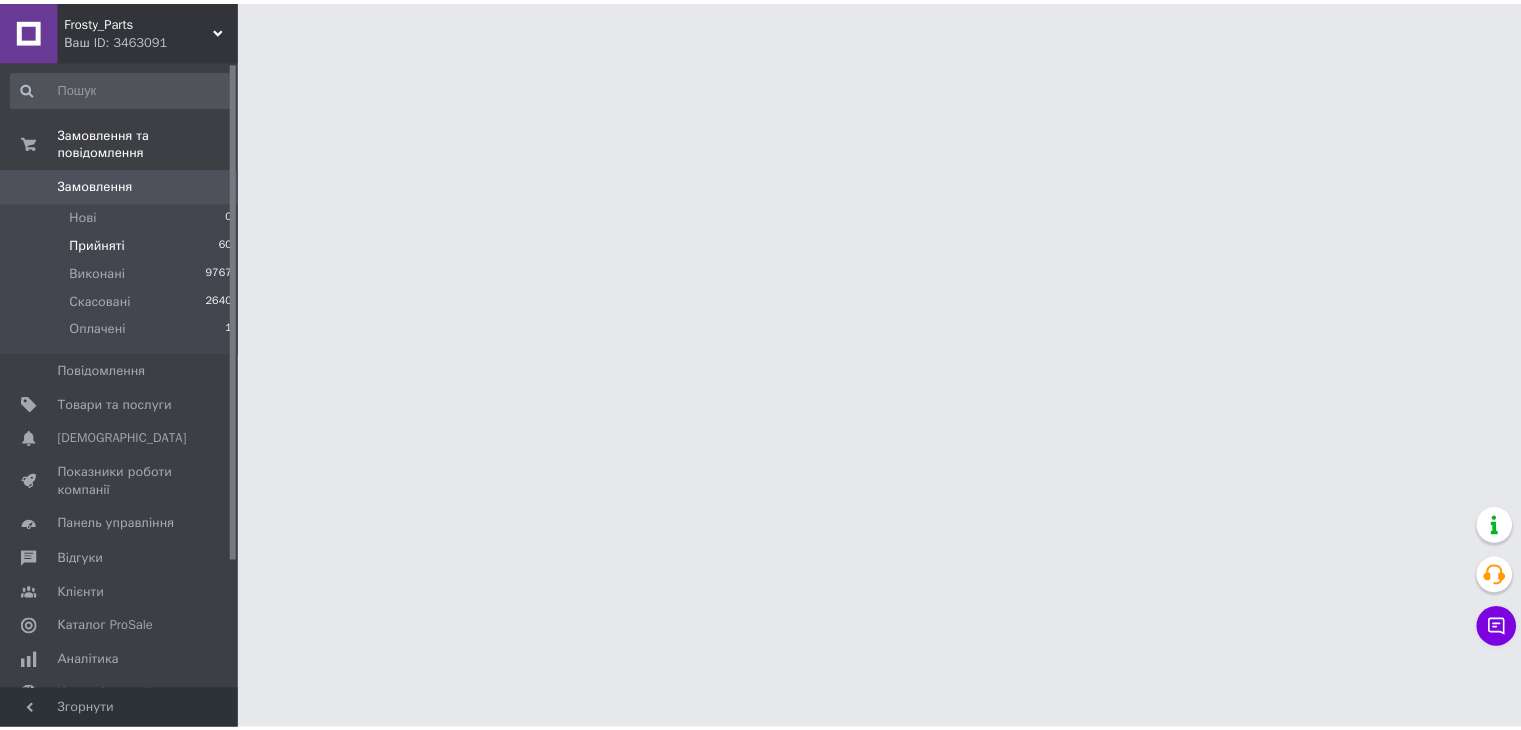 scroll, scrollTop: 0, scrollLeft: 0, axis: both 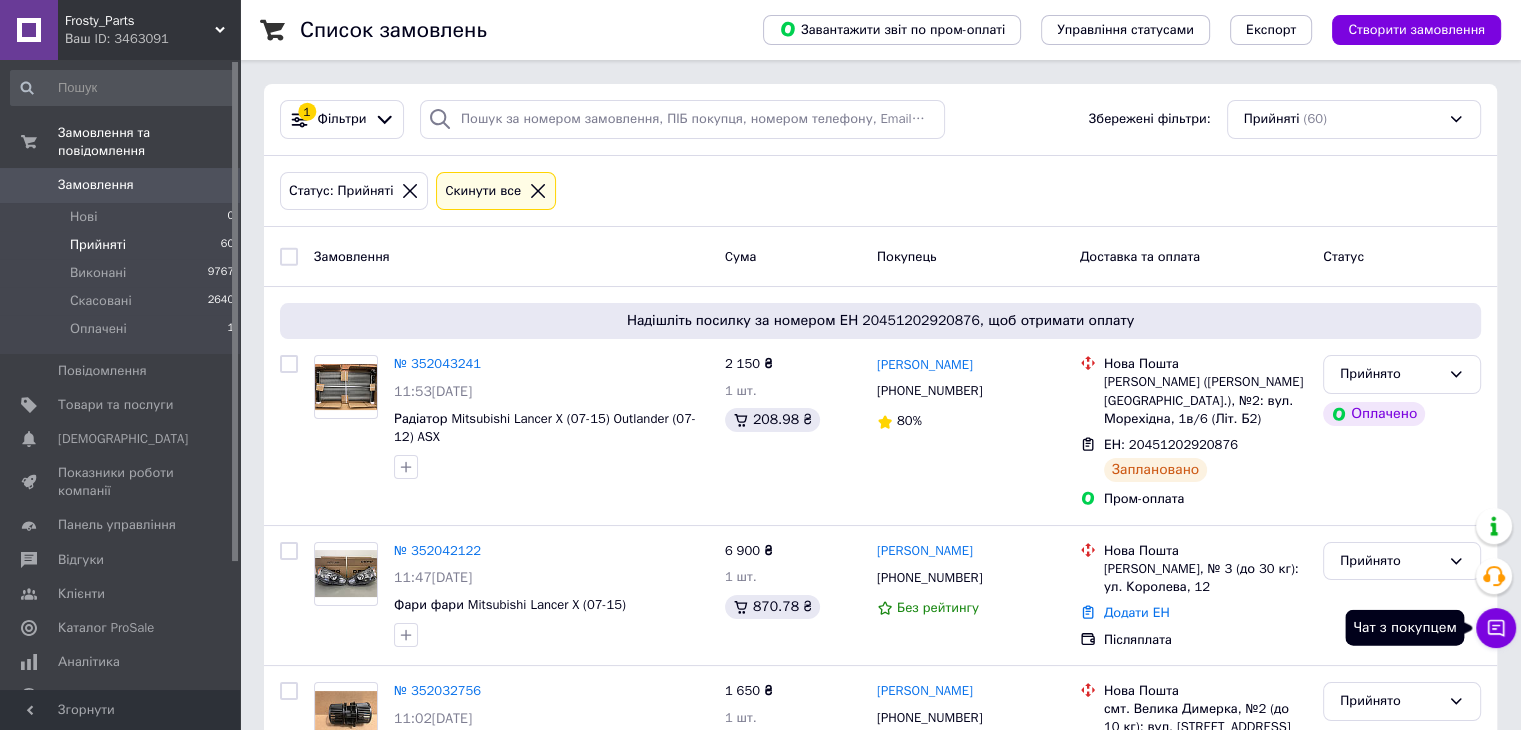 click 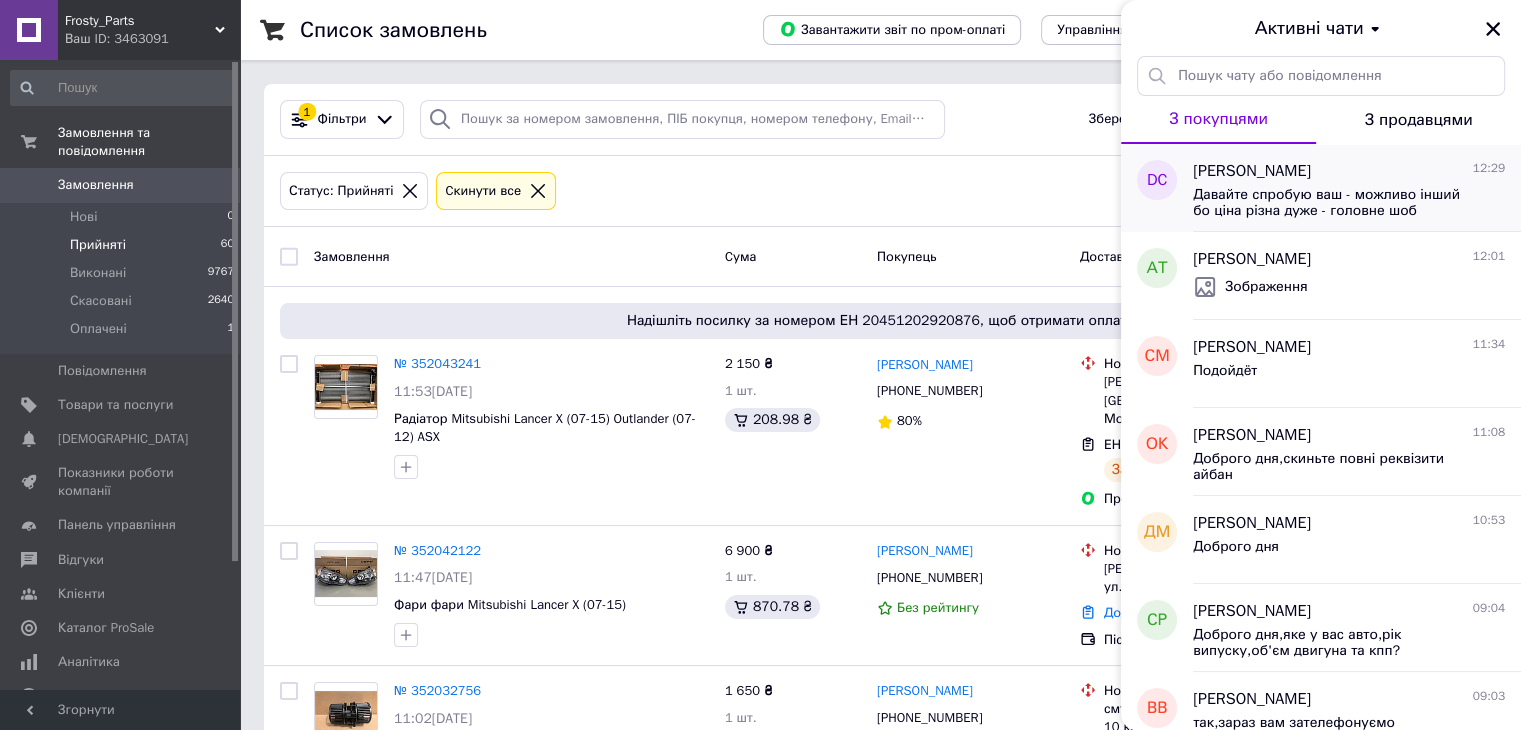 click on "Давайте спробую ваш - можливо інший бо ціна різна дуже - головне шоб підійшов - побачимо далі
Prom оплатою можу оформити замовлення?" at bounding box center (1335, 203) 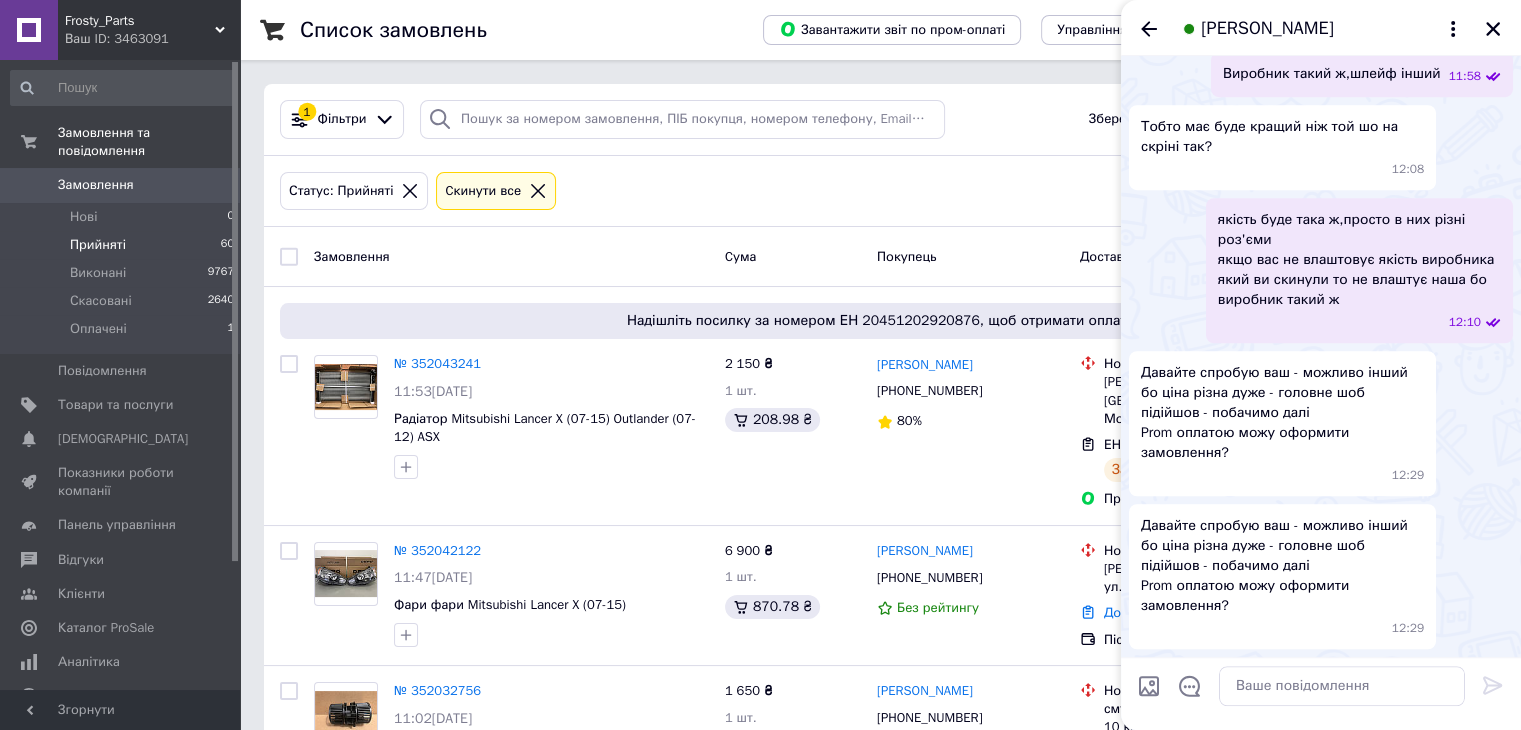 scroll, scrollTop: 3393, scrollLeft: 0, axis: vertical 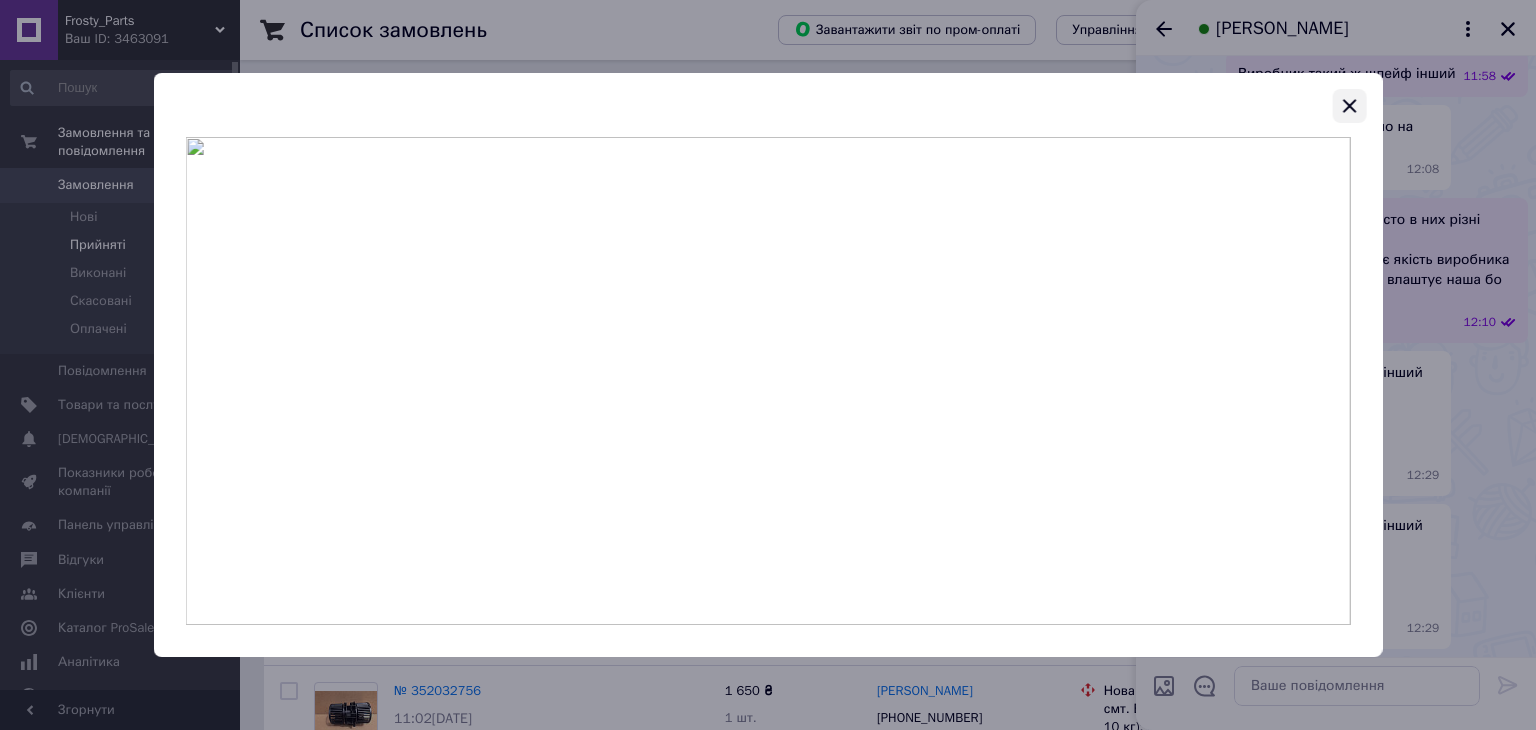 click 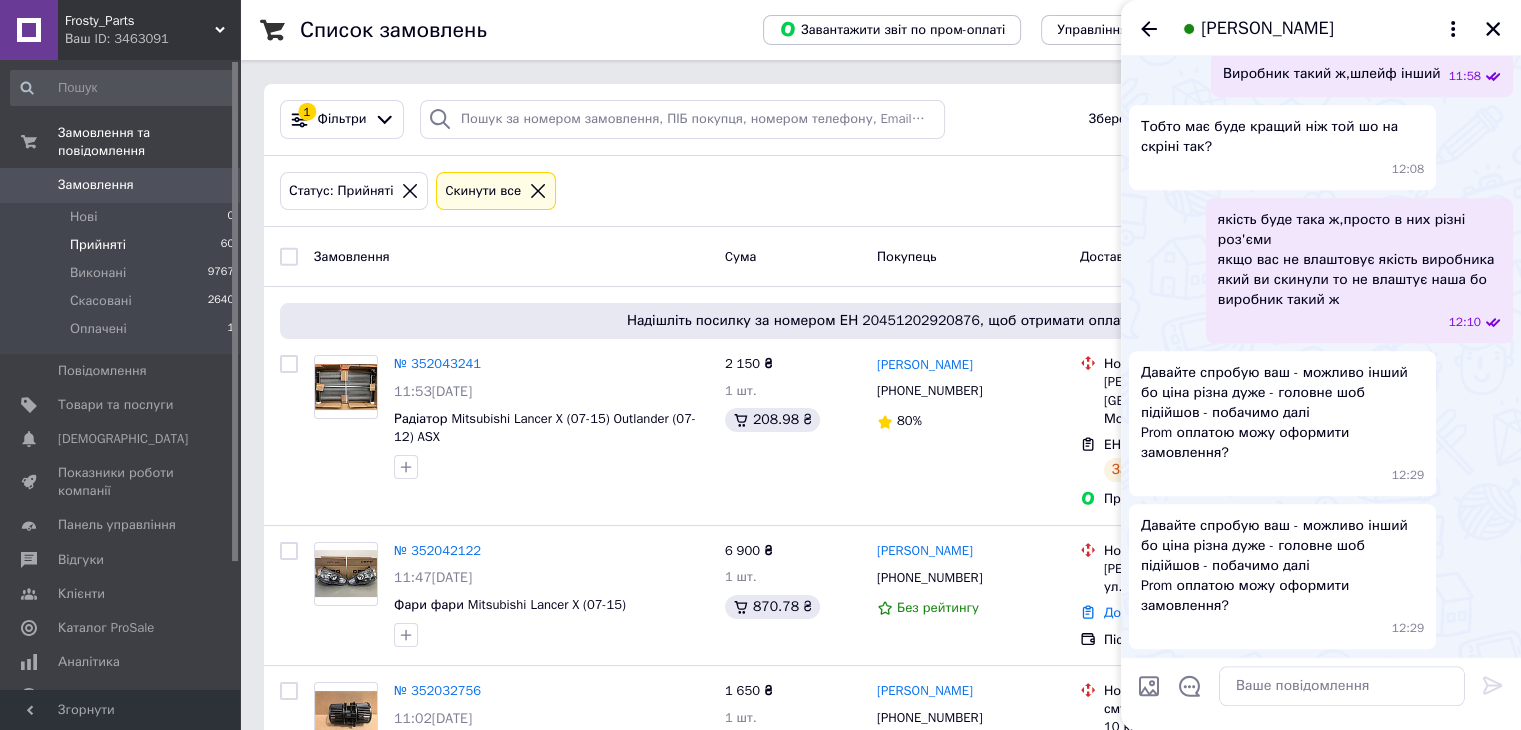 scroll, scrollTop: 2093, scrollLeft: 0, axis: vertical 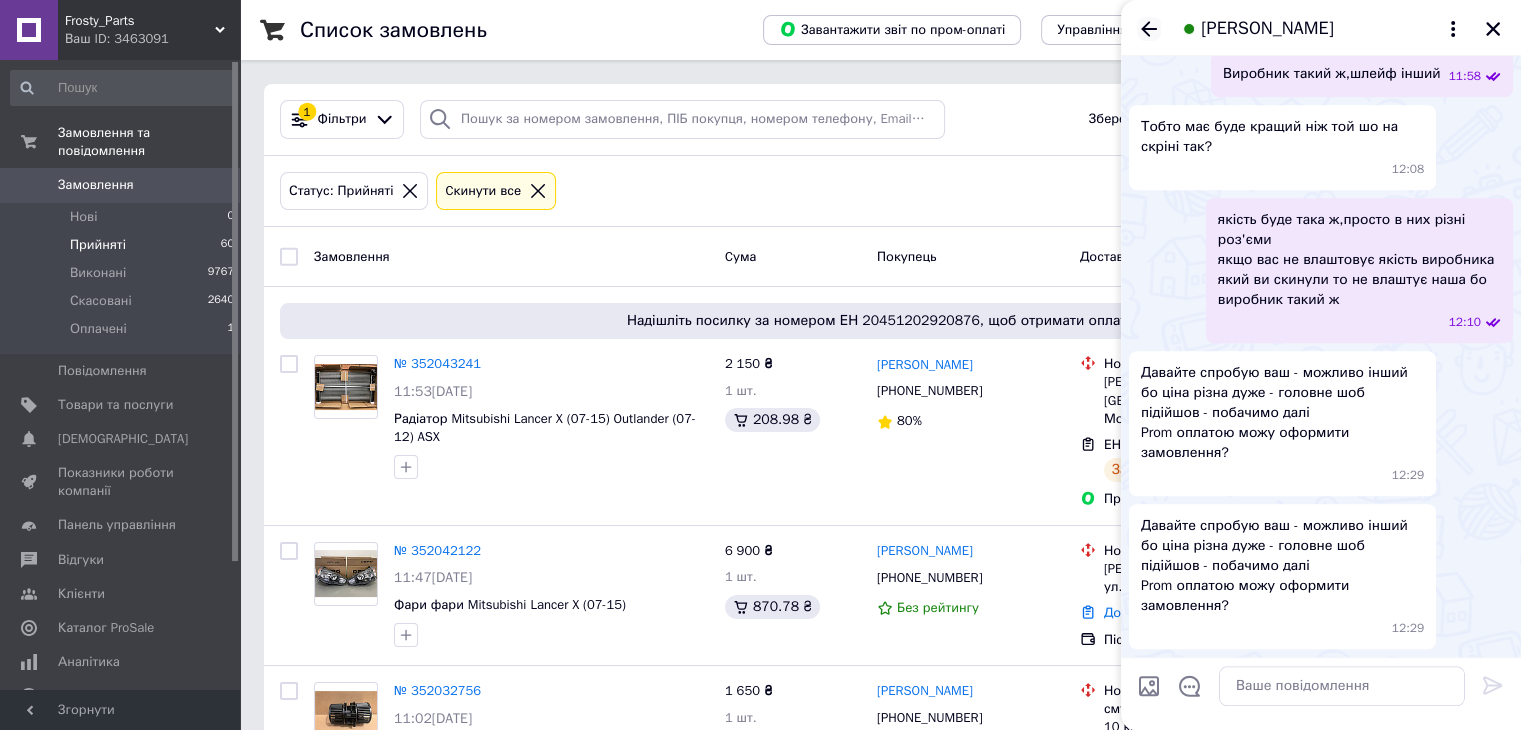 click 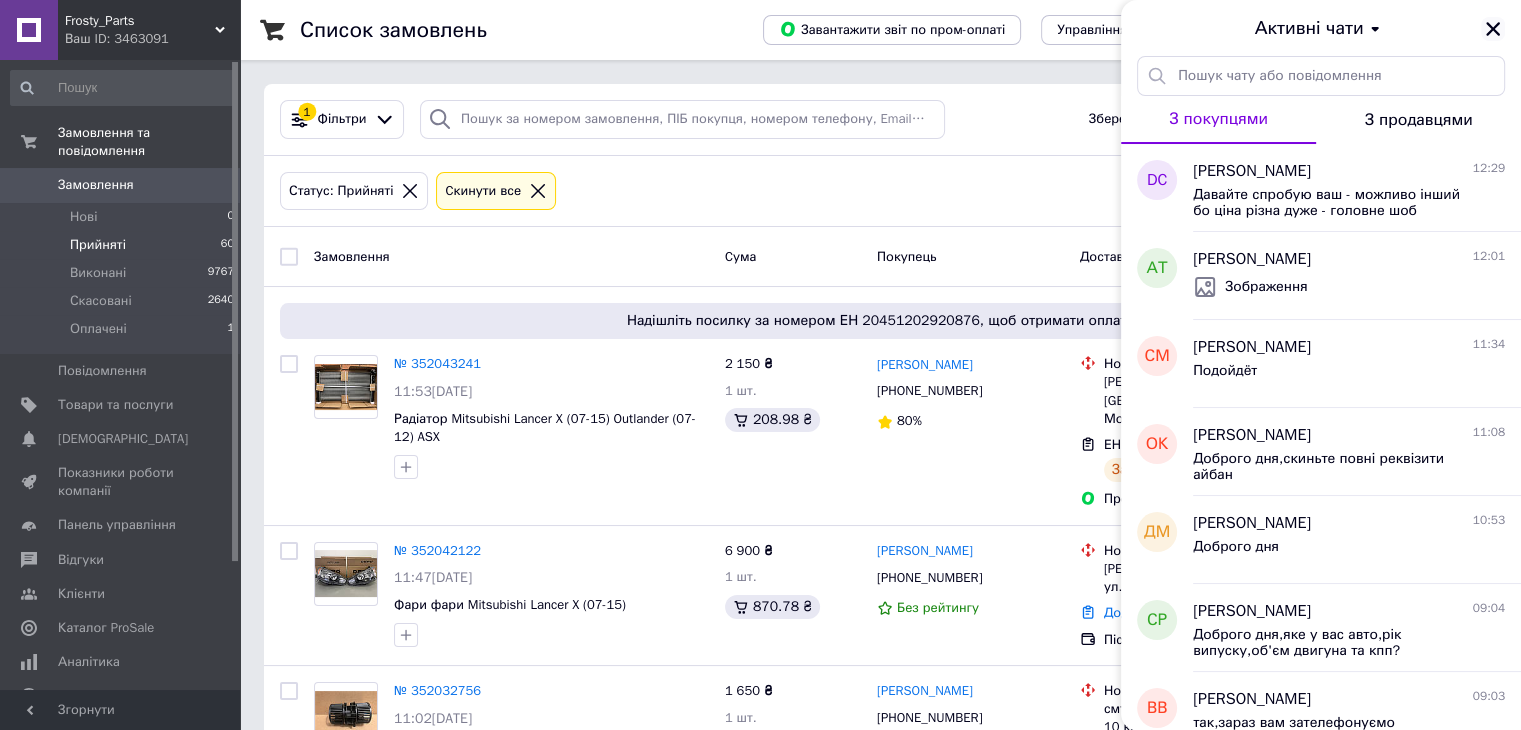 click 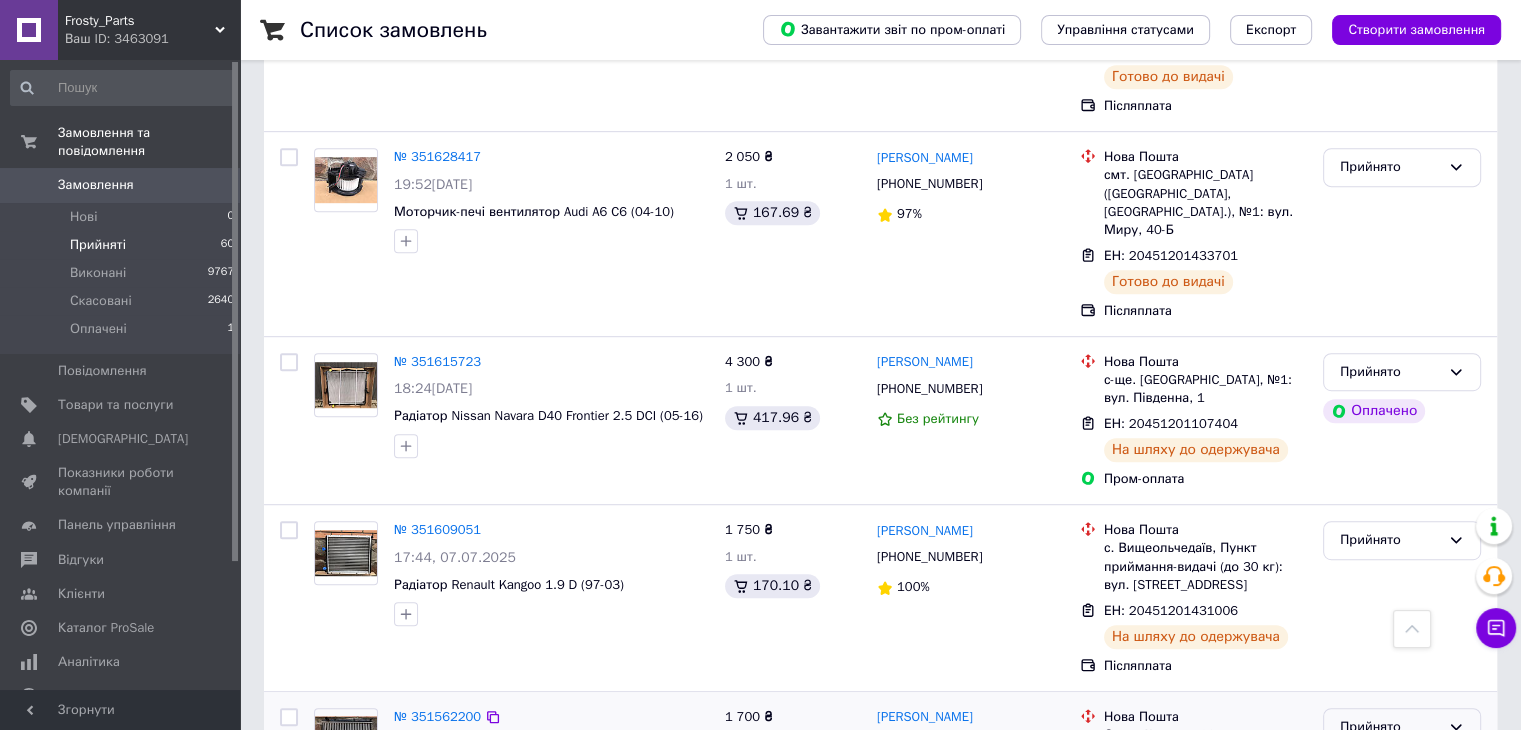 scroll, scrollTop: 8538, scrollLeft: 0, axis: vertical 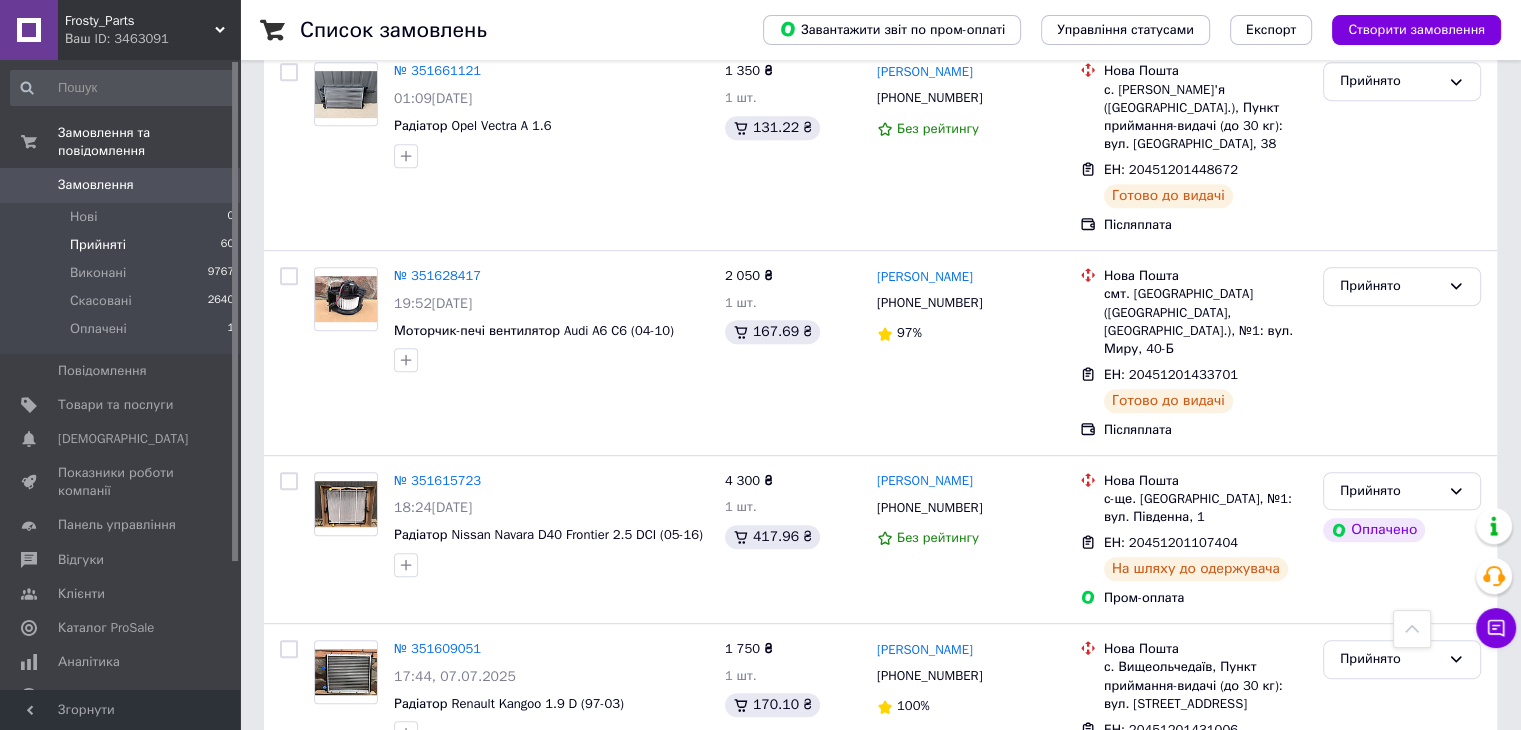 click on "Прийнято" at bounding box center [1390, 846] 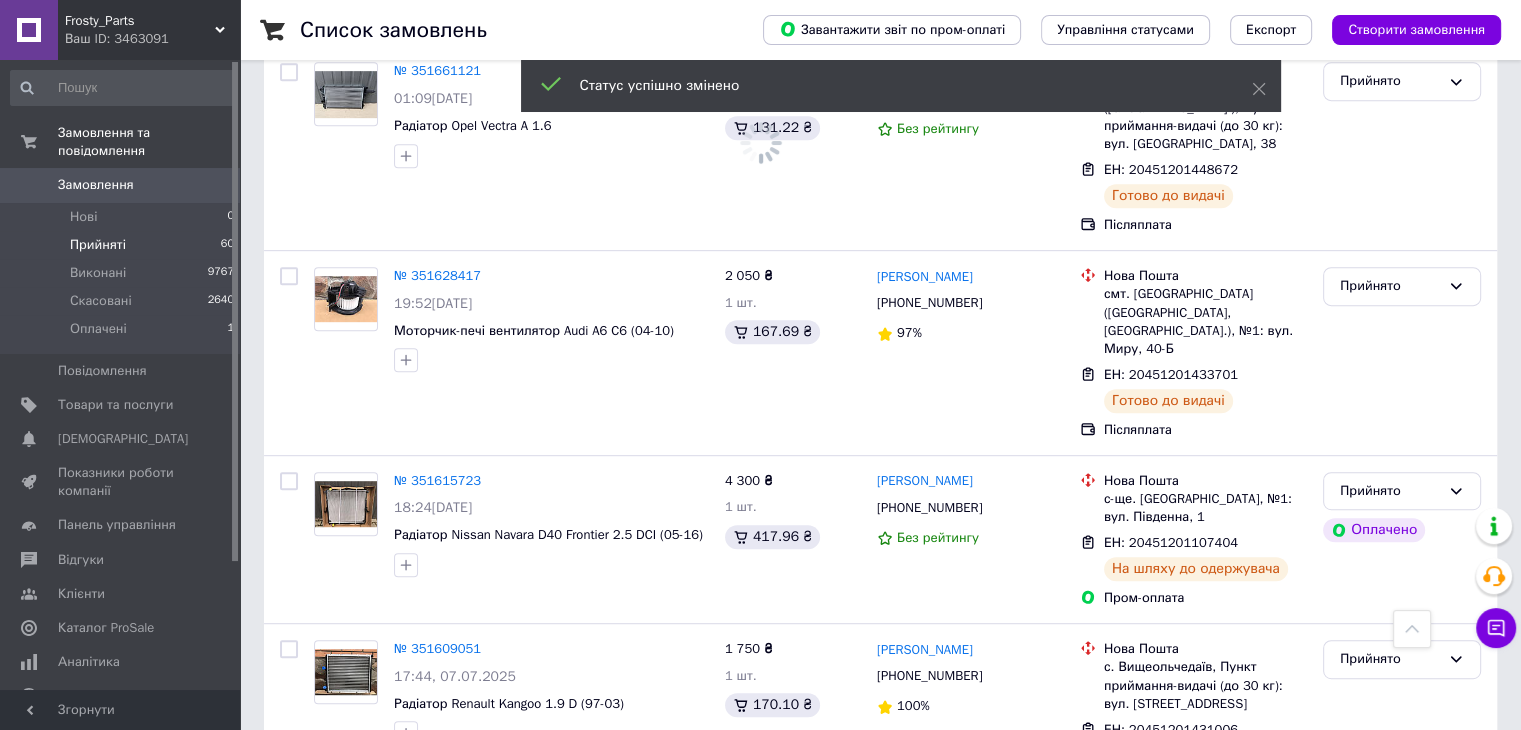 click on "[PERSON_NAME]" at bounding box center (925, 836) 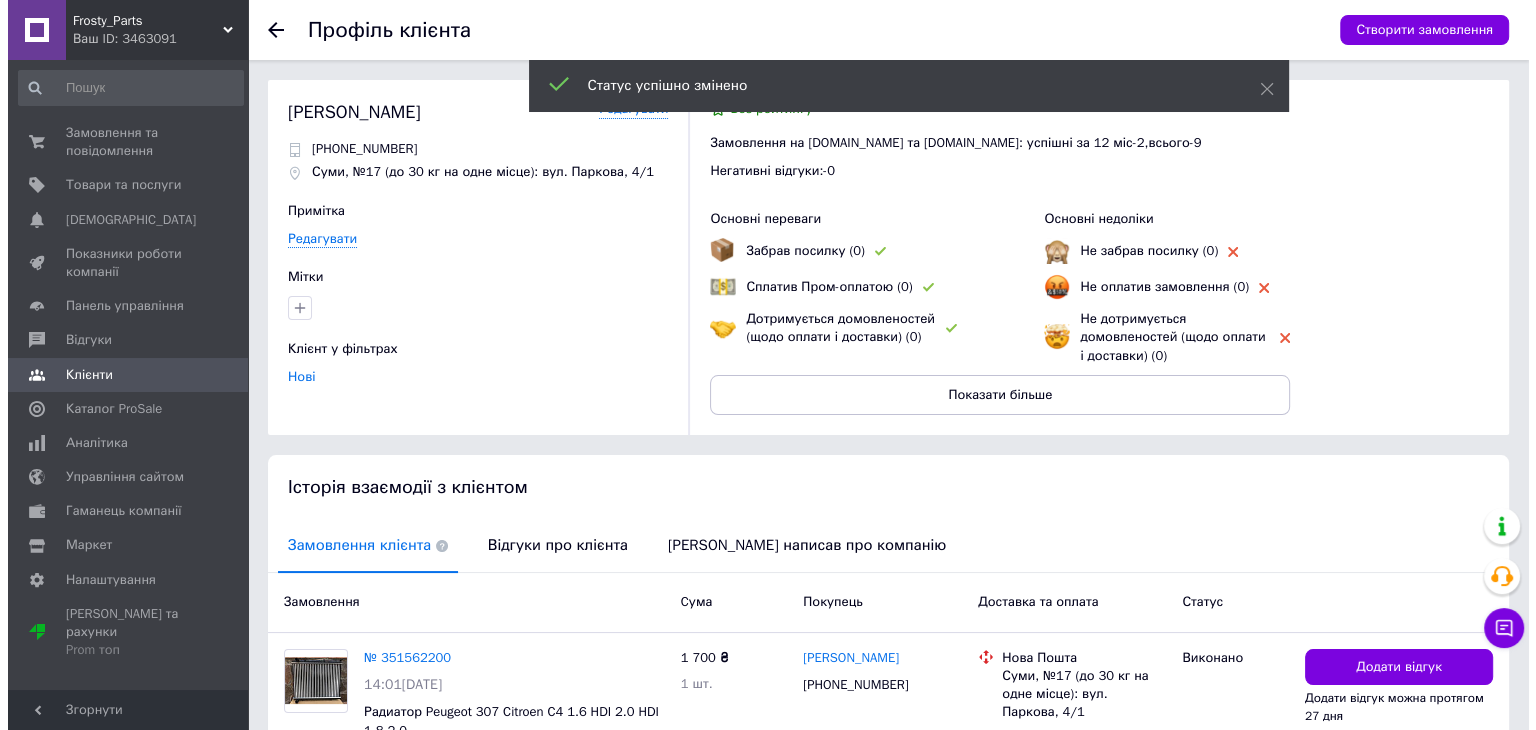 scroll, scrollTop: 168, scrollLeft: 0, axis: vertical 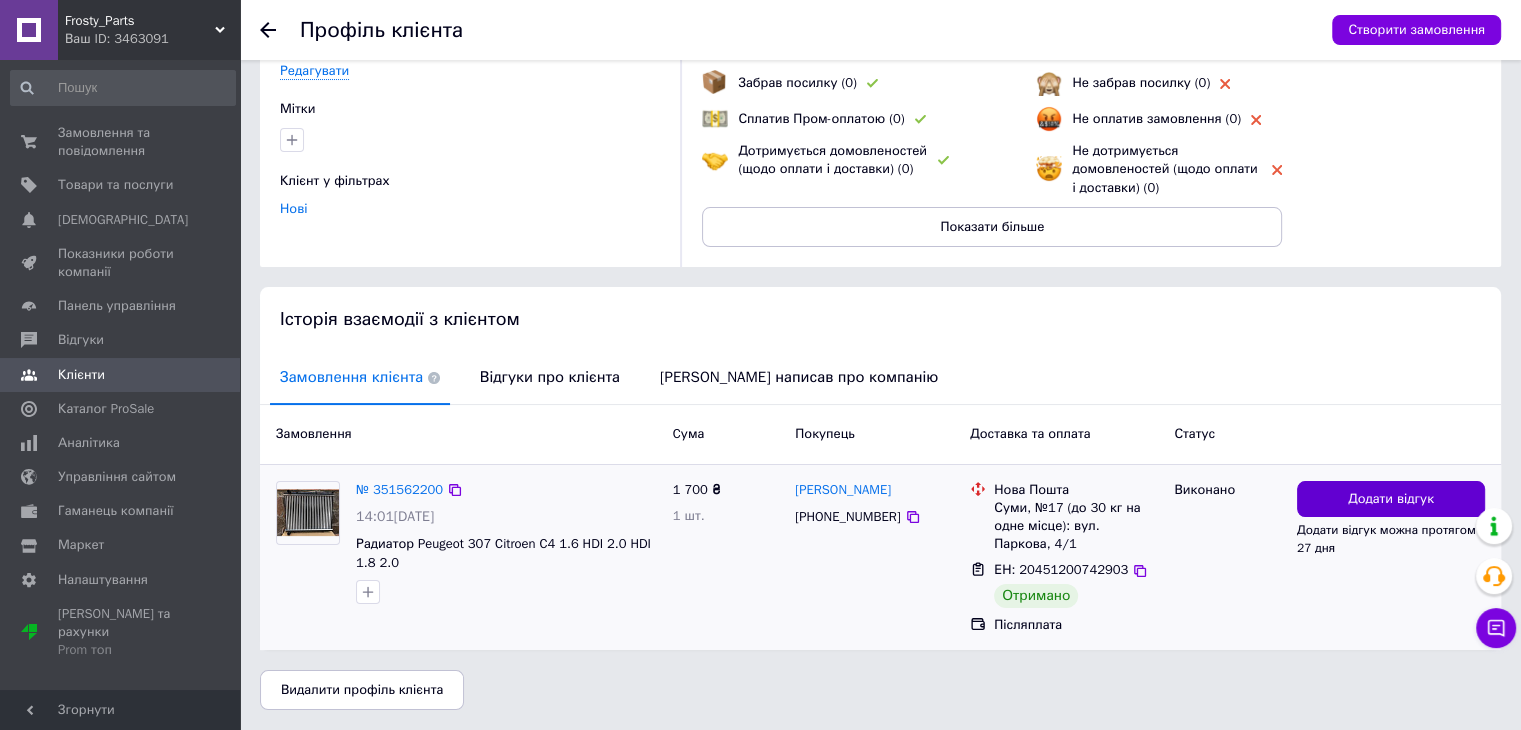 click on "Додати відгук" at bounding box center (1391, 499) 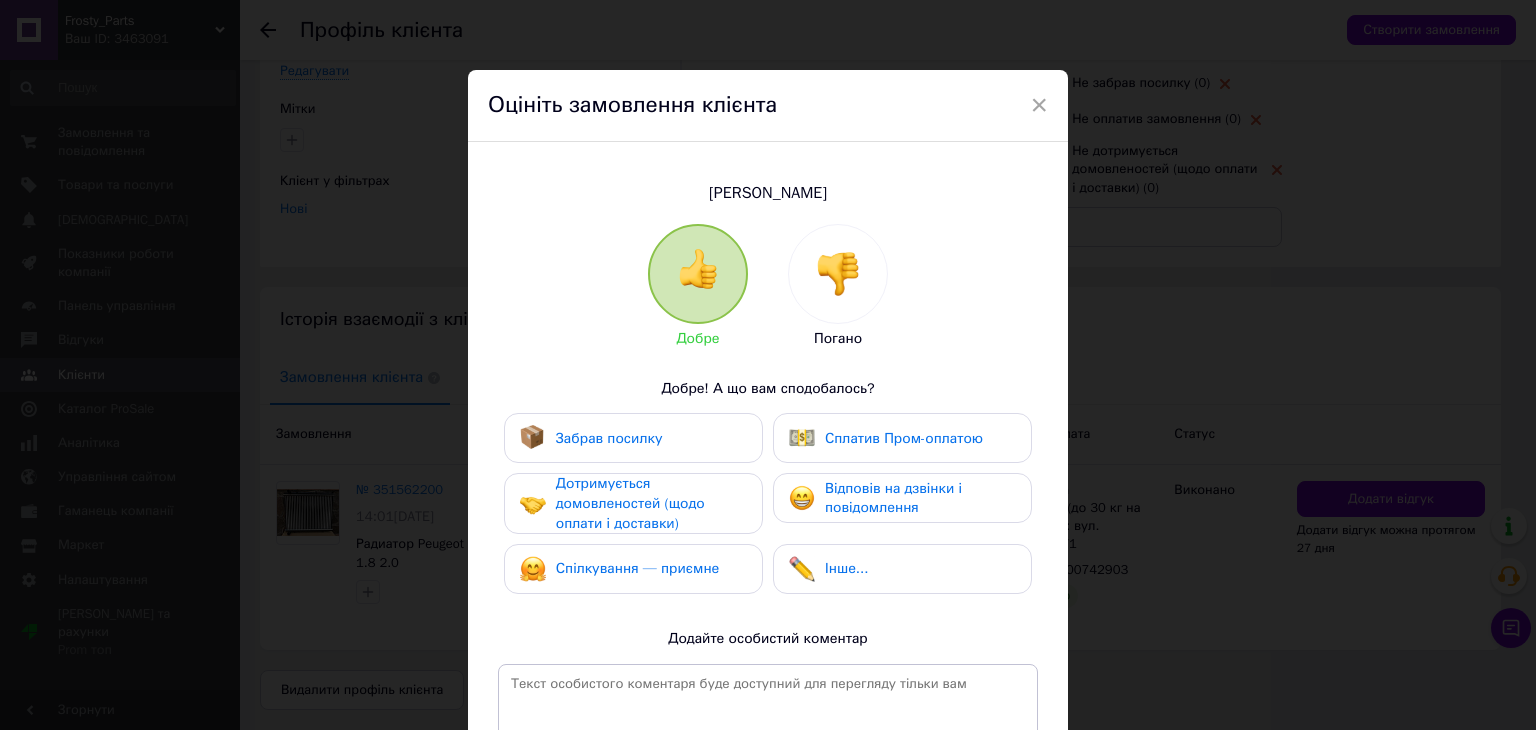 click on "Забрав посилку" at bounding box center (633, 438) 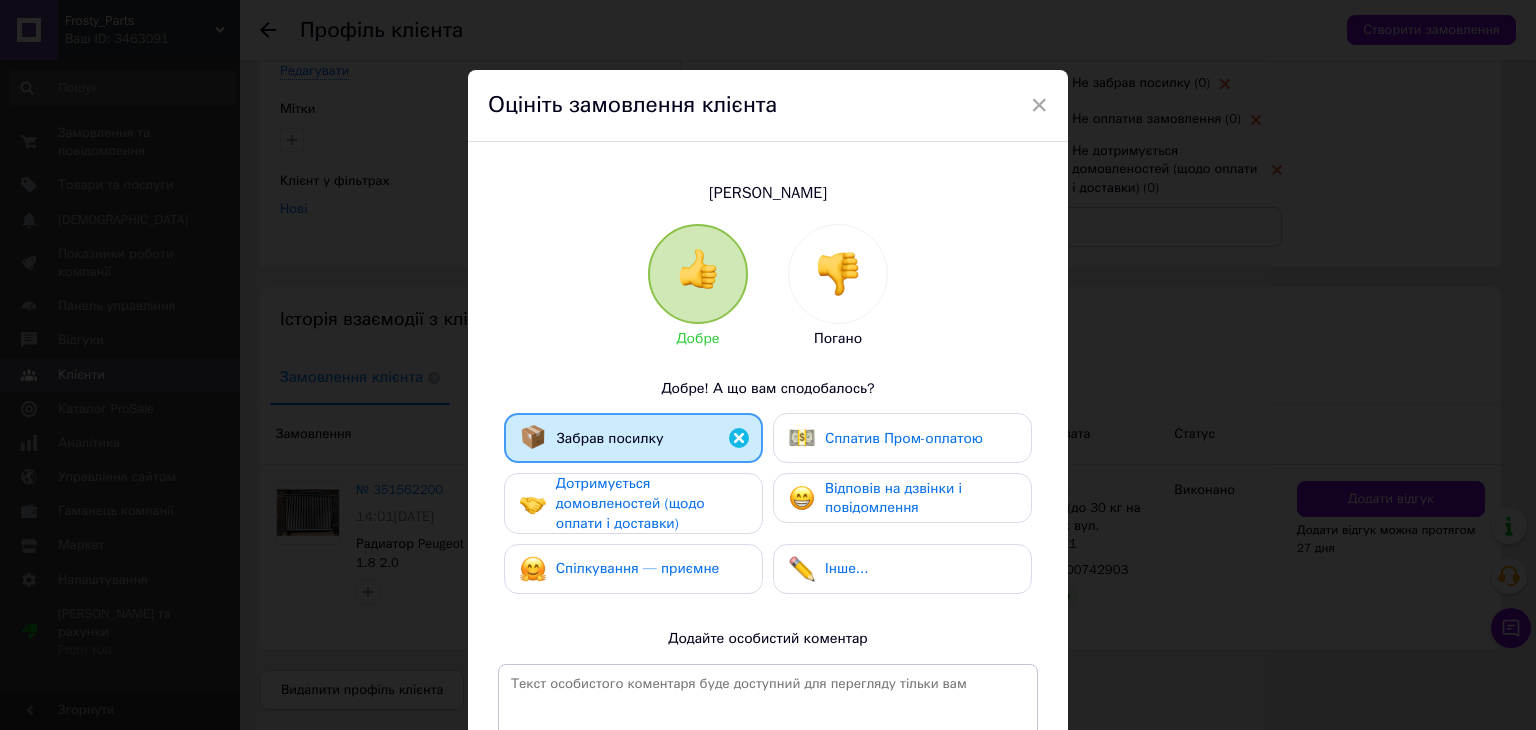 click on "Дотримується домовленостей (щодо оплати і доставки)" at bounding box center (651, 503) 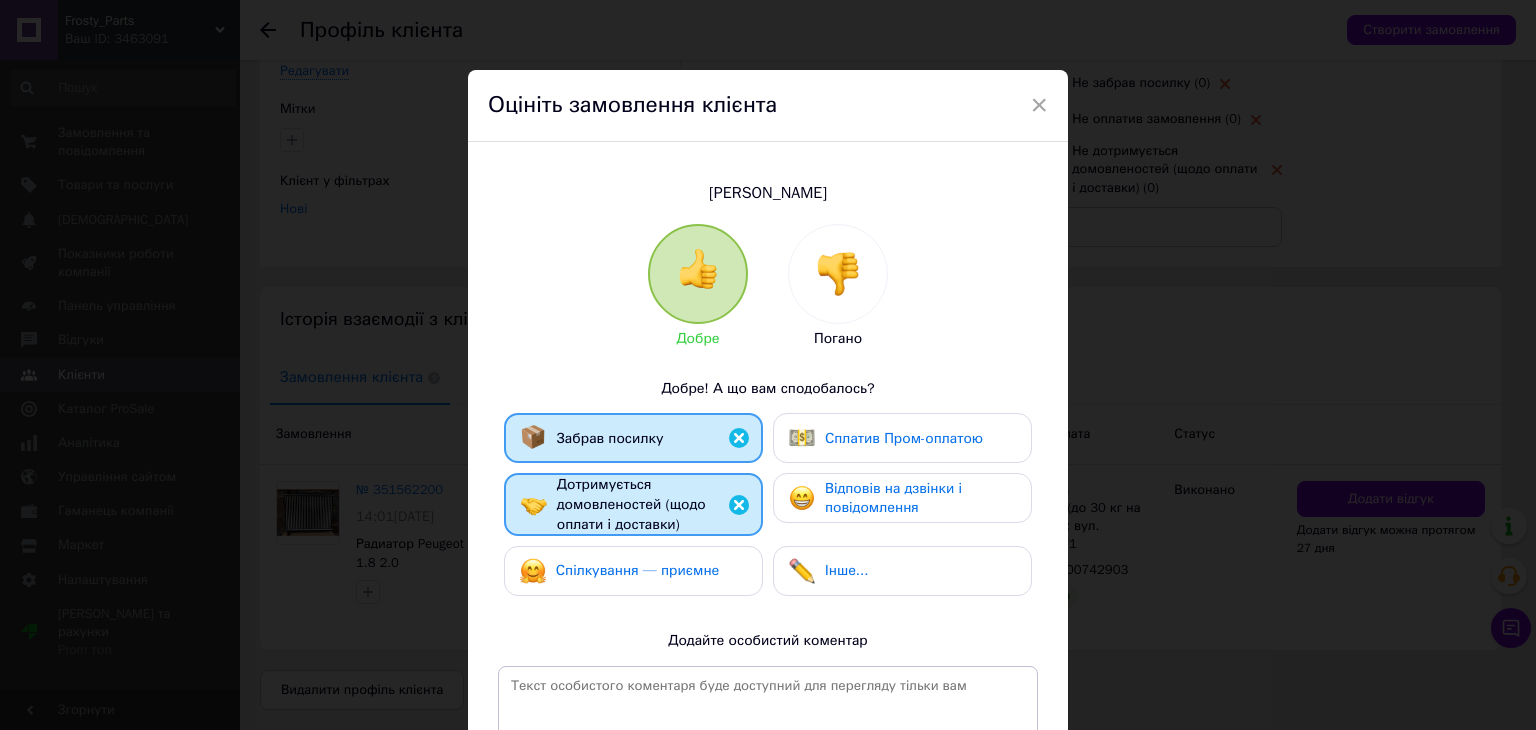 click on "Спілкування — приємне" at bounding box center [638, 570] 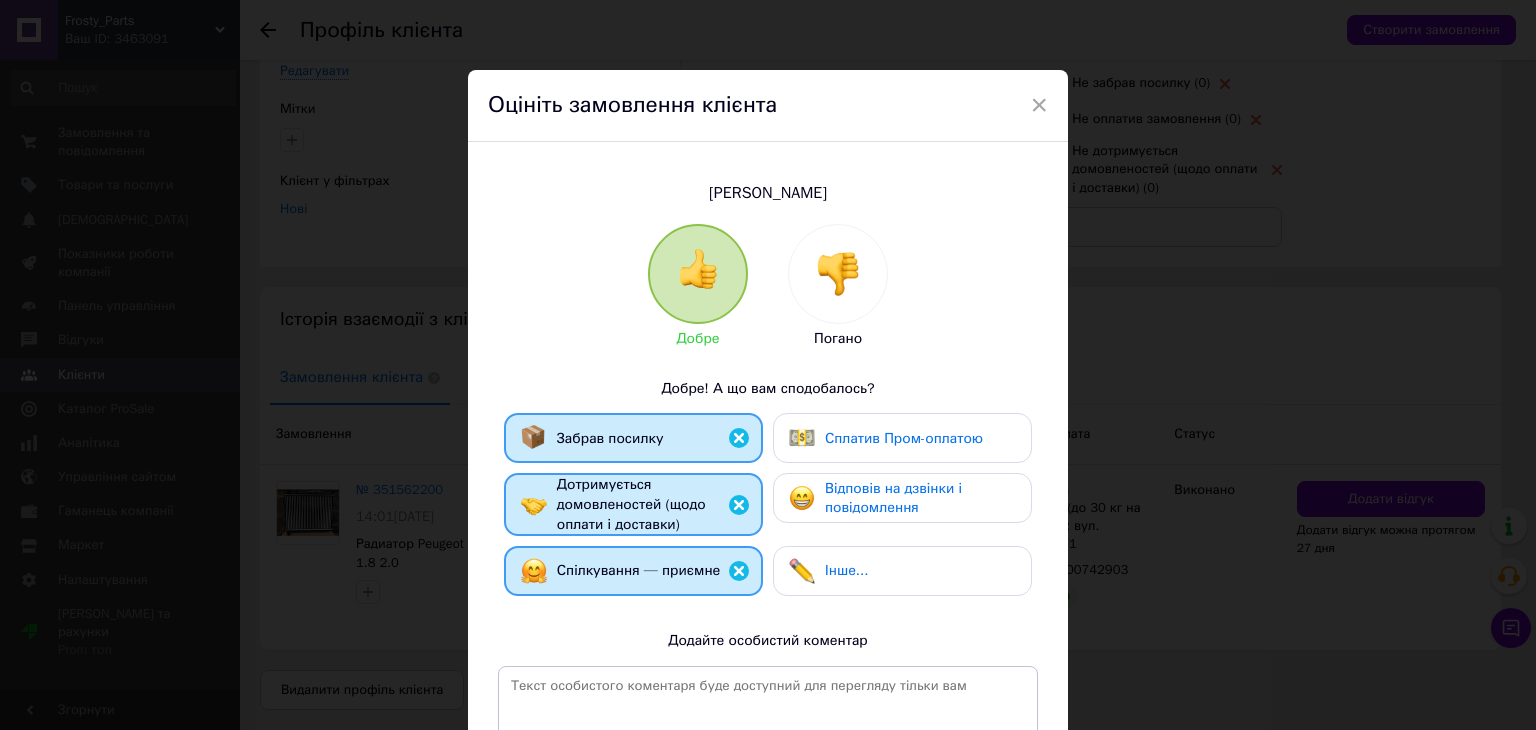 click on "Відповів на дзвінки і повідомлення" at bounding box center (902, 498) 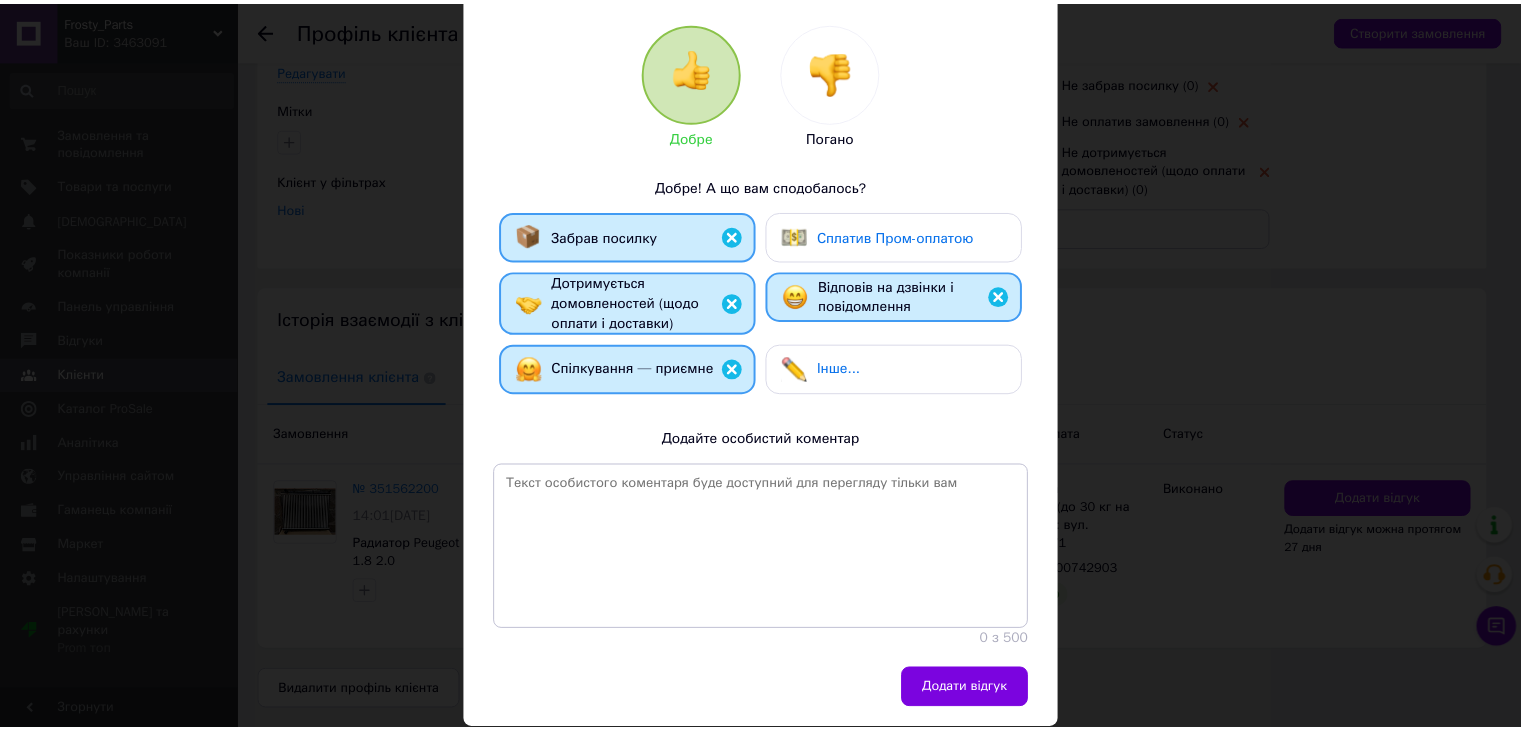 scroll, scrollTop: 267, scrollLeft: 0, axis: vertical 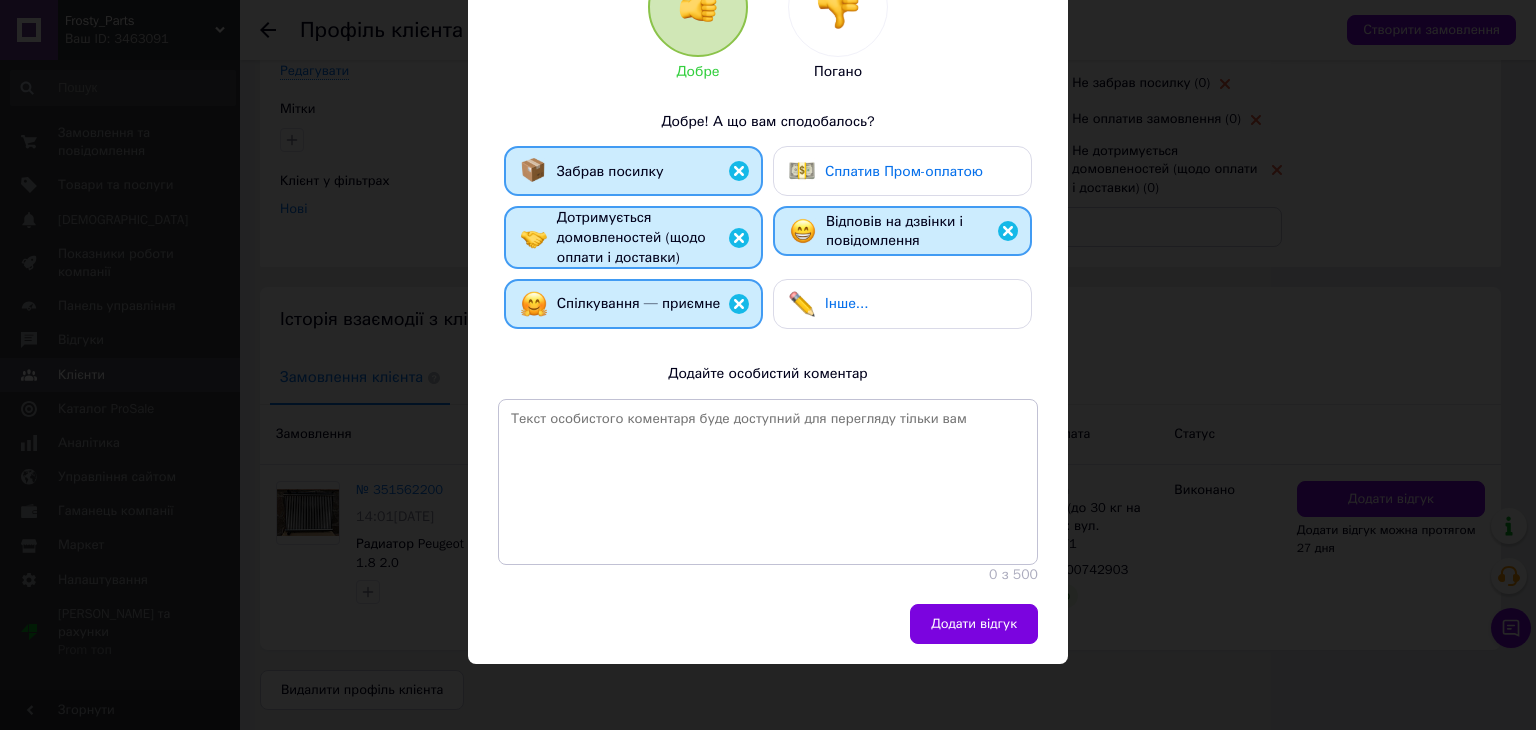click on "Додати відгук" at bounding box center (974, 624) 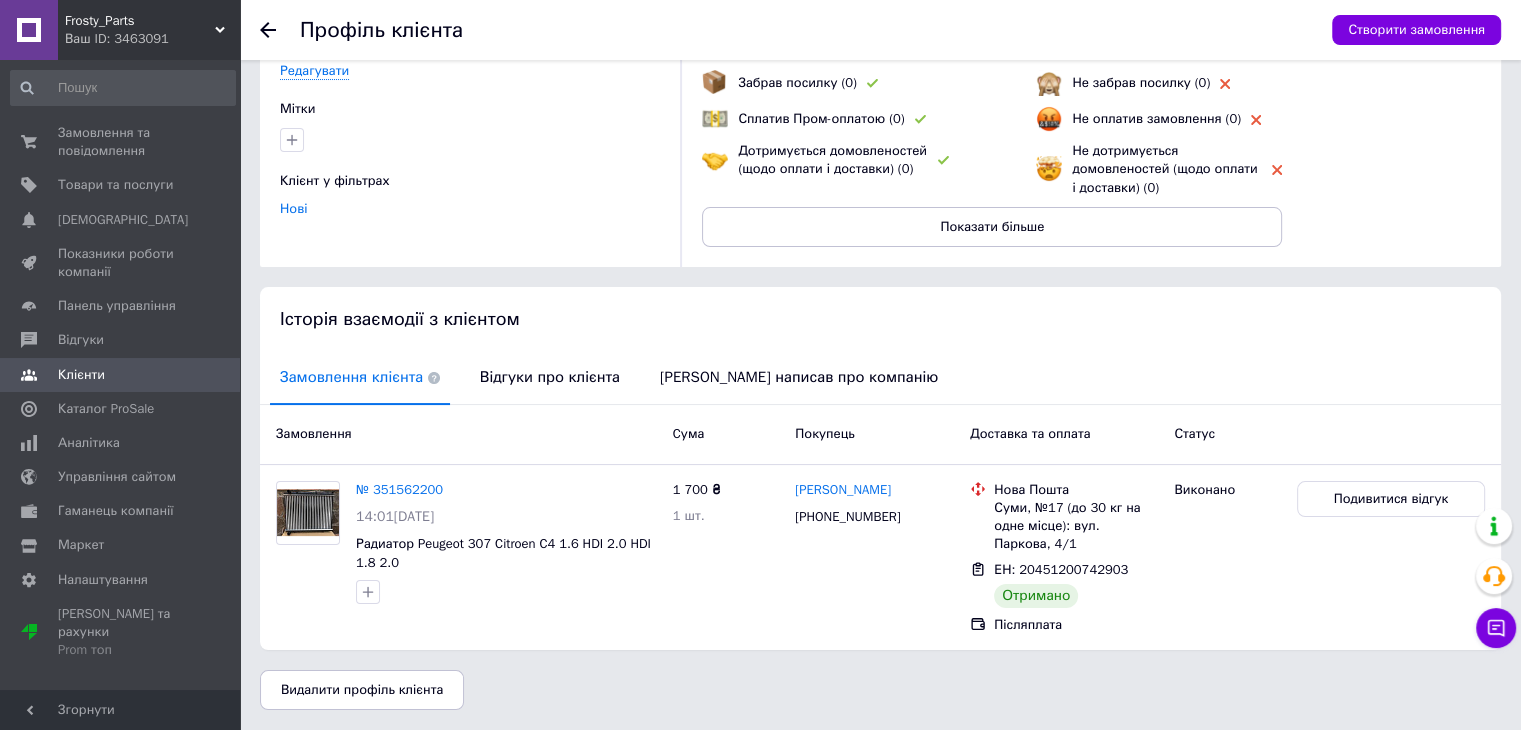 click 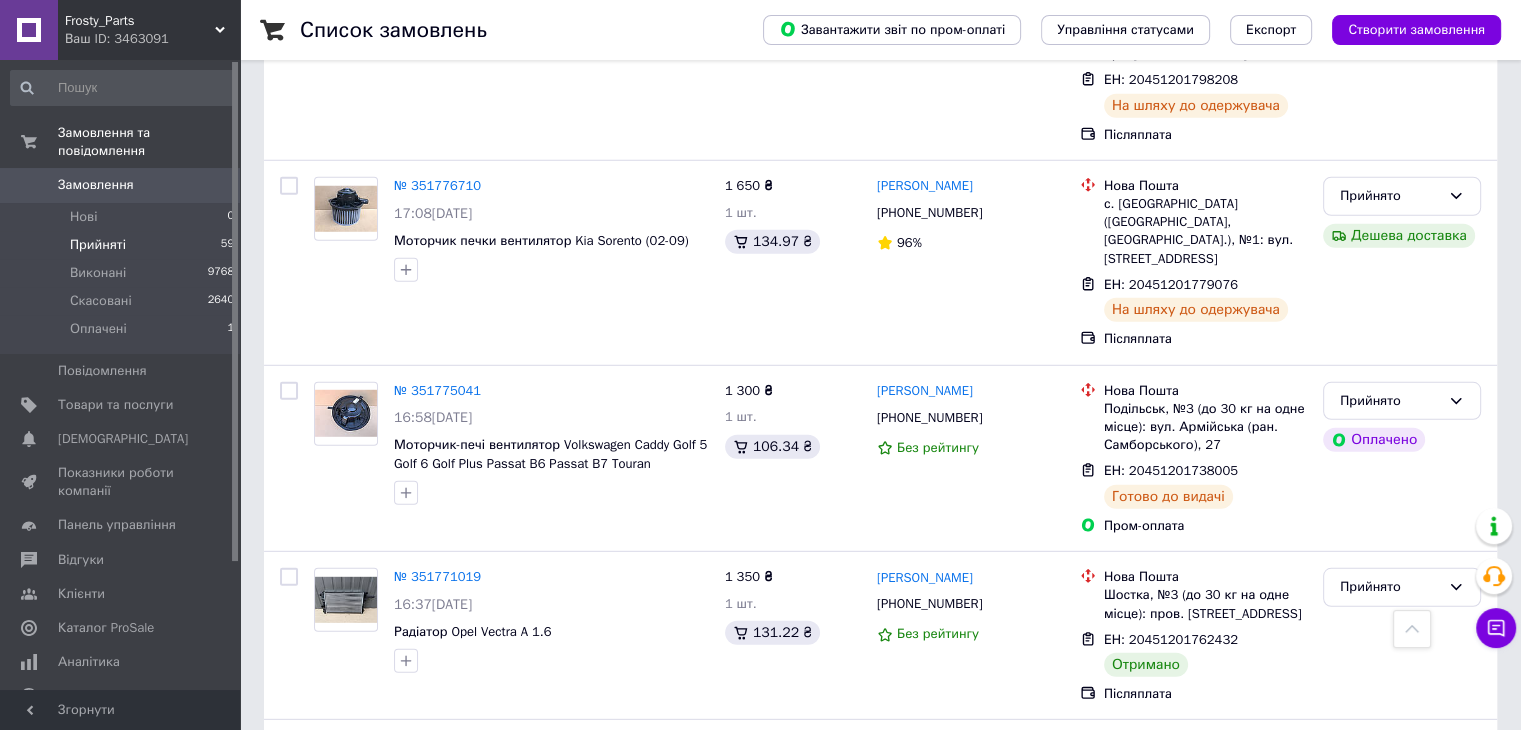 scroll, scrollTop: 5534, scrollLeft: 0, axis: vertical 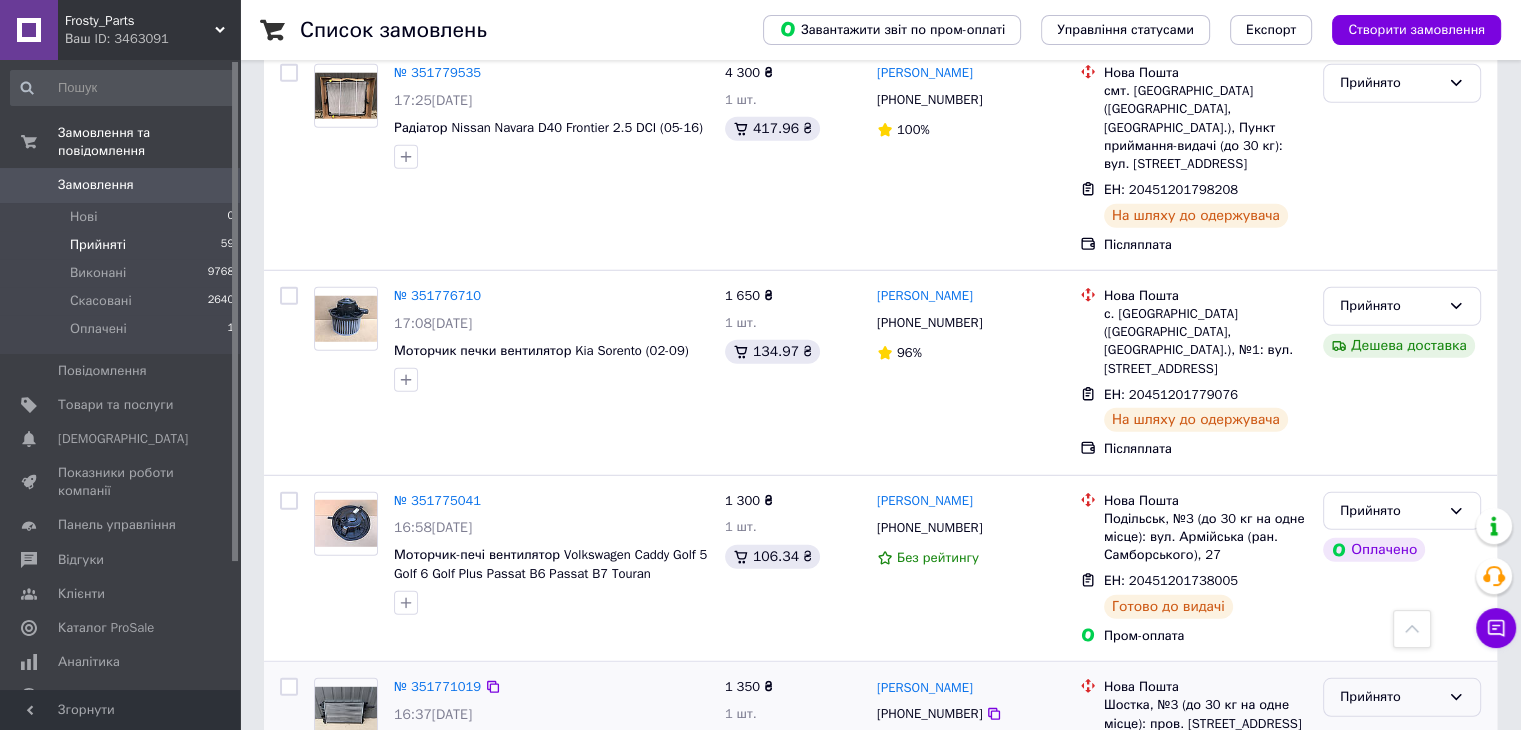 click on "Прийнято" at bounding box center [1402, 697] 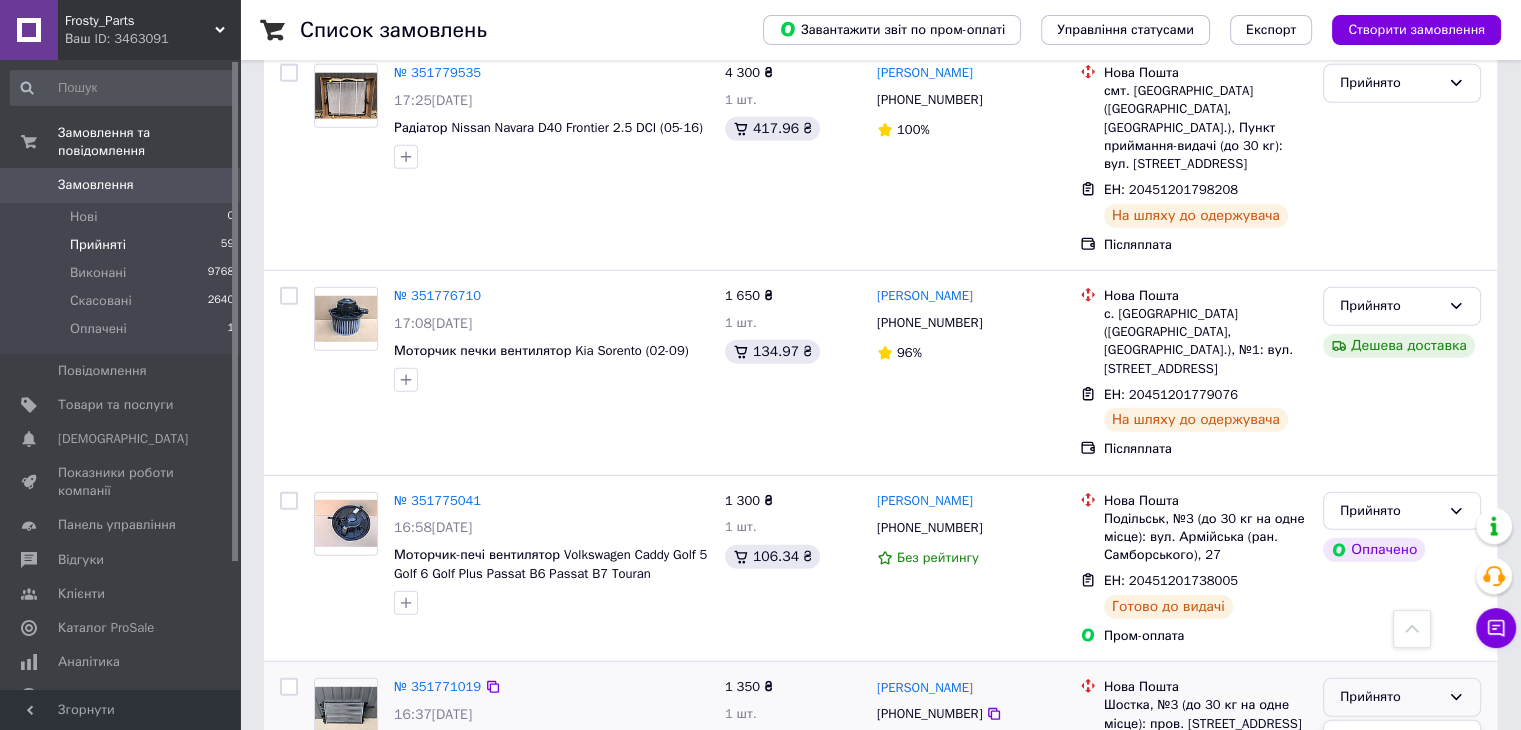click on "Виконано" at bounding box center [1402, 739] 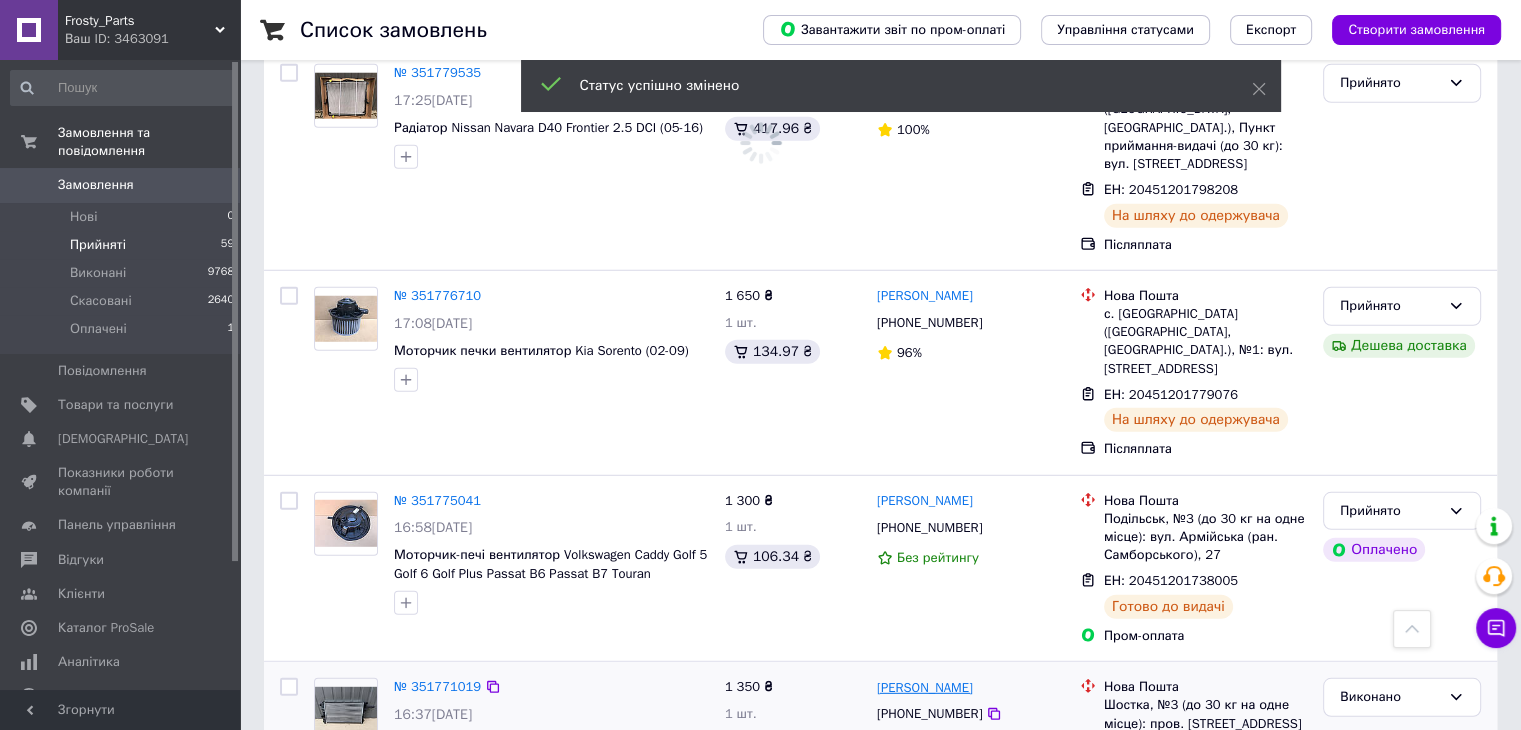 click on "[PERSON_NAME]" at bounding box center (925, 688) 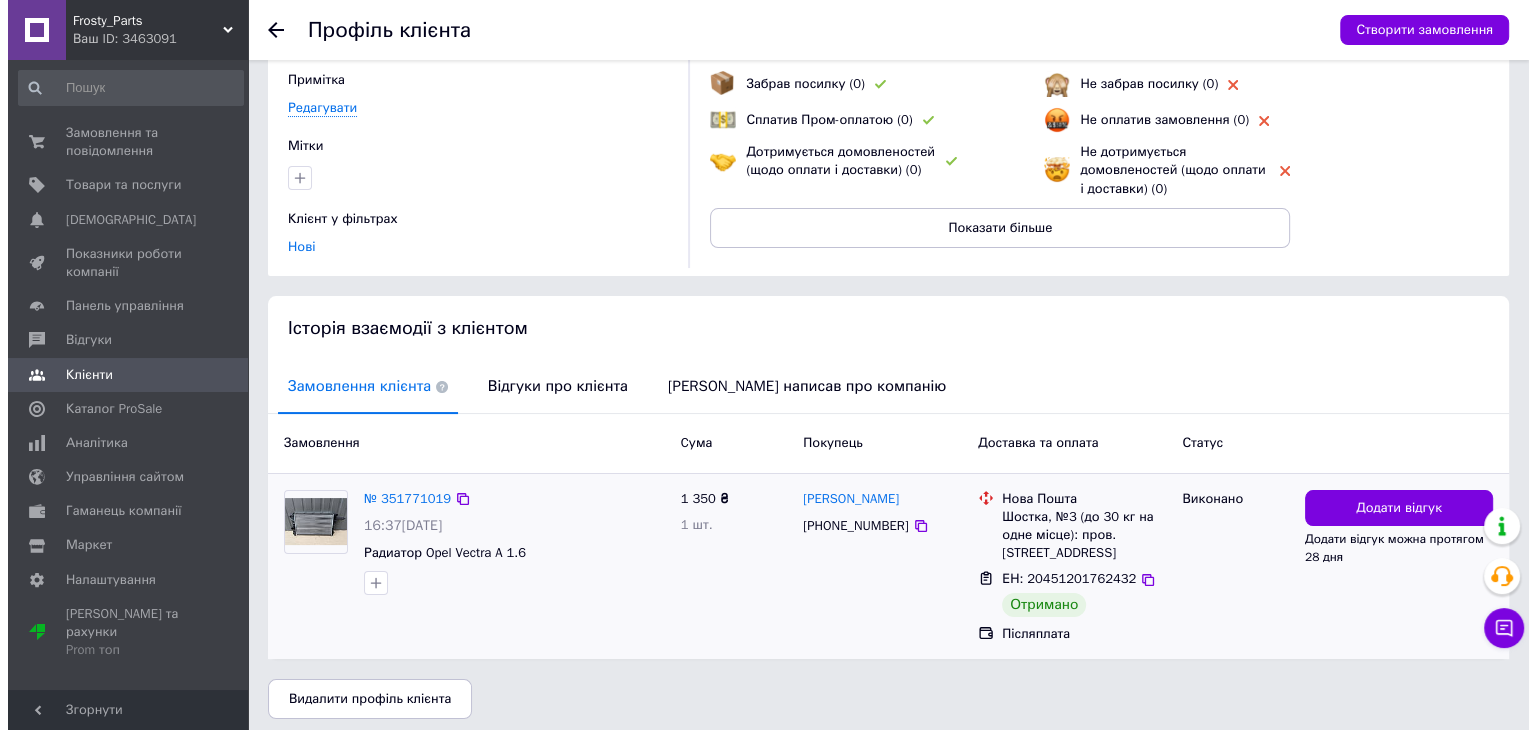 scroll, scrollTop: 168, scrollLeft: 0, axis: vertical 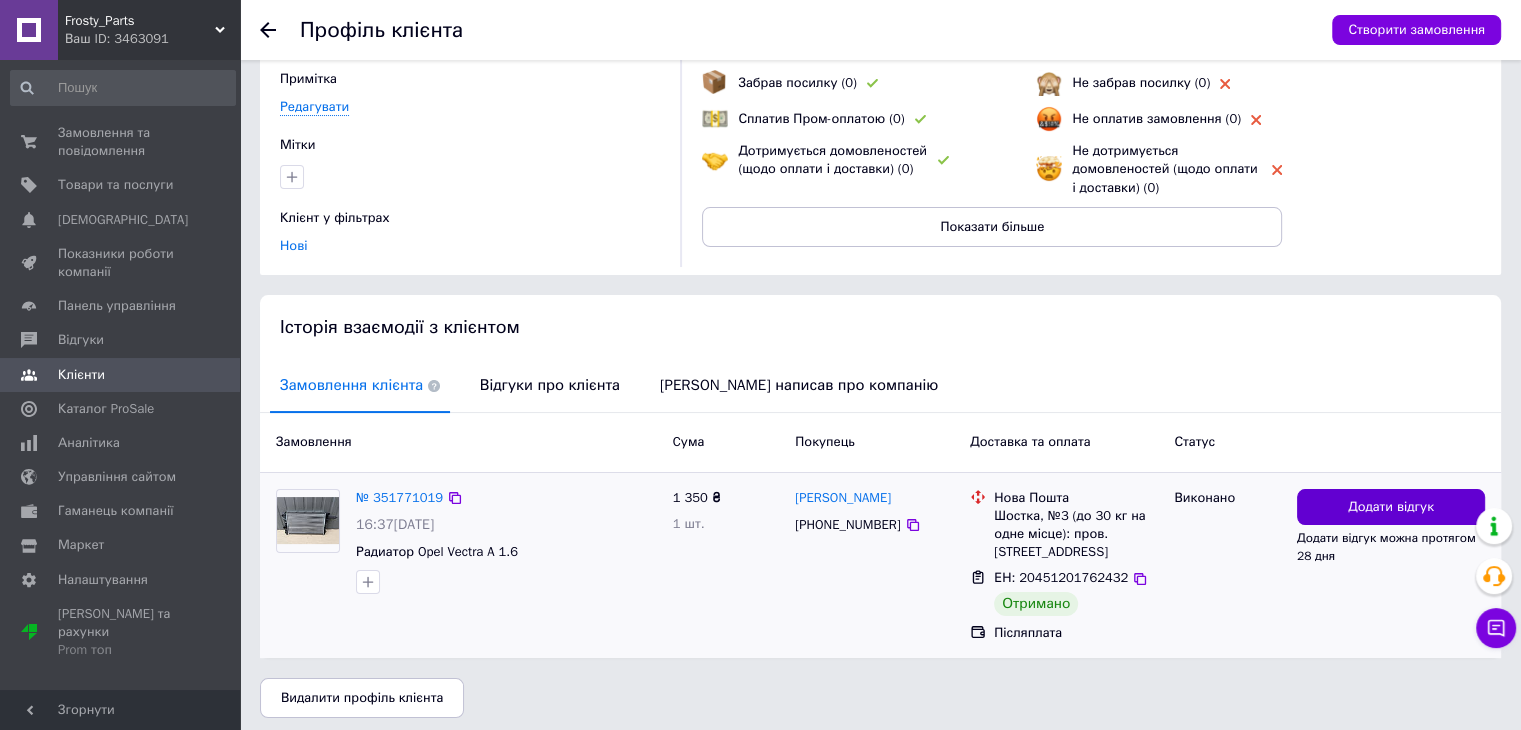 click on "Додати відгук" at bounding box center [1391, 507] 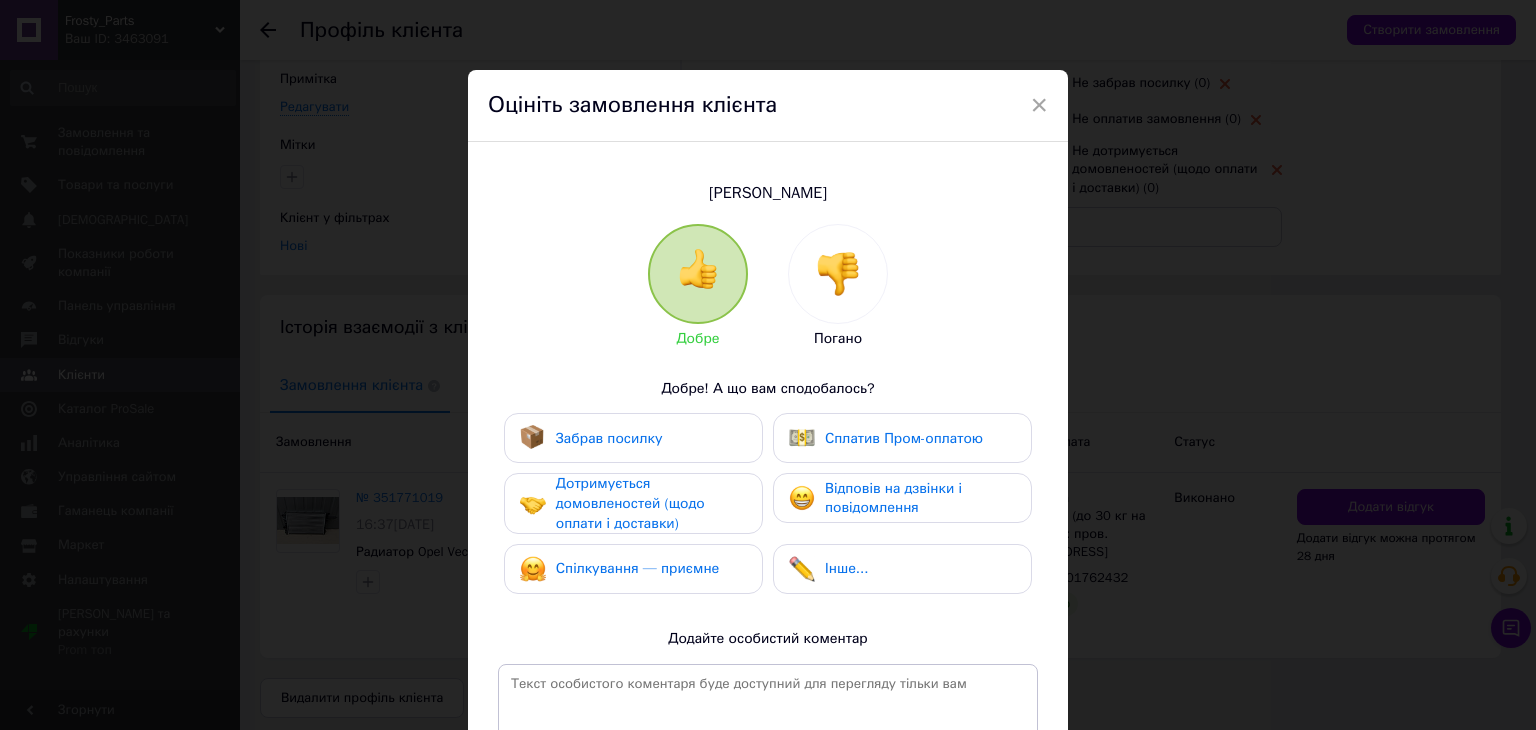 click on "Забрав посилку" at bounding box center [633, 438] 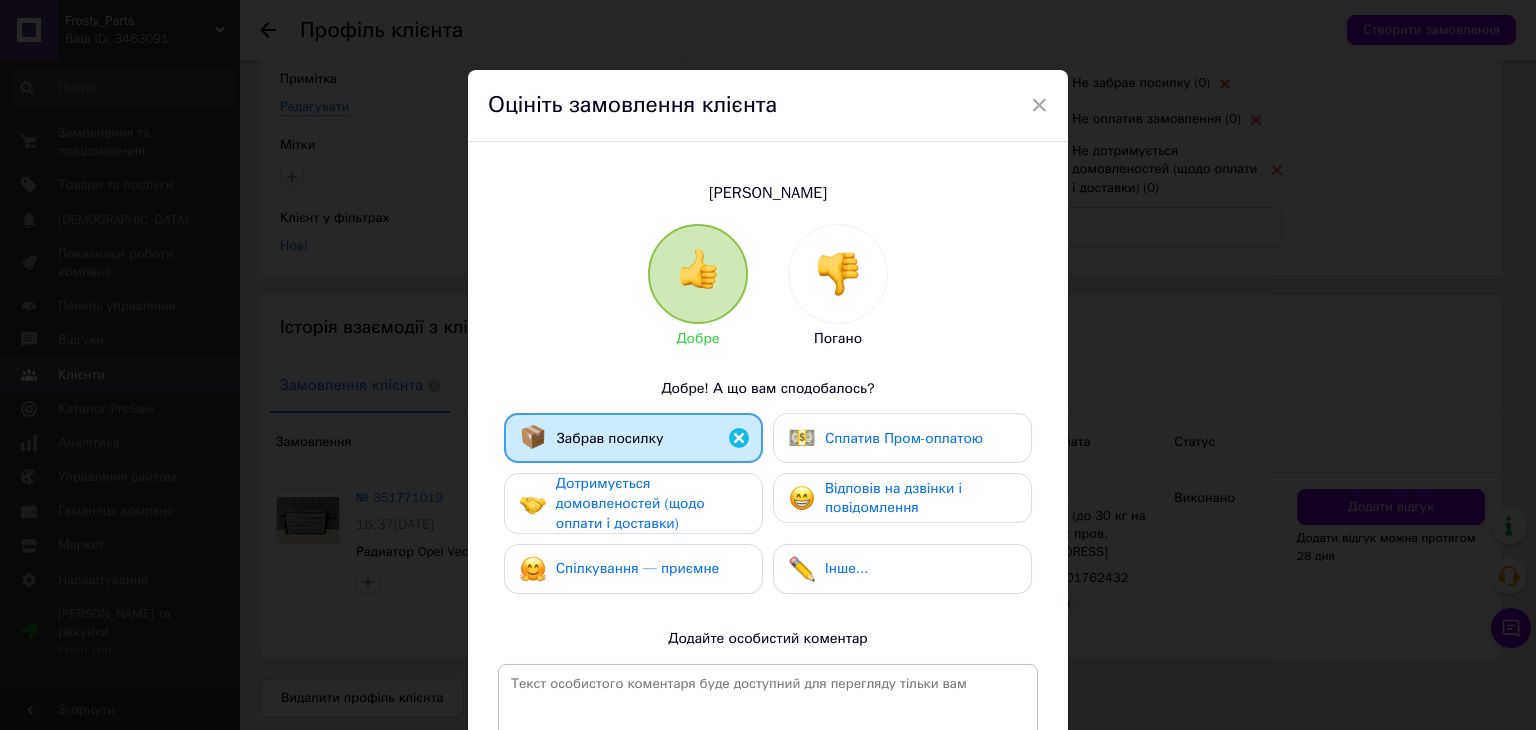 click on "Дотримується домовленостей (щодо оплати і доставки)" at bounding box center [630, 503] 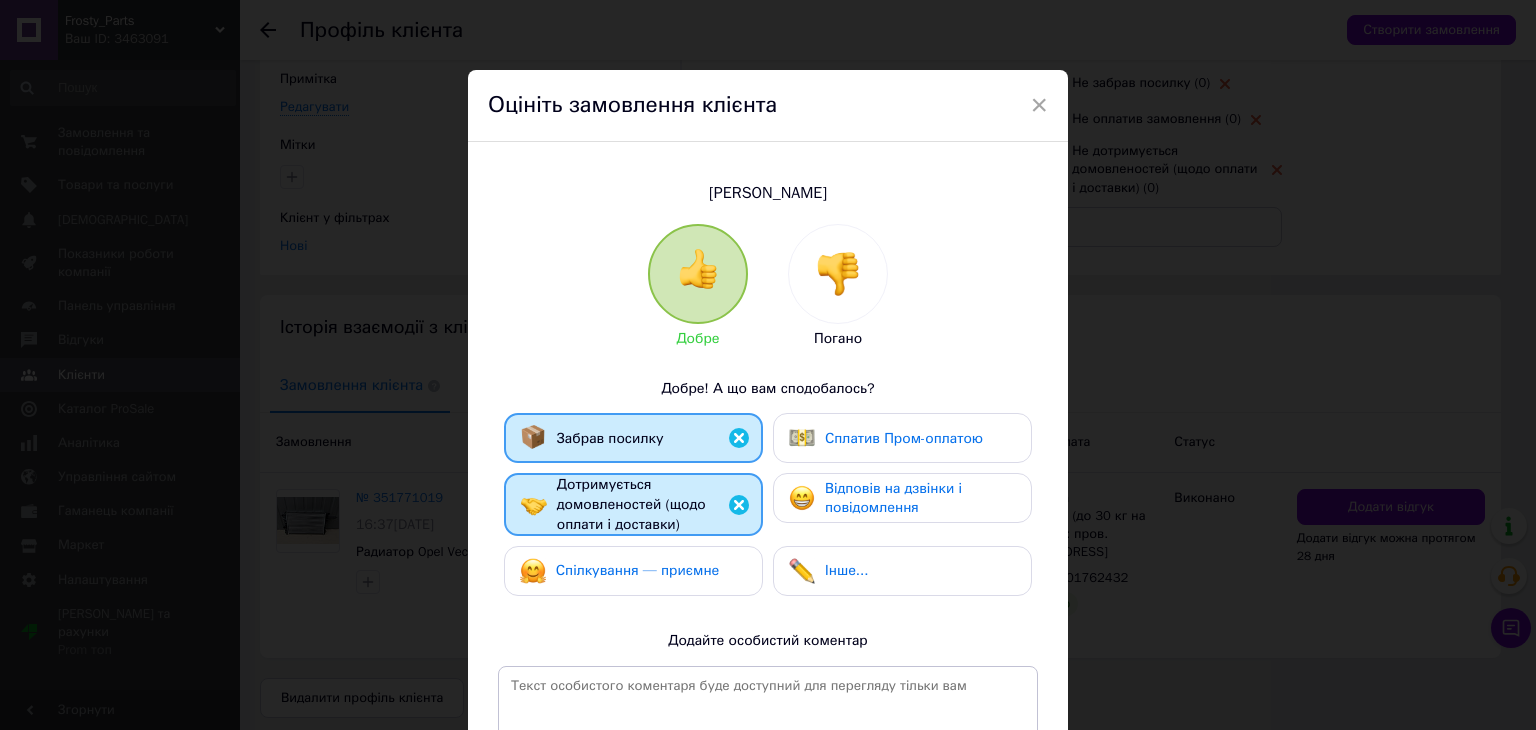 click on "Спілкування — приємне" at bounding box center [633, 571] 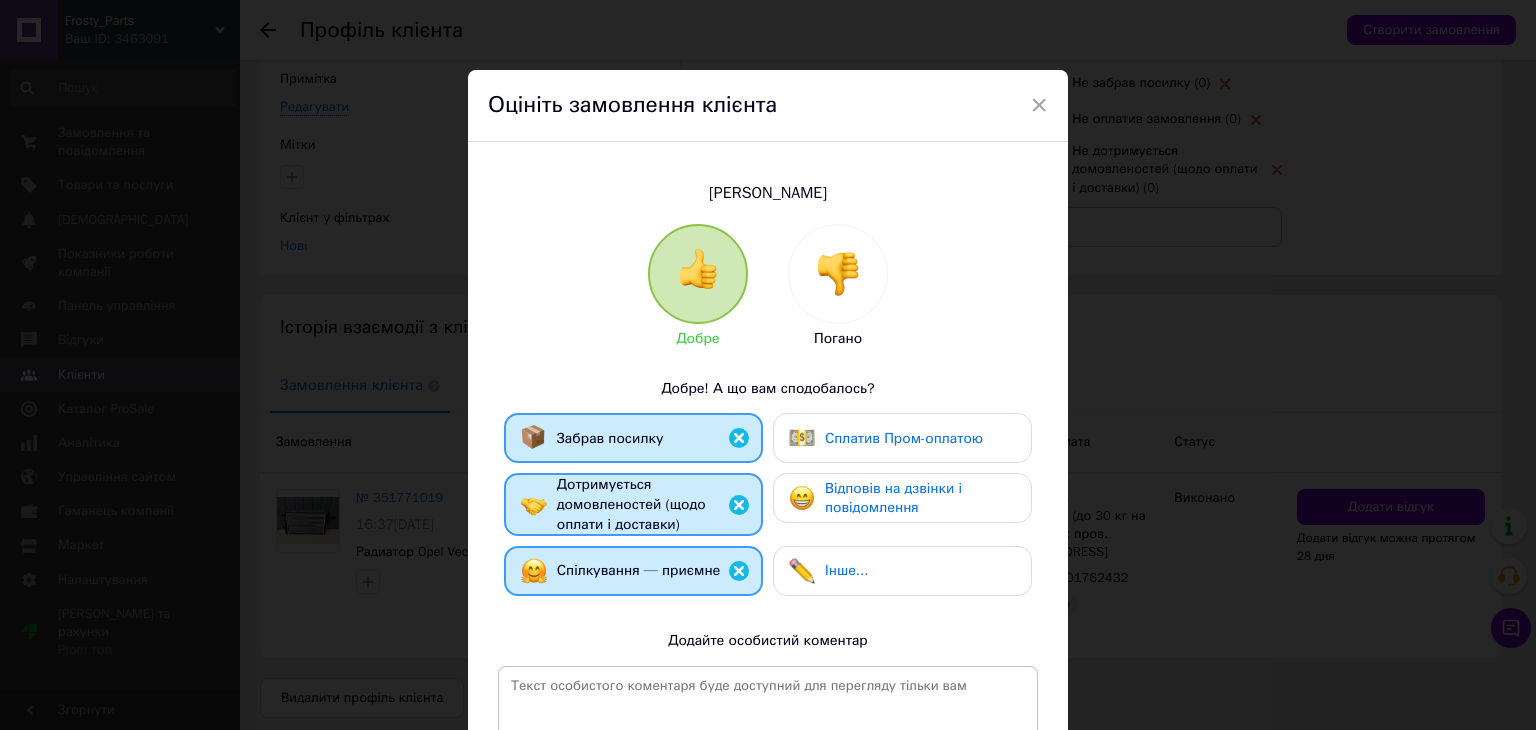 click on "Відповів на дзвінки і повідомлення" at bounding box center (902, 498) 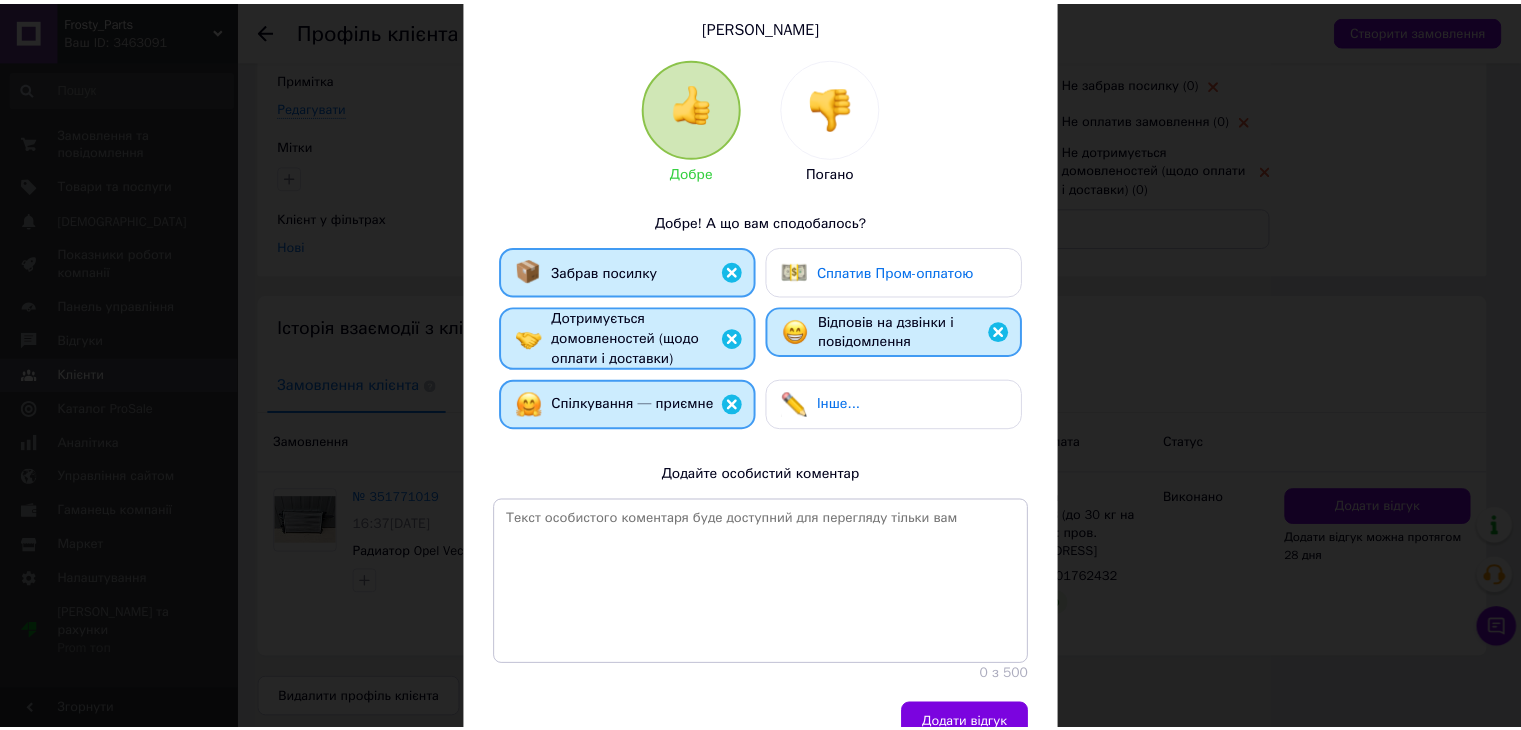 scroll, scrollTop: 267, scrollLeft: 0, axis: vertical 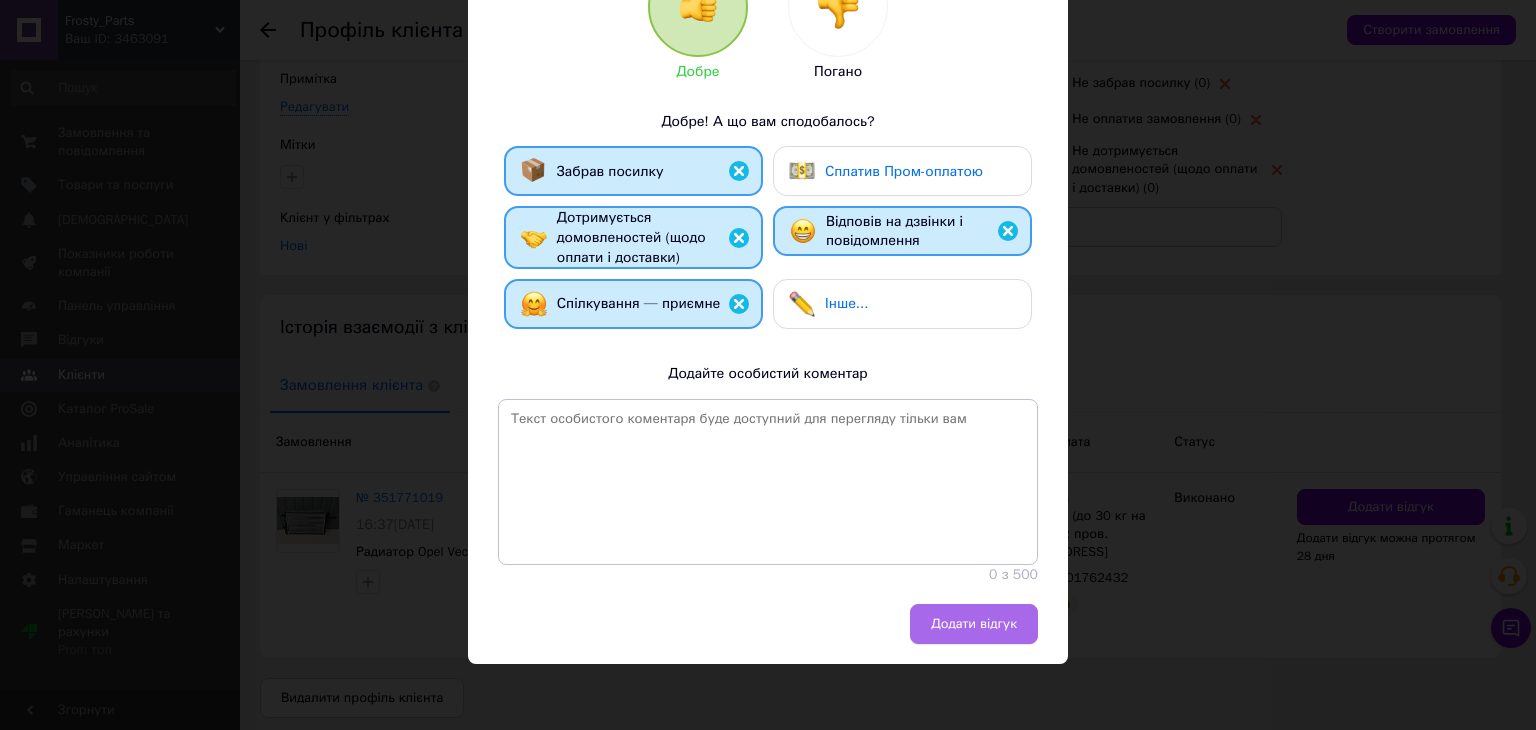 click on "Додати відгук" at bounding box center [974, 624] 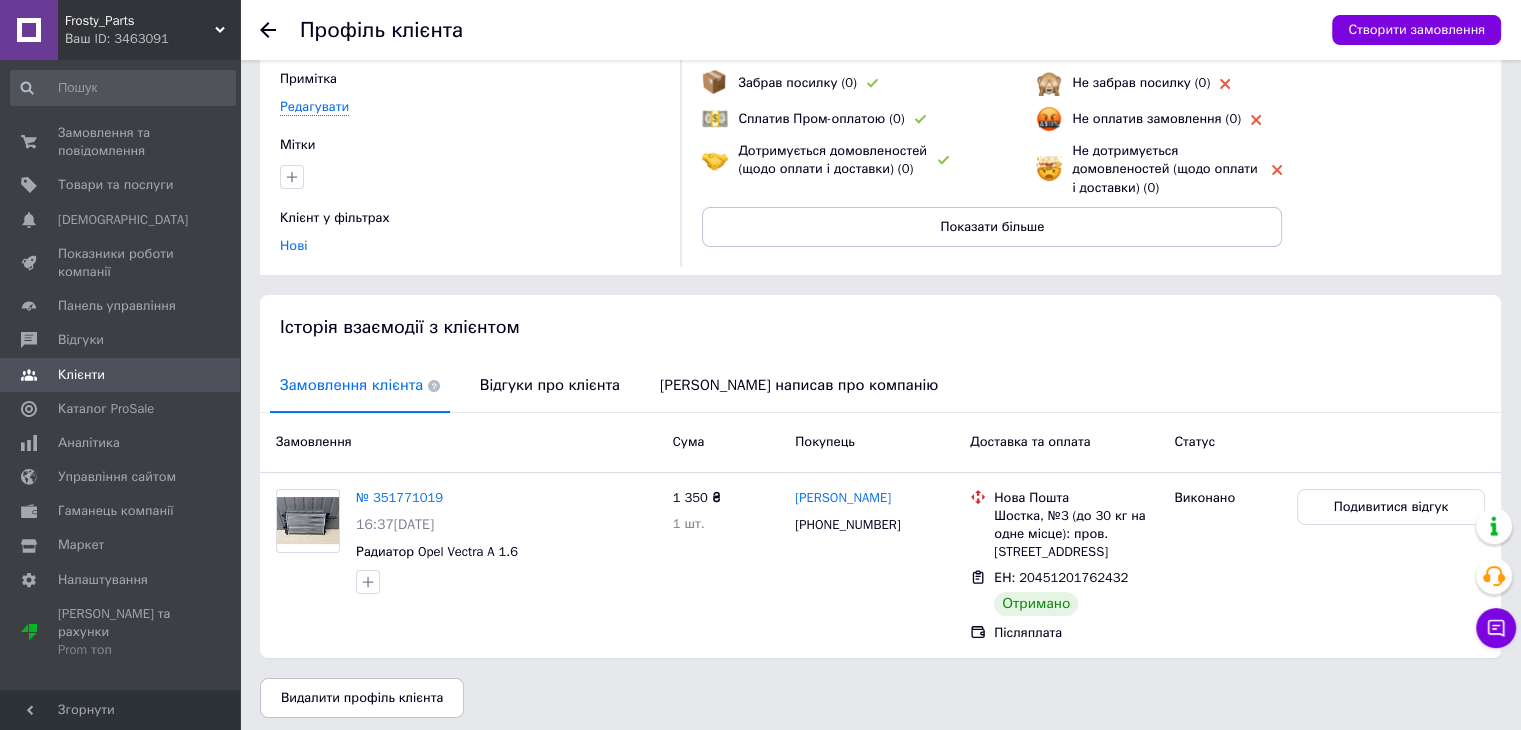 click 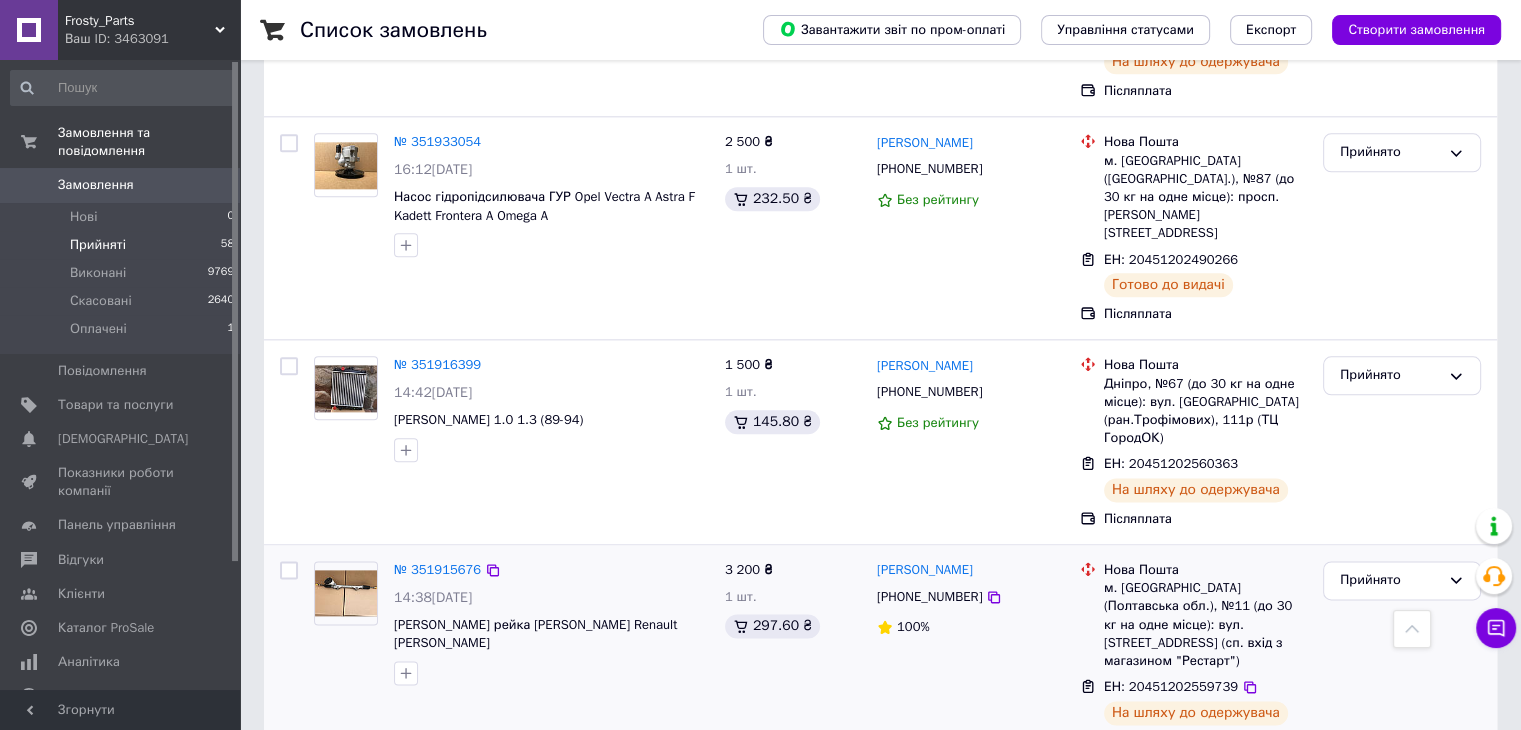 scroll, scrollTop: 2234, scrollLeft: 0, axis: vertical 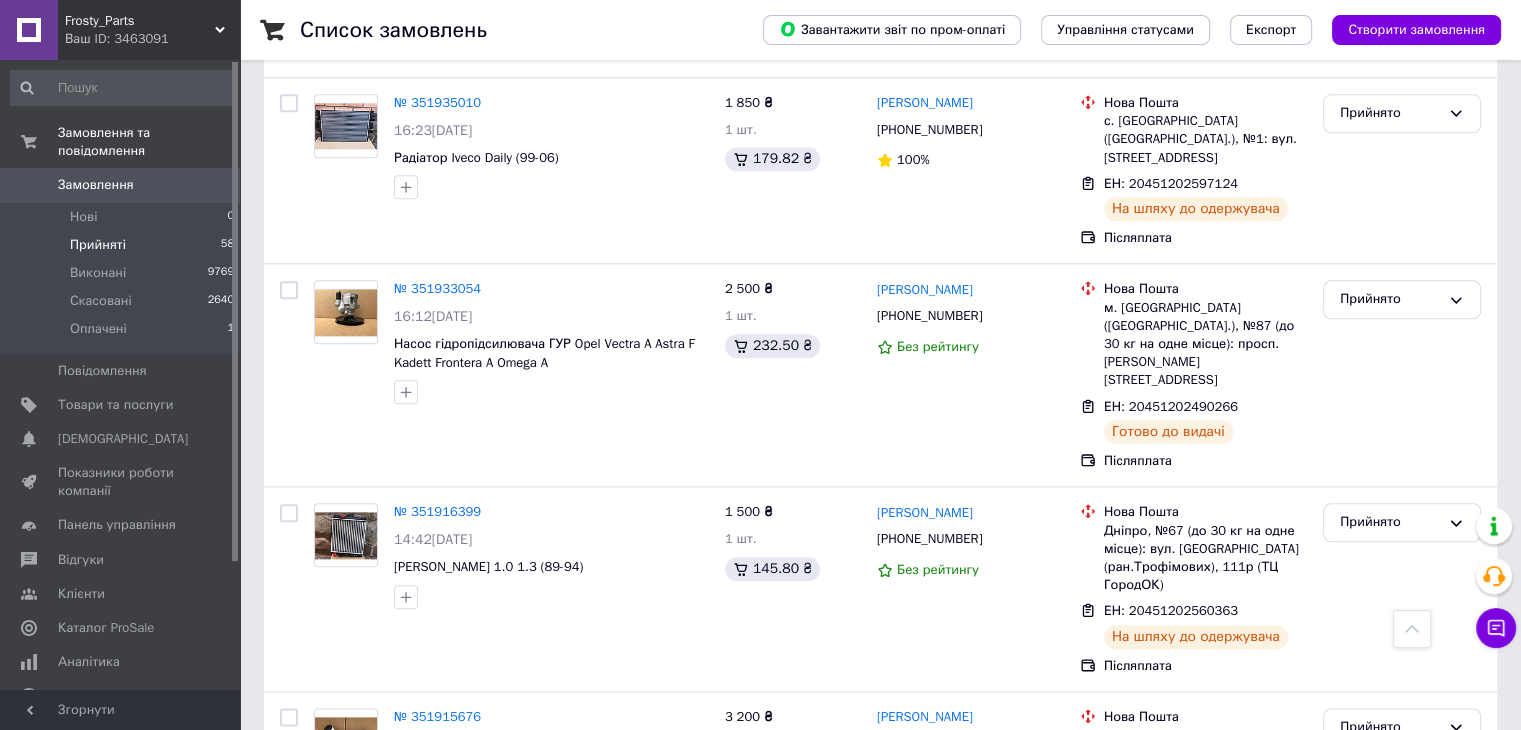 click on "Замовлення" at bounding box center (96, 185) 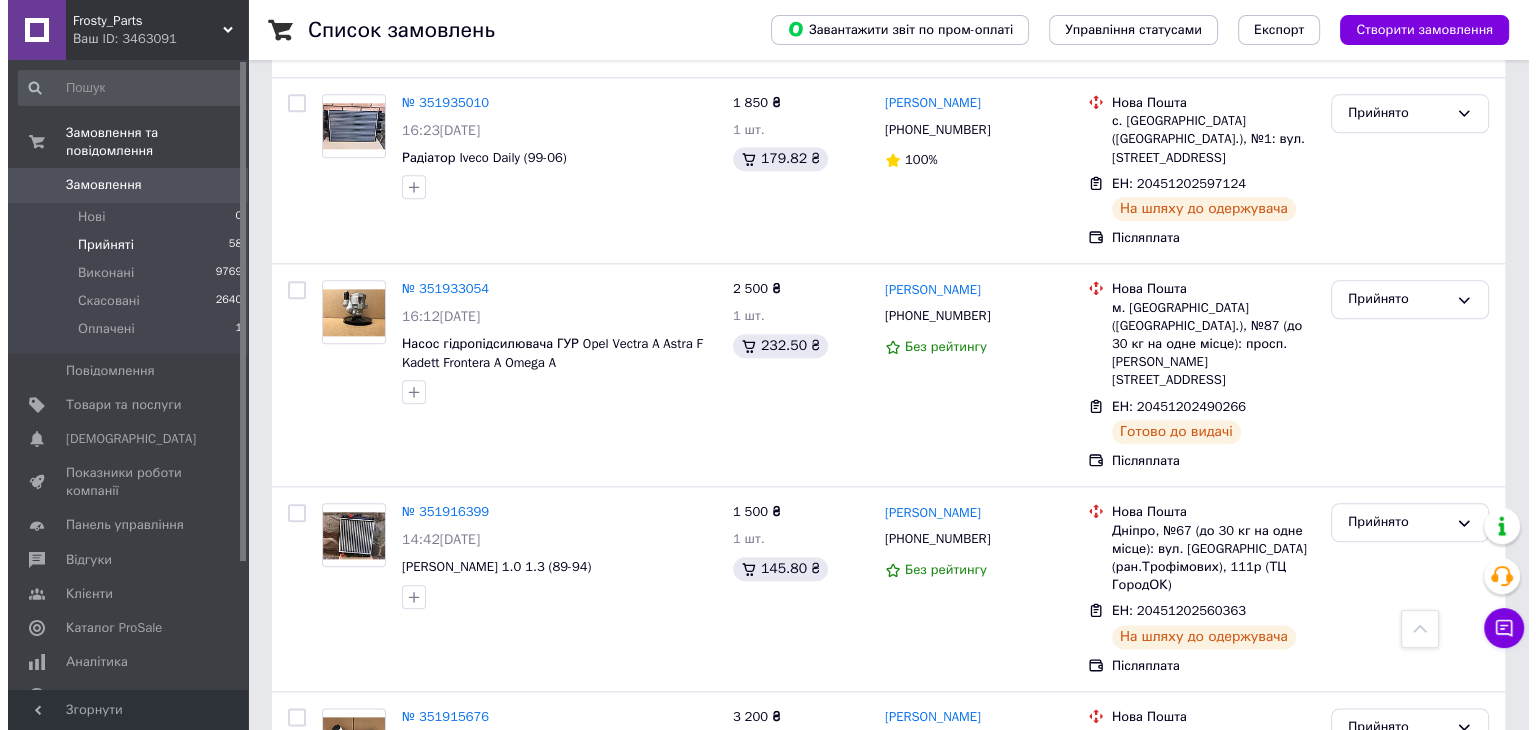 scroll, scrollTop: 0, scrollLeft: 0, axis: both 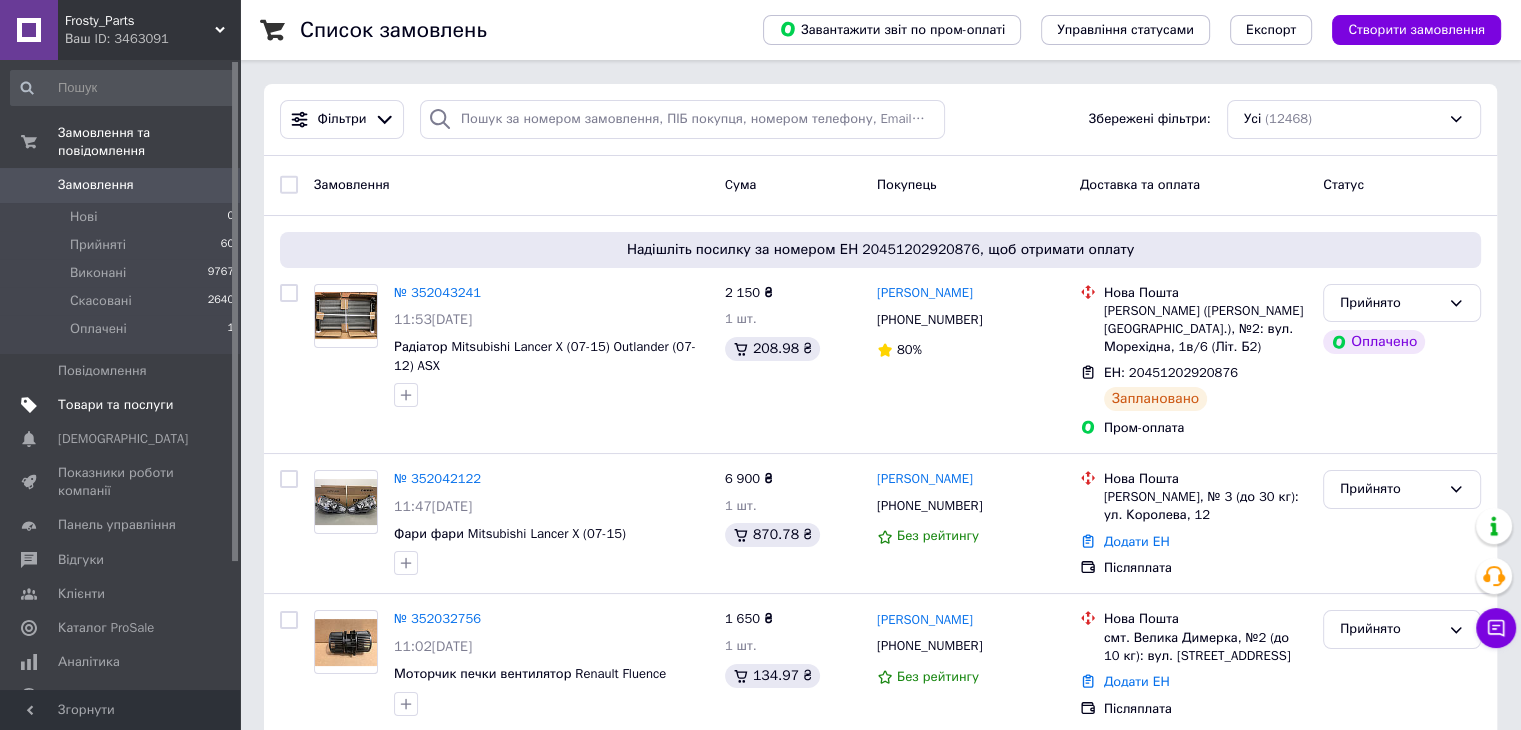 click on "Товари та послуги" at bounding box center (115, 405) 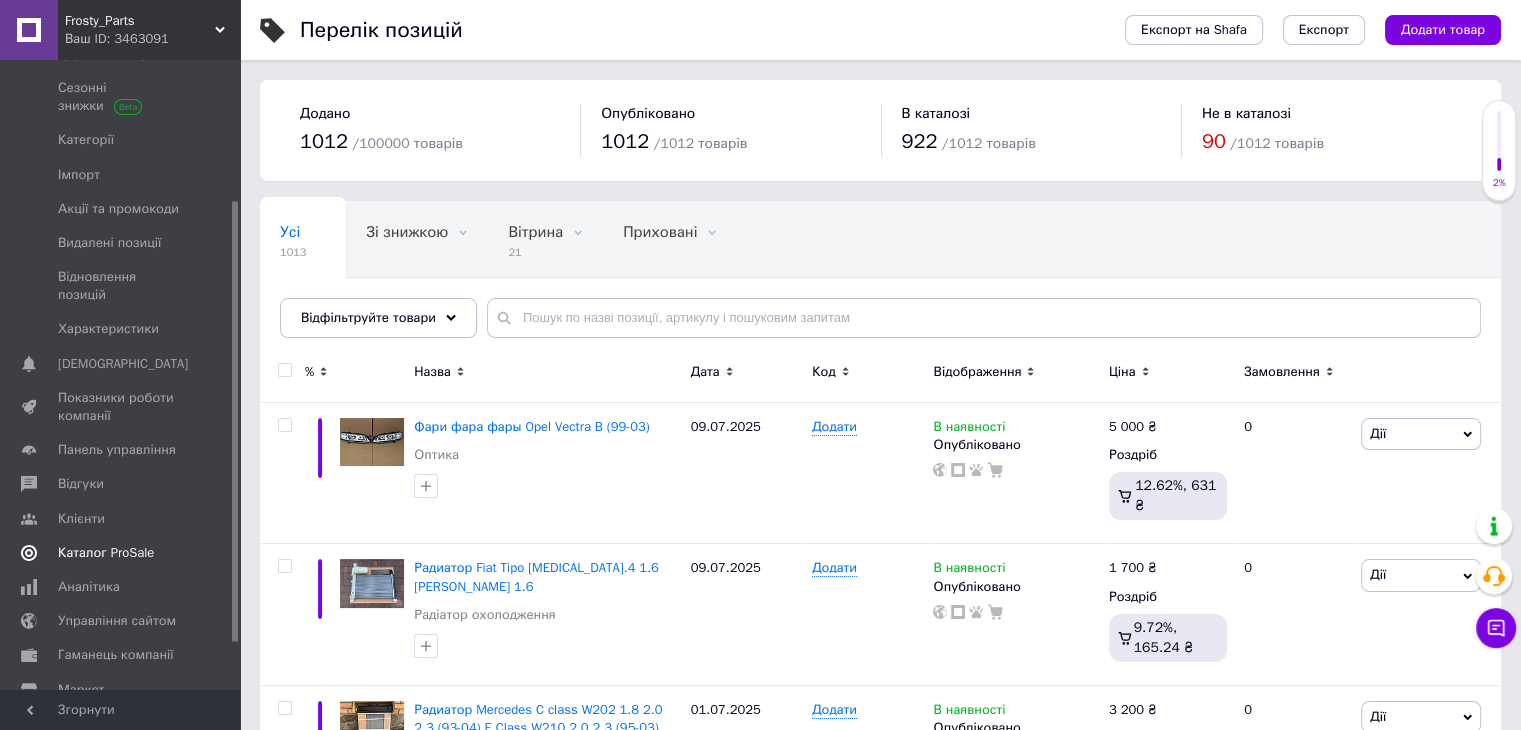 click on "Каталог ProSale" at bounding box center [106, 553] 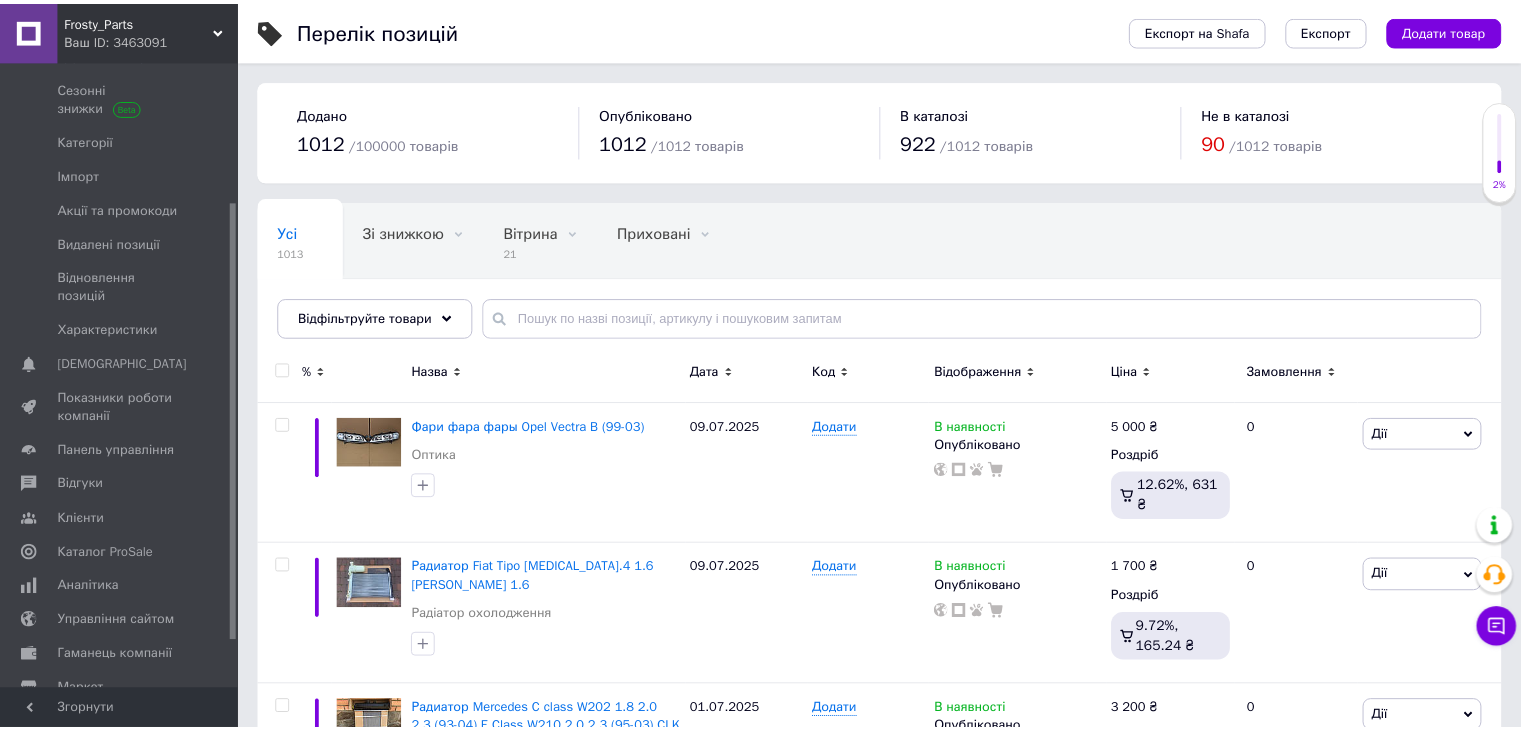 scroll, scrollTop: 45, scrollLeft: 0, axis: vertical 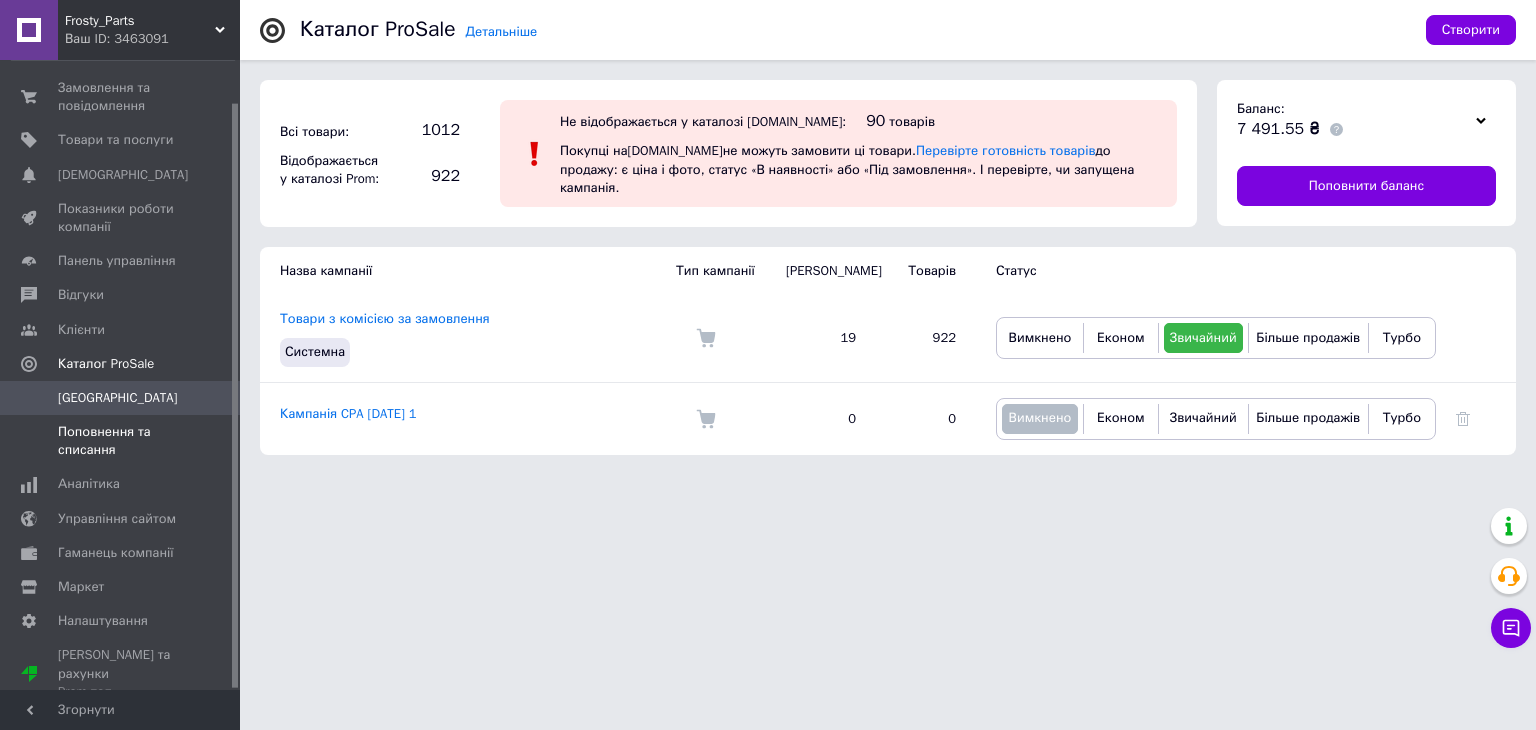 click on "Поповнення та списання" at bounding box center (121, 441) 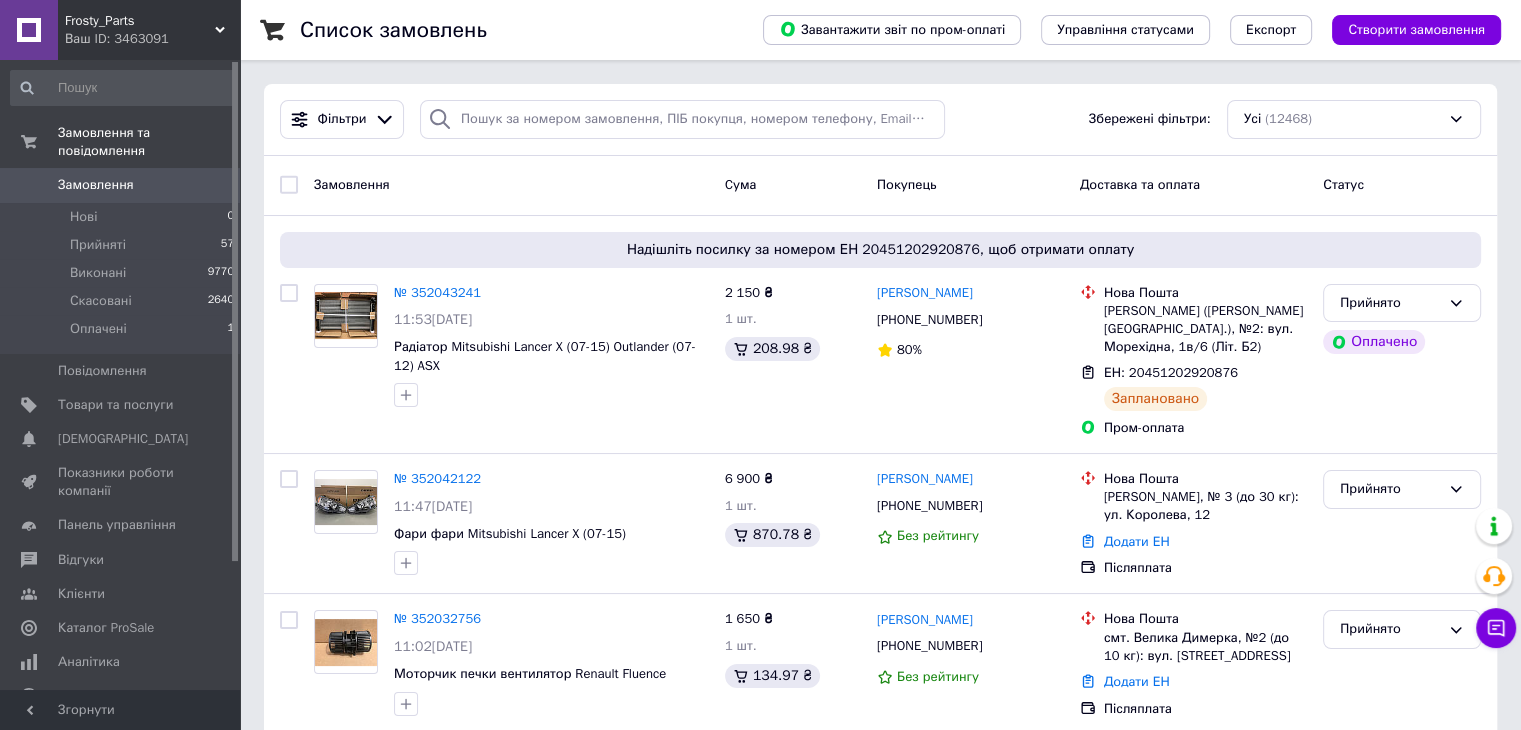 scroll, scrollTop: 638, scrollLeft: 0, axis: vertical 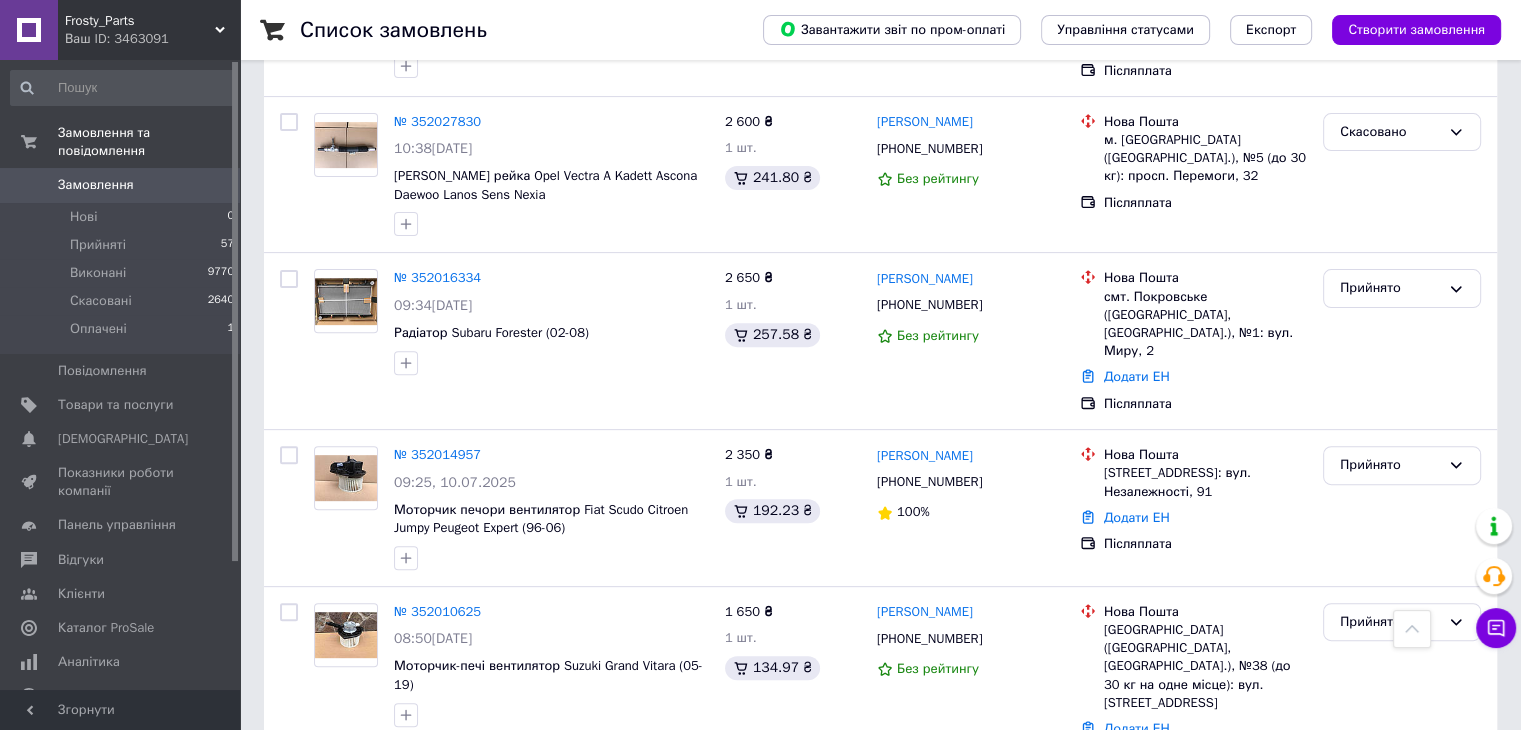 click on "Замовлення" at bounding box center (121, 185) 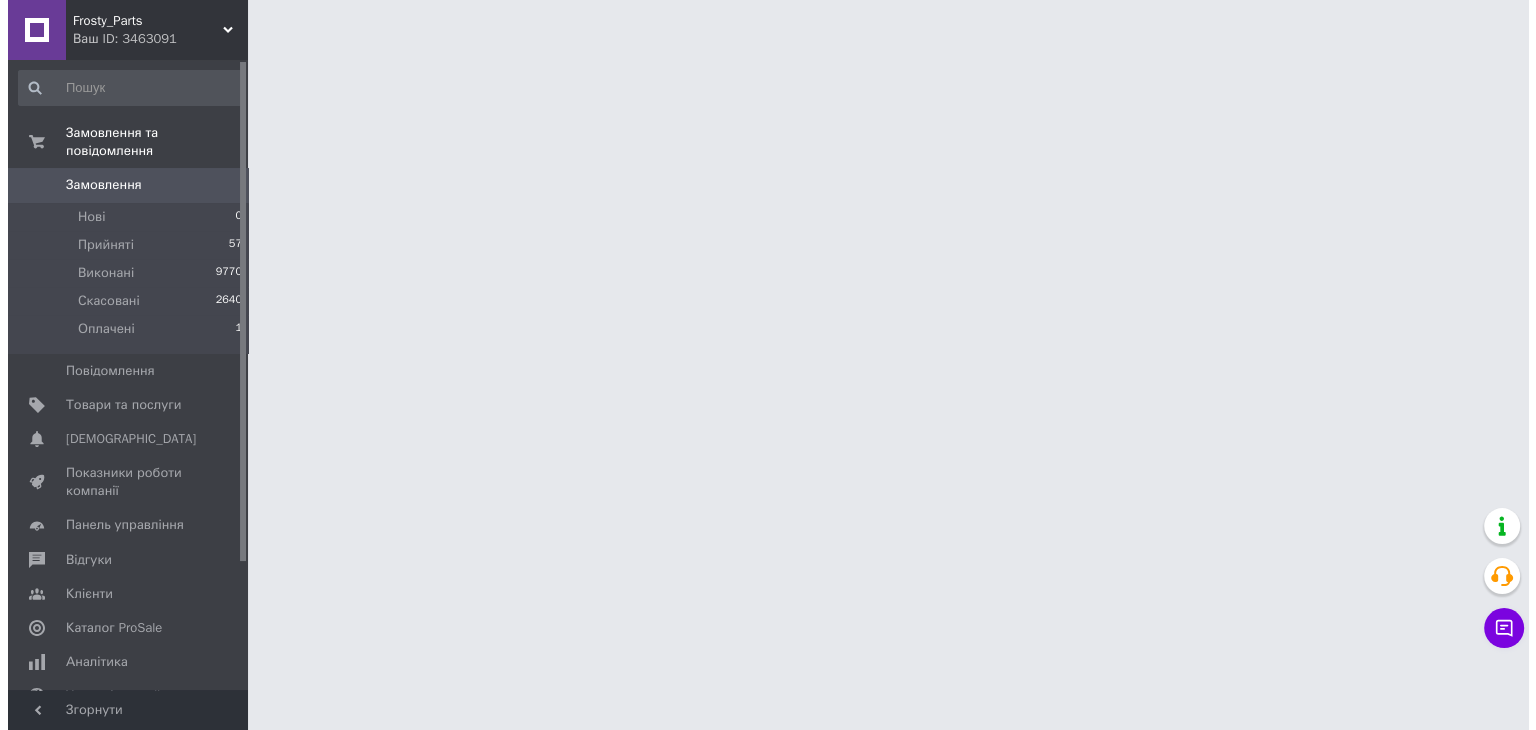 scroll, scrollTop: 0, scrollLeft: 0, axis: both 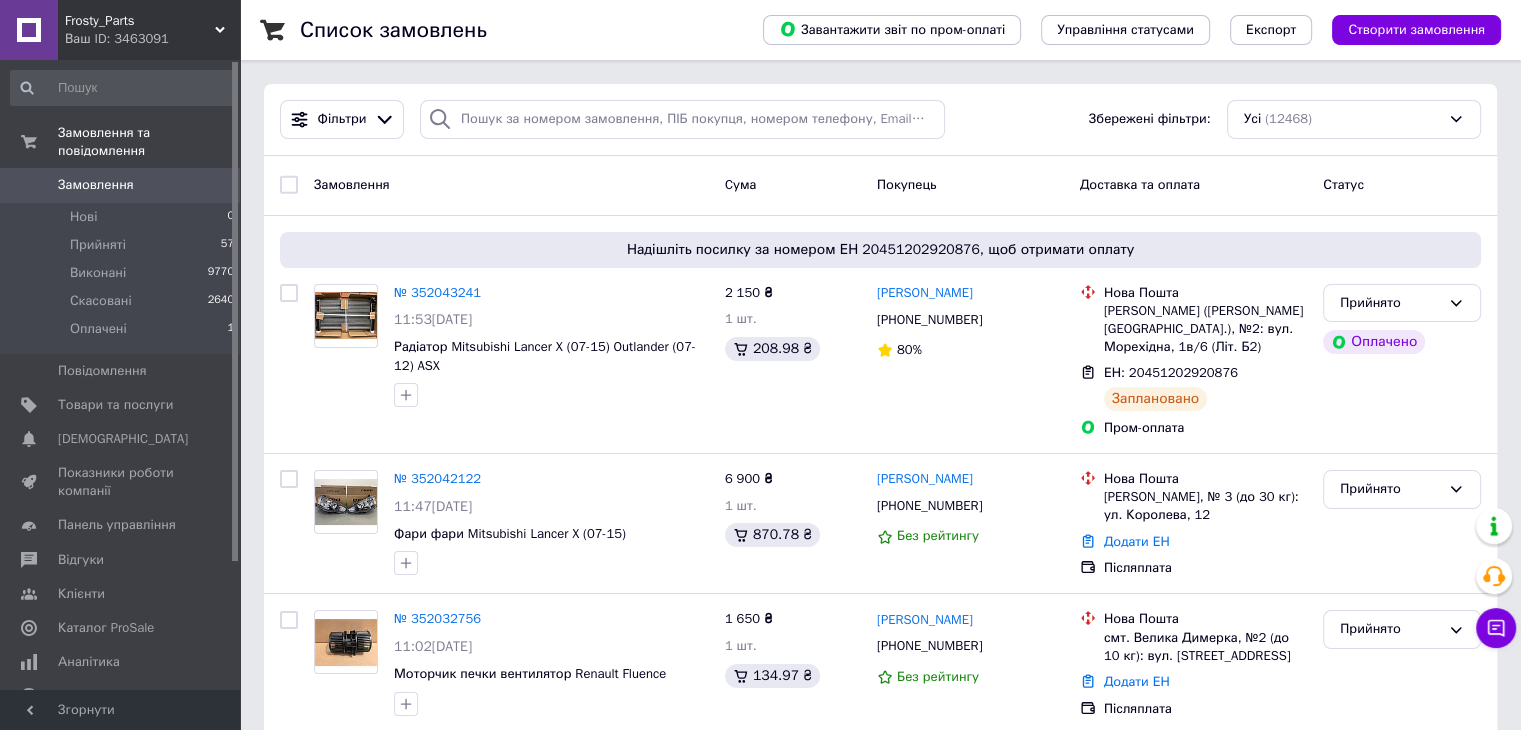 click on "Замовлення" at bounding box center (96, 185) 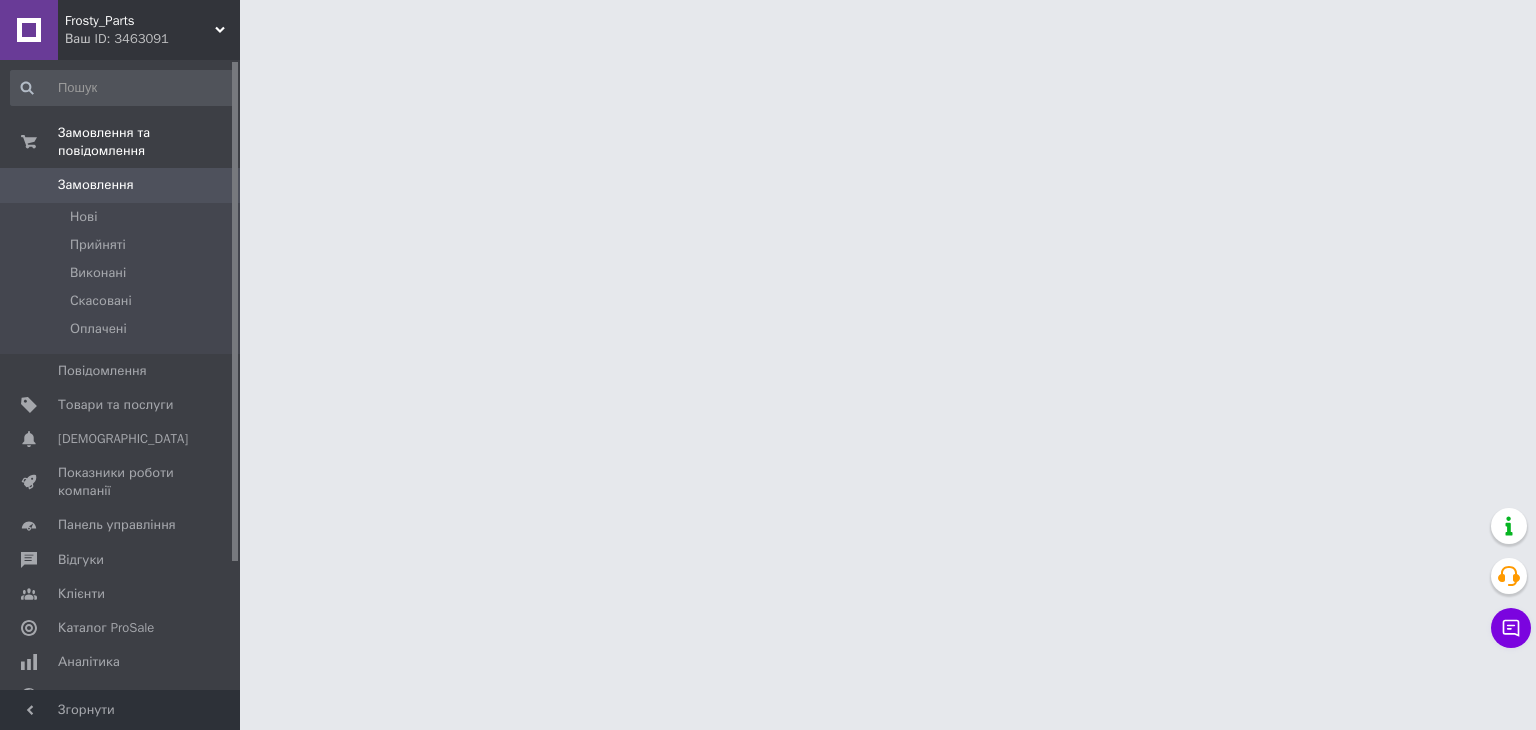 scroll, scrollTop: 0, scrollLeft: 0, axis: both 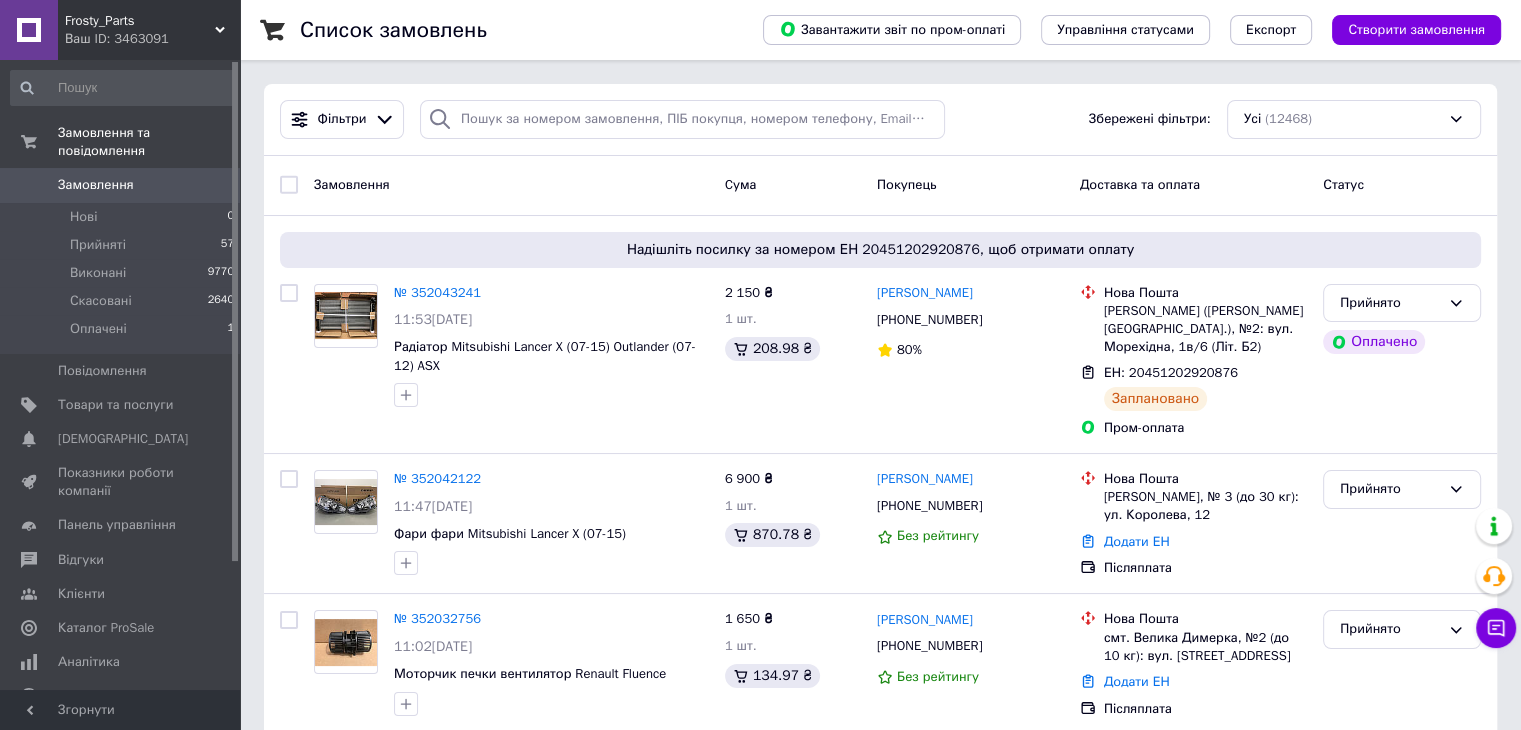 click on "Прийняті 57" at bounding box center [123, 245] 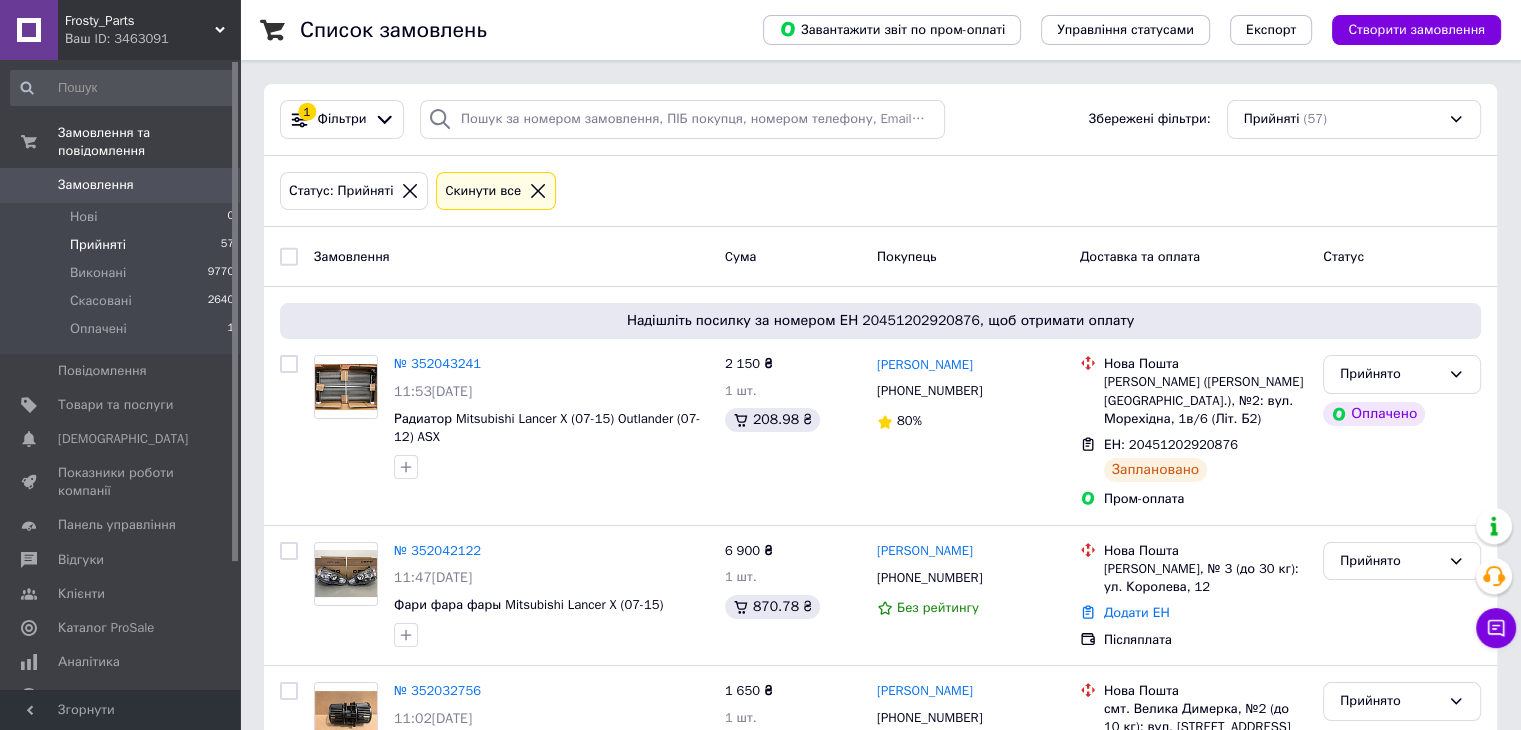 click on "Замовлення" at bounding box center (96, 185) 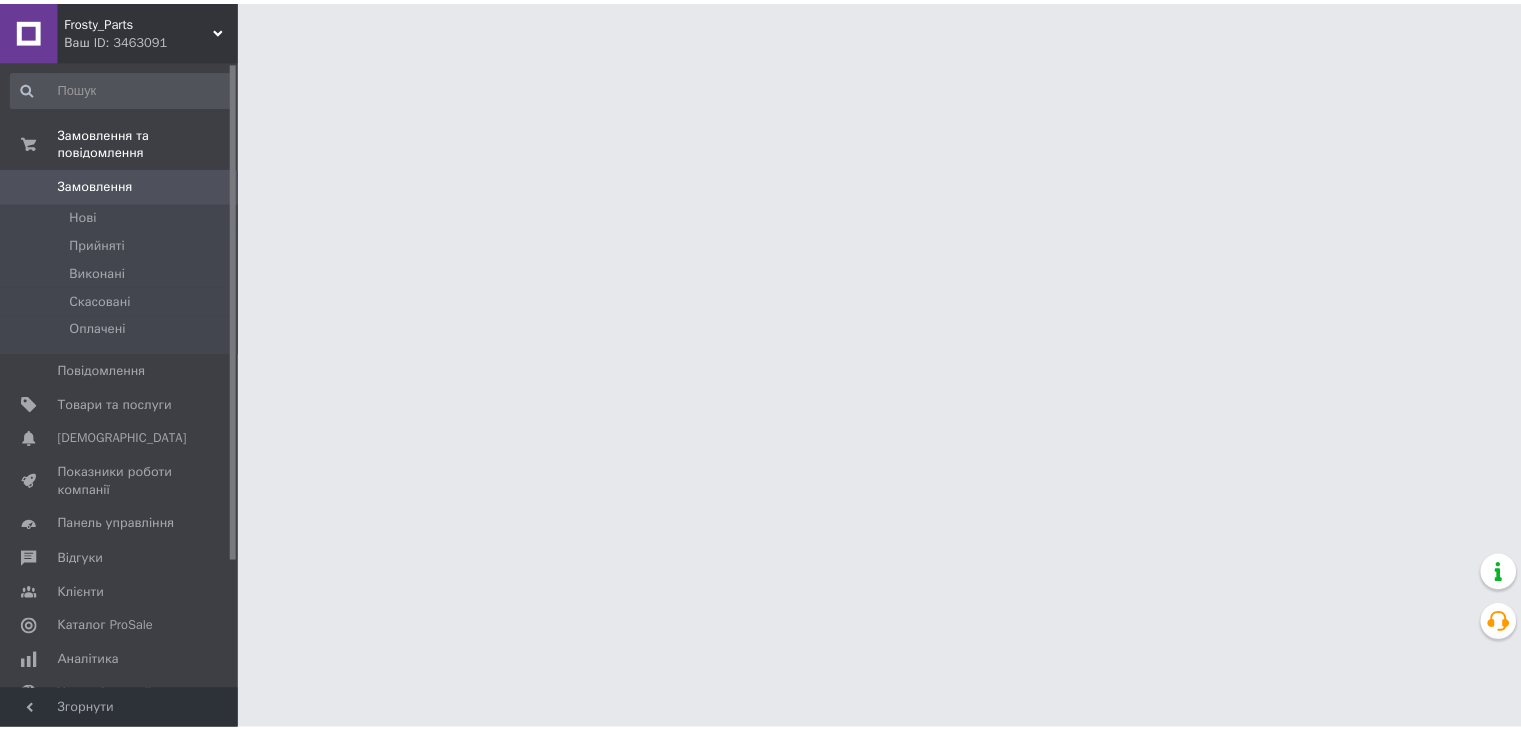 scroll, scrollTop: 0, scrollLeft: 0, axis: both 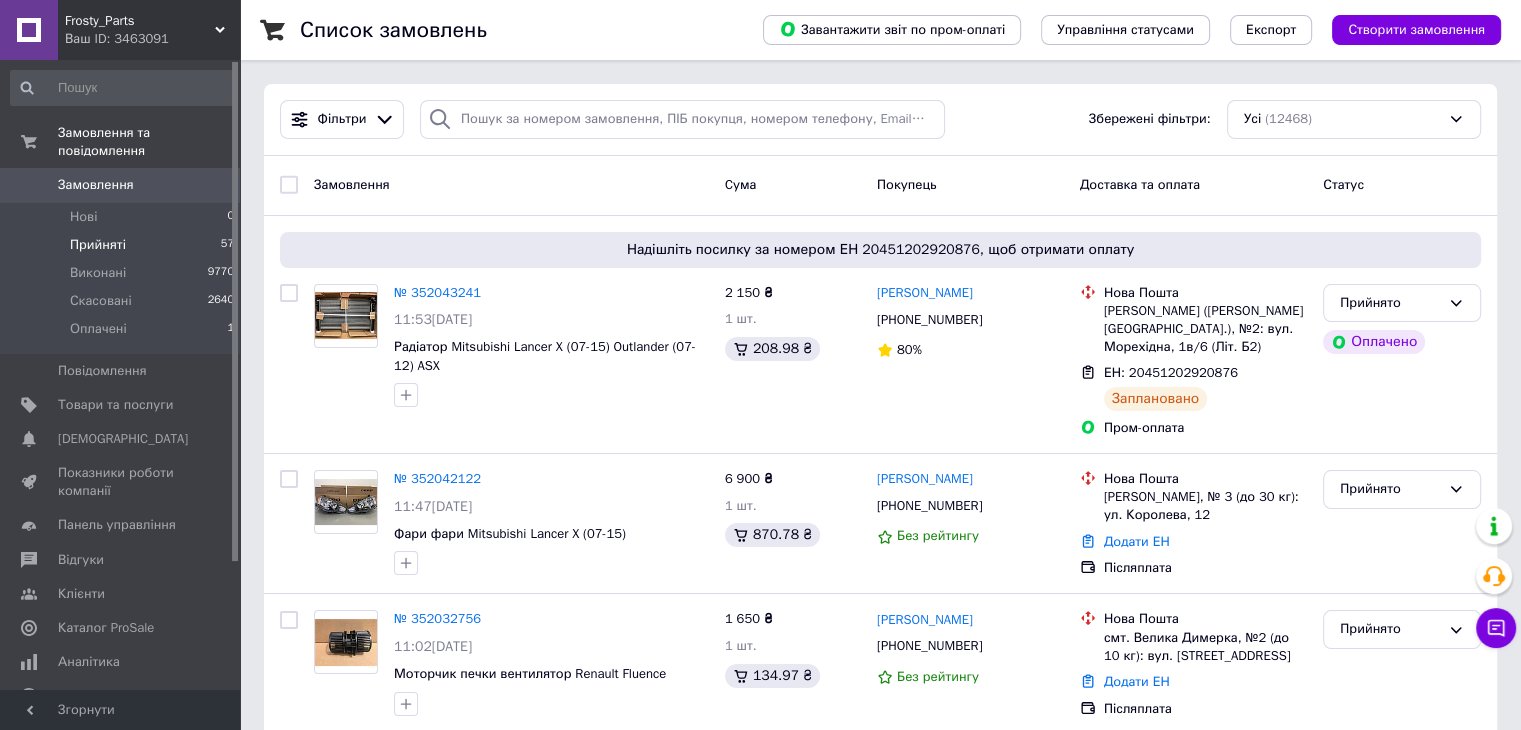 click on "Прийняті 57" at bounding box center [123, 245] 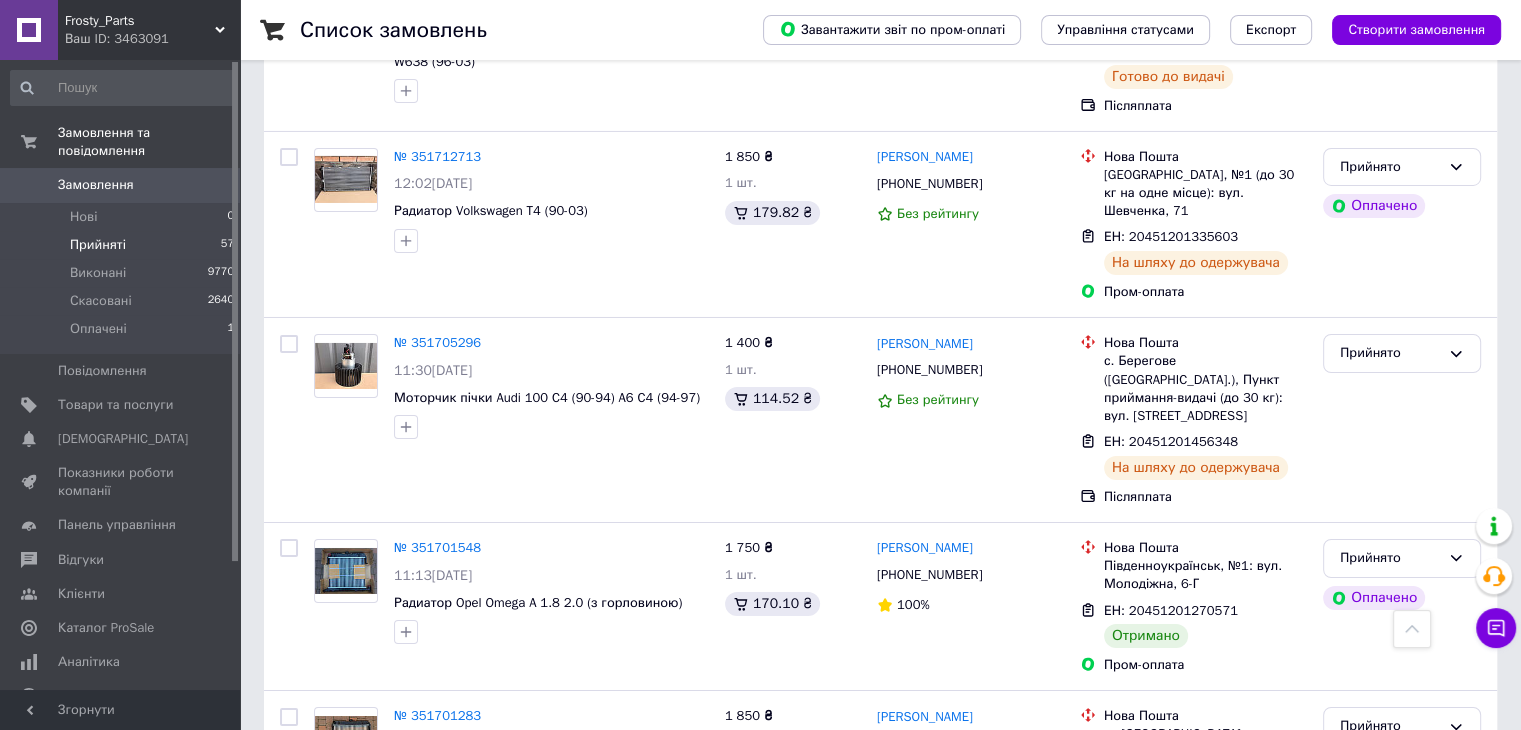 scroll, scrollTop: 6797, scrollLeft: 0, axis: vertical 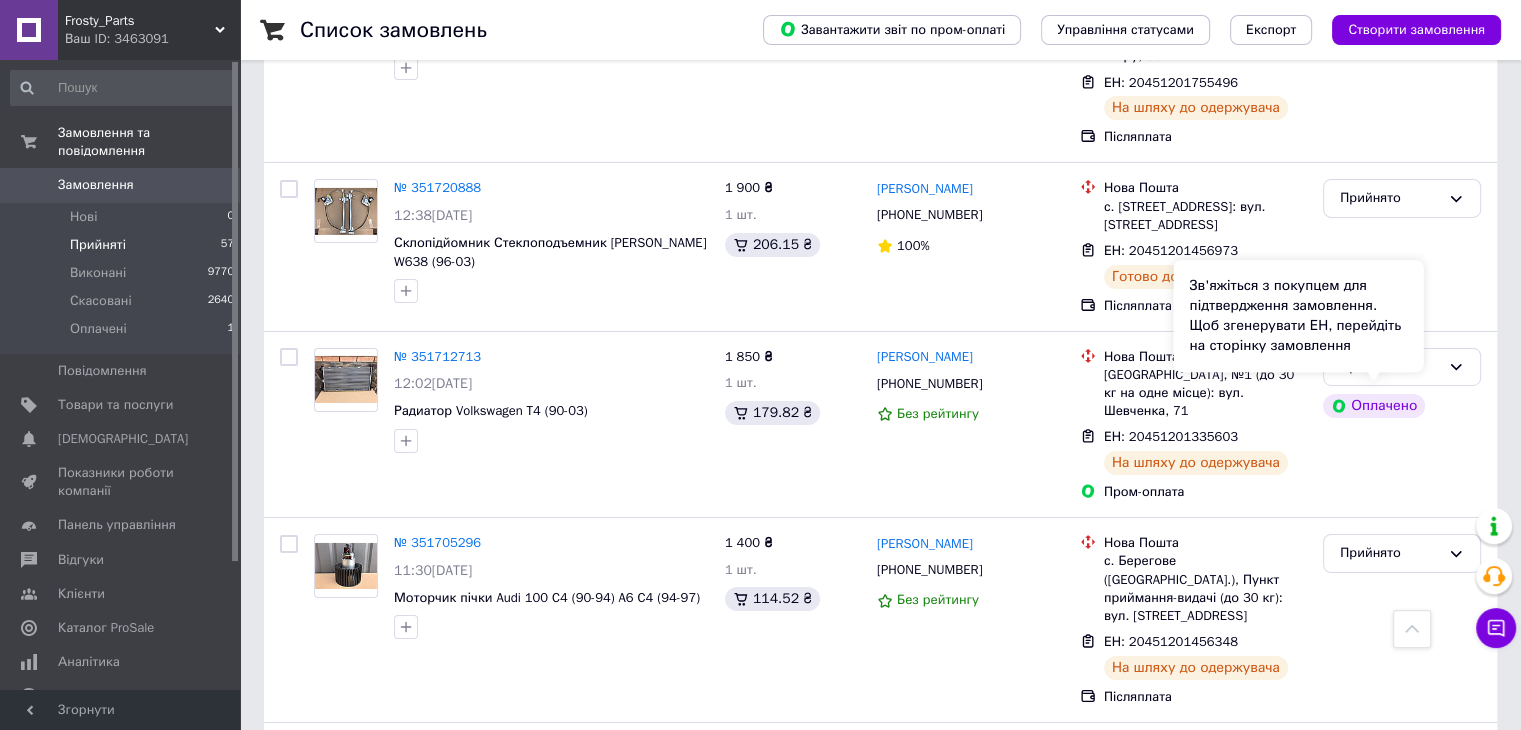 click on "Зв'яжіться з покупцем для підтвердження замовлення.
Щоб згенерувати ЕН, перейдіть на сторінку замовлення" at bounding box center [1298, 316] 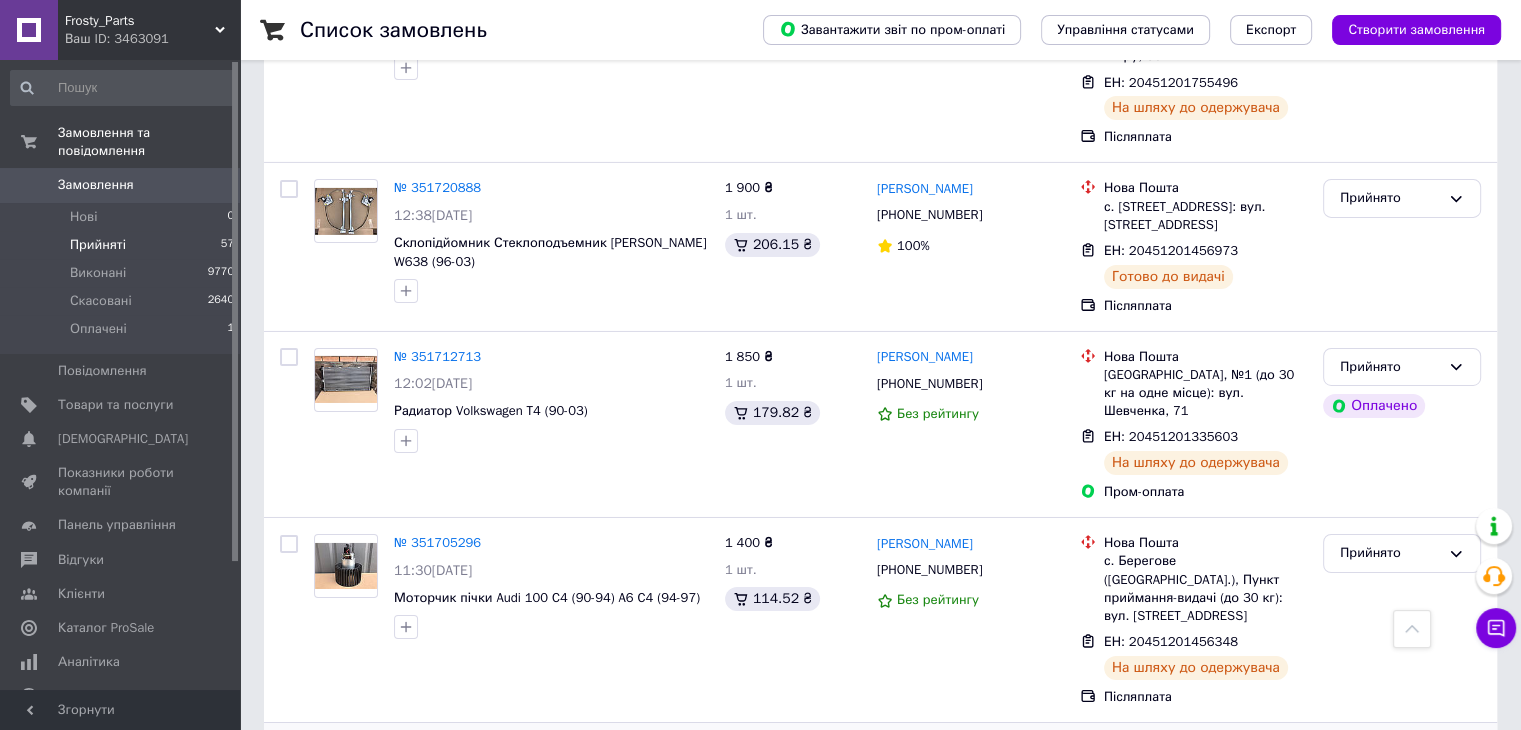 click on "Прийнято" at bounding box center [1390, 758] 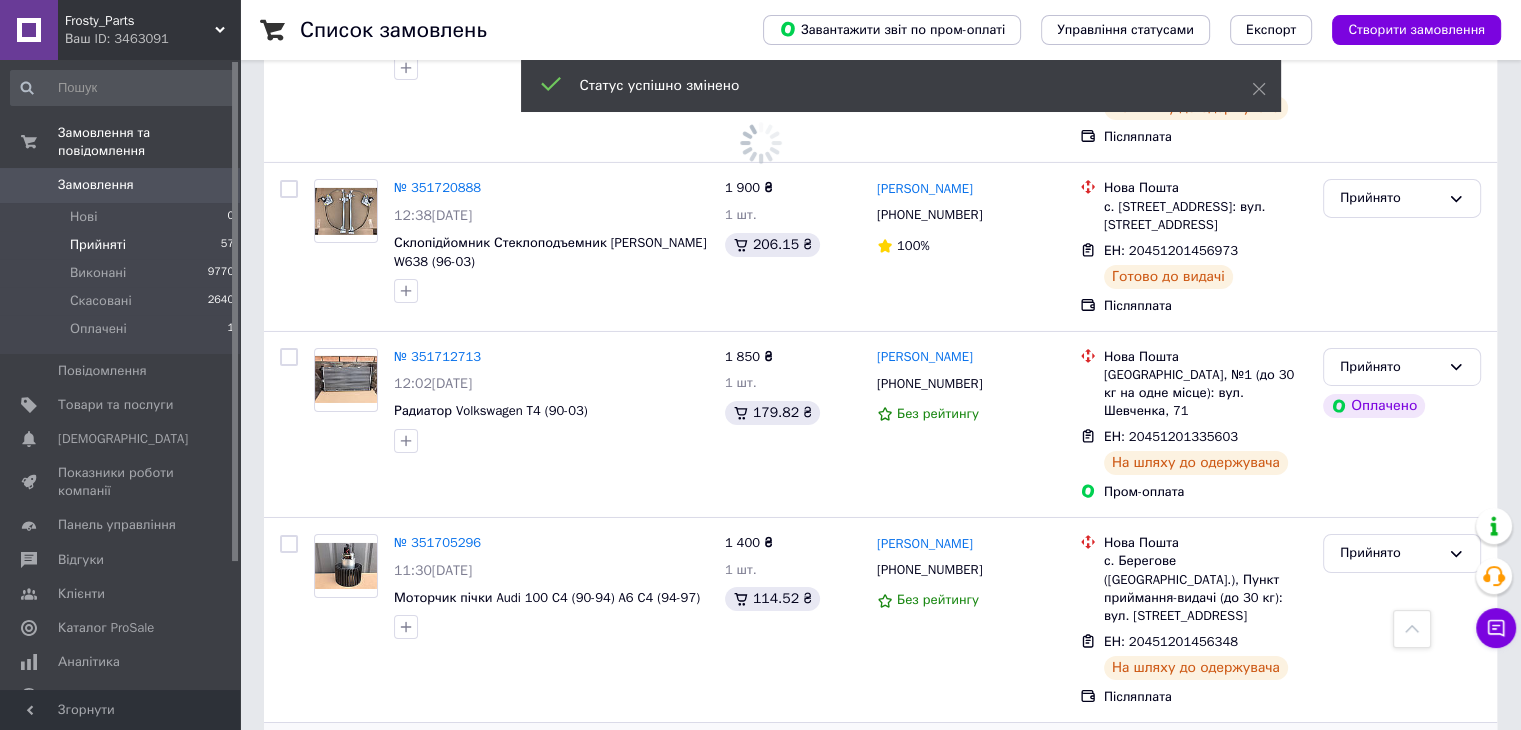 click on "[PERSON_NAME]" at bounding box center [925, 748] 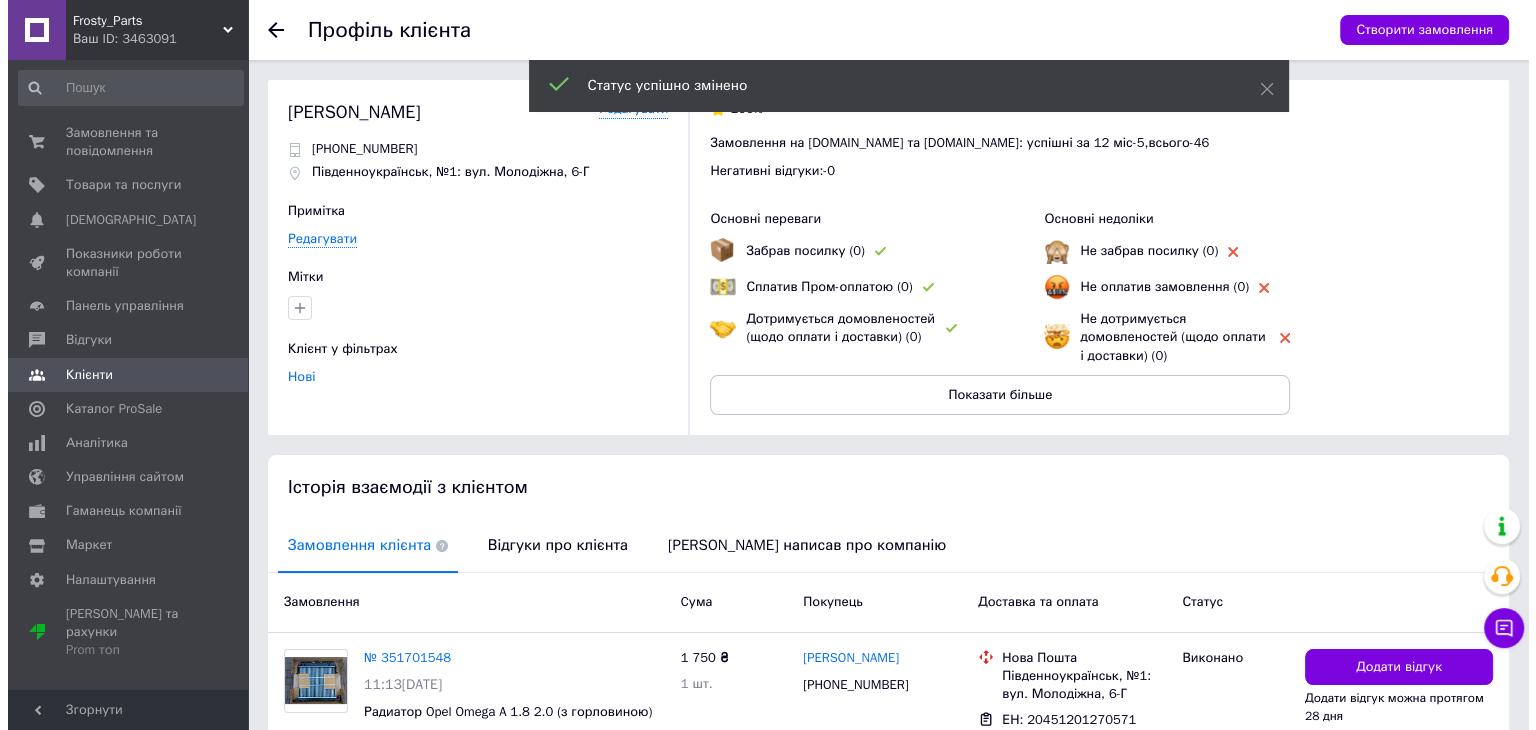 scroll, scrollTop: 149, scrollLeft: 0, axis: vertical 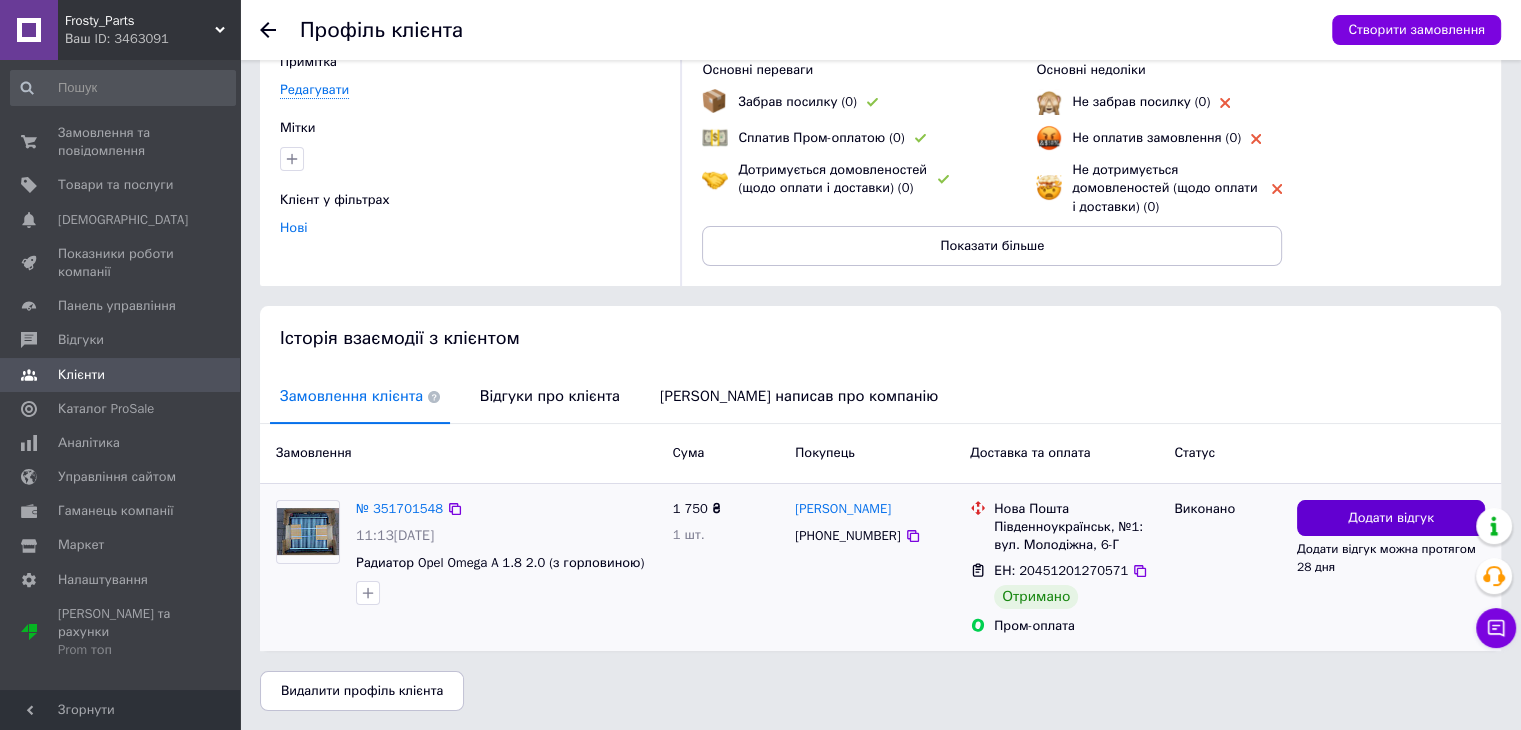 click on "Додати відгук" at bounding box center (1391, 518) 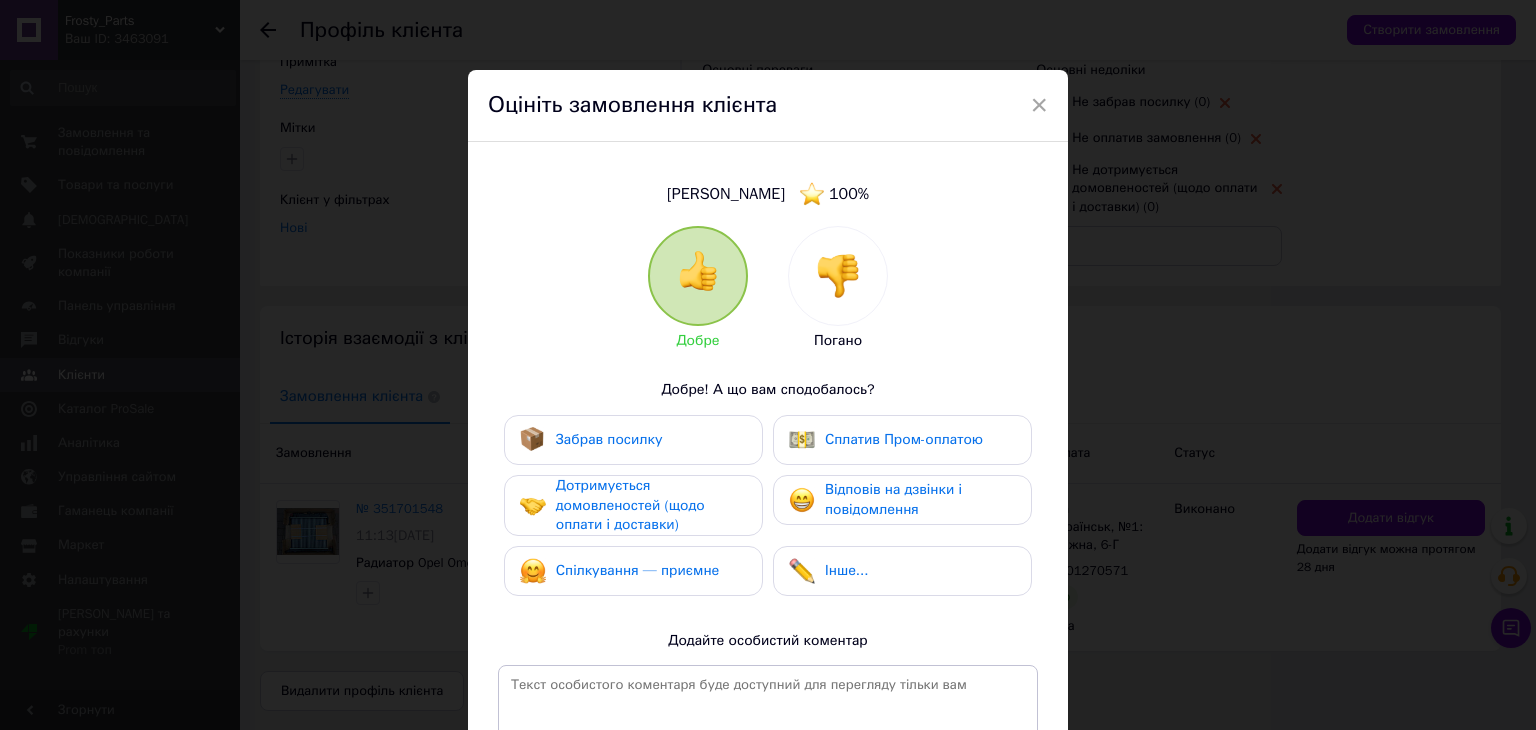 click on "Забрав посилку" at bounding box center [633, 440] 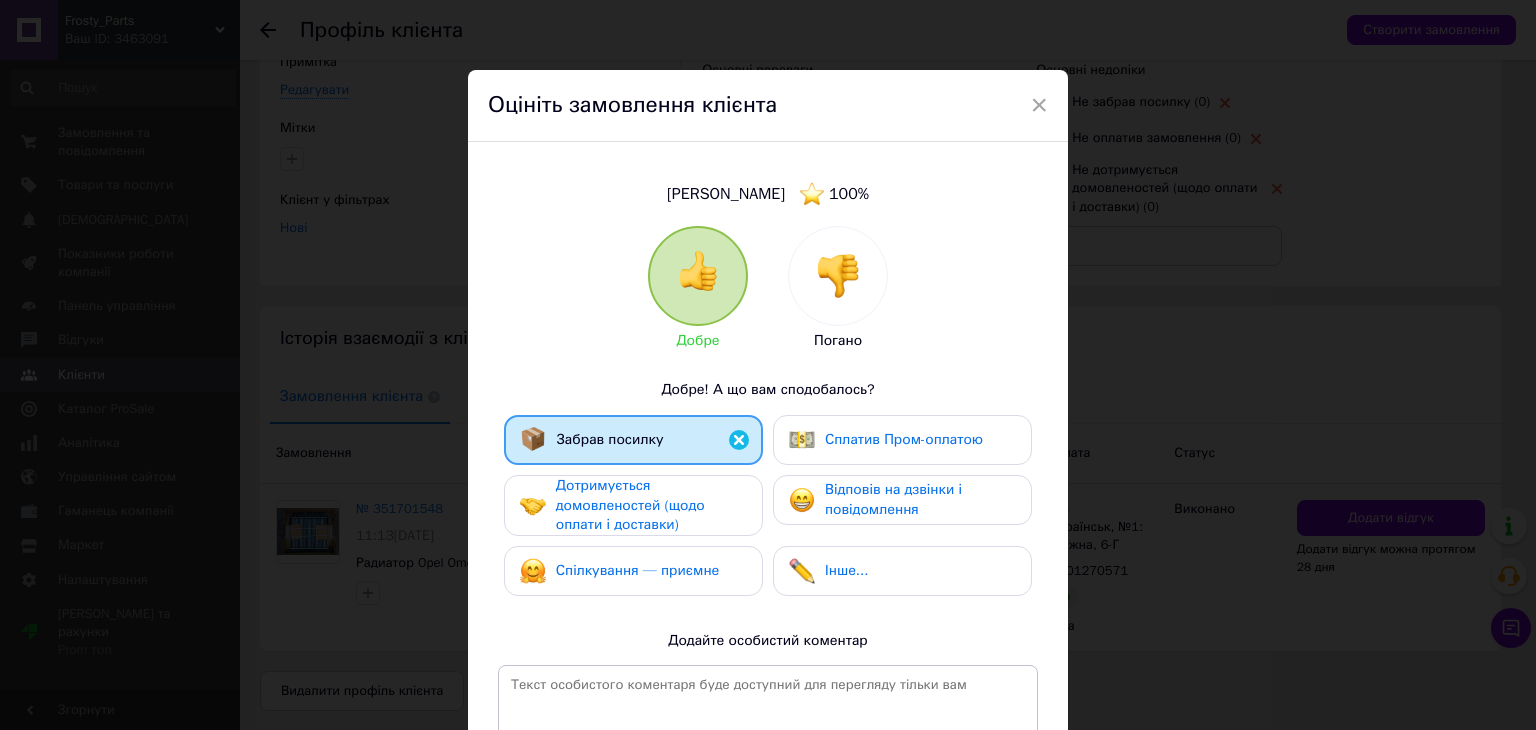 click on "Дотримується домовленостей (щодо оплати і доставки)" at bounding box center (651, 505) 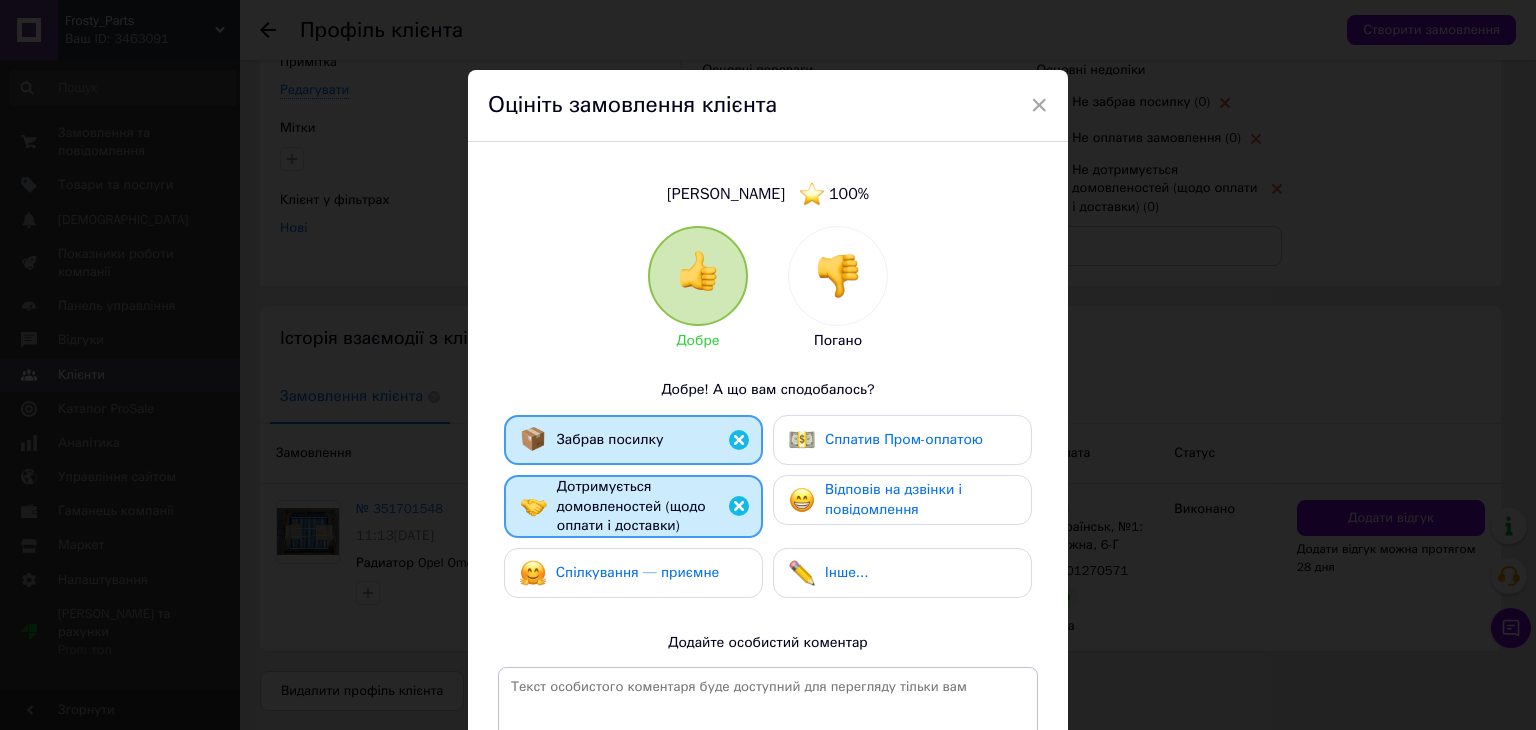 click on "Спілкування — приємне" at bounding box center (638, 572) 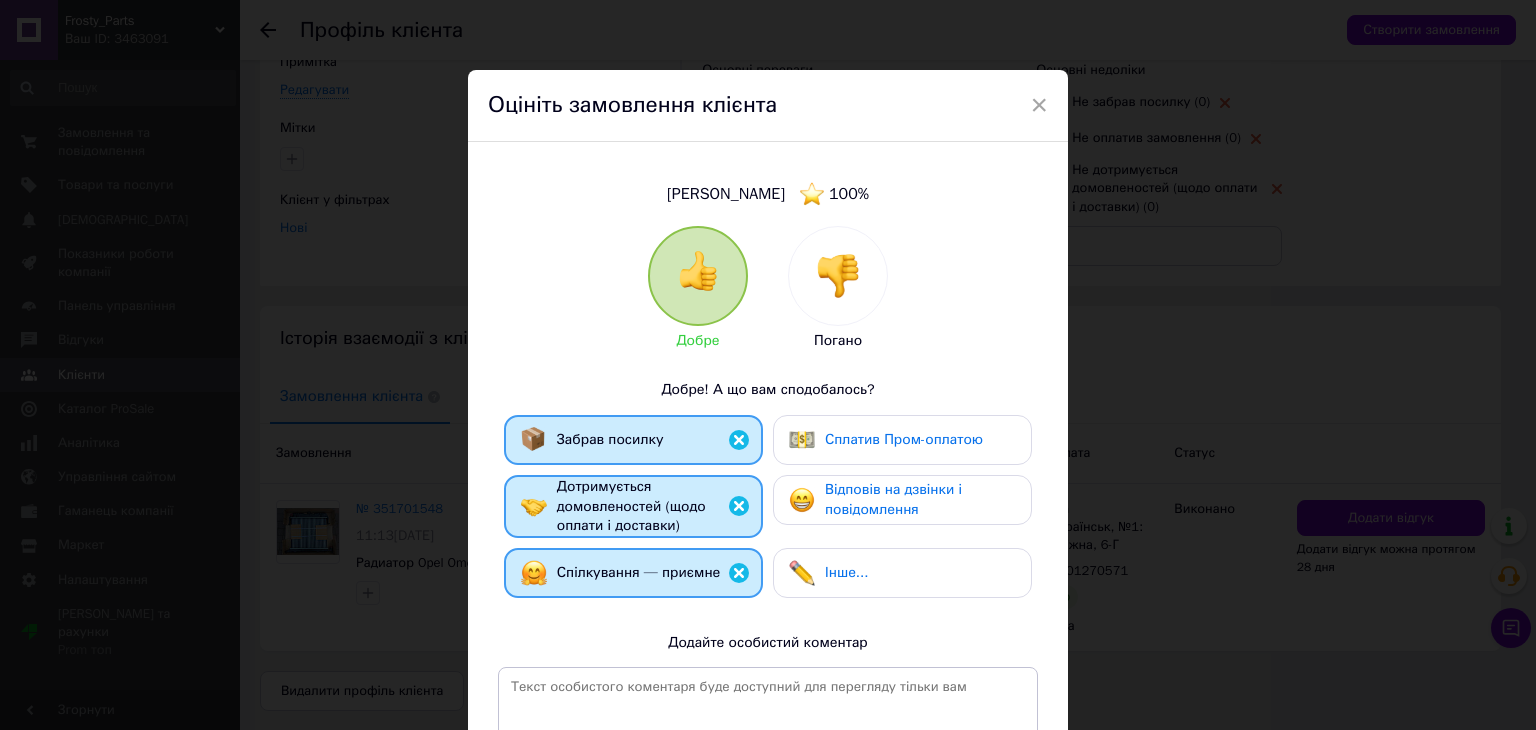 click on "Відповів на дзвінки і повідомлення" at bounding box center (893, 499) 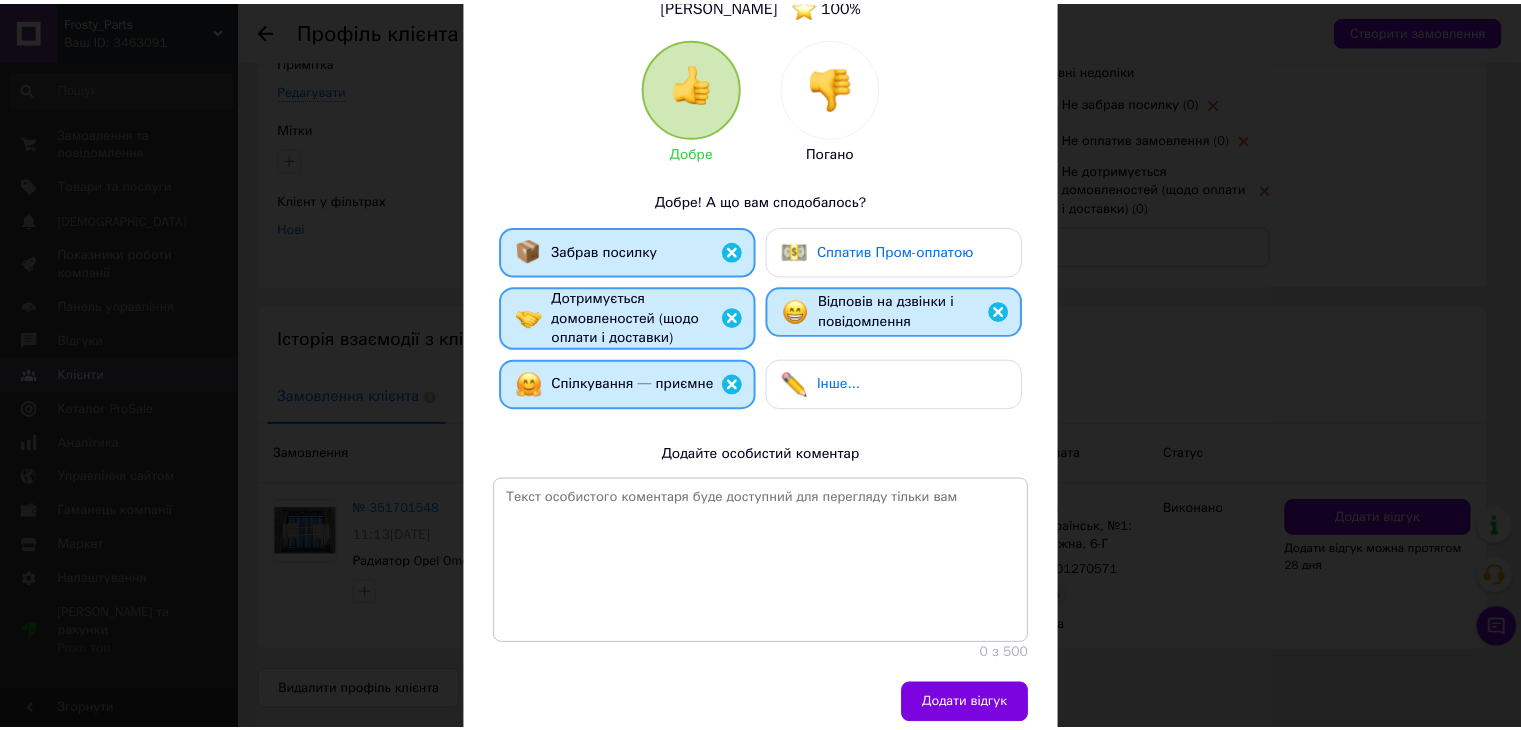scroll, scrollTop: 268, scrollLeft: 0, axis: vertical 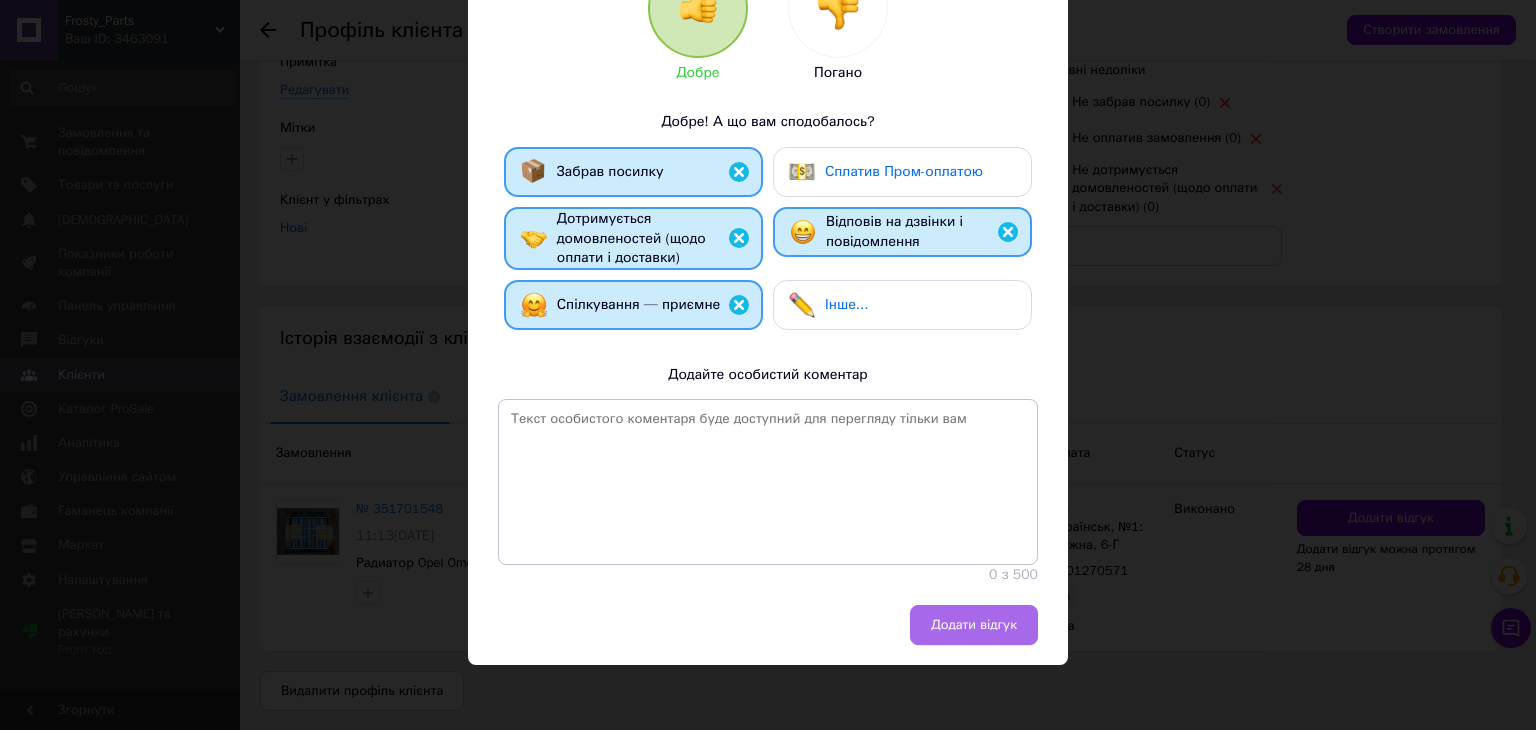 click on "Додати відгук" at bounding box center [974, 625] 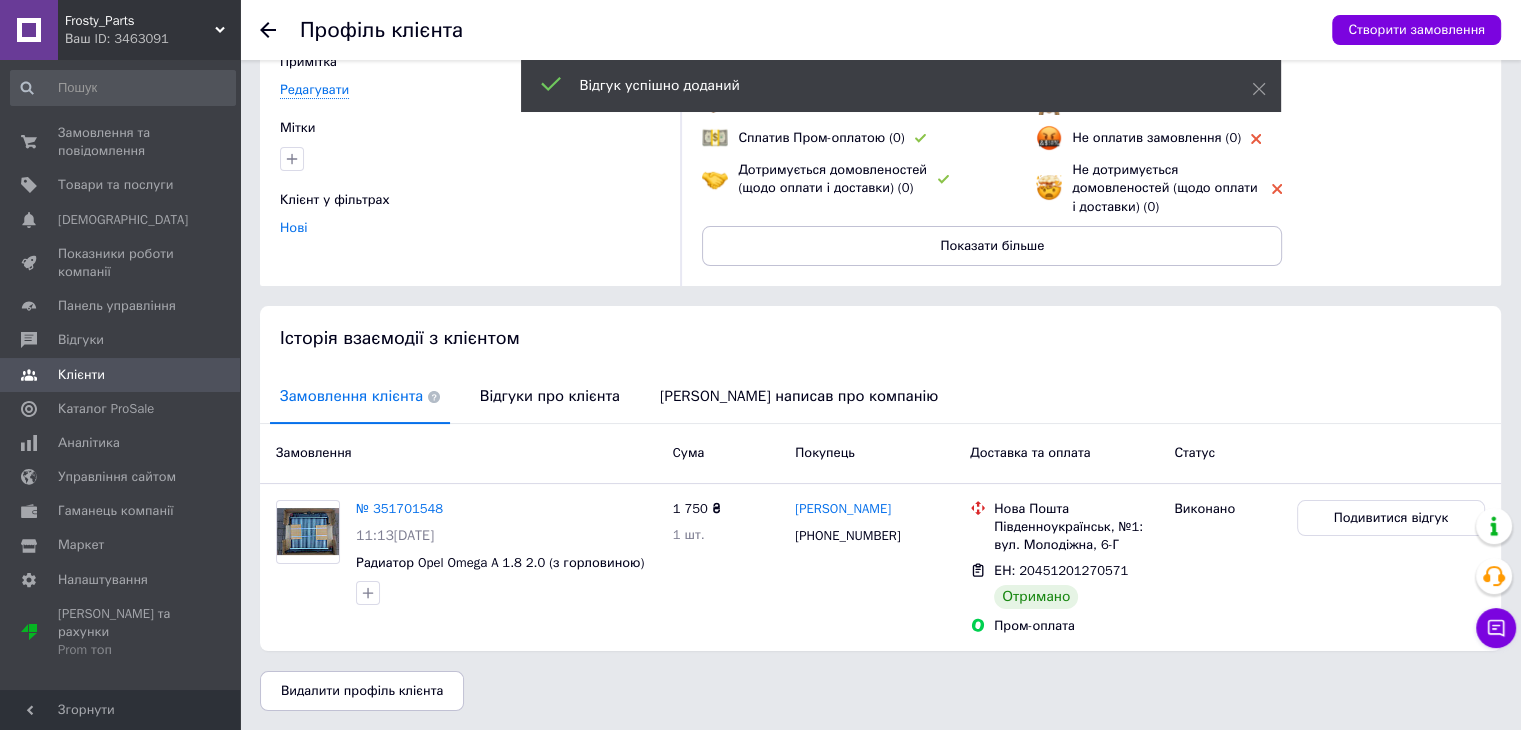 click 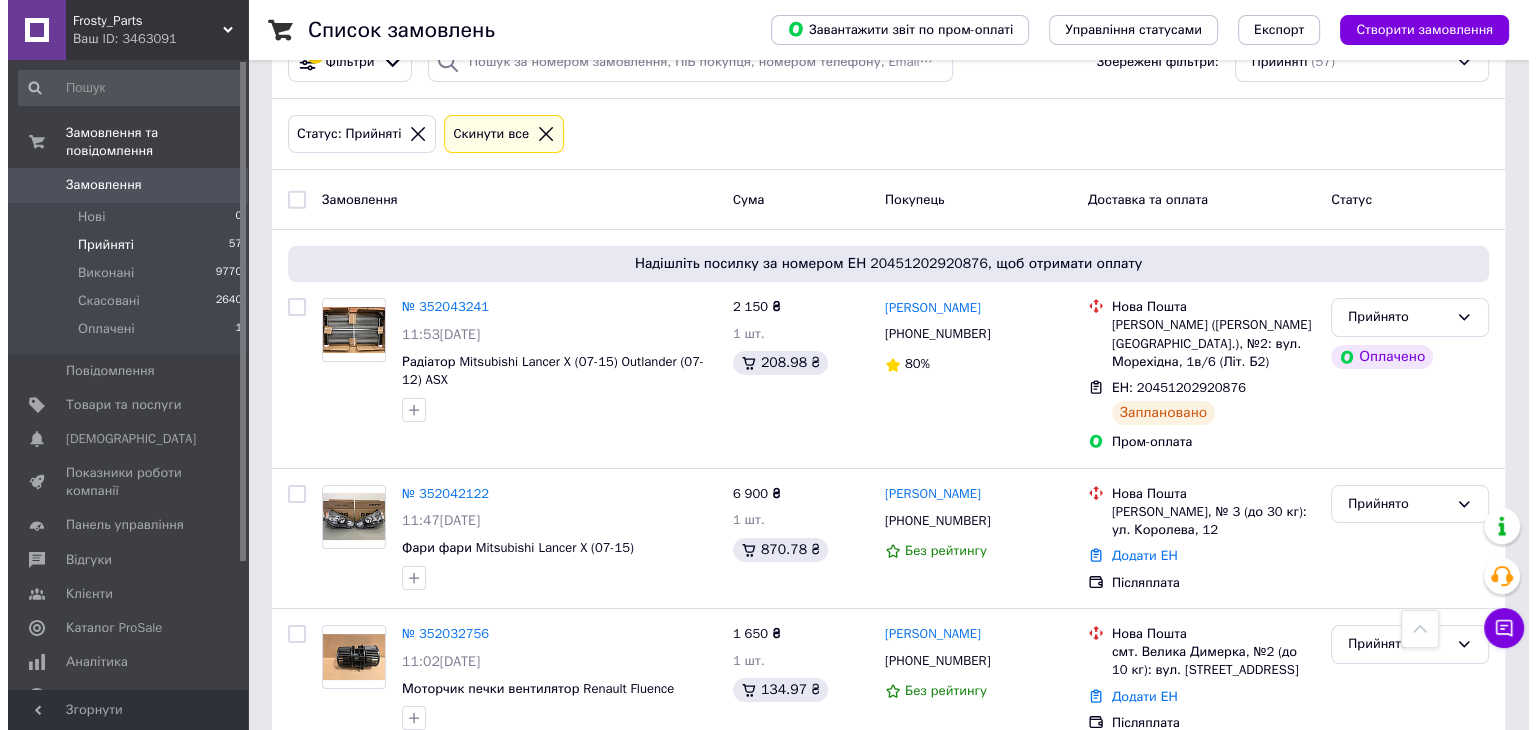 scroll, scrollTop: 0, scrollLeft: 0, axis: both 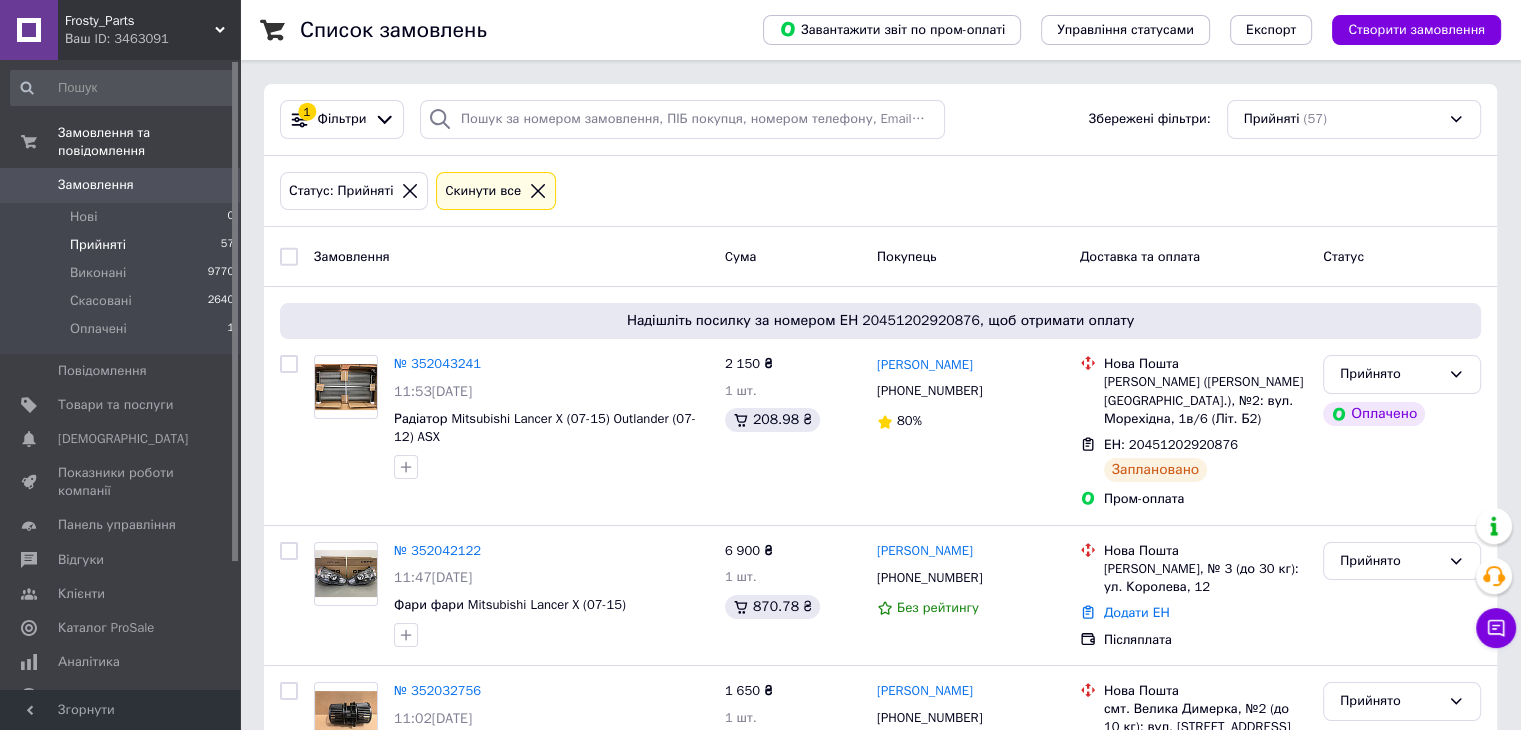 click on "Замовлення" at bounding box center (121, 185) 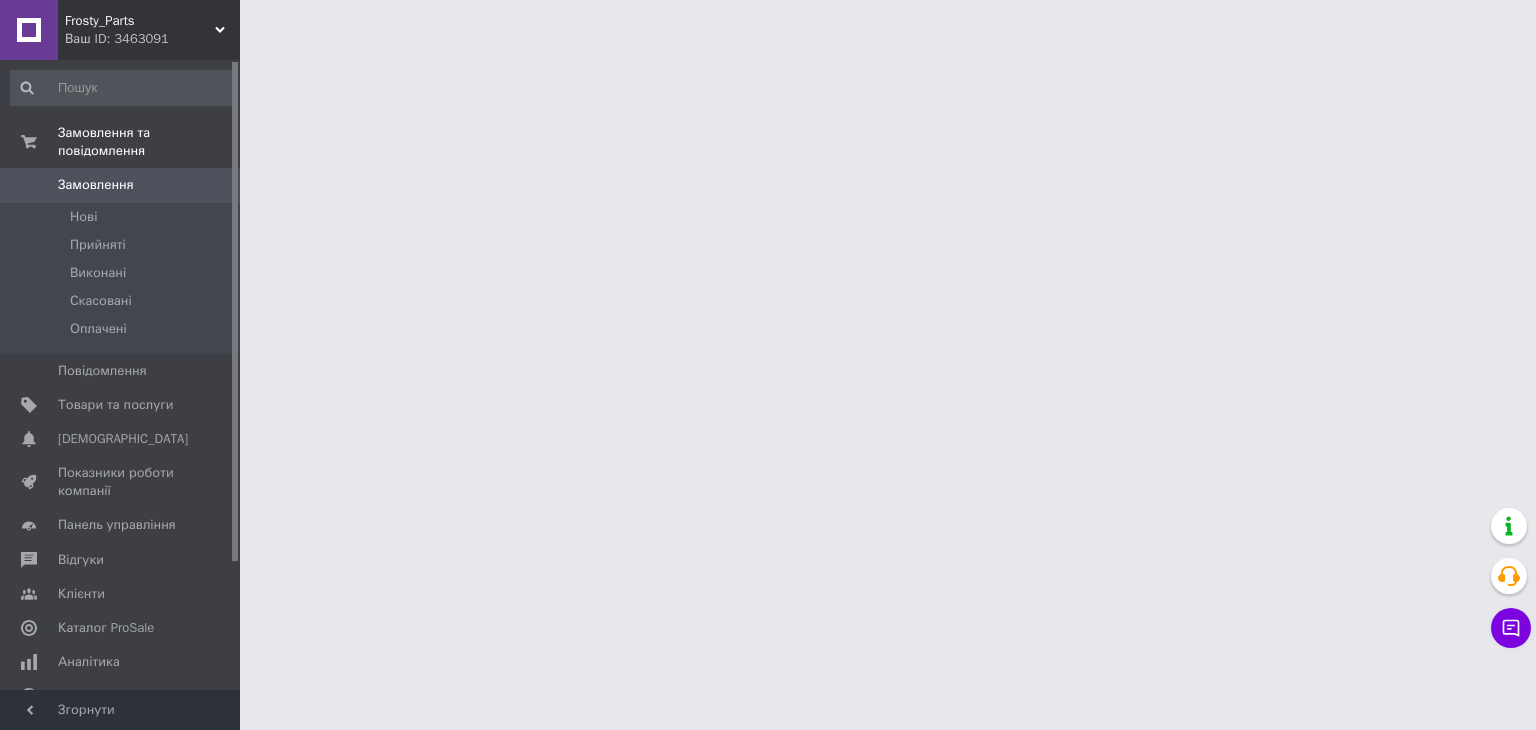 scroll, scrollTop: 0, scrollLeft: 0, axis: both 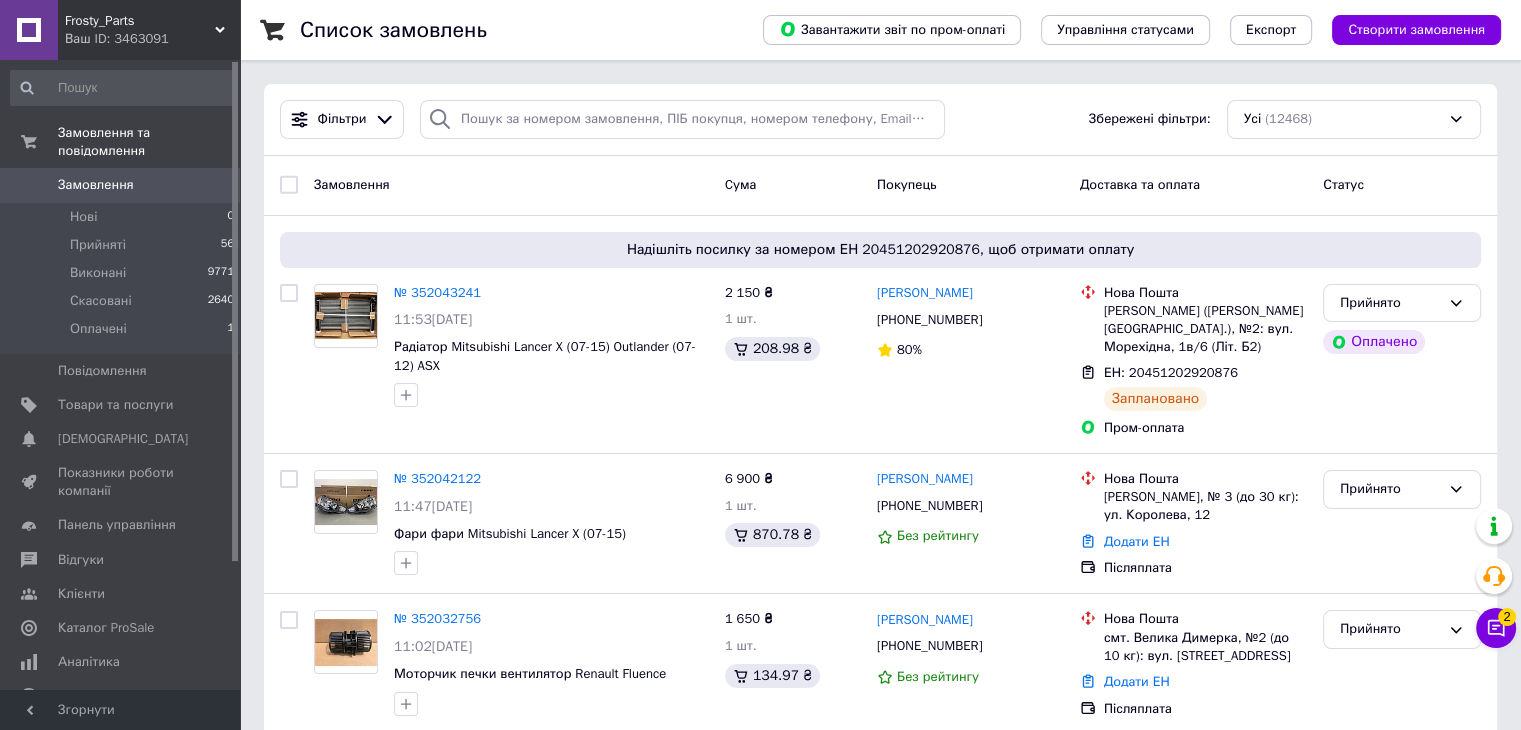 click on "Замовлення 0" at bounding box center [123, 185] 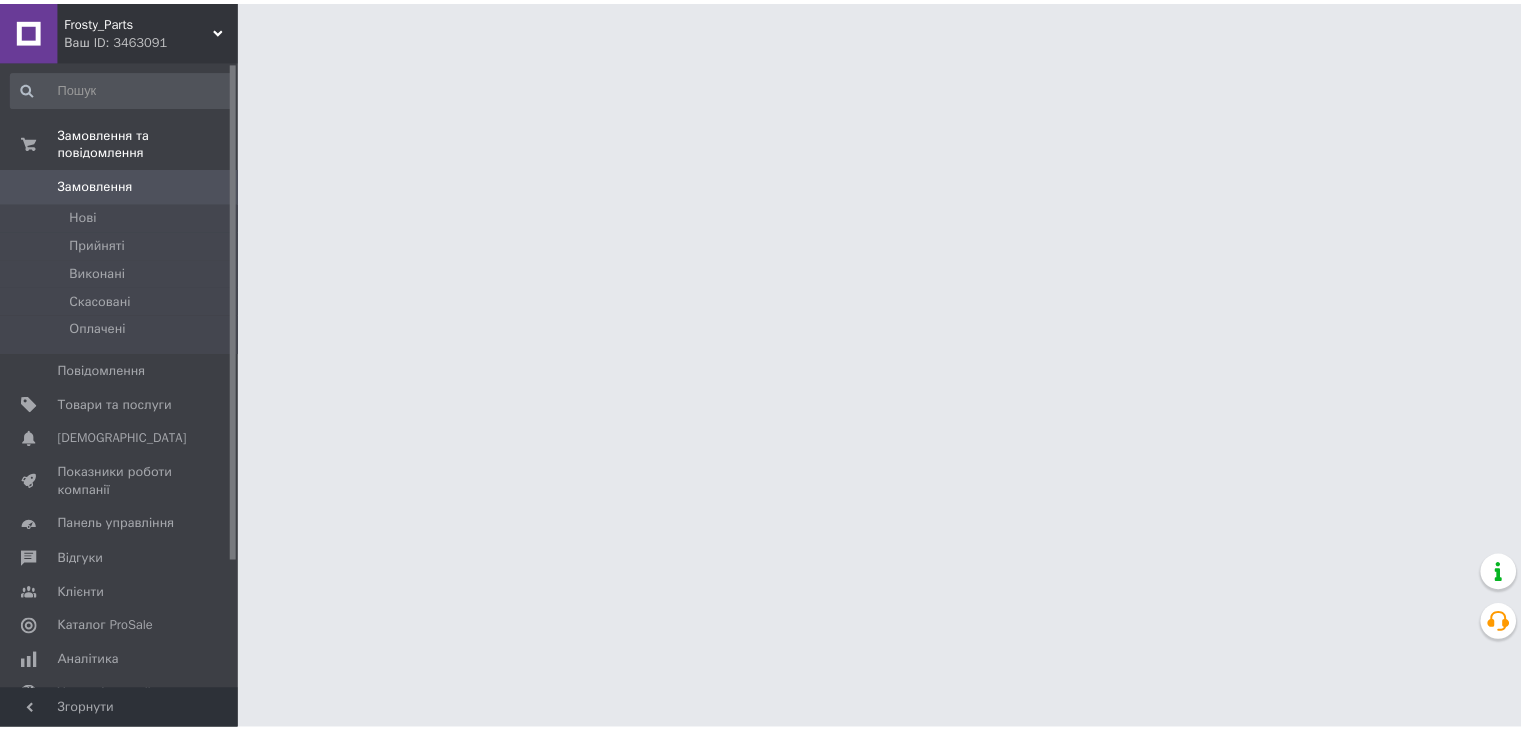 scroll, scrollTop: 0, scrollLeft: 0, axis: both 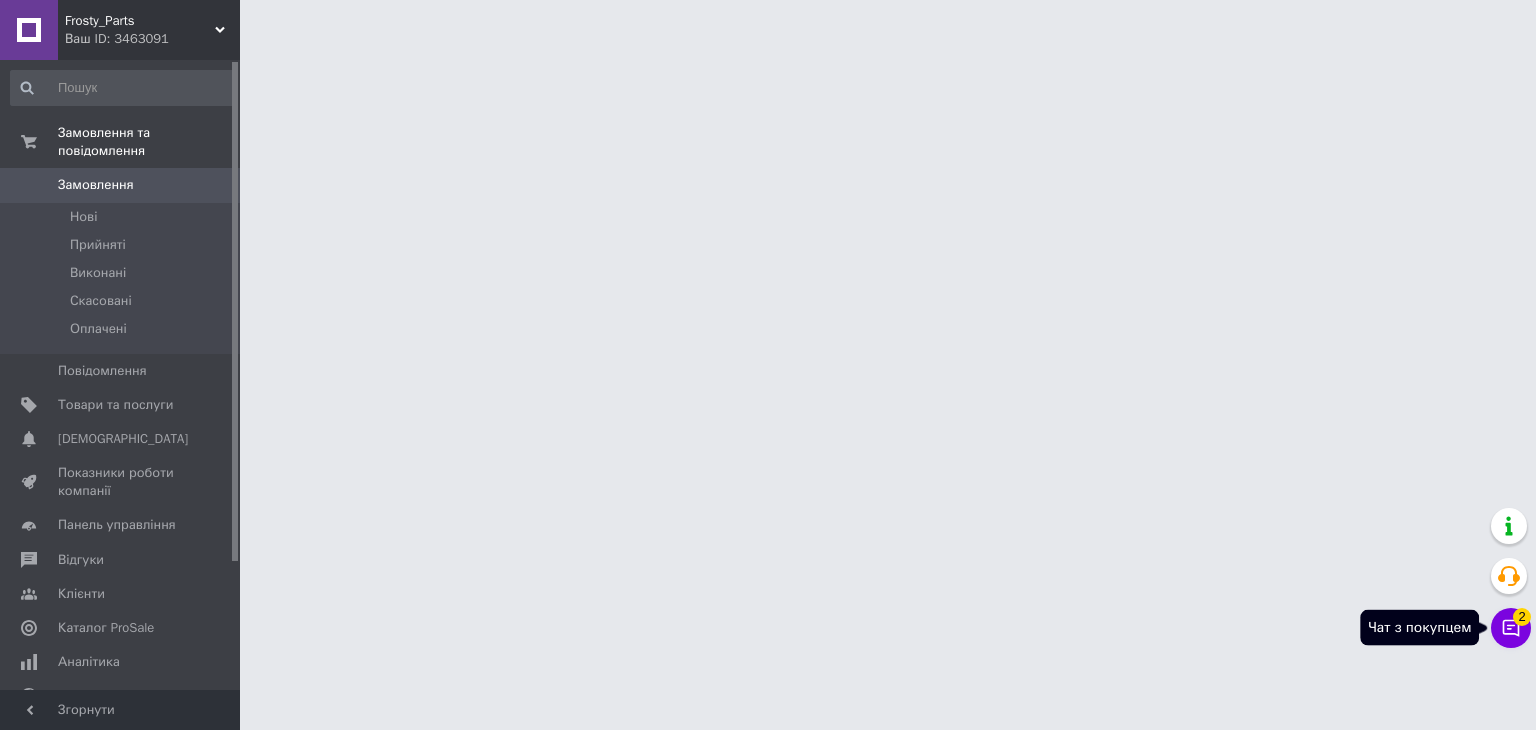 click 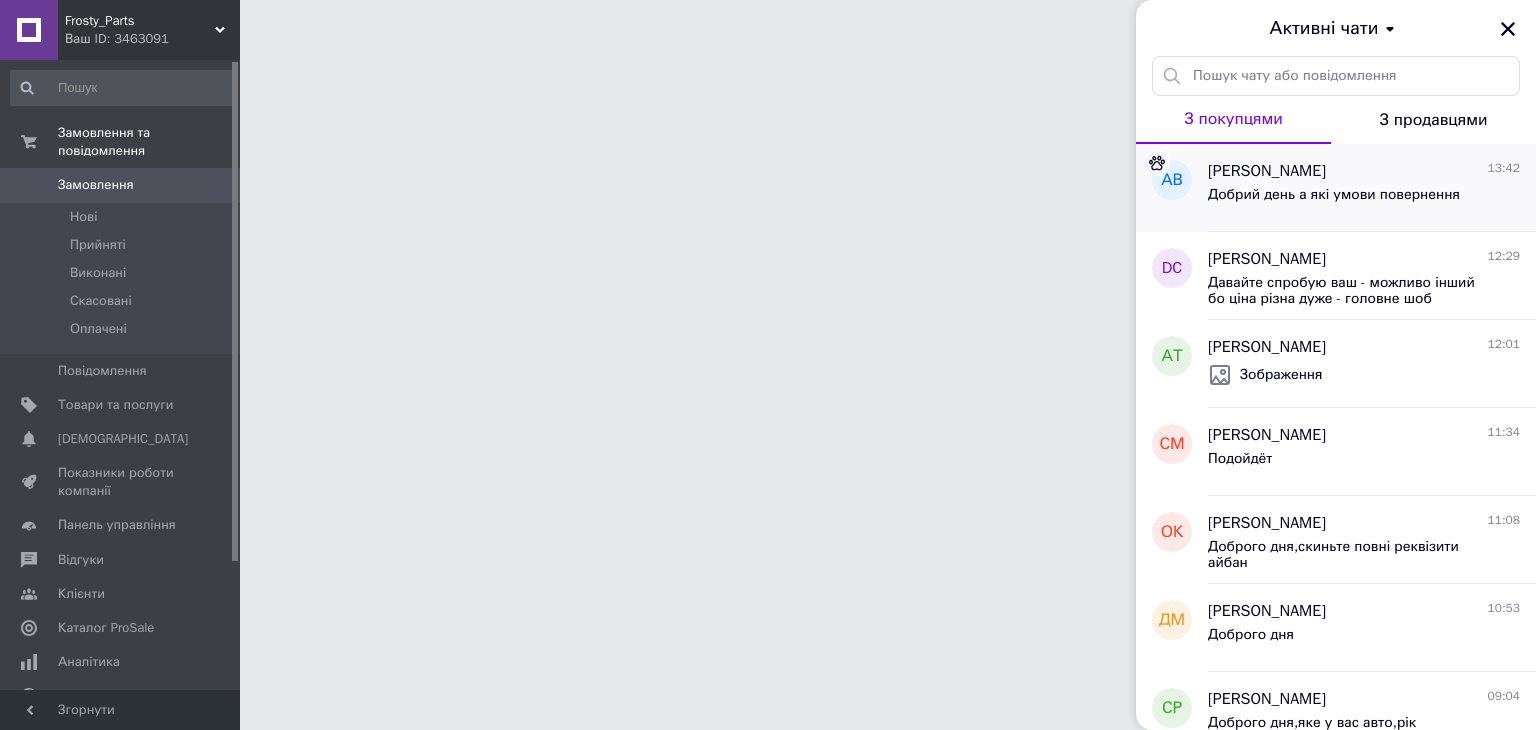 click on "Добрий день а які умови повернення" at bounding box center (1334, 195) 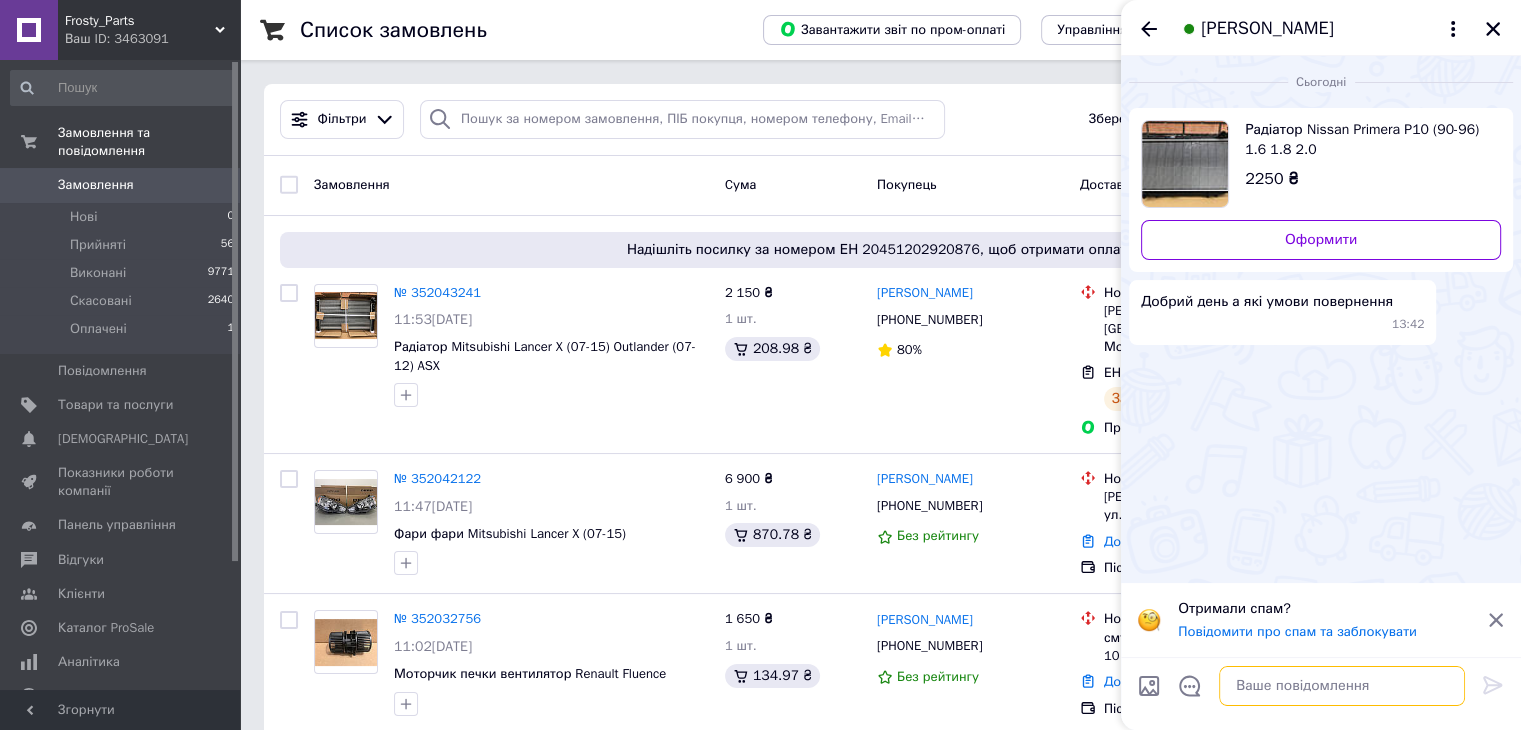 click at bounding box center (1342, 686) 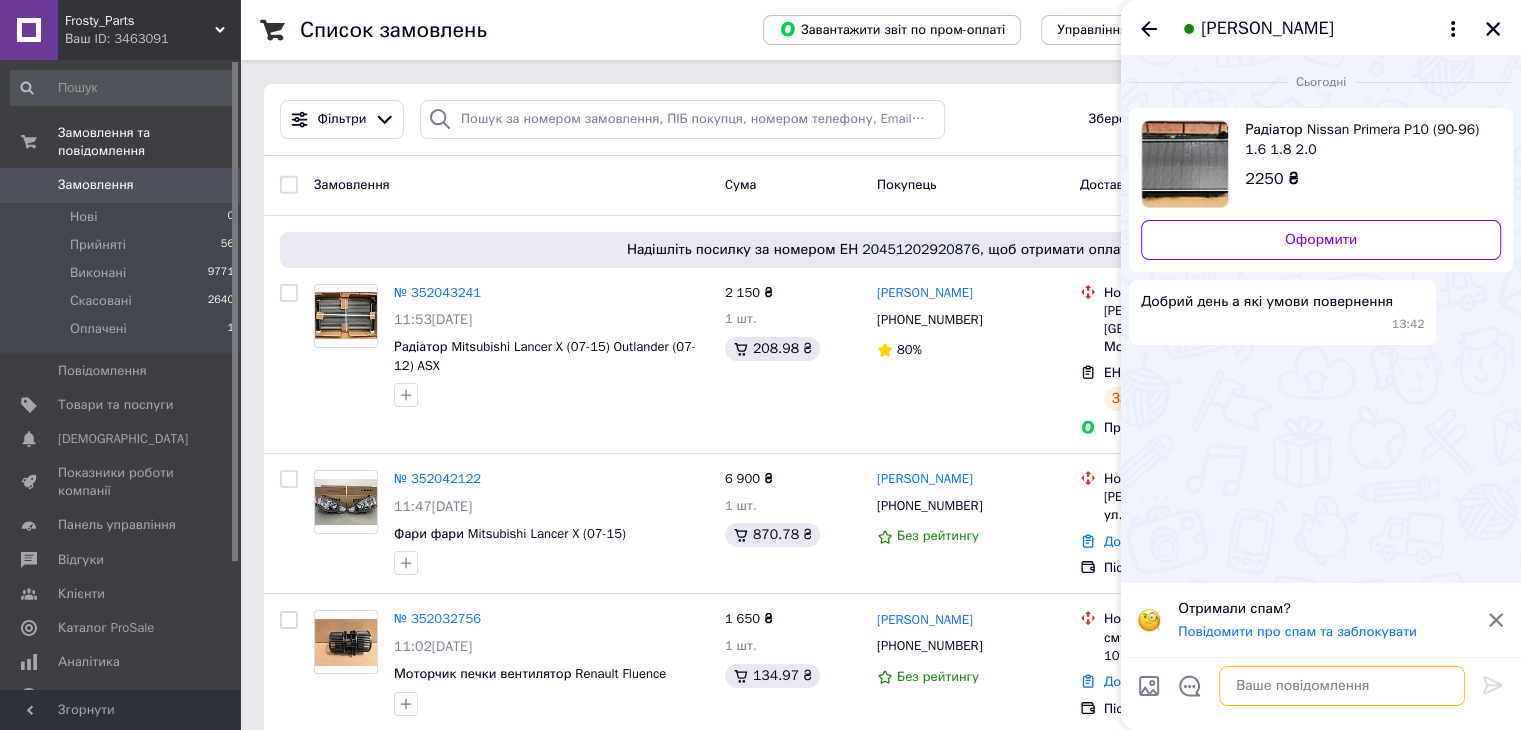 type on "П" 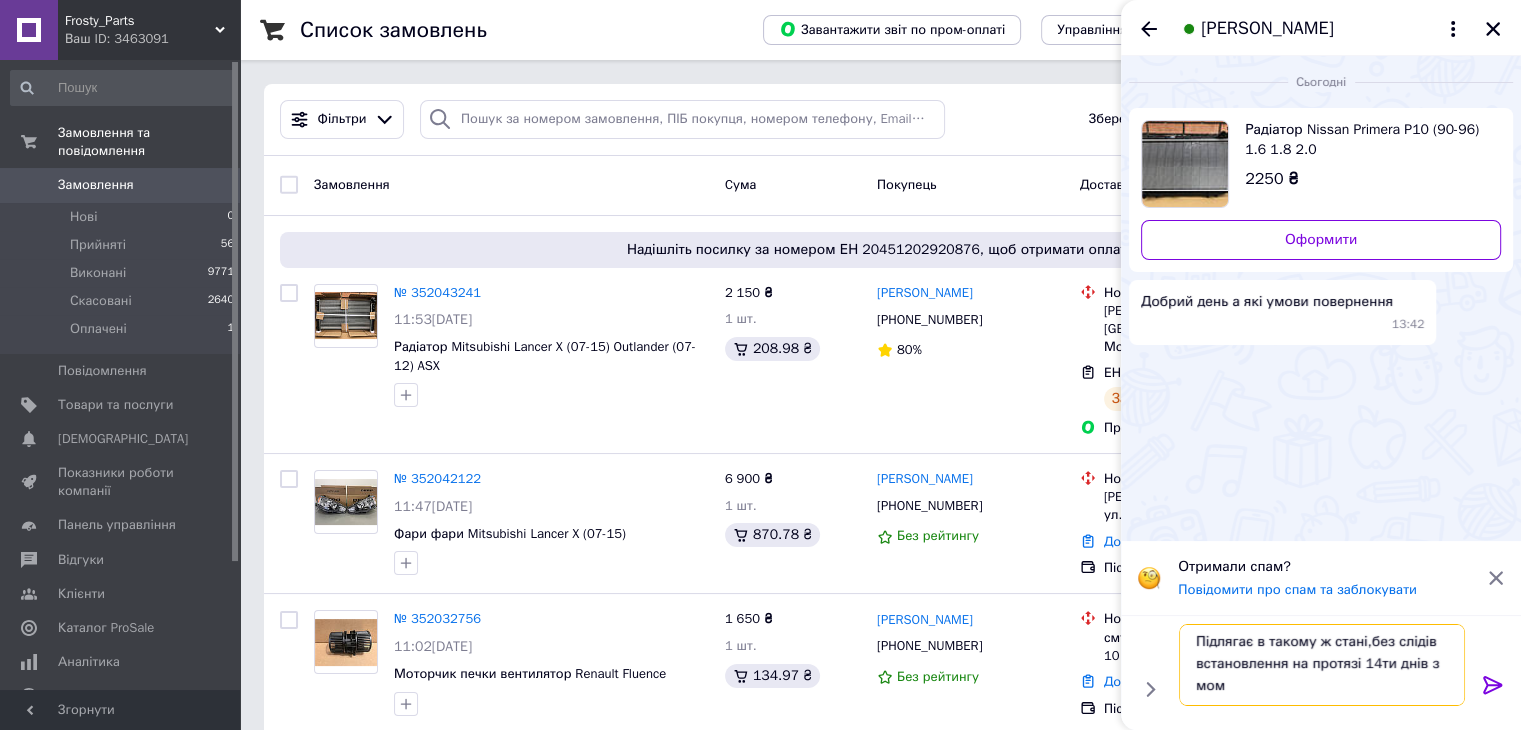 scroll, scrollTop: 1, scrollLeft: 0, axis: vertical 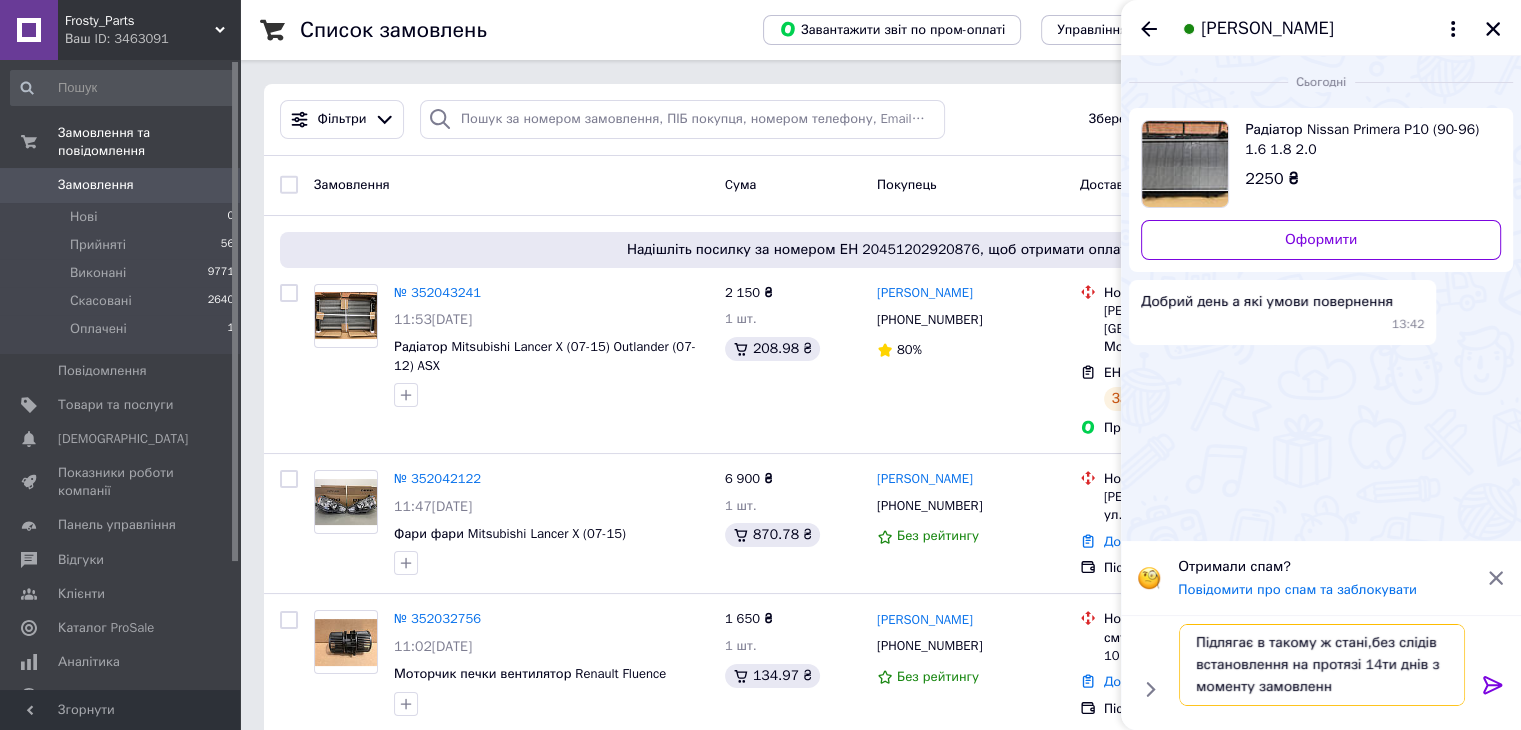 type on "Підлягає в такому ж стані,без слідів встановлення на протязі 14ти днів з моменту замовлення" 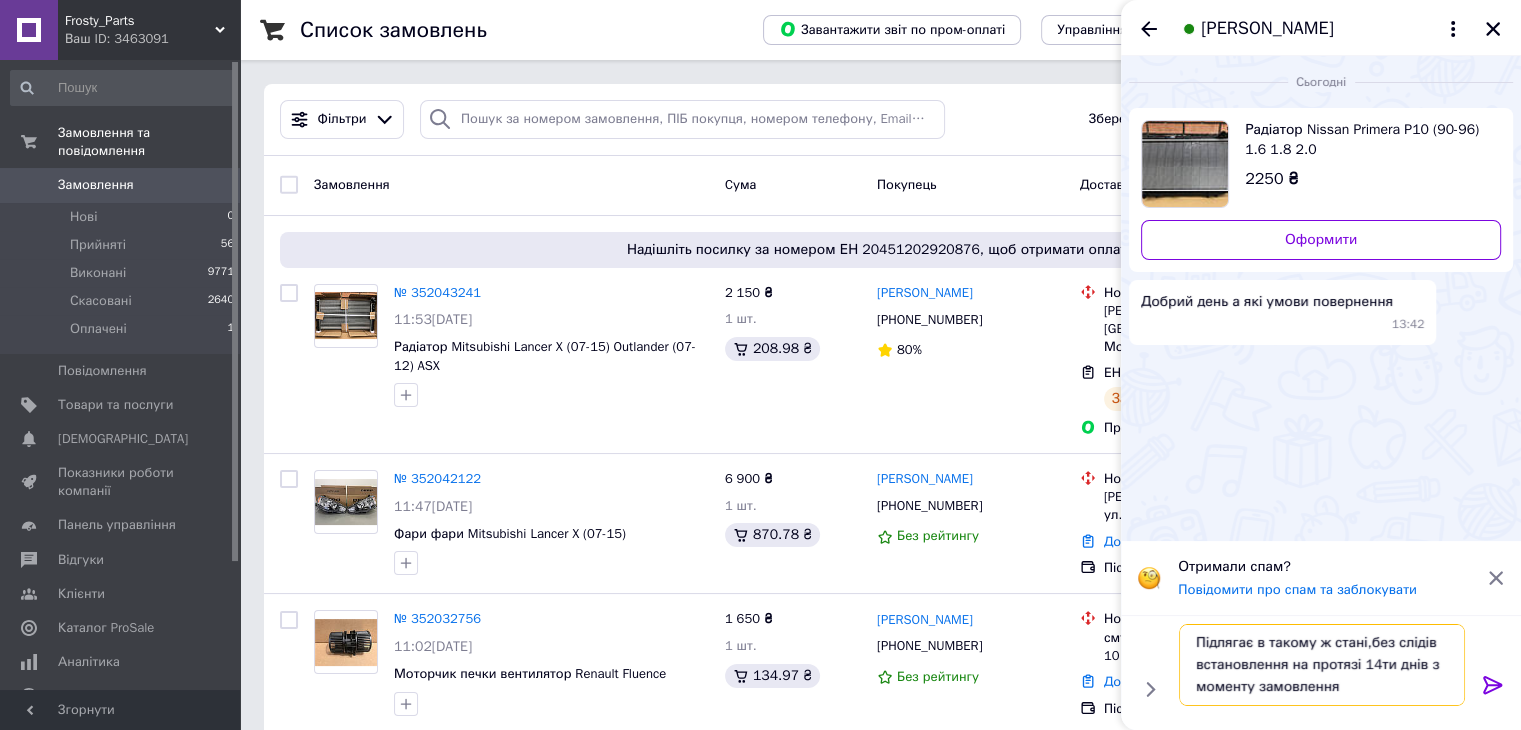 type 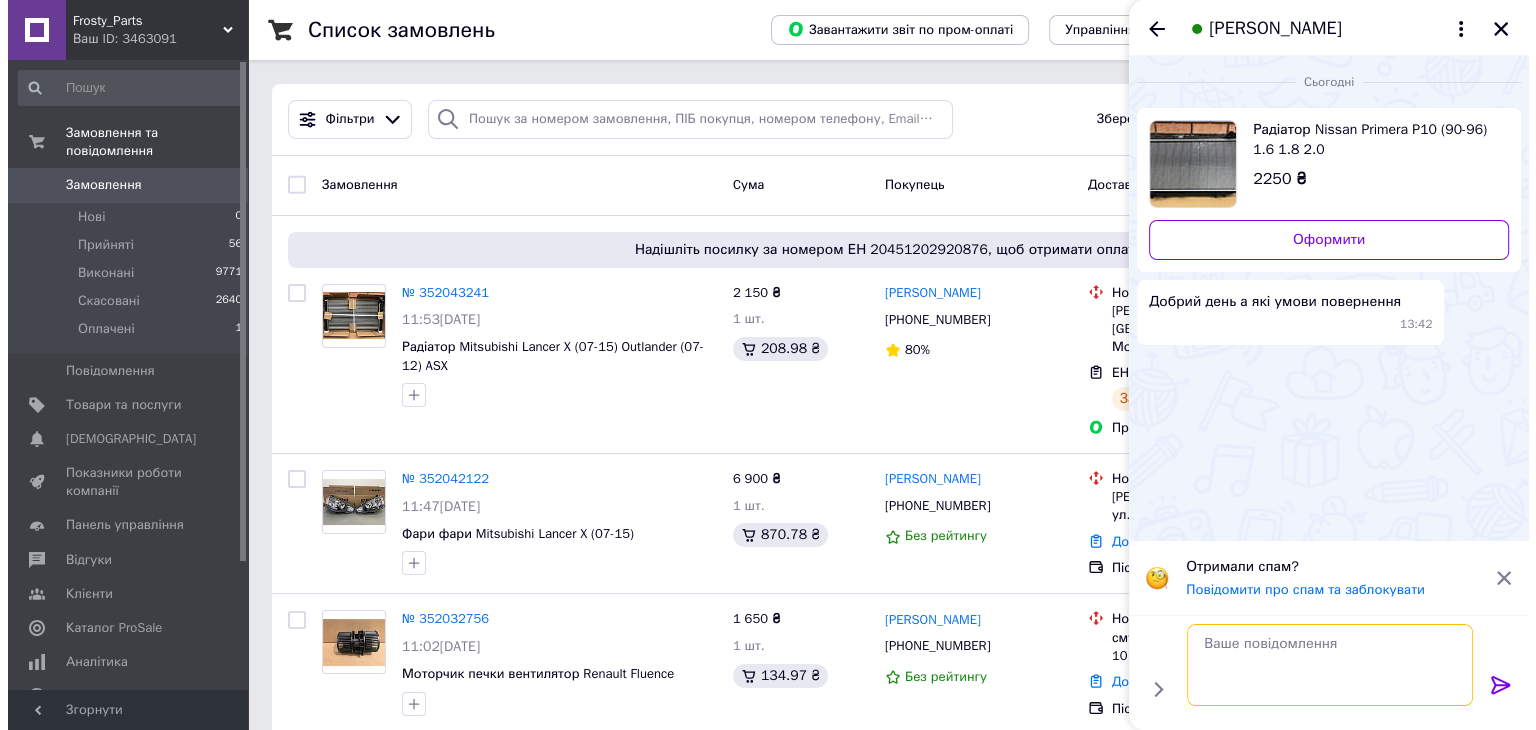 scroll, scrollTop: 0, scrollLeft: 0, axis: both 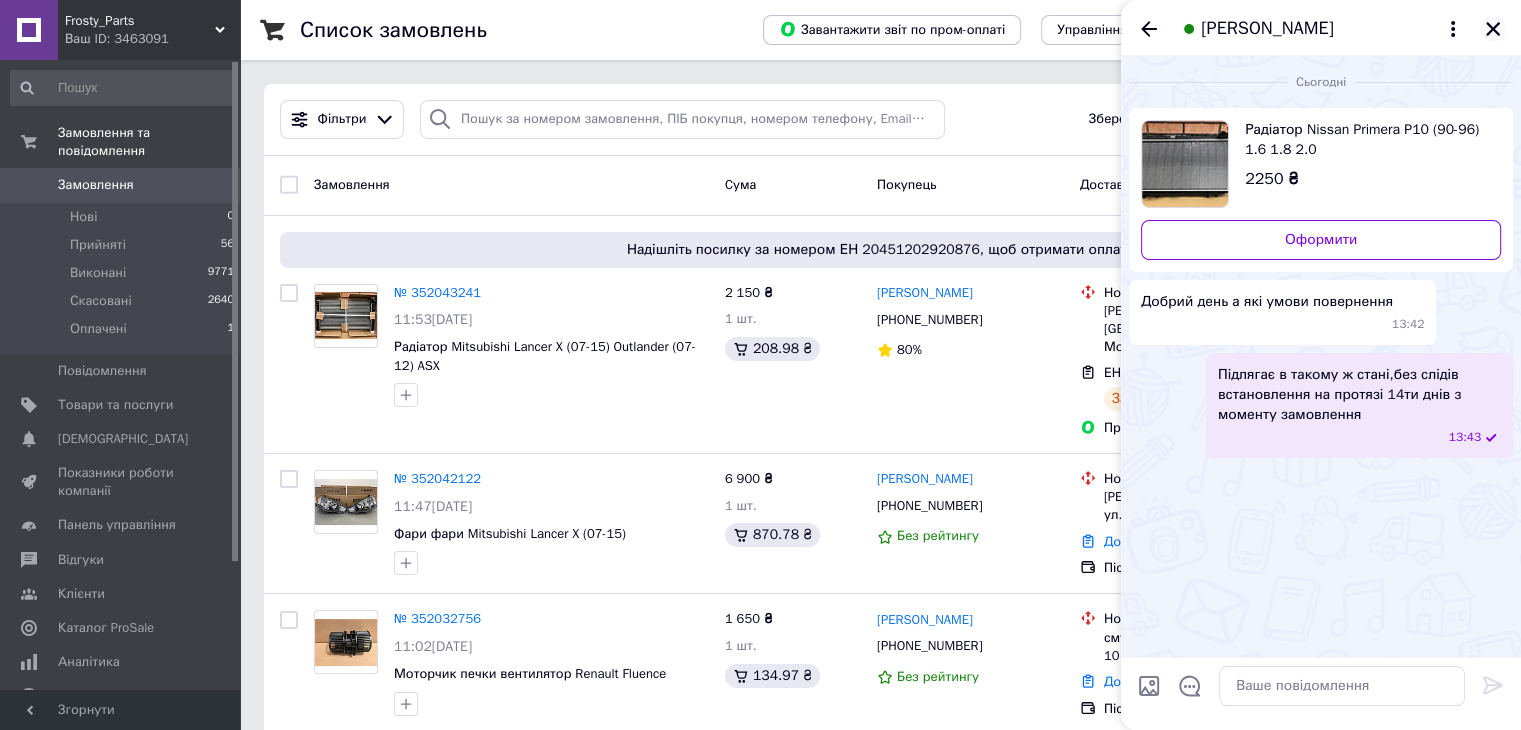 click 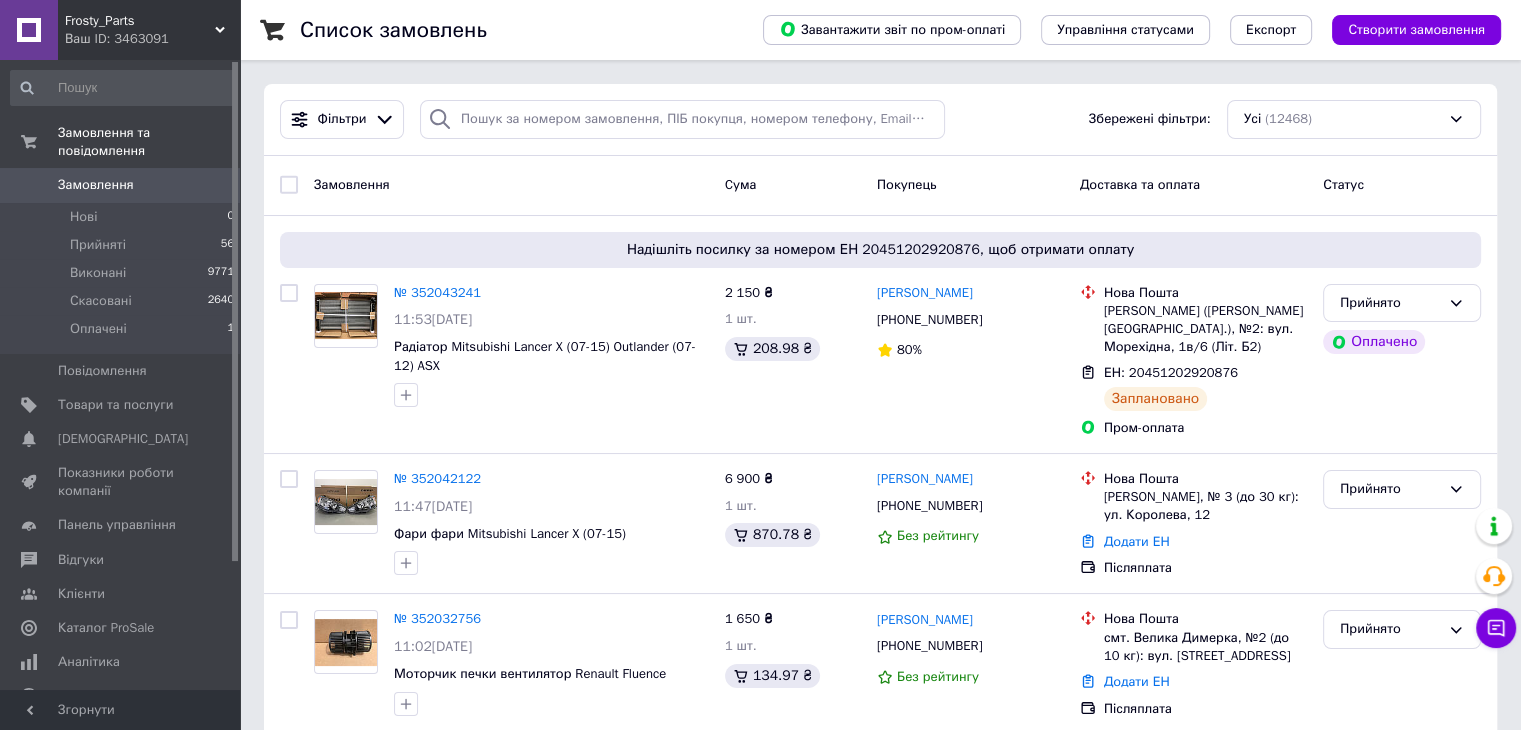 click on "0" at bounding box center [212, 185] 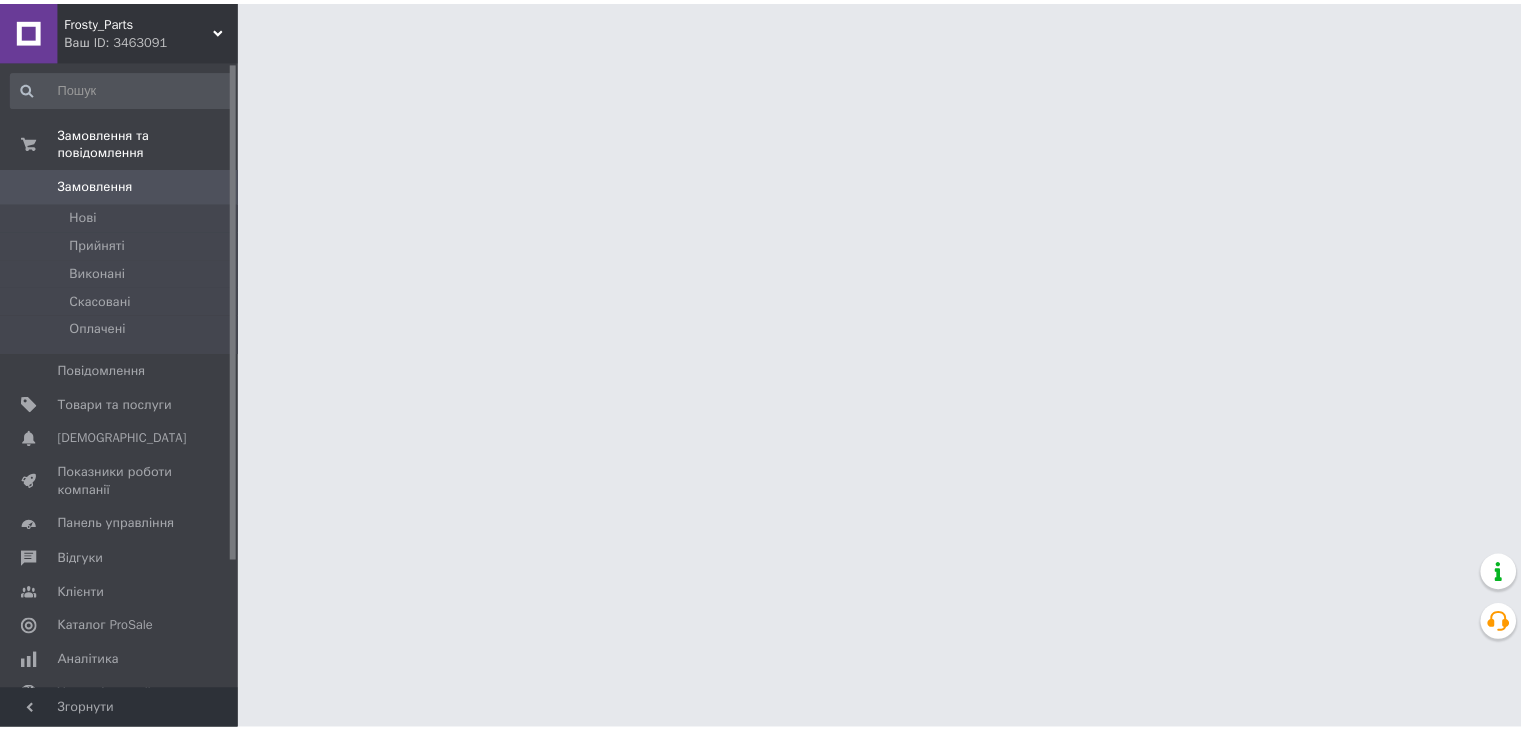 scroll, scrollTop: 0, scrollLeft: 0, axis: both 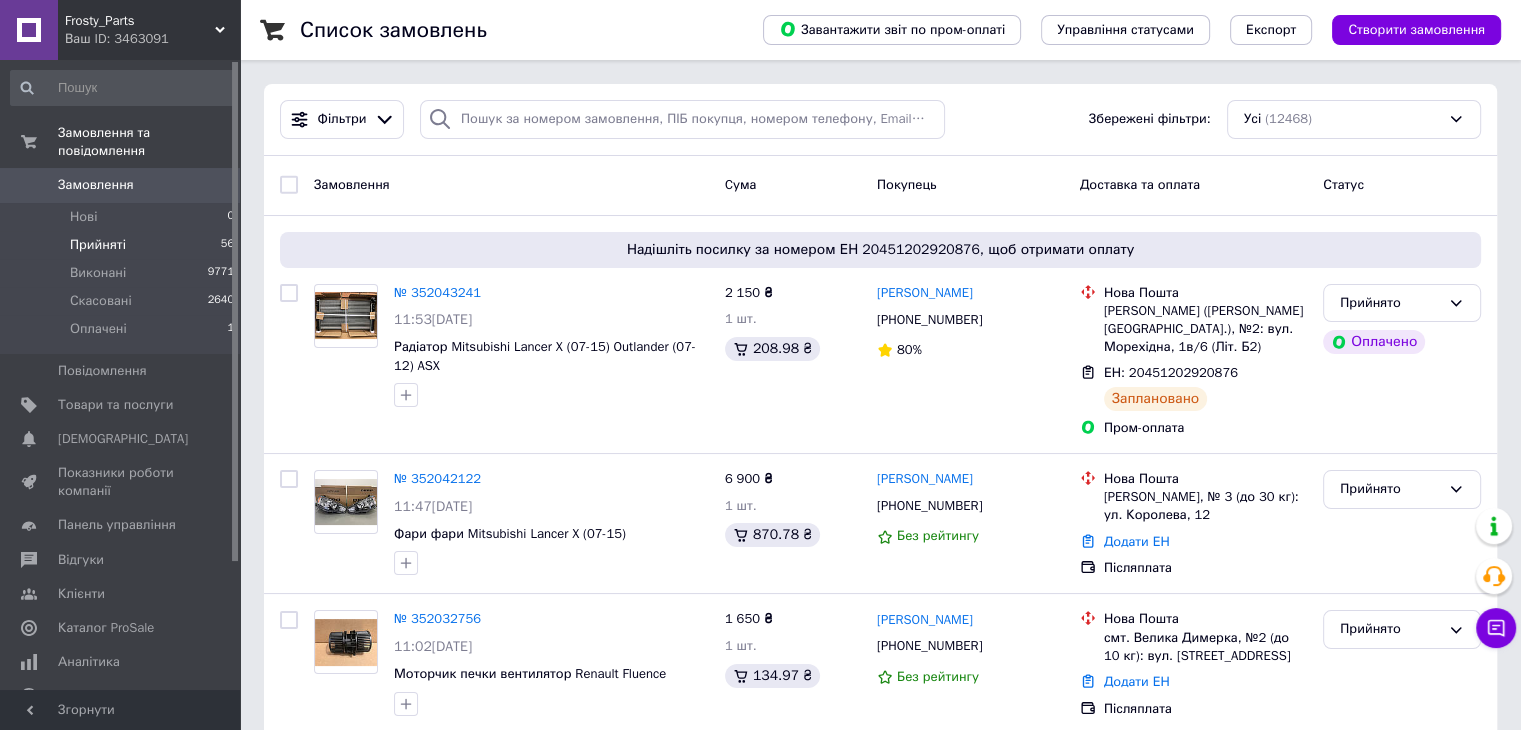 click on "Прийняті 56" at bounding box center (123, 245) 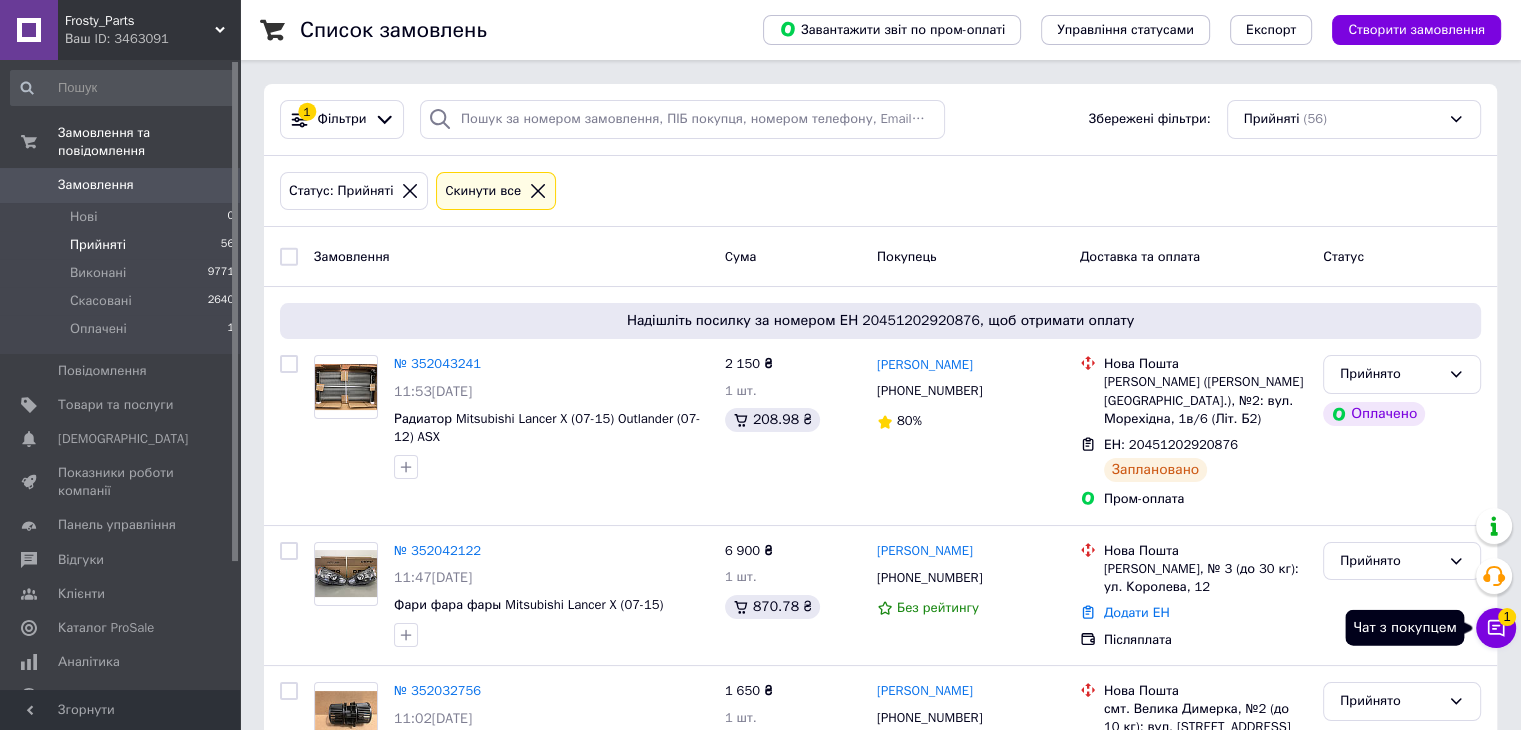 click 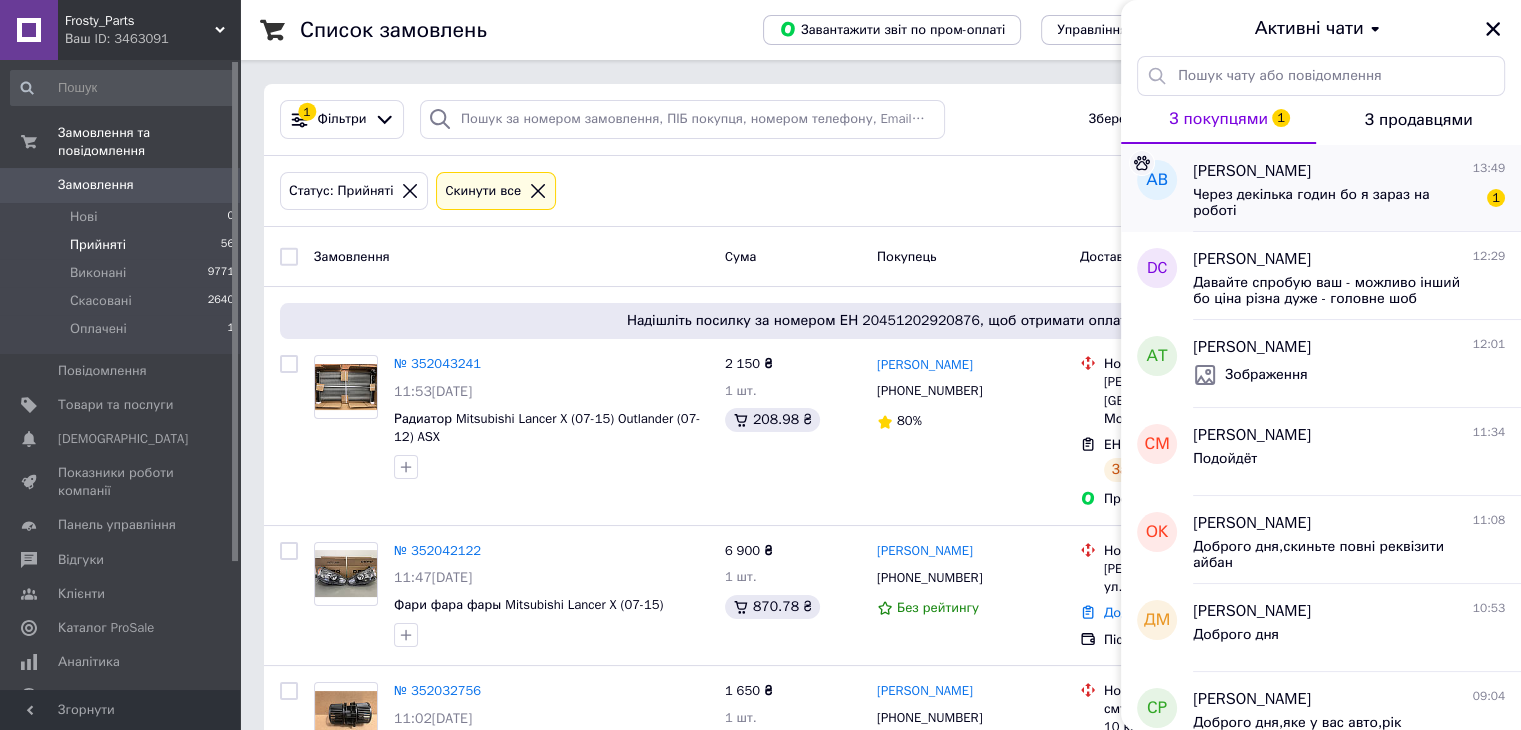 click on "Через декілька годин бо я зараз на роботі" at bounding box center (1335, 203) 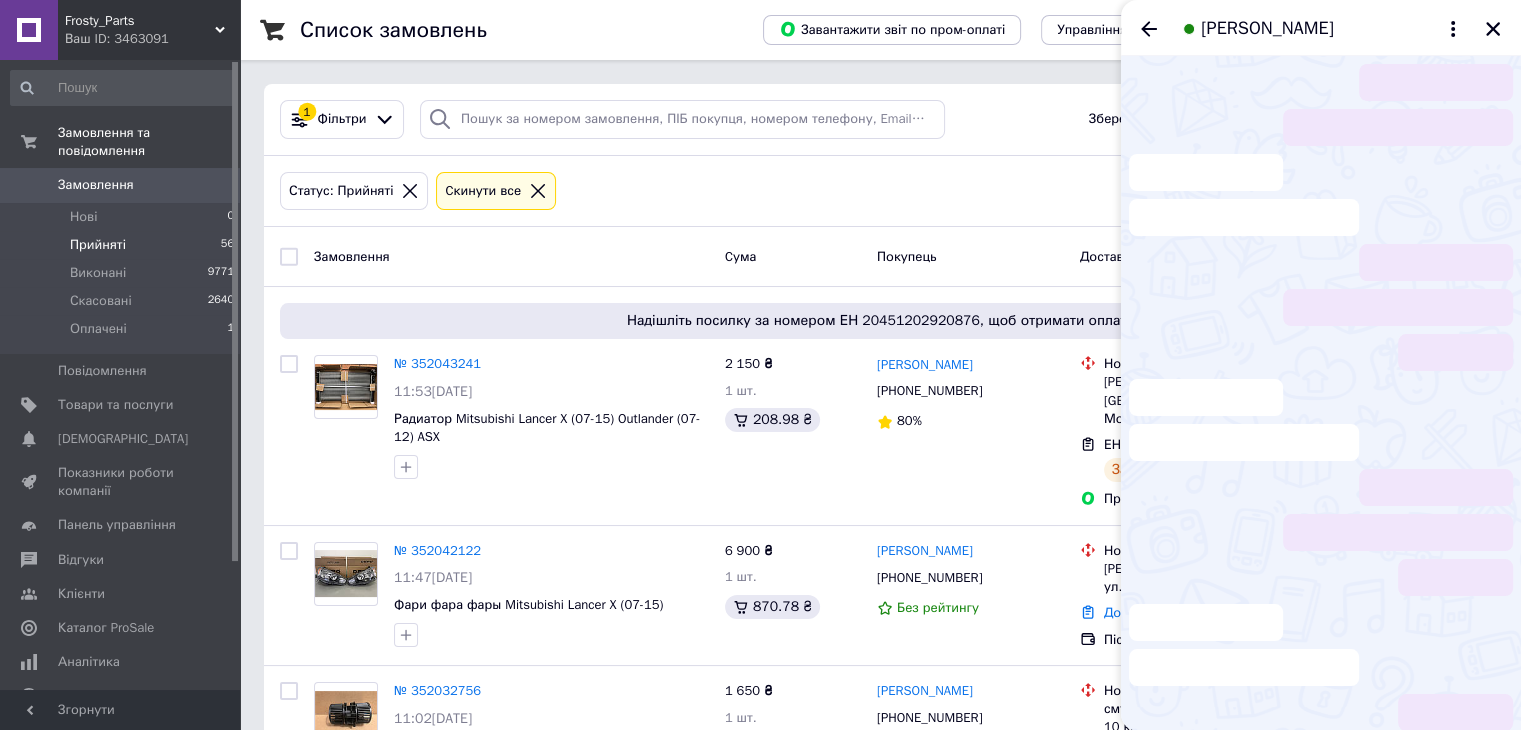 scroll, scrollTop: 419, scrollLeft: 0, axis: vertical 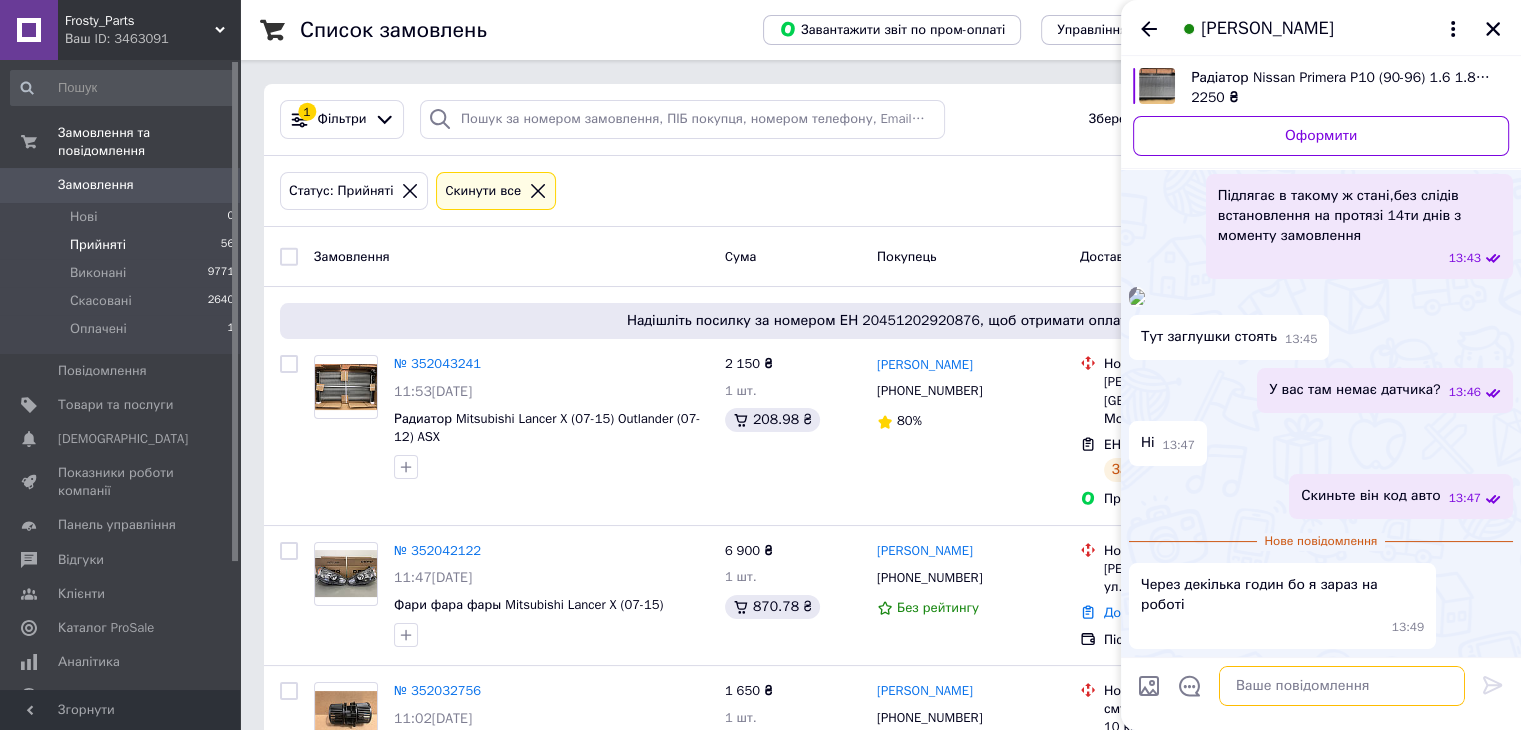 click at bounding box center (1342, 686) 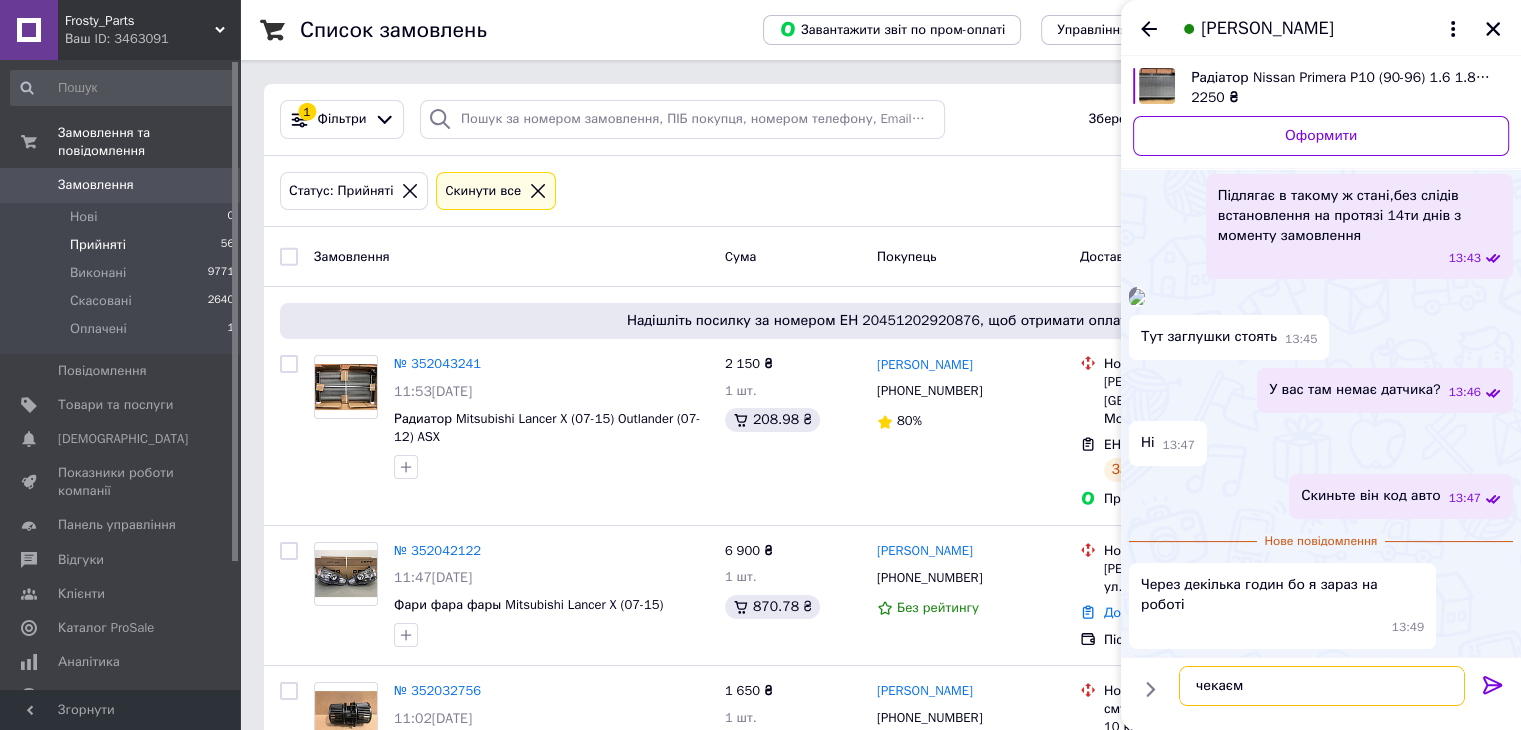 type on "чекаємо" 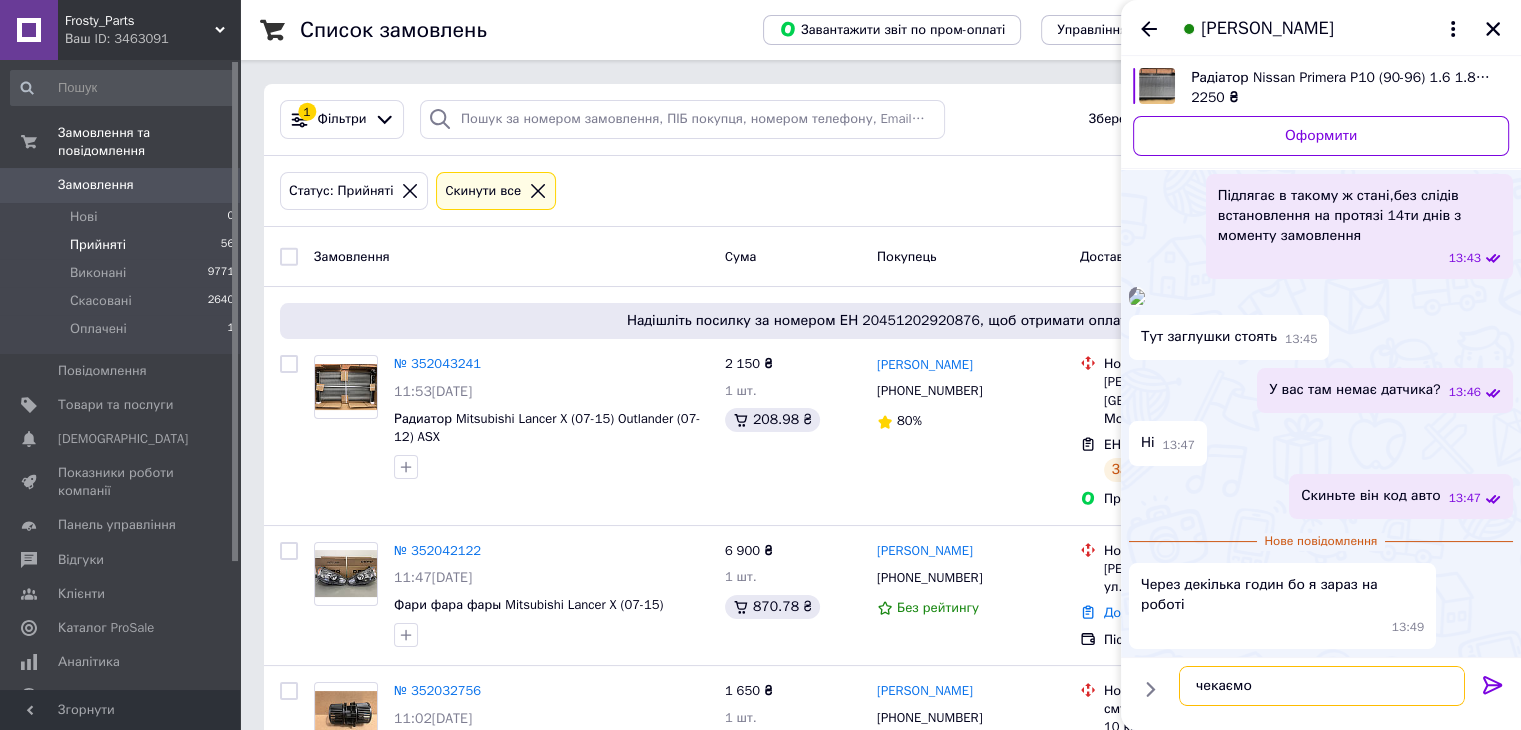 type 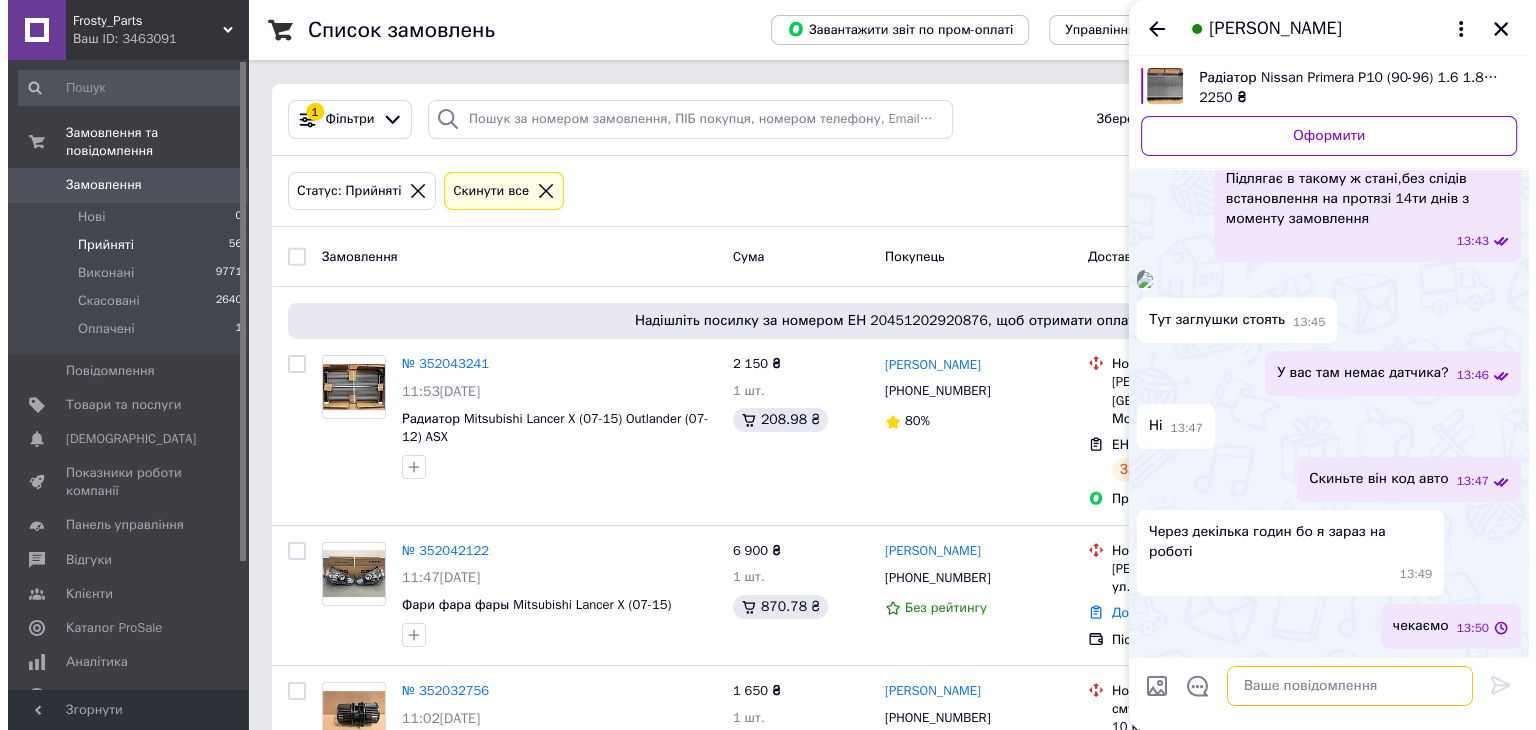 scroll, scrollTop: 384, scrollLeft: 0, axis: vertical 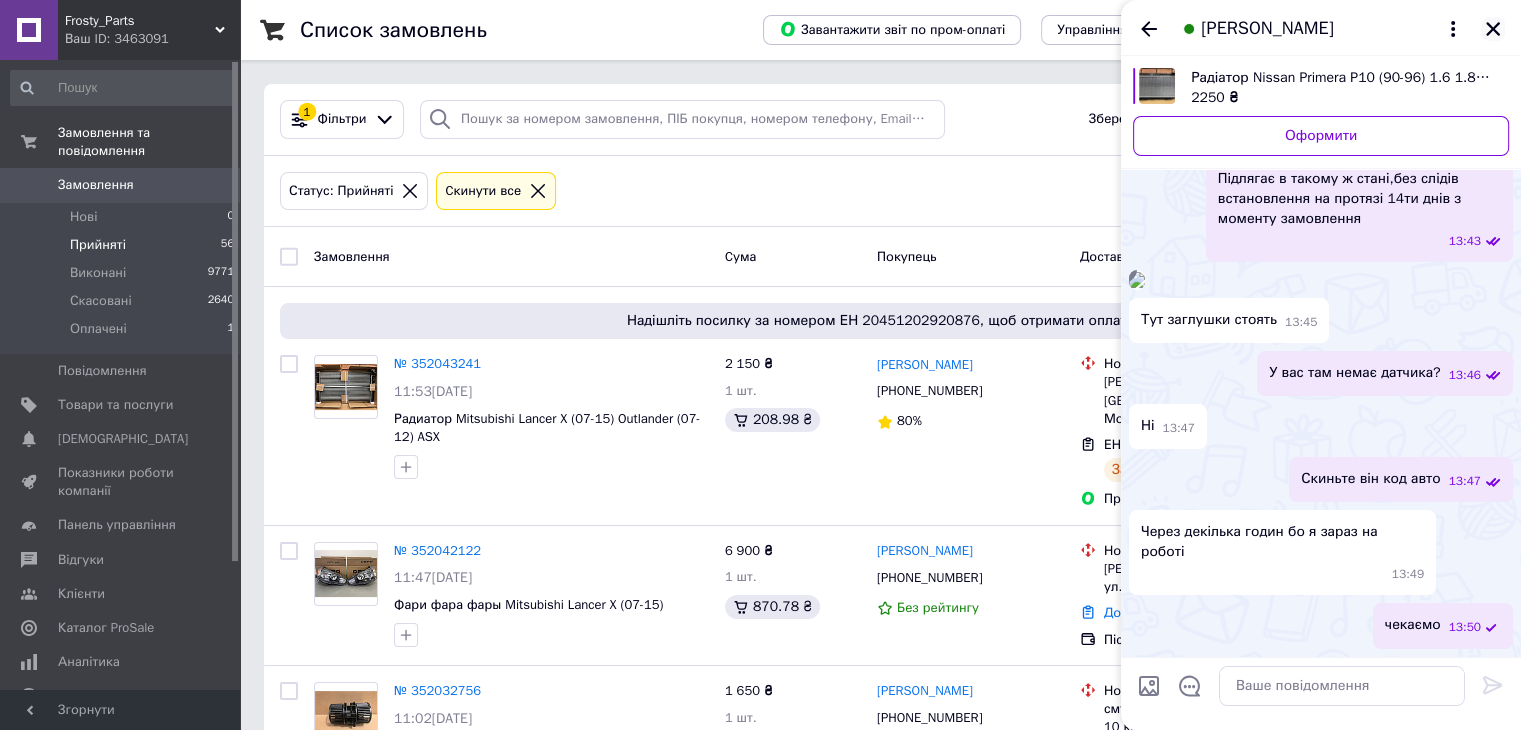 click 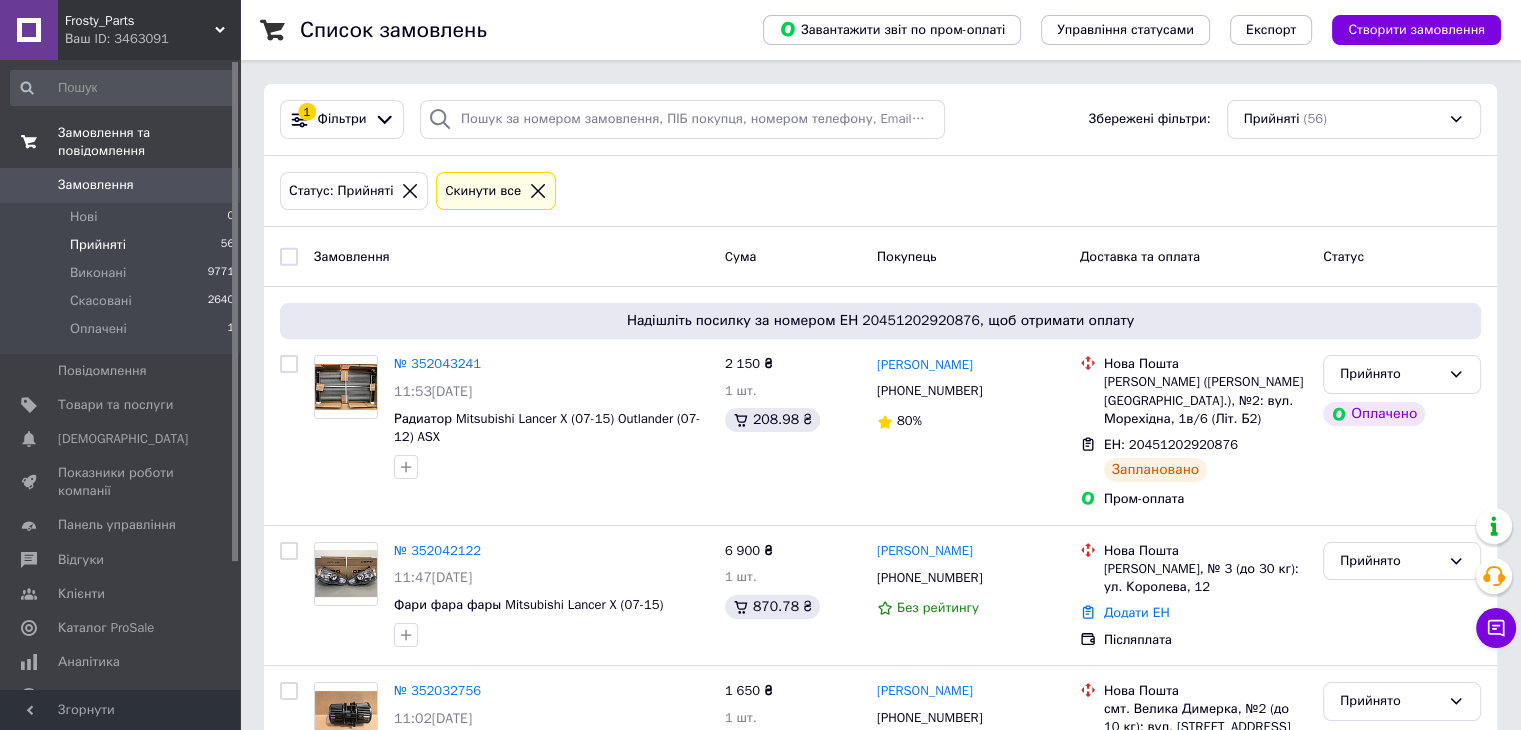 click on "Замовлення 0" at bounding box center [123, 185] 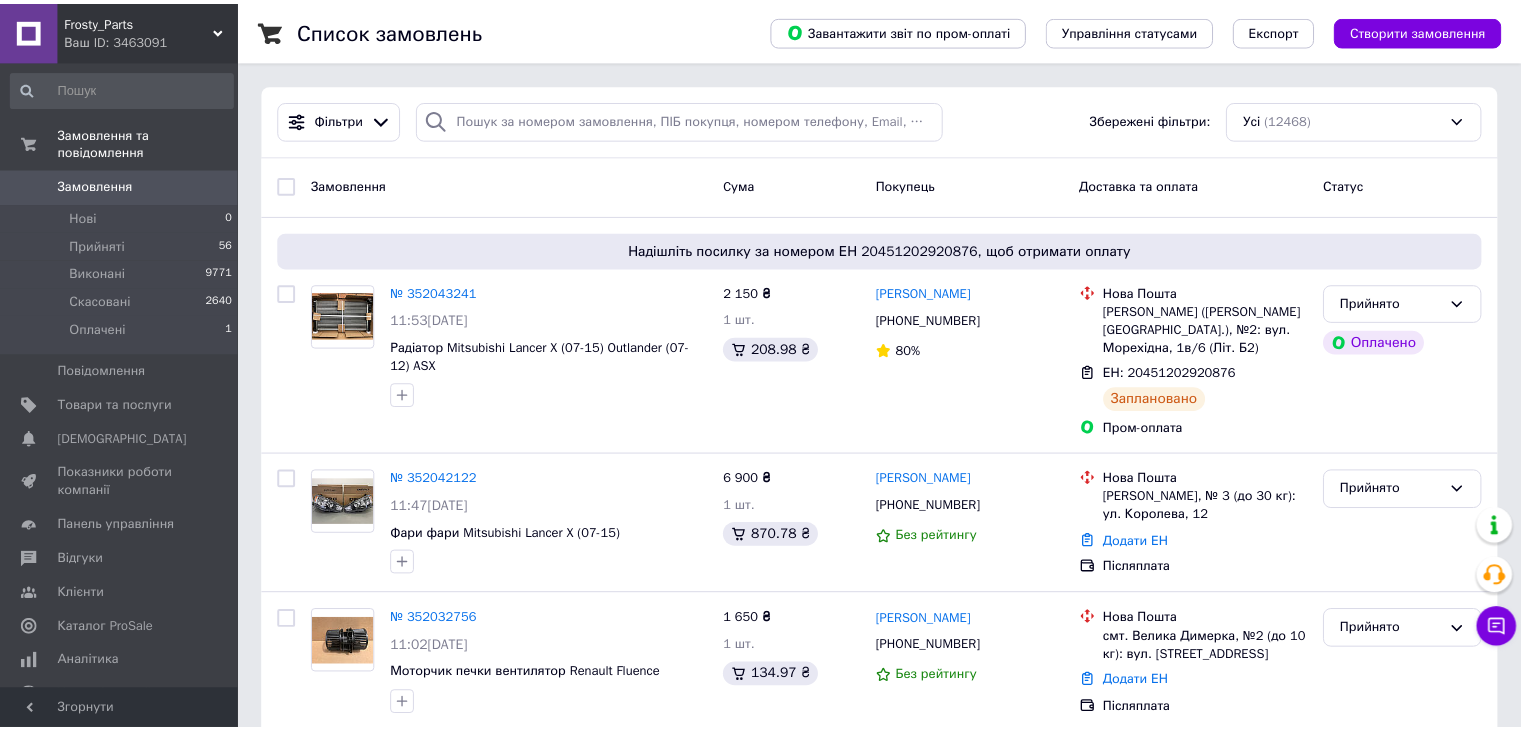 scroll, scrollTop: 0, scrollLeft: 0, axis: both 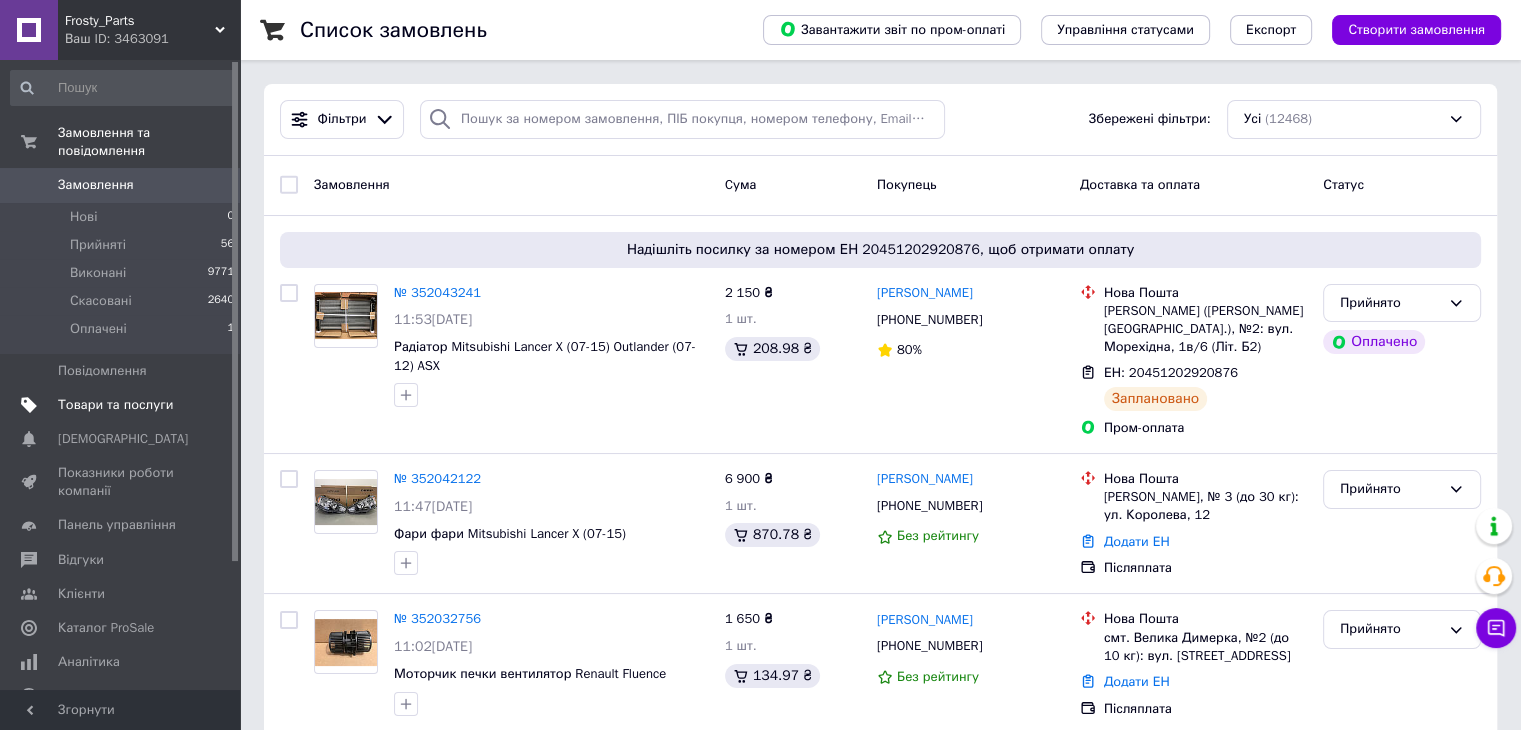 click on "Товари та послуги" at bounding box center (123, 405) 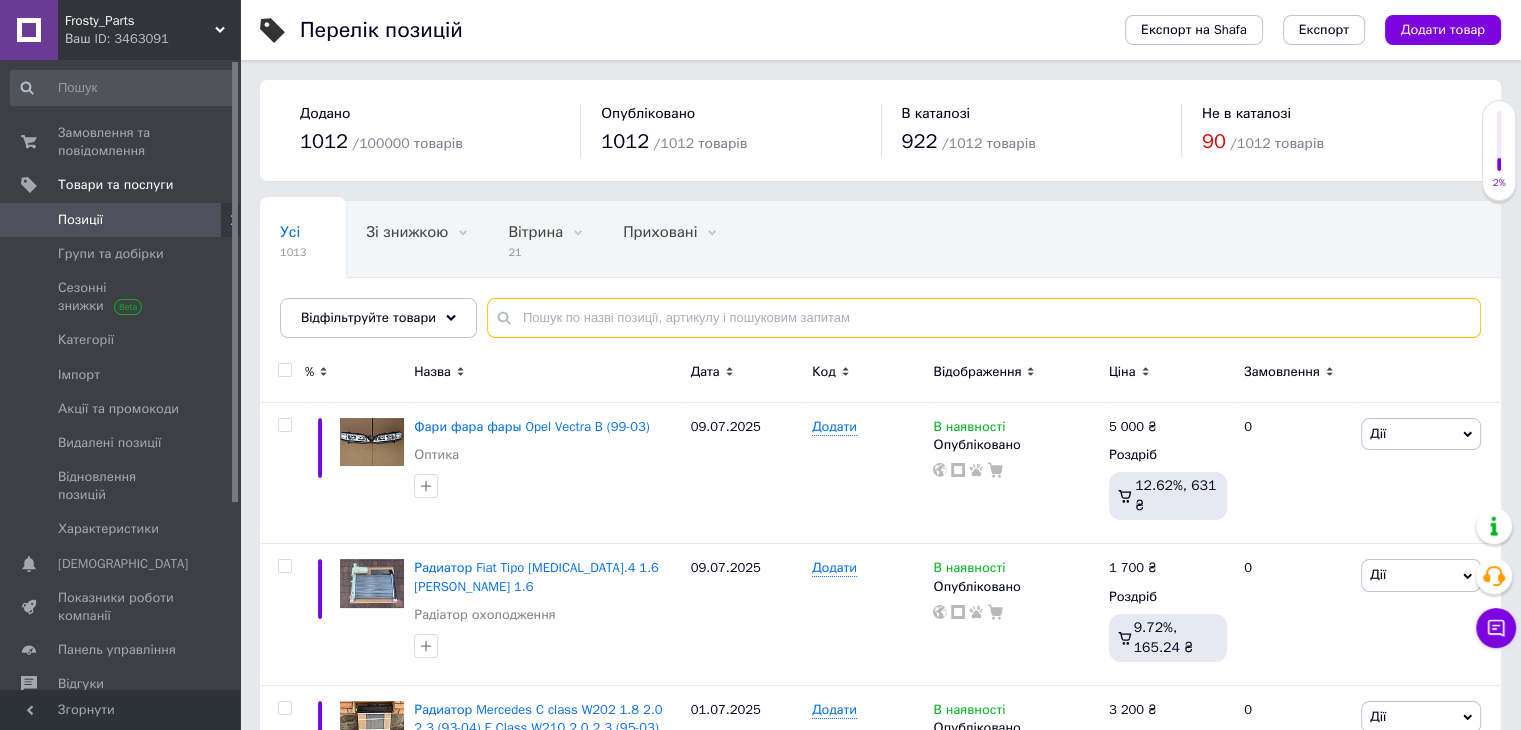 click at bounding box center (984, 318) 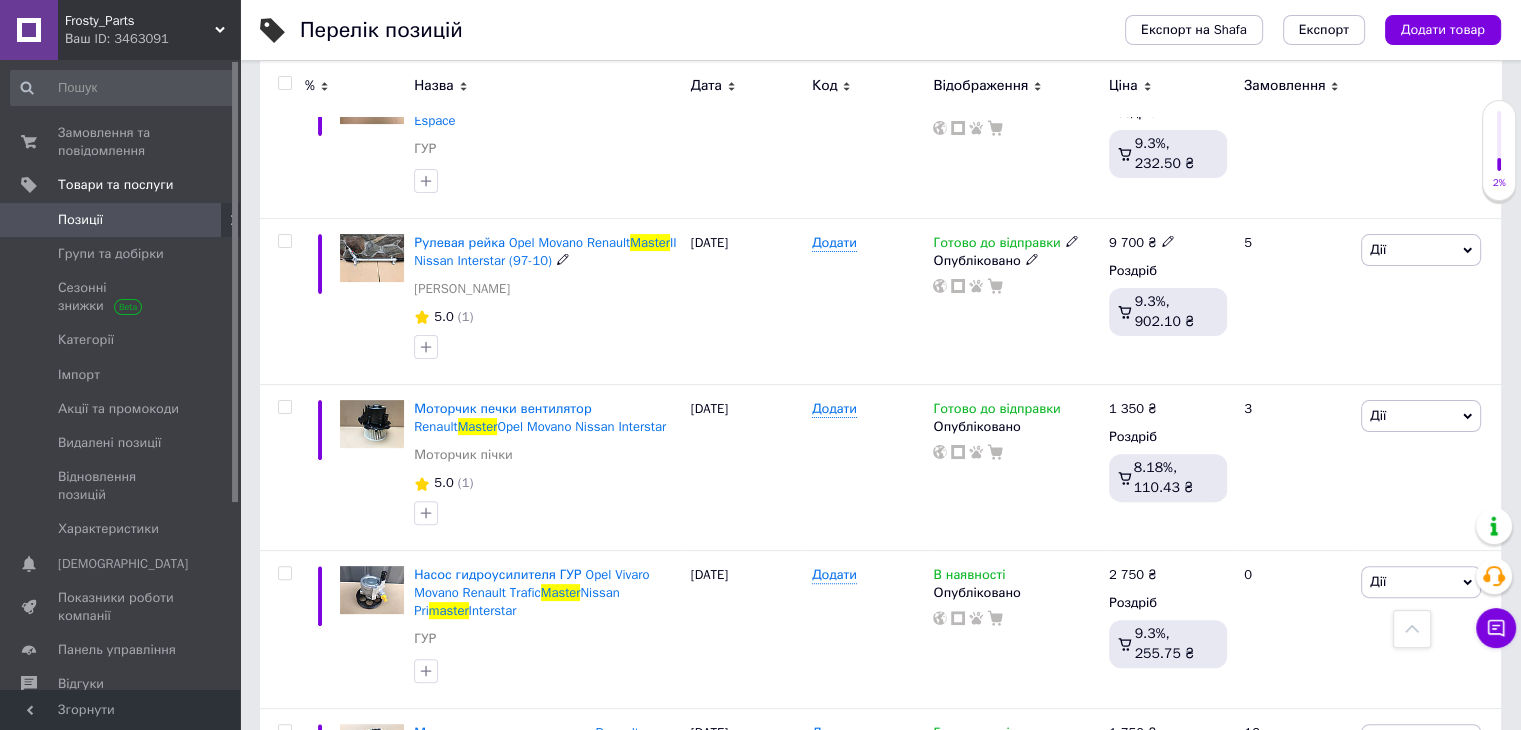 scroll, scrollTop: 600, scrollLeft: 0, axis: vertical 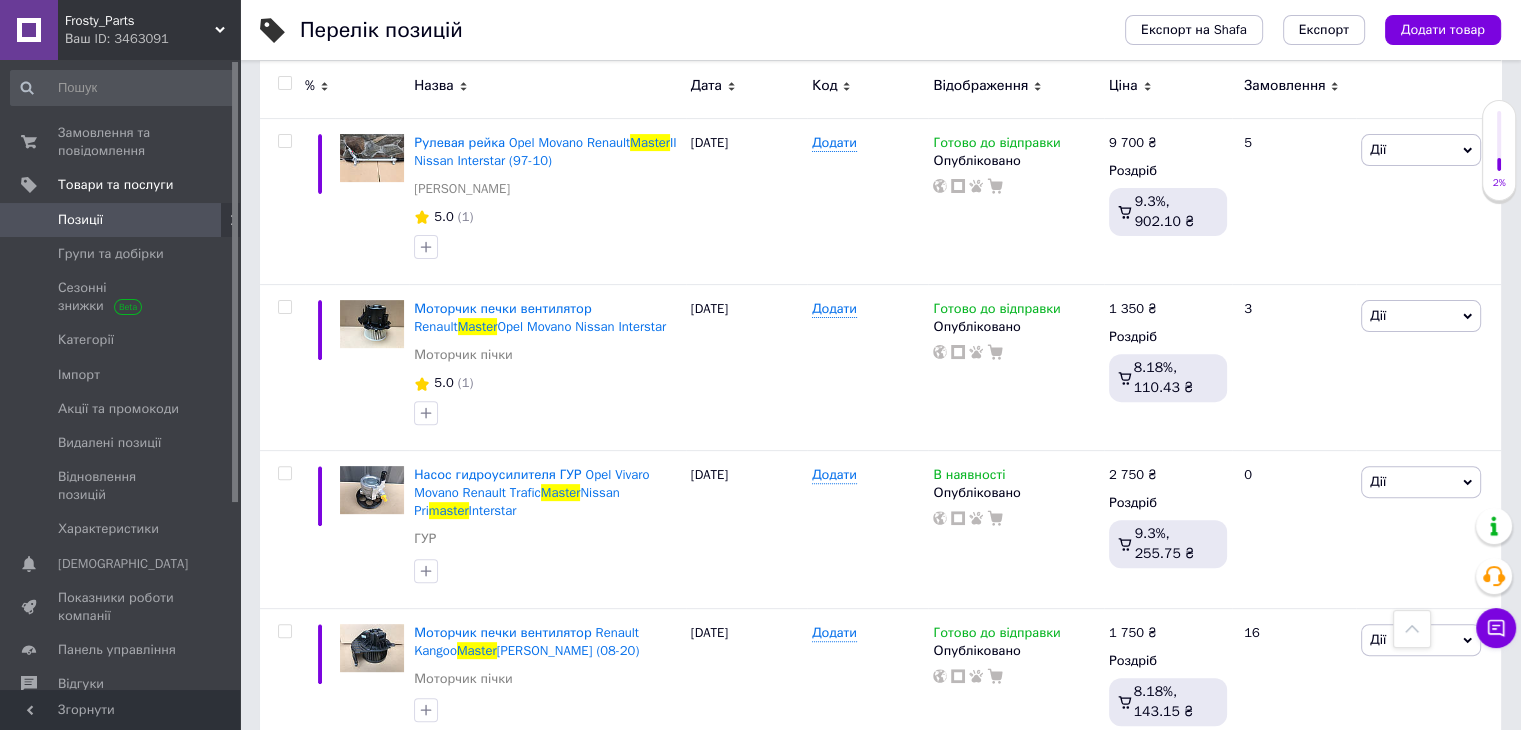 type on "master" 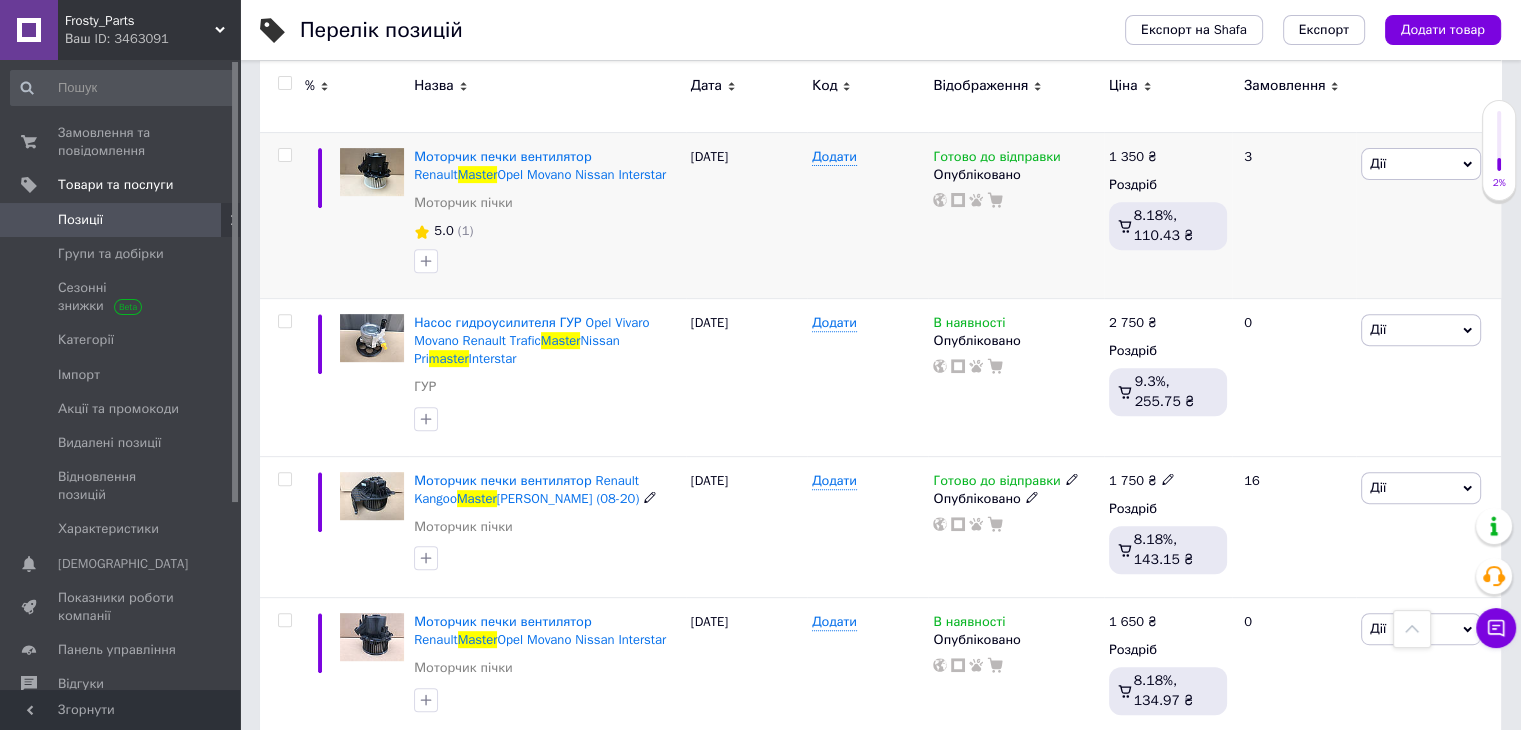 scroll, scrollTop: 700, scrollLeft: 0, axis: vertical 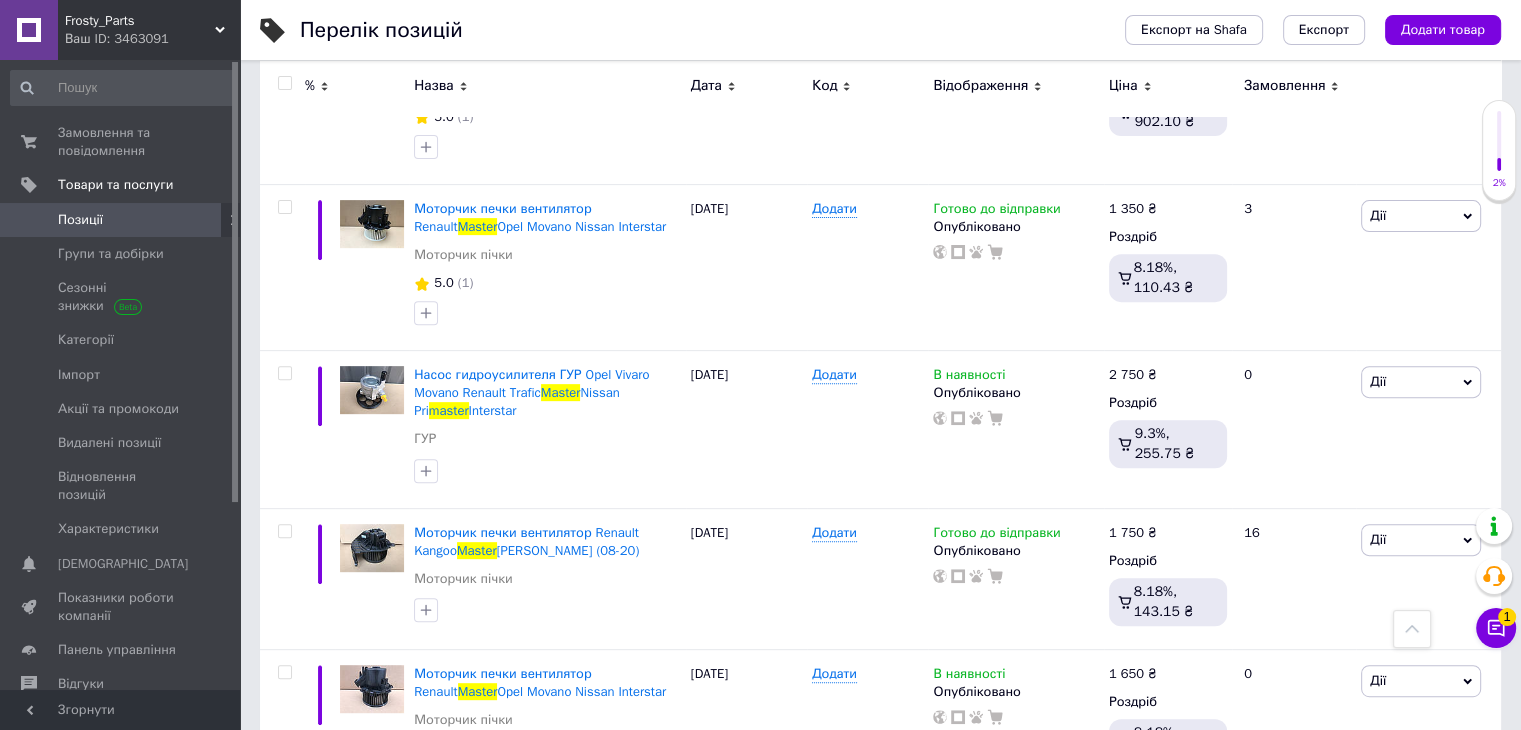 drag, startPoint x: 144, startPoint y: 141, endPoint x: 96, endPoint y: 55, distance: 98.48858 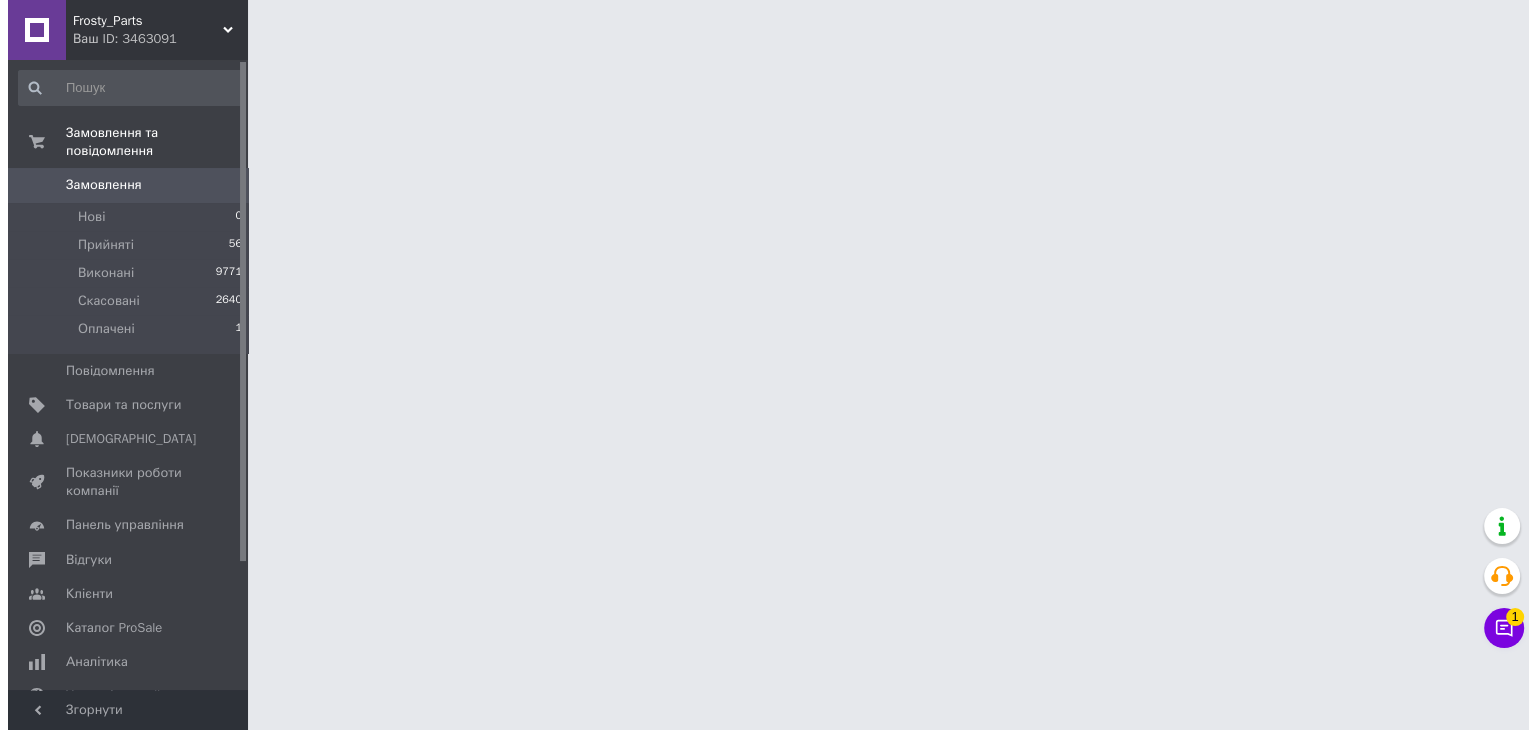 scroll, scrollTop: 0, scrollLeft: 0, axis: both 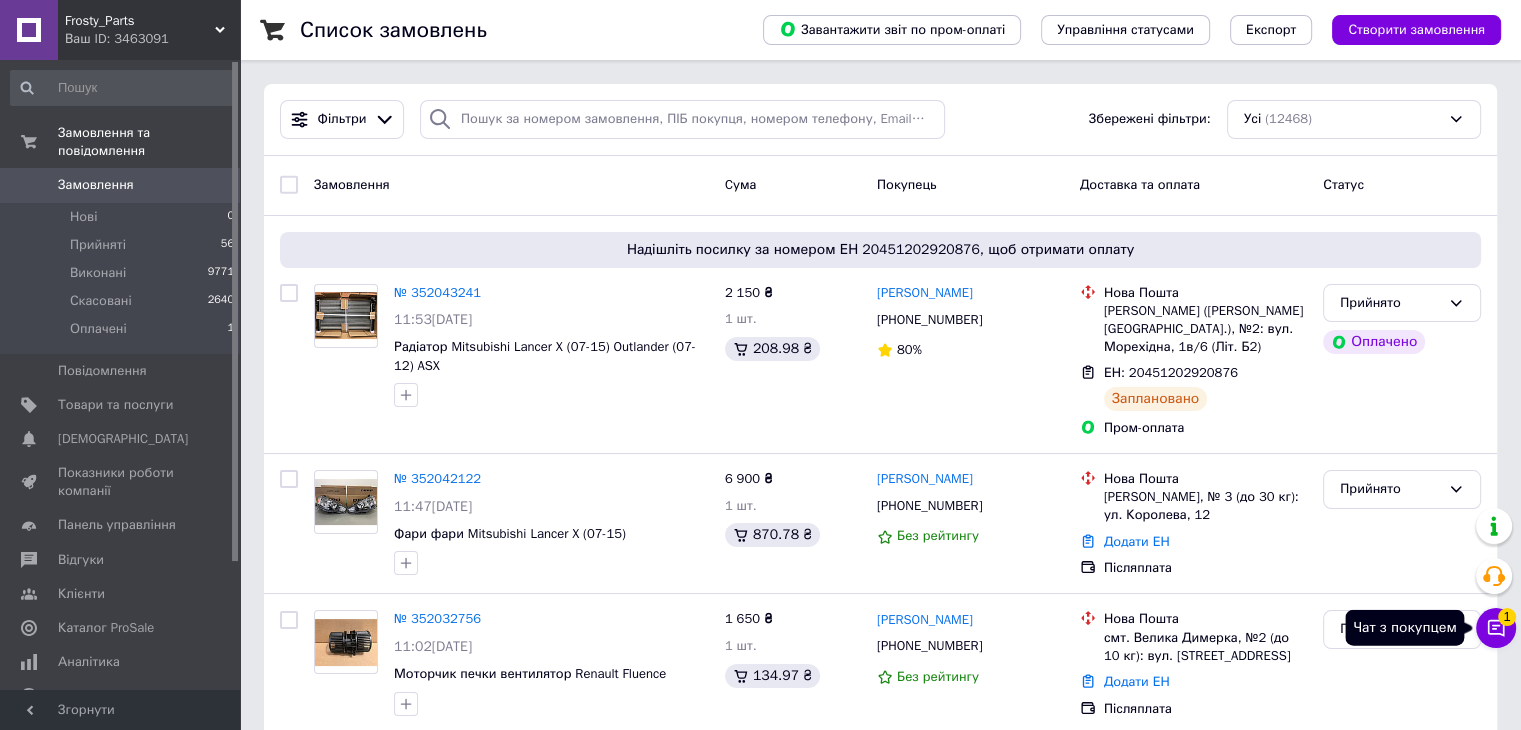 click on "1" at bounding box center [1507, 617] 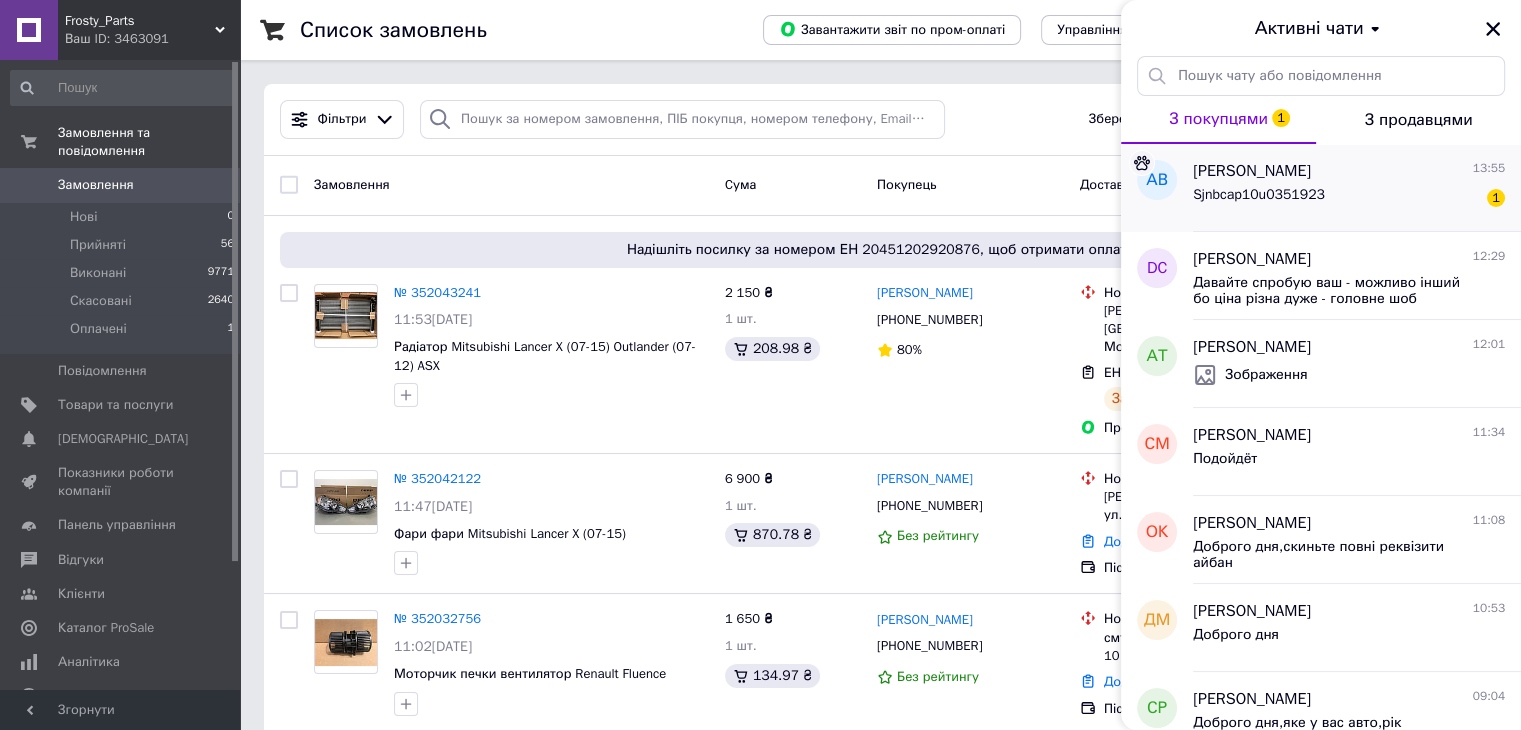 click on "Sjnbcap10u0351923" at bounding box center [1259, 201] 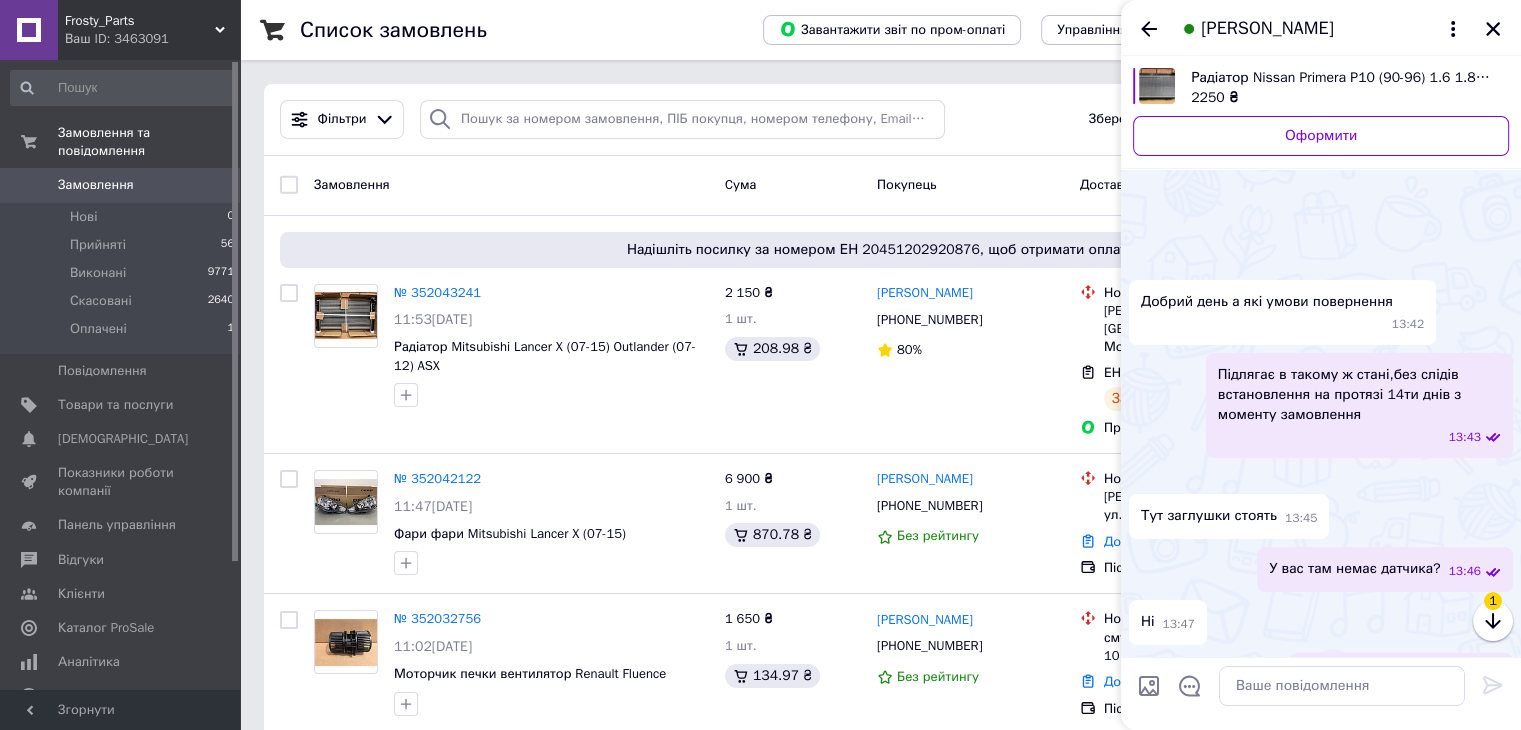 scroll, scrollTop: 525, scrollLeft: 0, axis: vertical 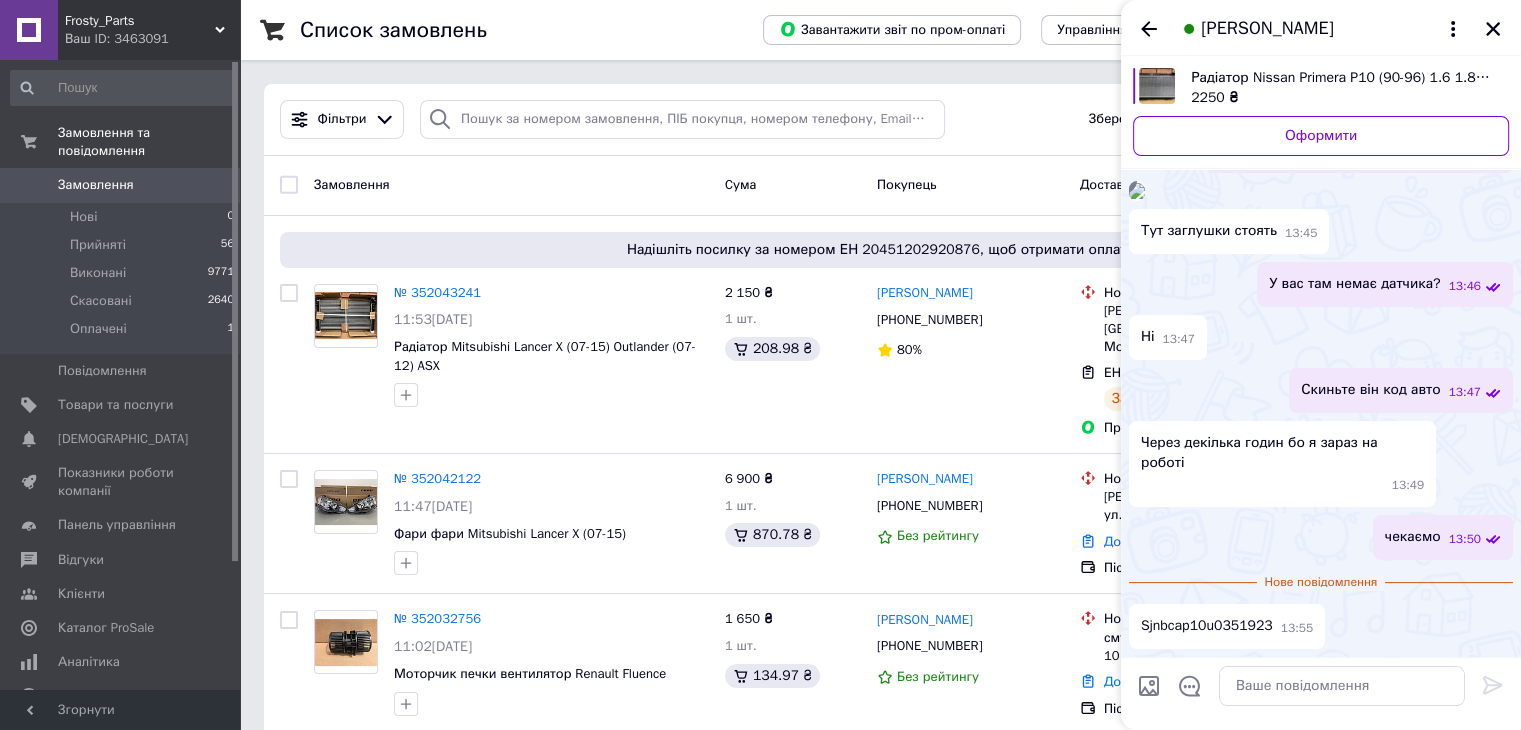 click on "Sjnbcap10u0351923" at bounding box center [1207, 626] 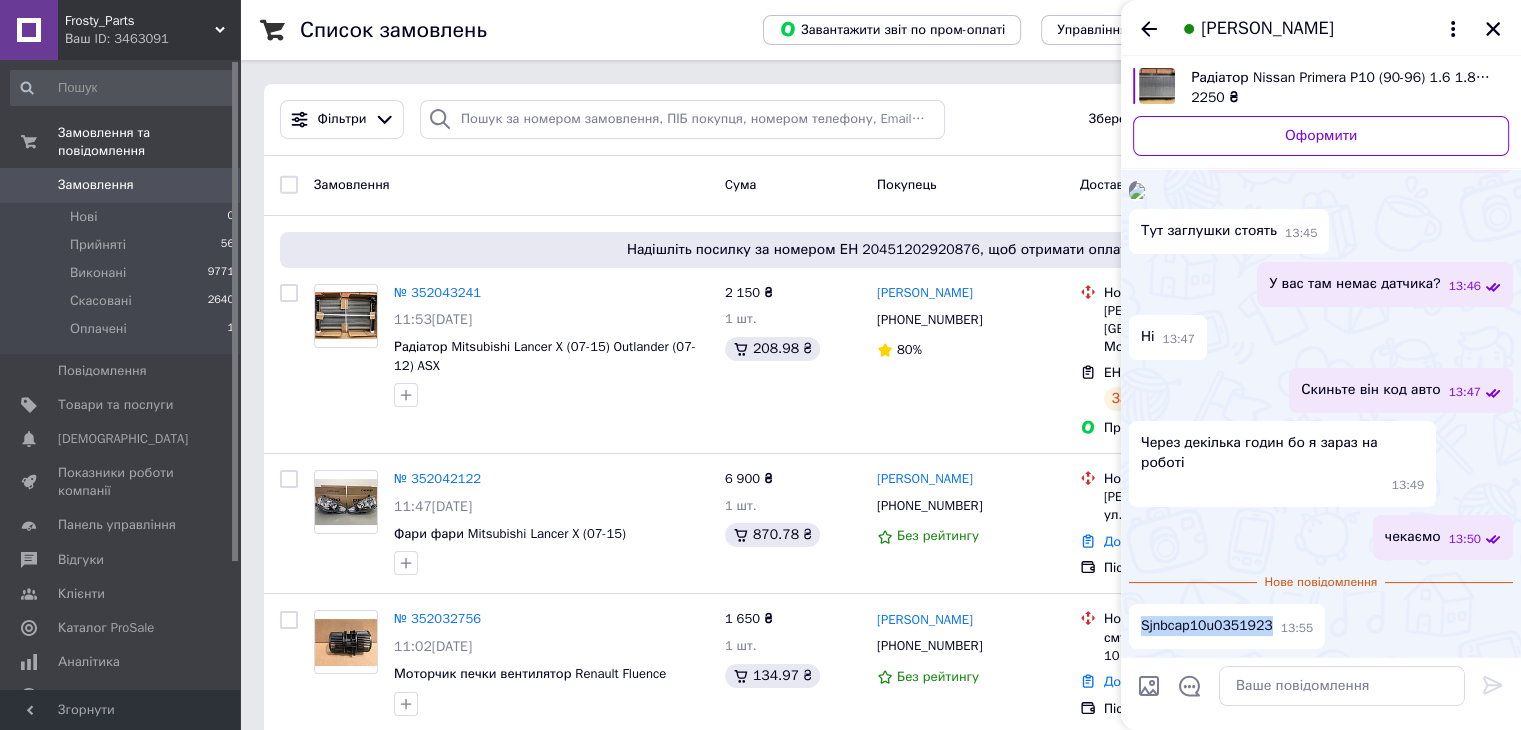 click on "Sjnbcap10u0351923" at bounding box center [1207, 626] 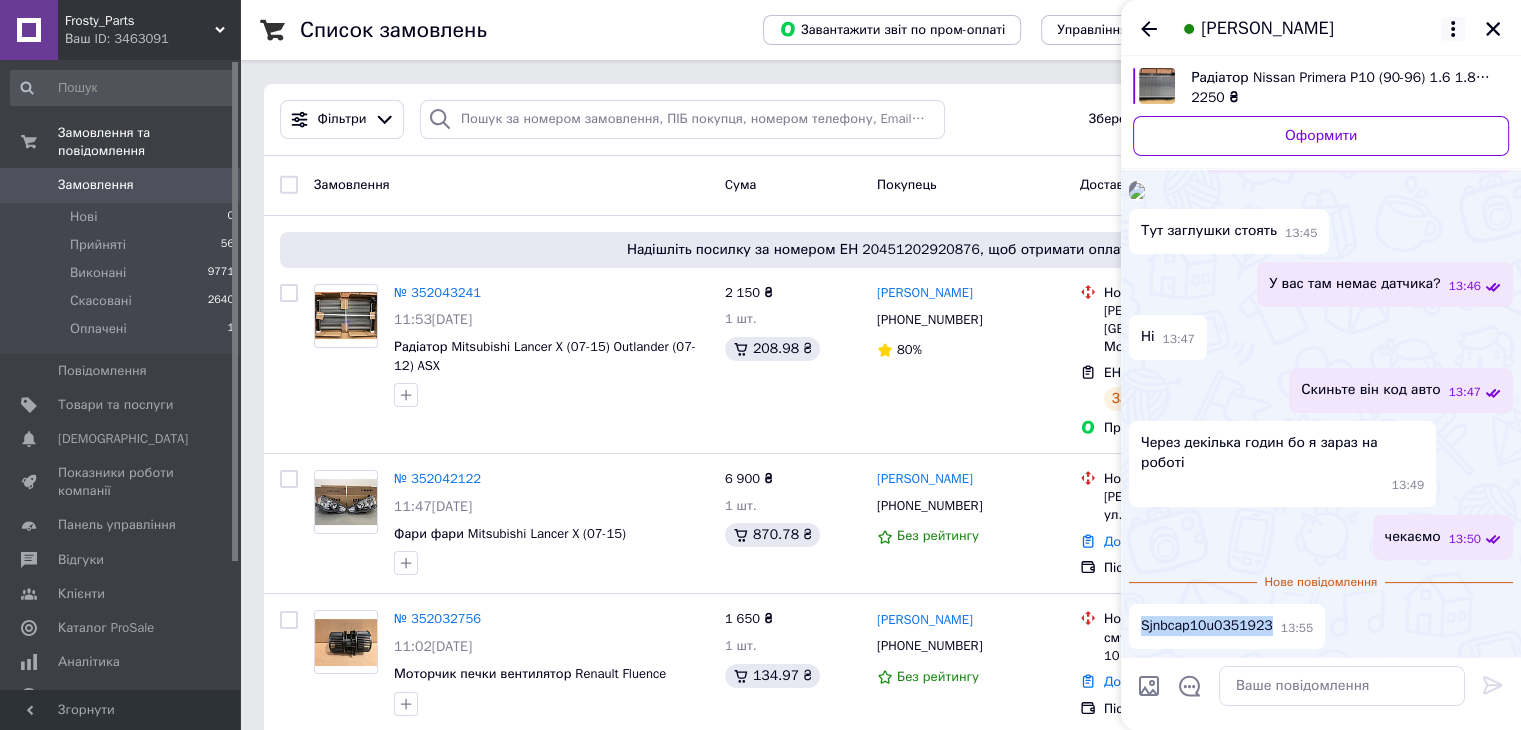 click 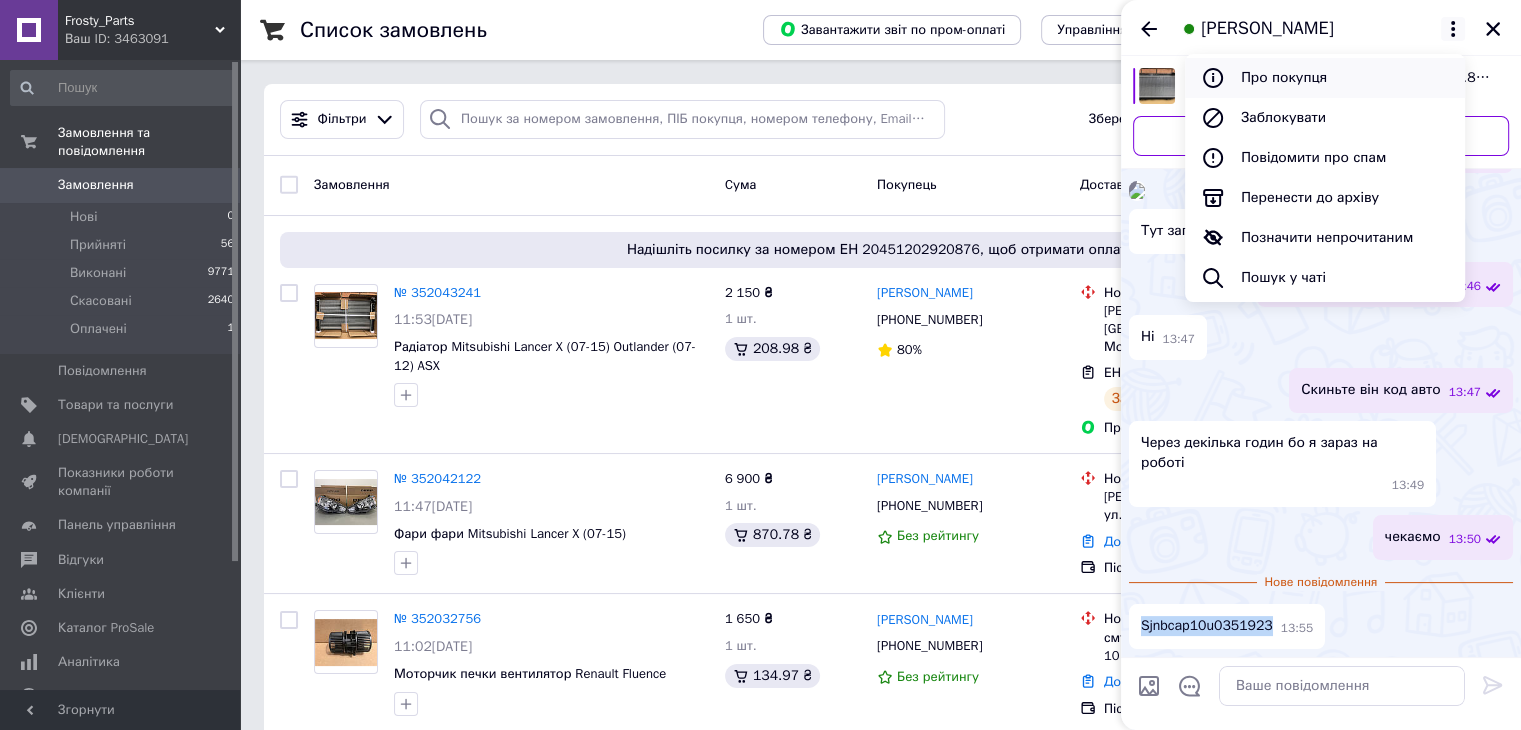 click on "Про покупця" at bounding box center [1325, 78] 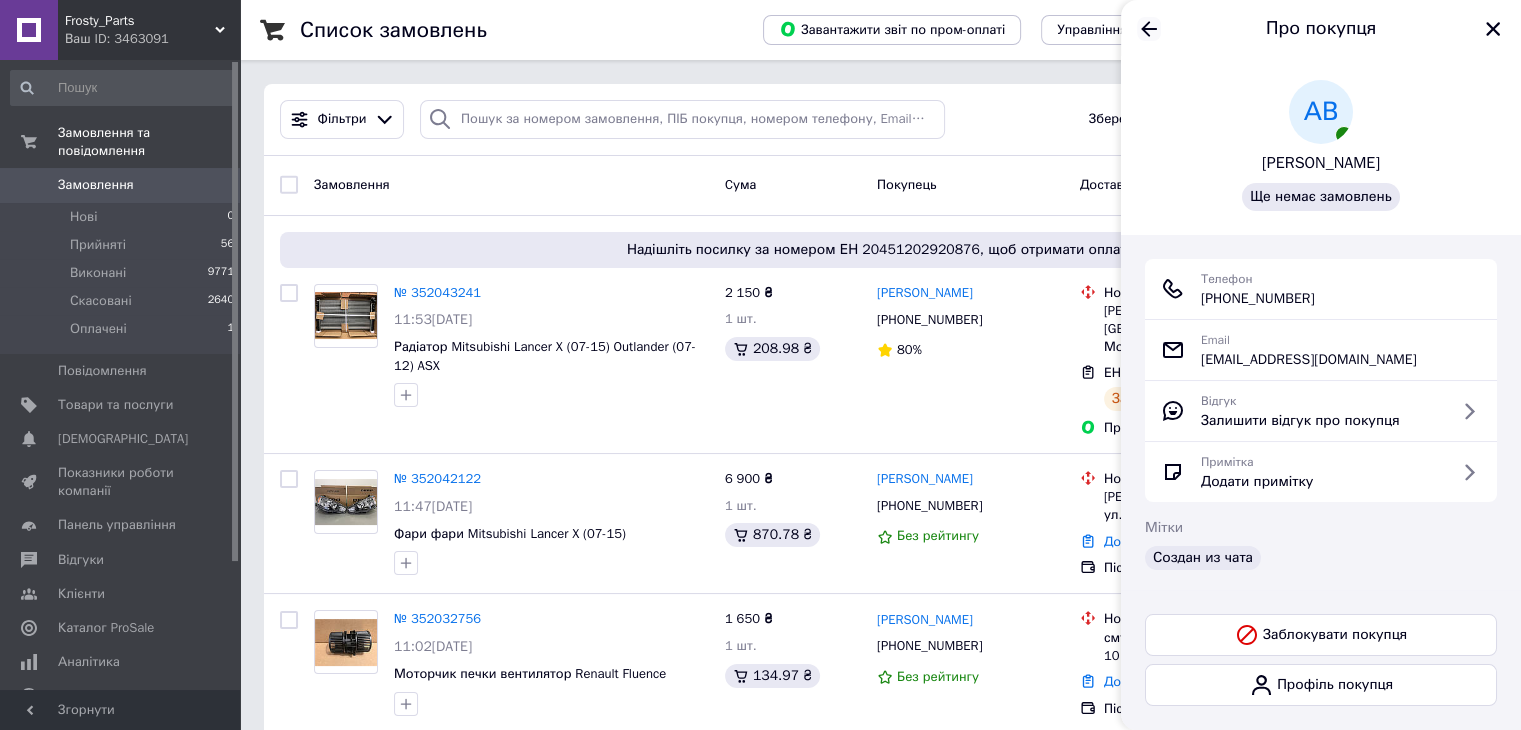 click 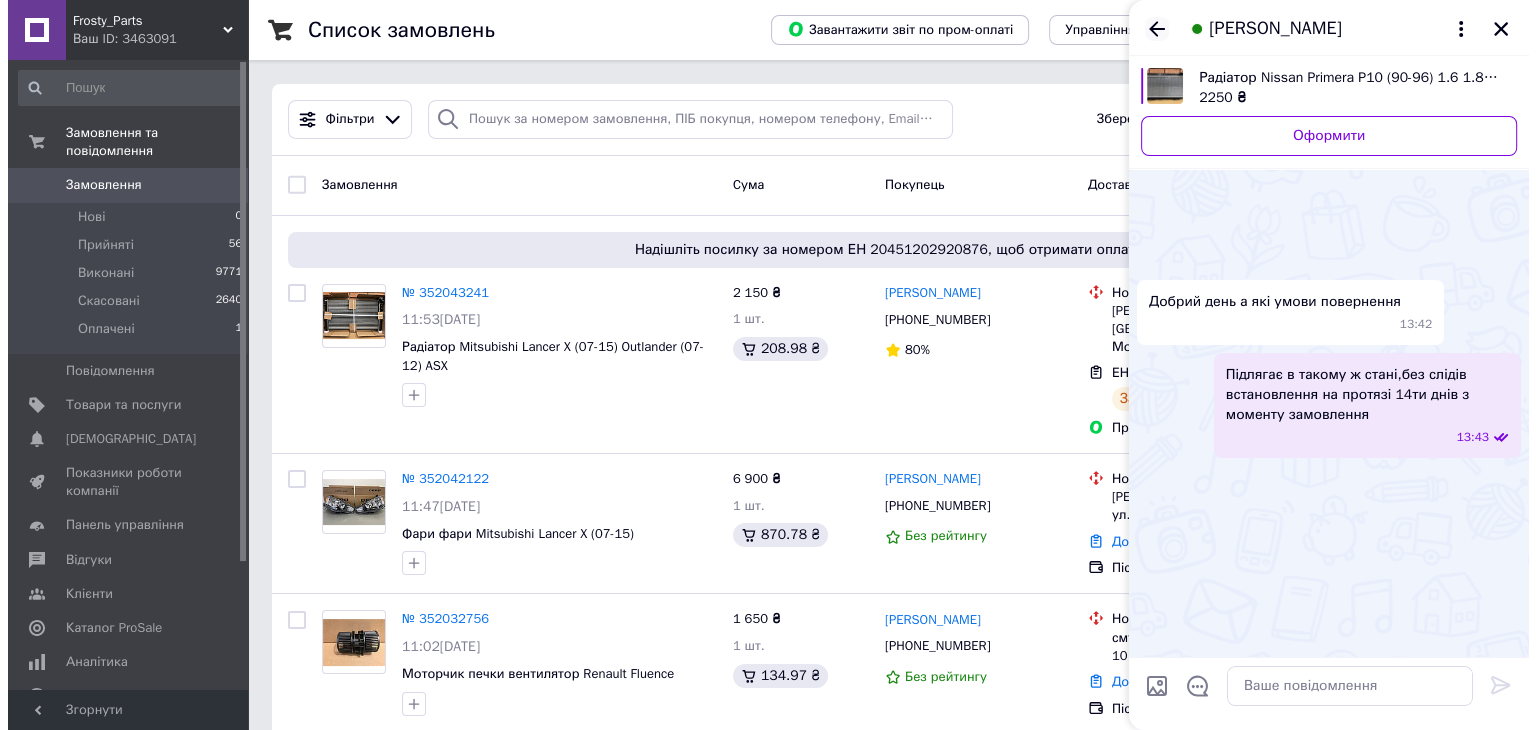 scroll, scrollTop: 489, scrollLeft: 0, axis: vertical 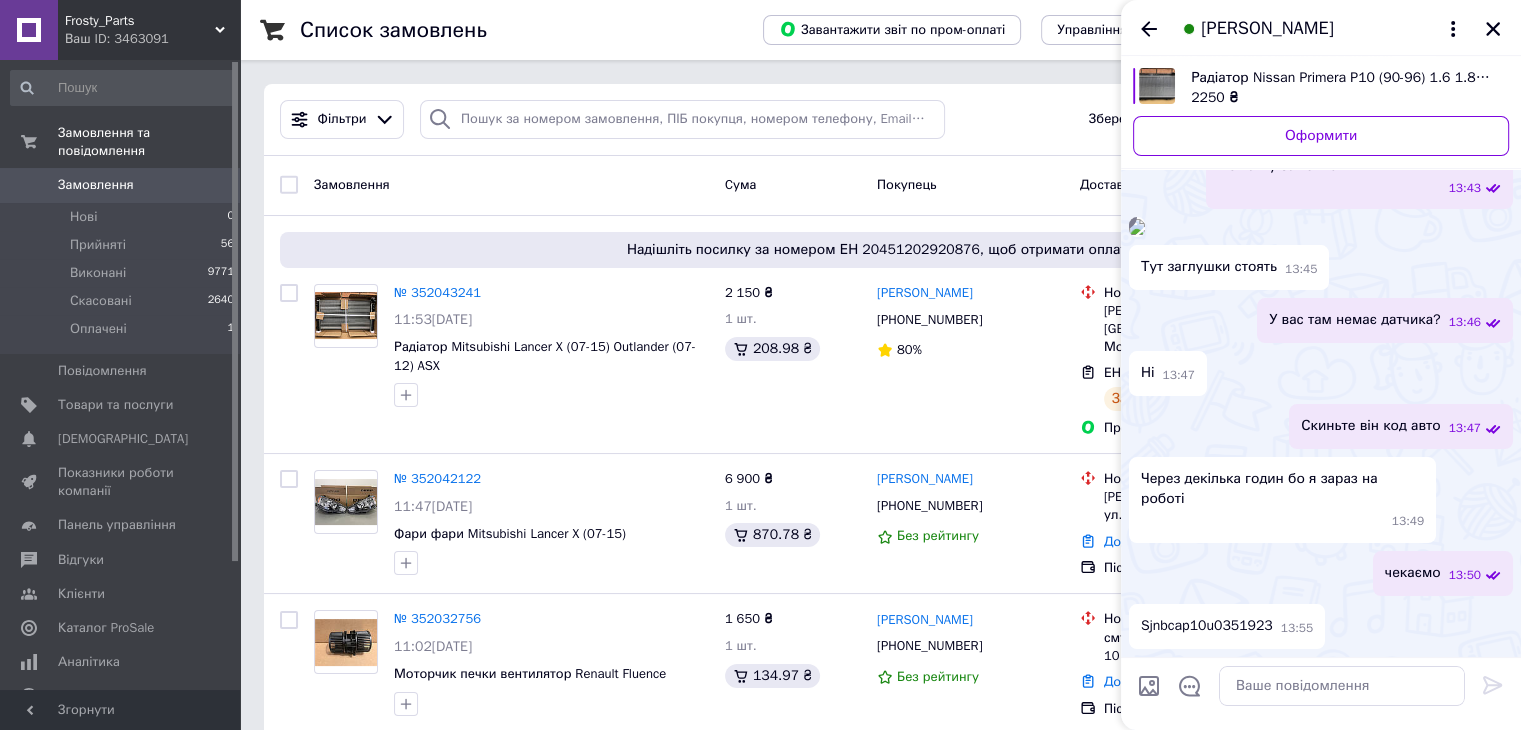 click at bounding box center (1157, 86) 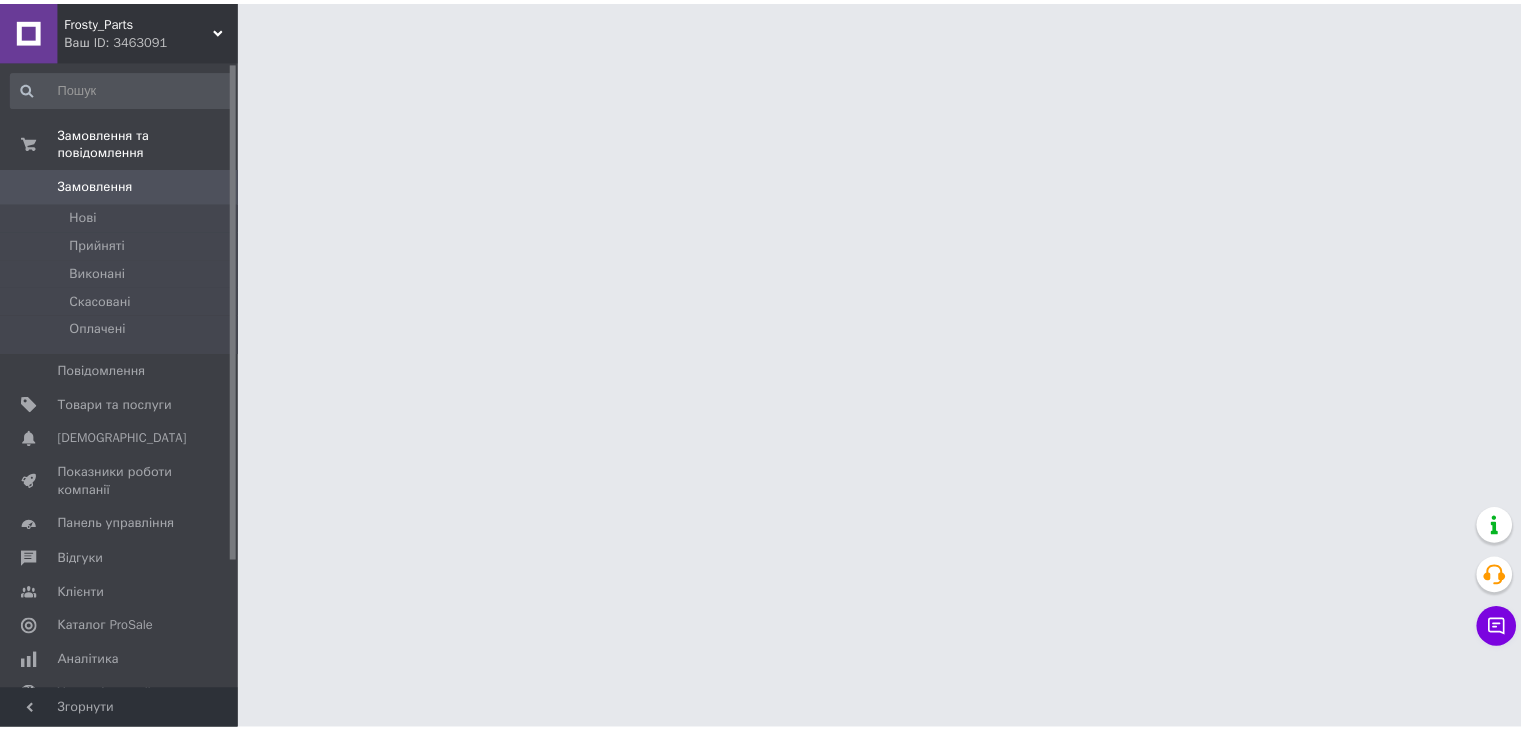 scroll, scrollTop: 0, scrollLeft: 0, axis: both 